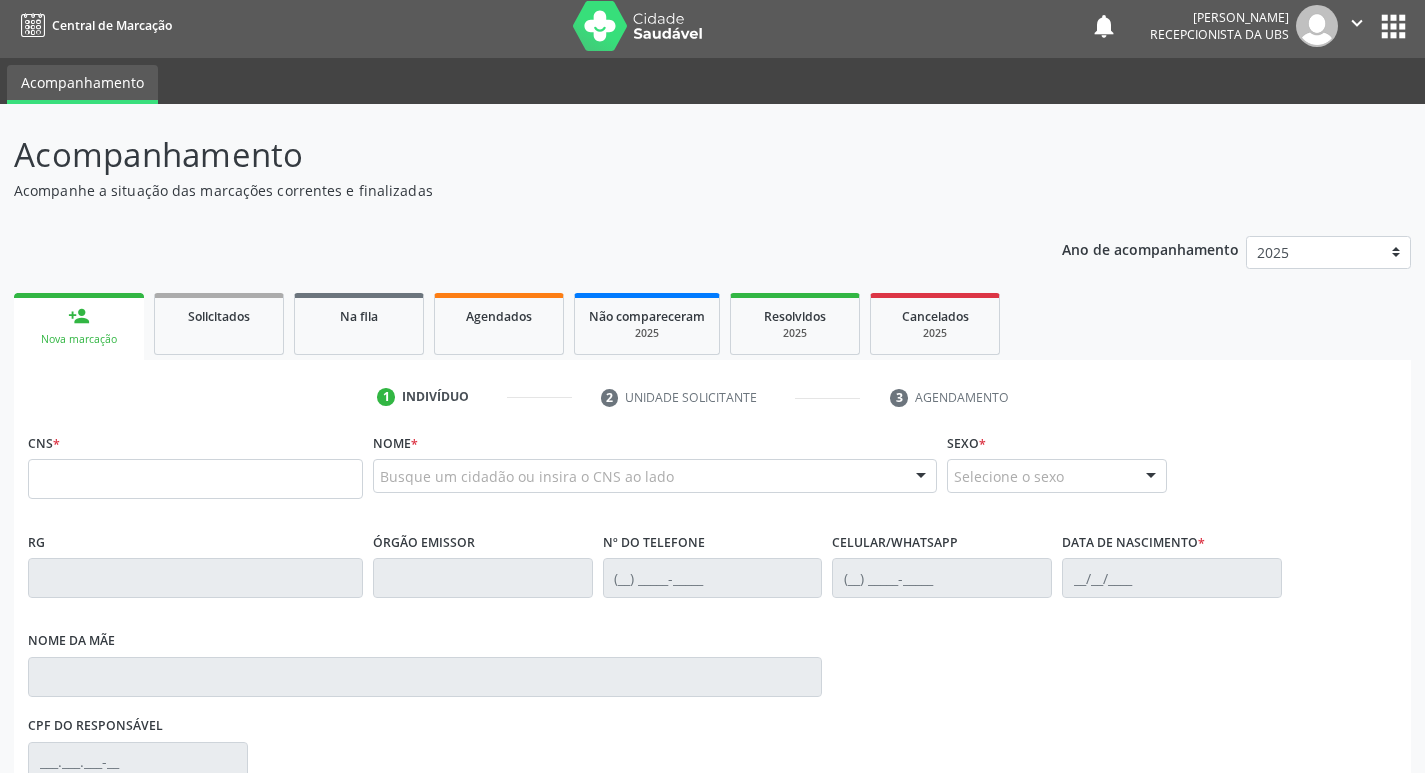 scroll, scrollTop: 100, scrollLeft: 0, axis: vertical 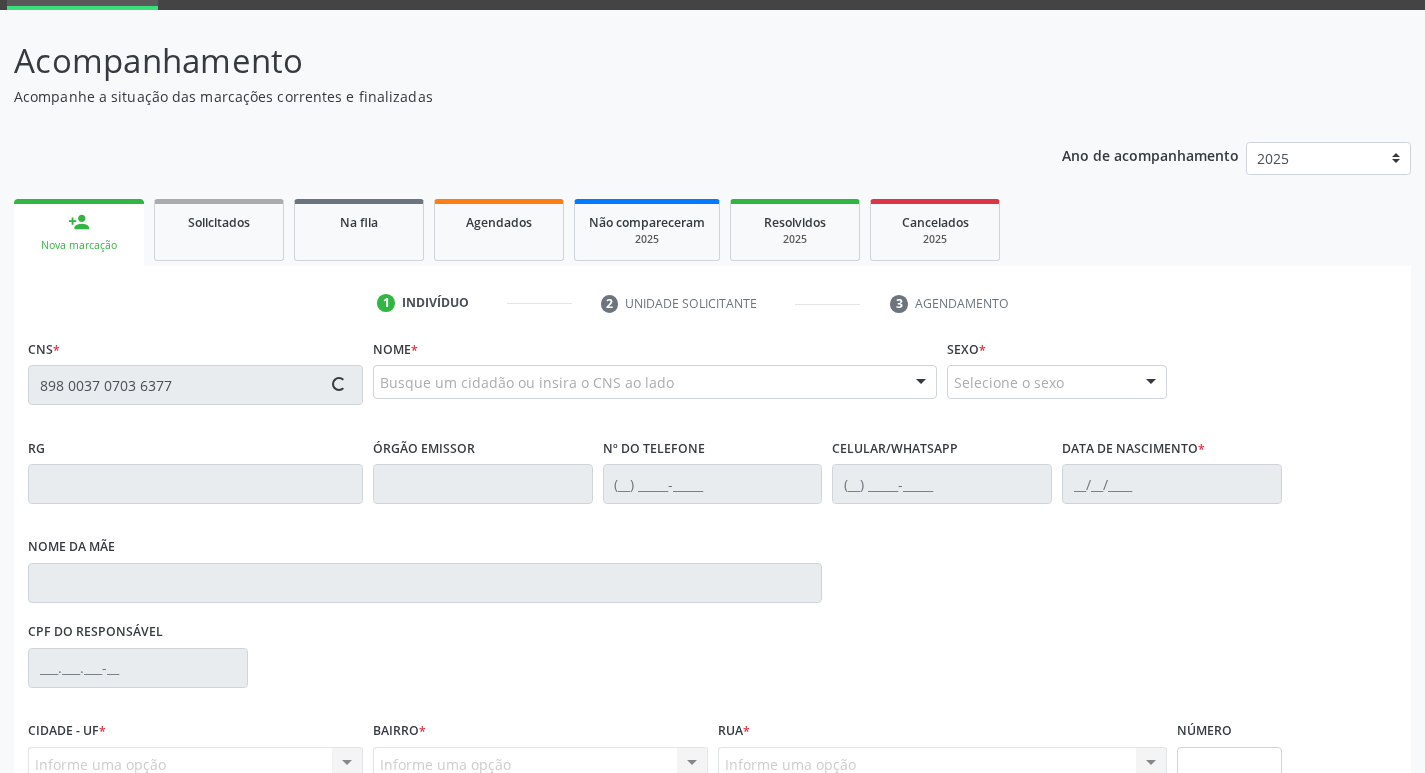 type on "898 0037 0703 6377" 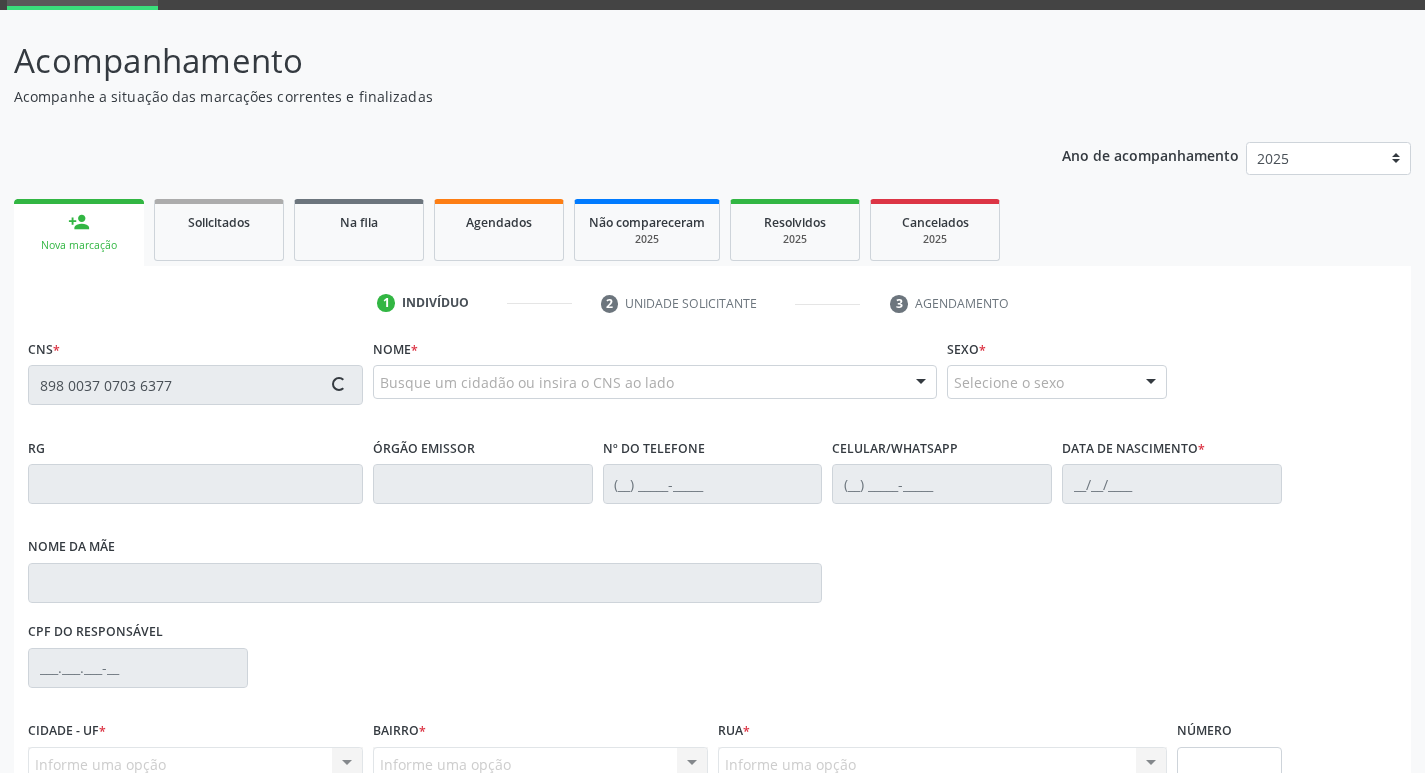 type 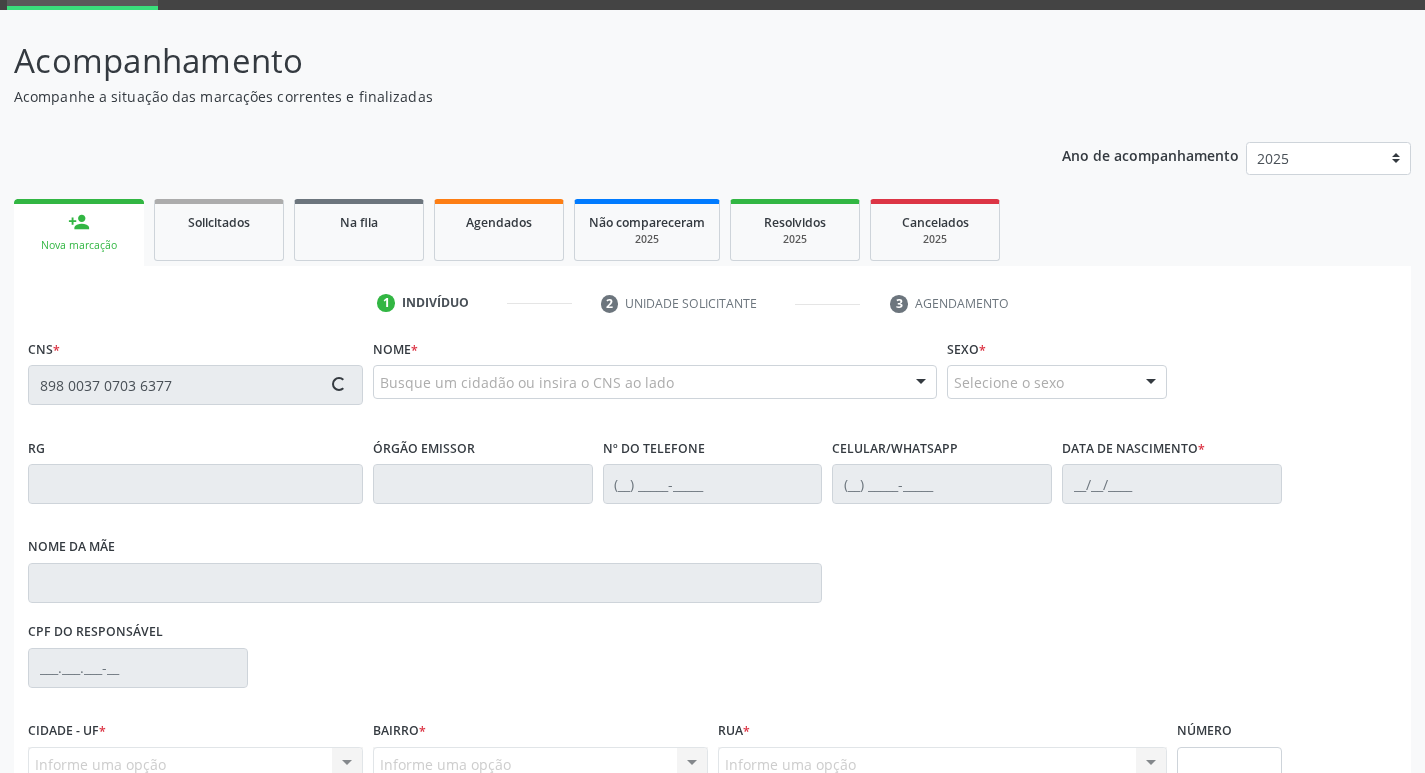 type 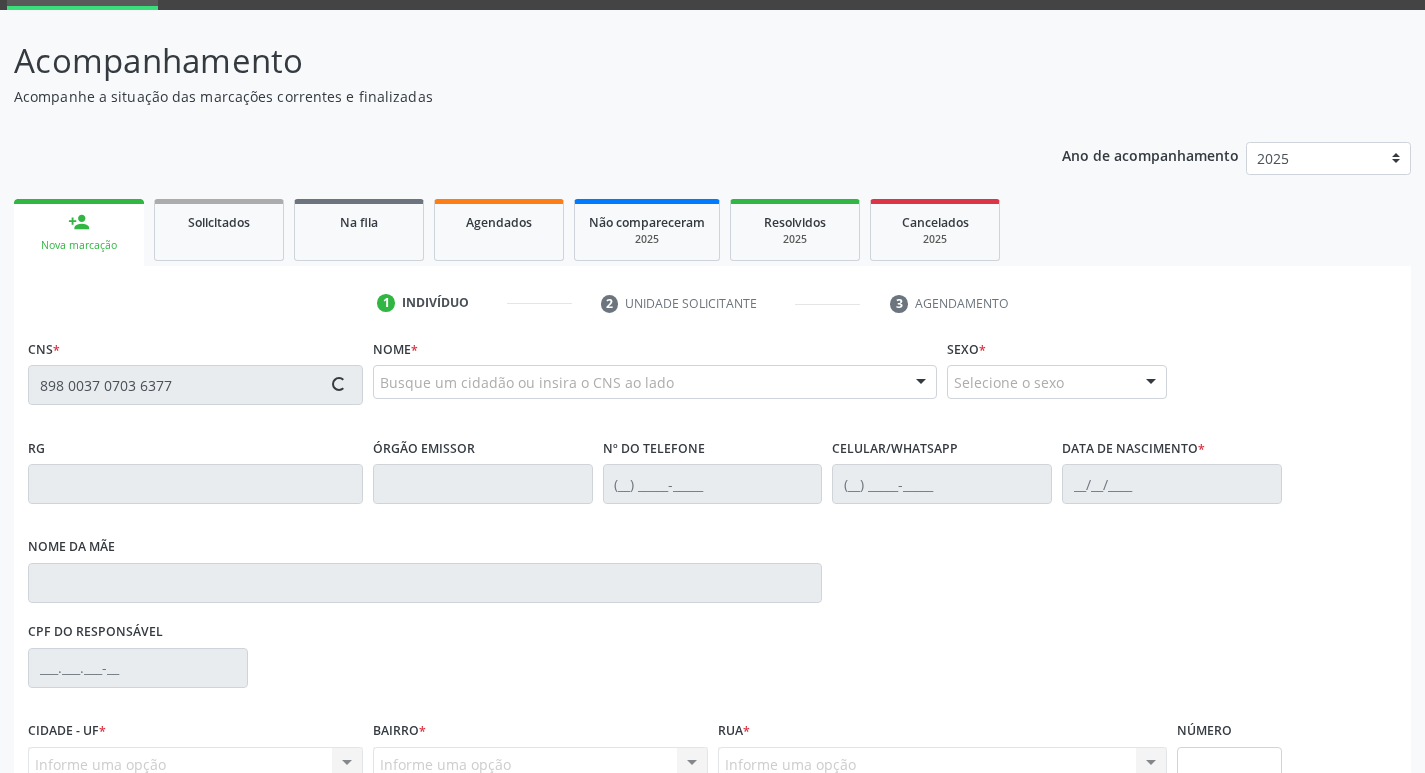 type 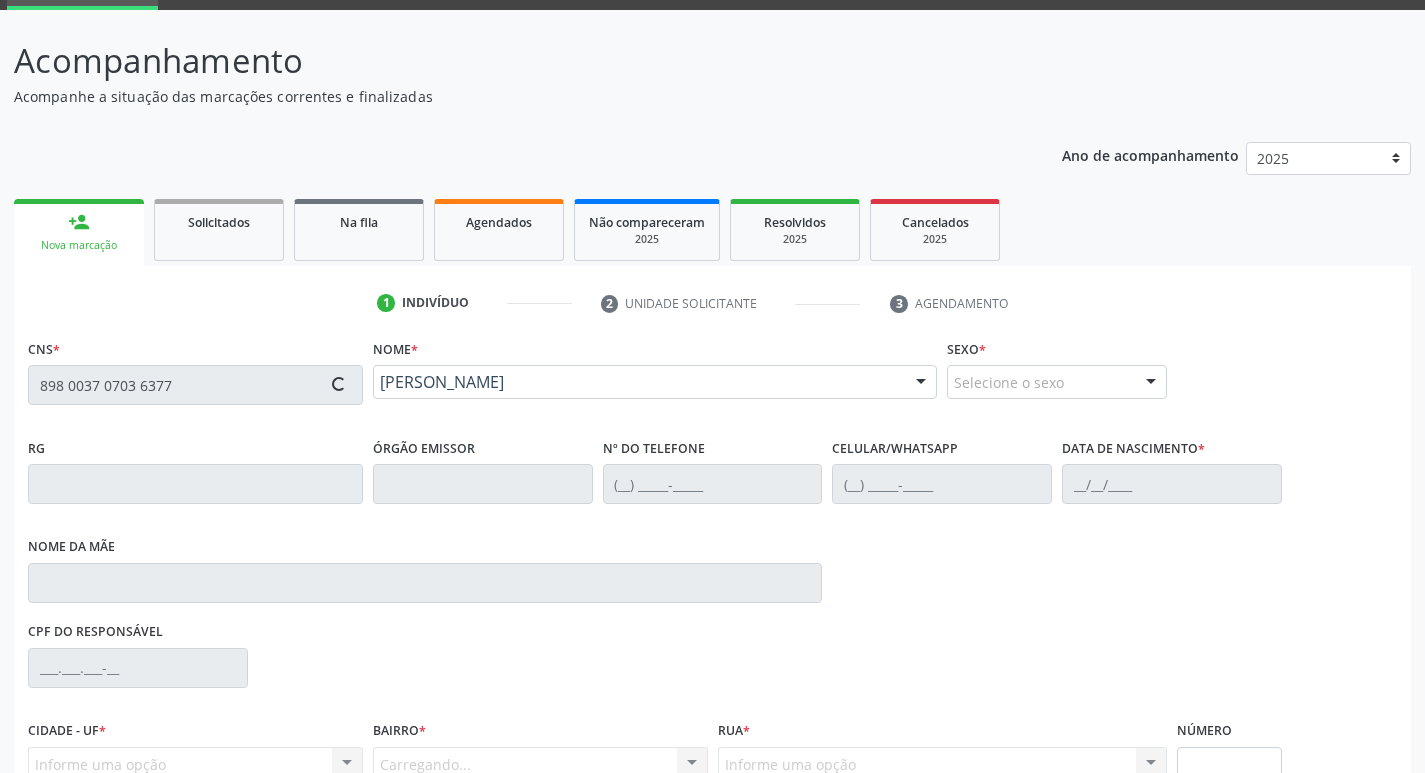 type on "[PHONE_NUMBER]" 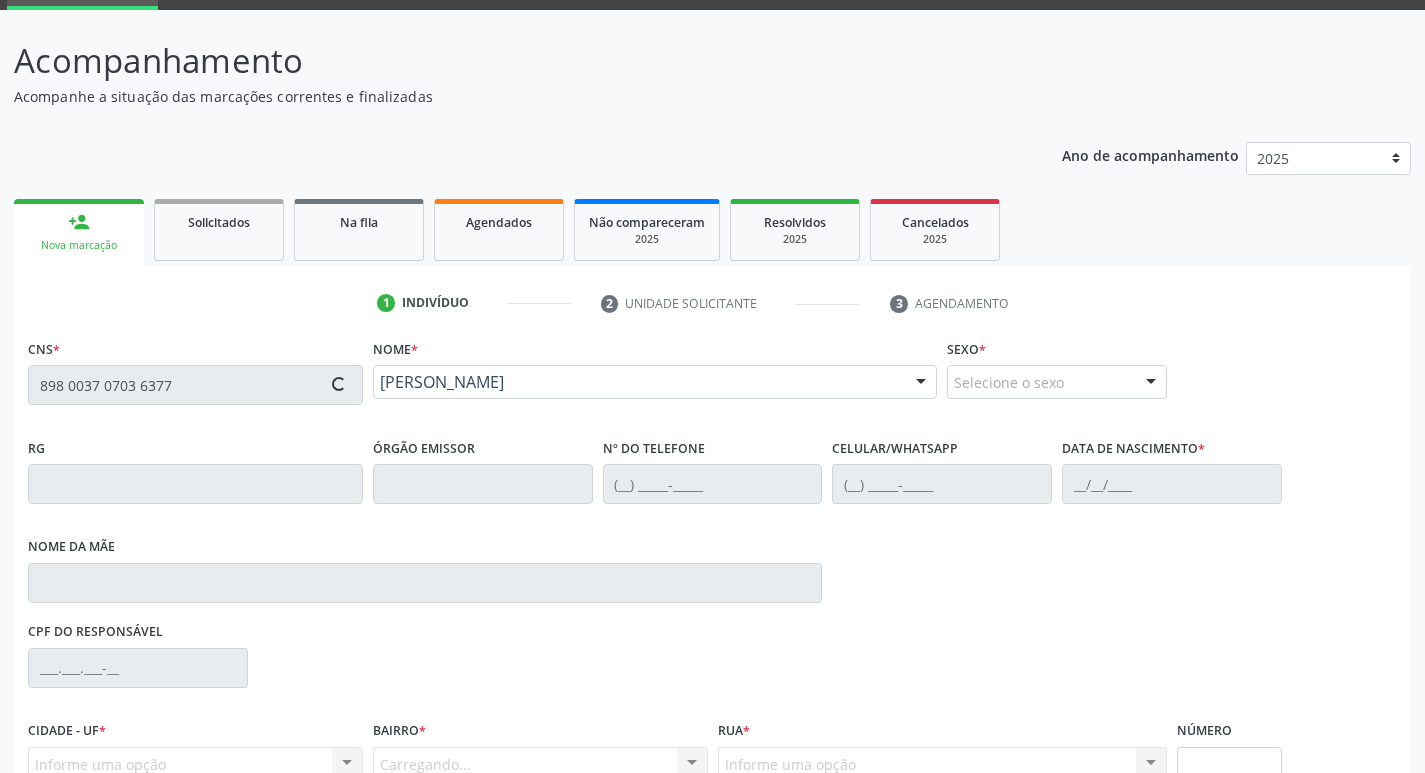 type on "17/04/1941" 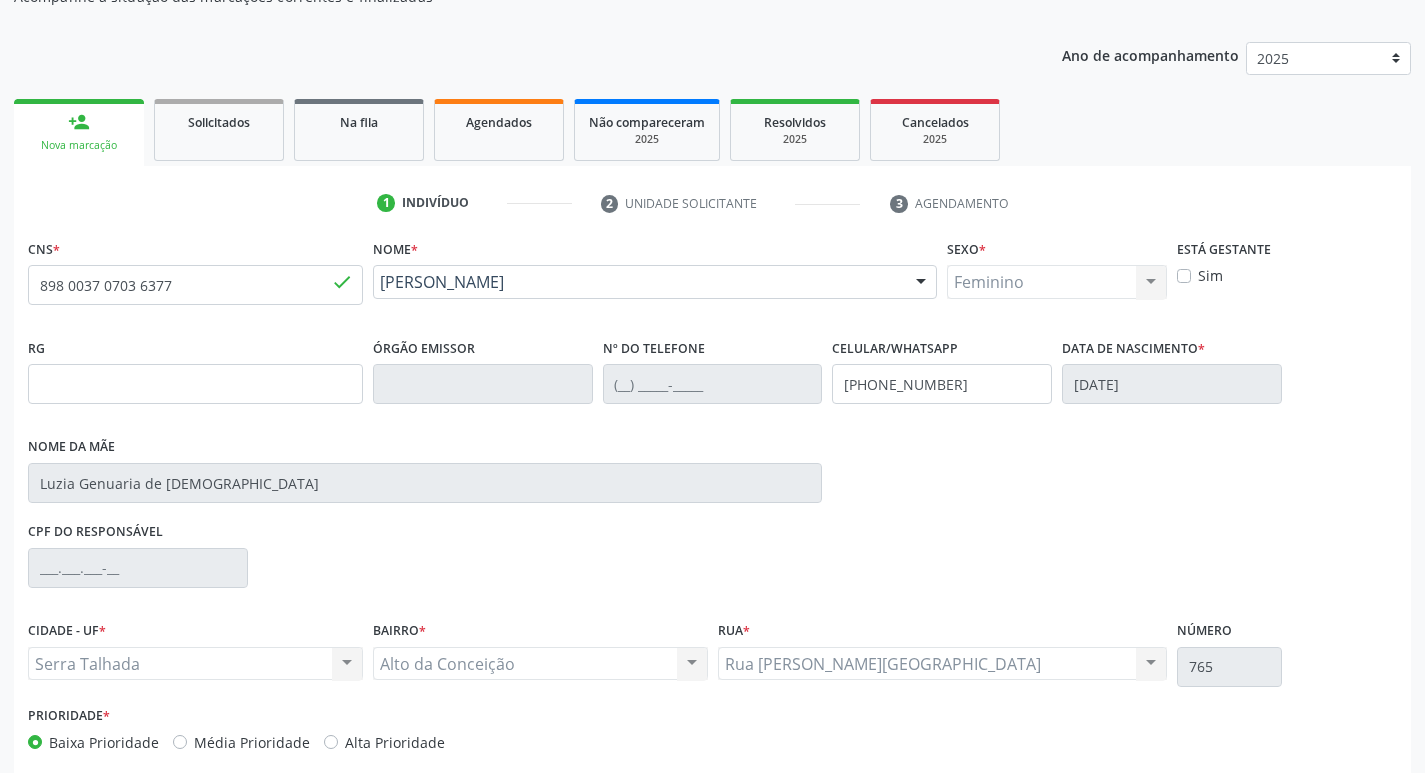 scroll, scrollTop: 297, scrollLeft: 0, axis: vertical 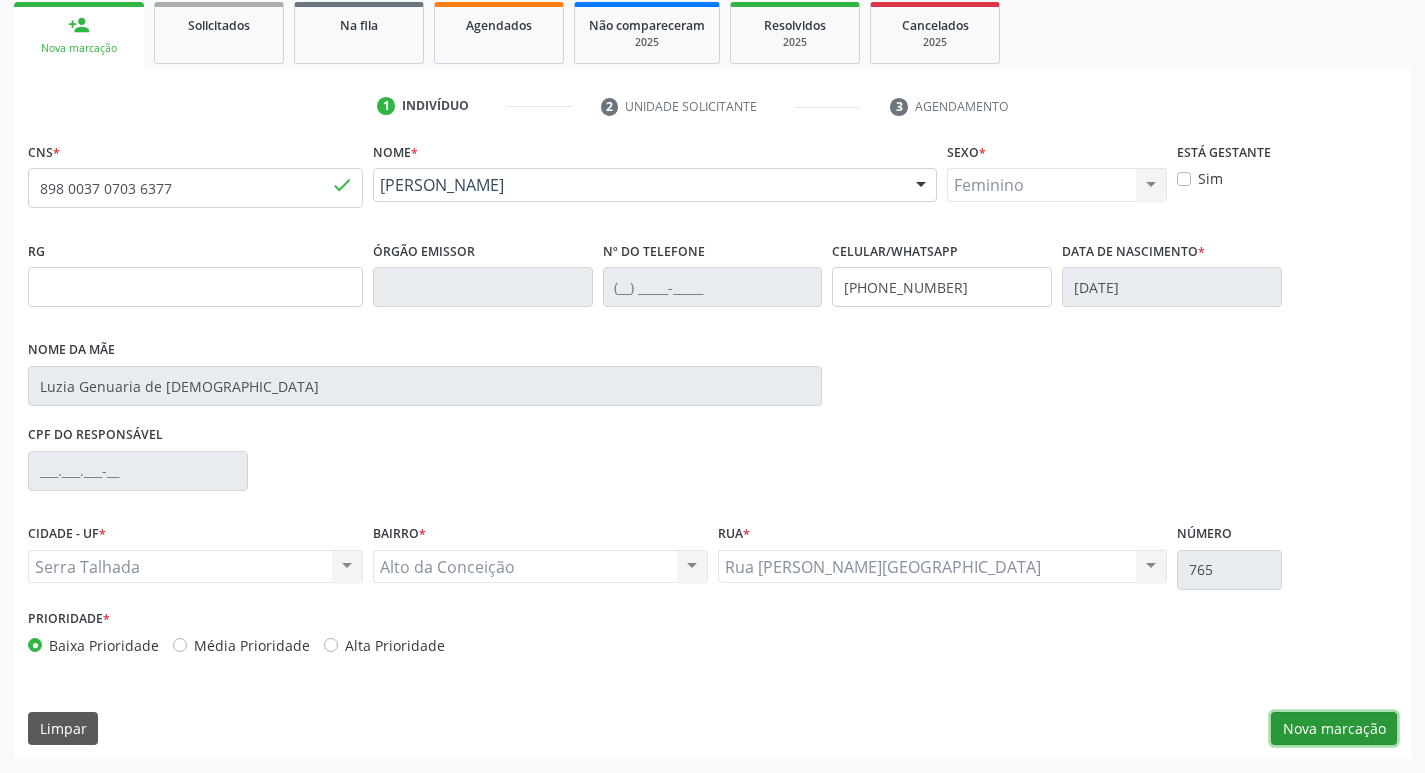 click on "Nova marcação" at bounding box center [1334, 729] 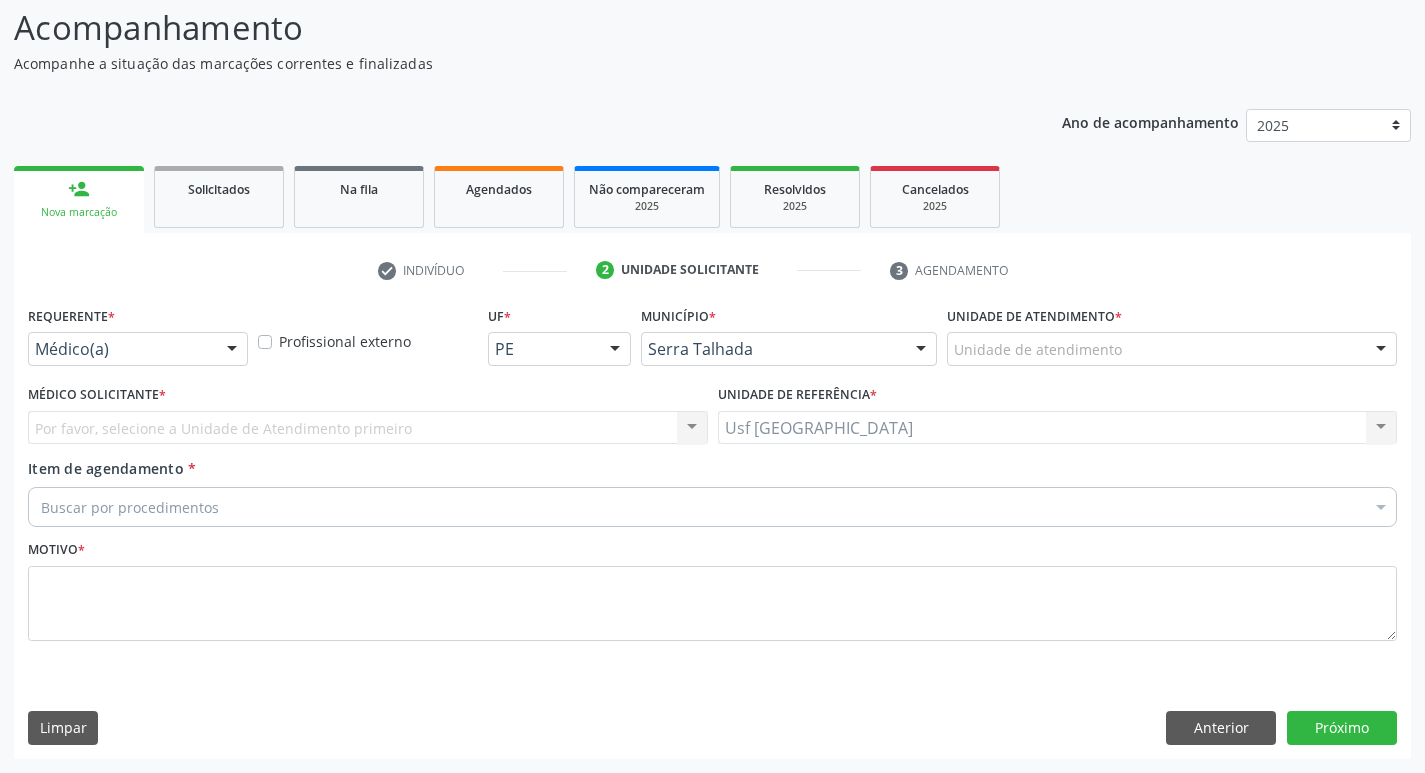 scroll, scrollTop: 133, scrollLeft: 0, axis: vertical 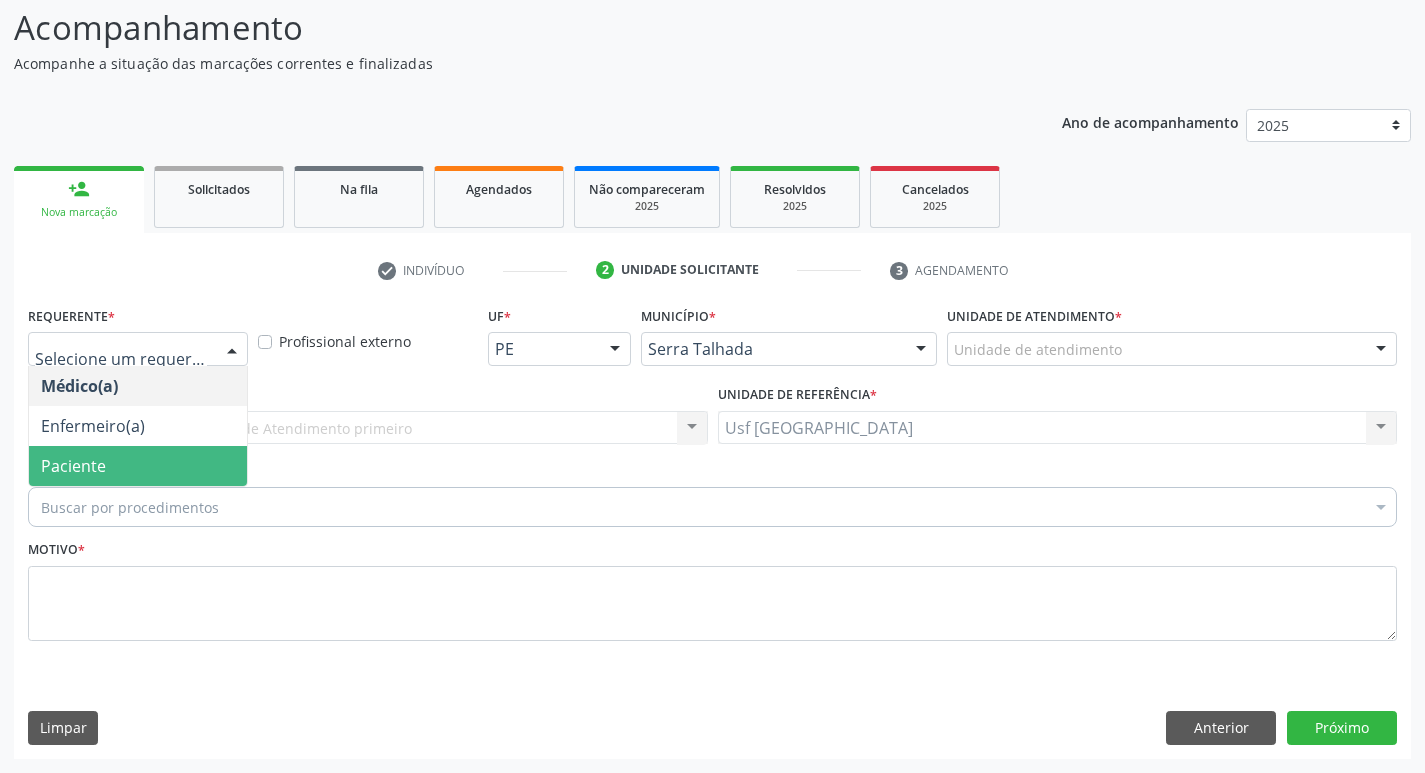 click on "Paciente" at bounding box center (73, 466) 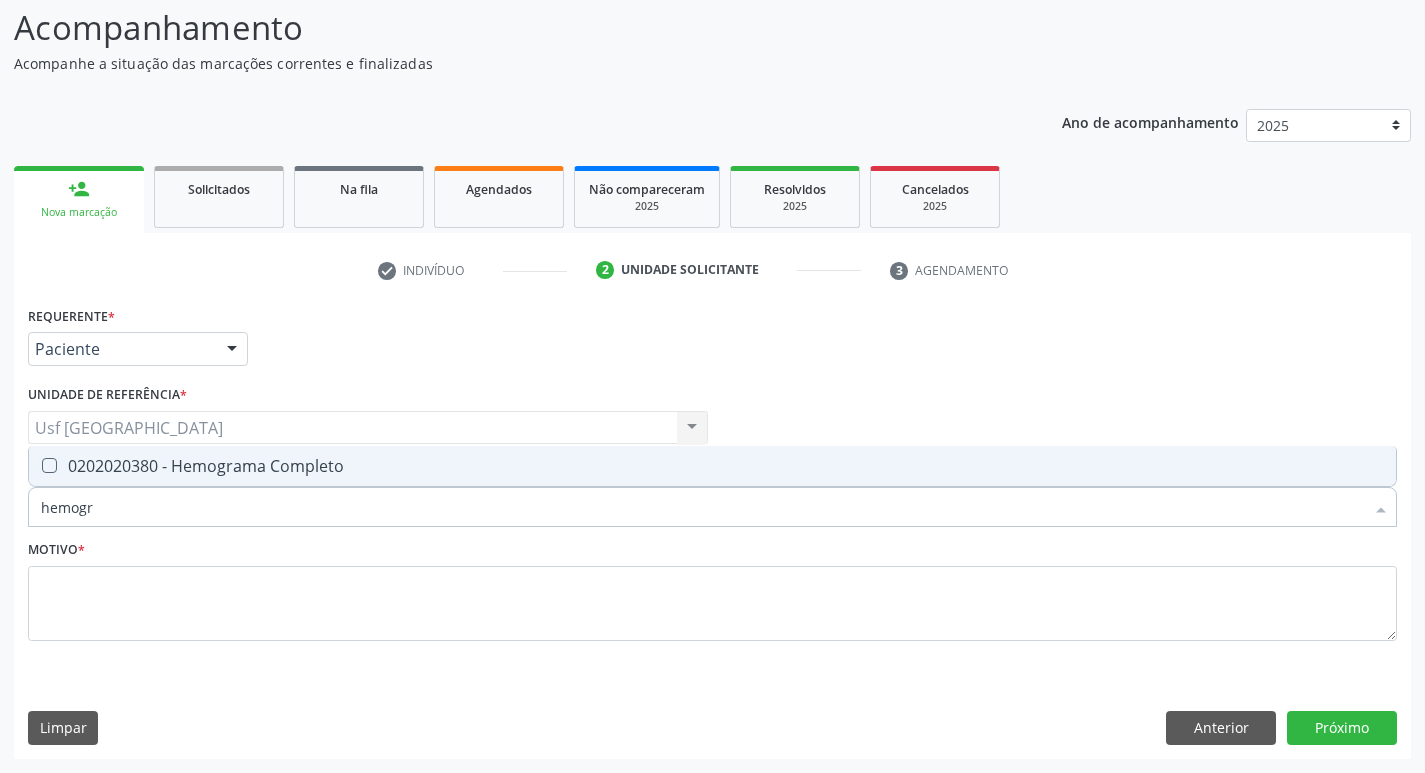 type on "hemogra" 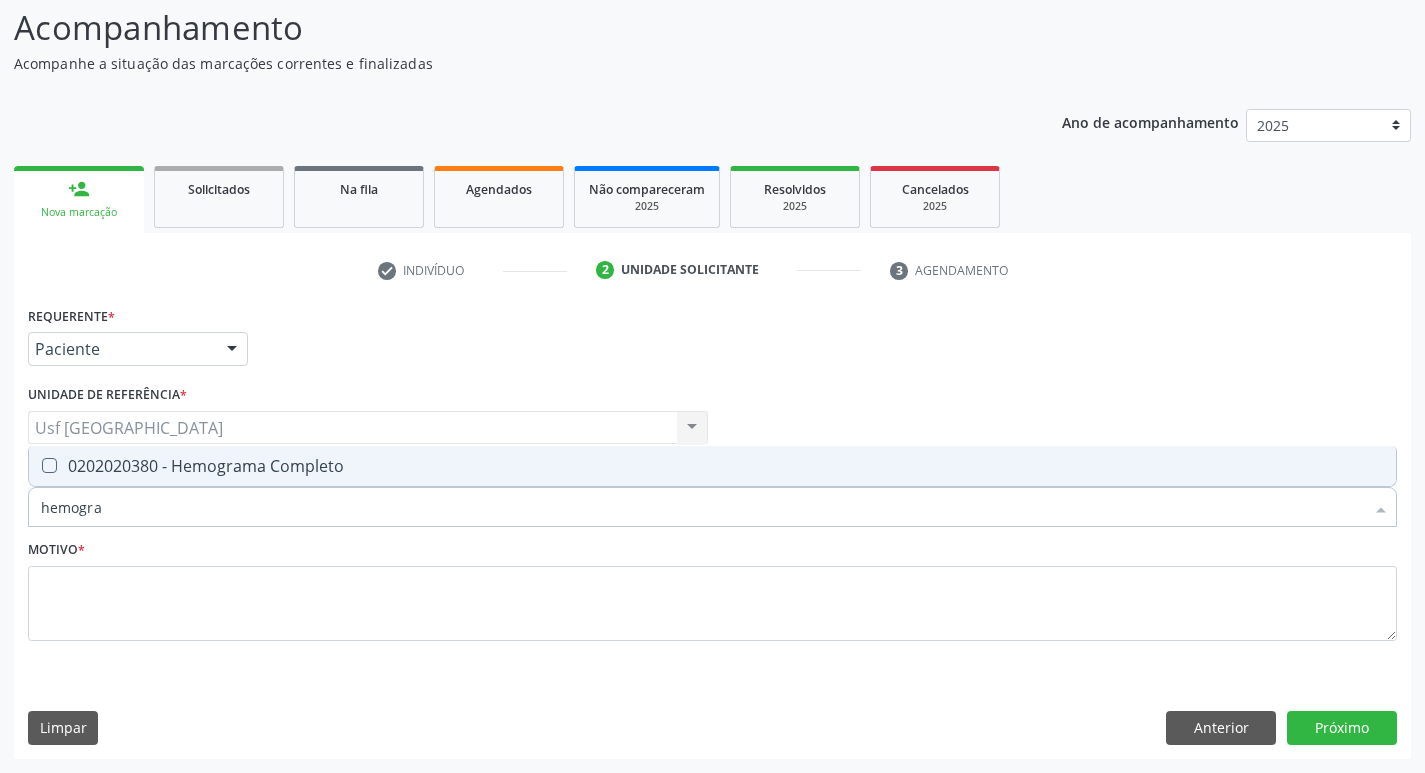 click at bounding box center (49, 465) 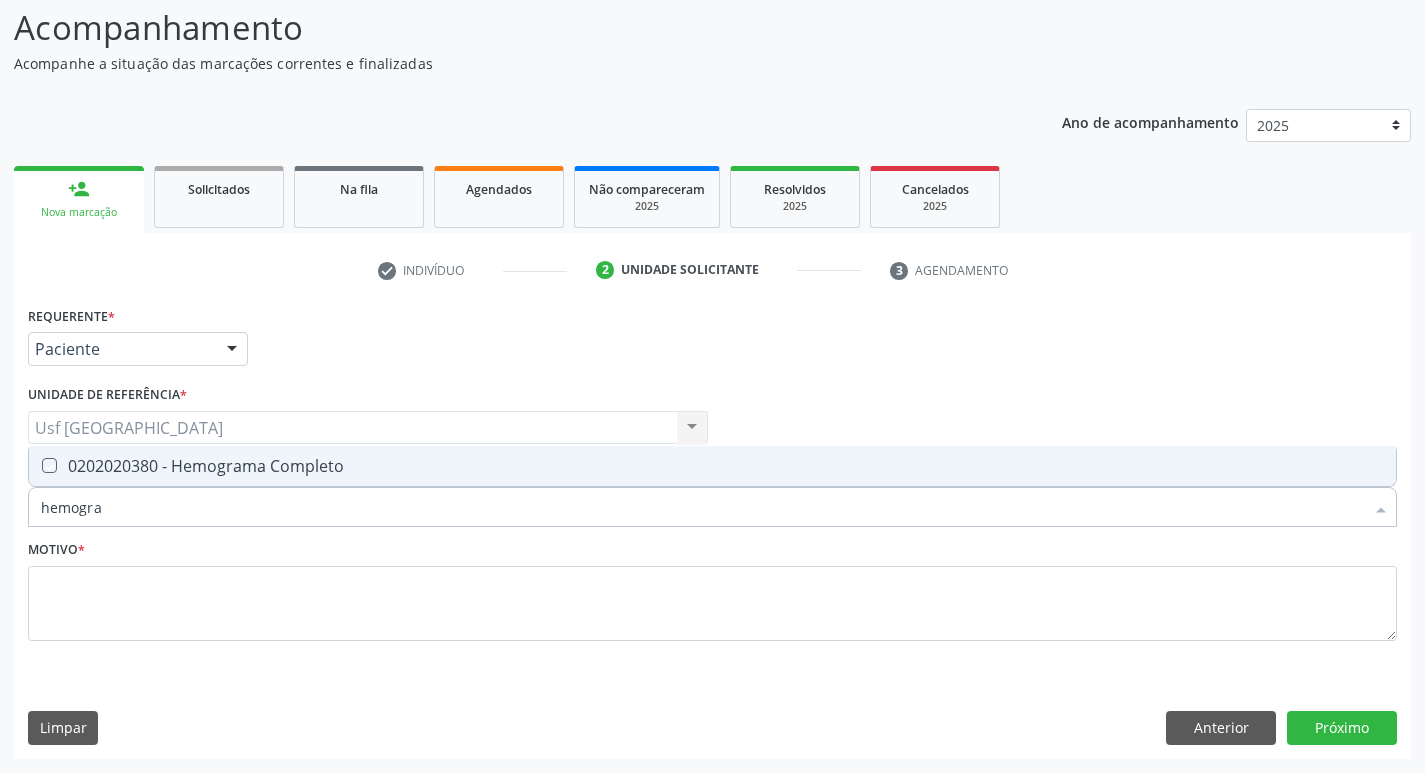 click at bounding box center [35, 465] 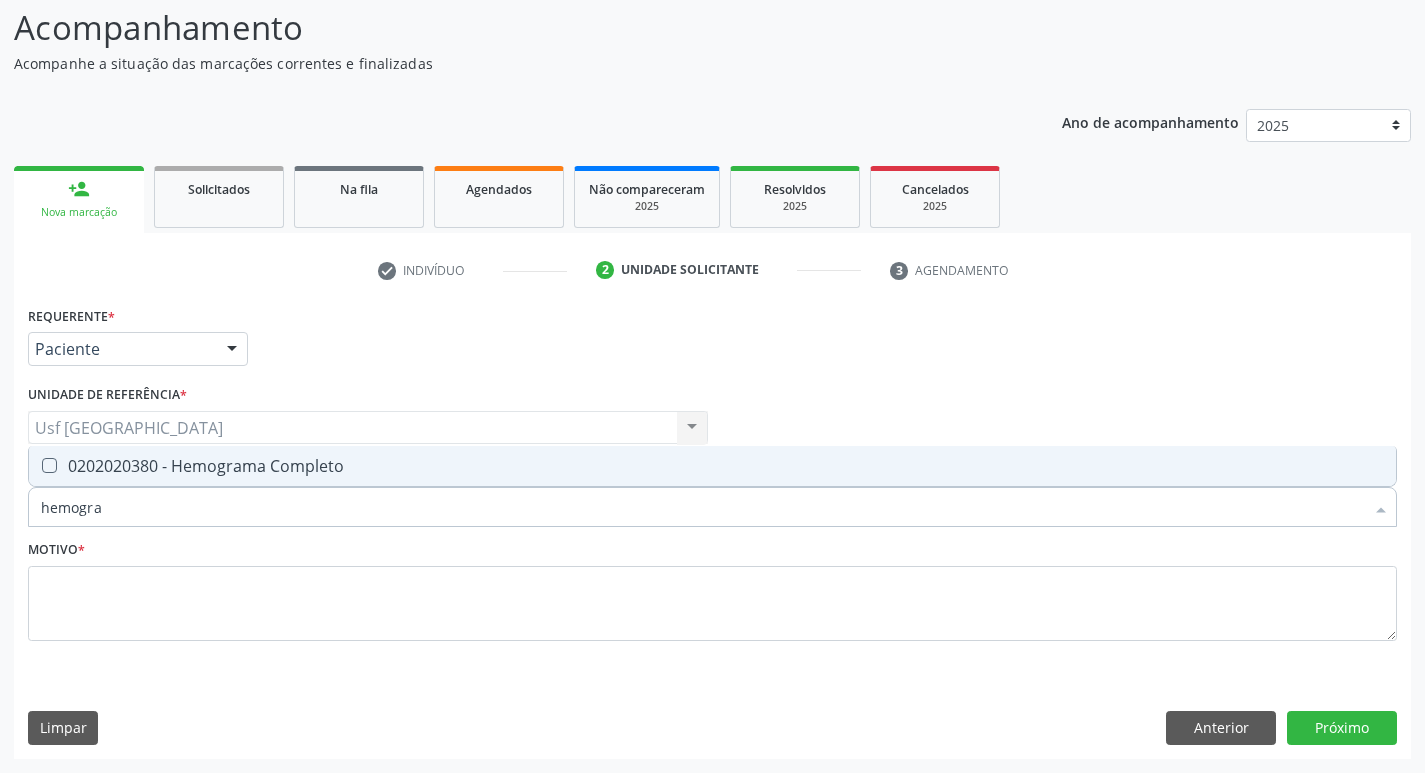 checkbox on "true" 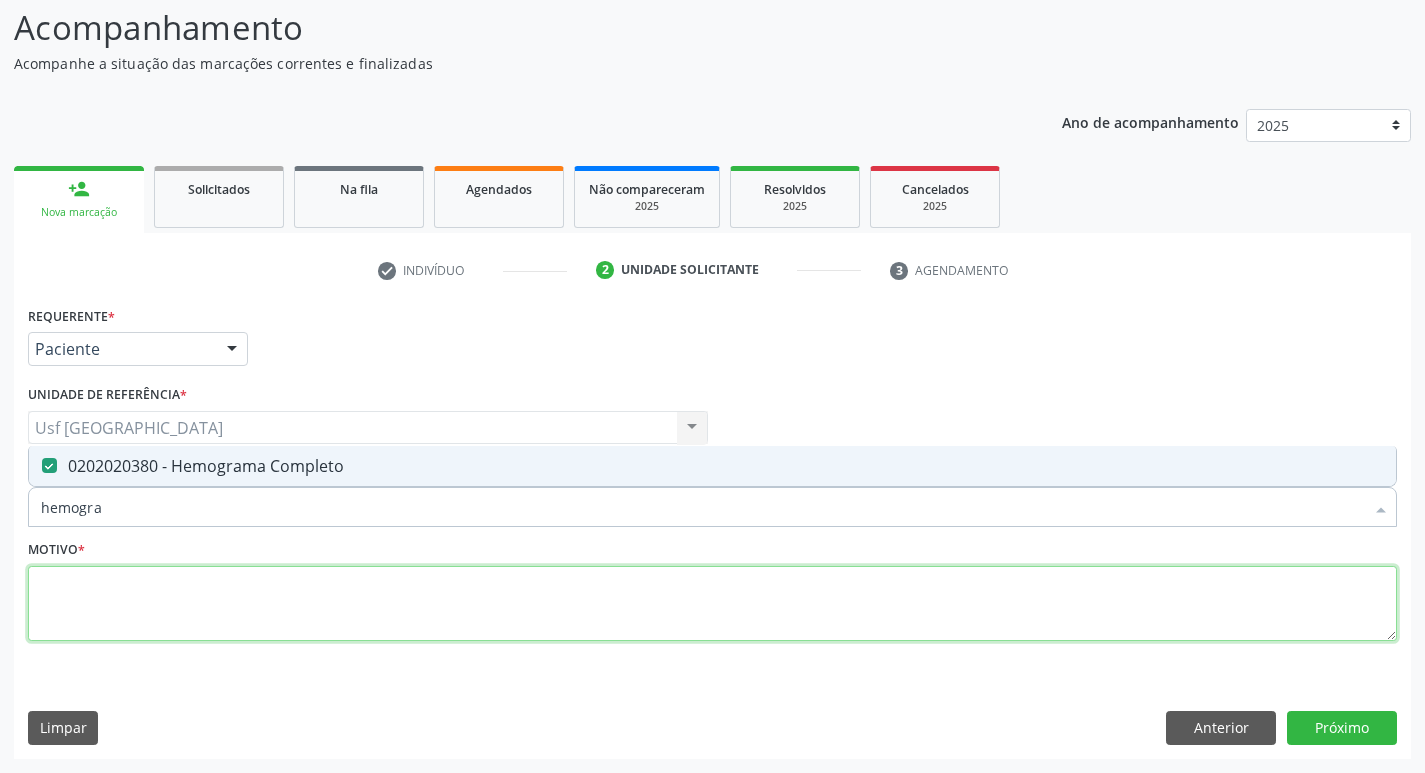 click at bounding box center (712, 604) 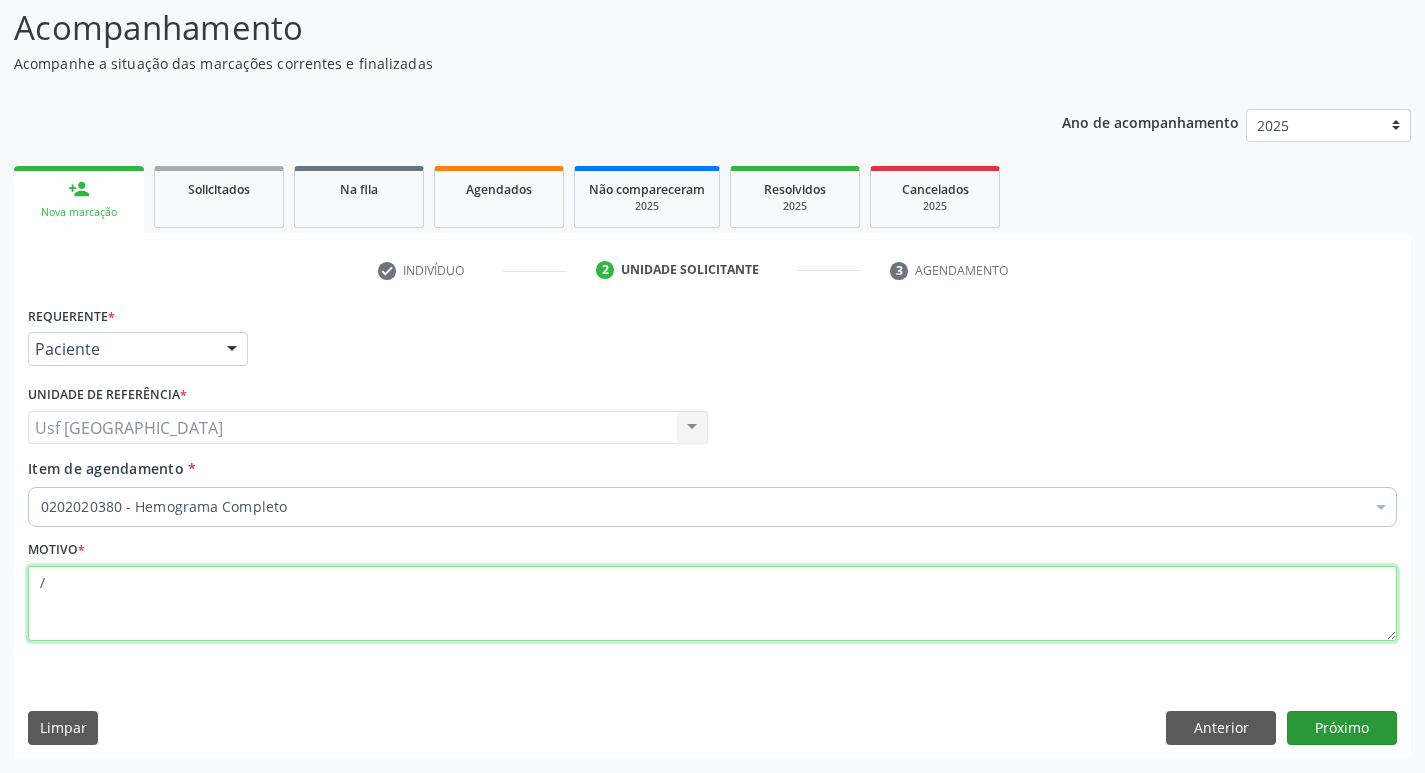type on "/" 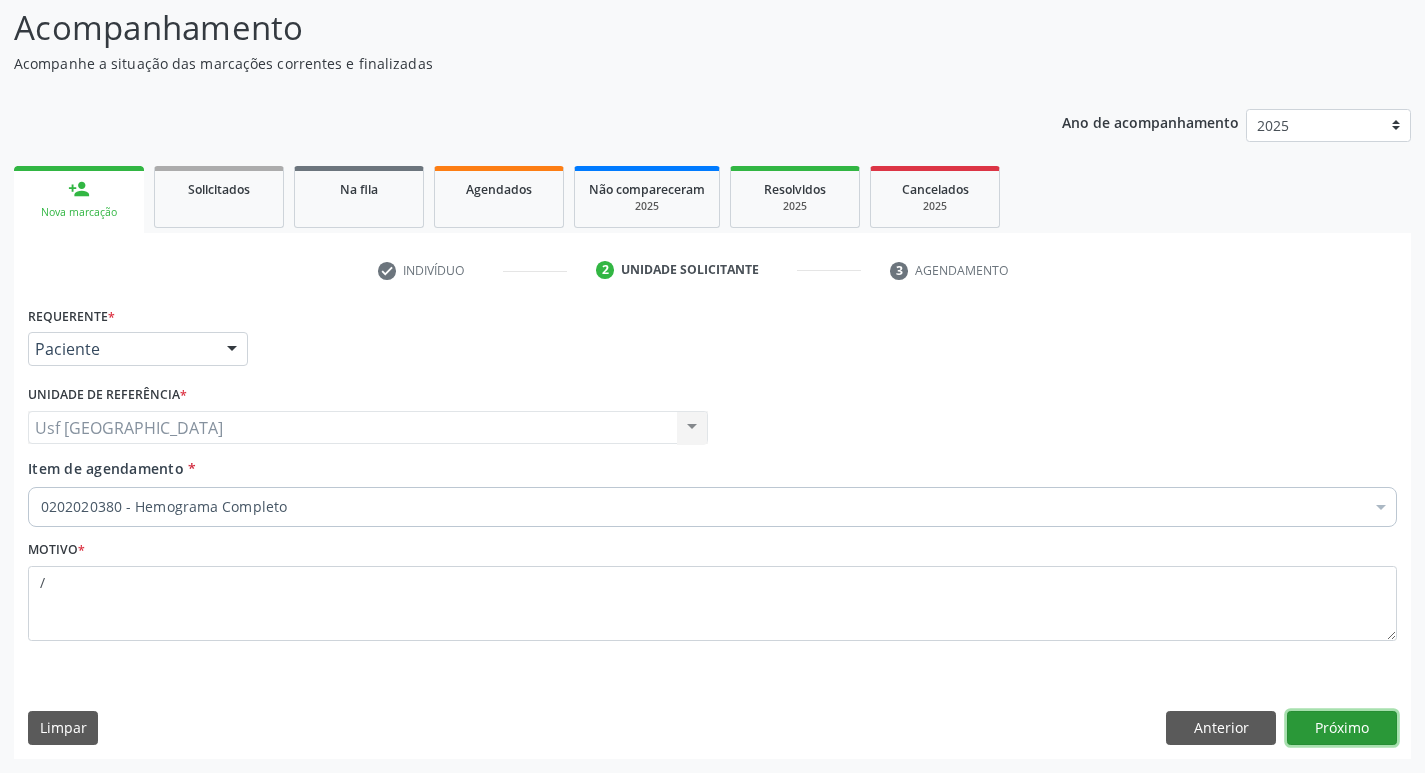 click on "Próximo" at bounding box center (1342, 728) 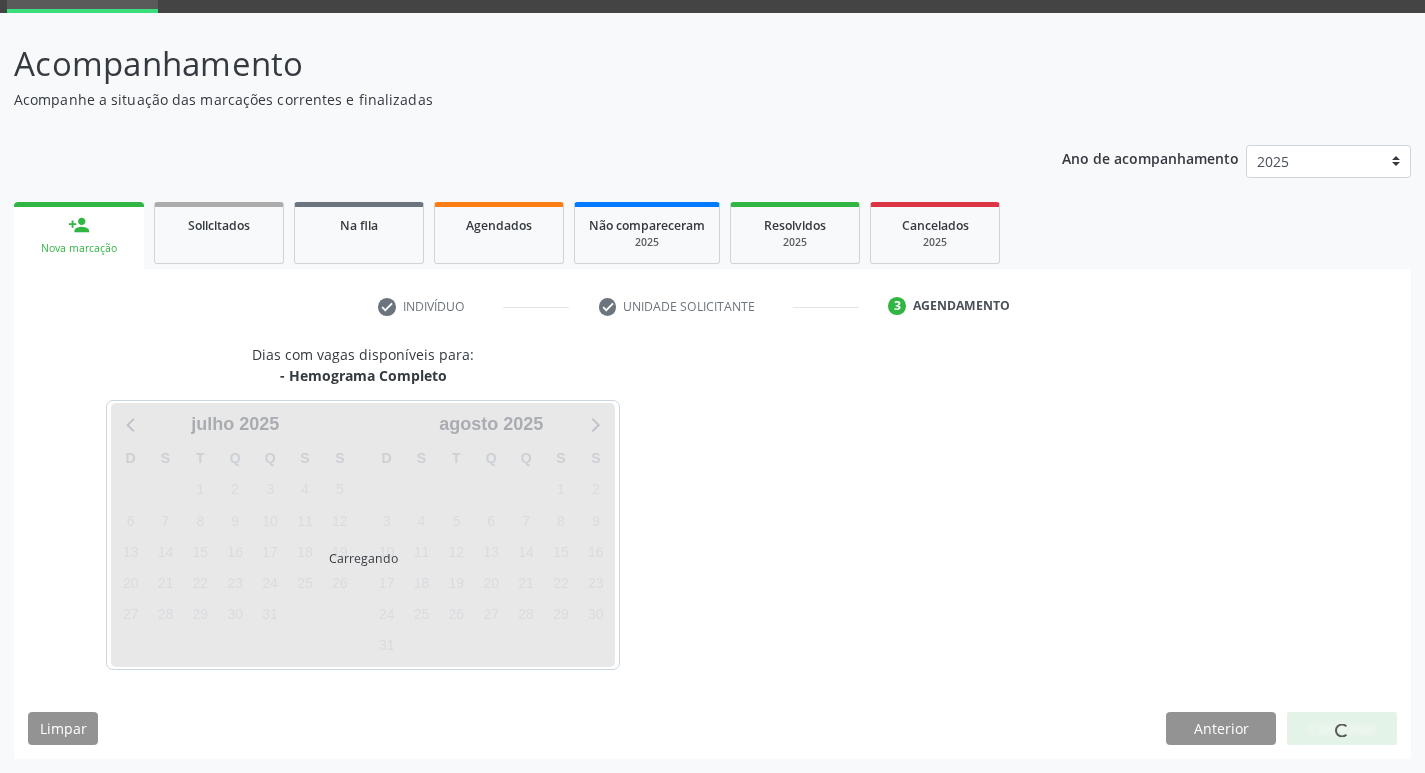 scroll, scrollTop: 97, scrollLeft: 0, axis: vertical 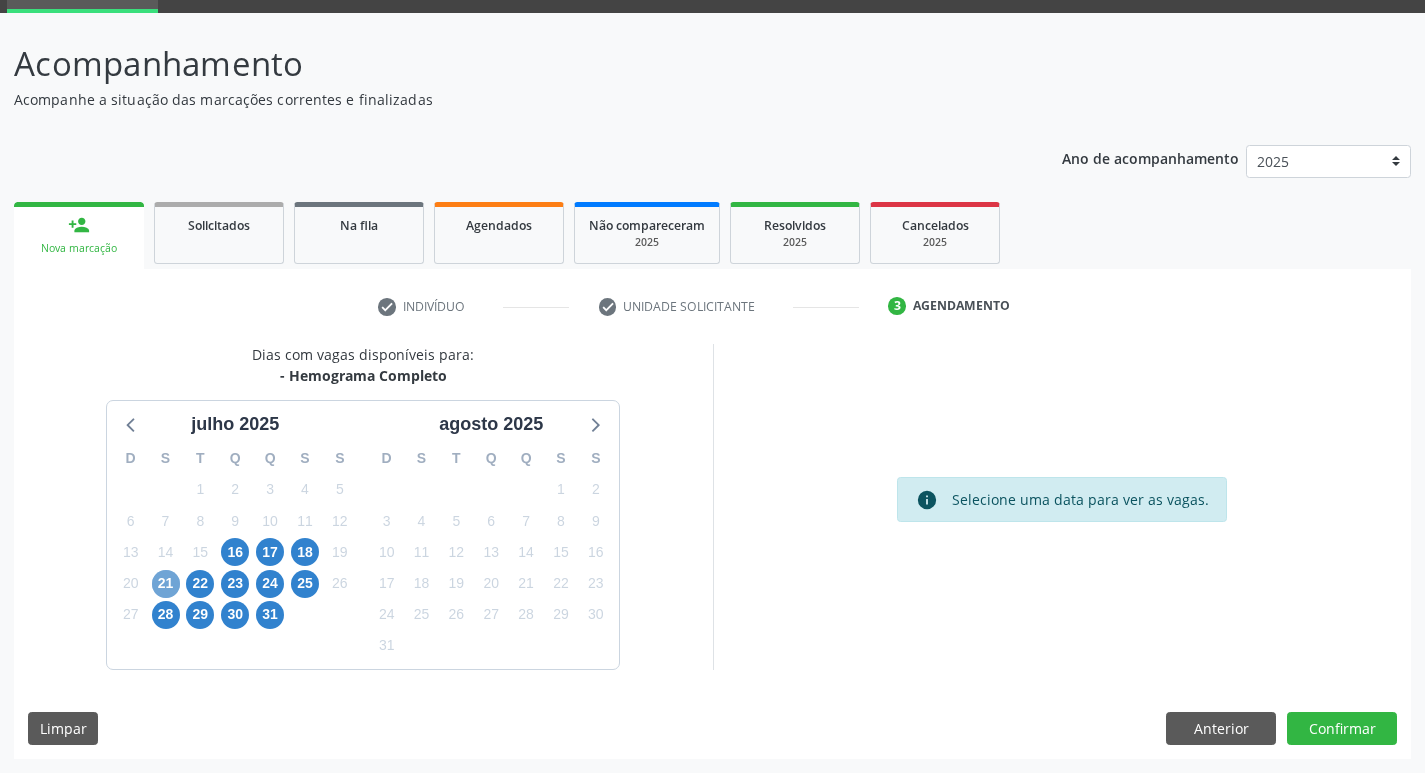 click on "21" at bounding box center (166, 584) 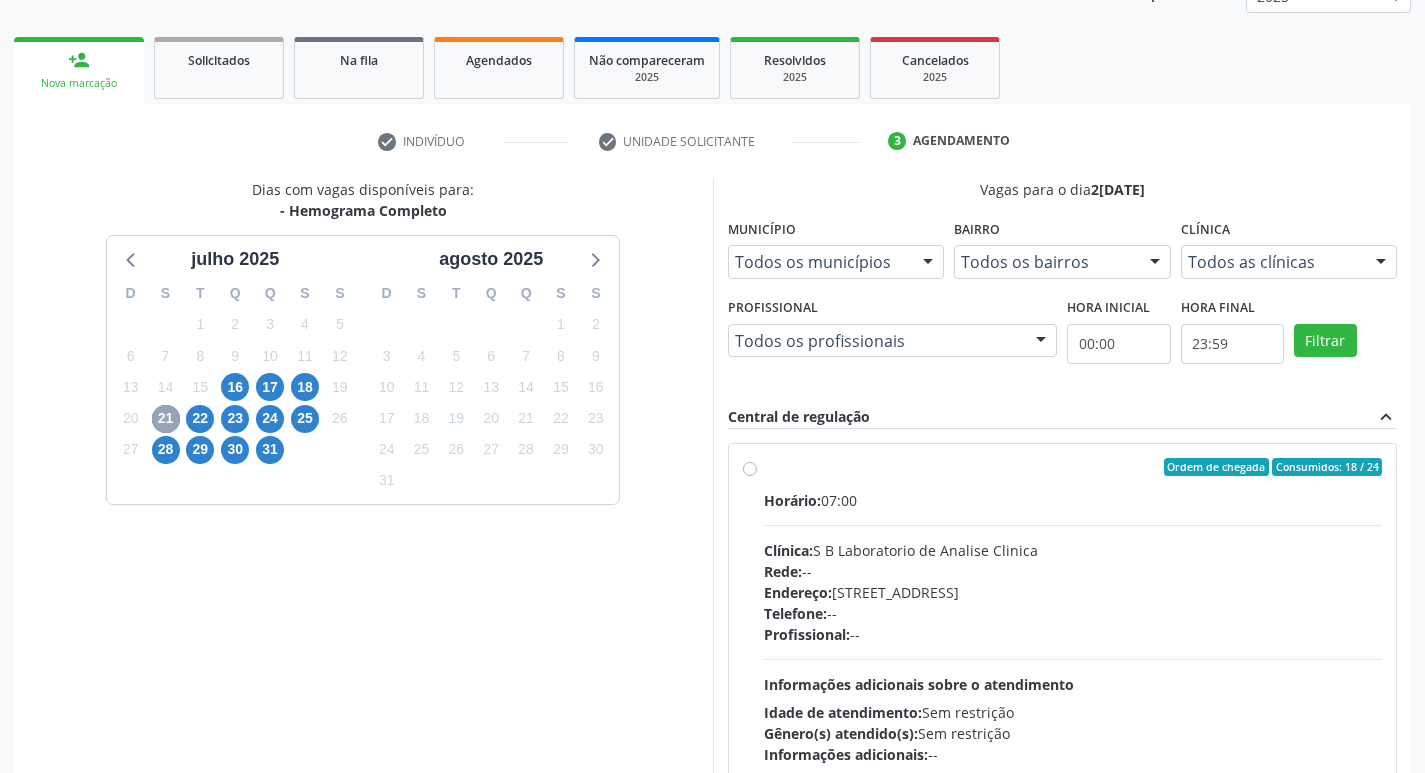 scroll, scrollTop: 297, scrollLeft: 0, axis: vertical 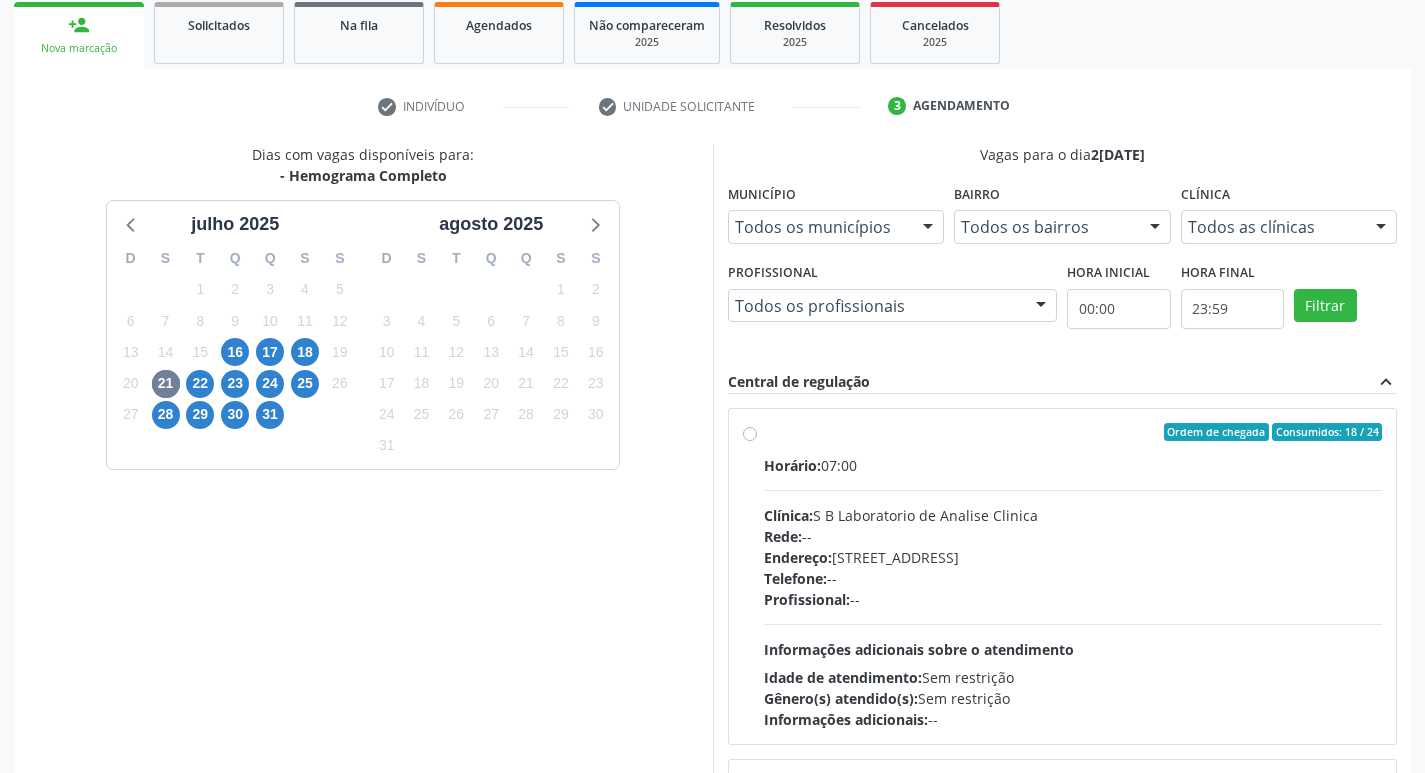 click on "Ordem de chegada
Consumidos: 18 / 24
Horário:   07:00
Clínica:  S B Laboratorio de Analise Clinica
Rede:
--
Endereço:   Casa, nº 679, Centro, Serra Talhada - PE
Telefone:   --
Profissional:
--
Informações adicionais sobre o atendimento
Idade de atendimento:
Sem restrição
Gênero(s) atendido(s):
Sem restrição
Informações adicionais:
--" at bounding box center [1073, 576] 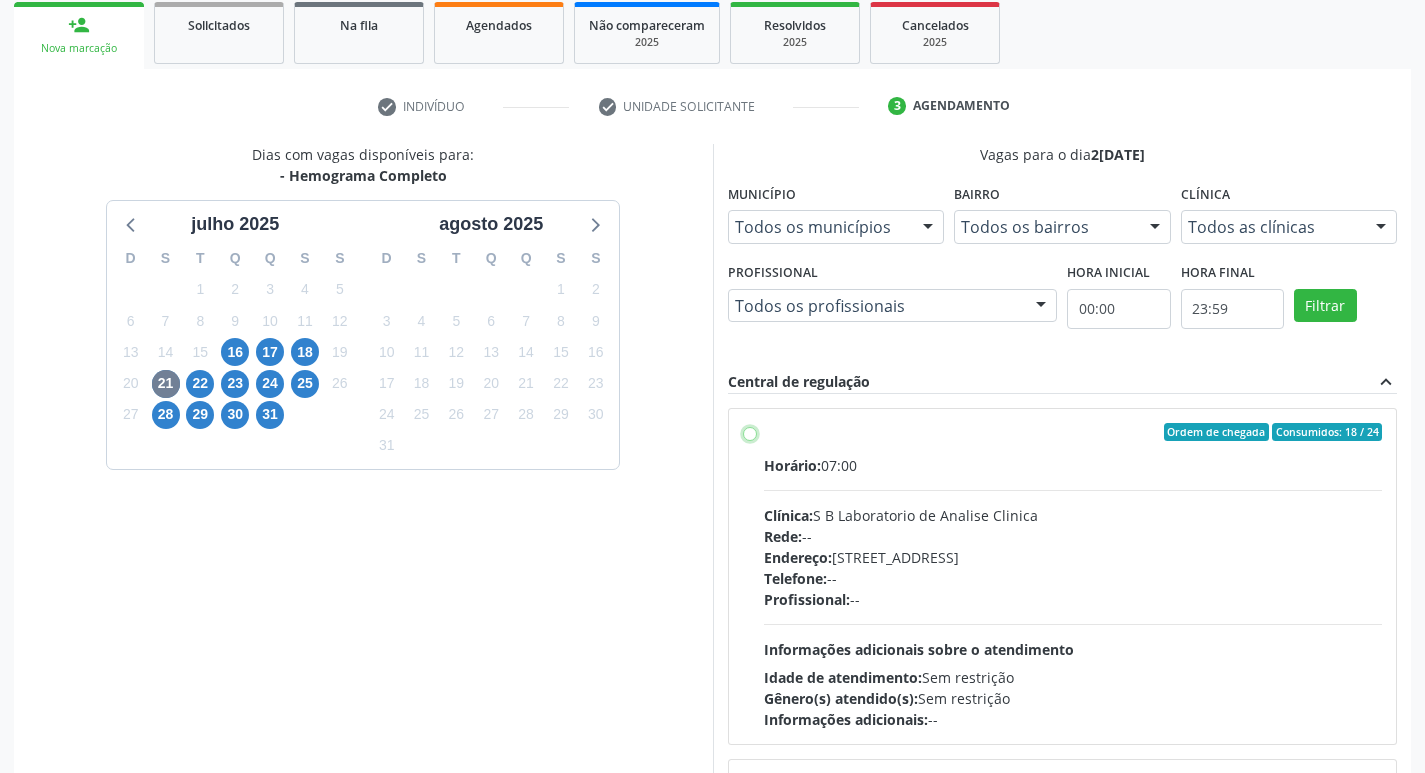 click on "Ordem de chegada
Consumidos: 18 / 24
Horário:   07:00
Clínica:  S B Laboratorio de Analise Clinica
Rede:
--
Endereço:   Casa, nº 679, Centro, Serra Talhada - PE
Telefone:   --
Profissional:
--
Informações adicionais sobre o atendimento
Idade de atendimento:
Sem restrição
Gênero(s) atendido(s):
Sem restrição
Informações adicionais:
--" at bounding box center [750, 432] 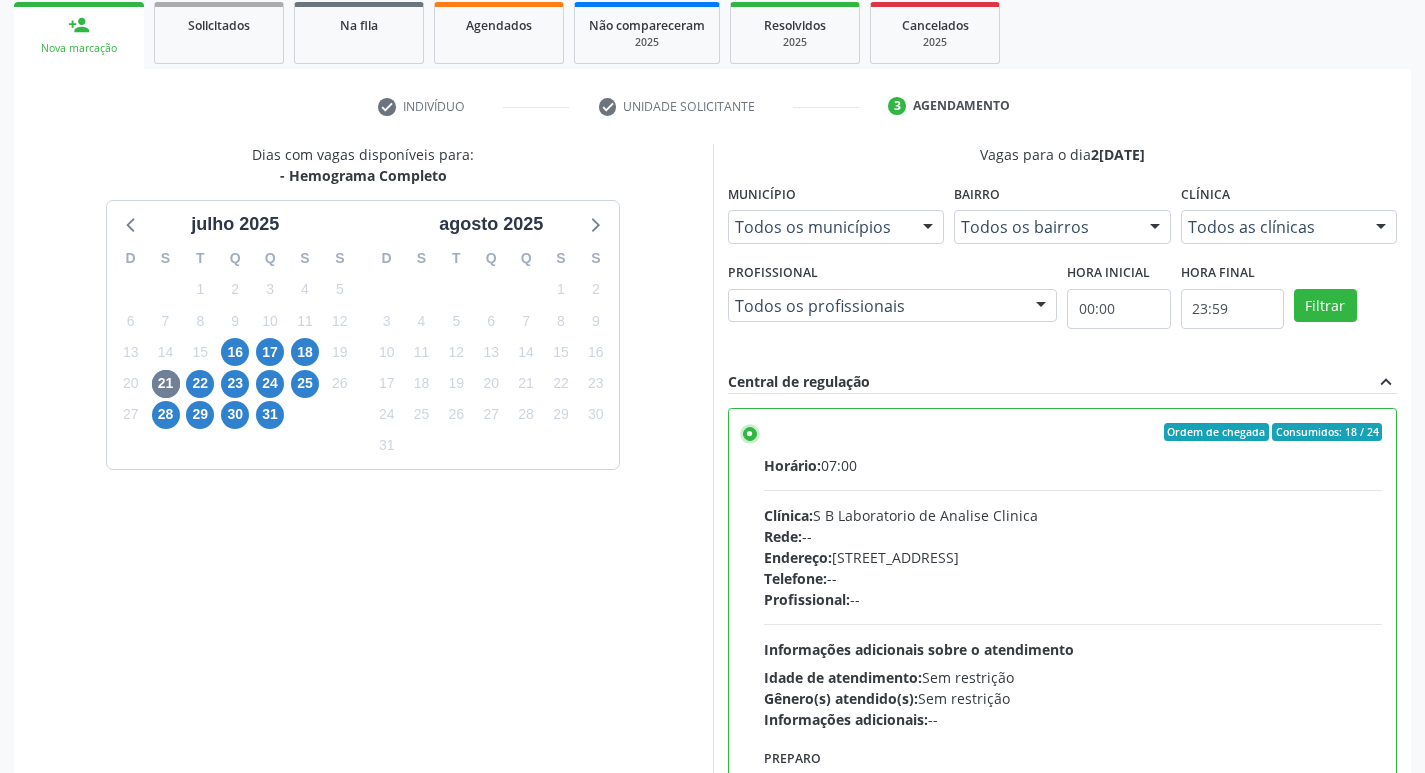 scroll, scrollTop: 422, scrollLeft: 0, axis: vertical 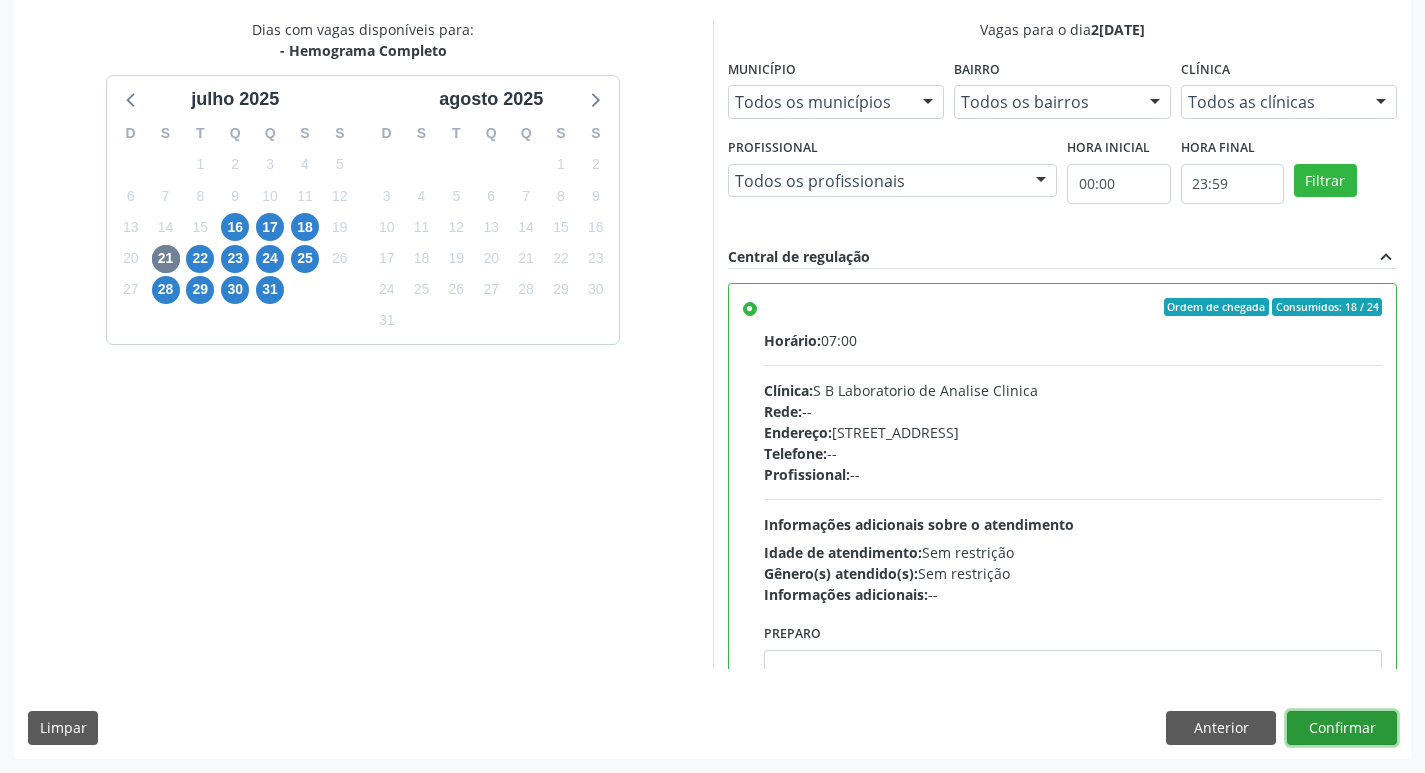 click on "Confirmar" at bounding box center (1342, 728) 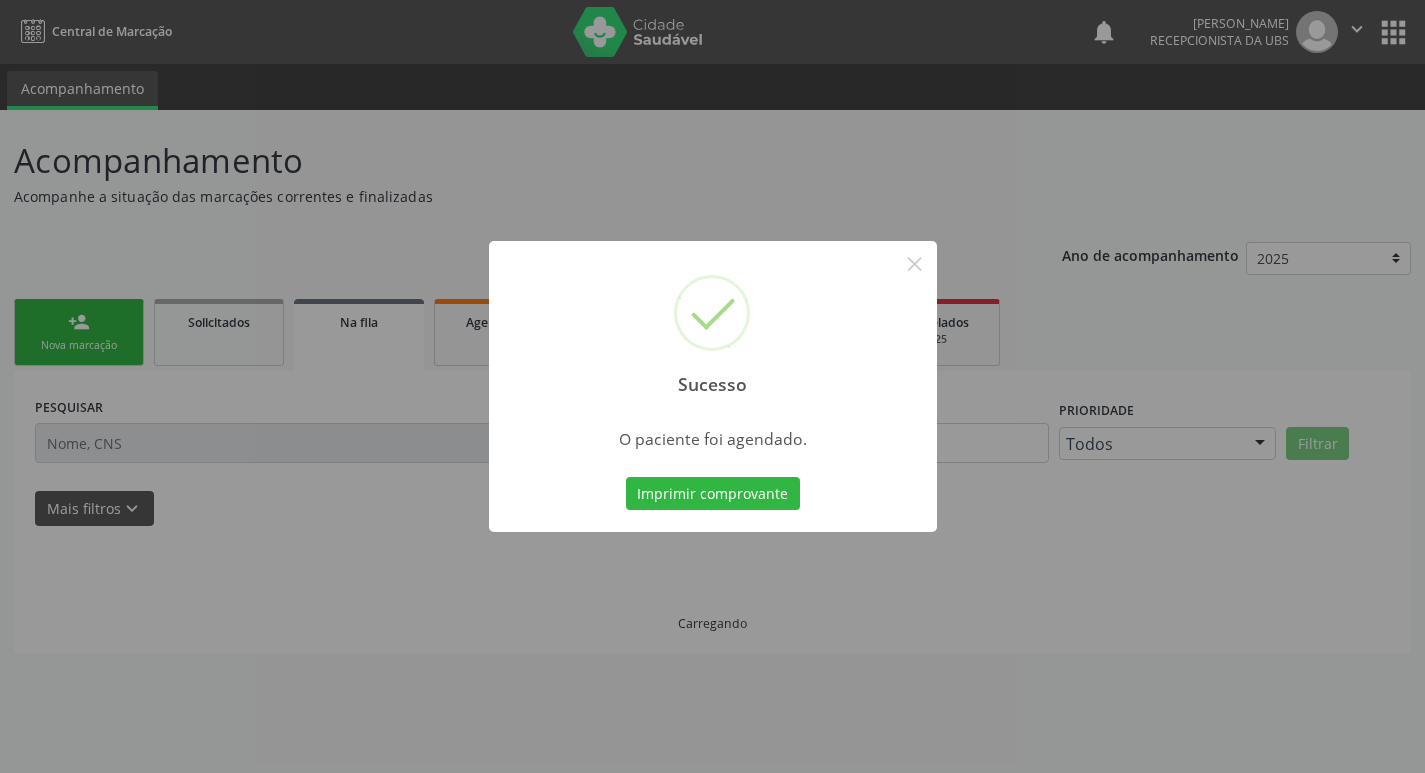 scroll, scrollTop: 0, scrollLeft: 0, axis: both 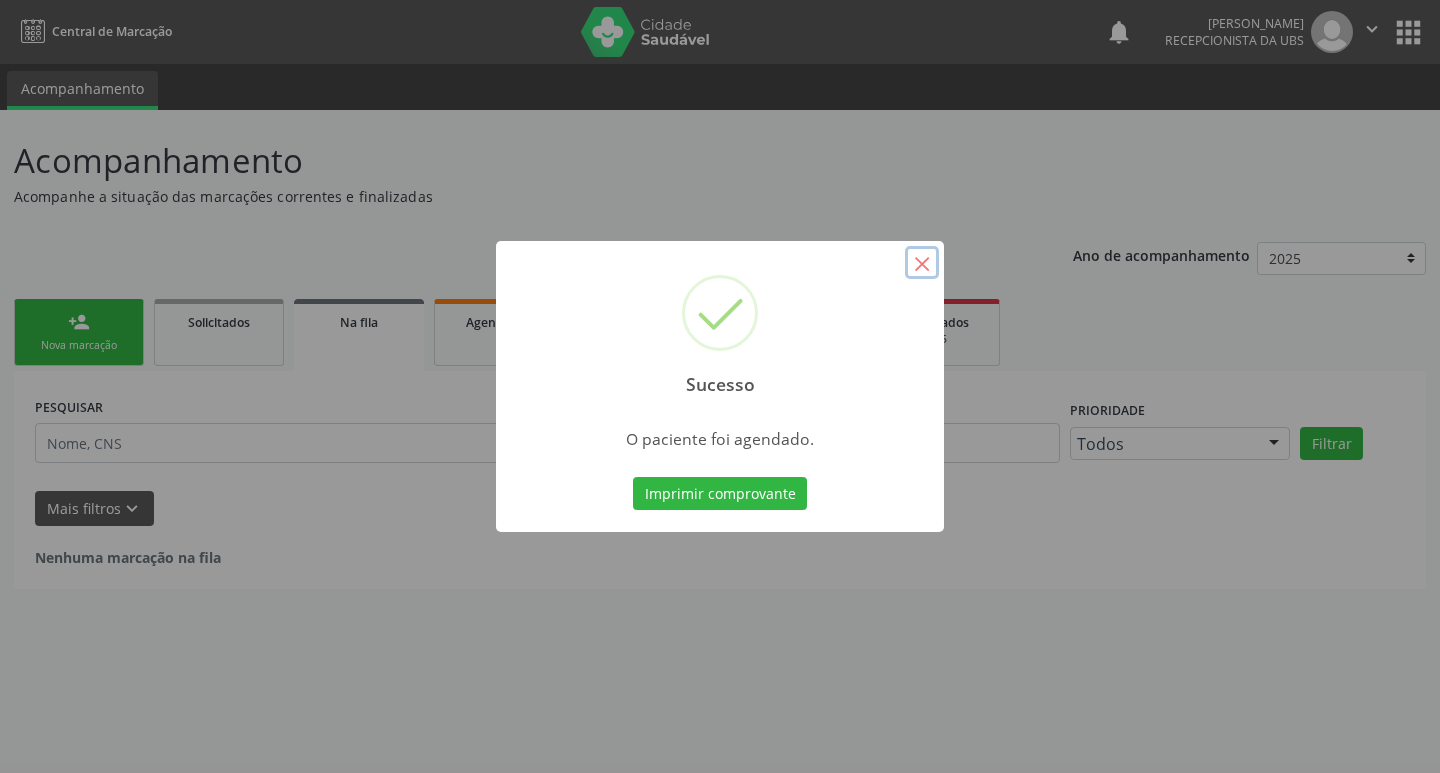 click on "×" at bounding box center [922, 263] 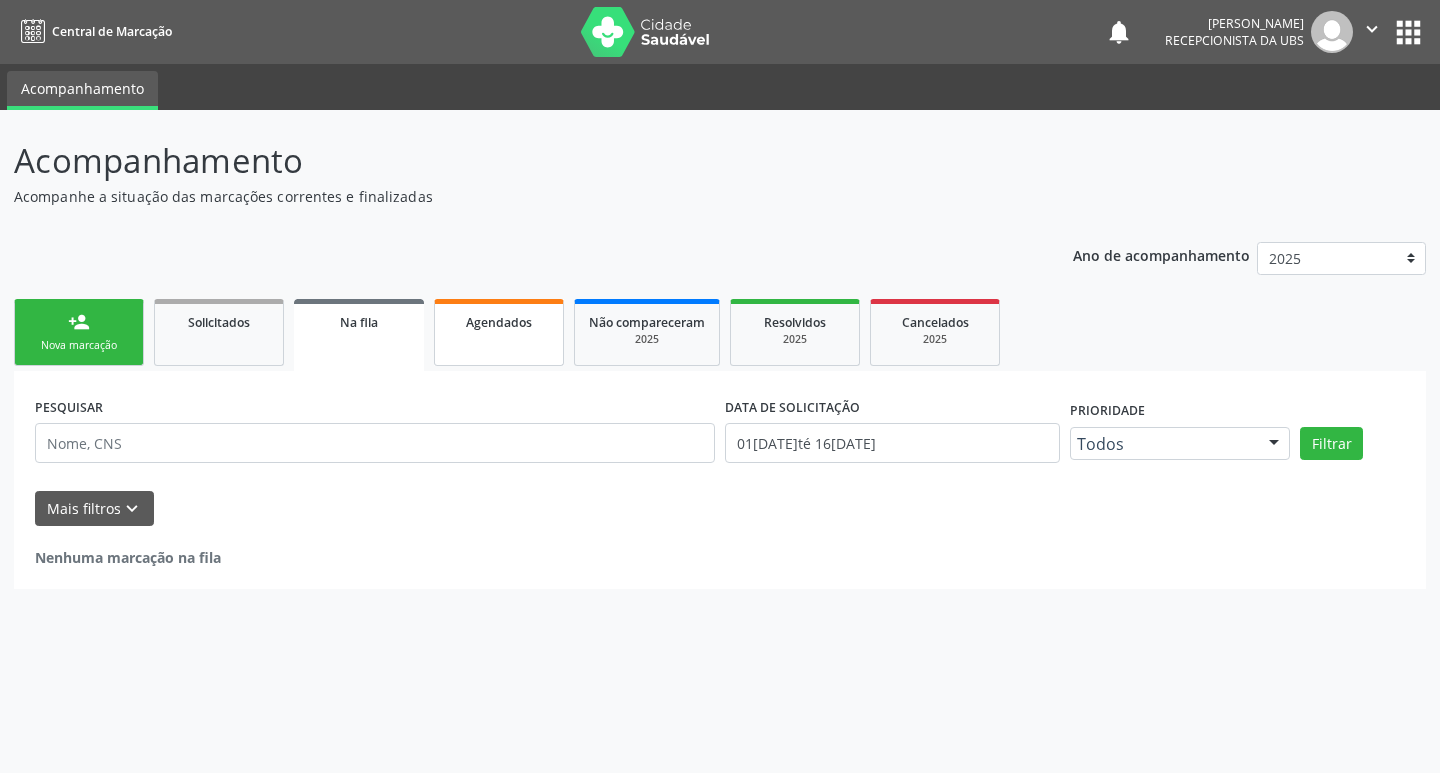 click on "Agendados" at bounding box center [499, 321] 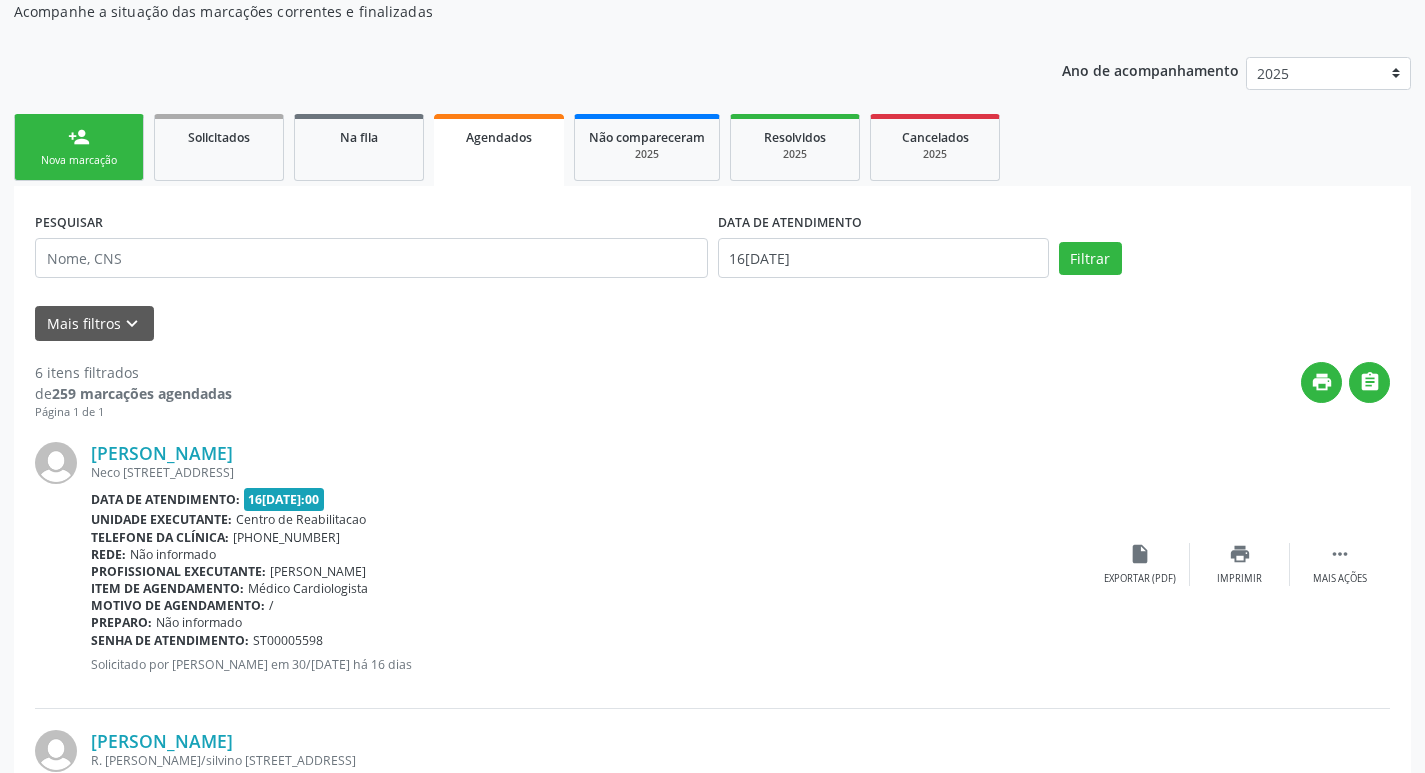 scroll, scrollTop: 200, scrollLeft: 0, axis: vertical 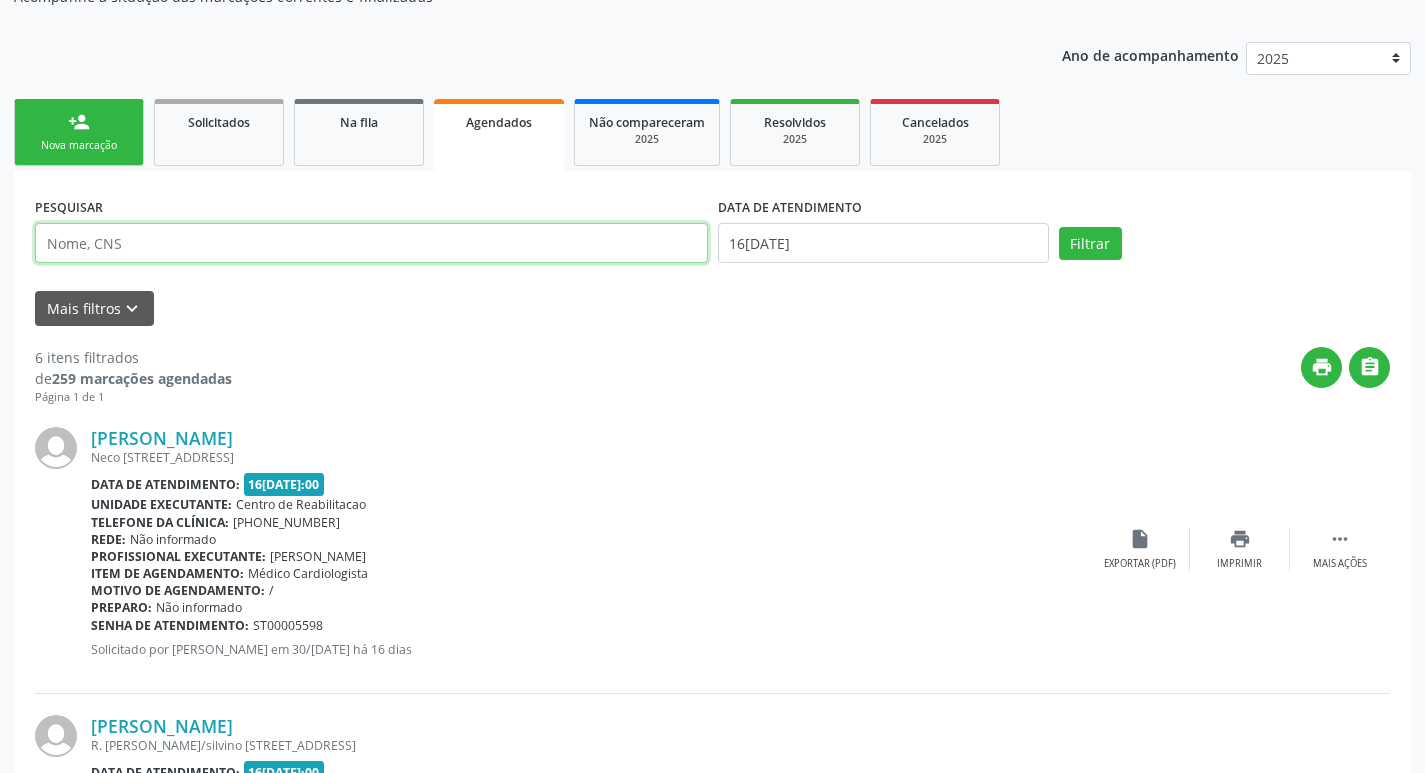 click at bounding box center [371, 243] 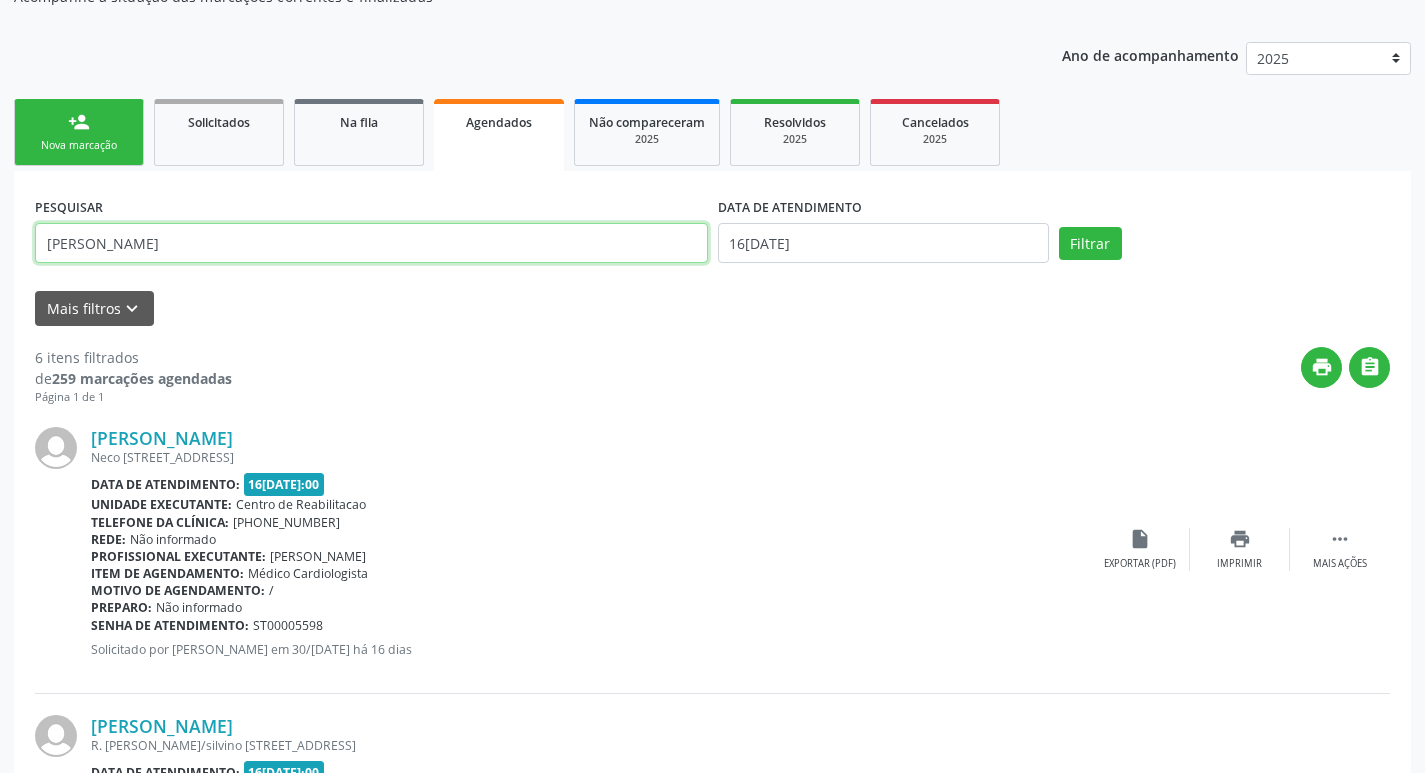 type on "arlinda" 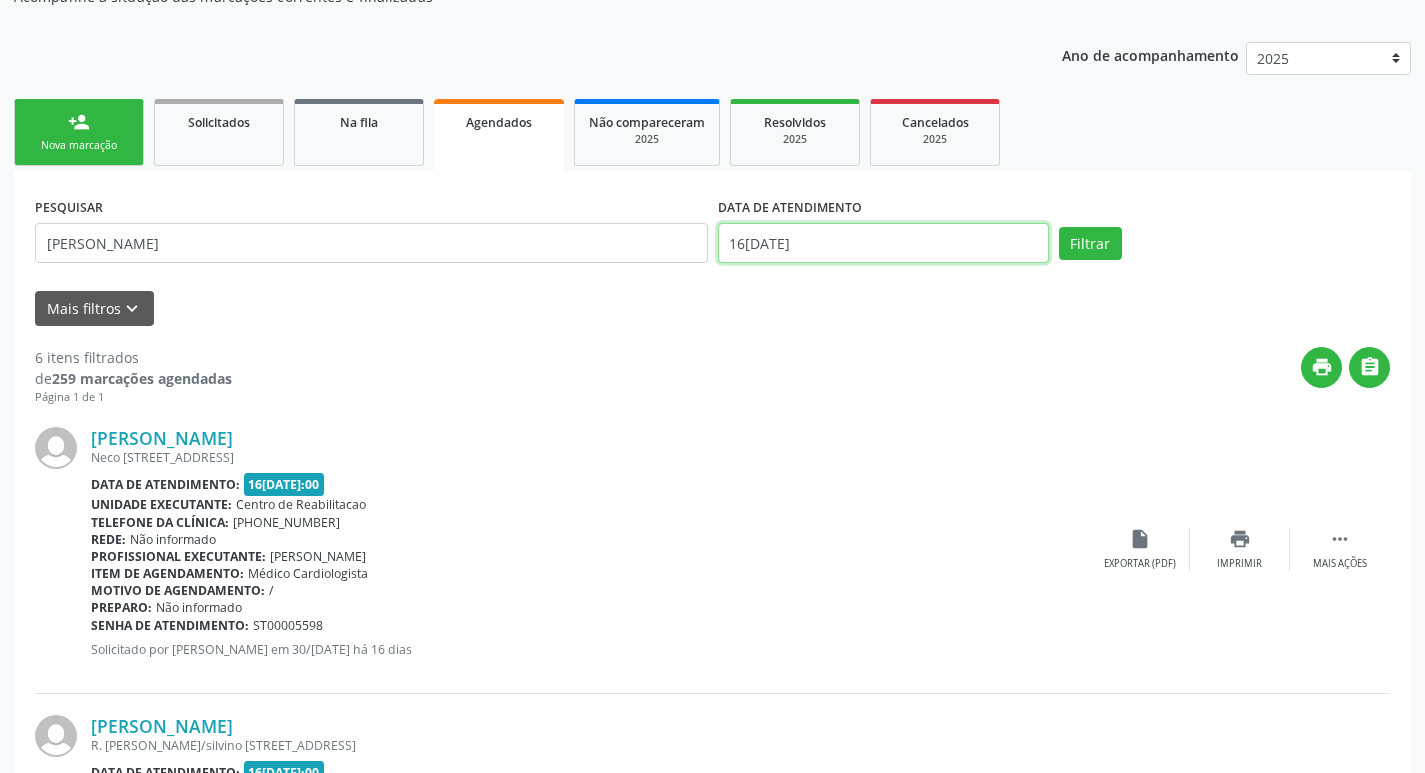 click on "[DATE]" at bounding box center [883, 243] 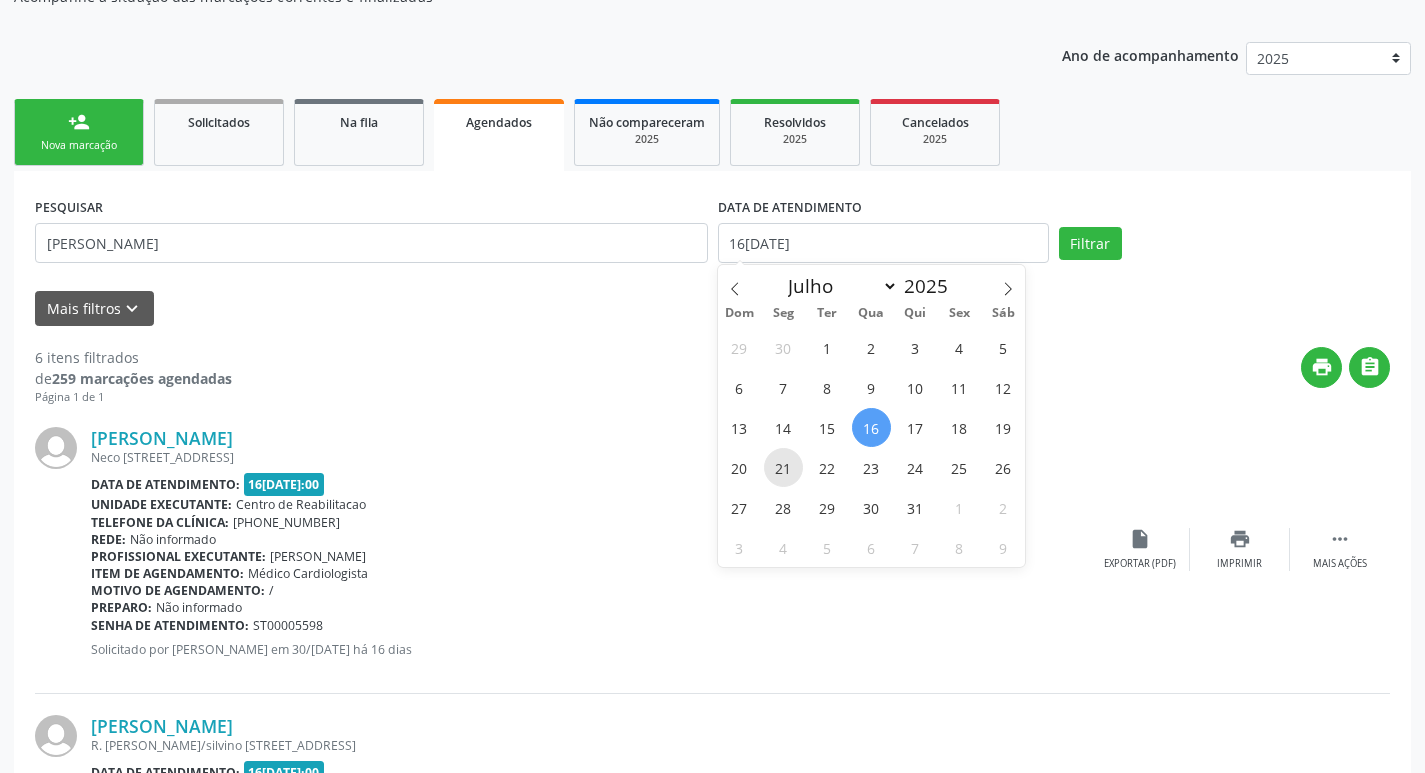 click on "21" at bounding box center (783, 467) 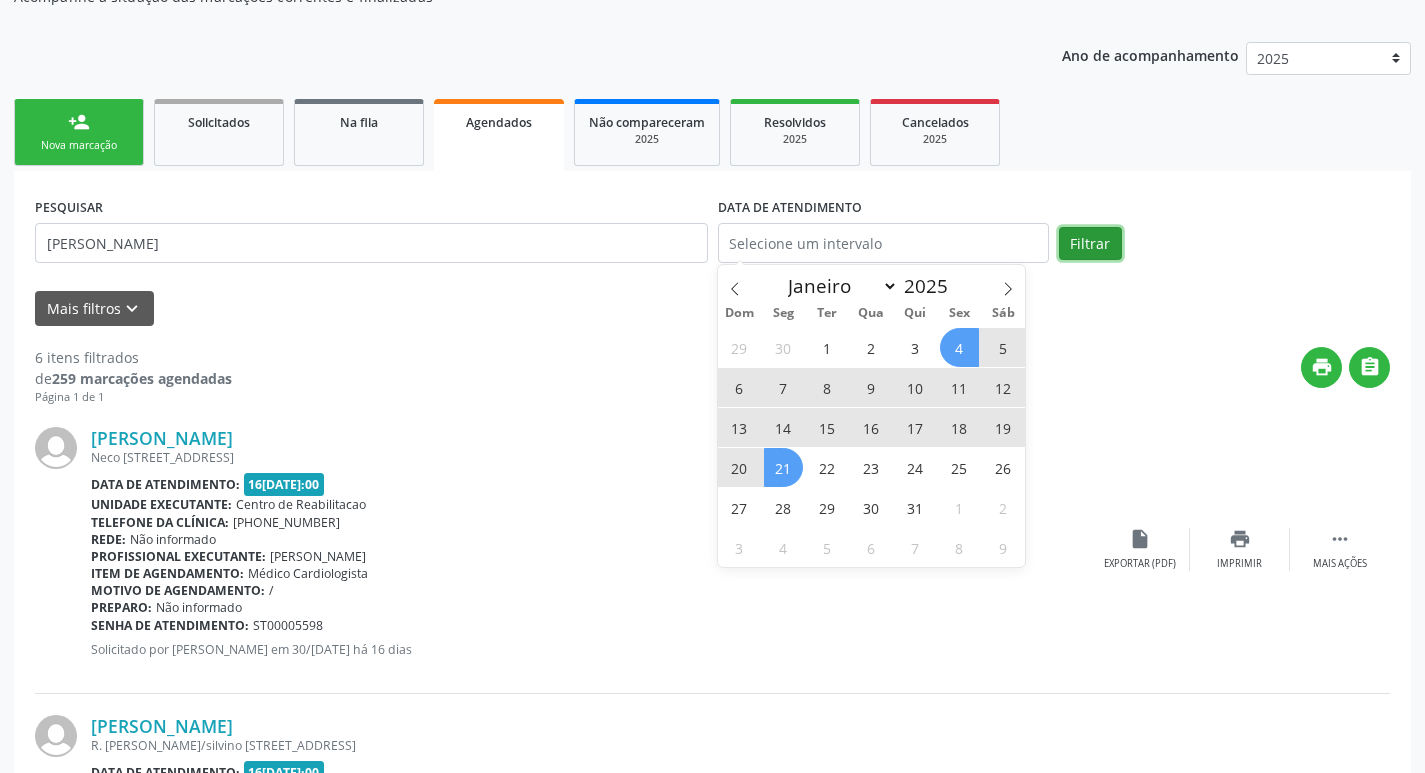 click on "Filtrar" at bounding box center (1090, 244) 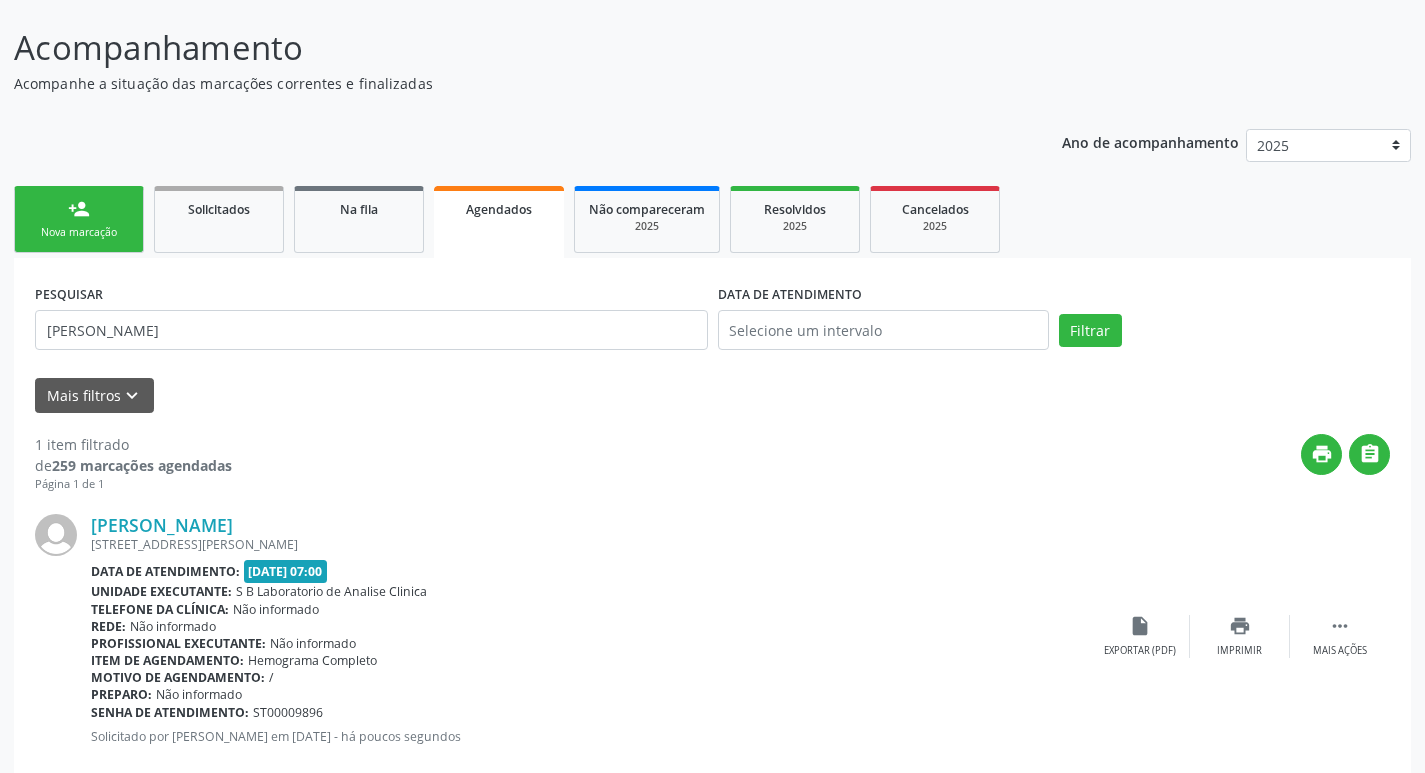 scroll, scrollTop: 155, scrollLeft: 0, axis: vertical 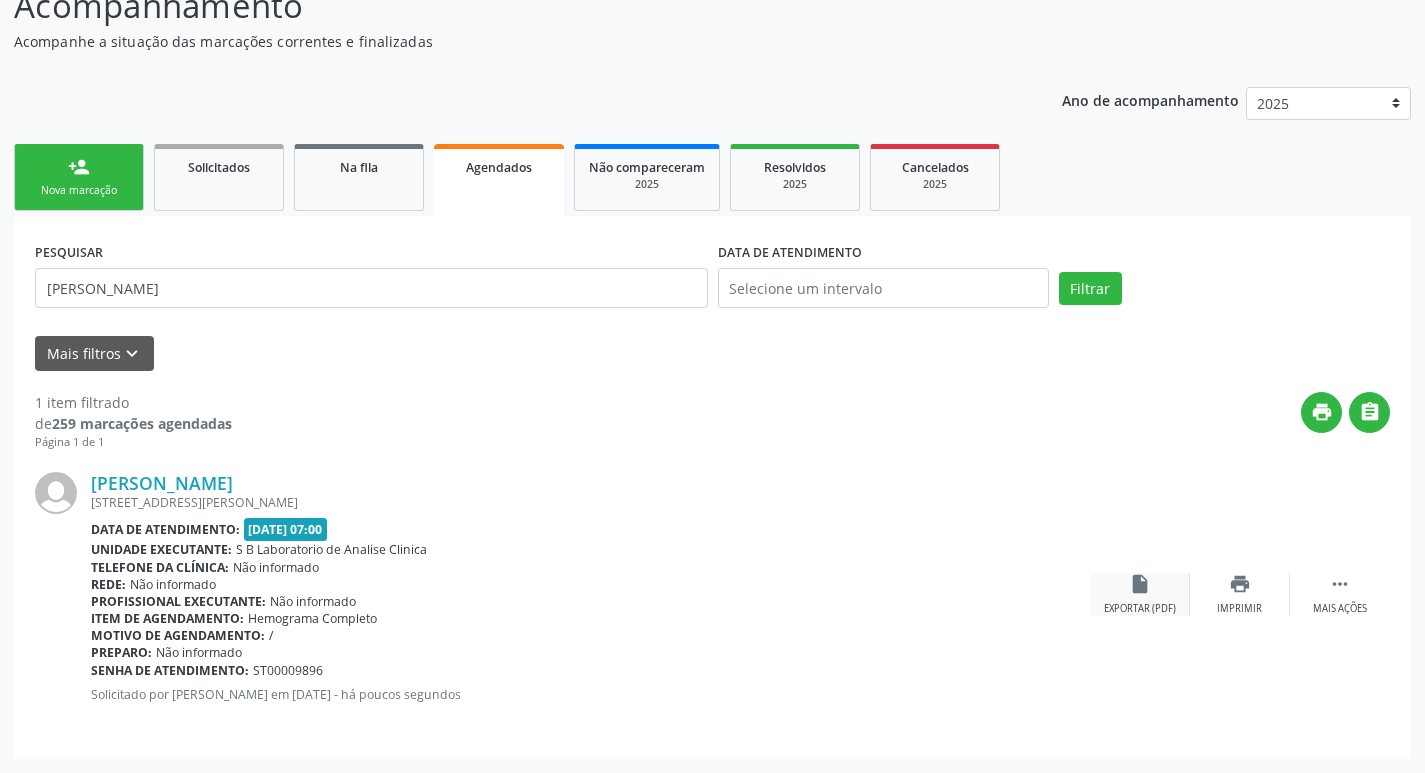 click on "insert_drive_file" at bounding box center [1140, 584] 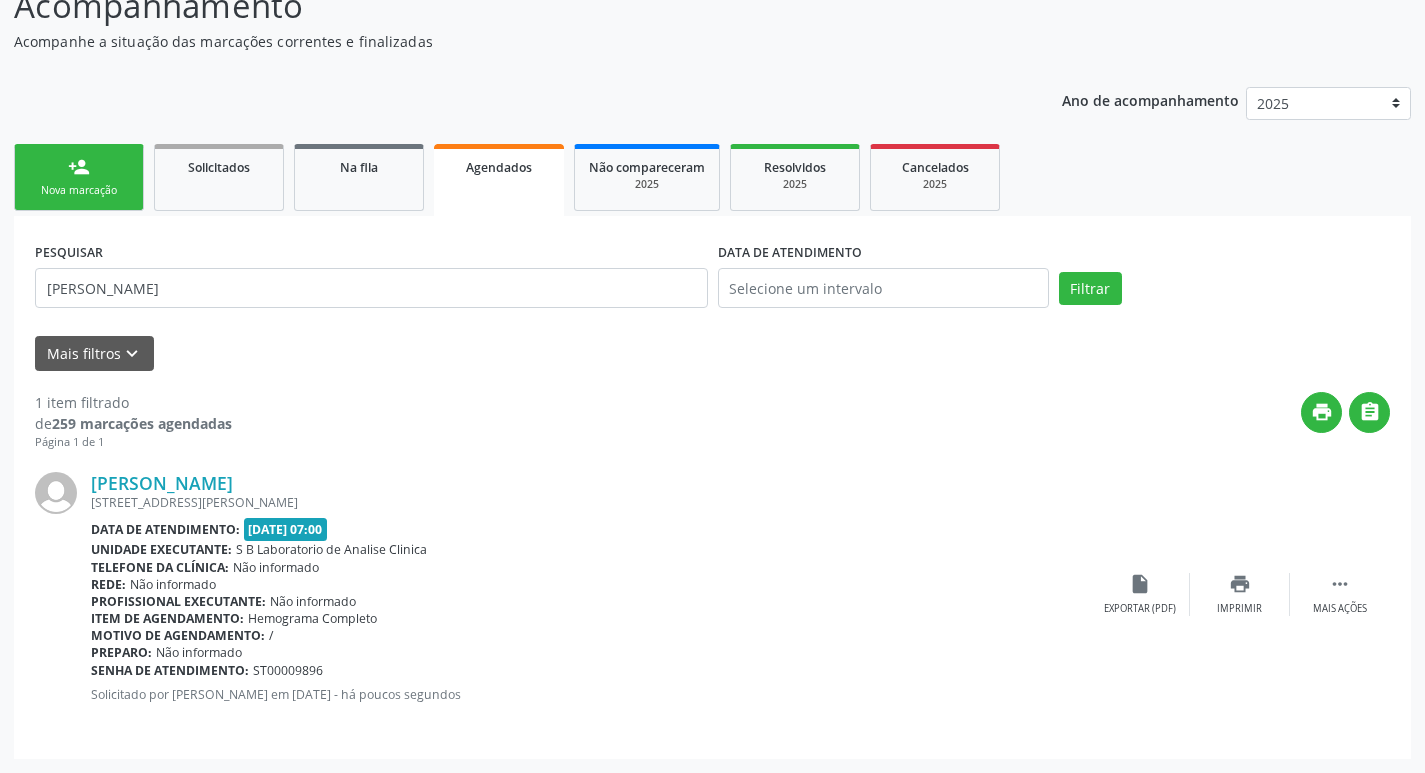 click on "person_add
Nova marcação" at bounding box center [79, 177] 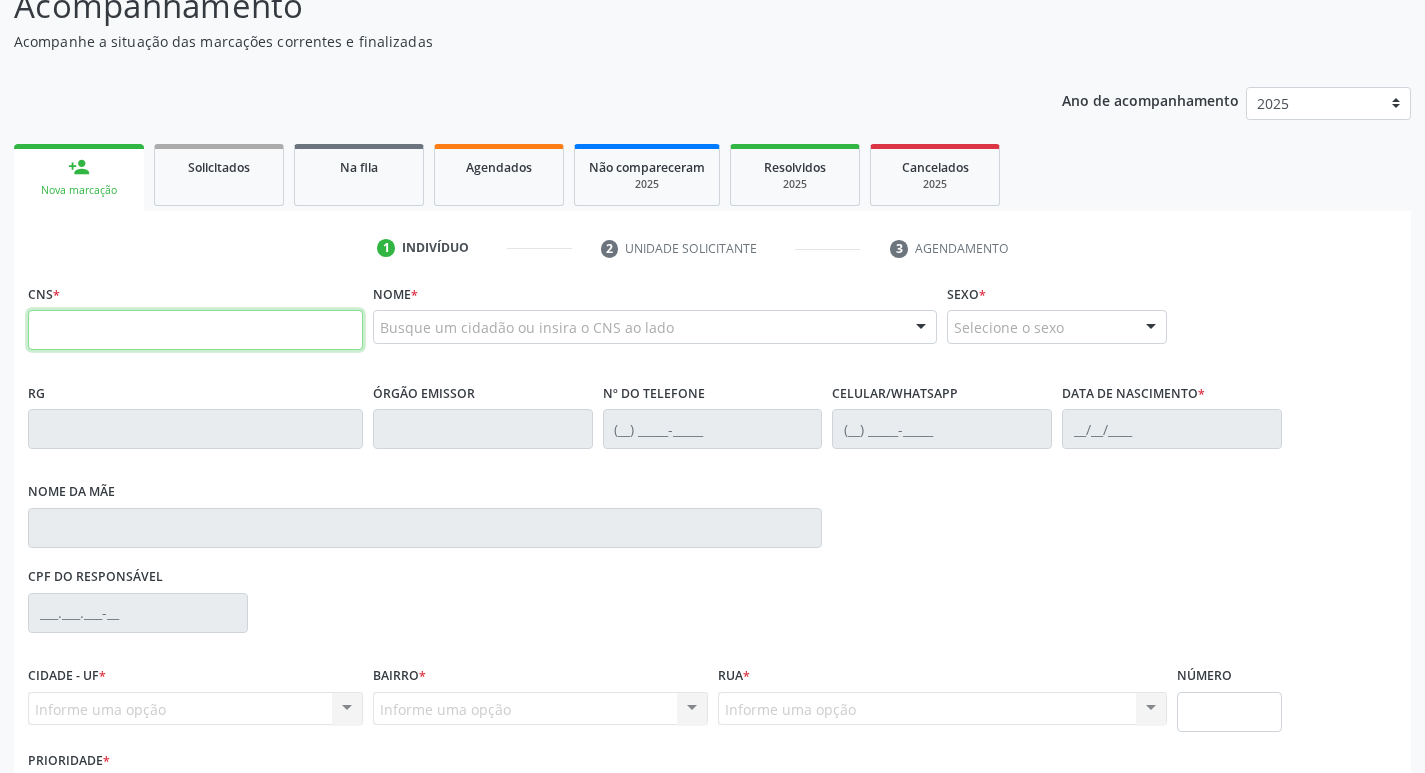 click at bounding box center (195, 330) 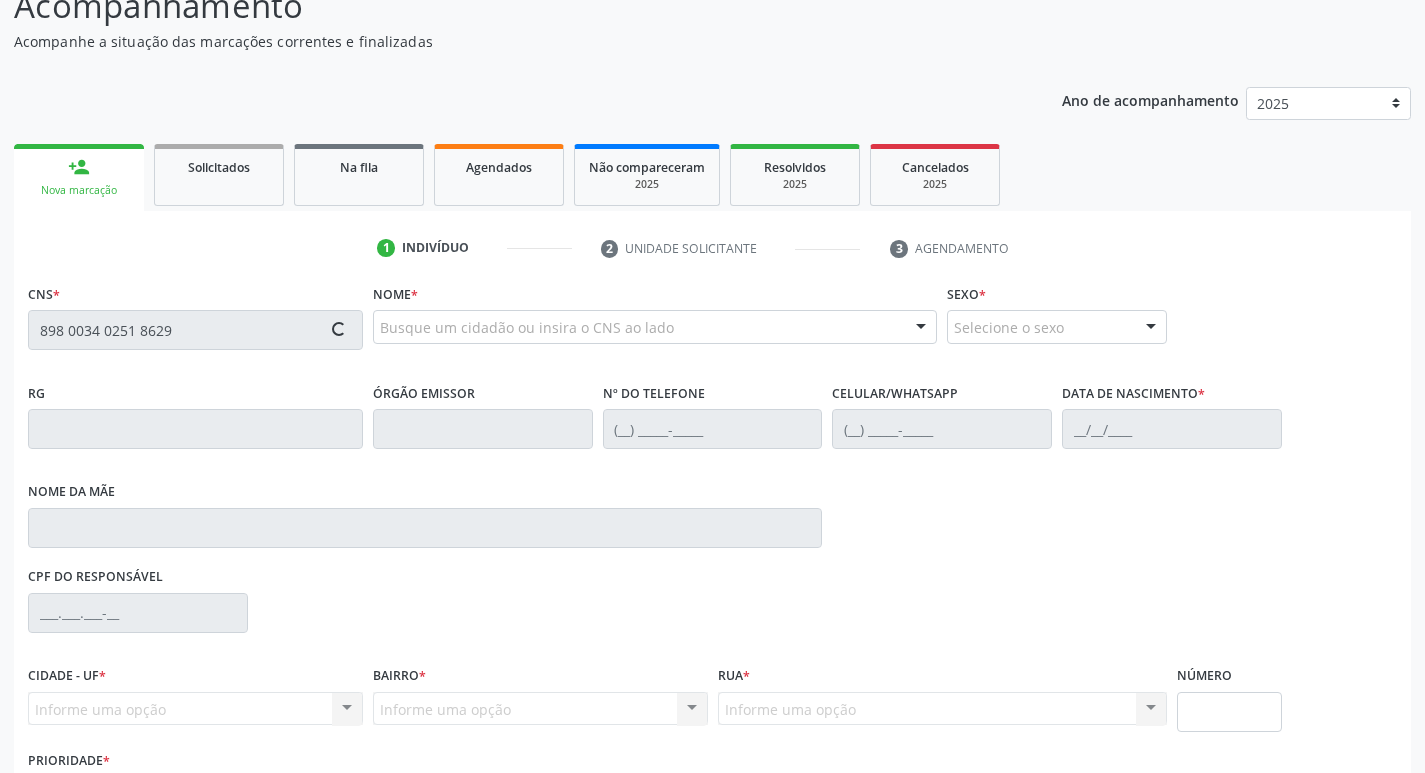 type on "898 0034 0251 8629" 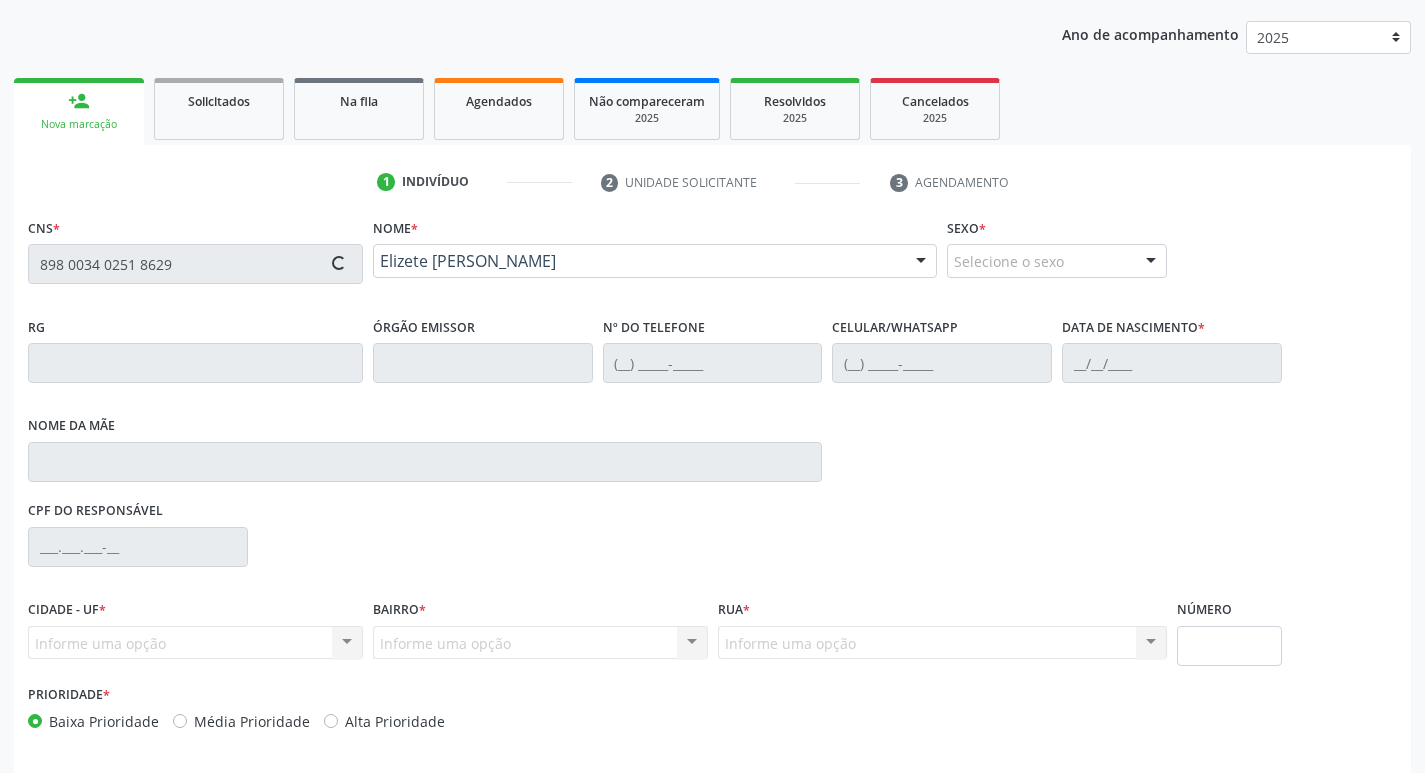 type on "(87) 98826-3026" 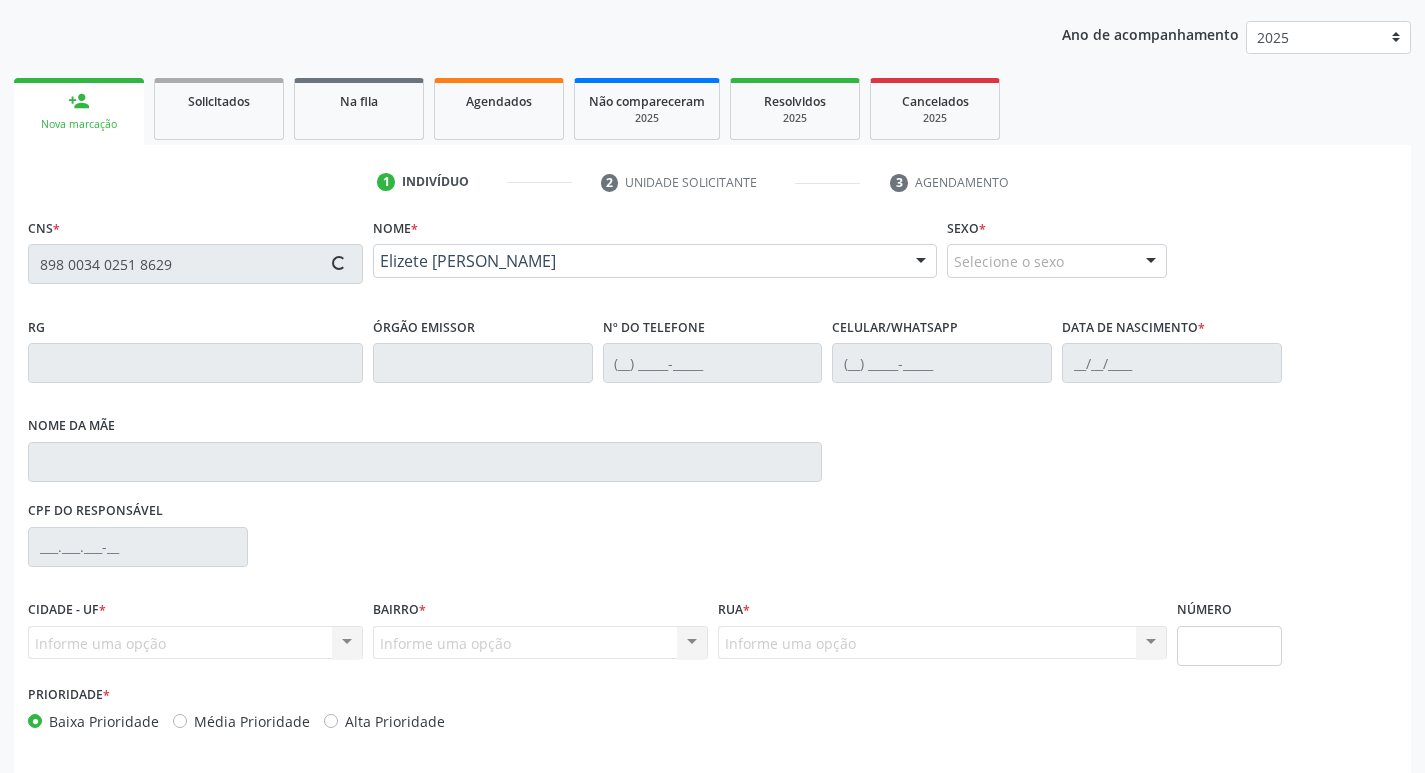 type on "(87) 98826-3026" 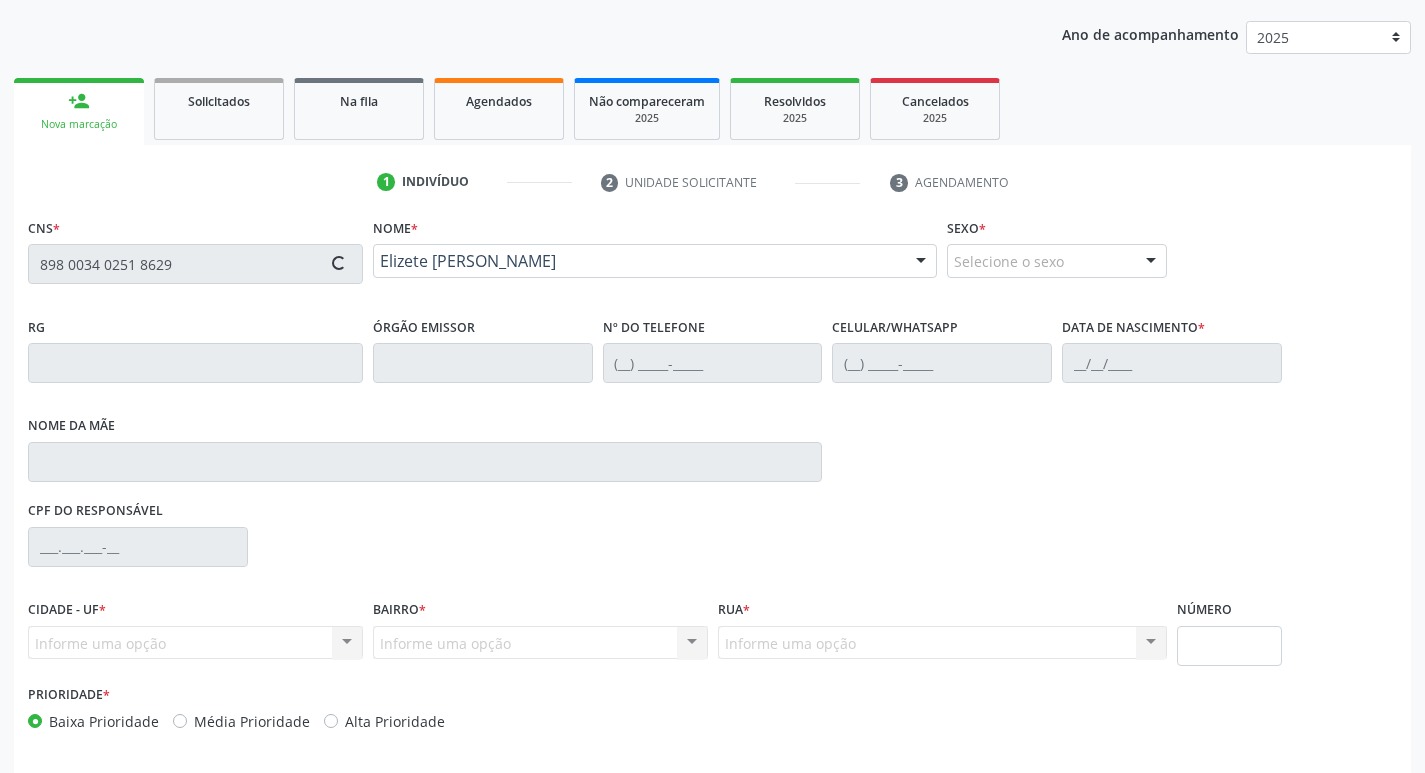 type on "23/04/1987" 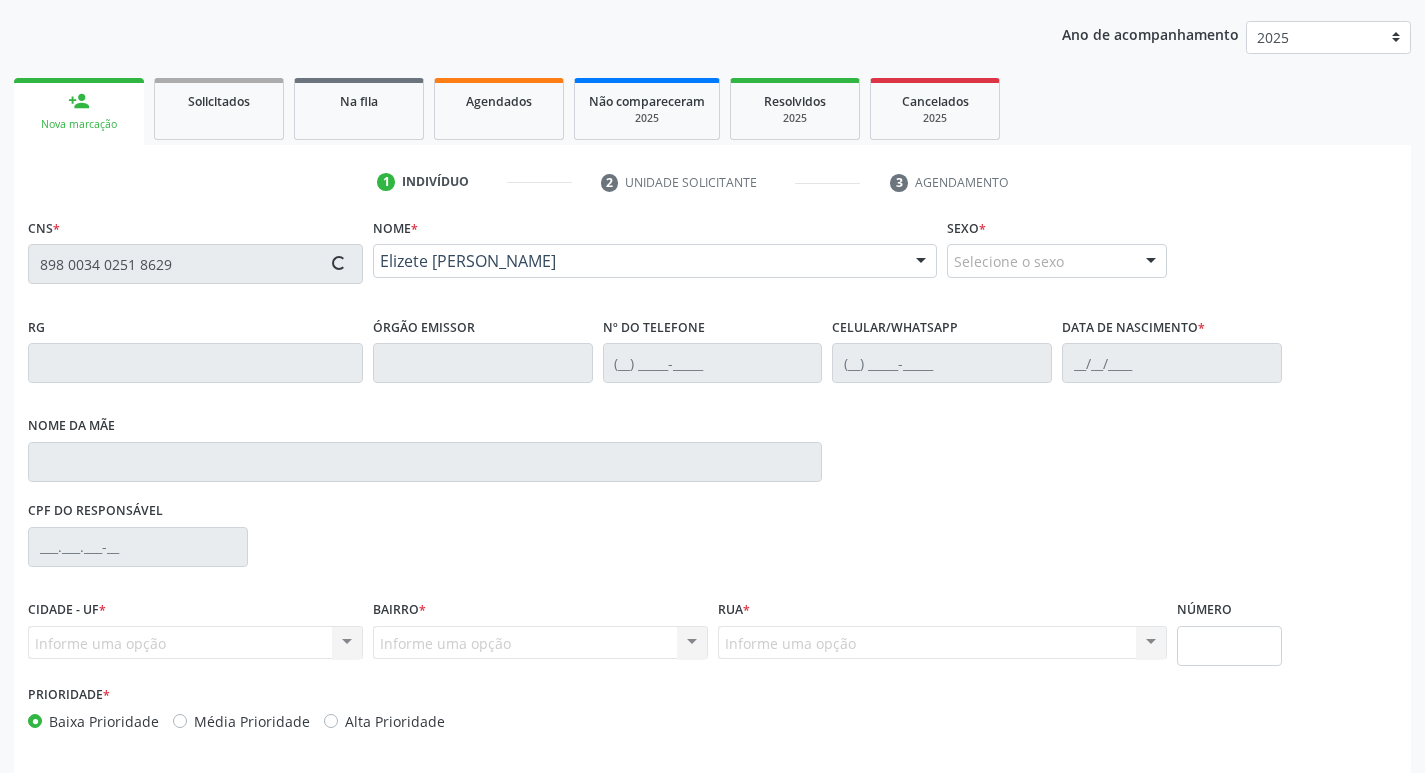 type on "960" 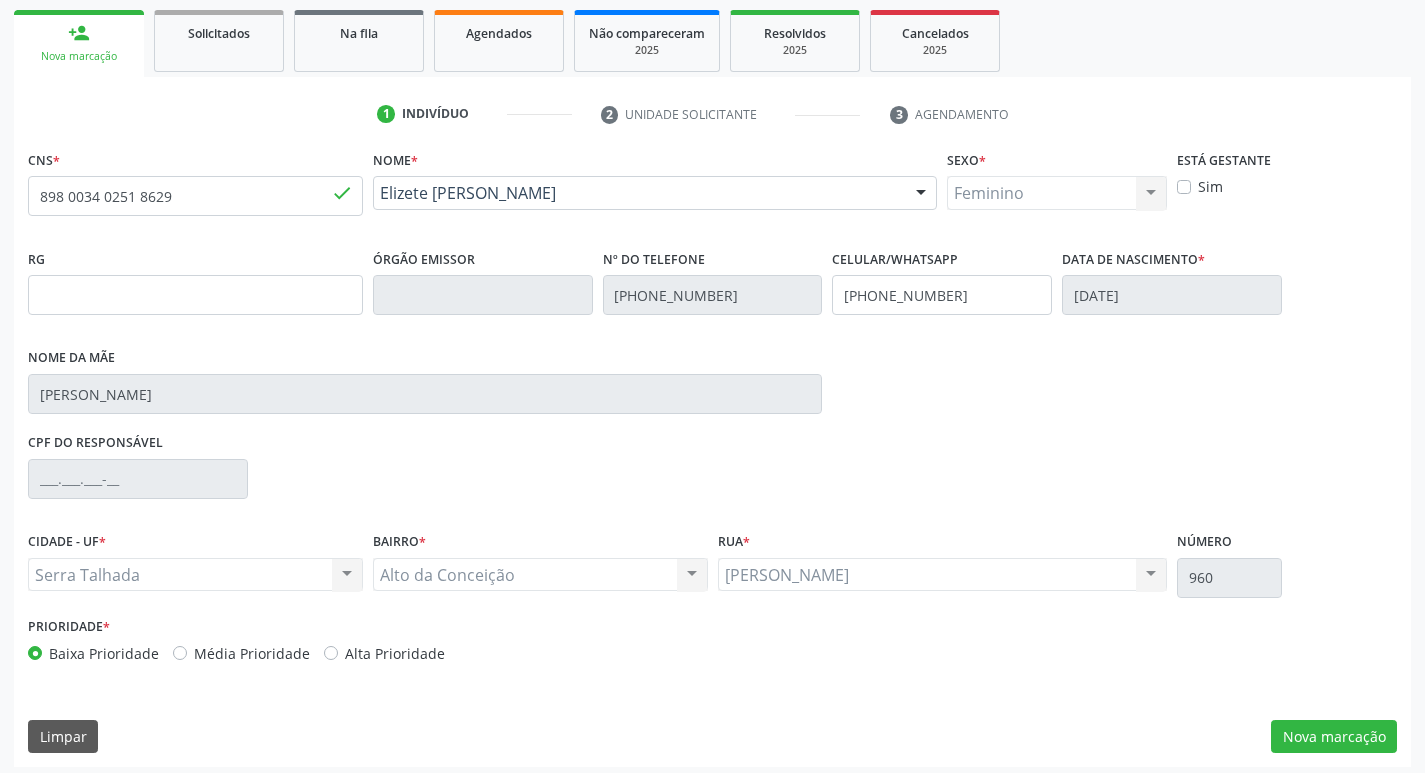 scroll, scrollTop: 297, scrollLeft: 0, axis: vertical 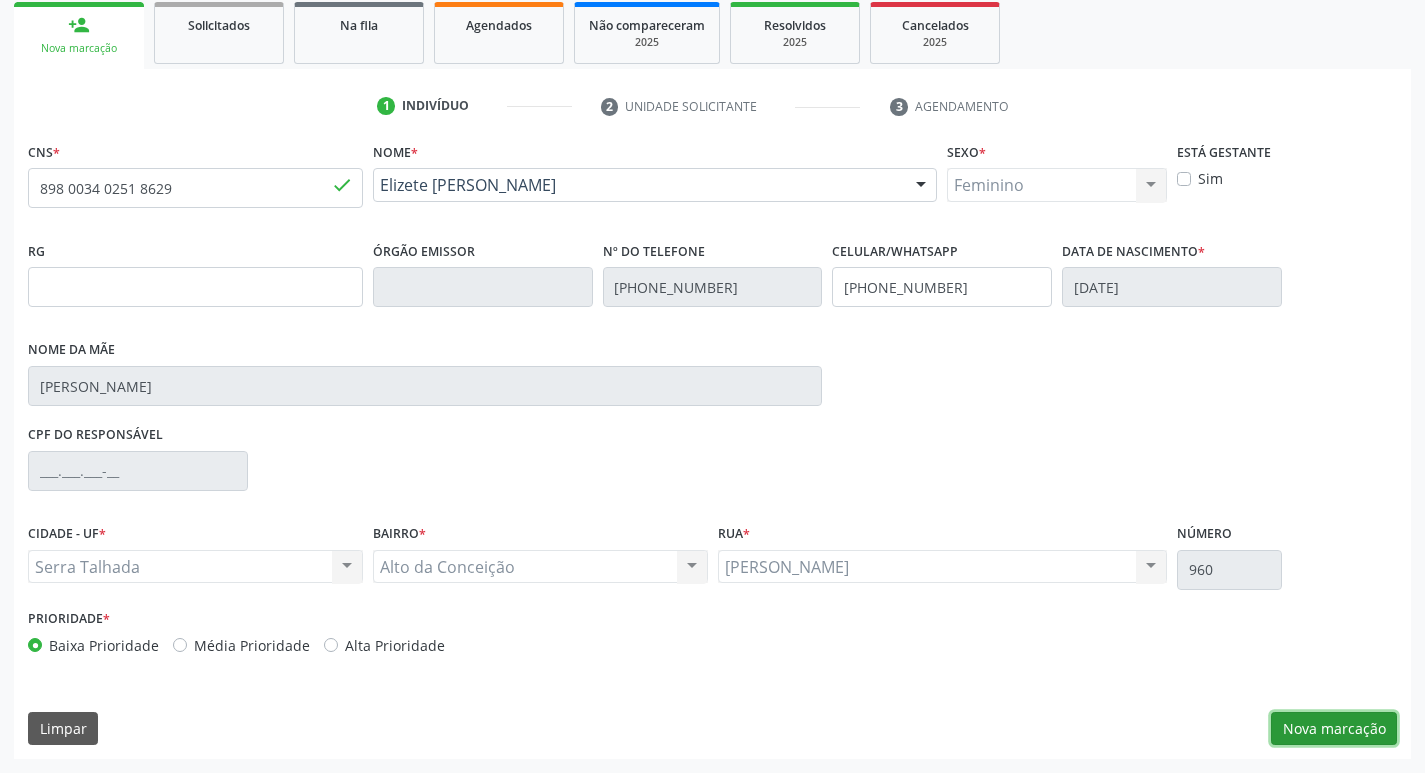 click on "Nova marcação" at bounding box center [1334, 729] 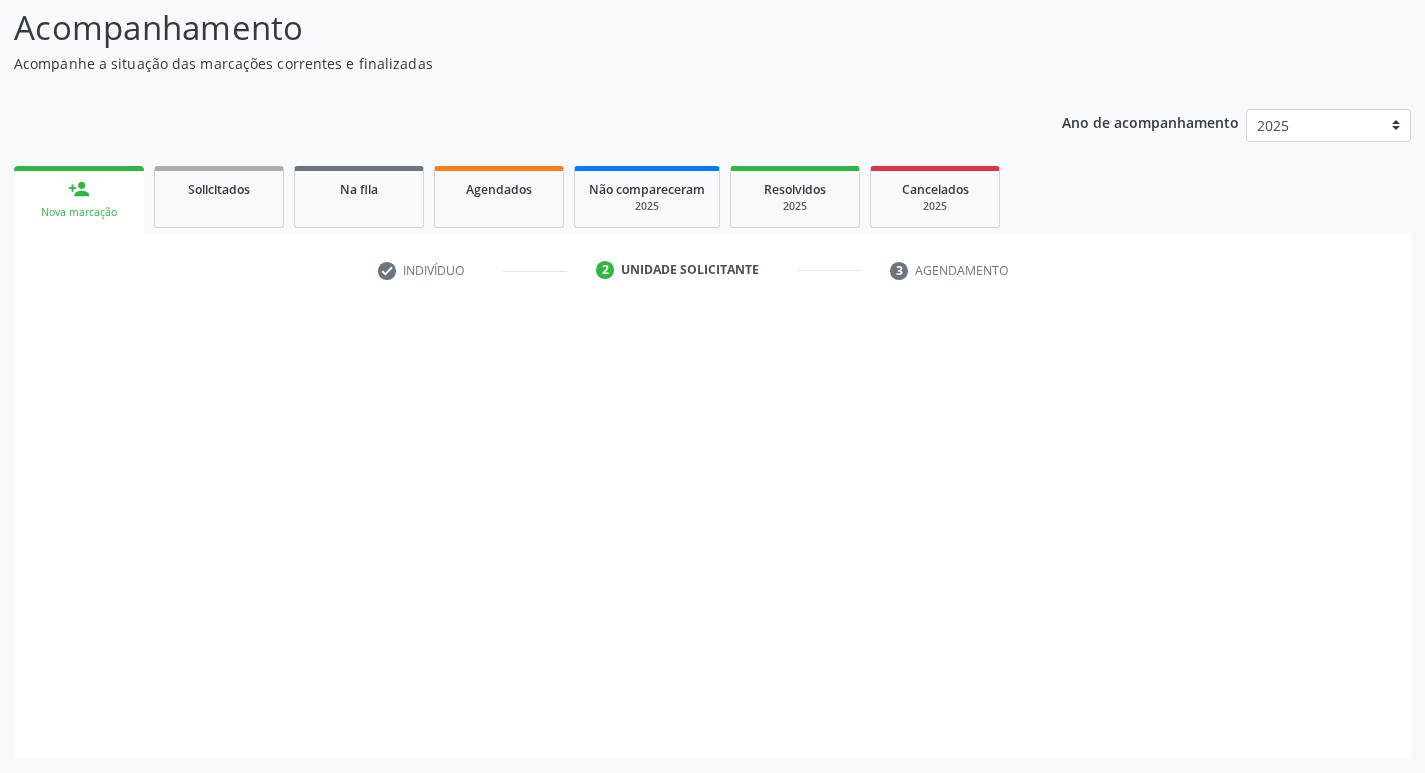 scroll, scrollTop: 133, scrollLeft: 0, axis: vertical 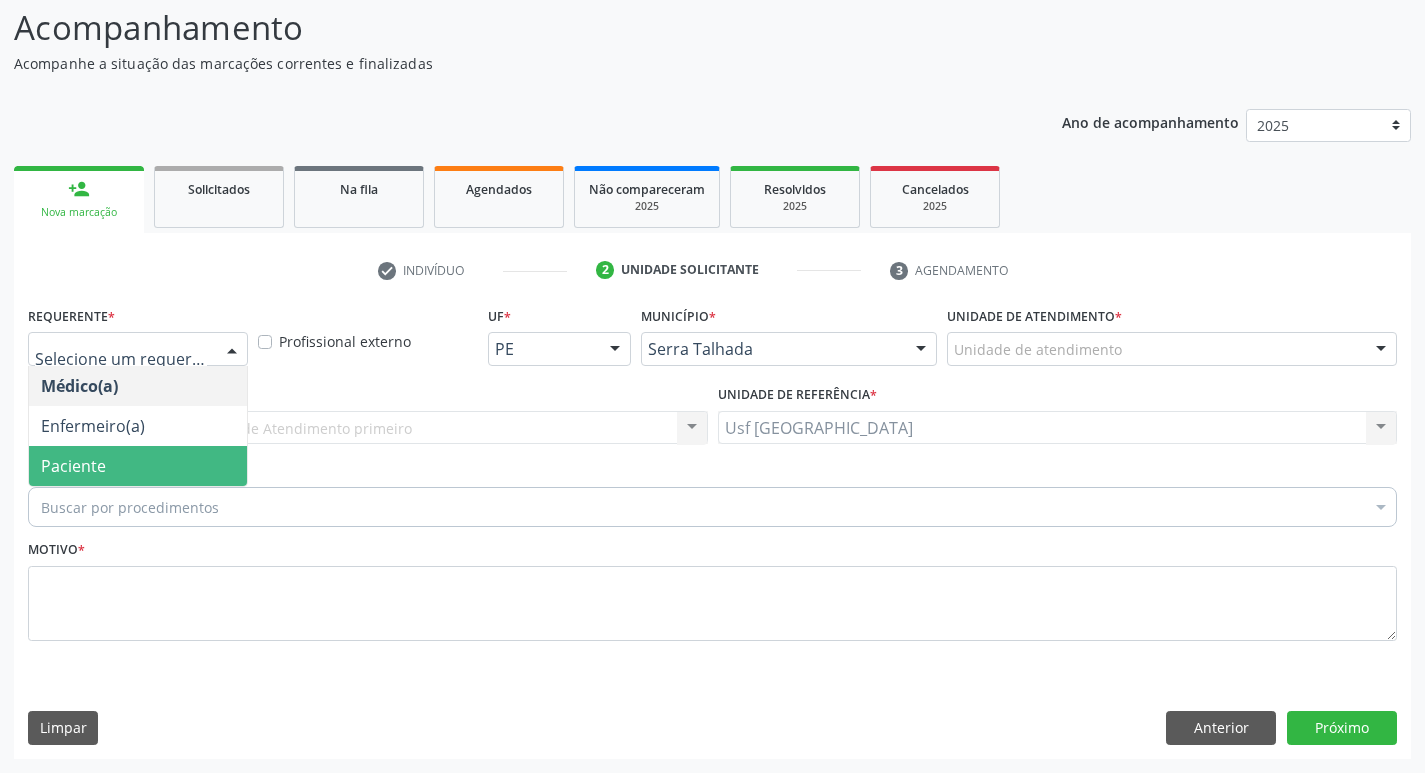 click on "Paciente" at bounding box center [73, 466] 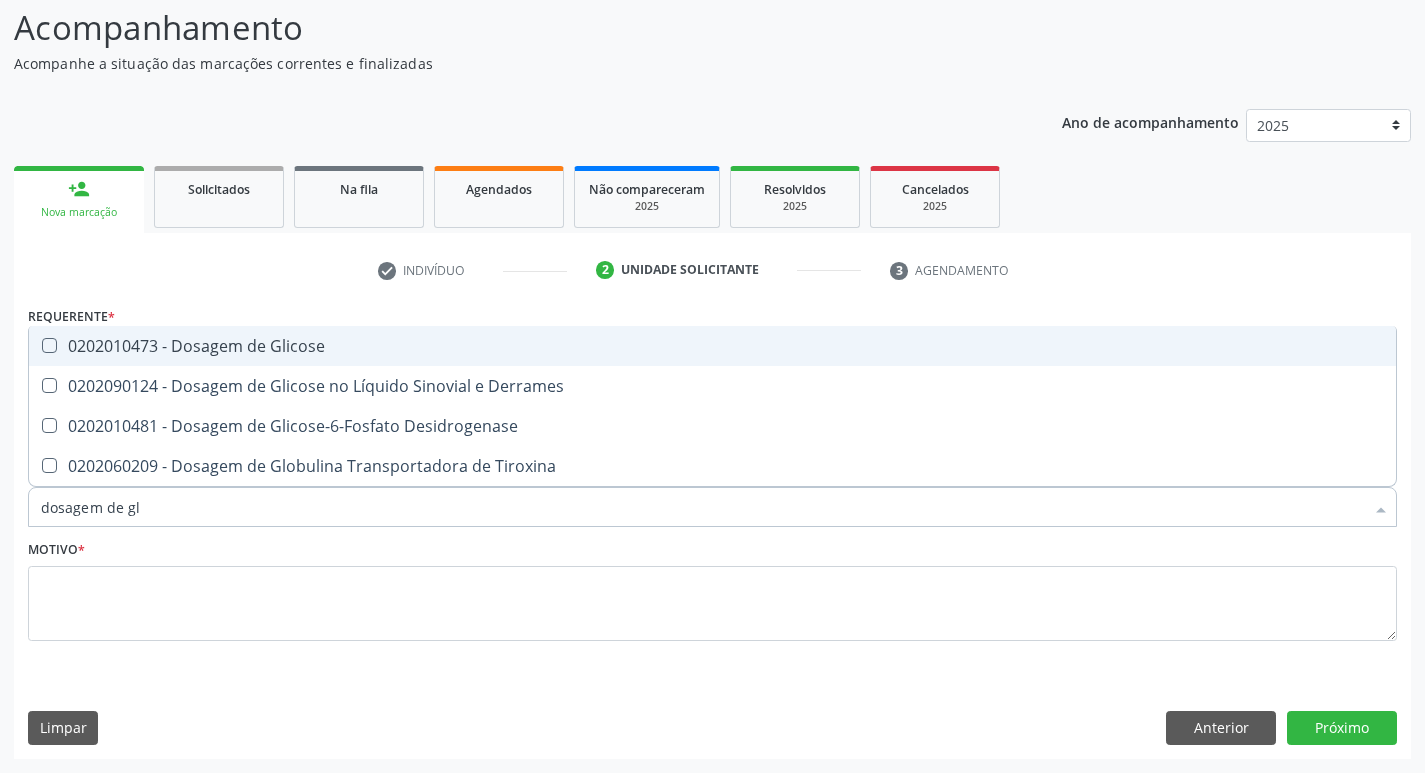 type on "dosagem de gli" 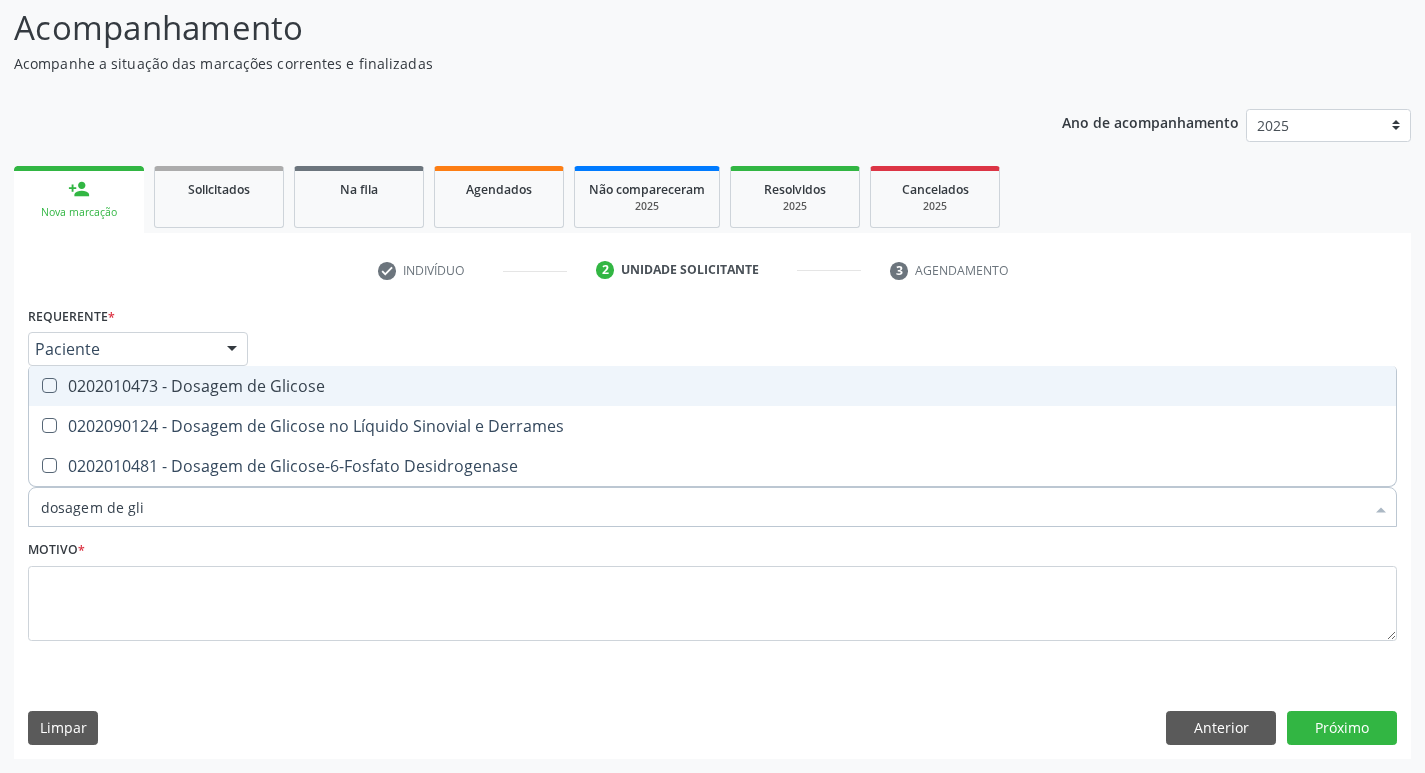 click at bounding box center [49, 385] 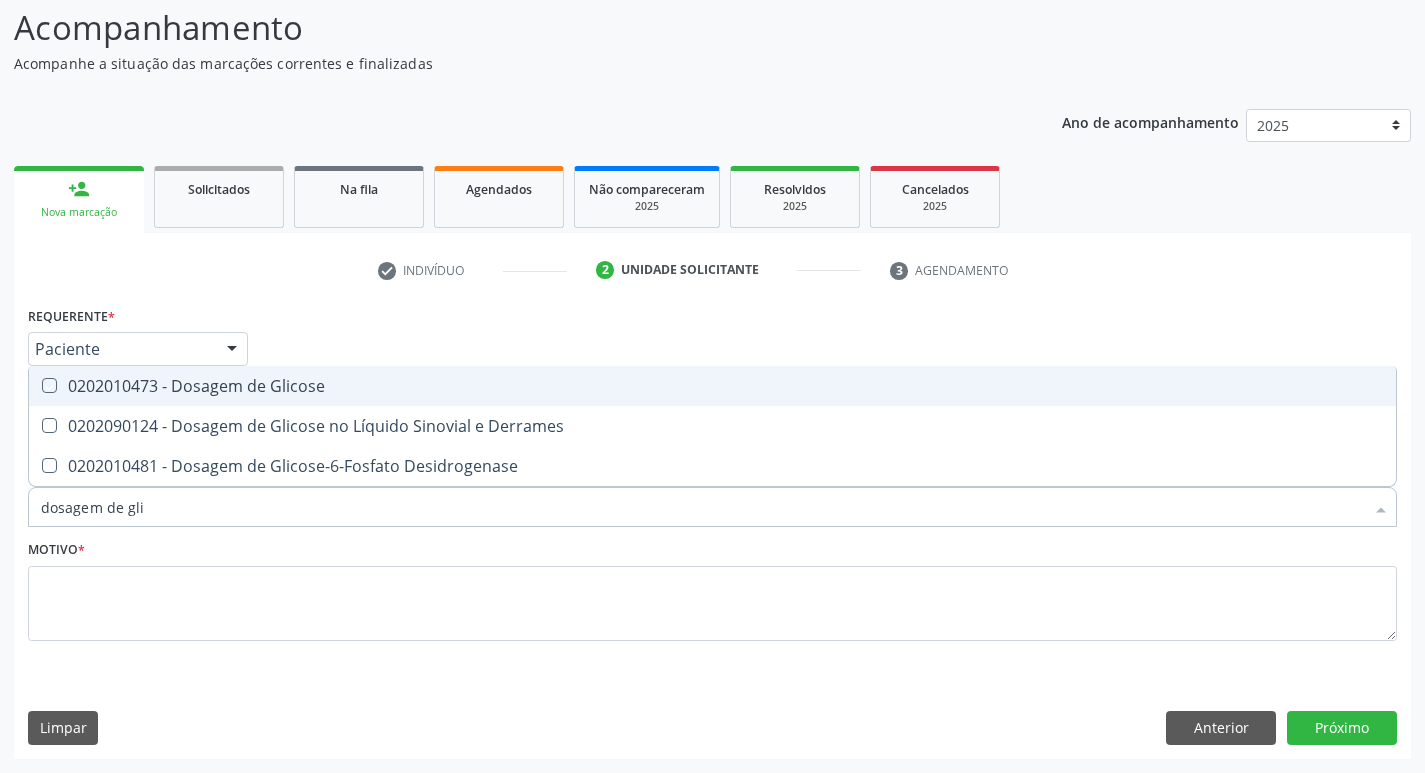 click at bounding box center [35, 385] 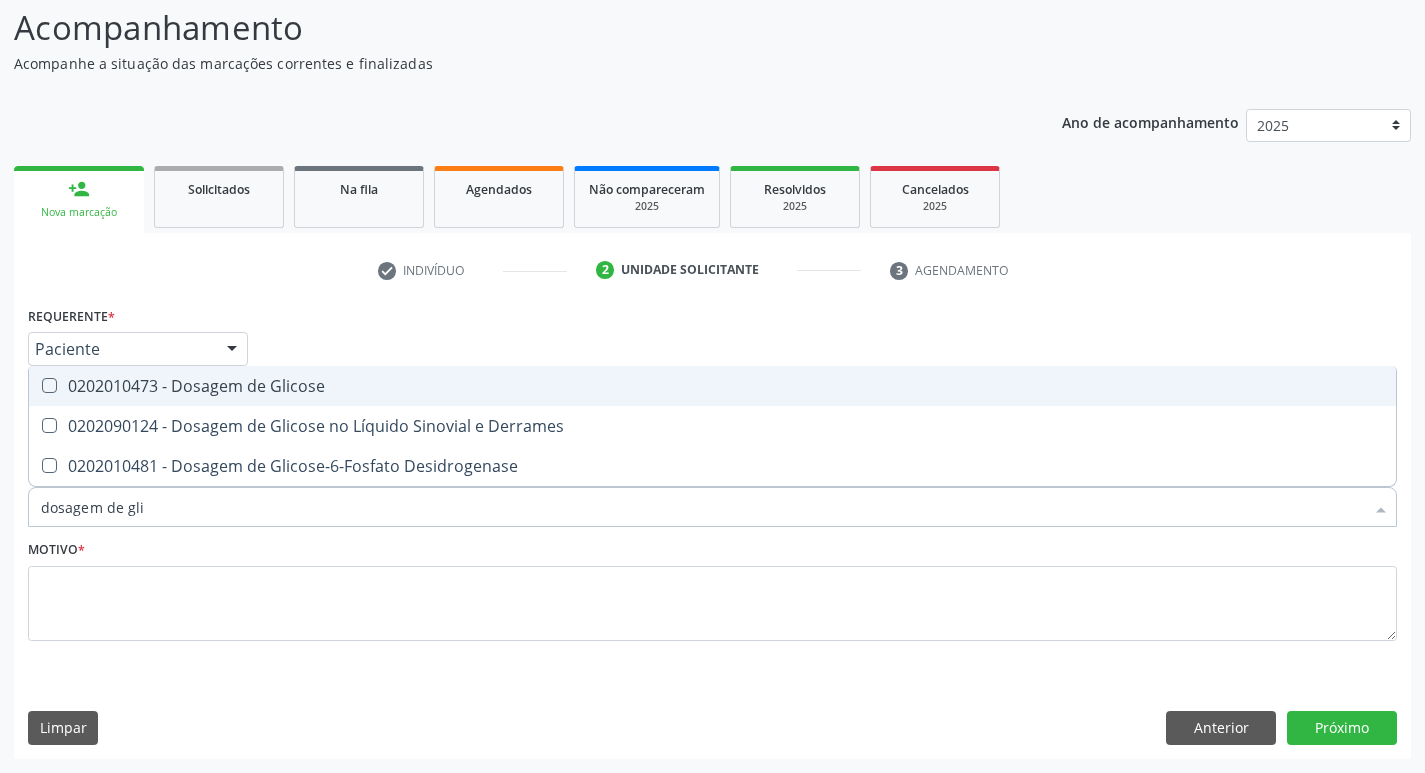 checkbox on "true" 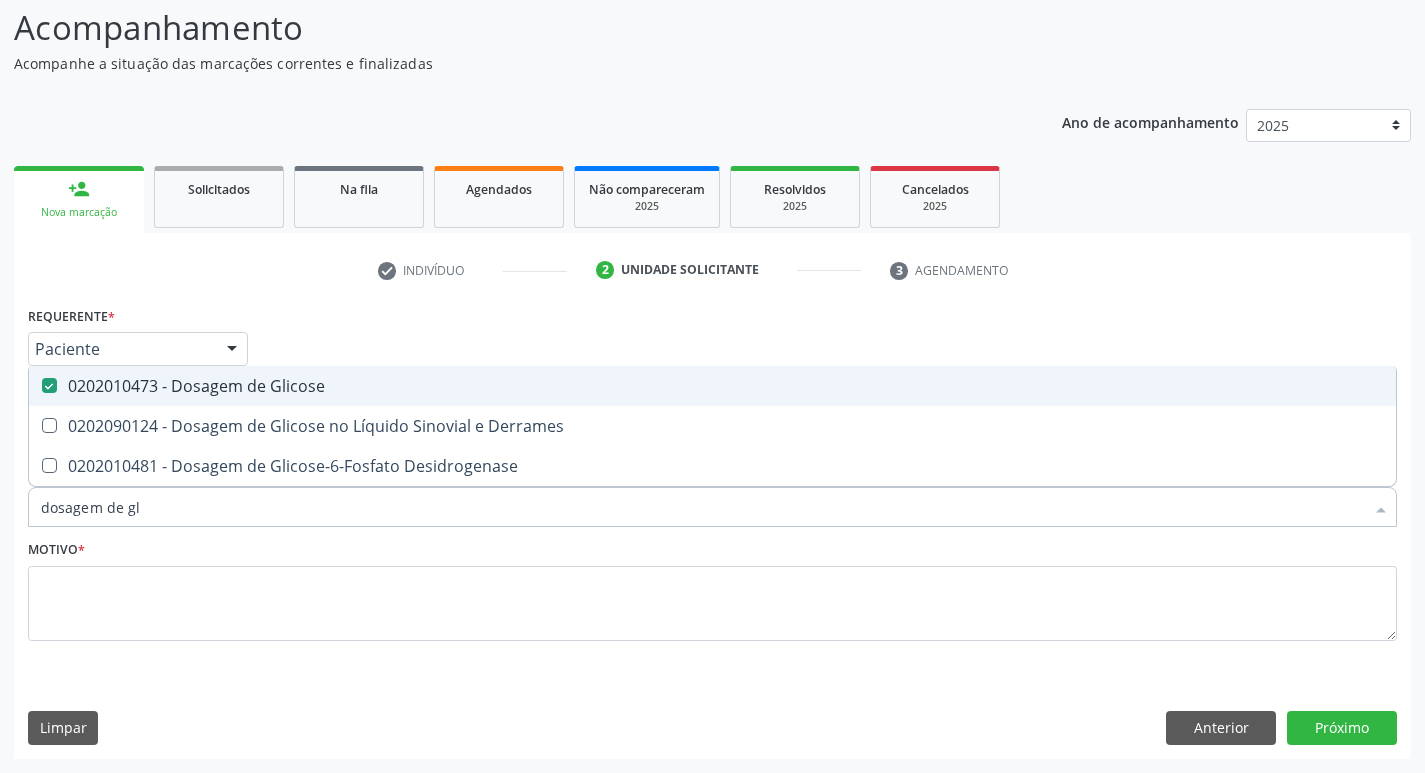 type on "dosagem de g" 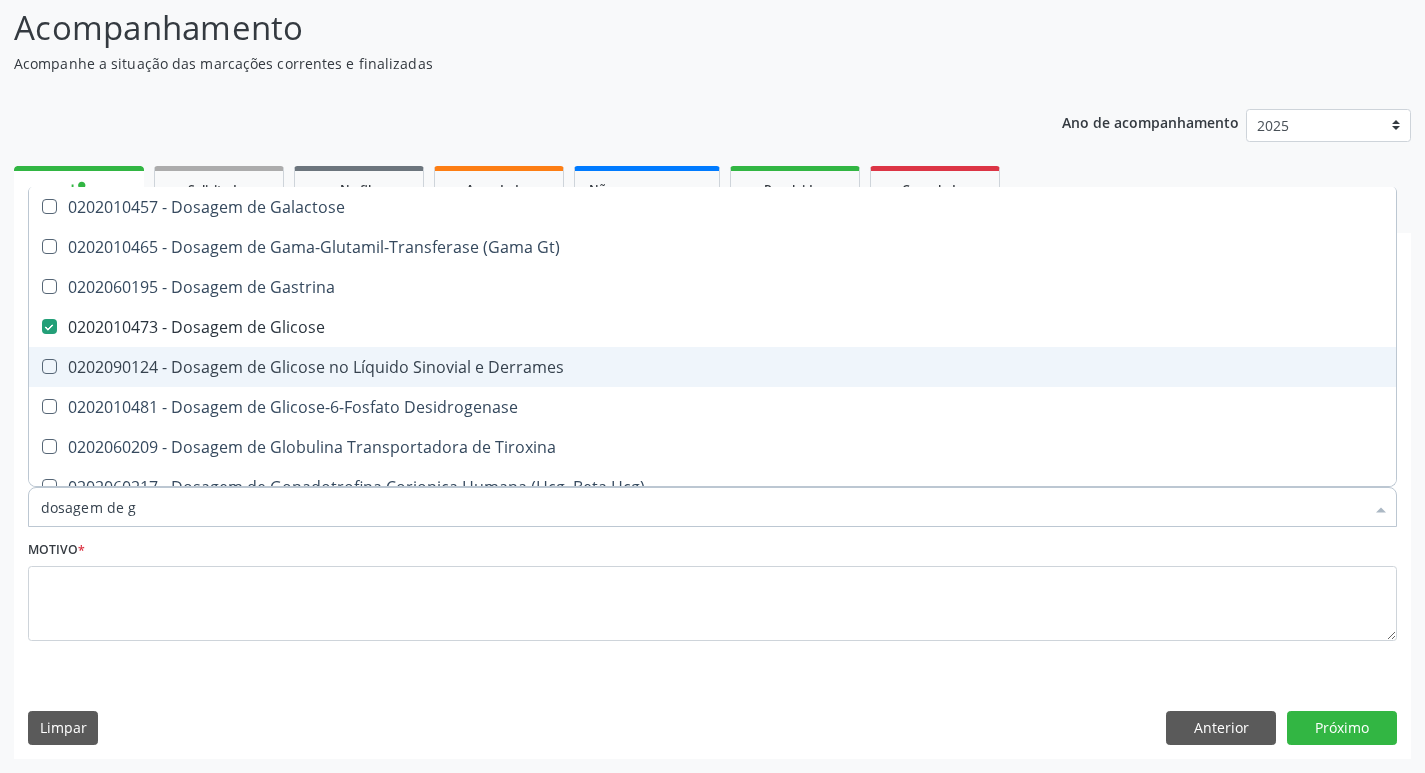 type on "dosagem de" 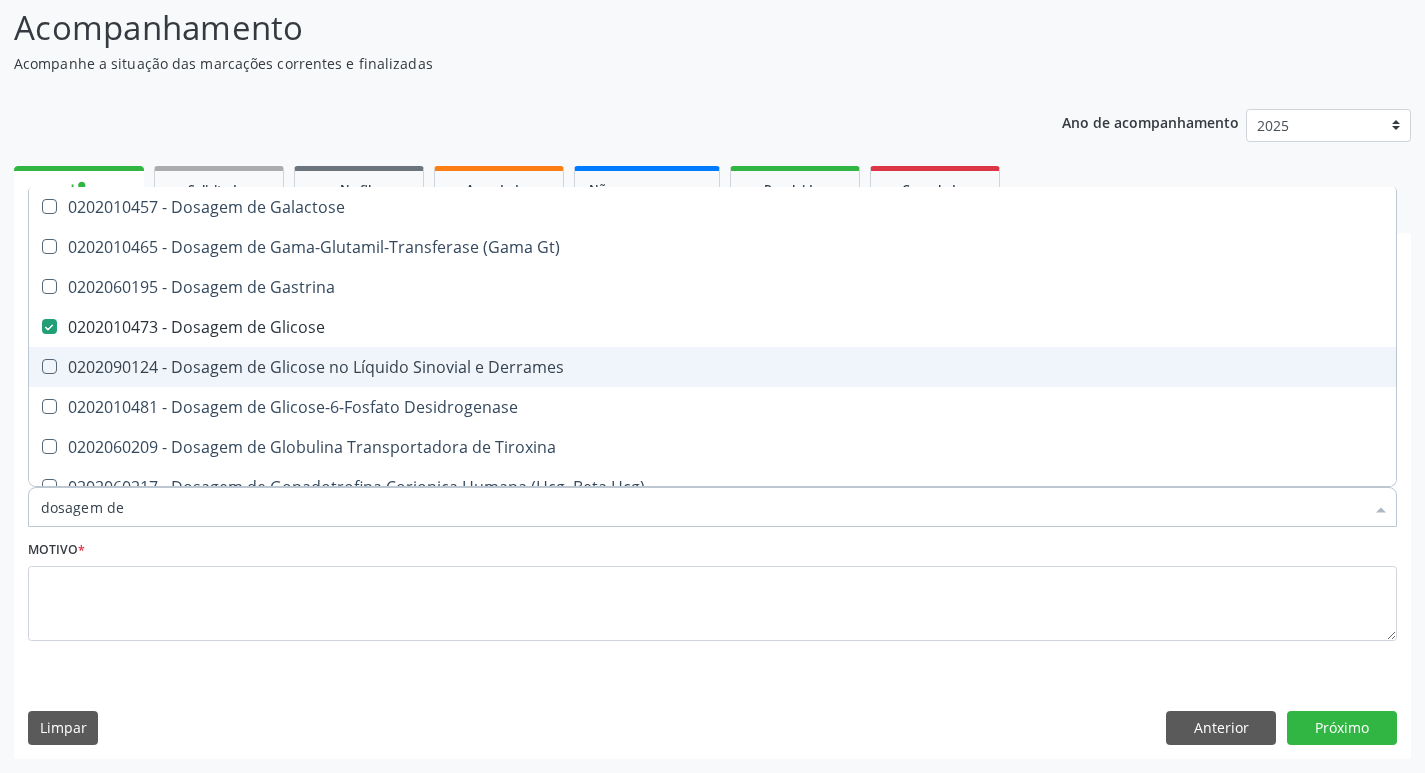 checkbox on "false" 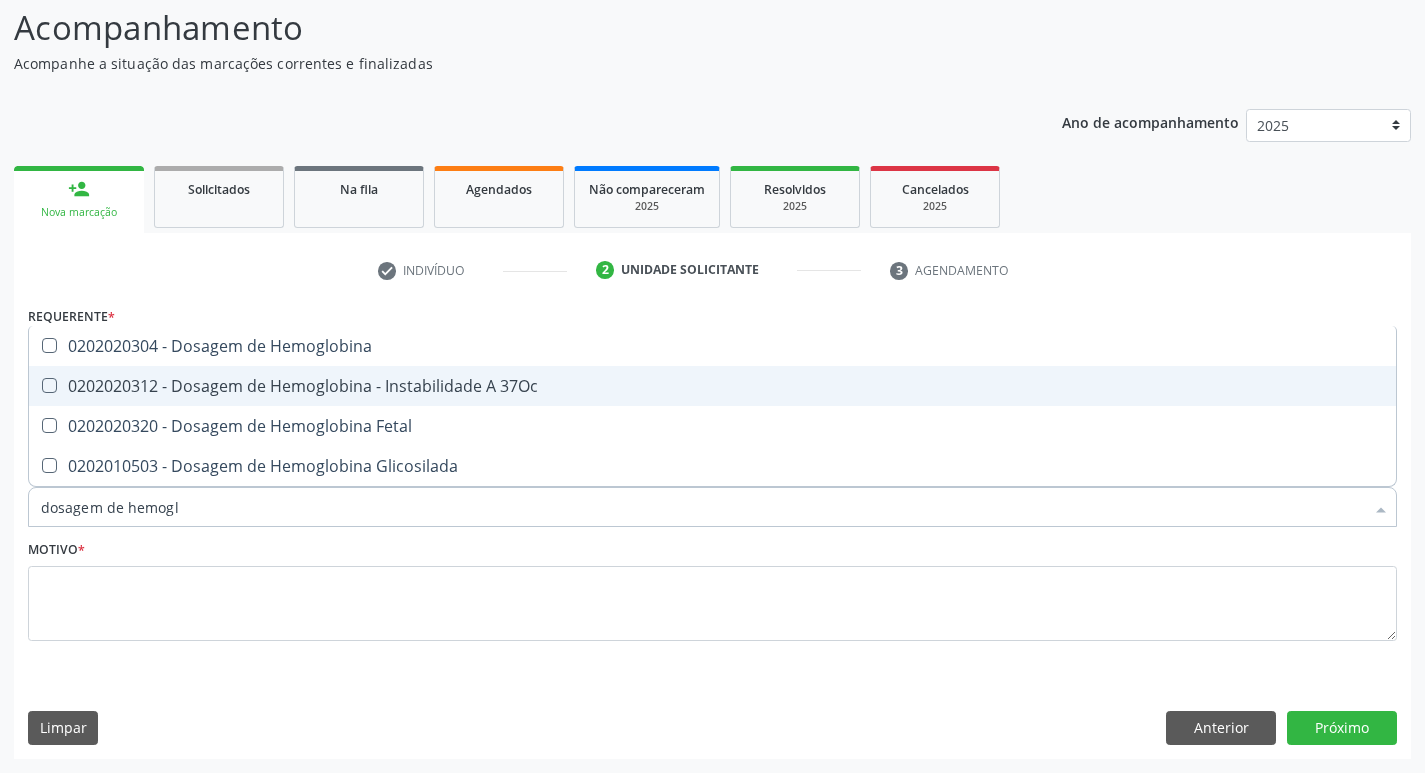 type on "dosagem de hemoglo" 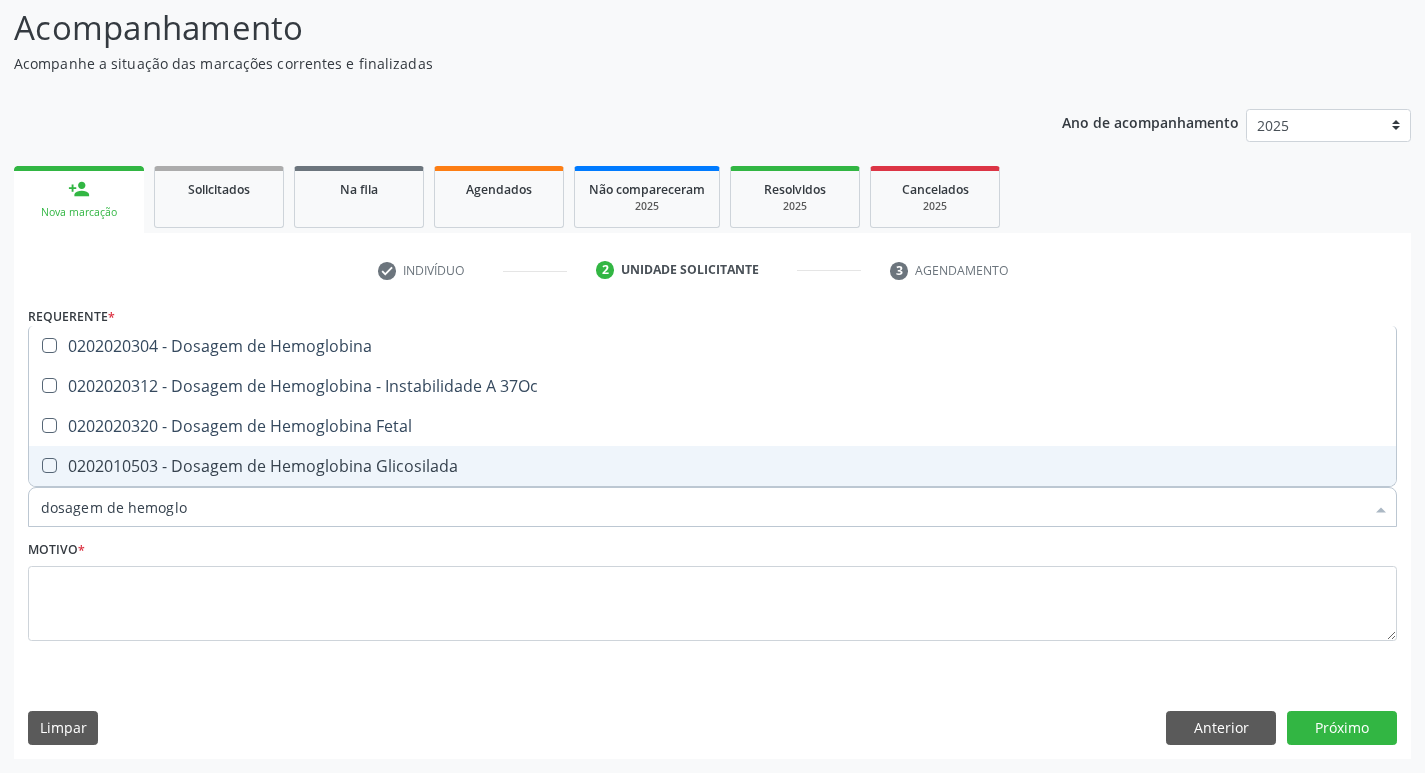 click on "0202010503 - Dosagem de Hemoglobina Glicosilada" at bounding box center (712, 466) 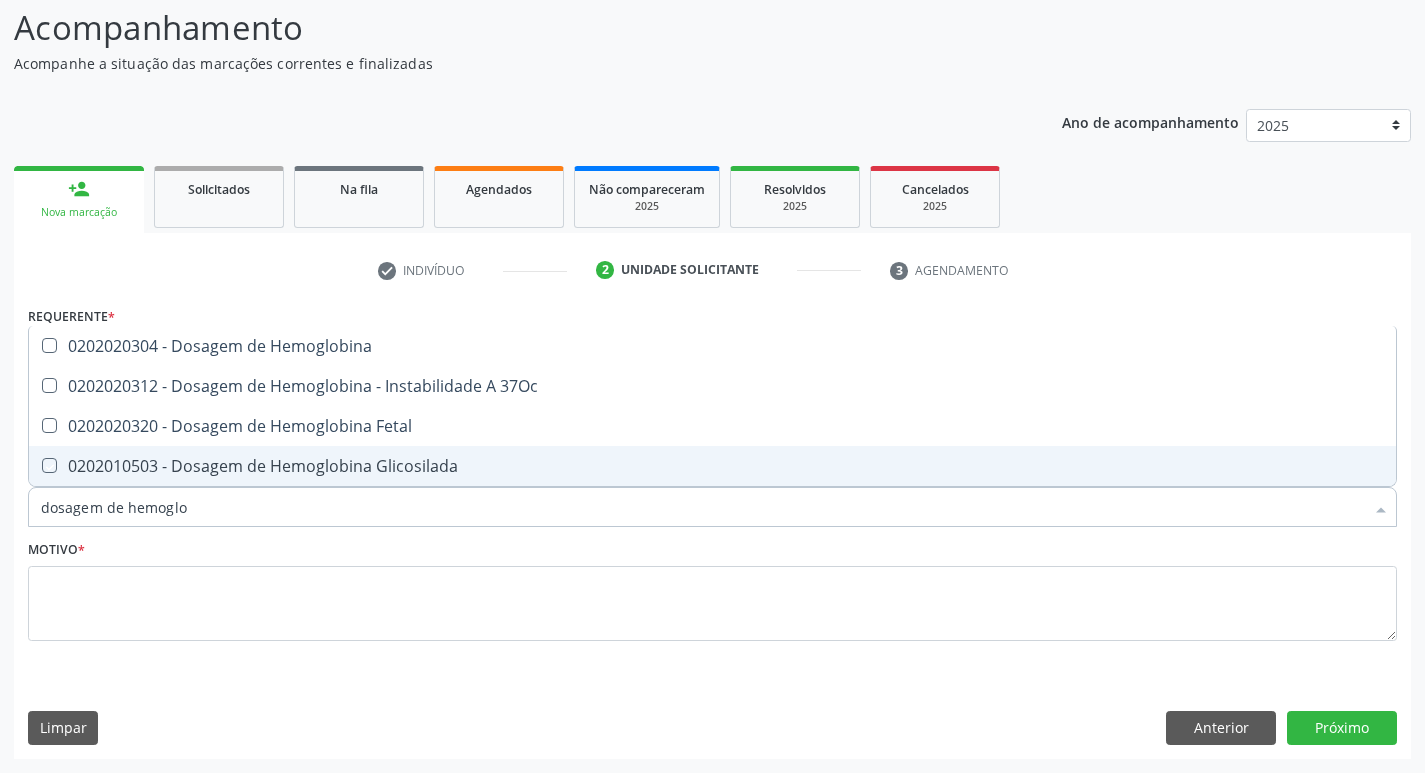 checkbox on "true" 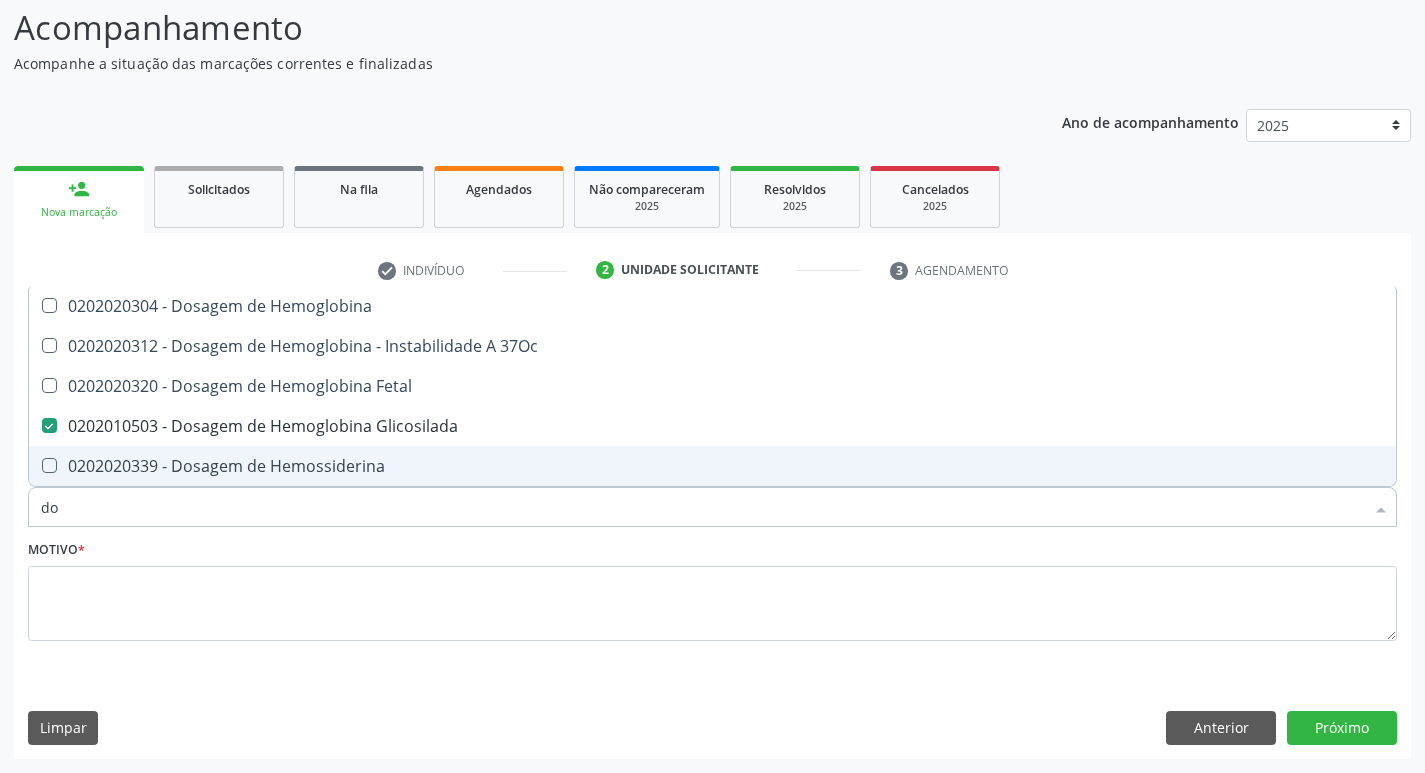 type on "d" 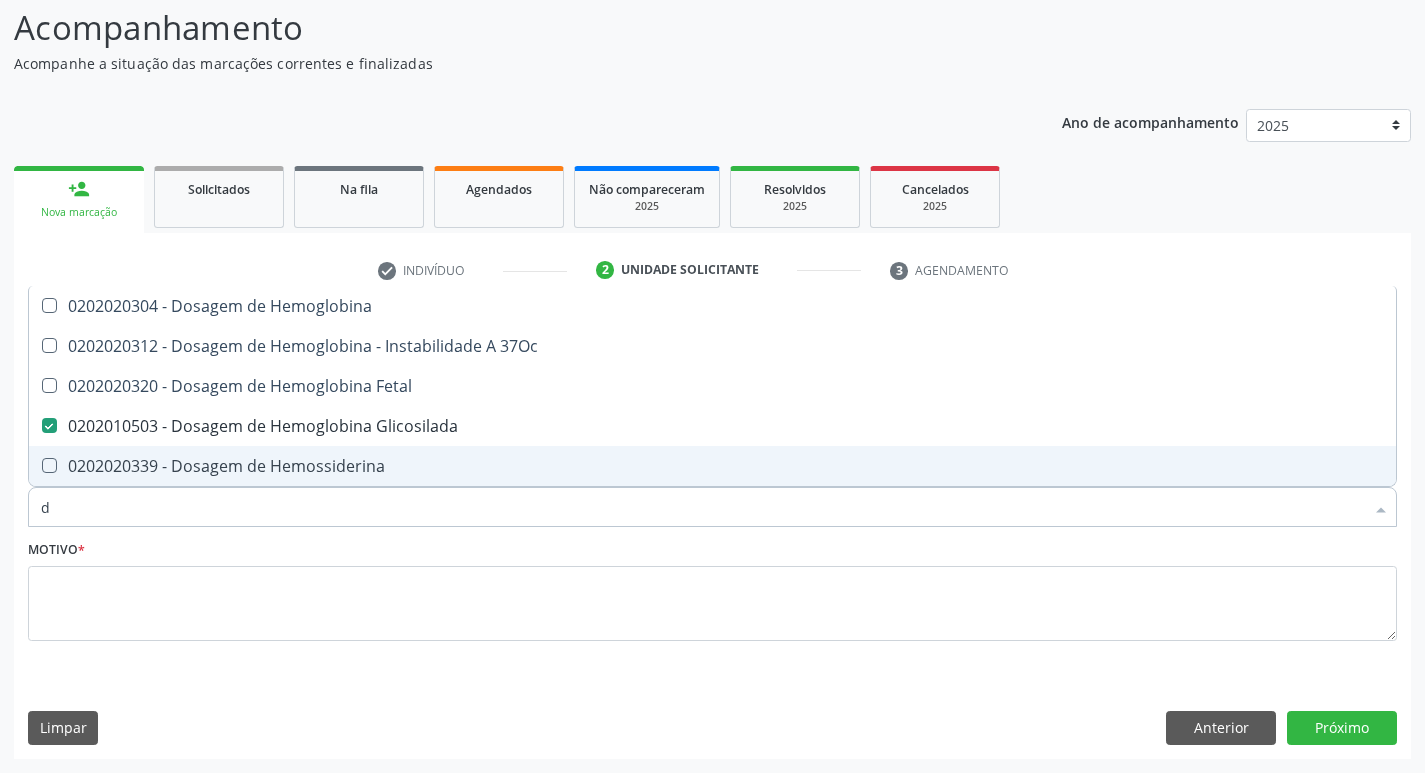 type 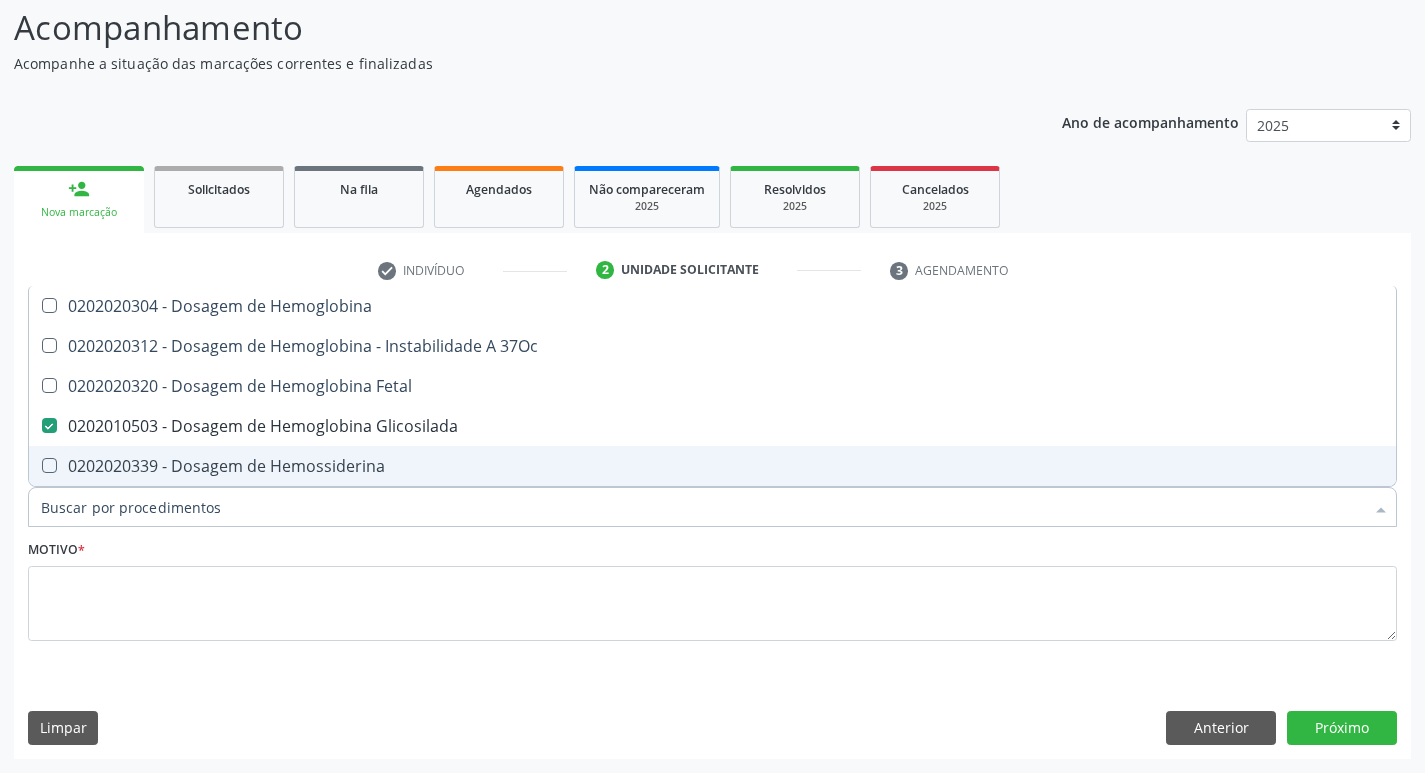 checkbox on "false" 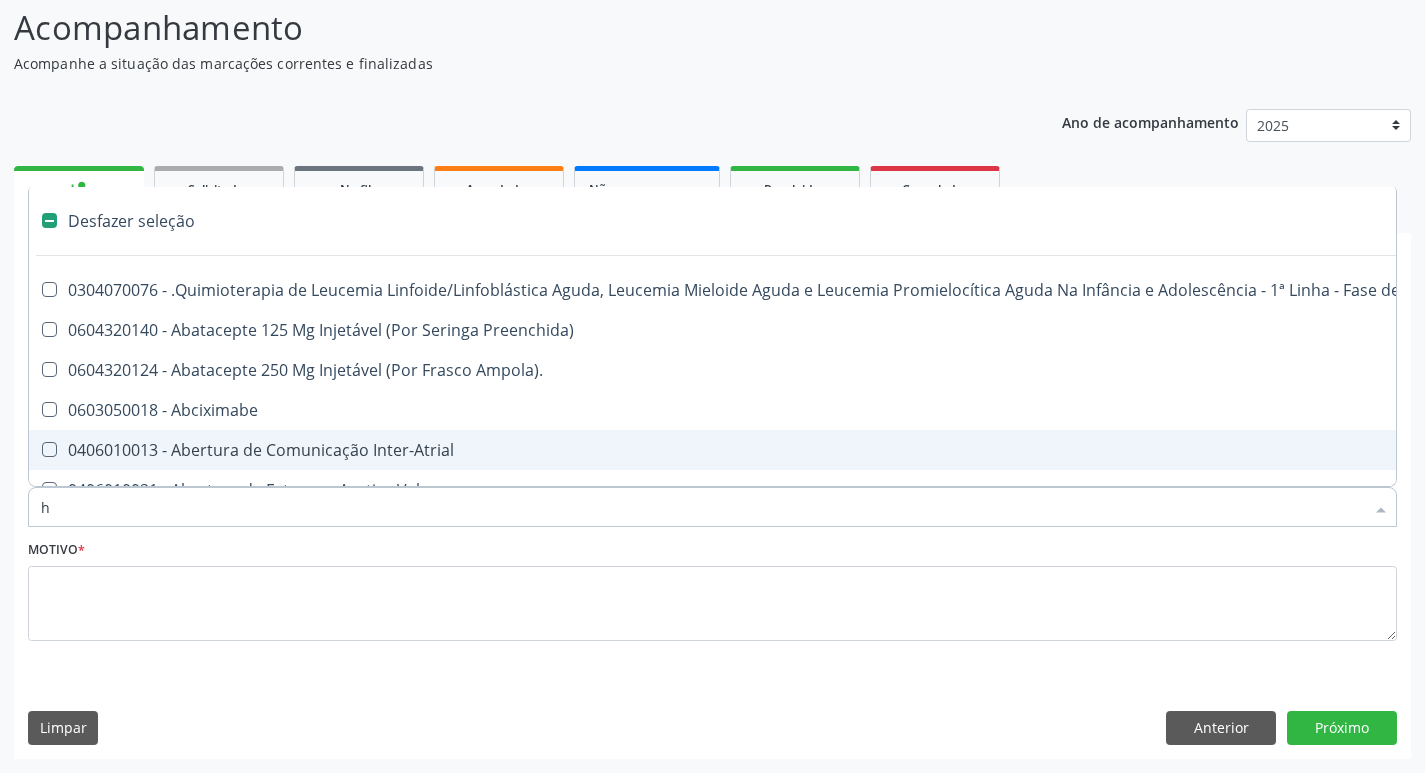 type on "he" 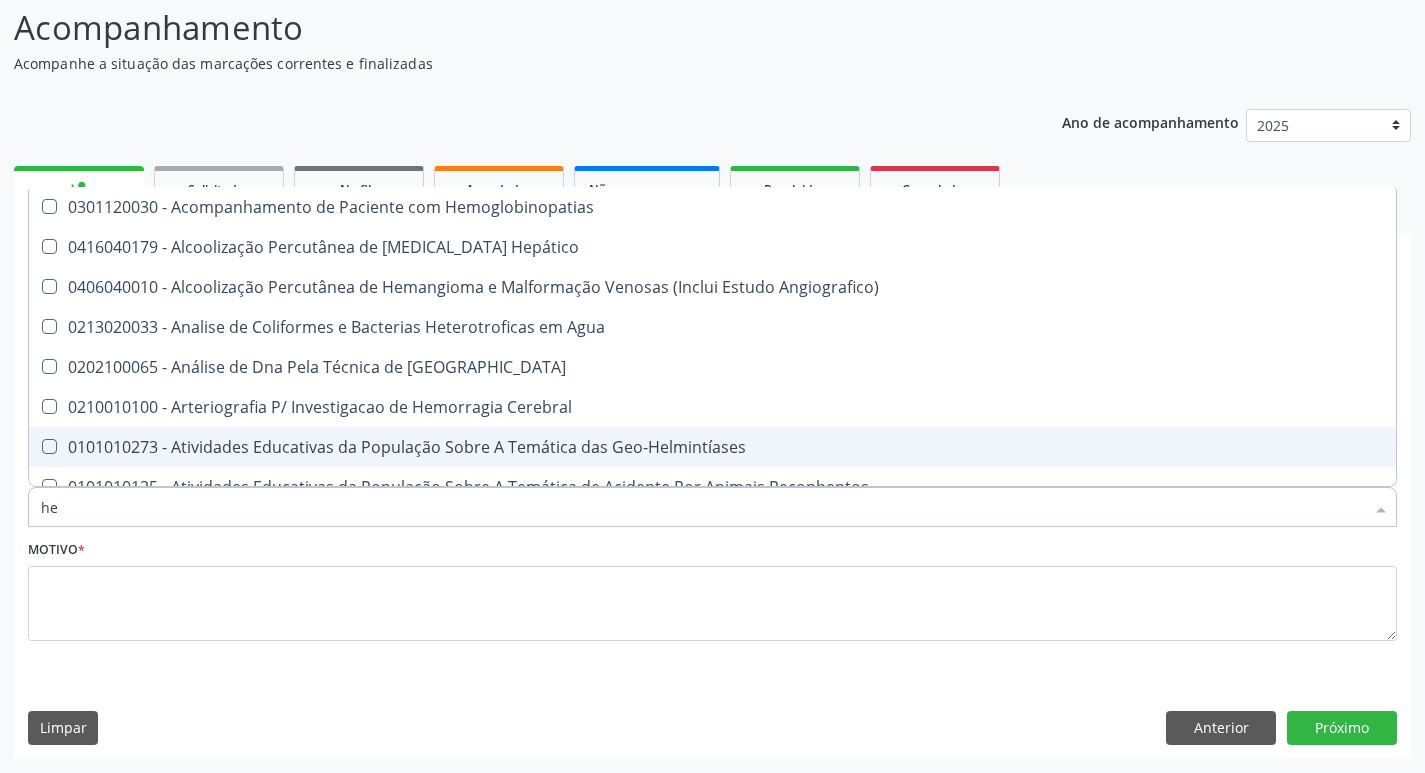 type on "hem" 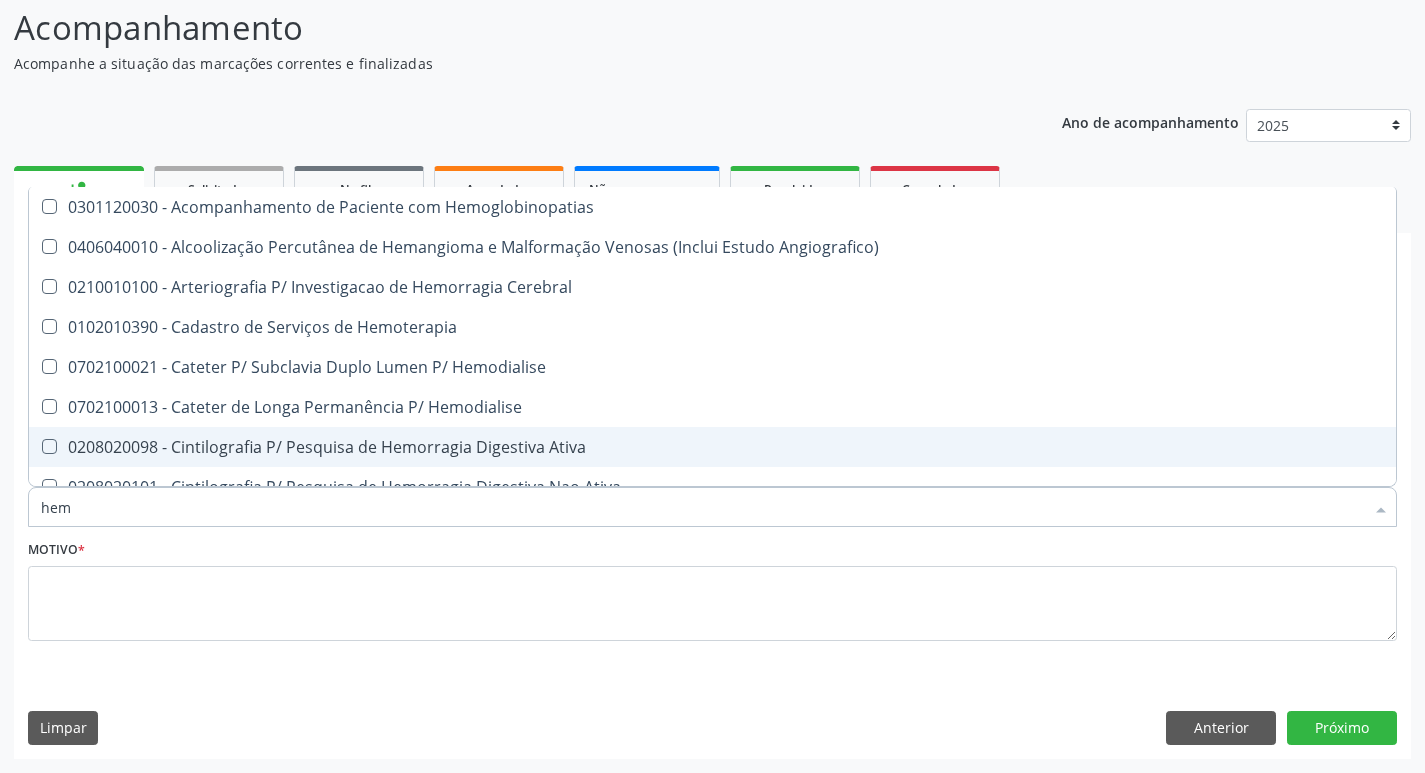 type on "hemo" 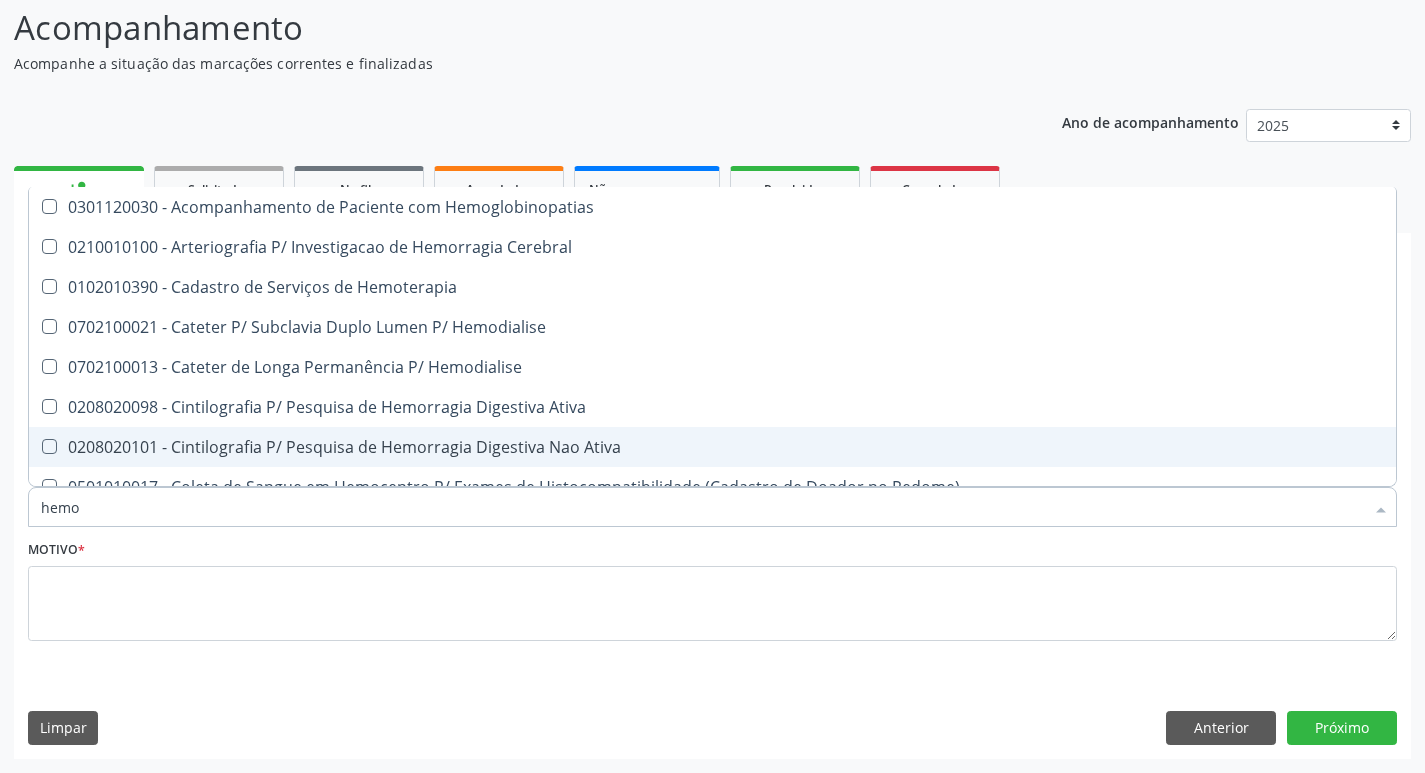 type on "hemog" 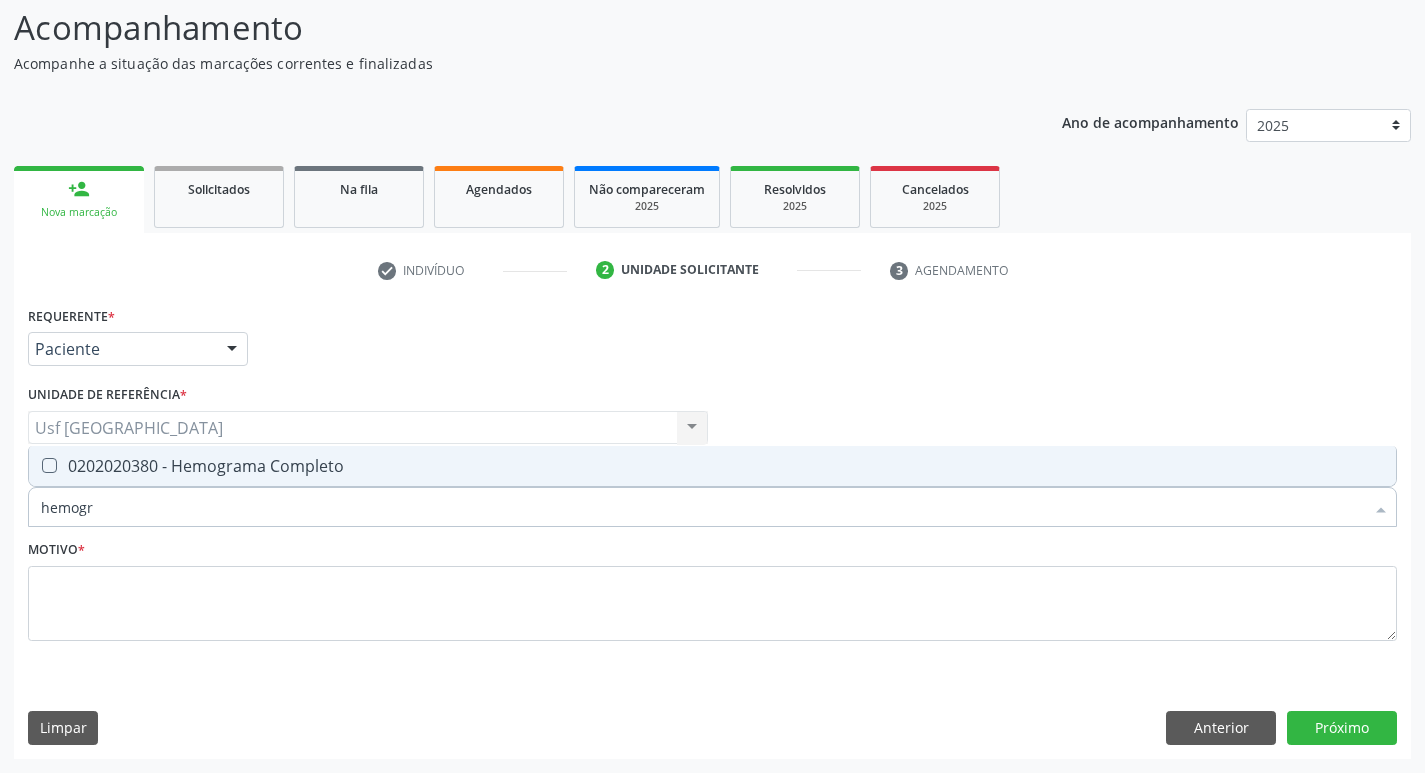 type on "hemogra" 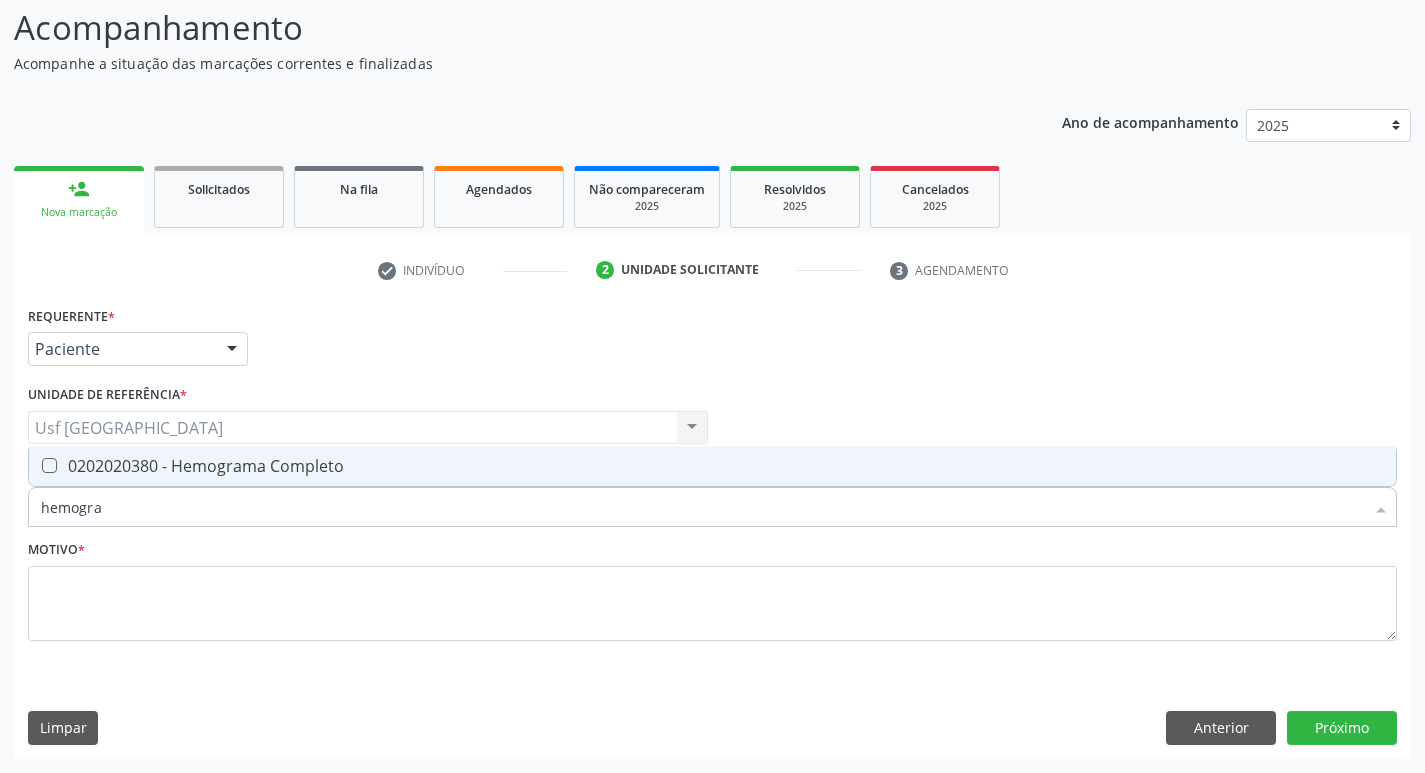 click at bounding box center (49, 465) 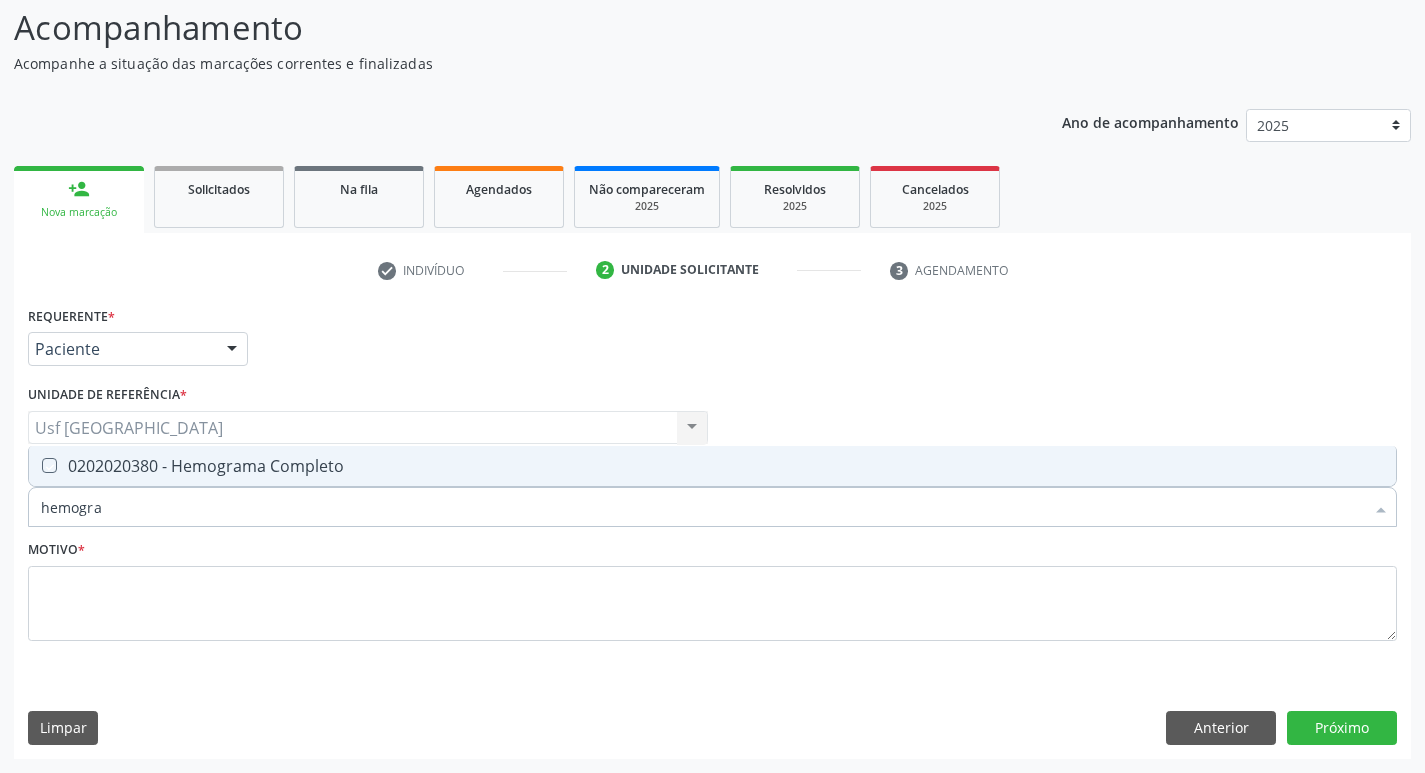 click at bounding box center [35, 465] 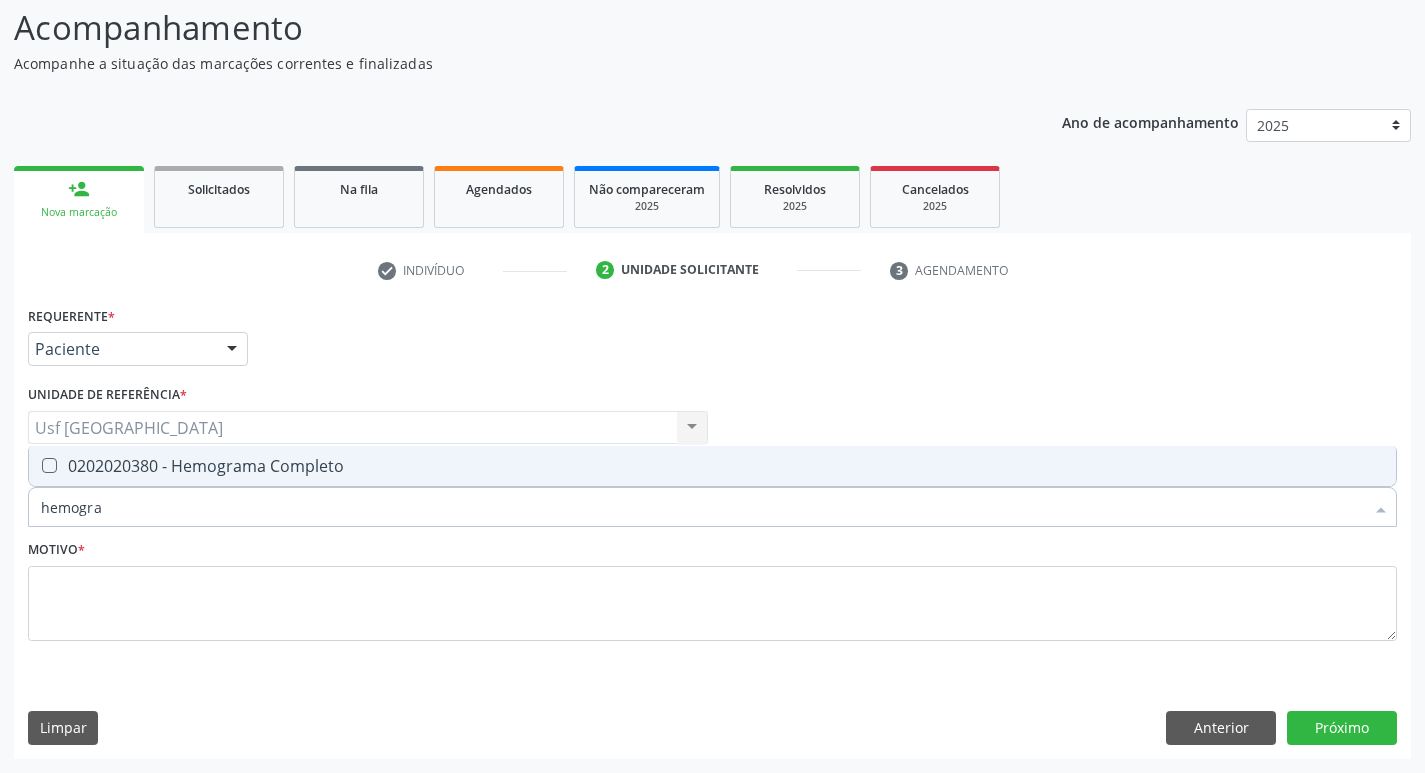 checkbox on "true" 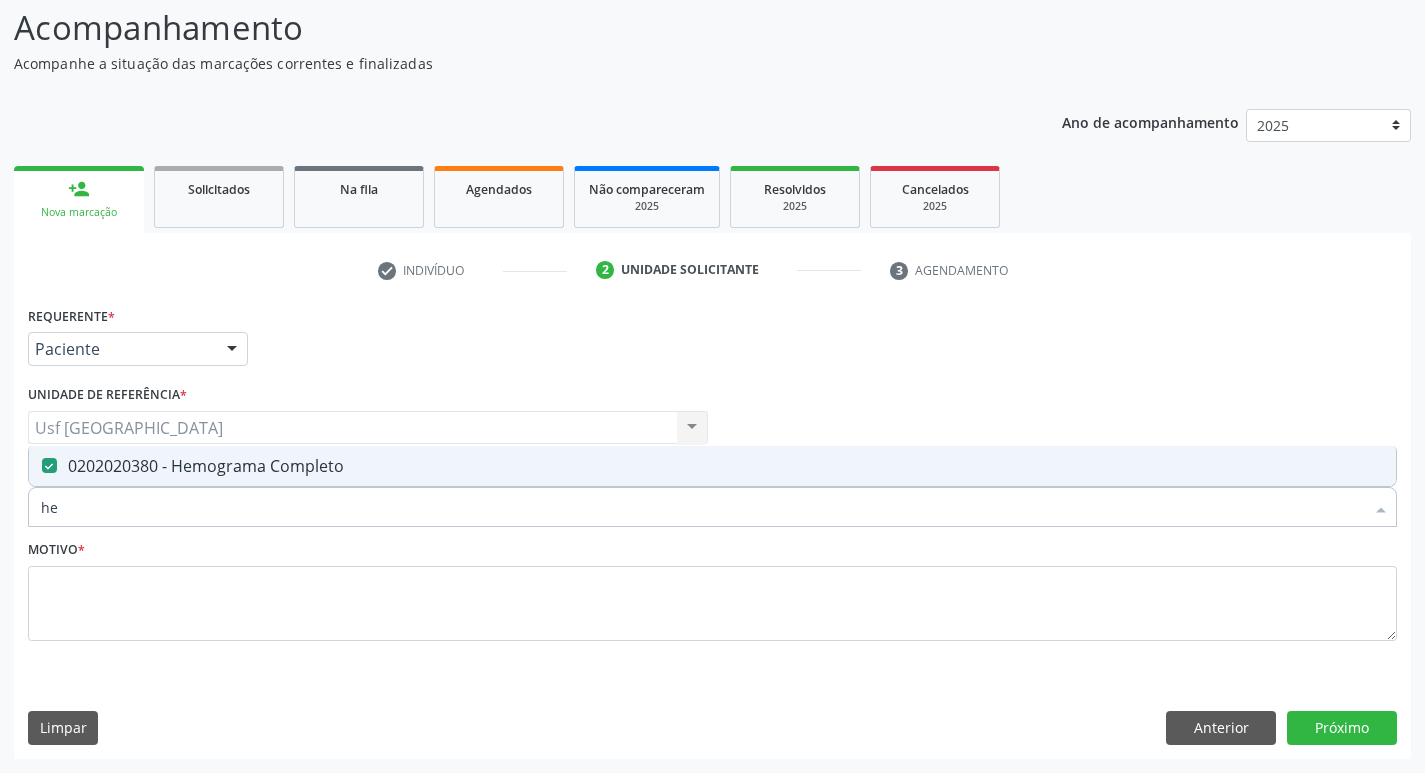 type on "h" 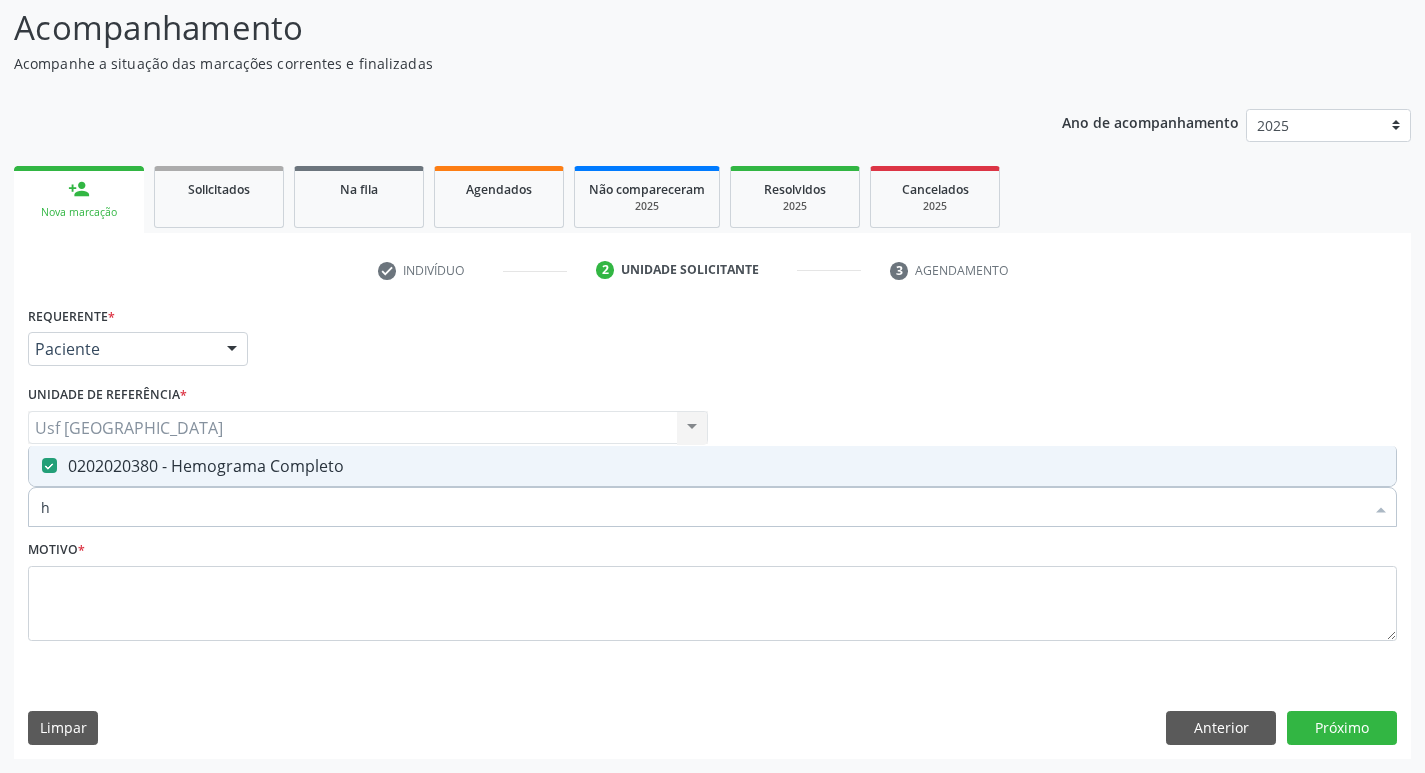 type 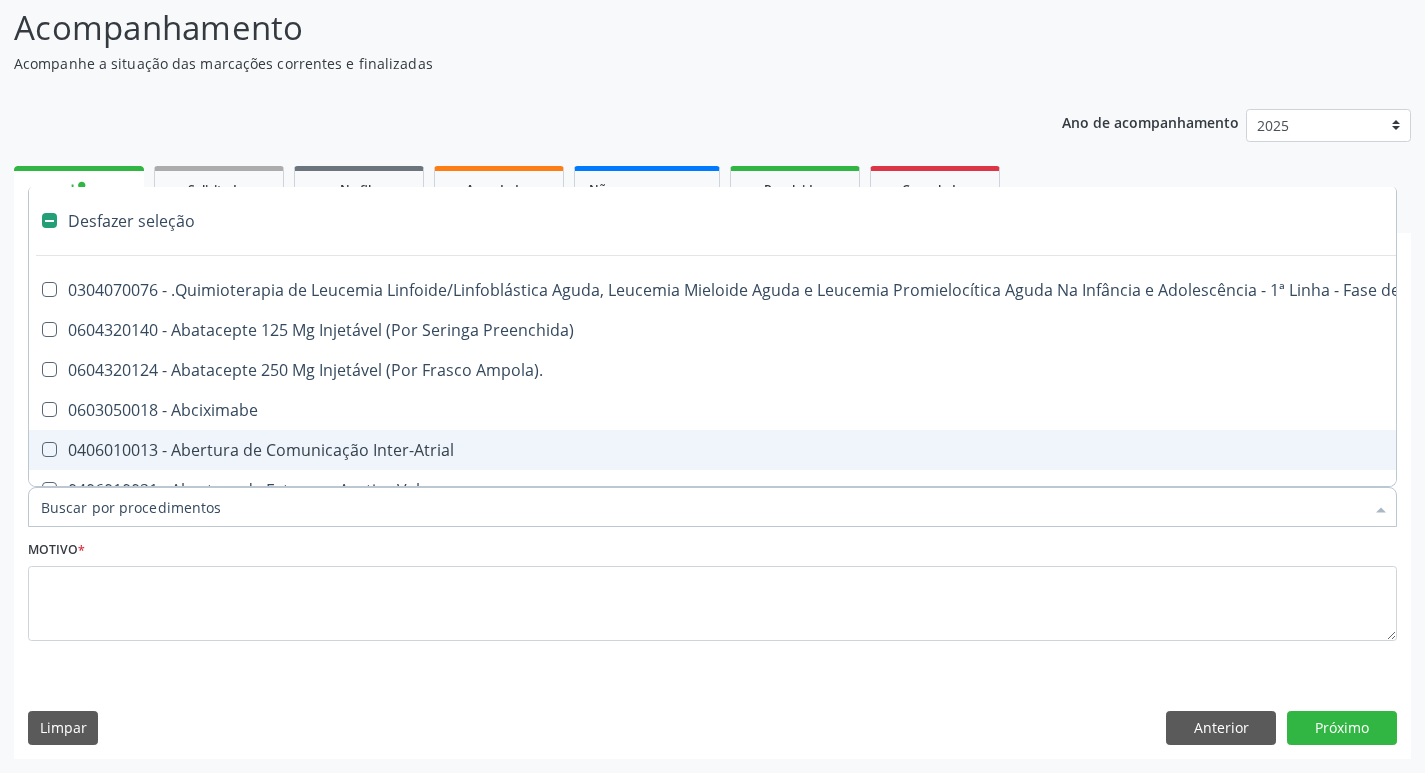 checkbox on "false" 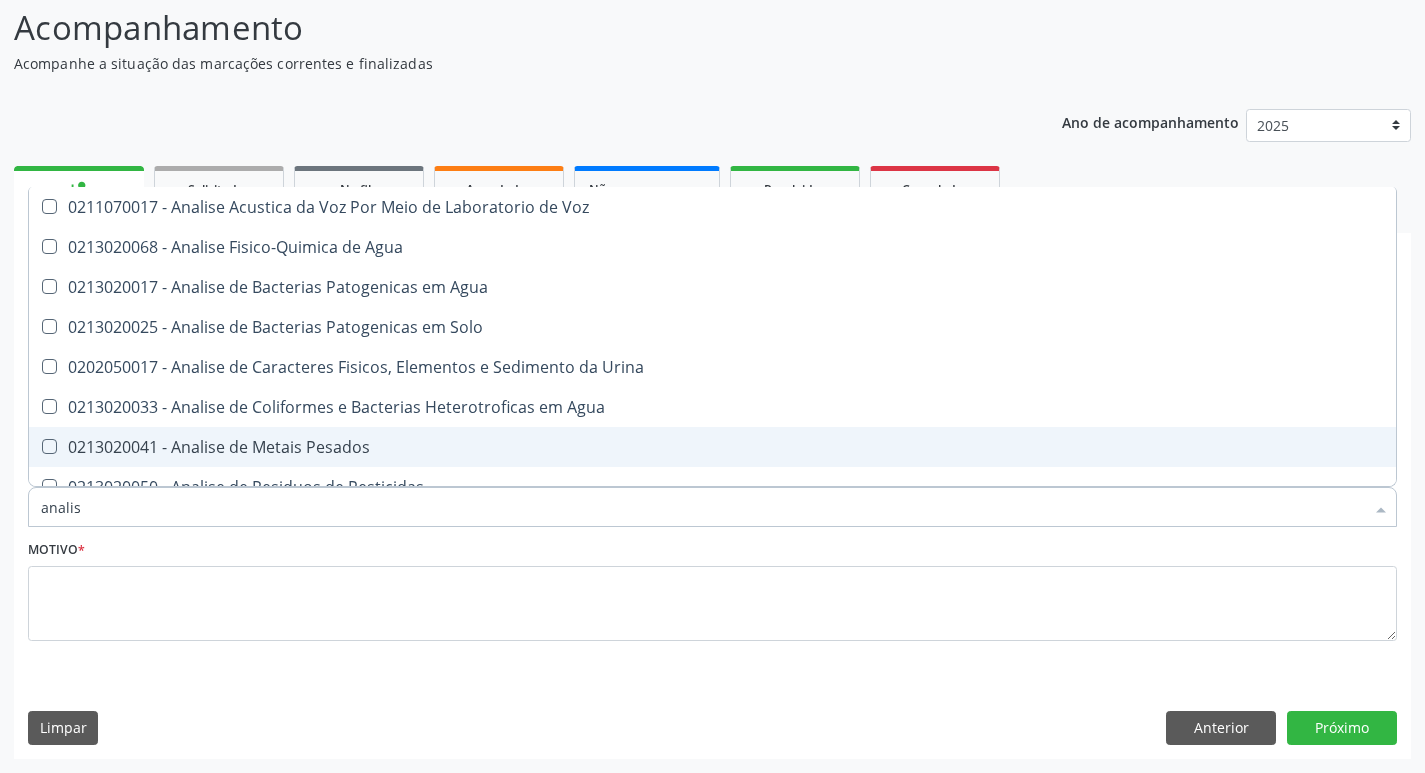 type on "analise" 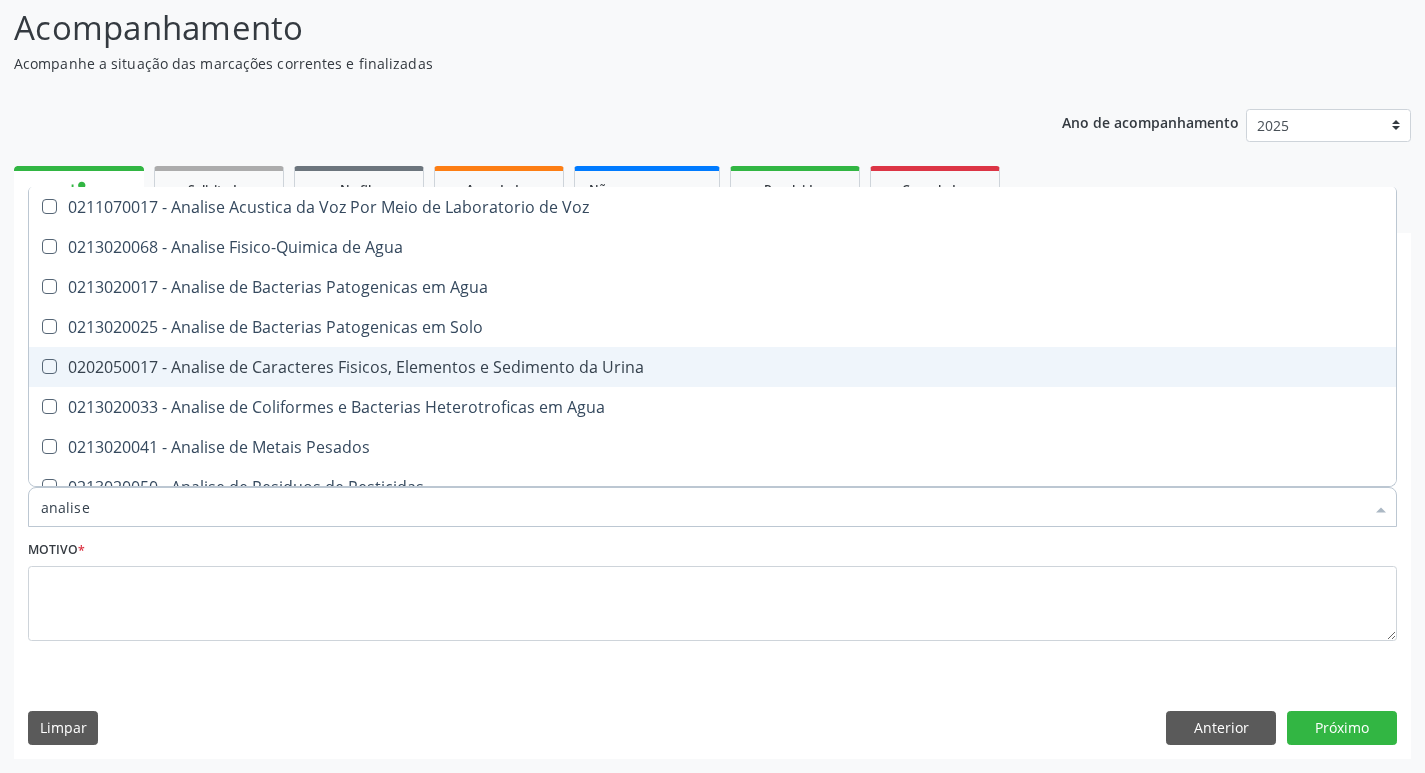 click at bounding box center (36, 367) 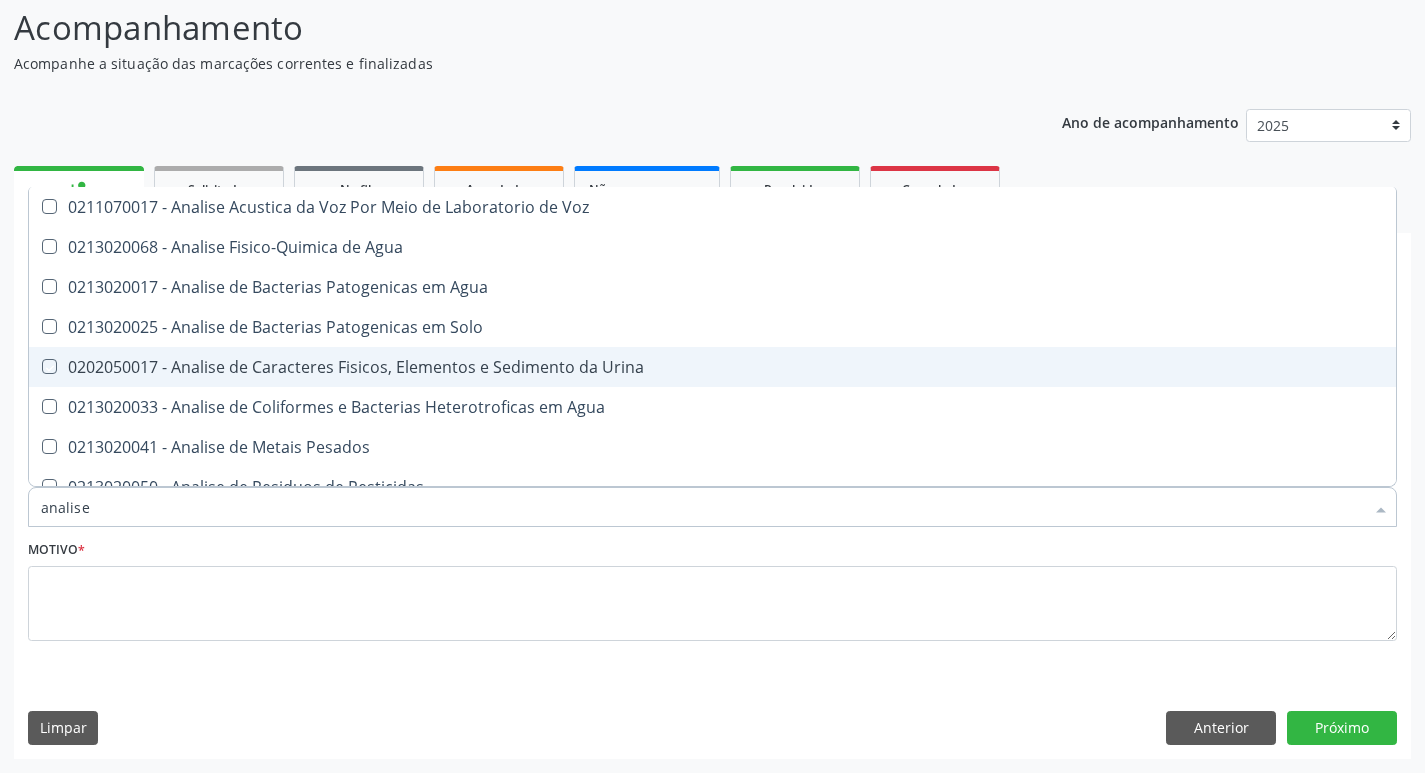 checkbox on "true" 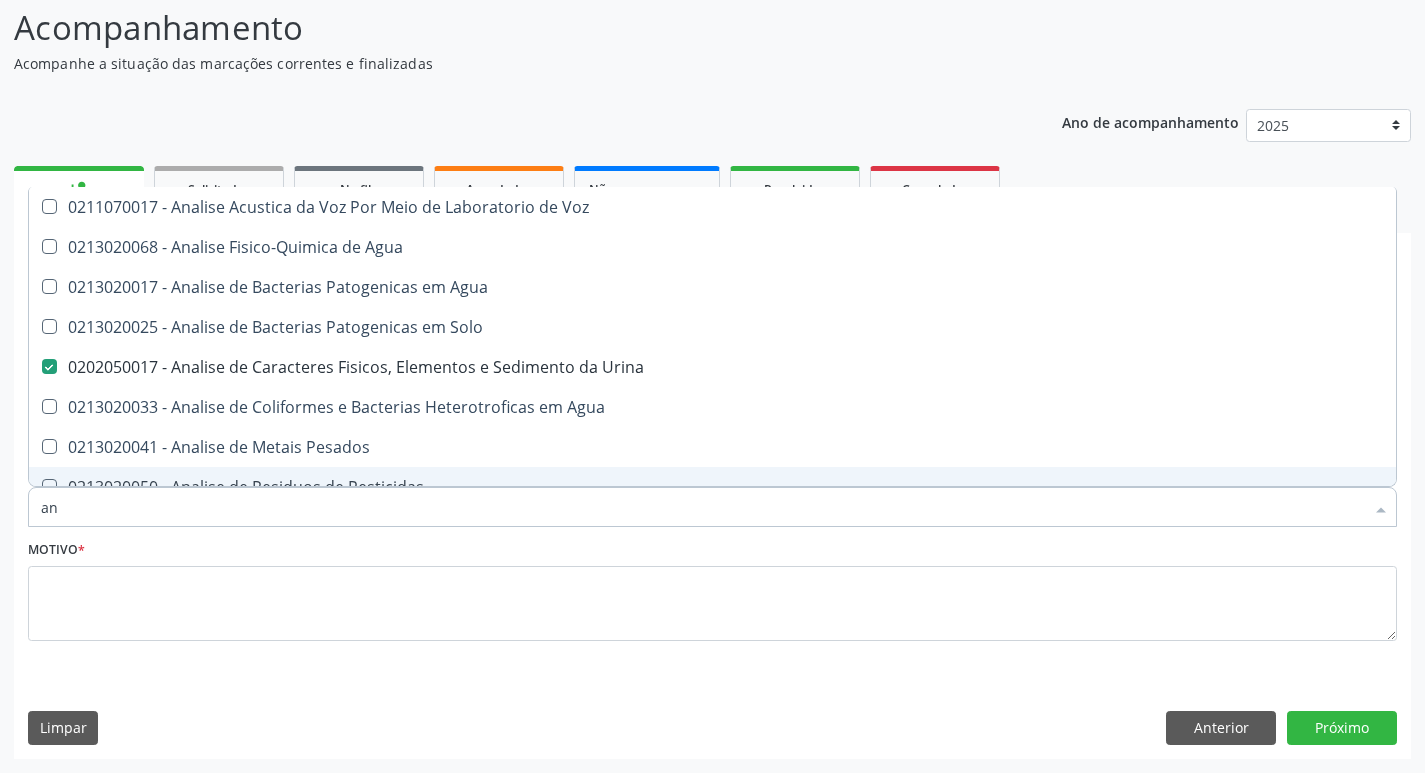 type on "a" 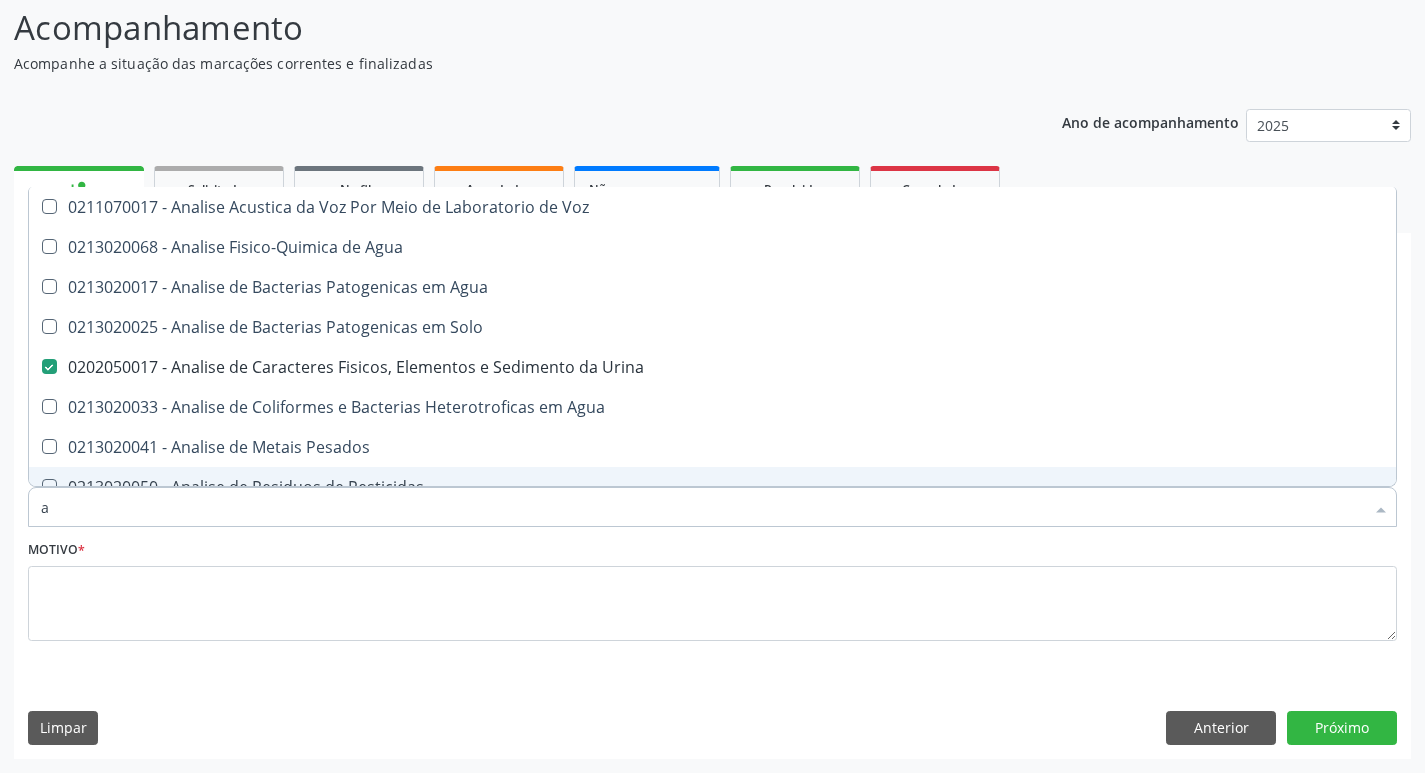 type 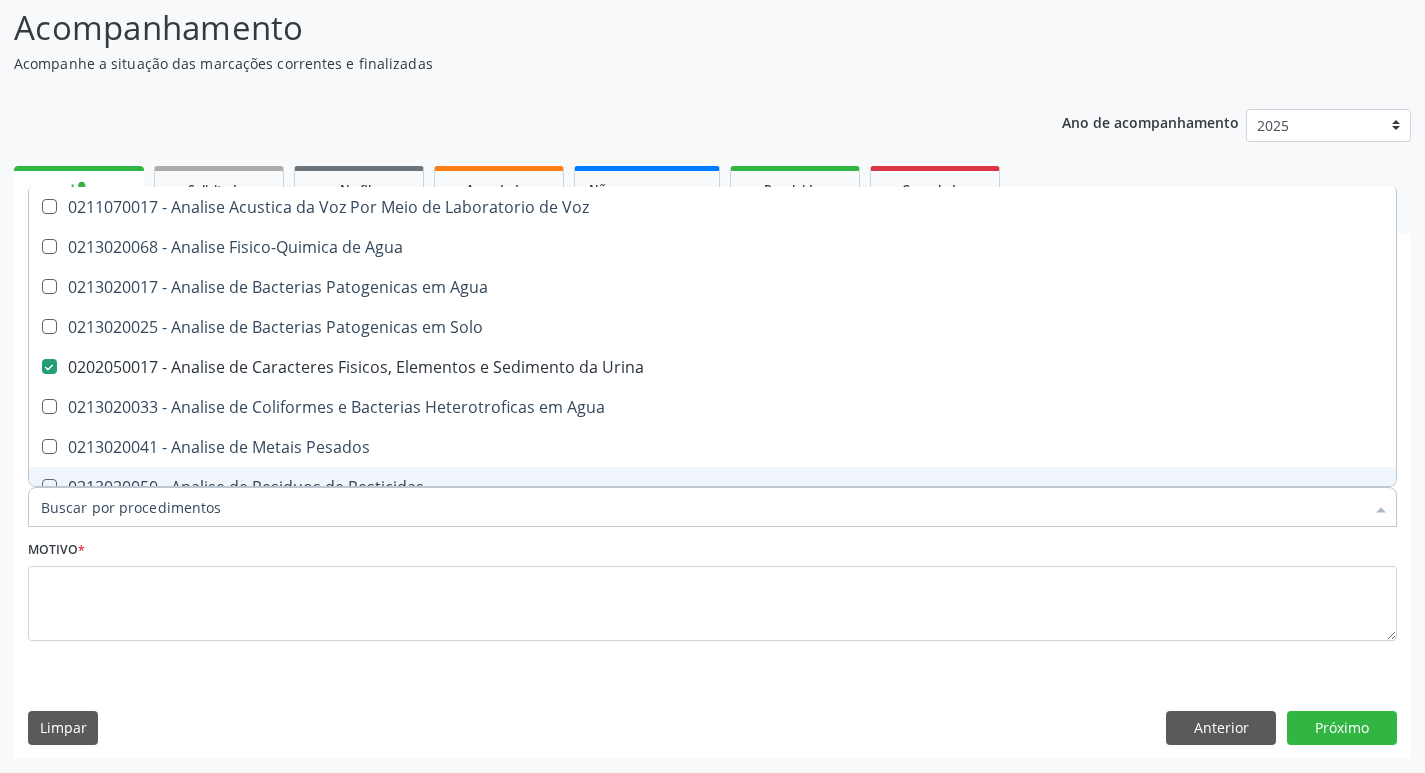 checkbox on "false" 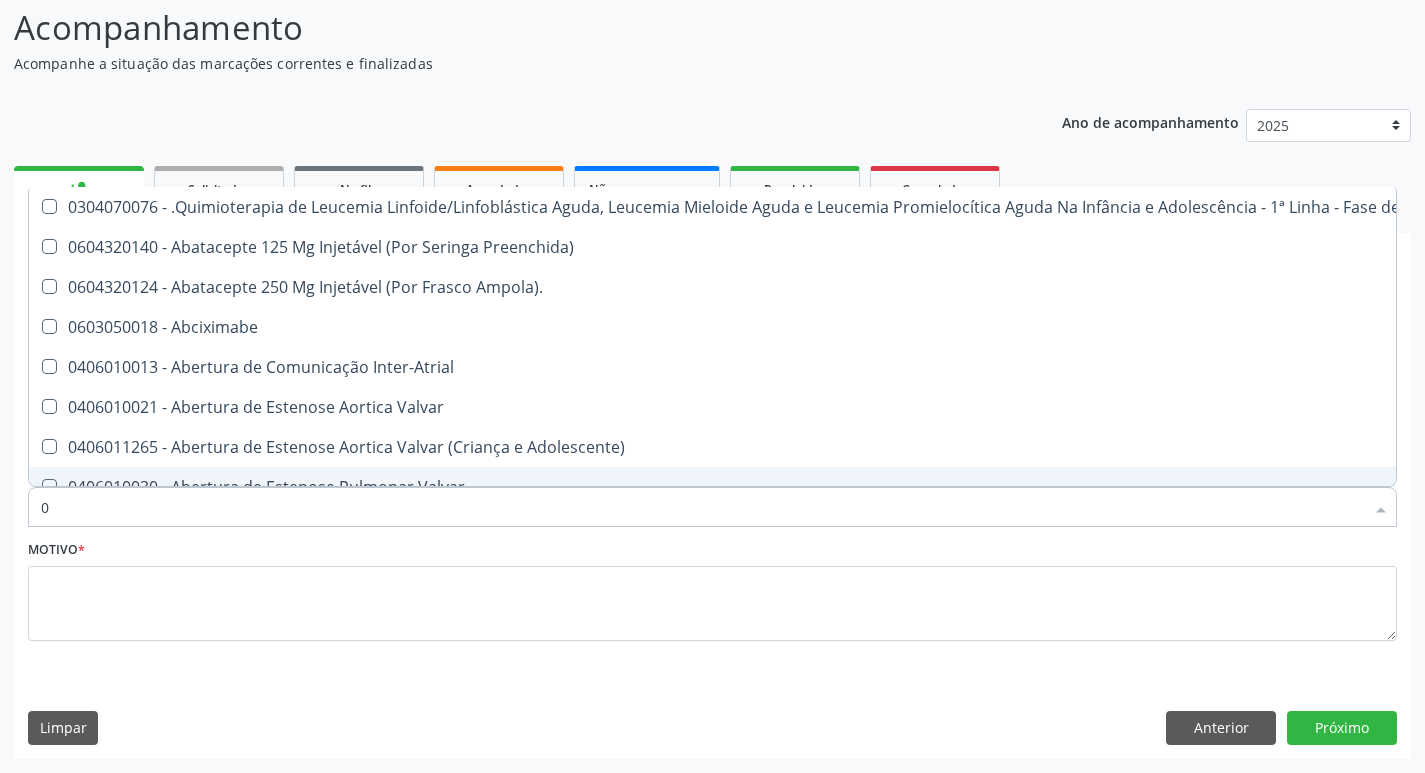type on "02" 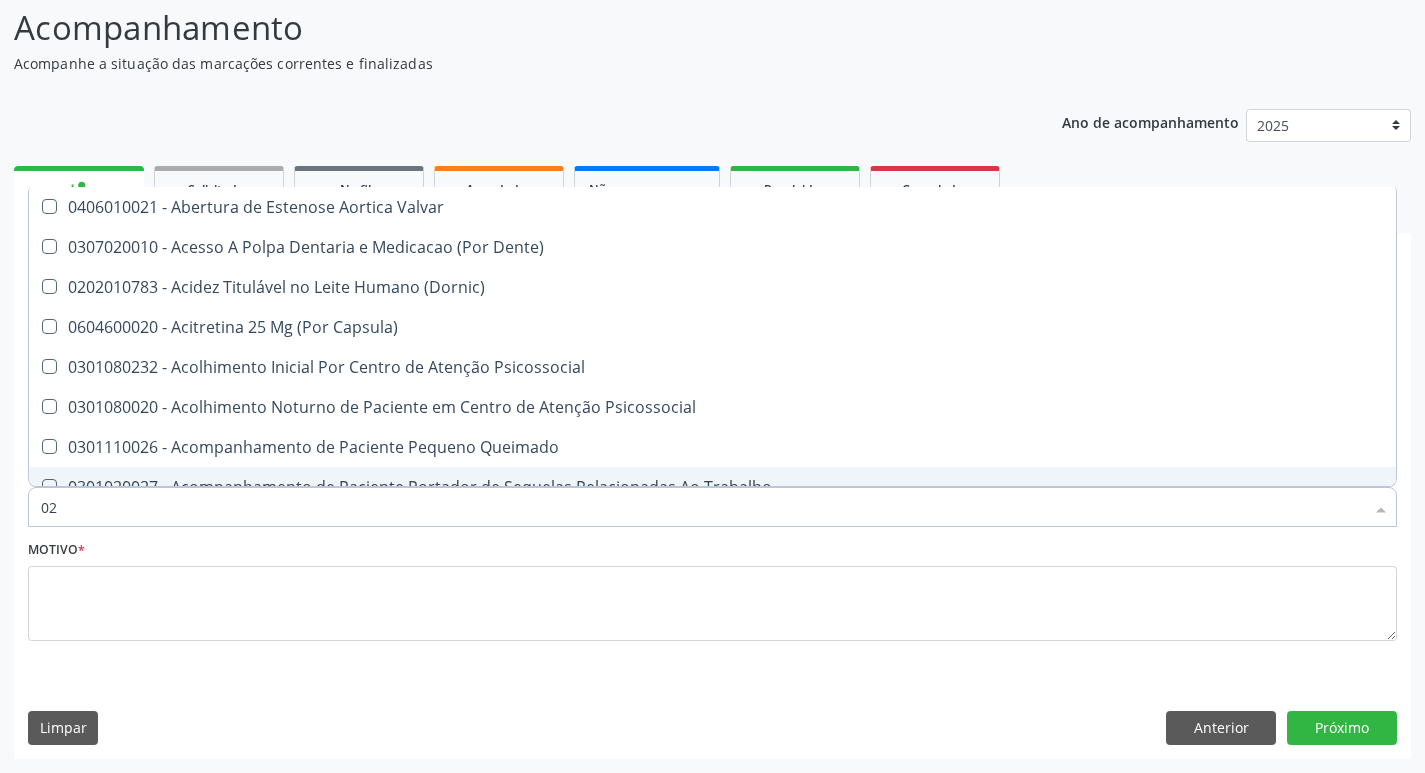 type on "020" 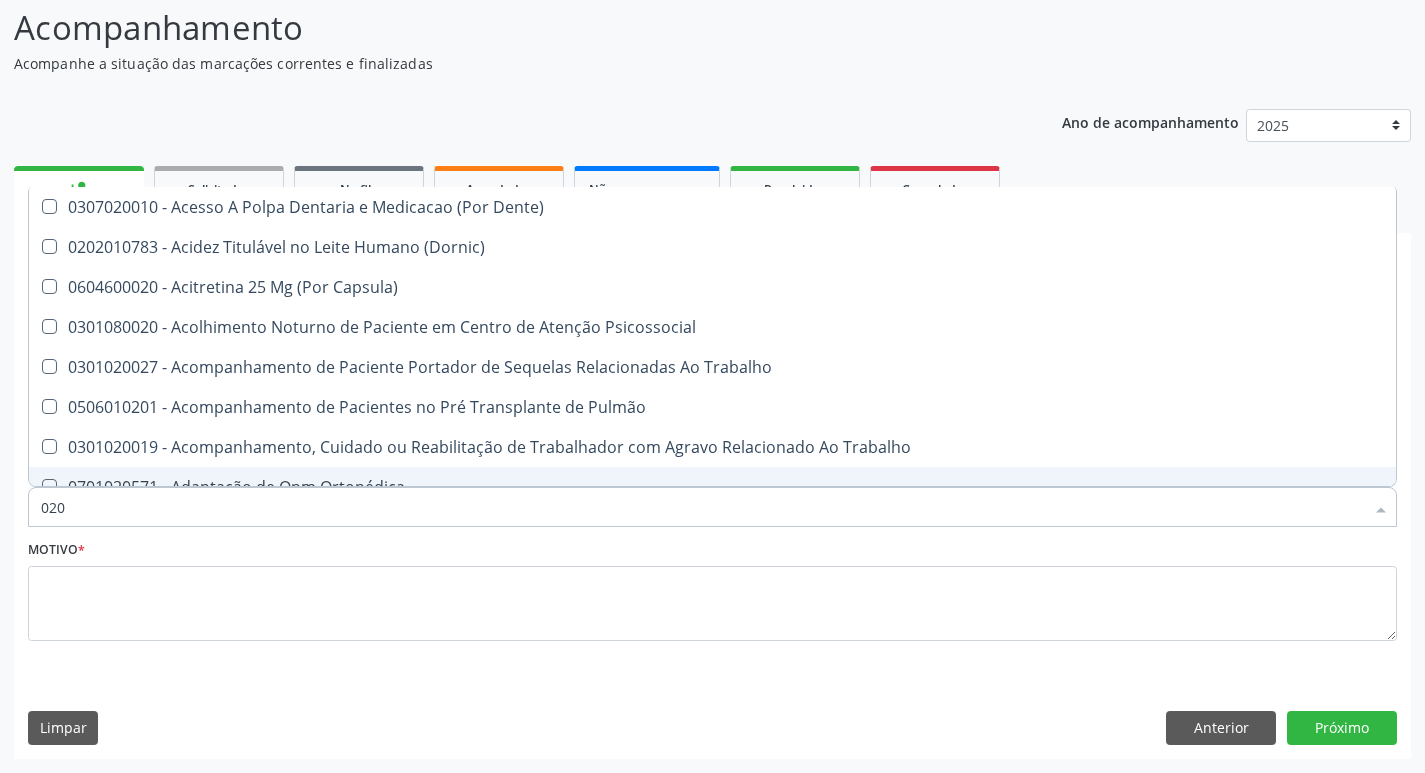 type on "0202" 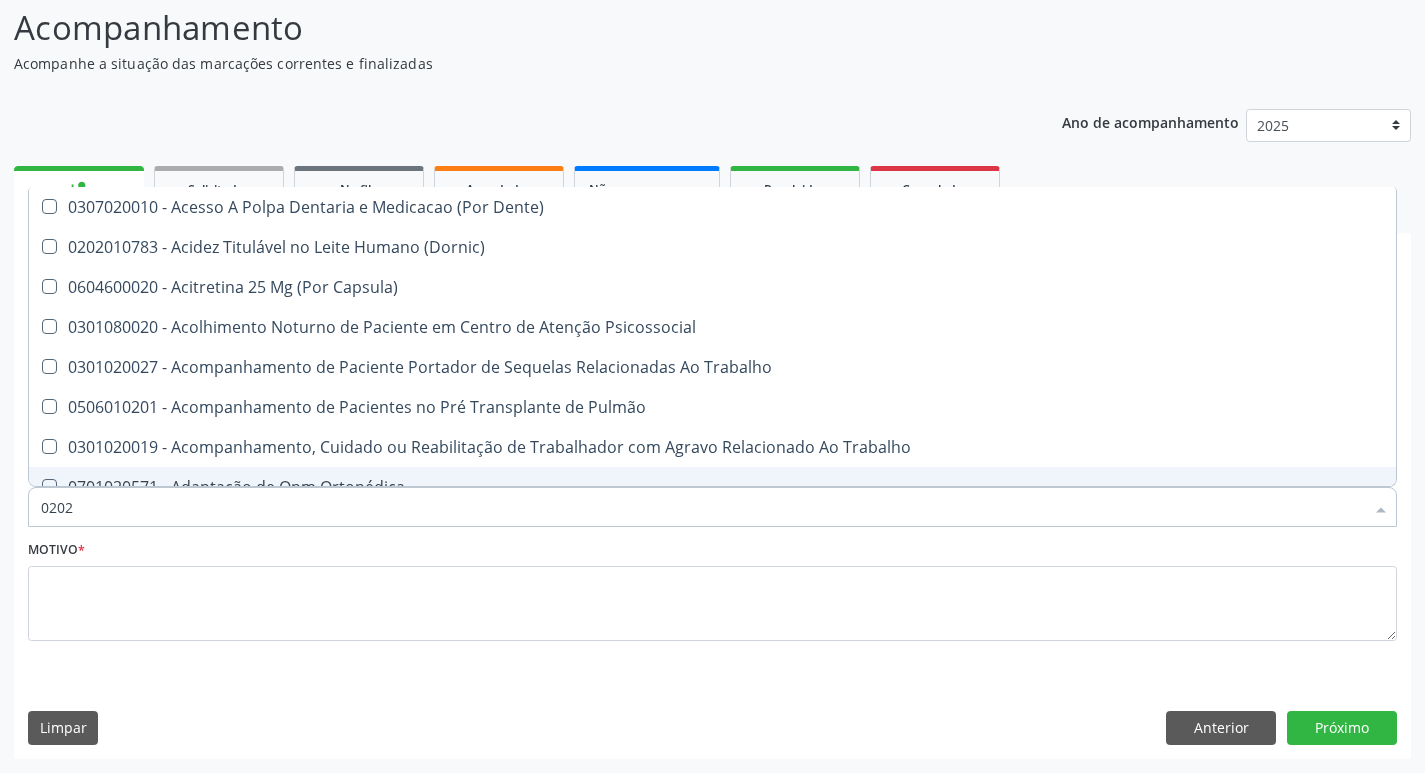 checkbox on "false" 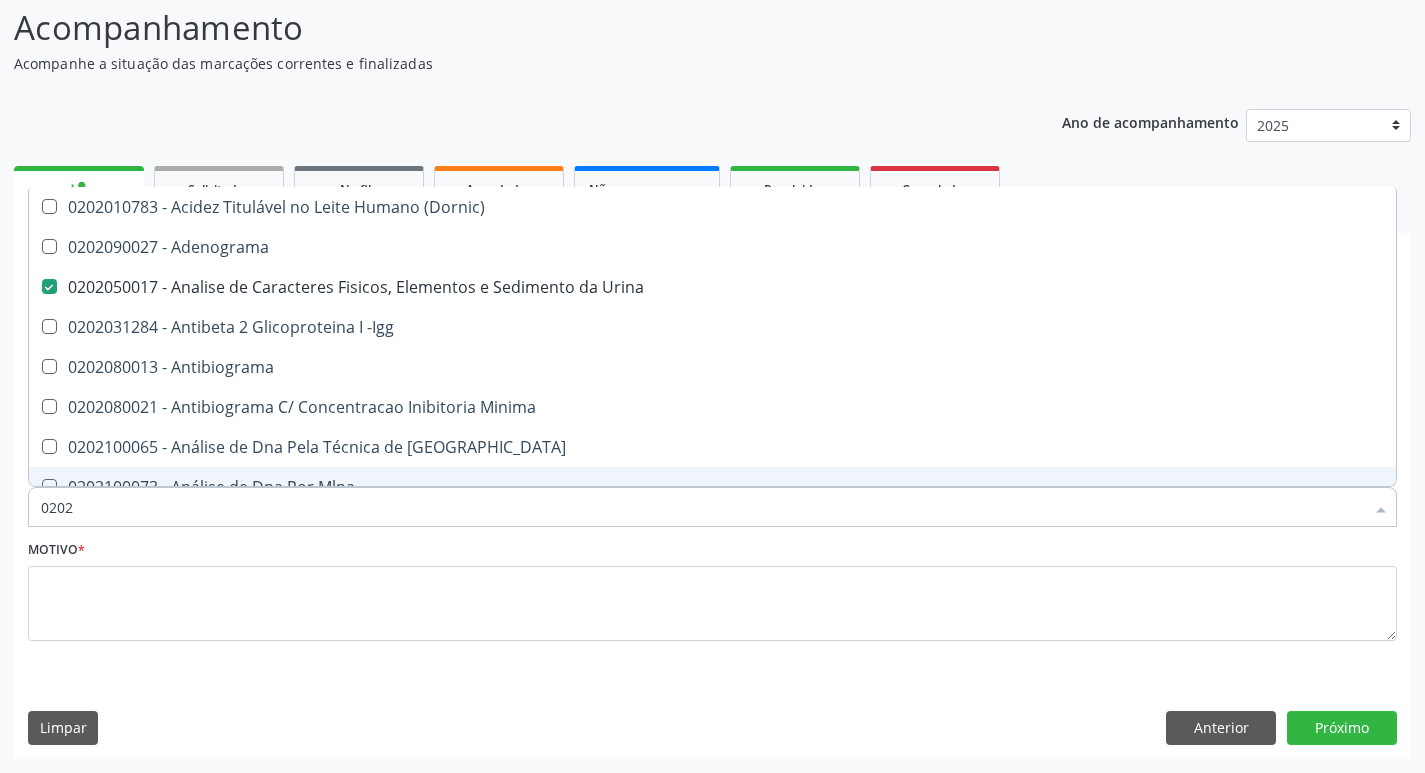 type on "02020" 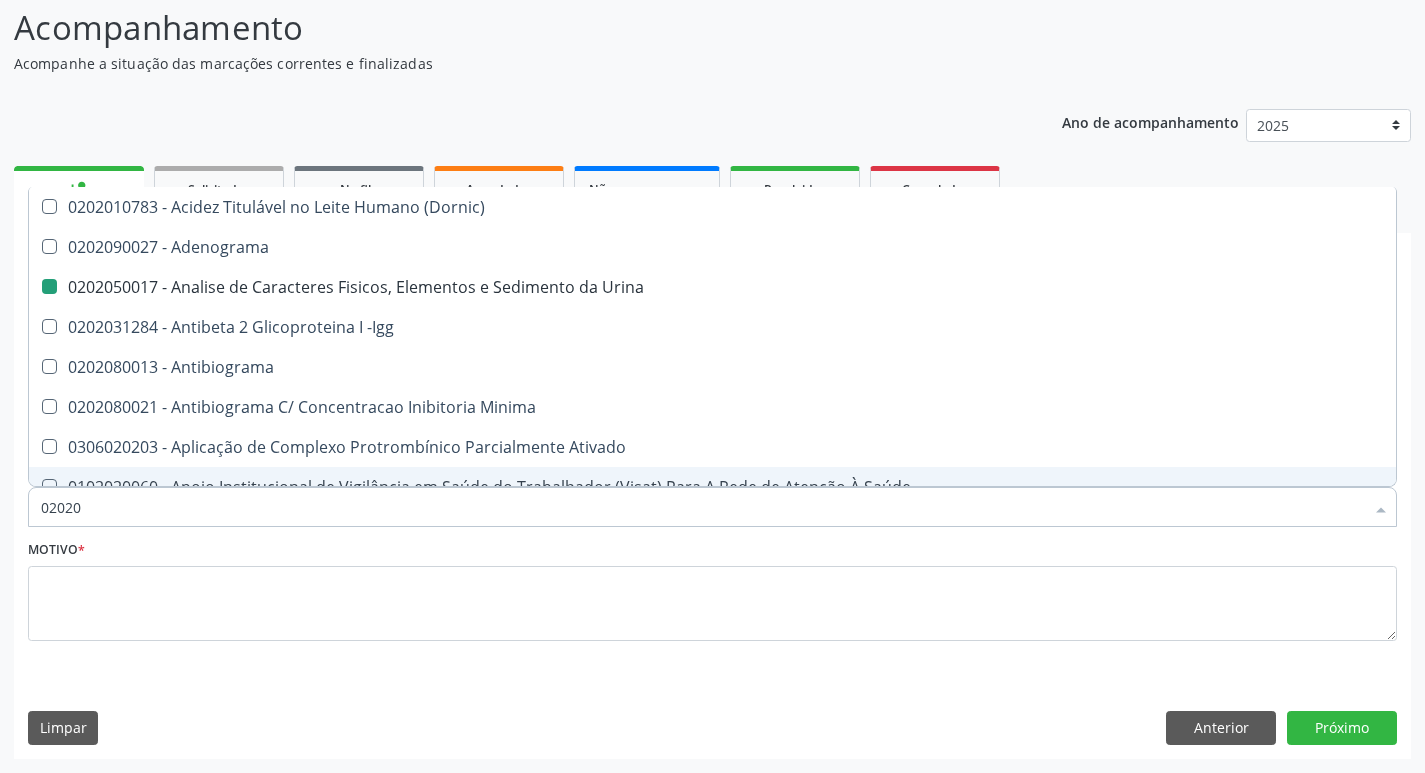 type on "020203" 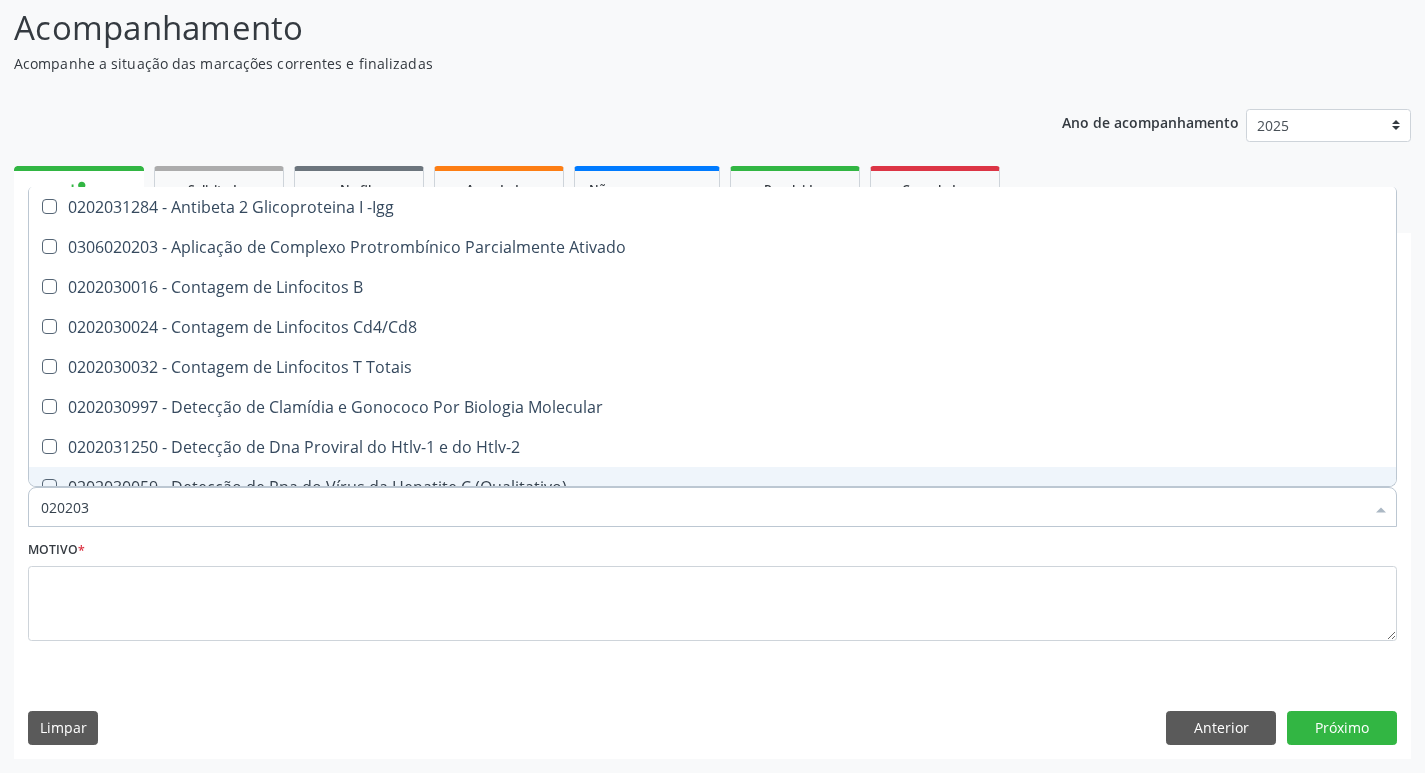 type on "0202030" 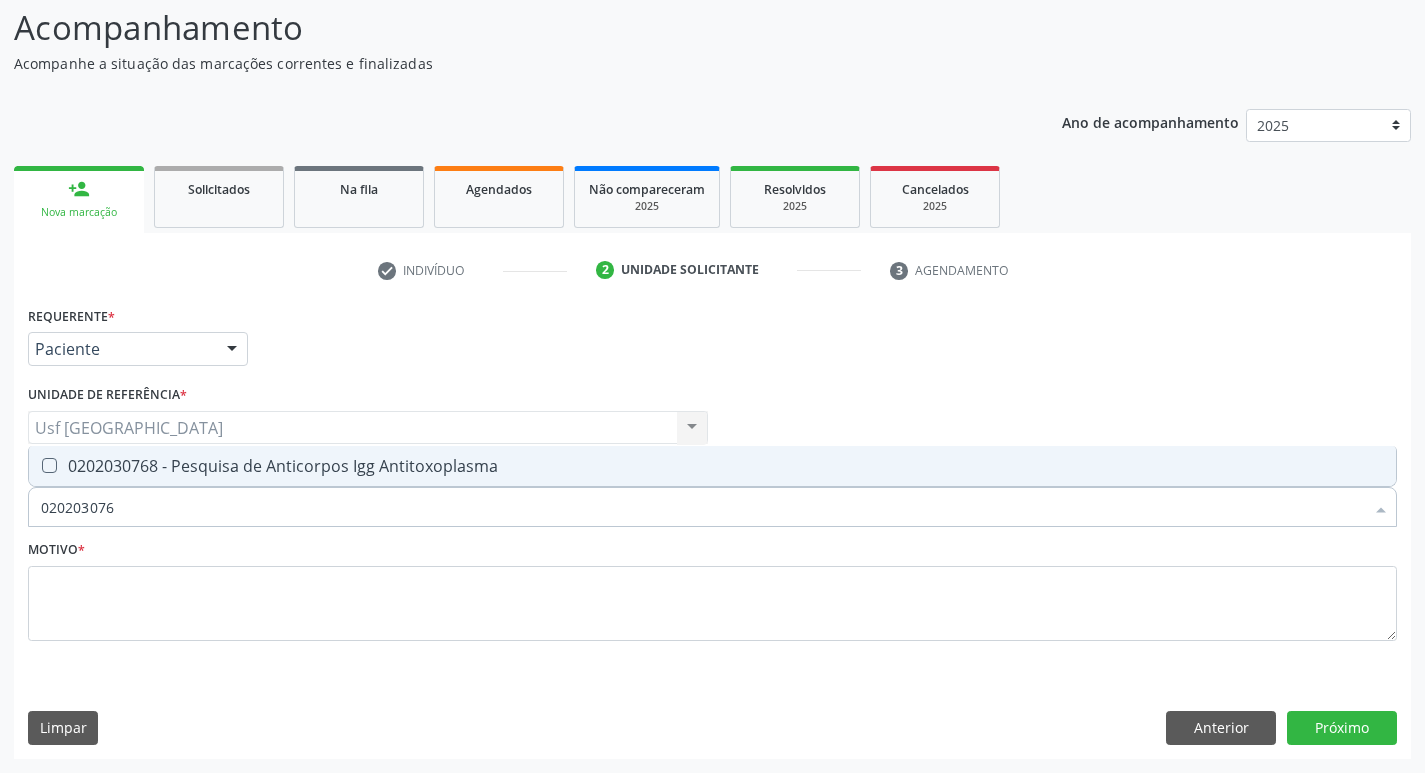 type on "0202030768" 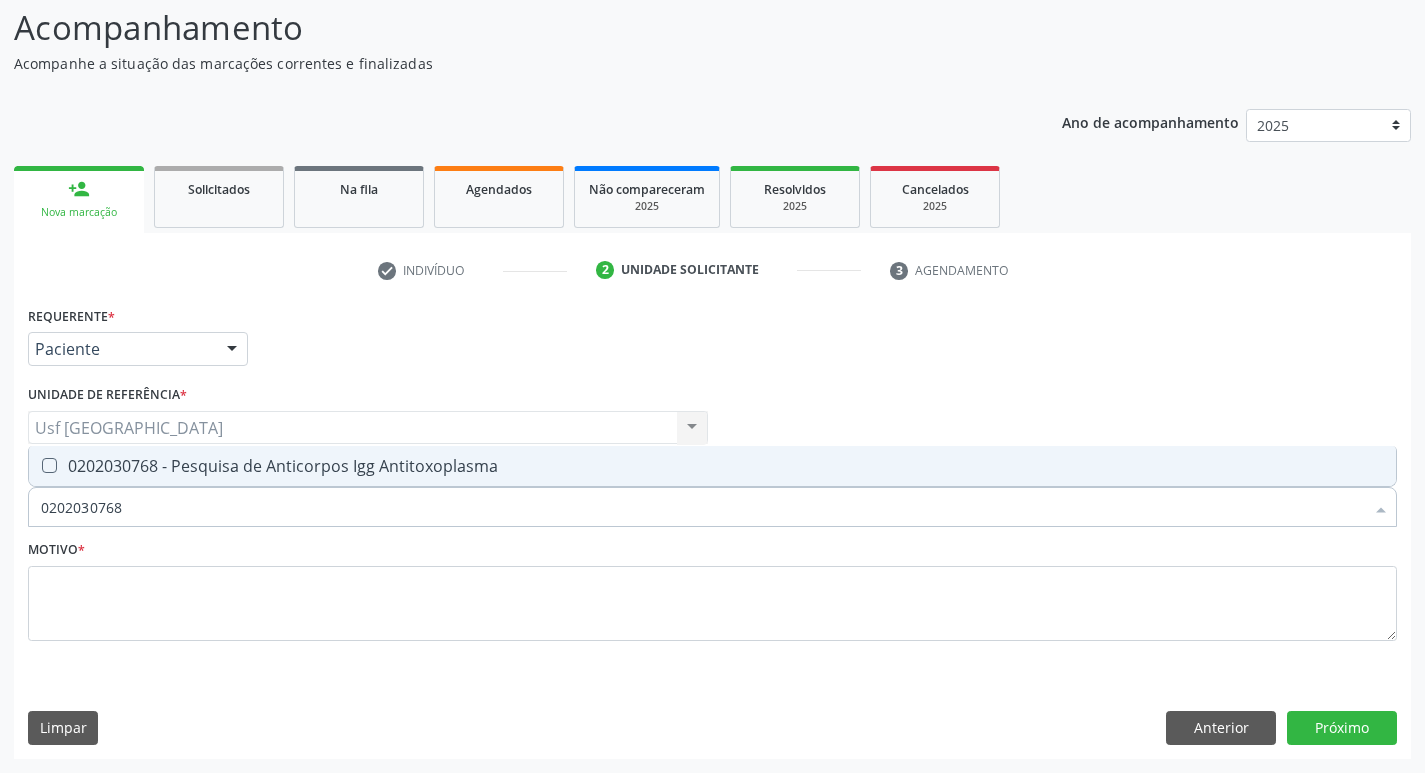 click at bounding box center (49, 465) 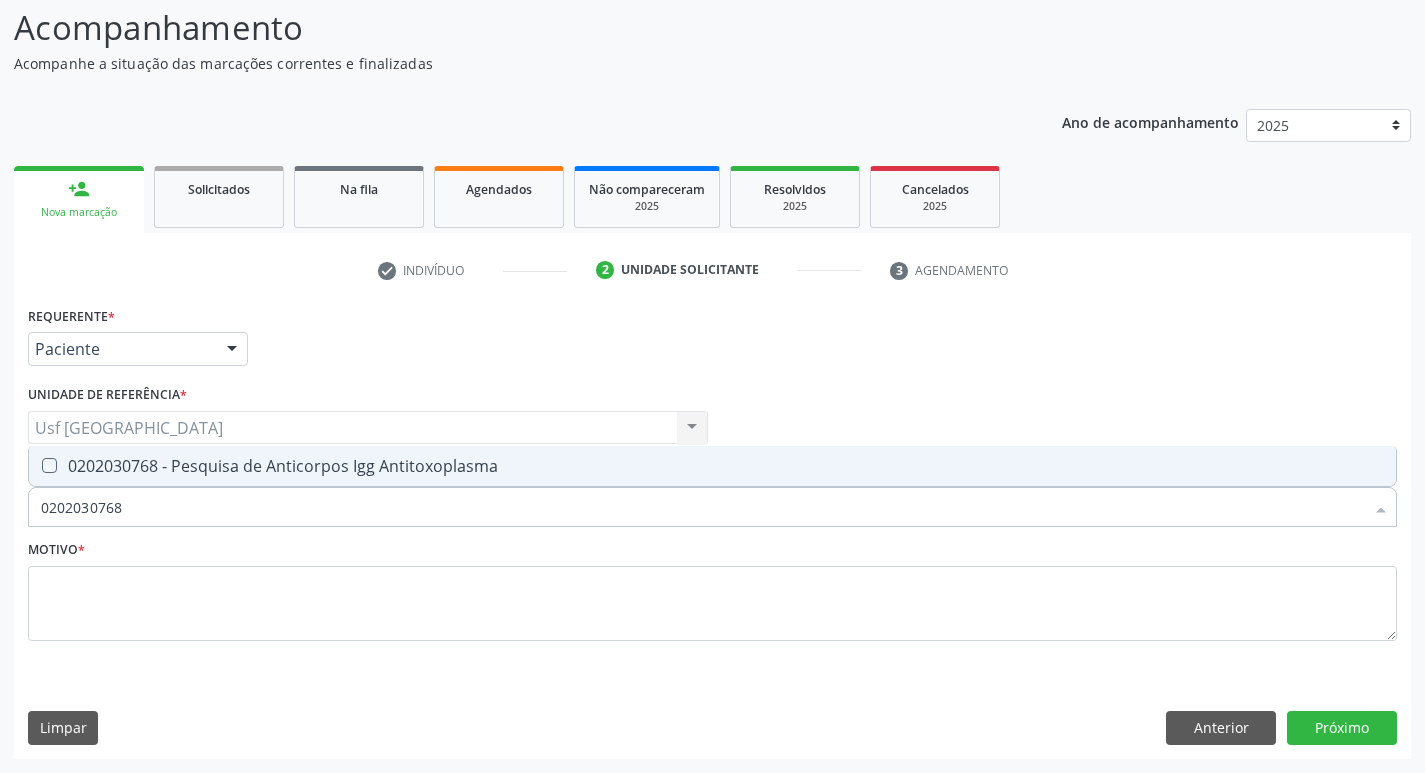 click at bounding box center (35, 465) 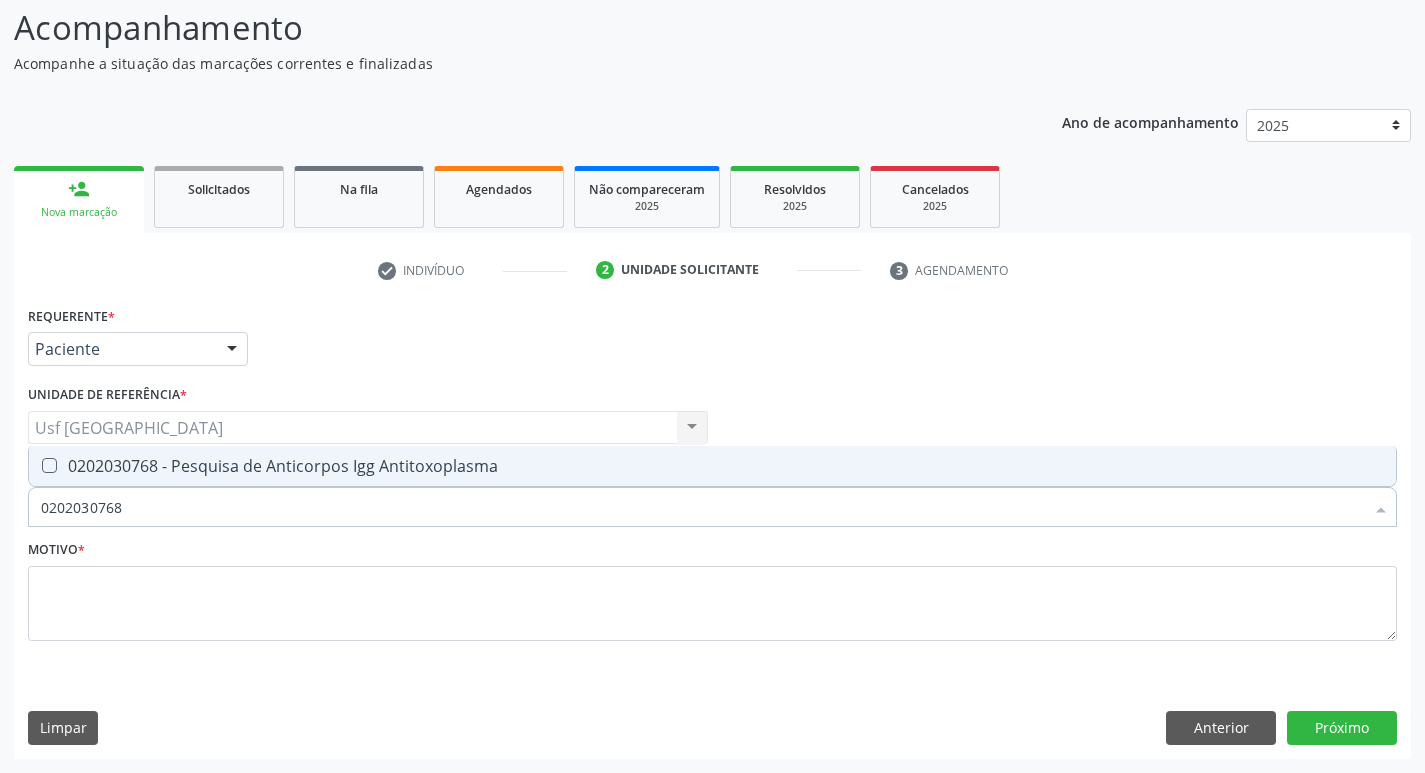 checkbox on "true" 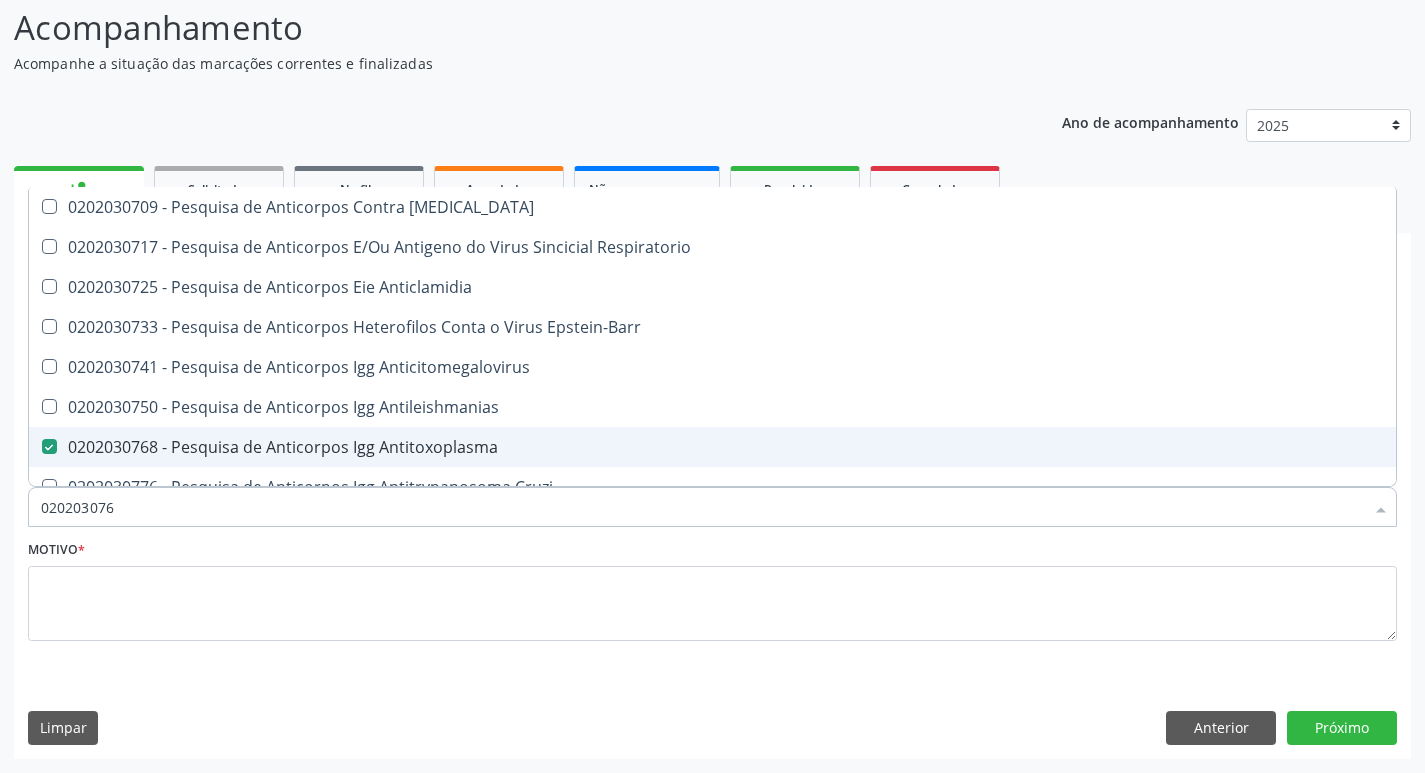 type on "02020307" 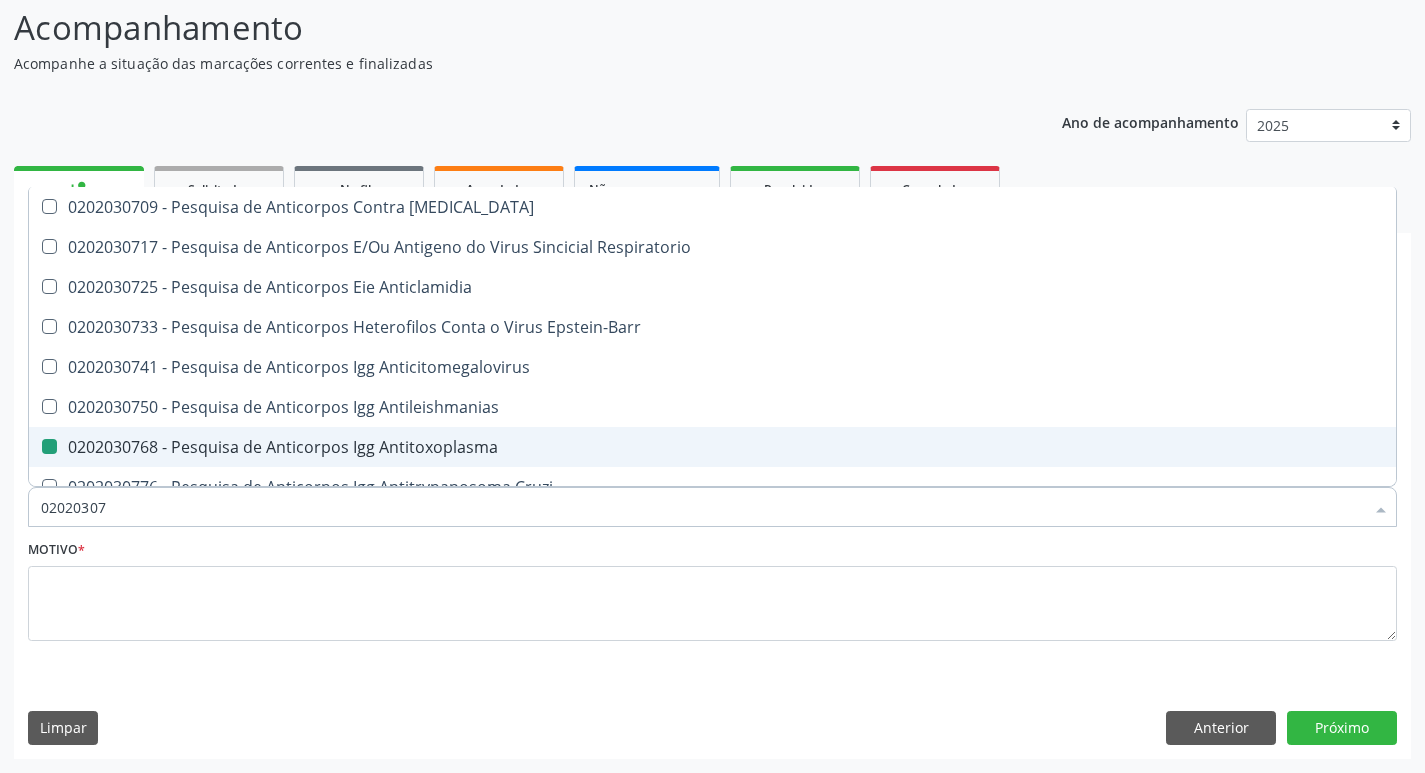 type on "0202030" 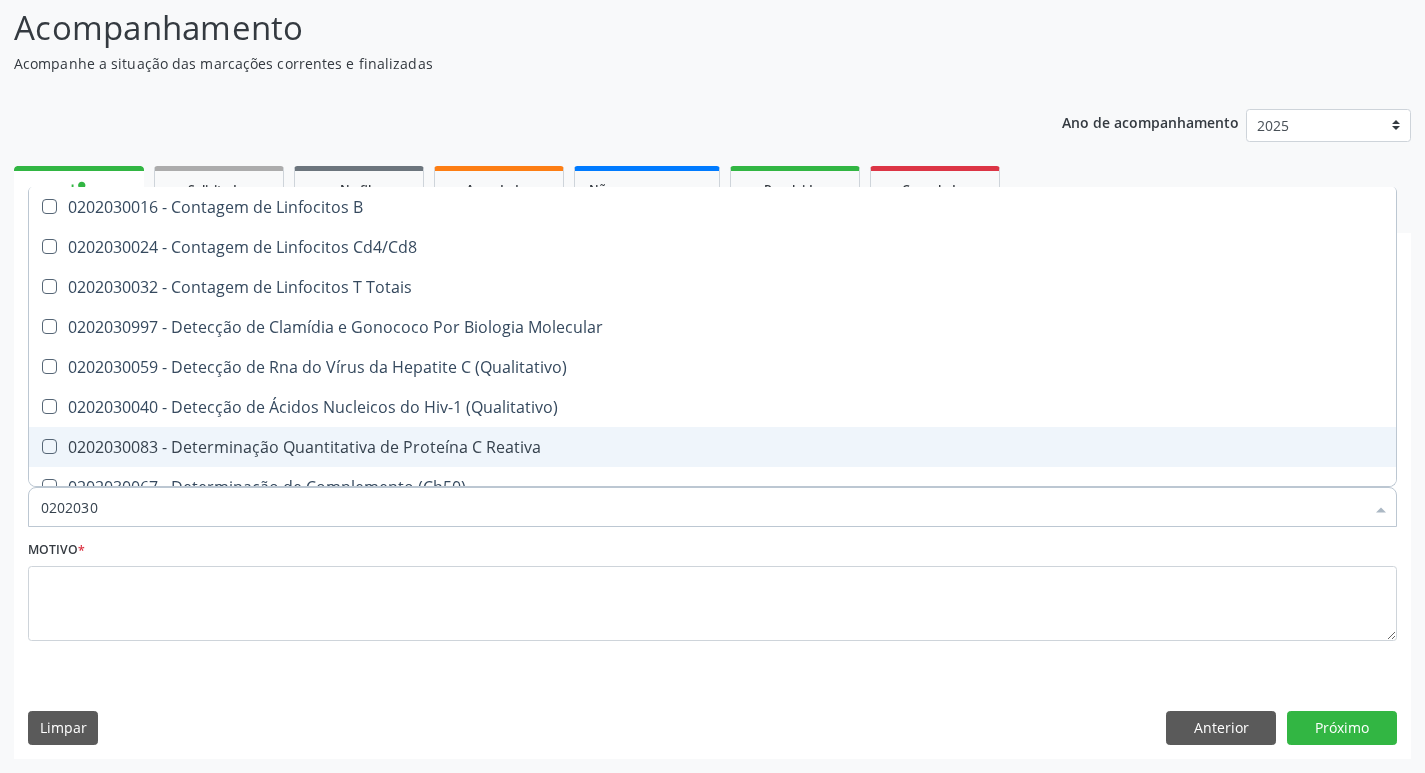 type on "020203" 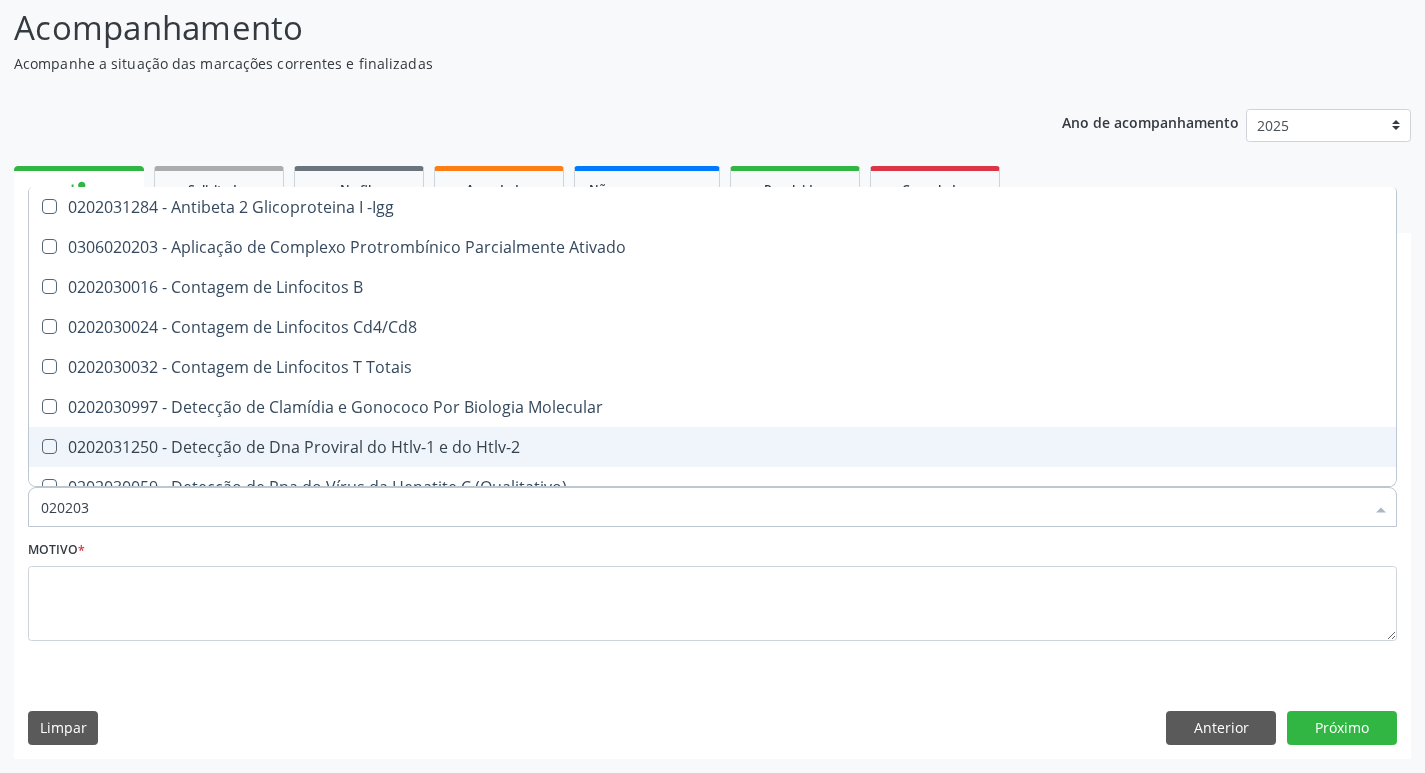 type on "02020" 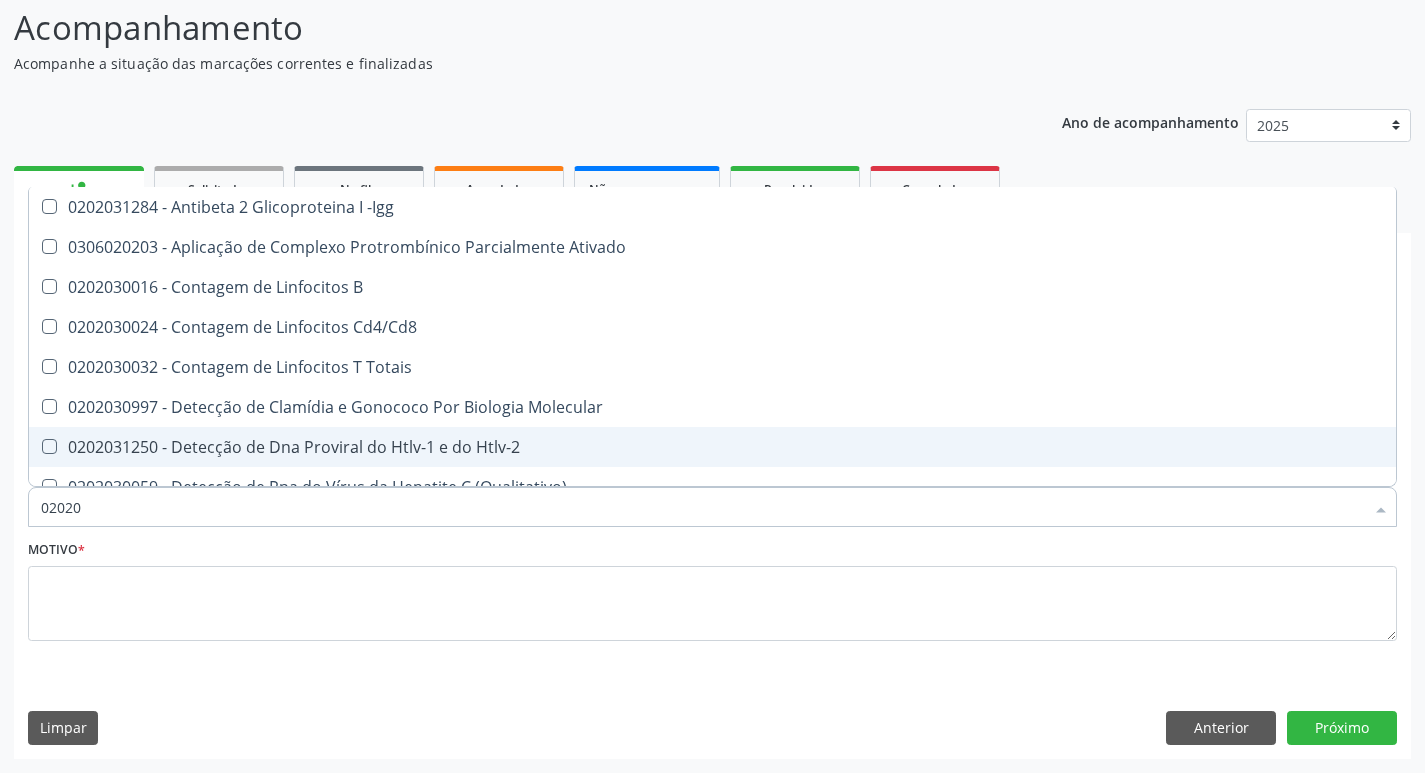 checkbox on "true" 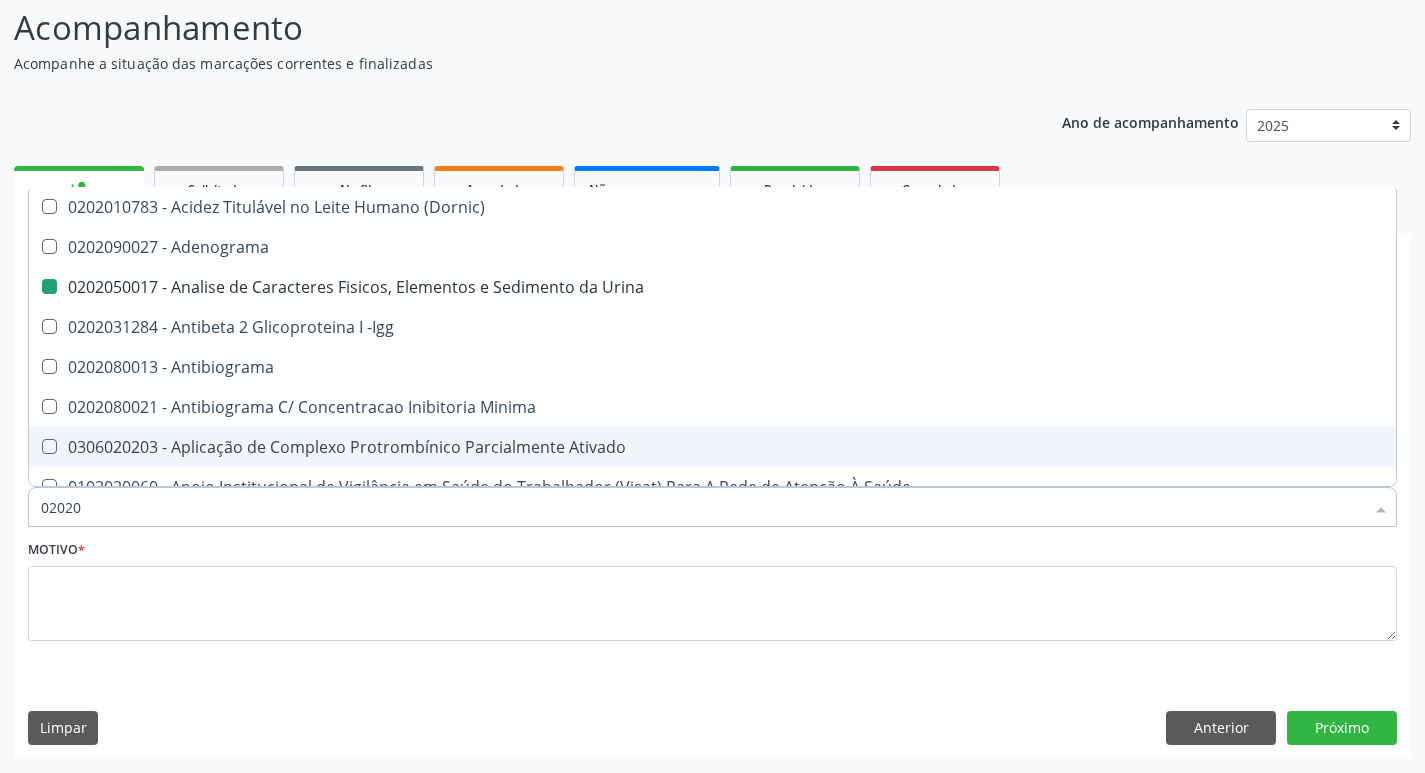 type on "020203" 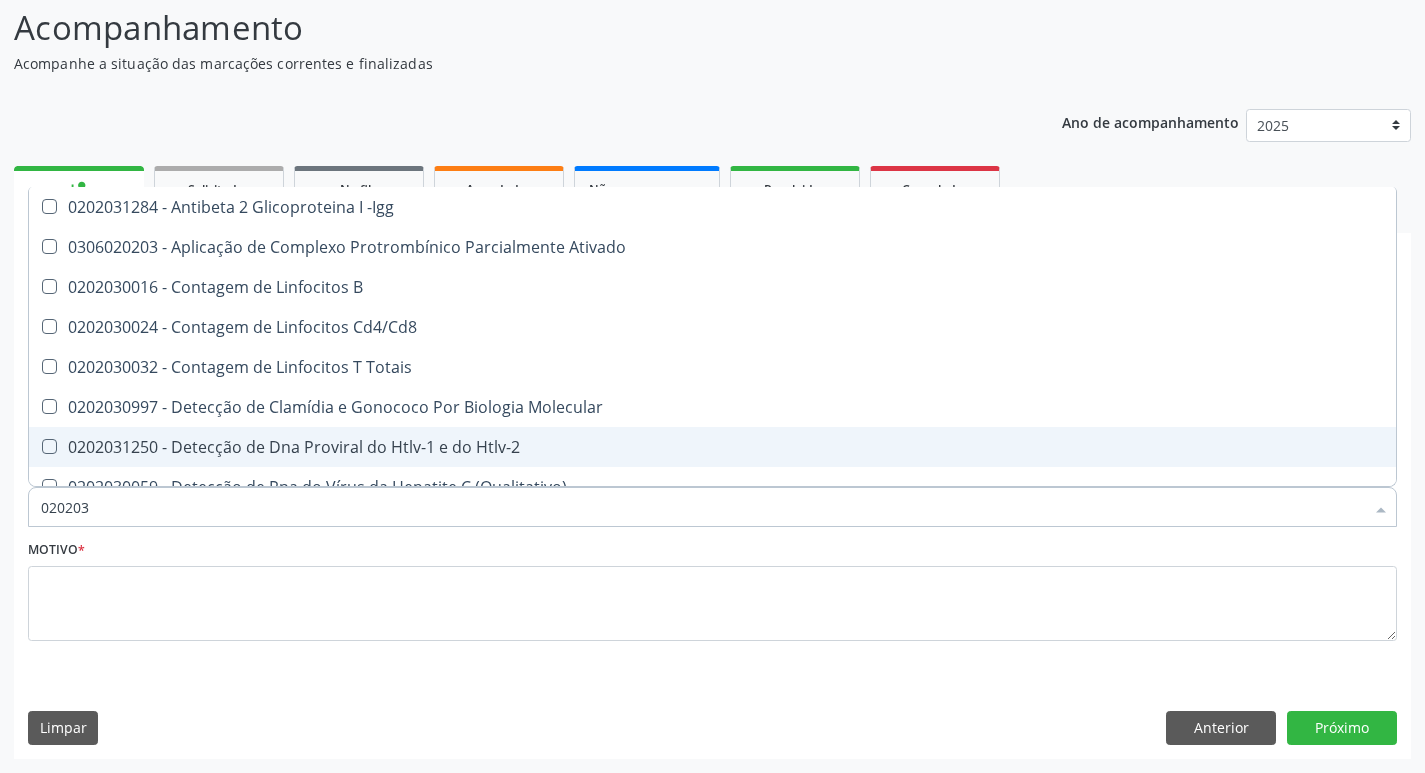 type on "0202030" 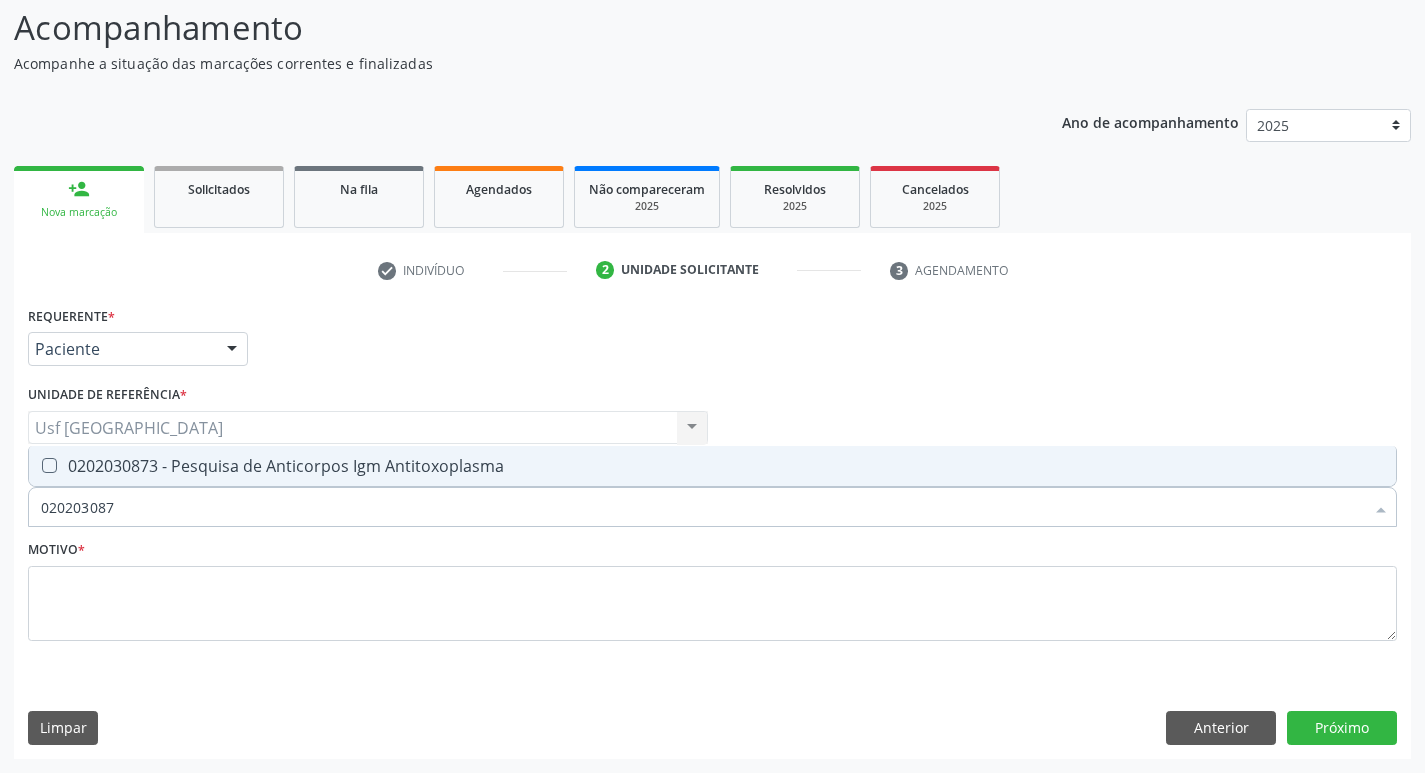 type on "0202030873" 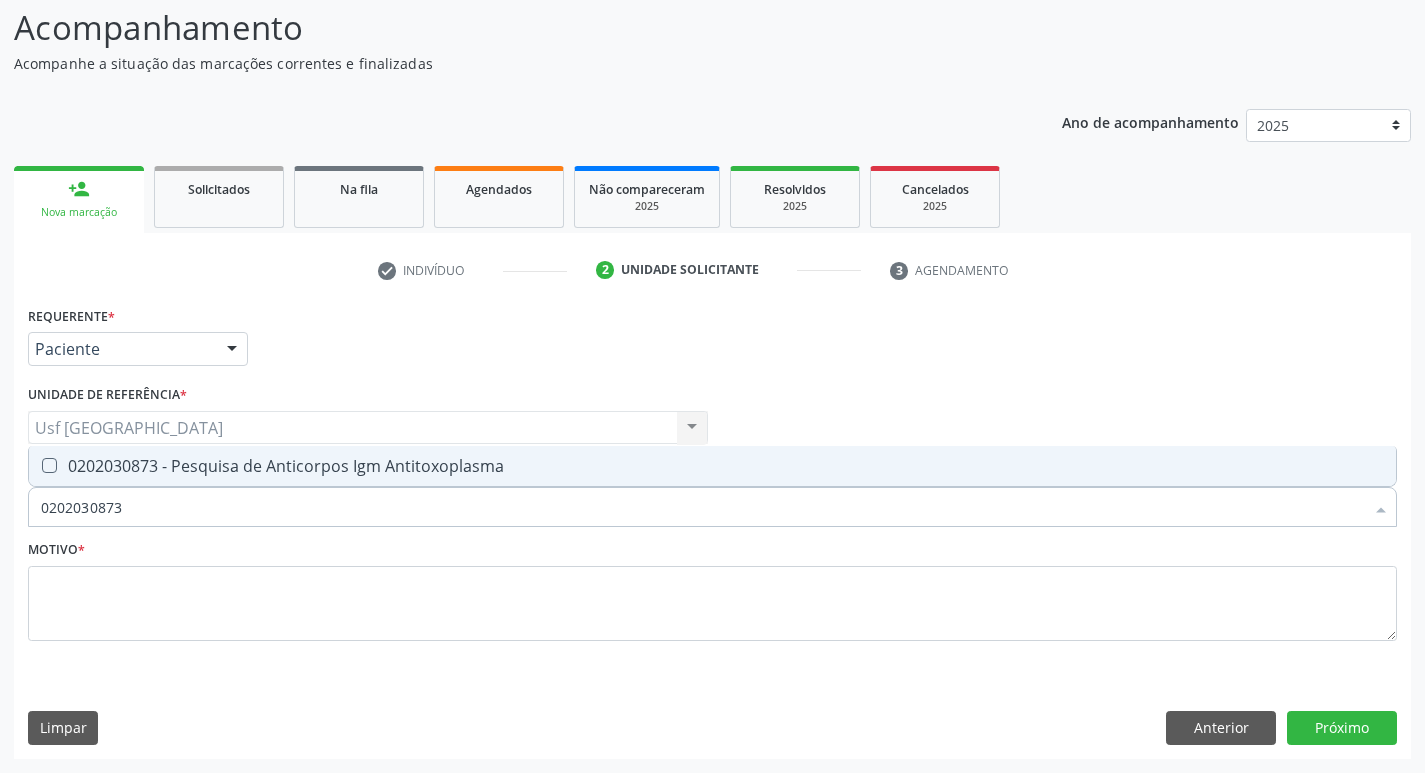 click at bounding box center [49, 465] 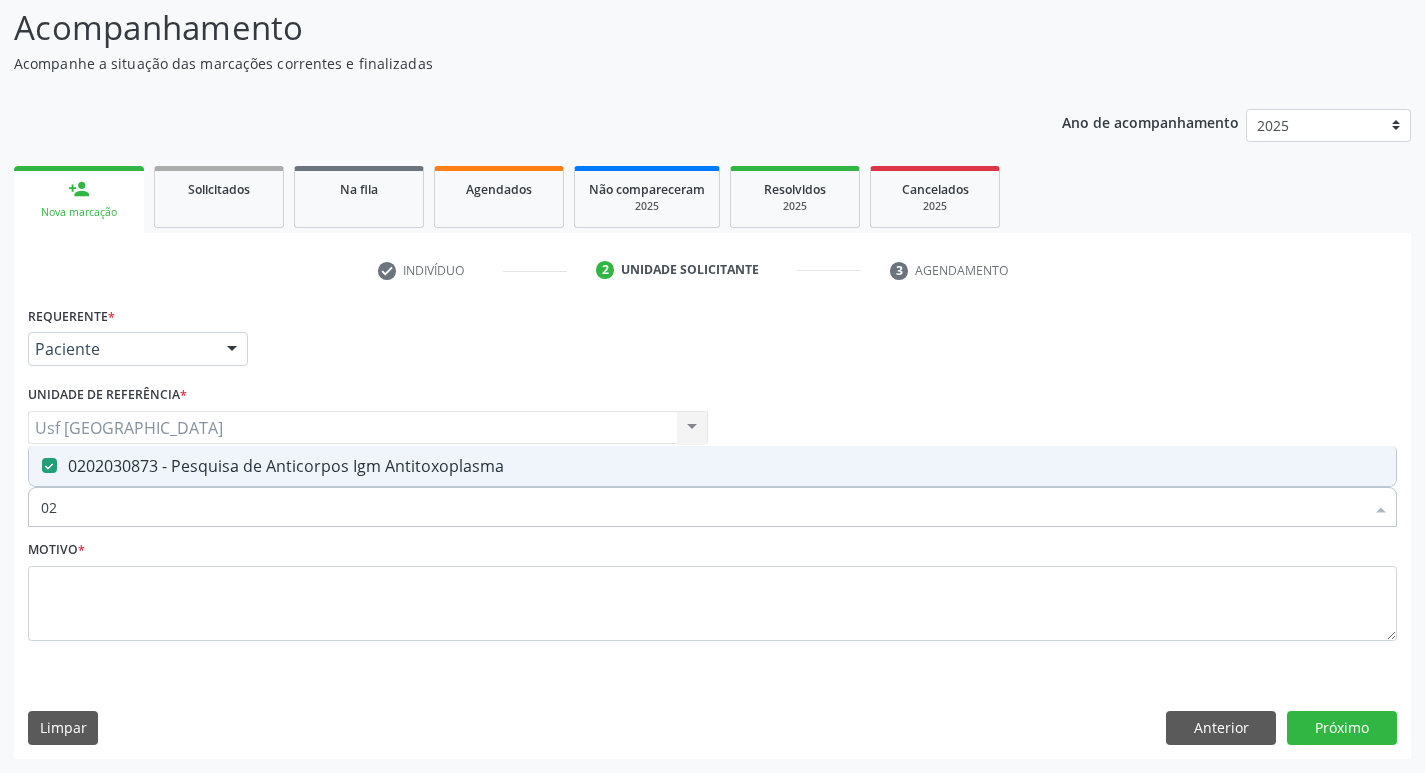 type on "0" 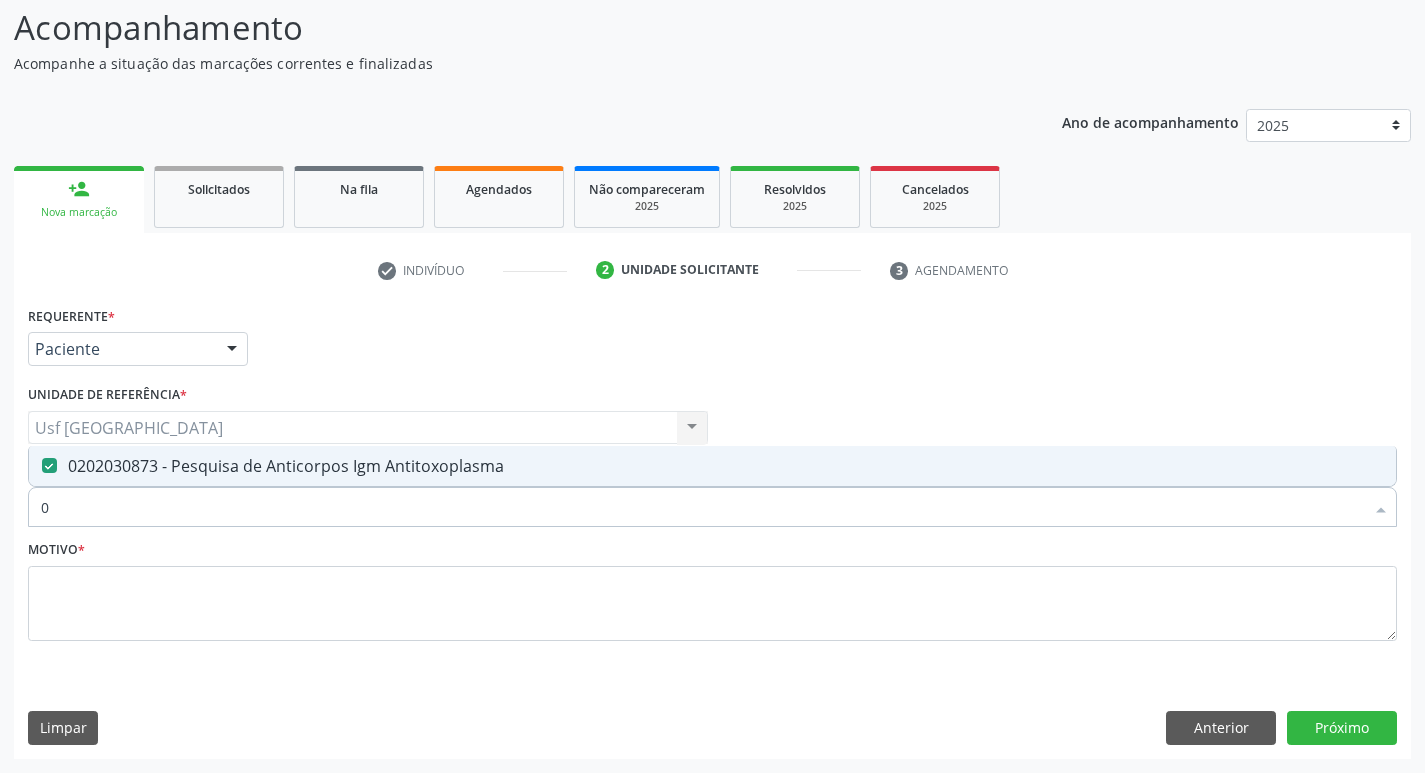 type 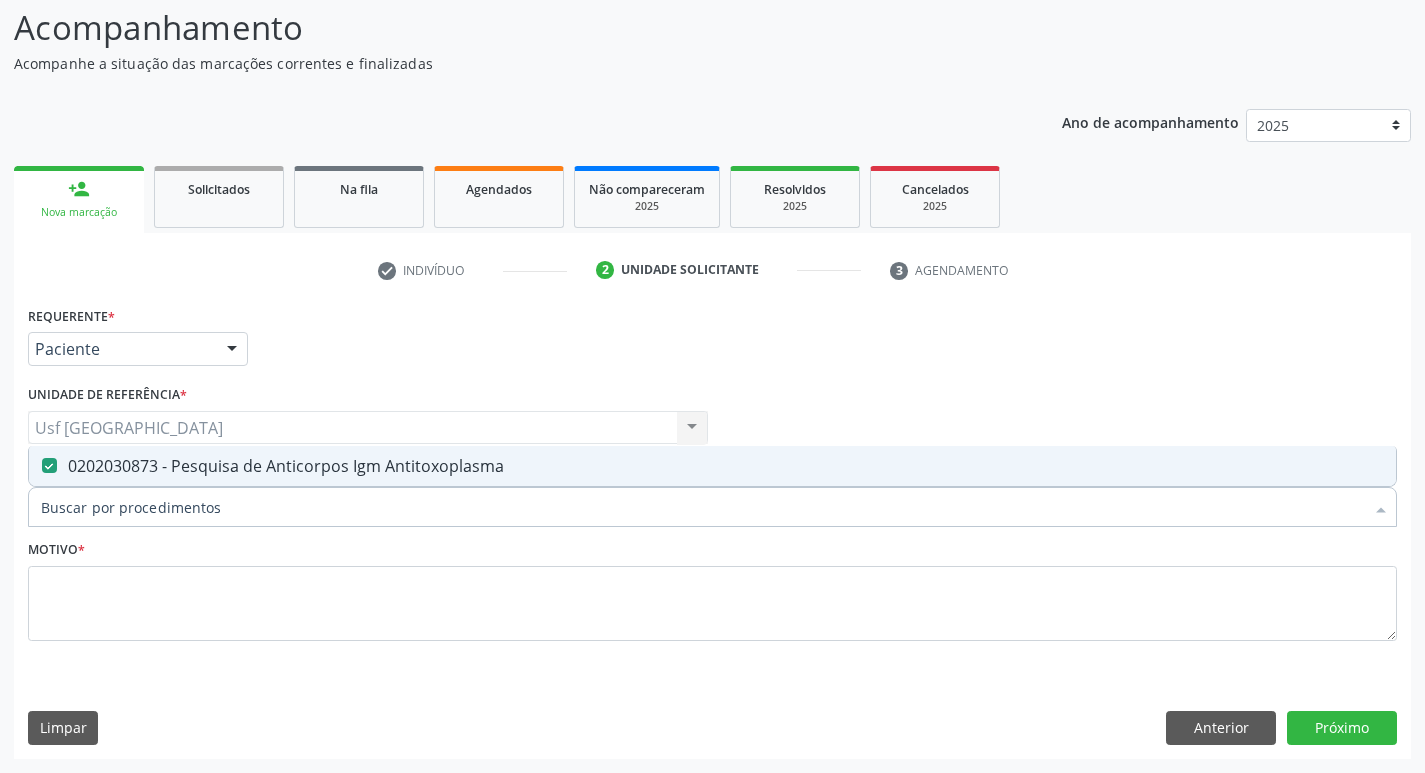 checkbox on "false" 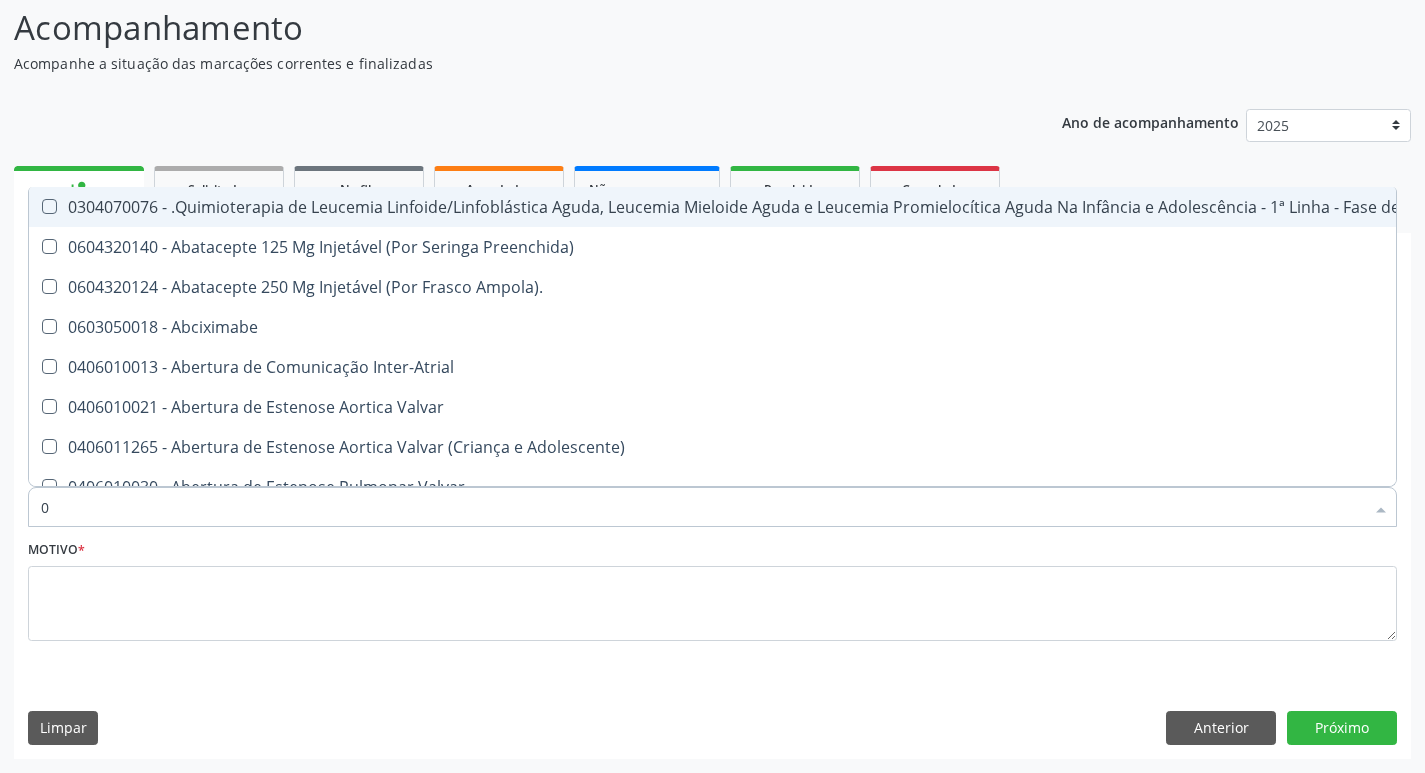 type on "02" 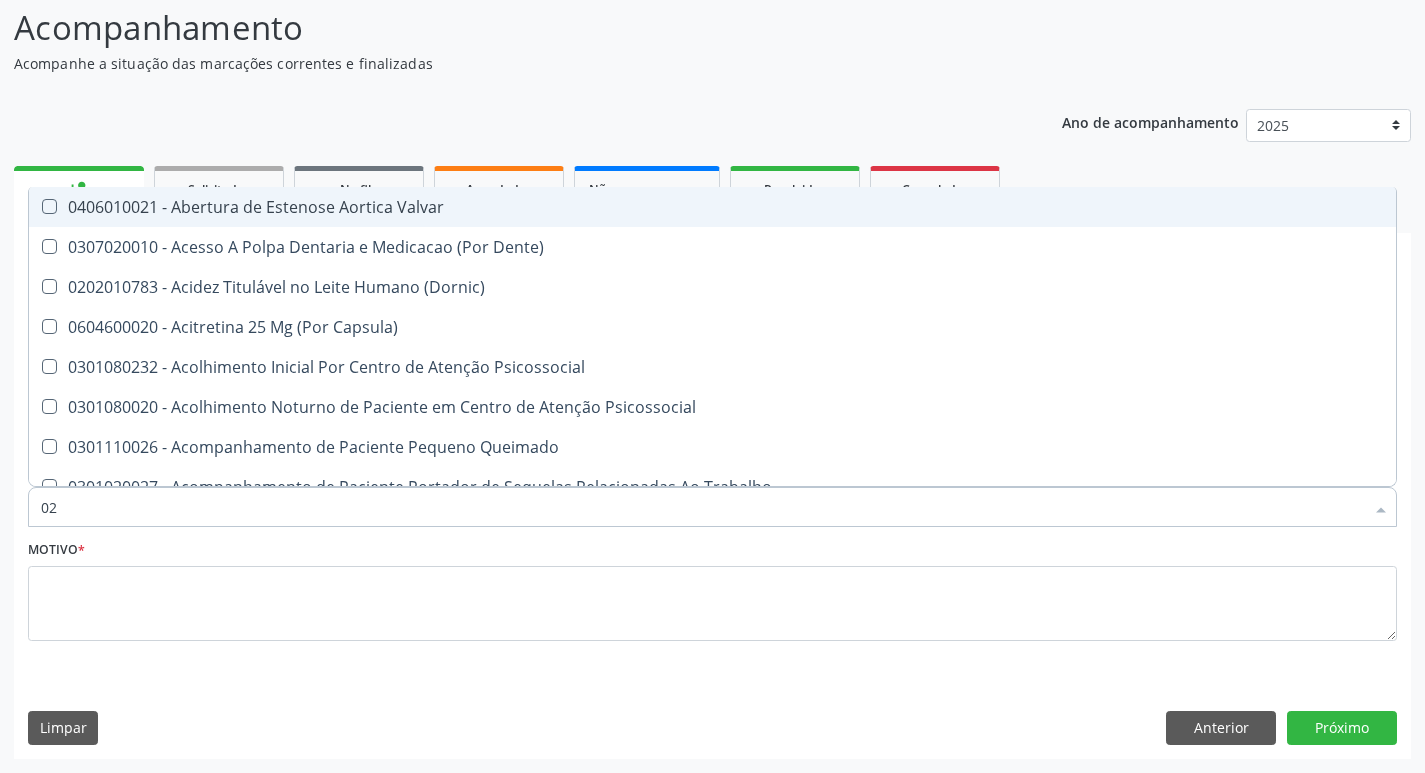 type on "020" 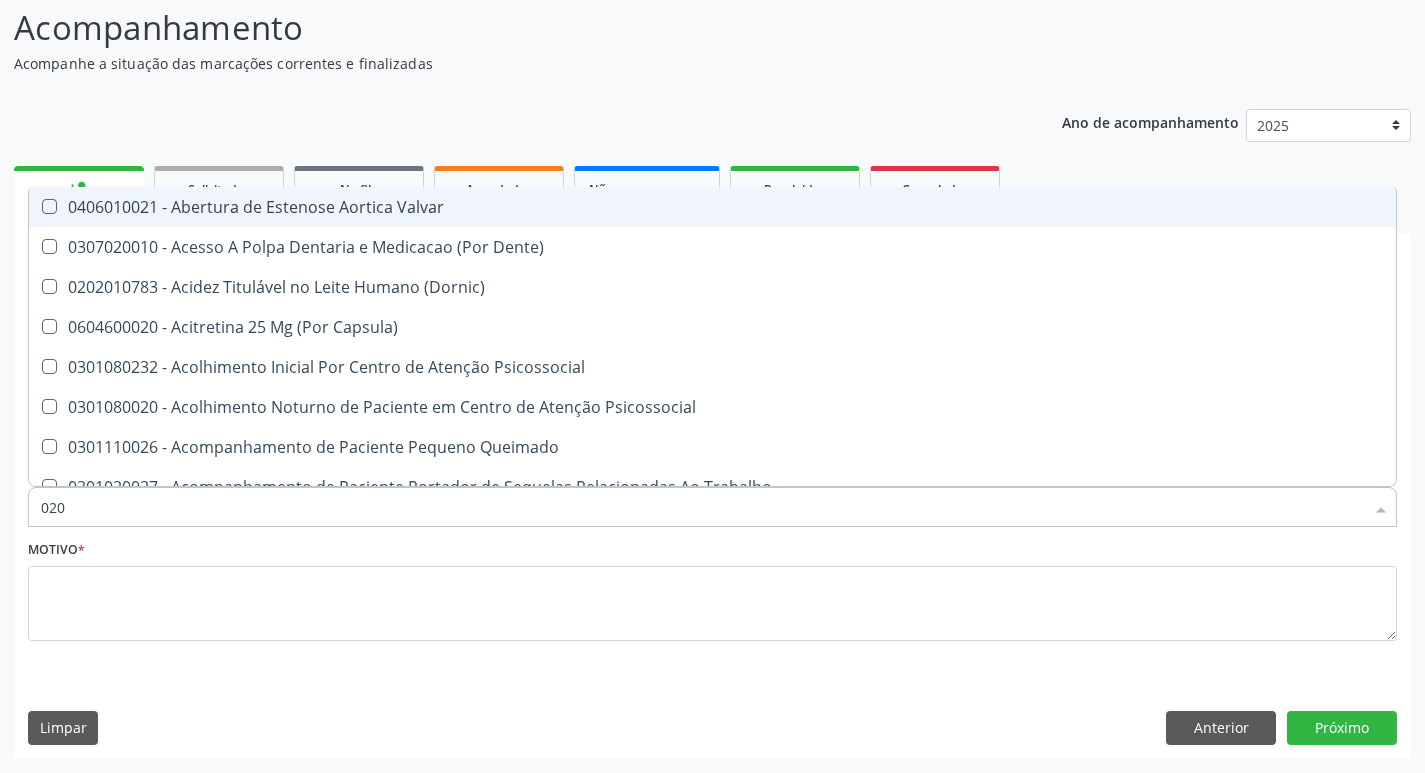 checkbox on "false" 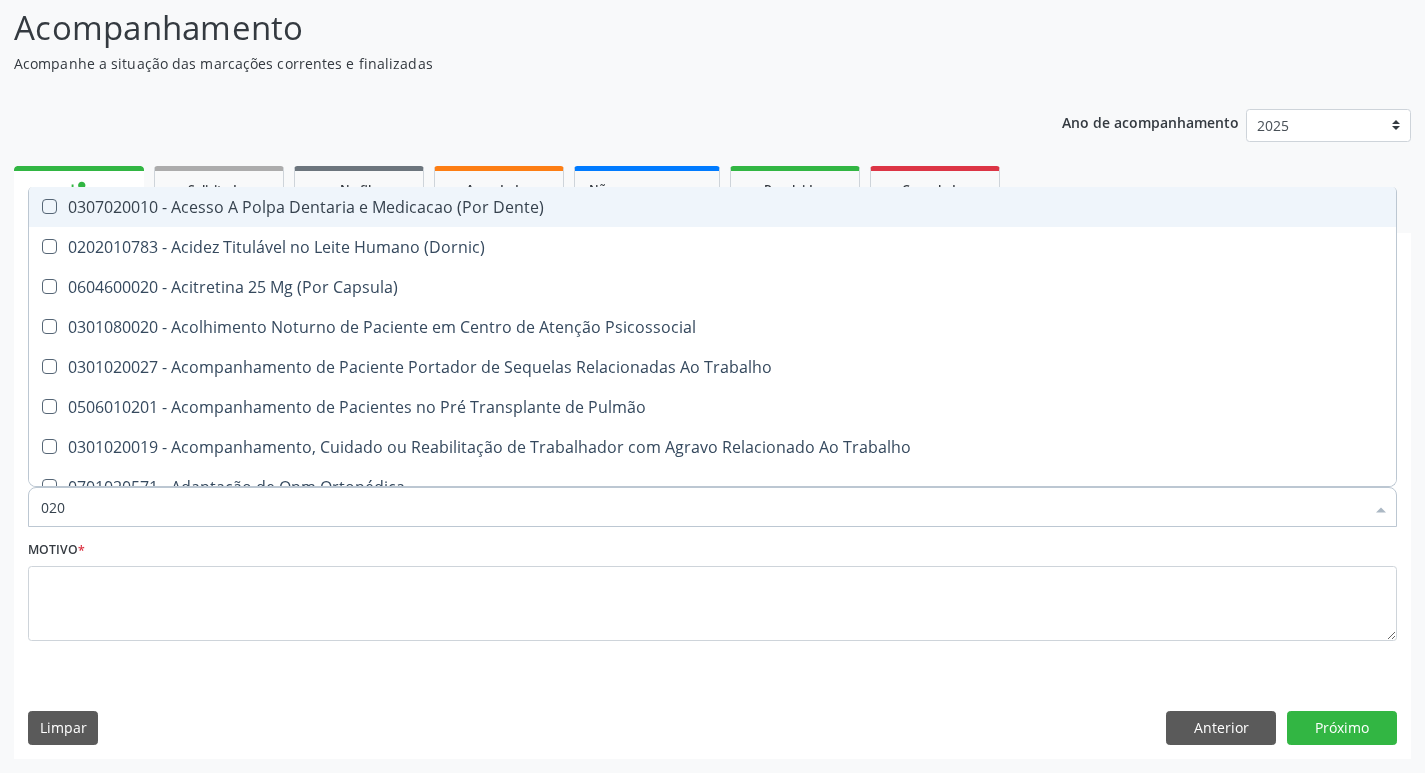 type on "0202" 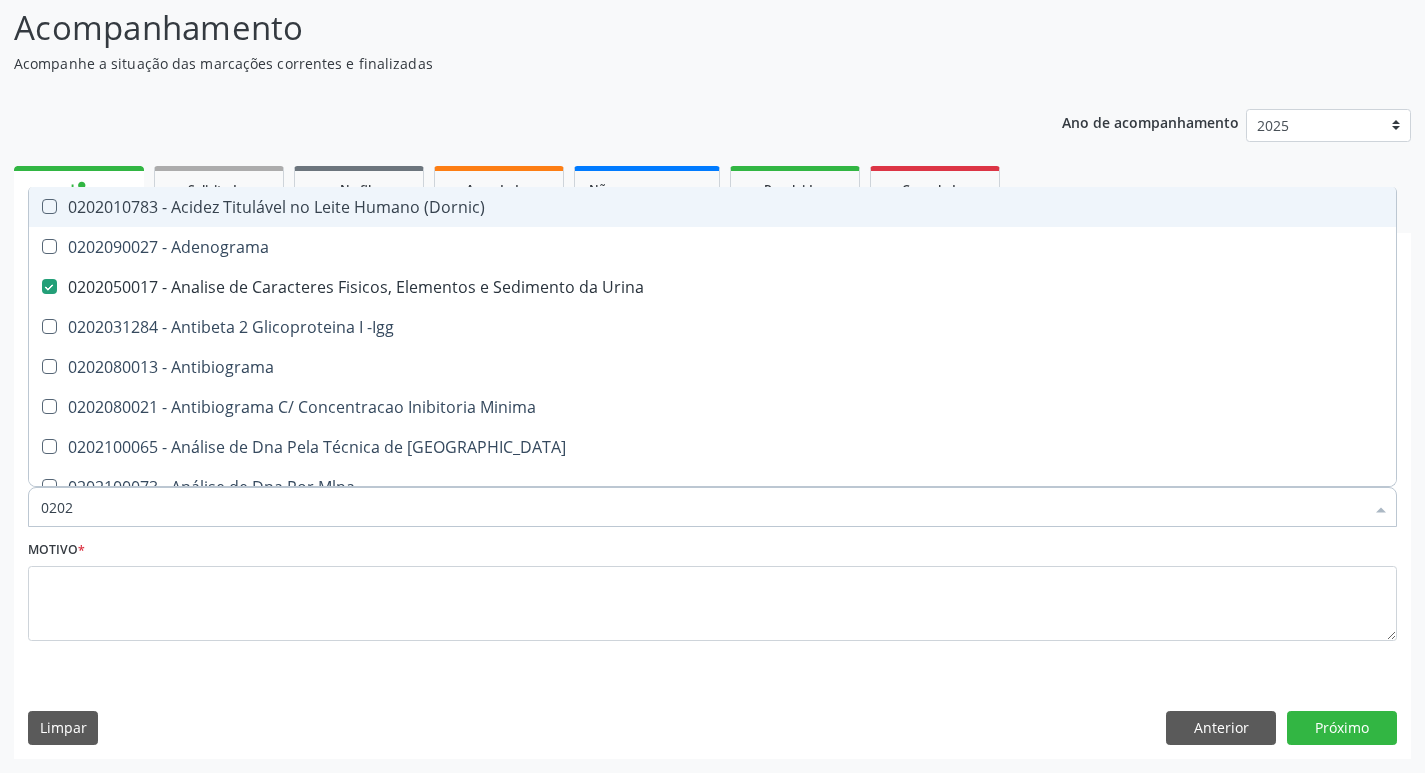 type on "02021" 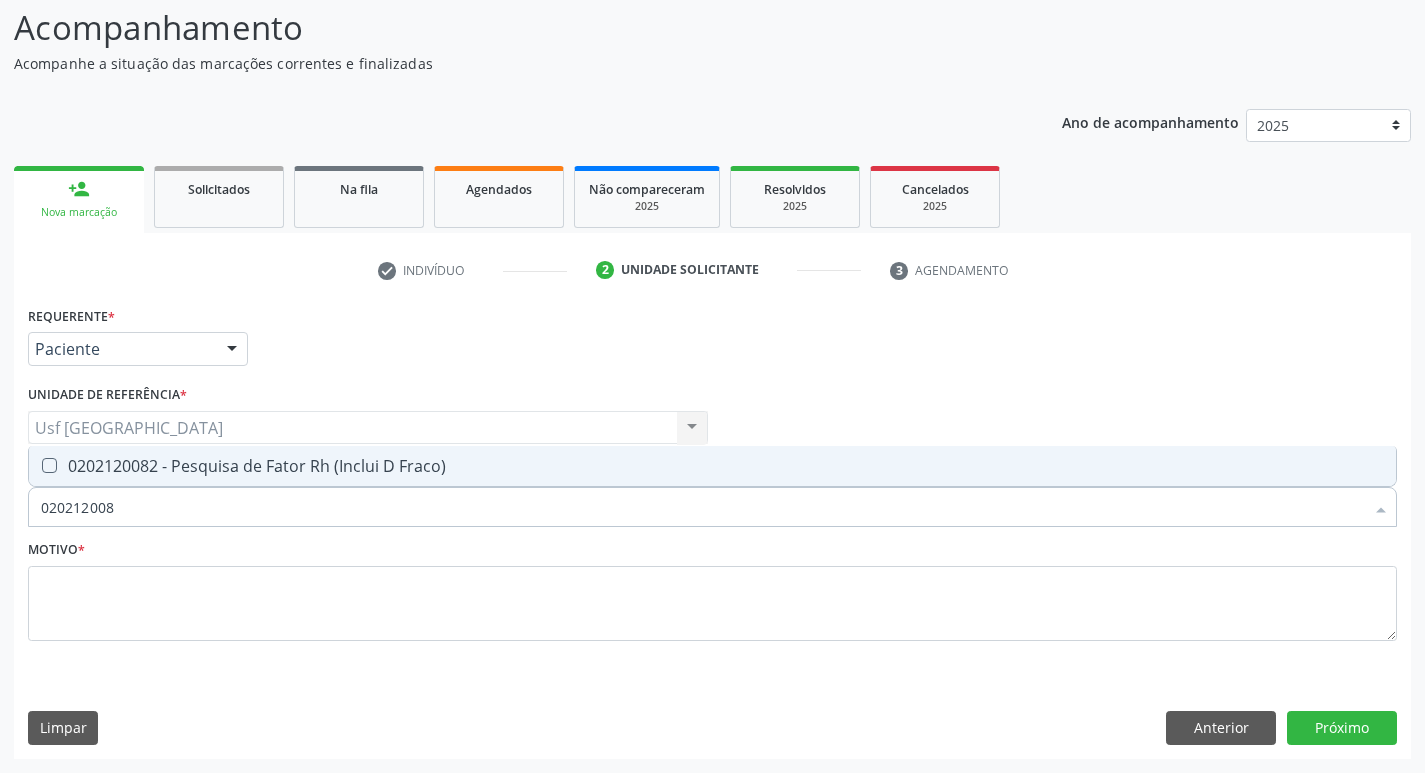 type on "0202120082" 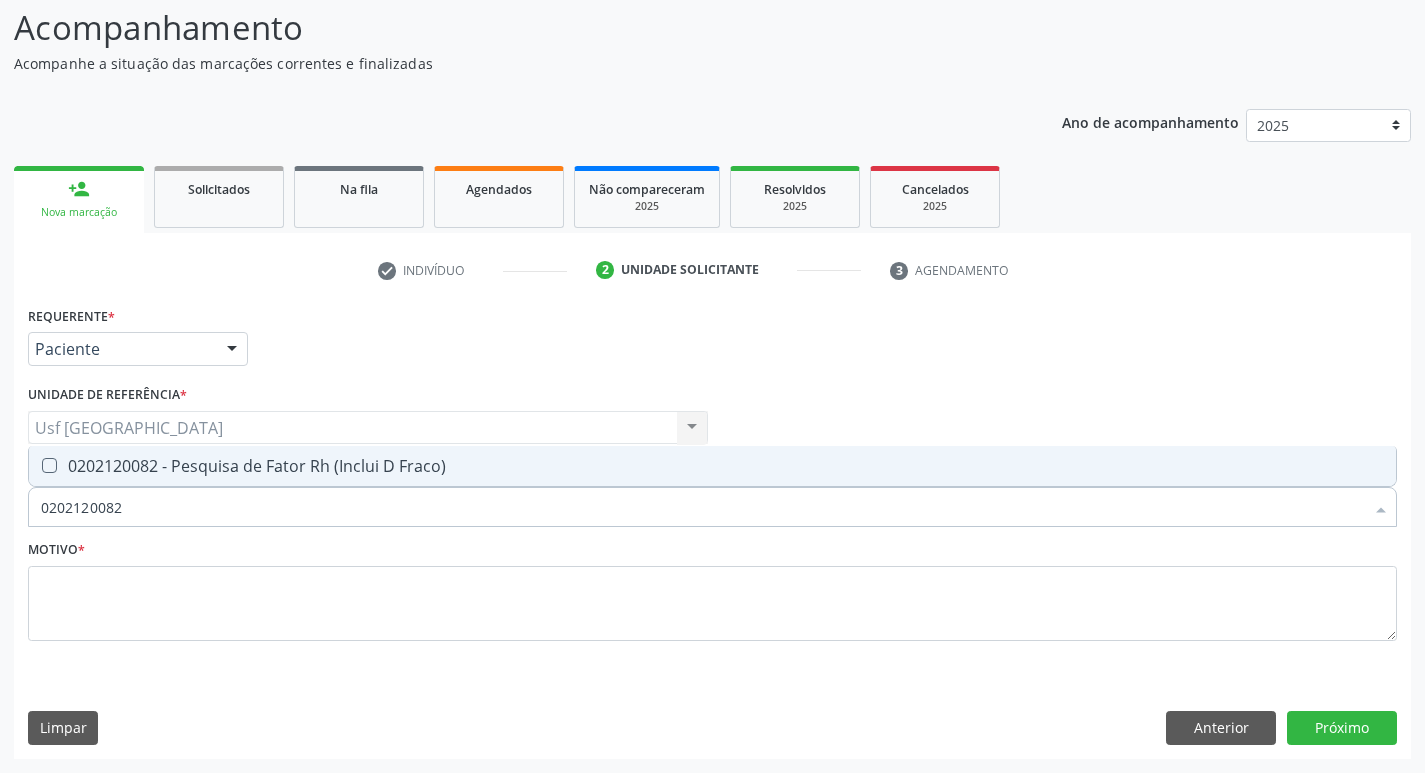 click at bounding box center [49, 465] 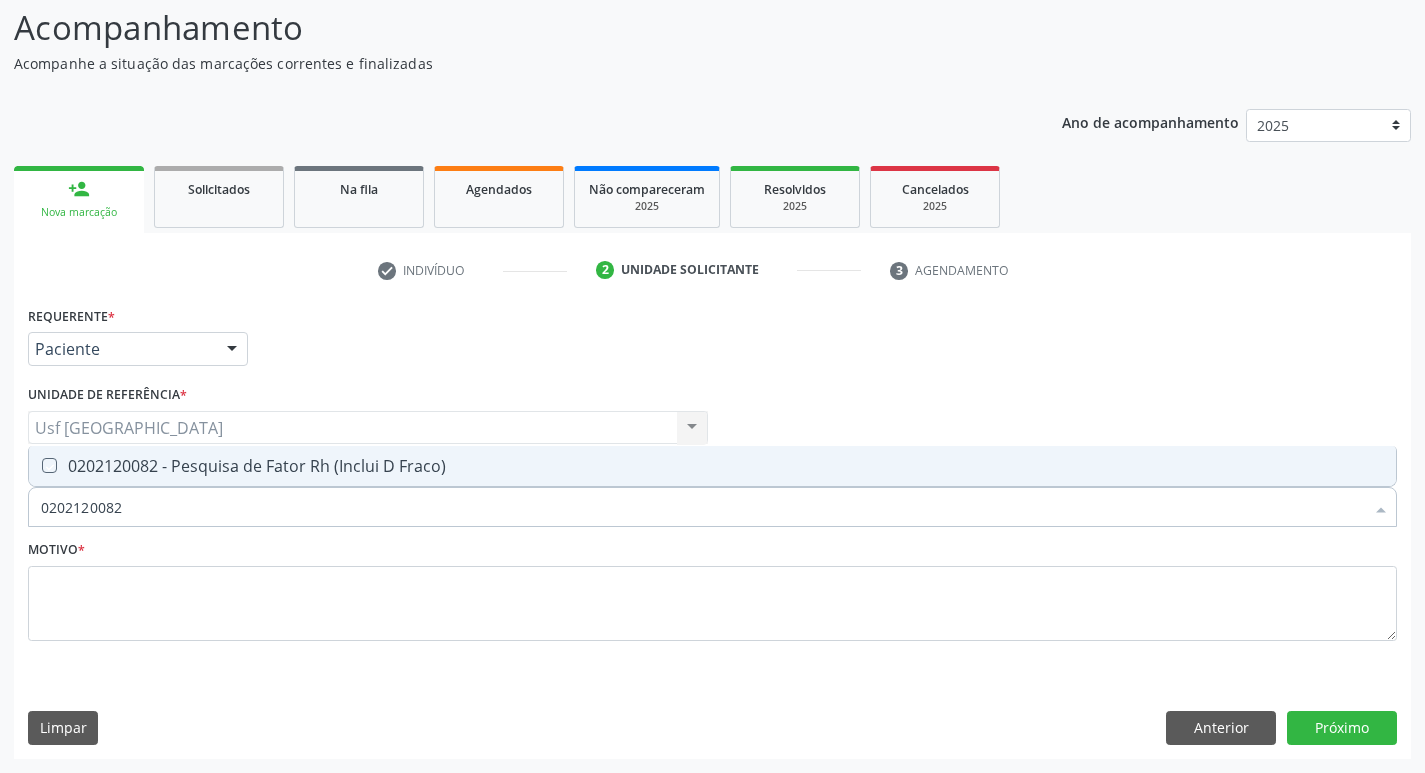 click at bounding box center [35, 465] 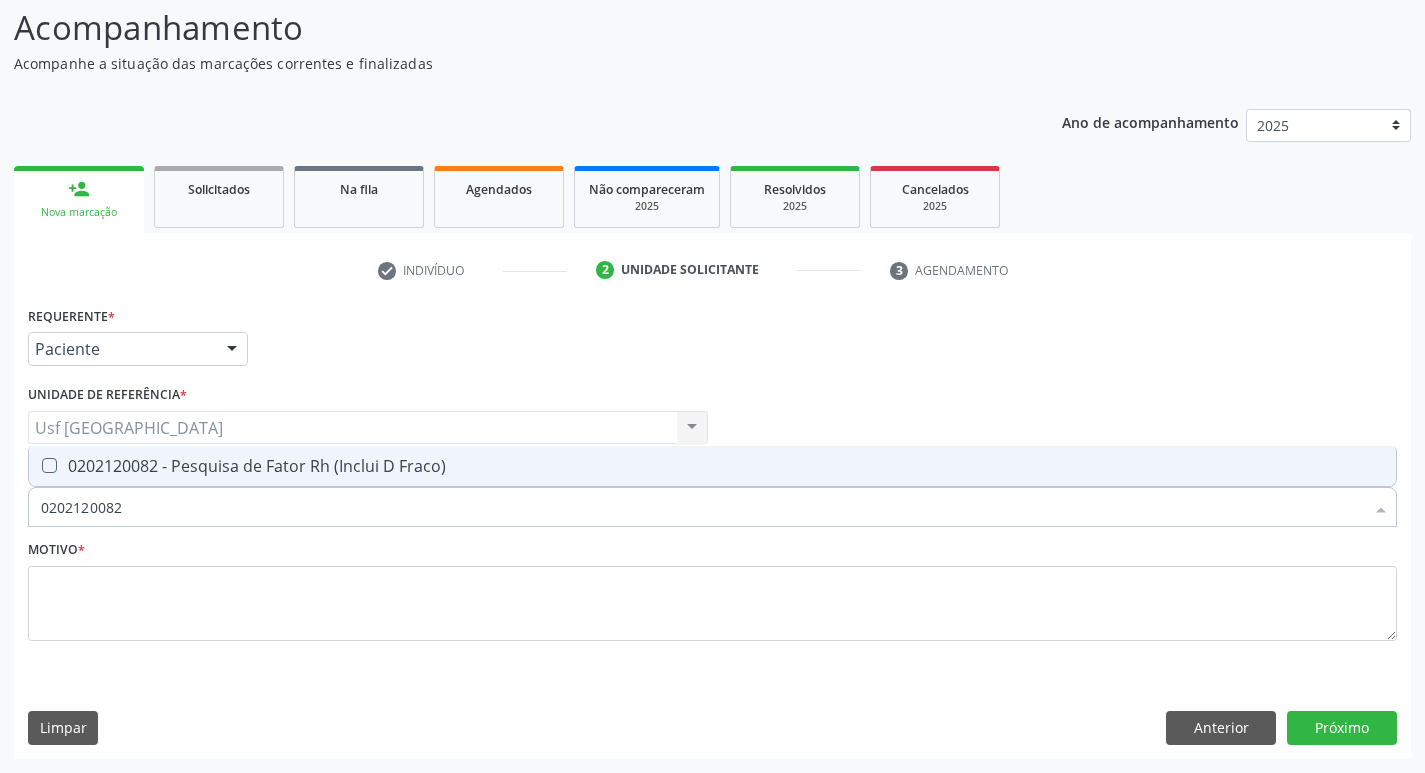 checkbox on "true" 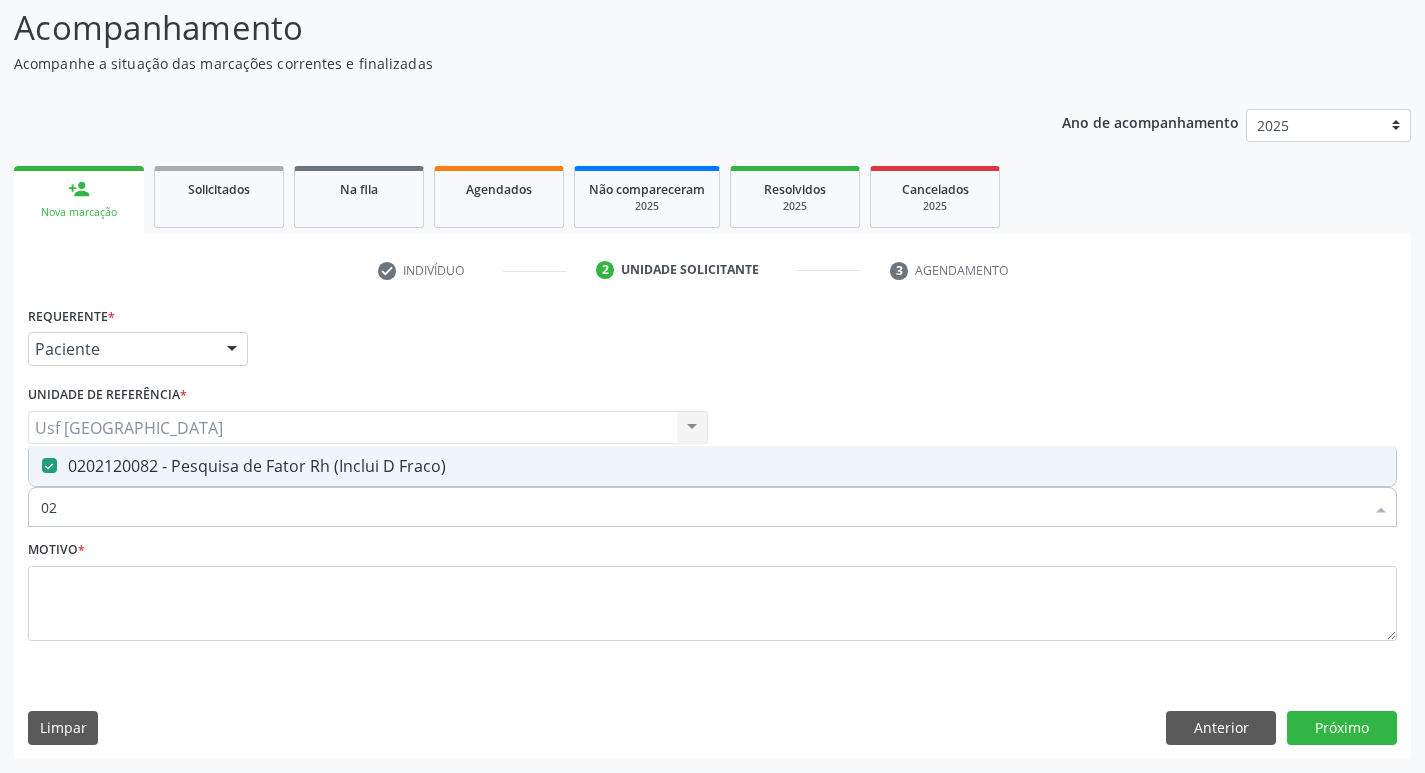 type on "0" 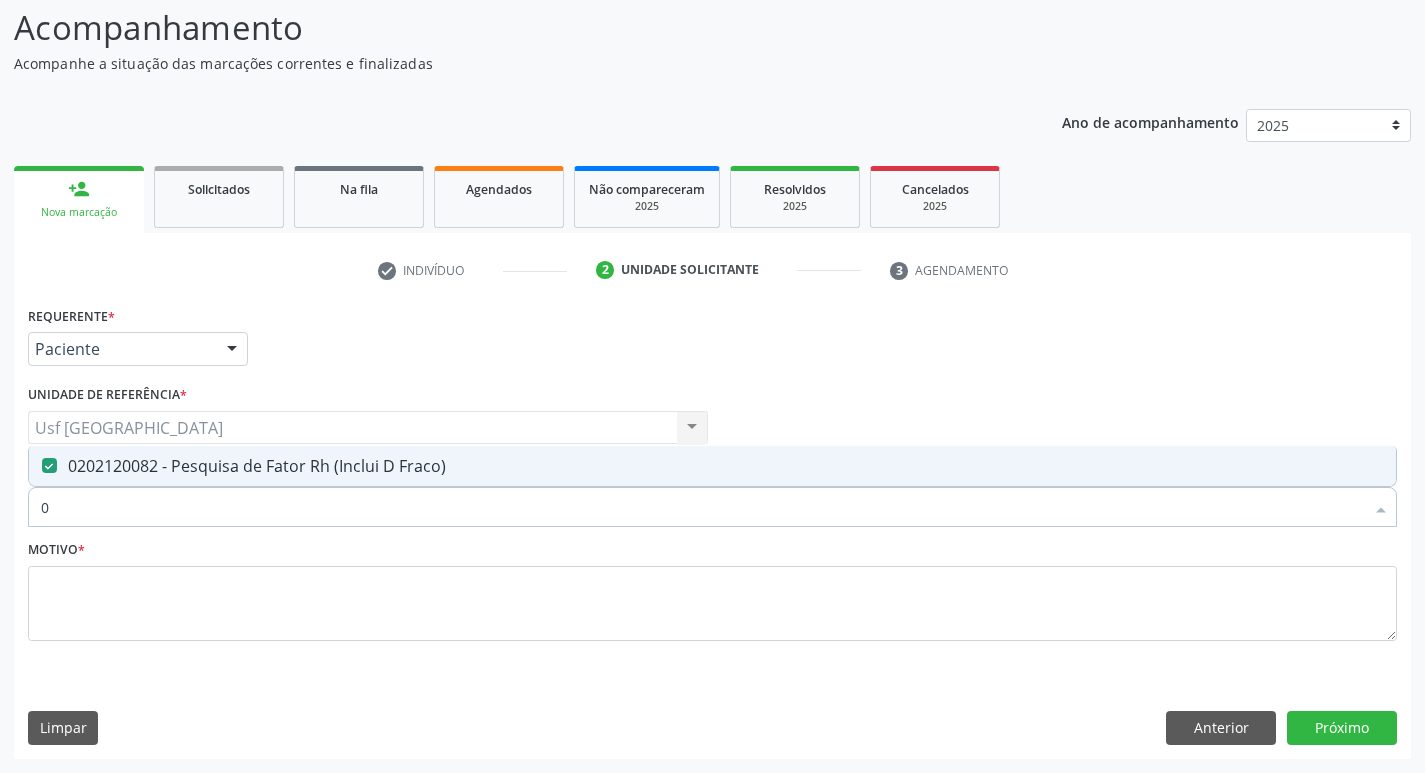 type 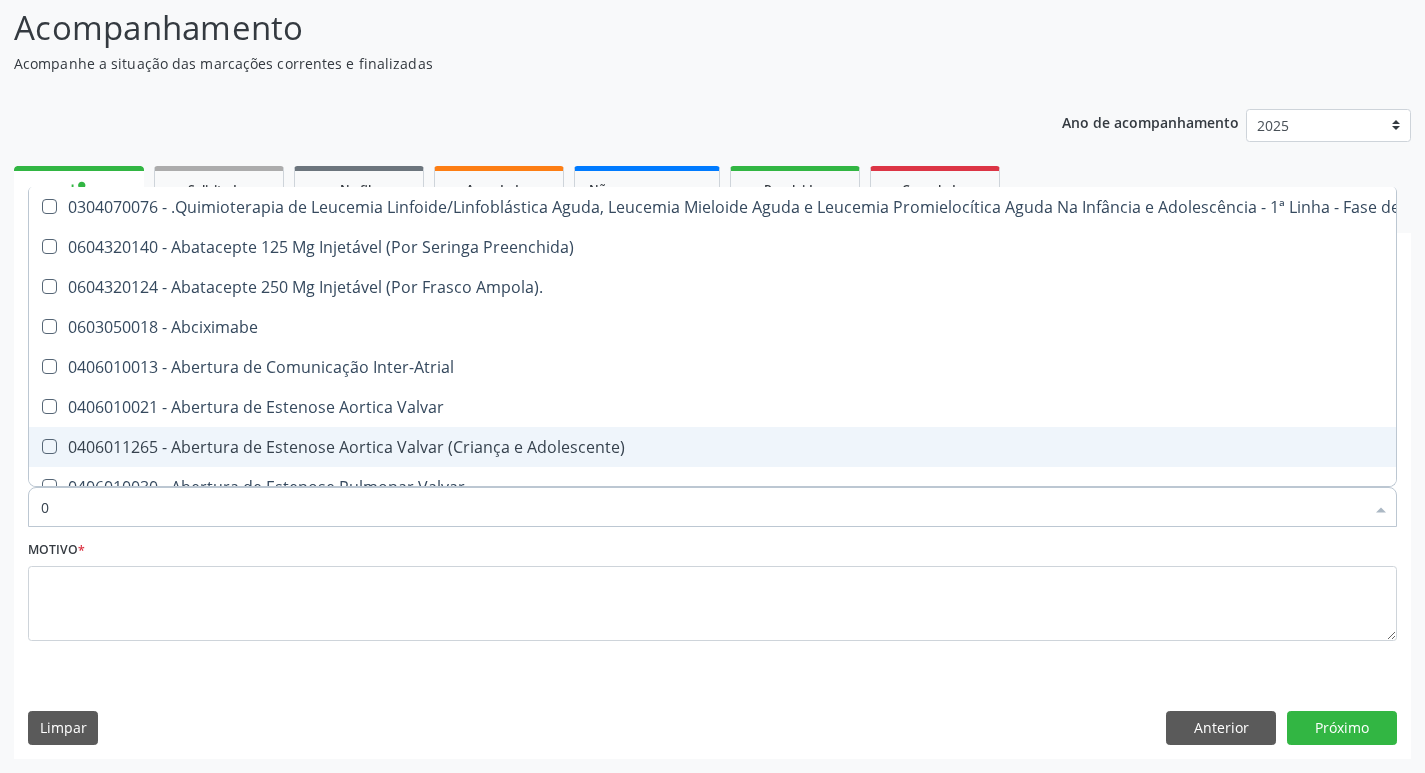 type on "02" 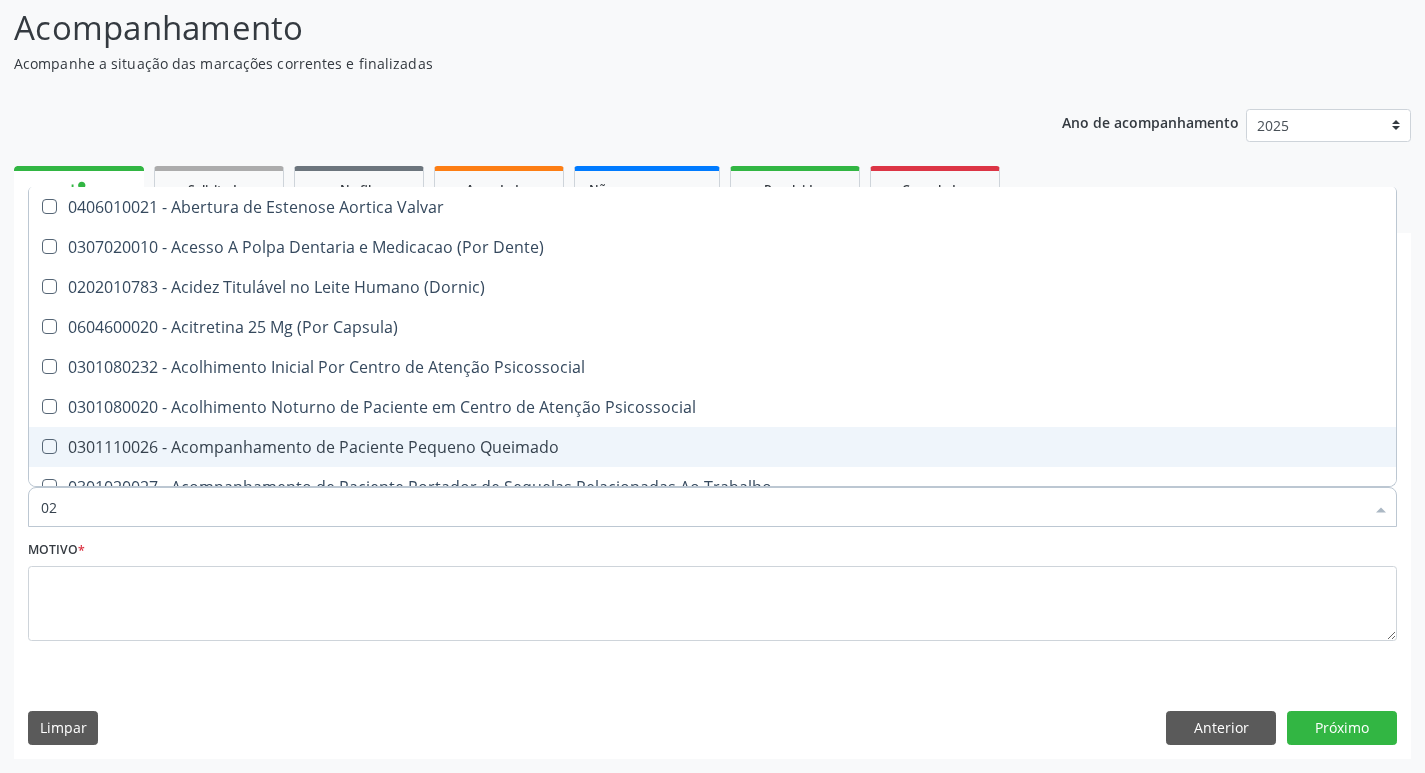 type on "020" 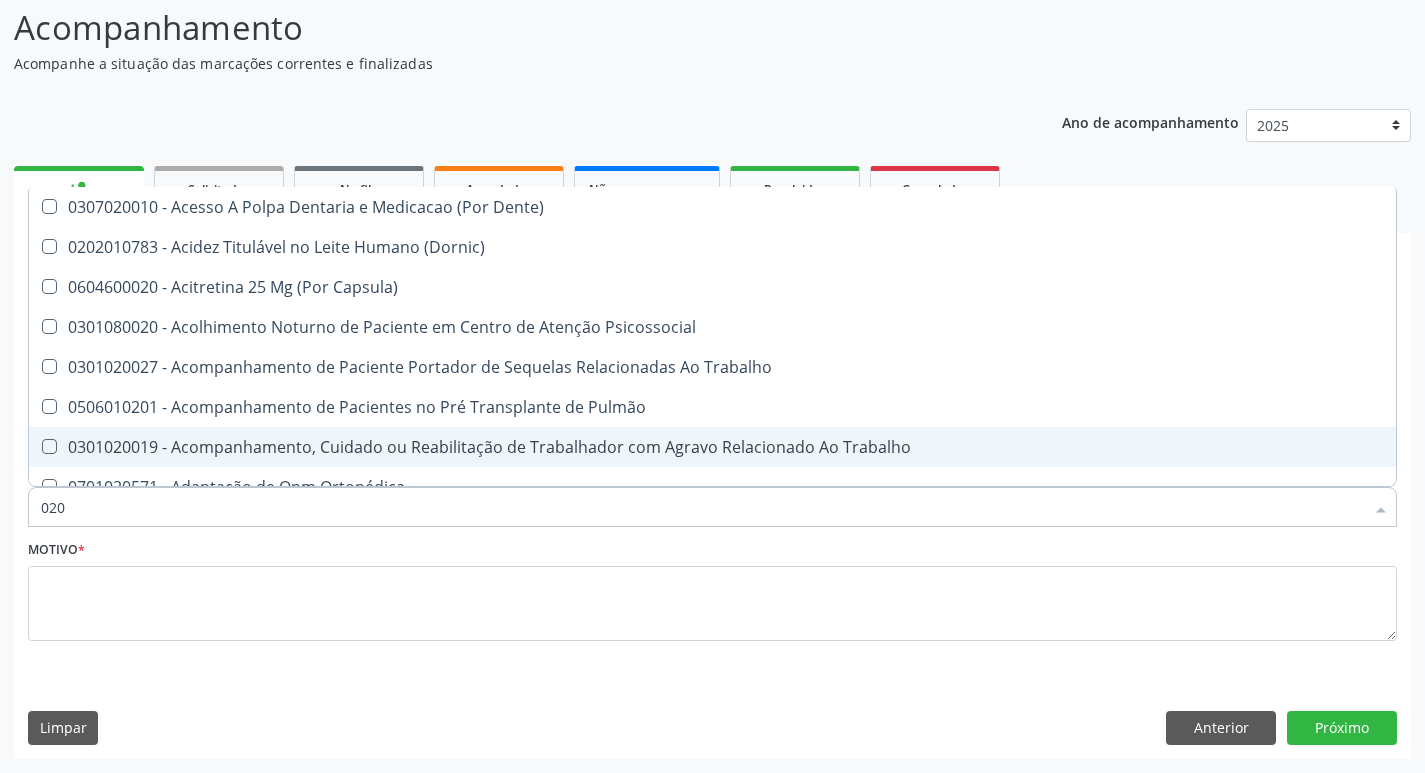 type on "0202" 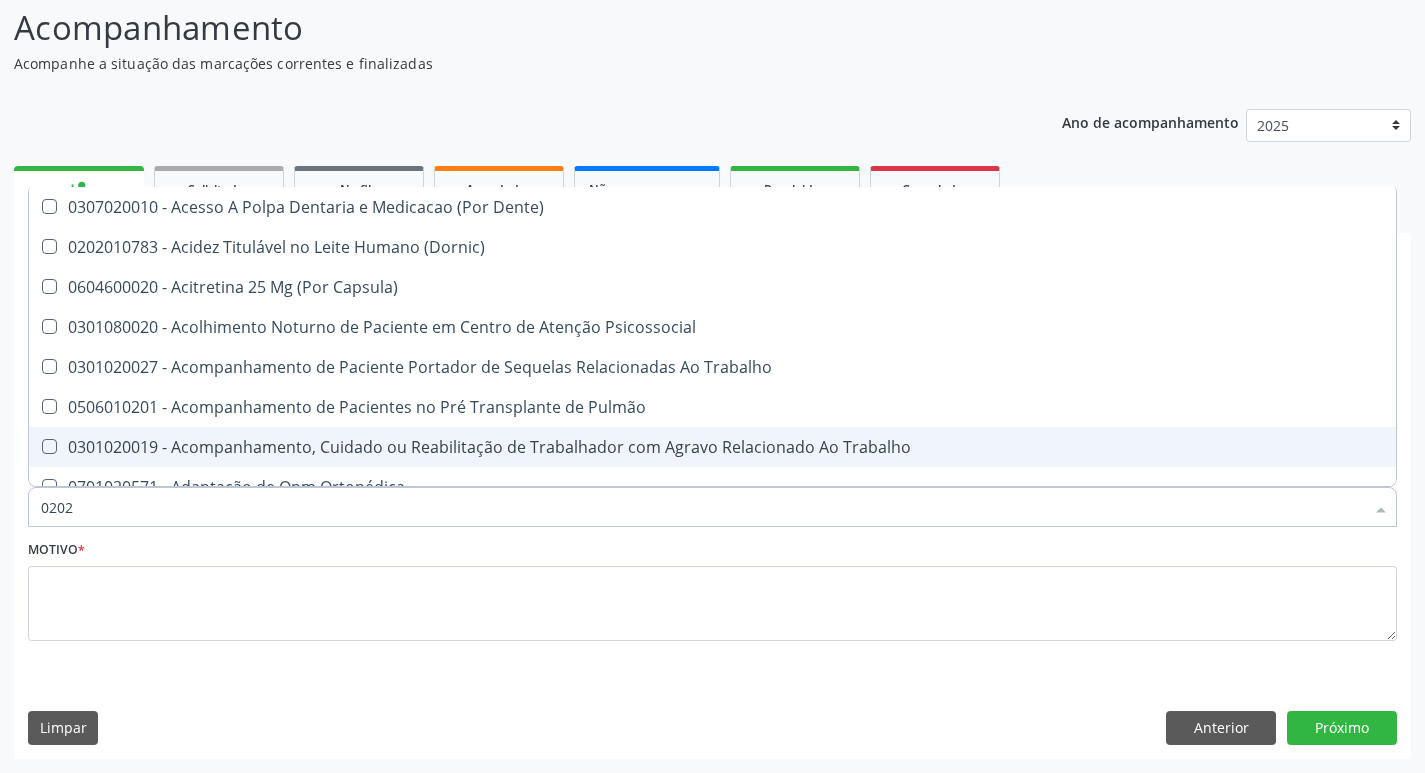 checkbox on "true" 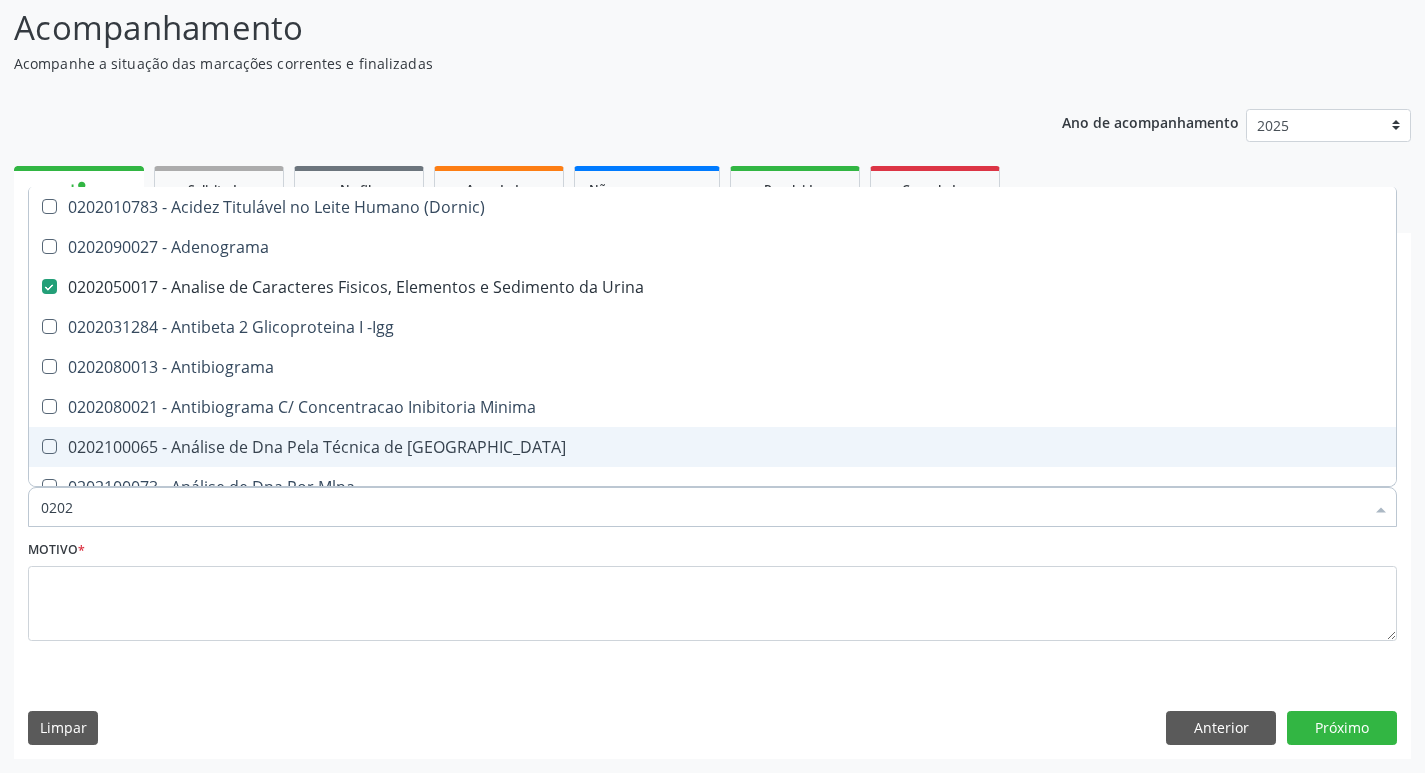 type on "02021" 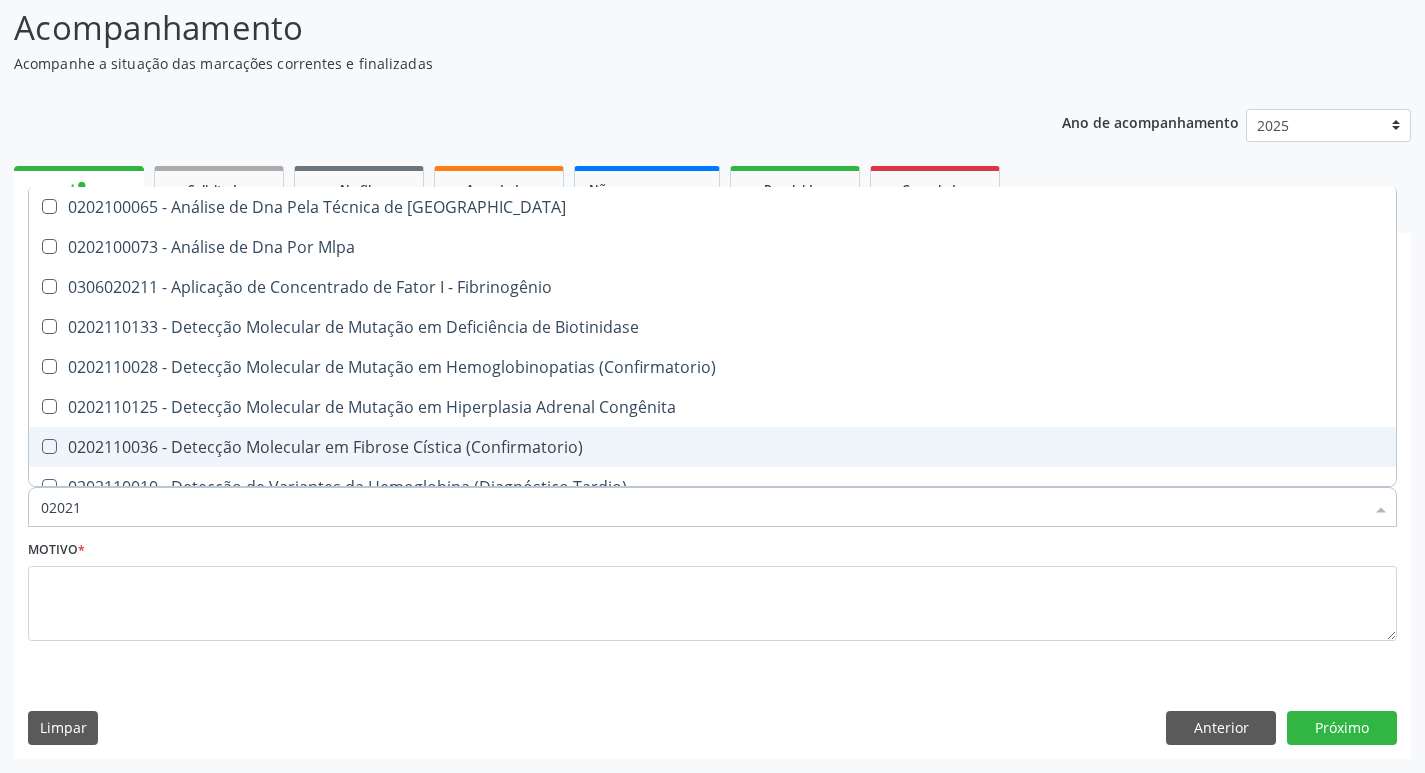 type on "020212" 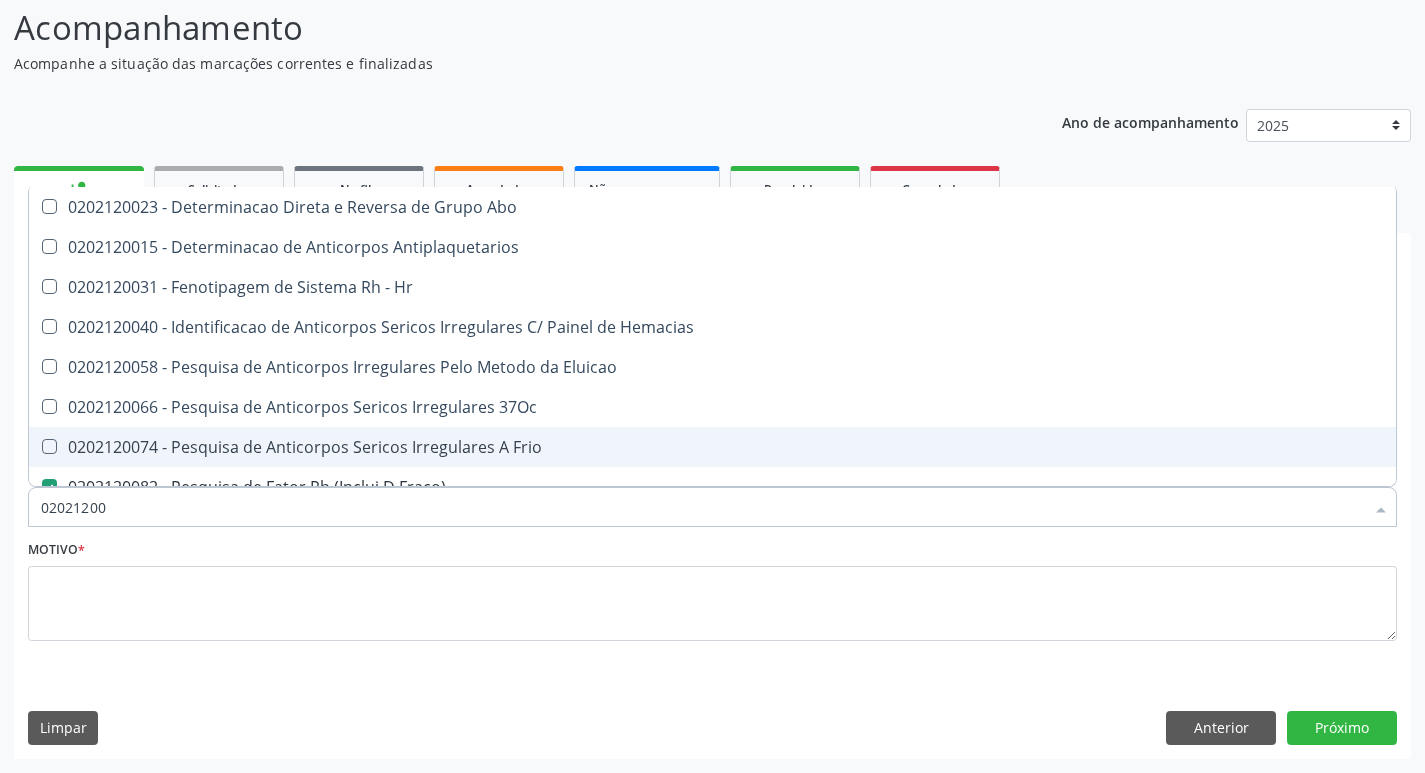 type on "020212008" 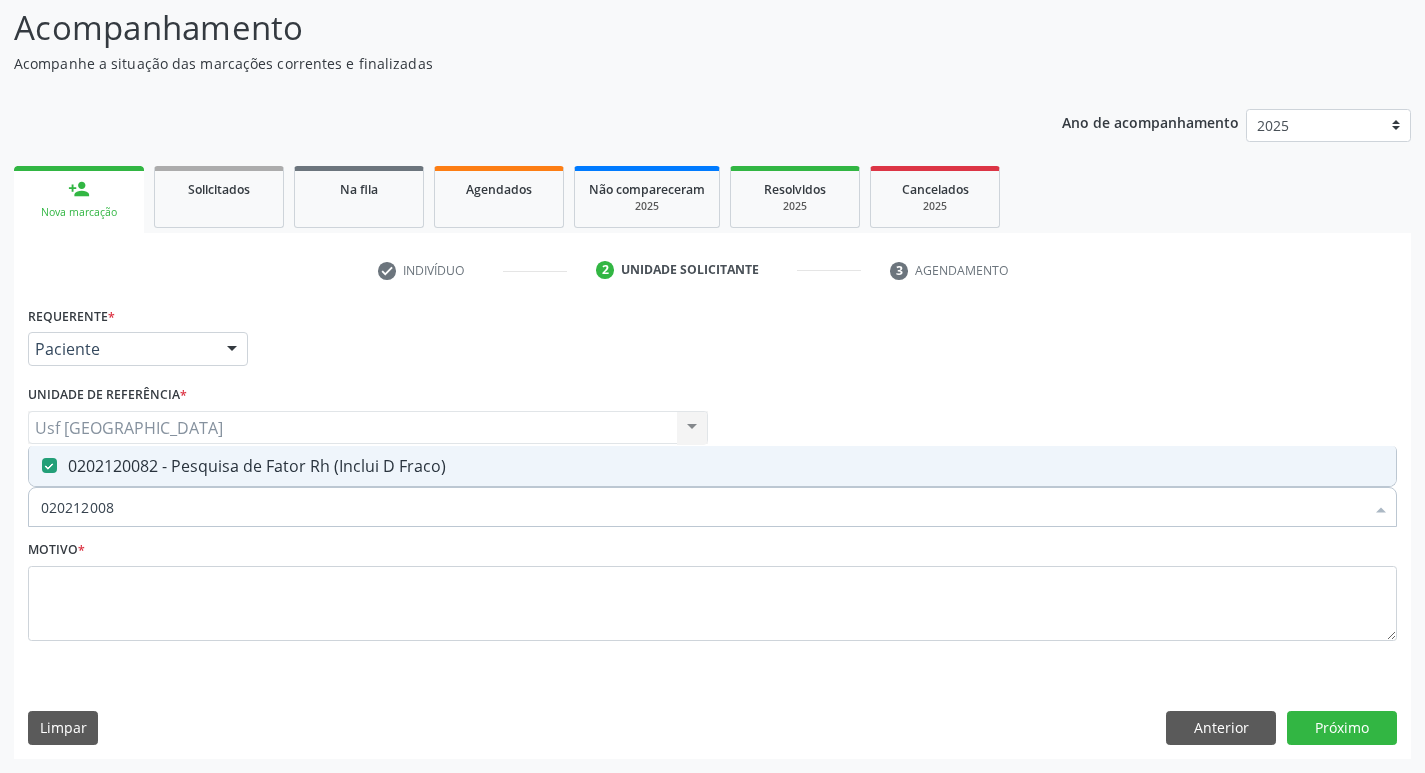 type on "02021200" 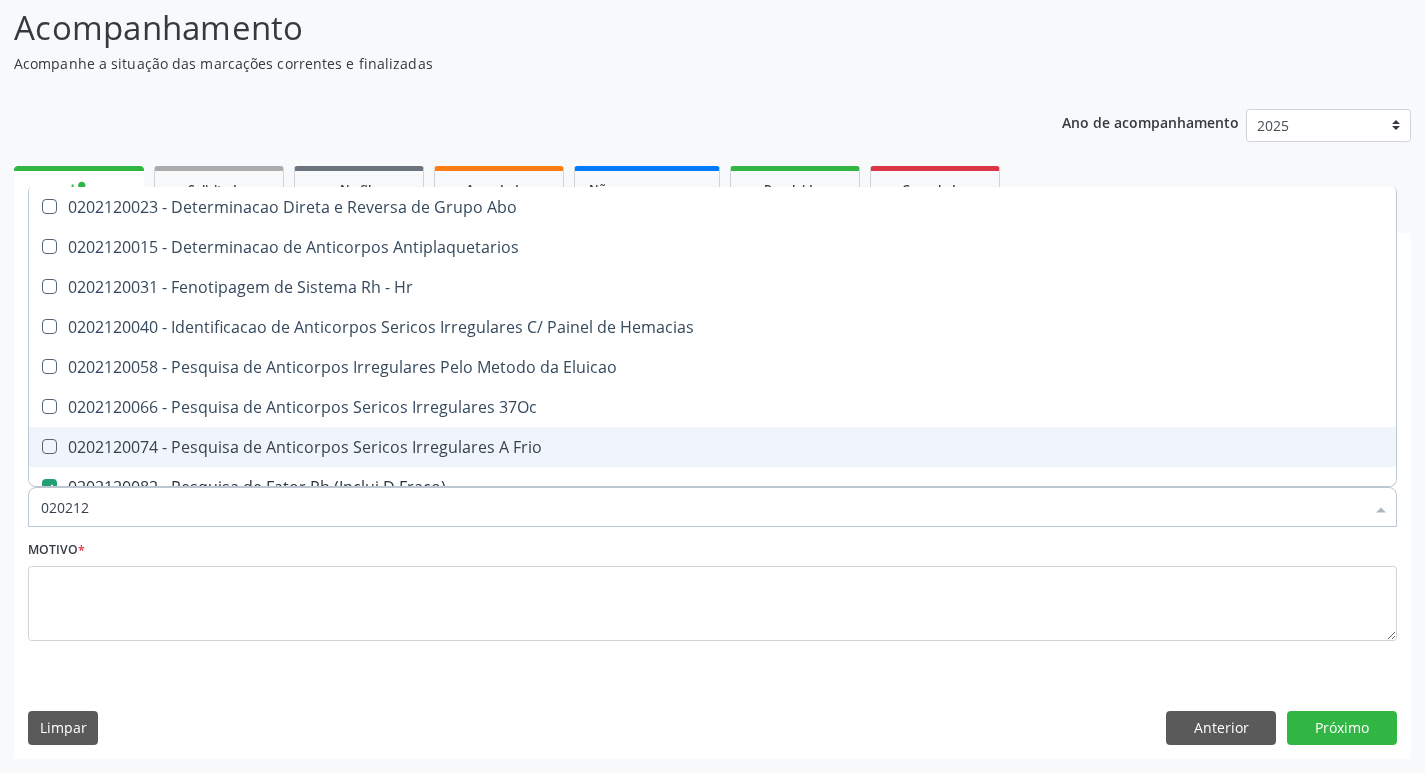 type on "02021" 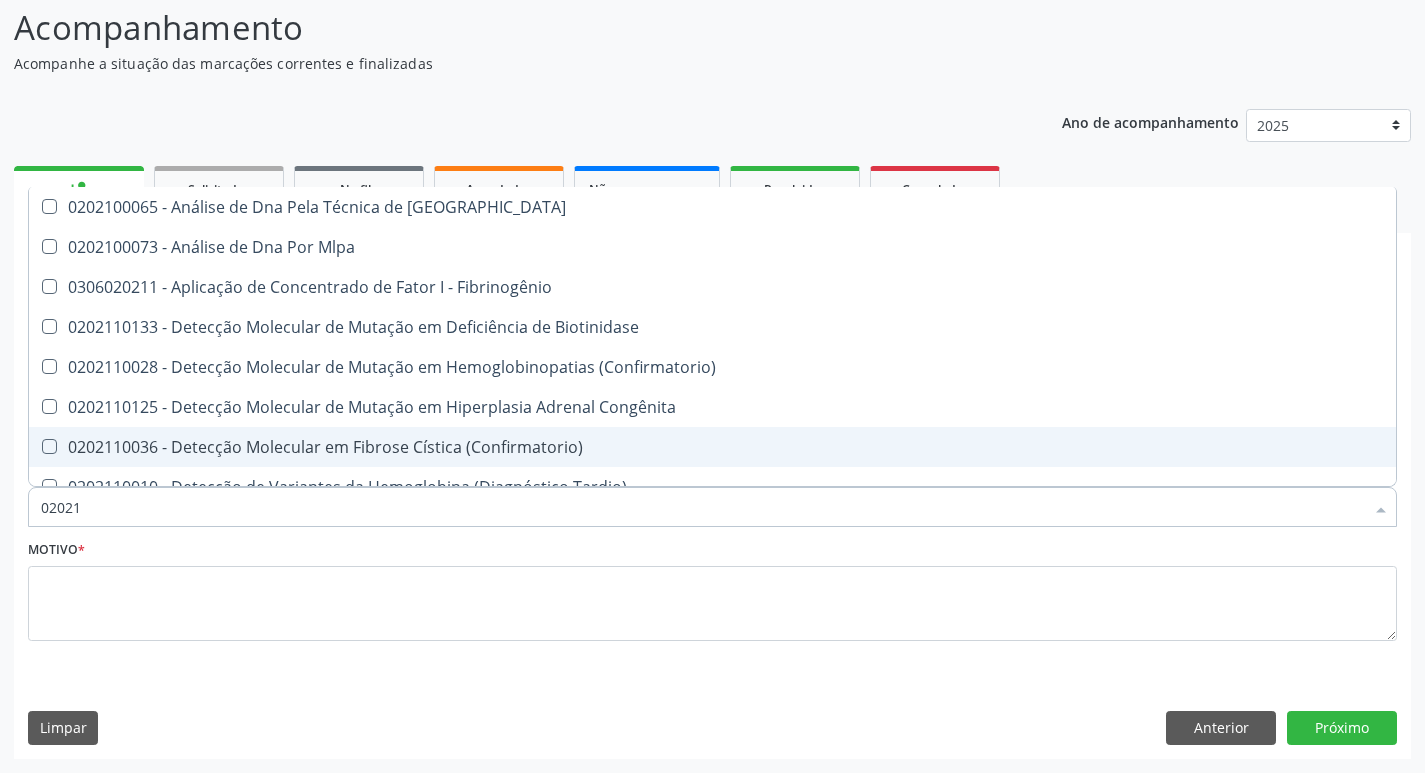 type on "0202" 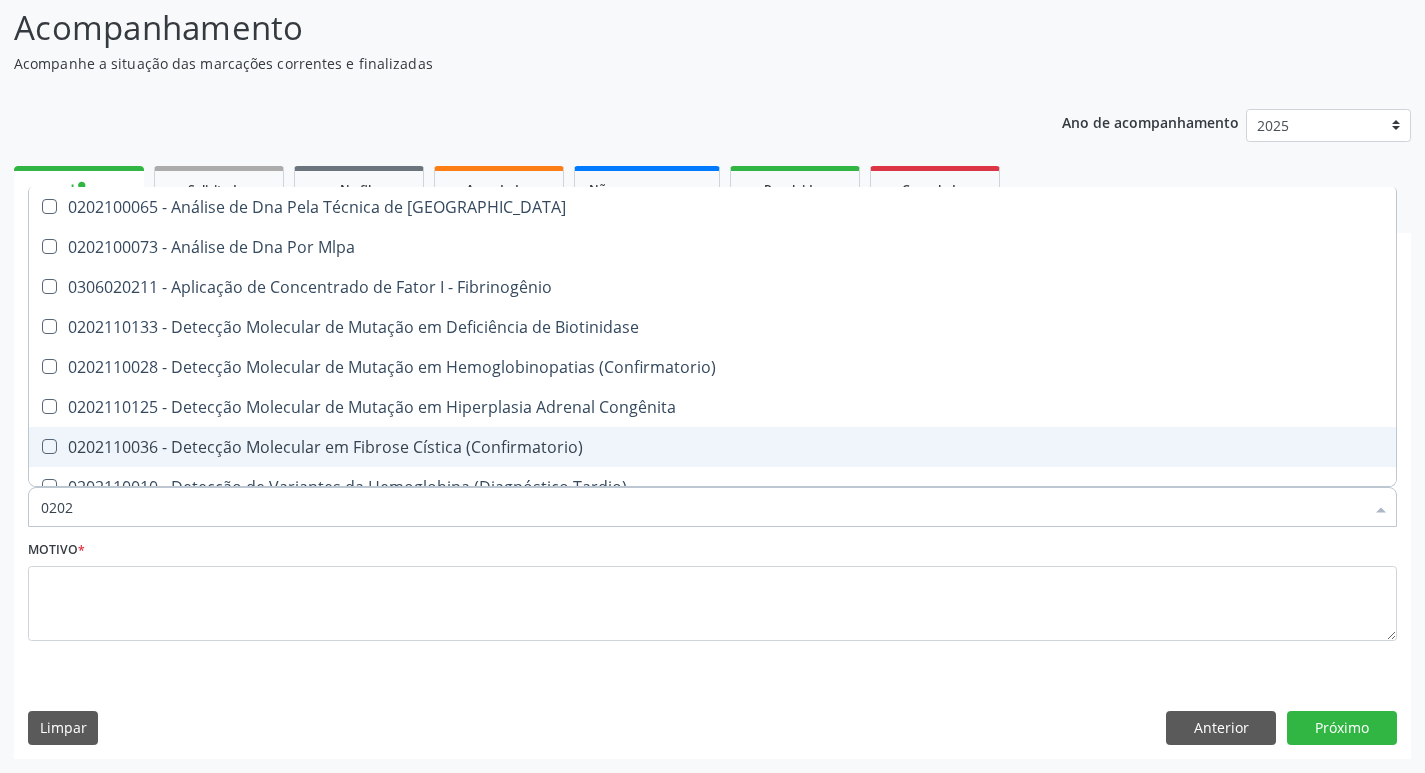 checkbox on "true" 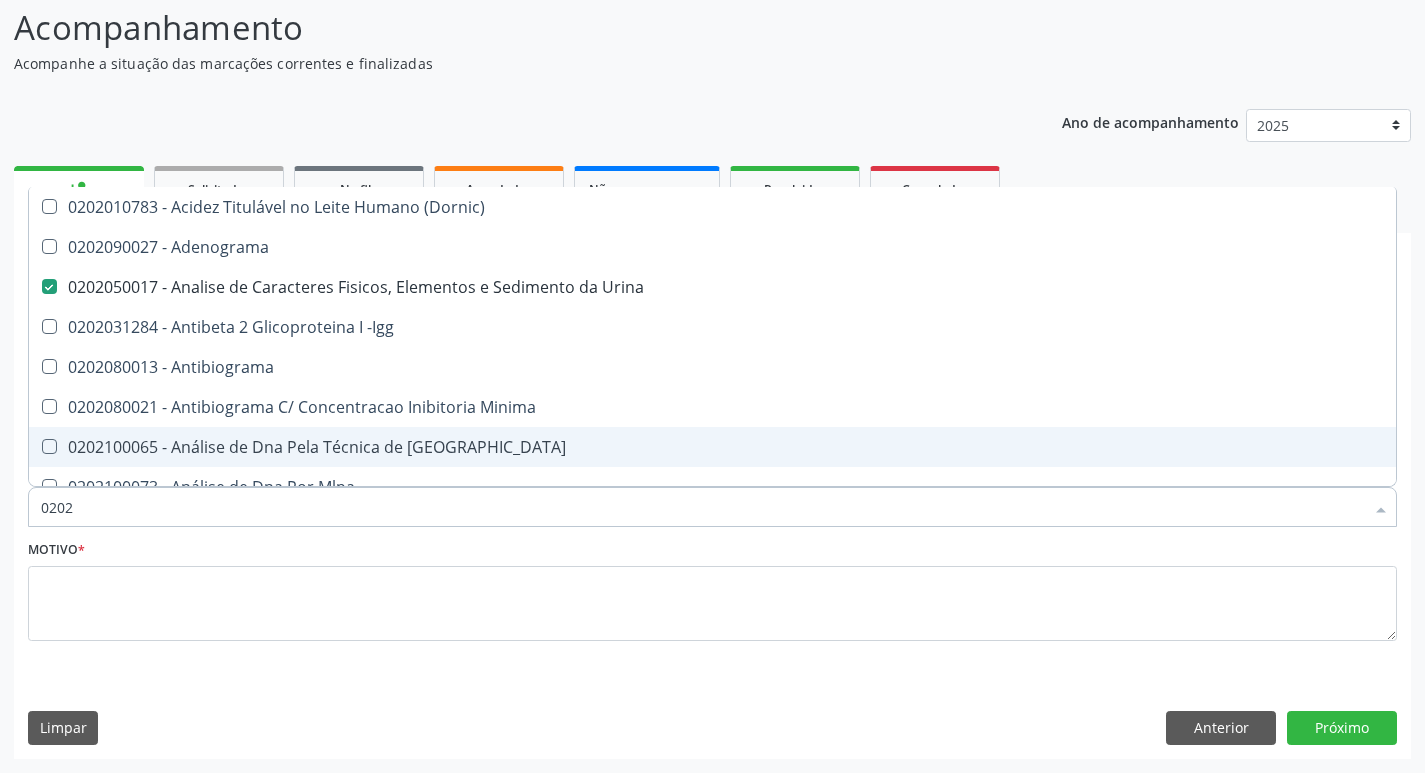 type on "02020" 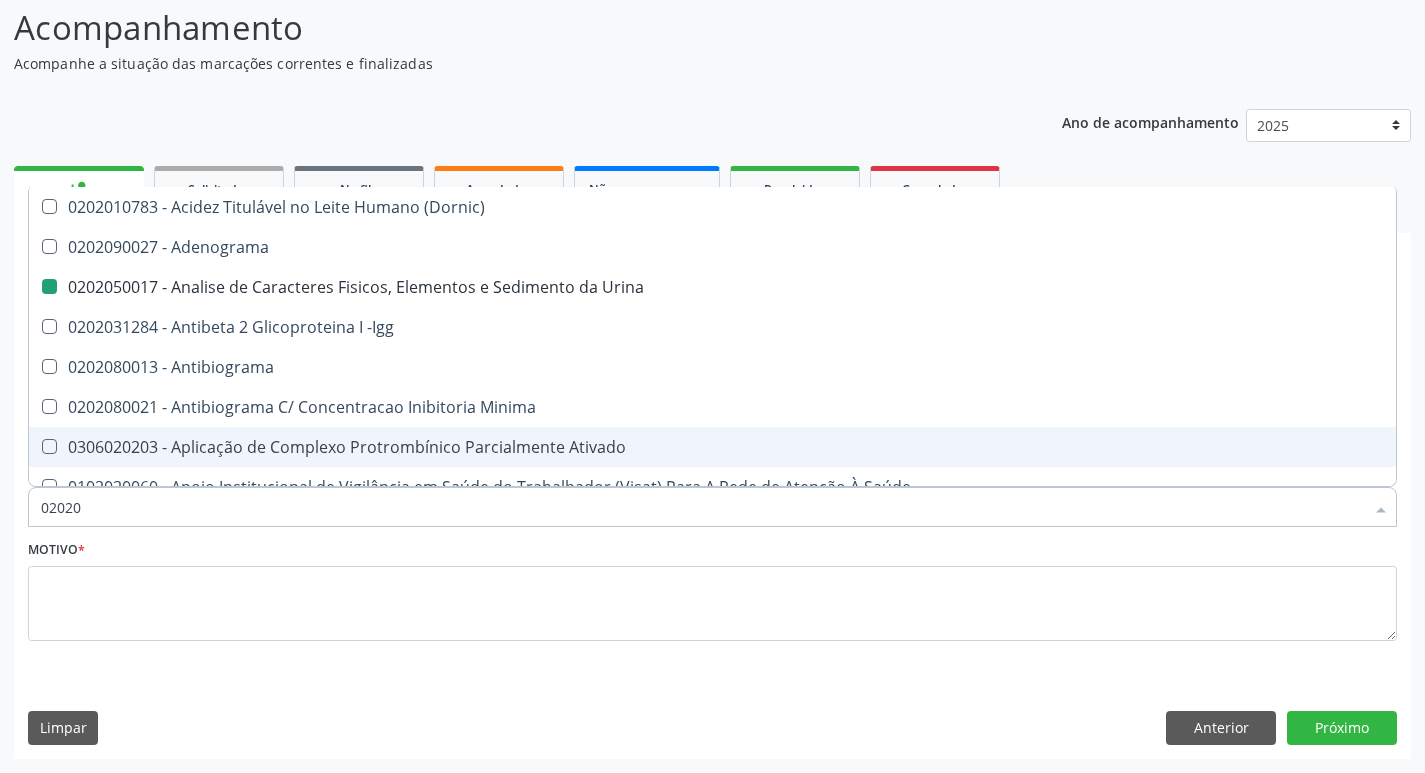 type on "020200" 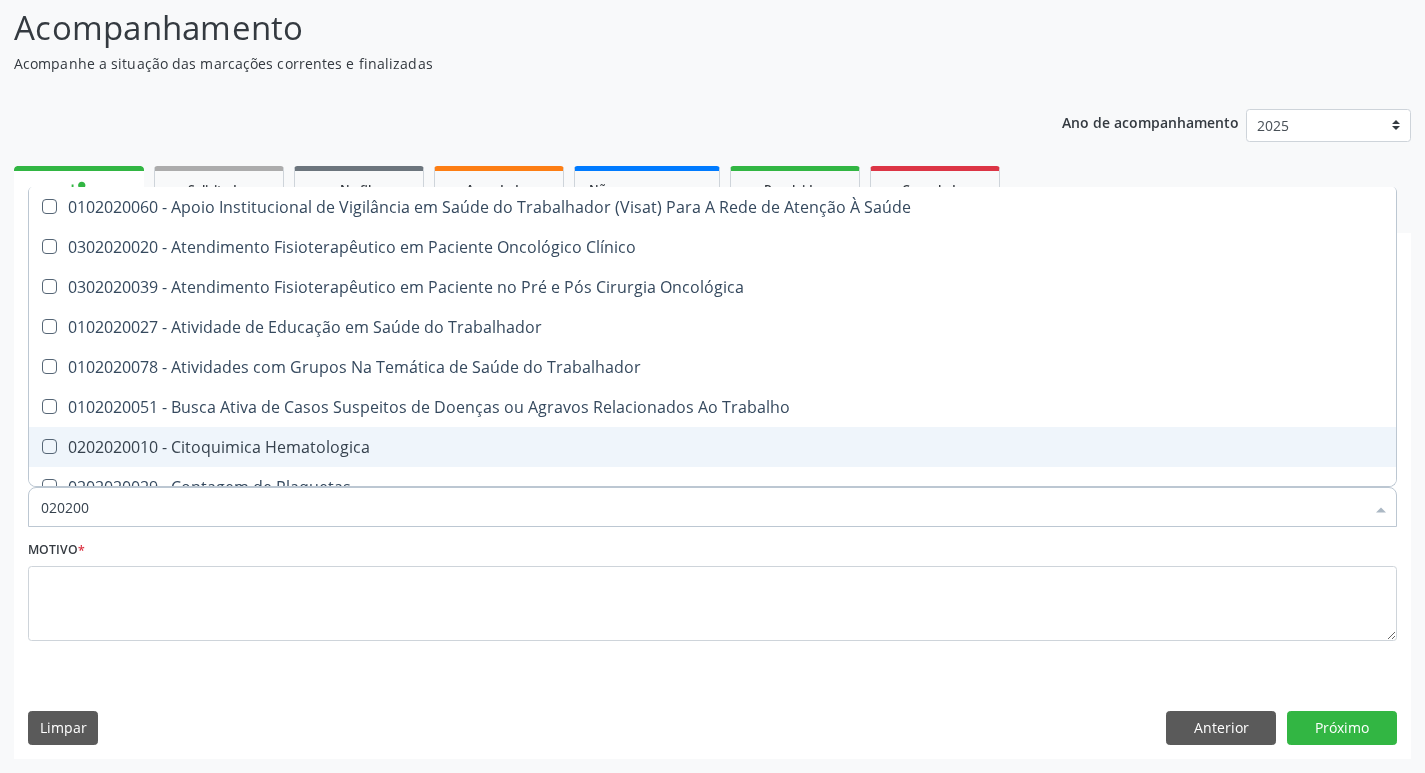 type on "02020" 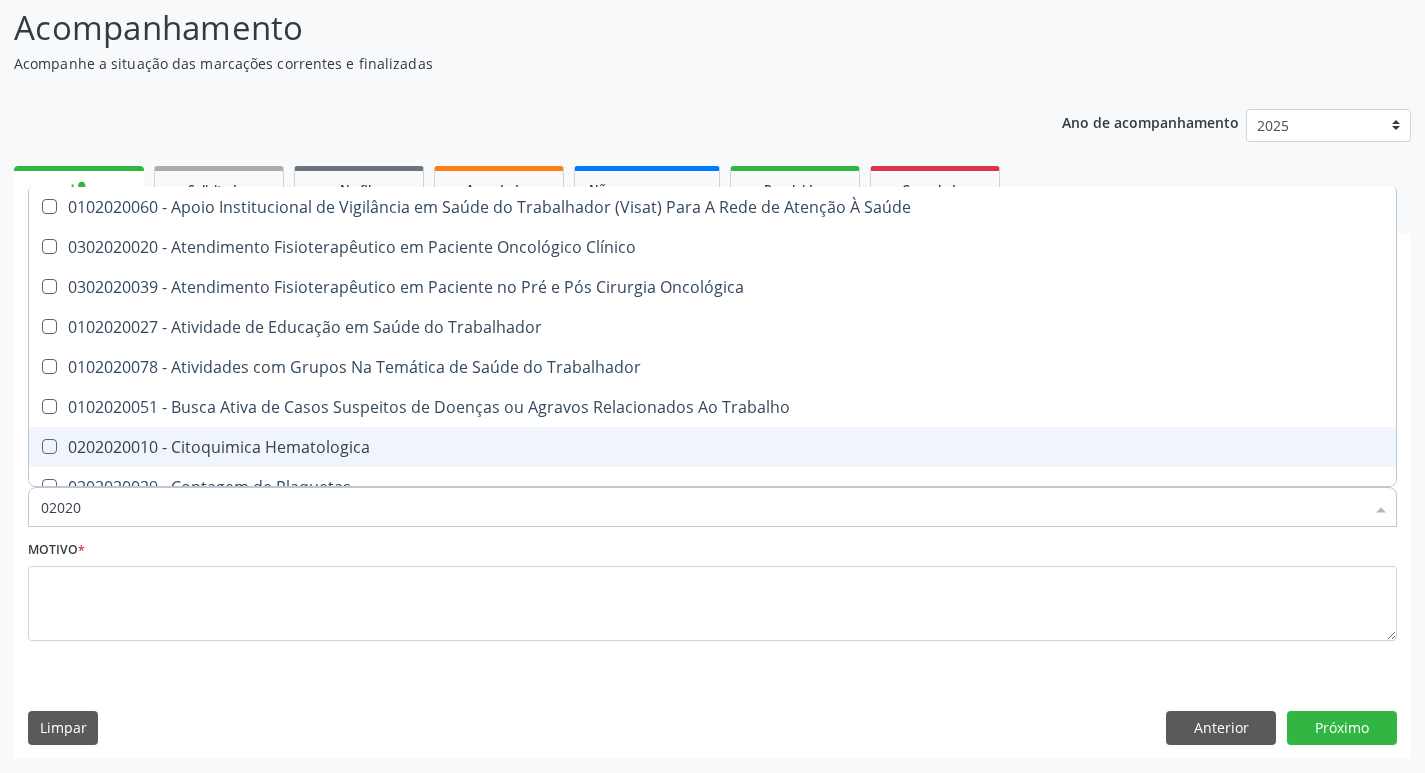 checkbox on "true" 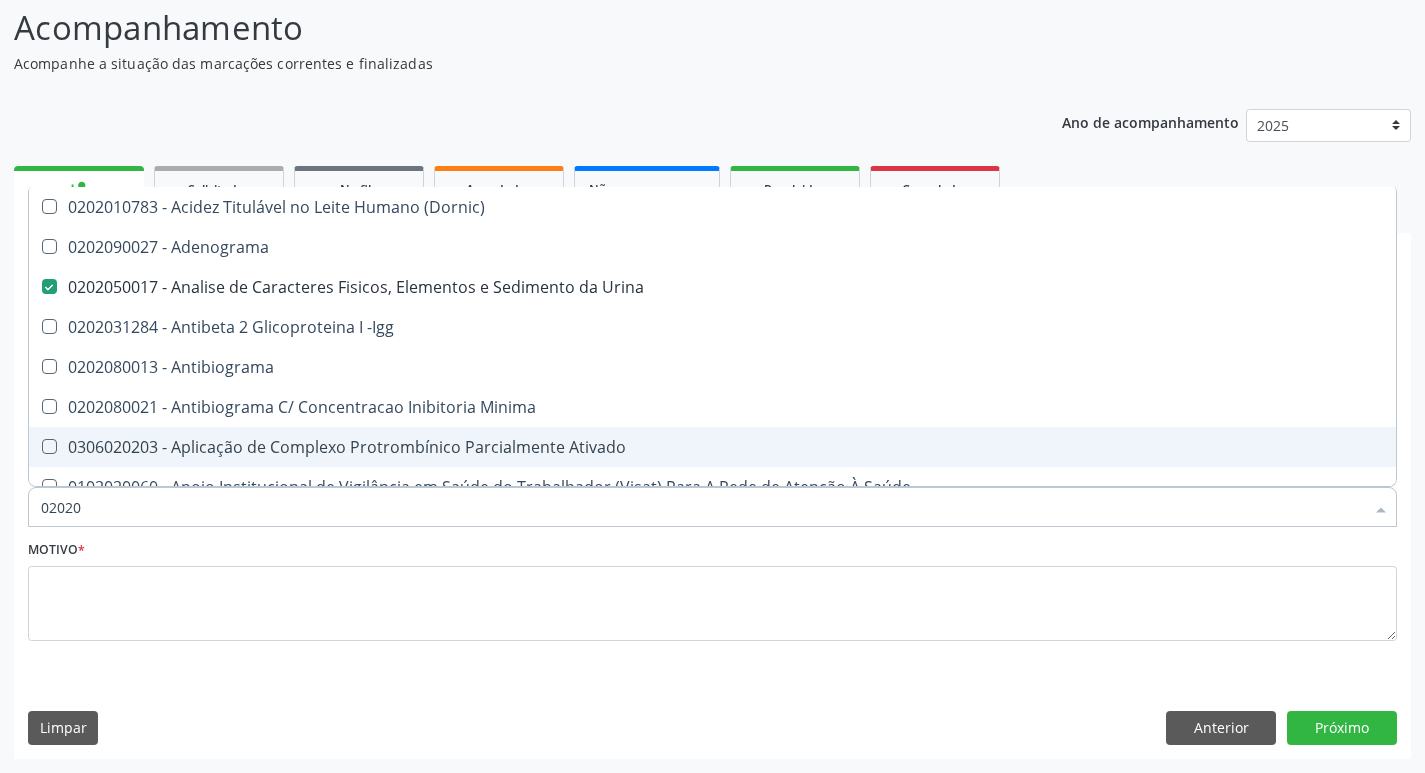 type on "0202" 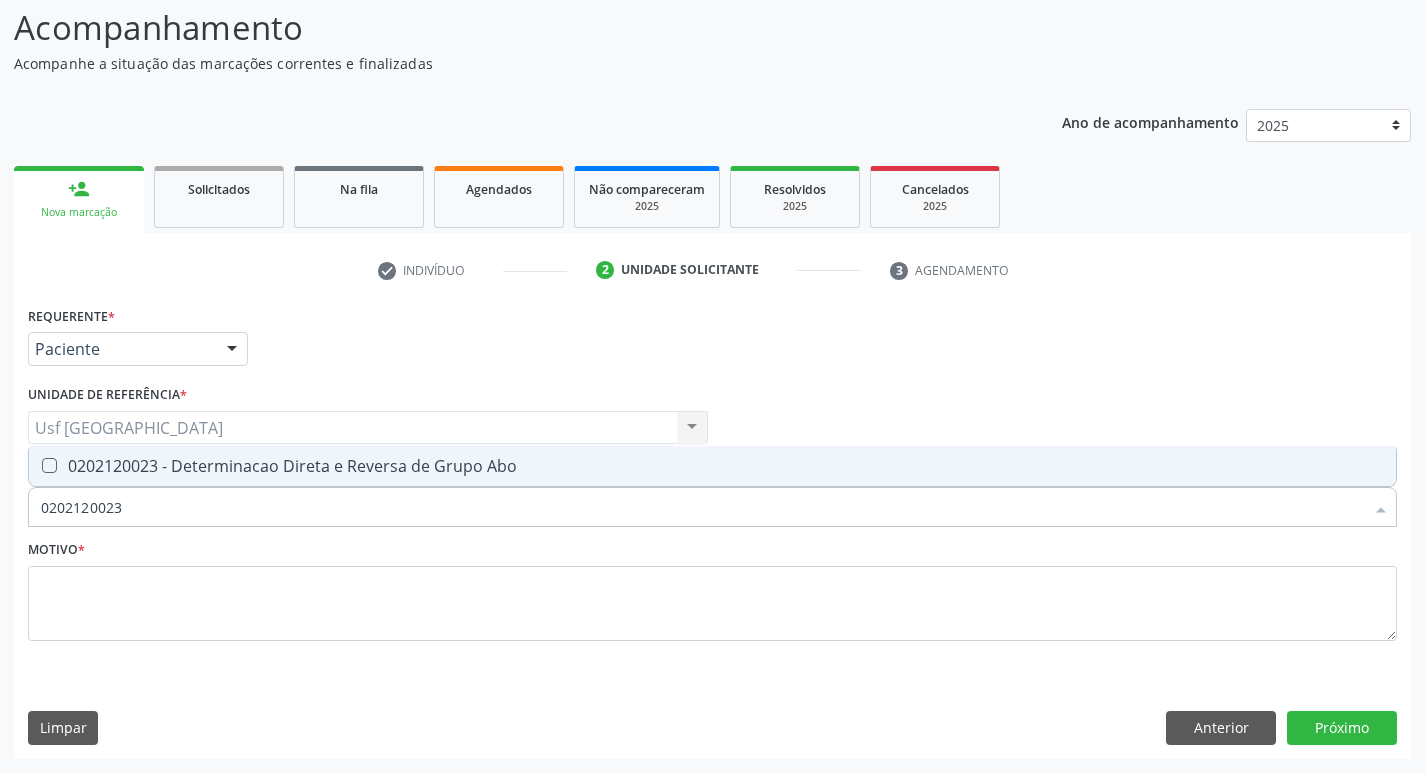 click at bounding box center [49, 465] 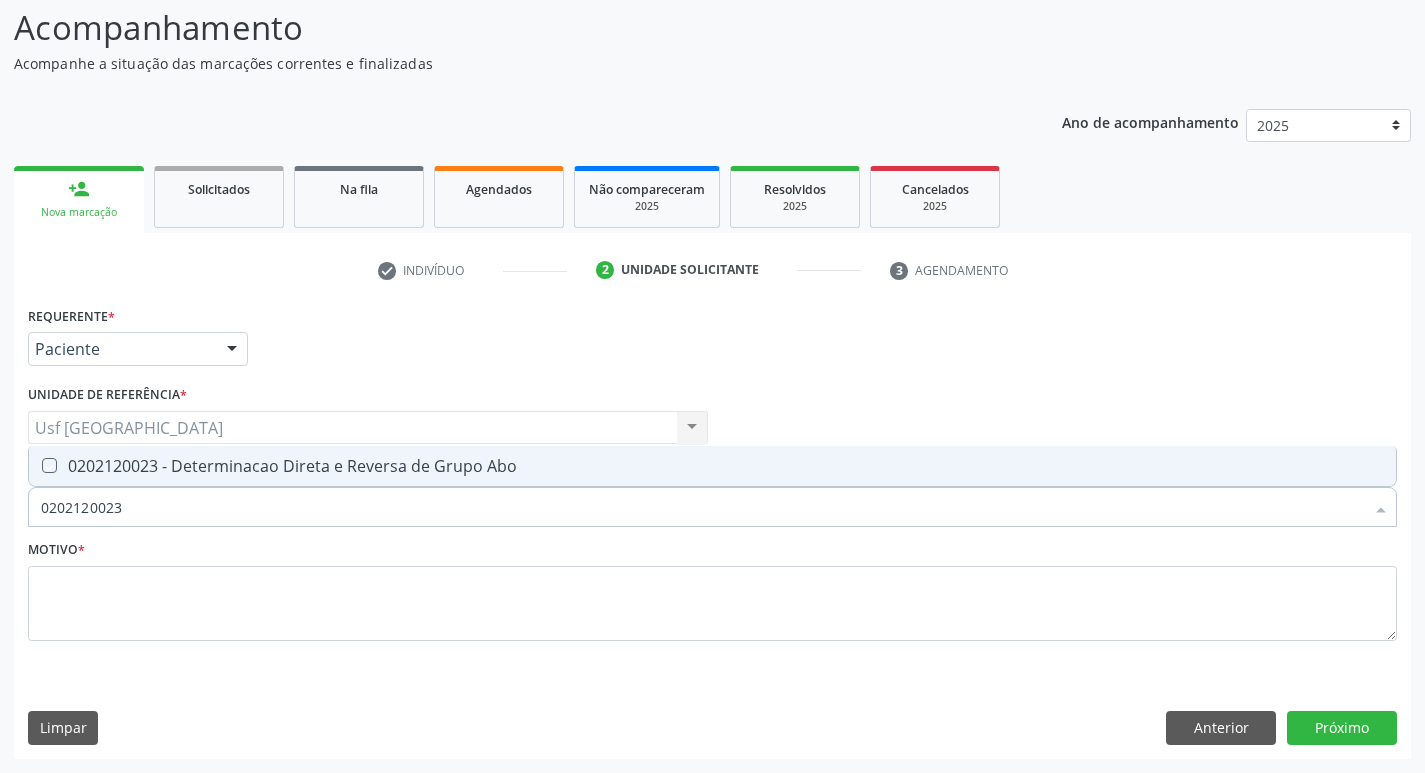 click at bounding box center (35, 465) 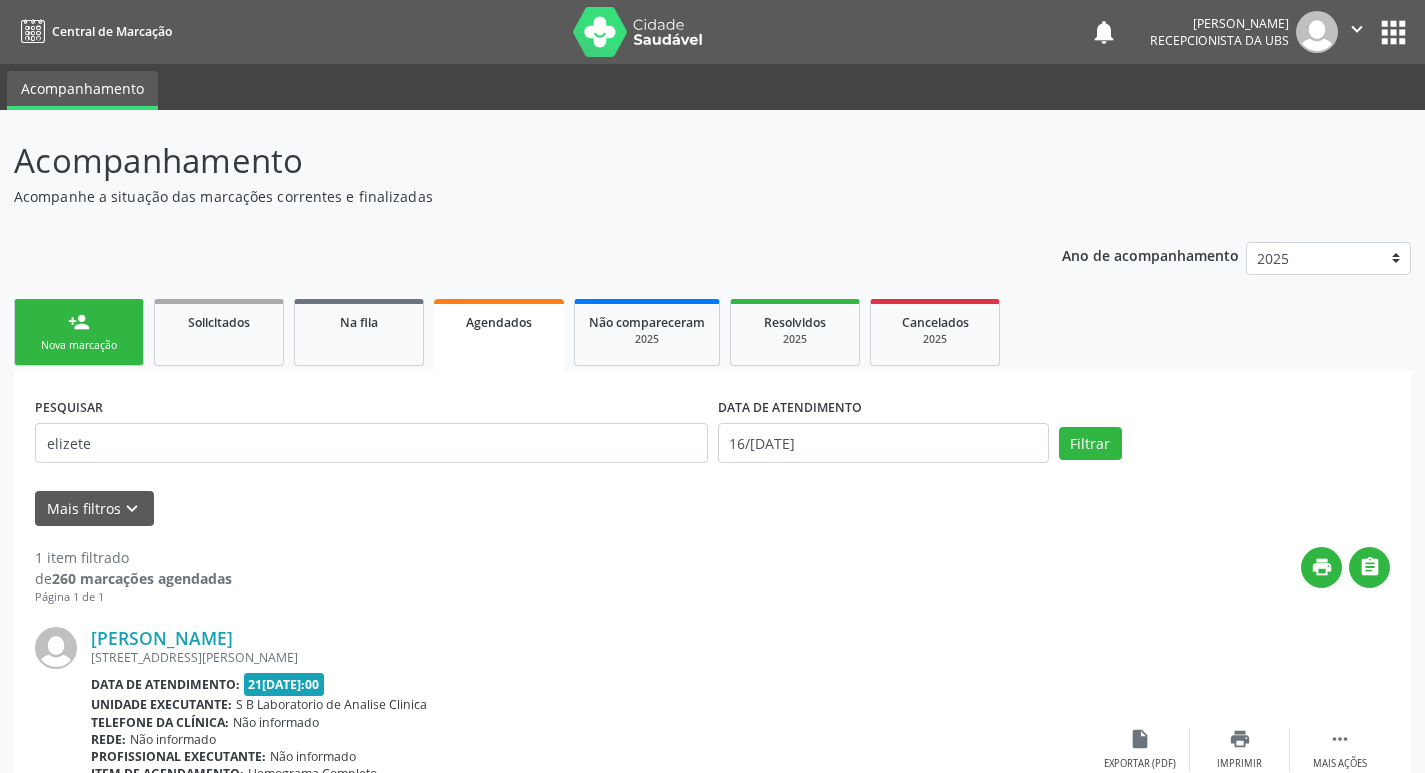 scroll, scrollTop: 0, scrollLeft: 0, axis: both 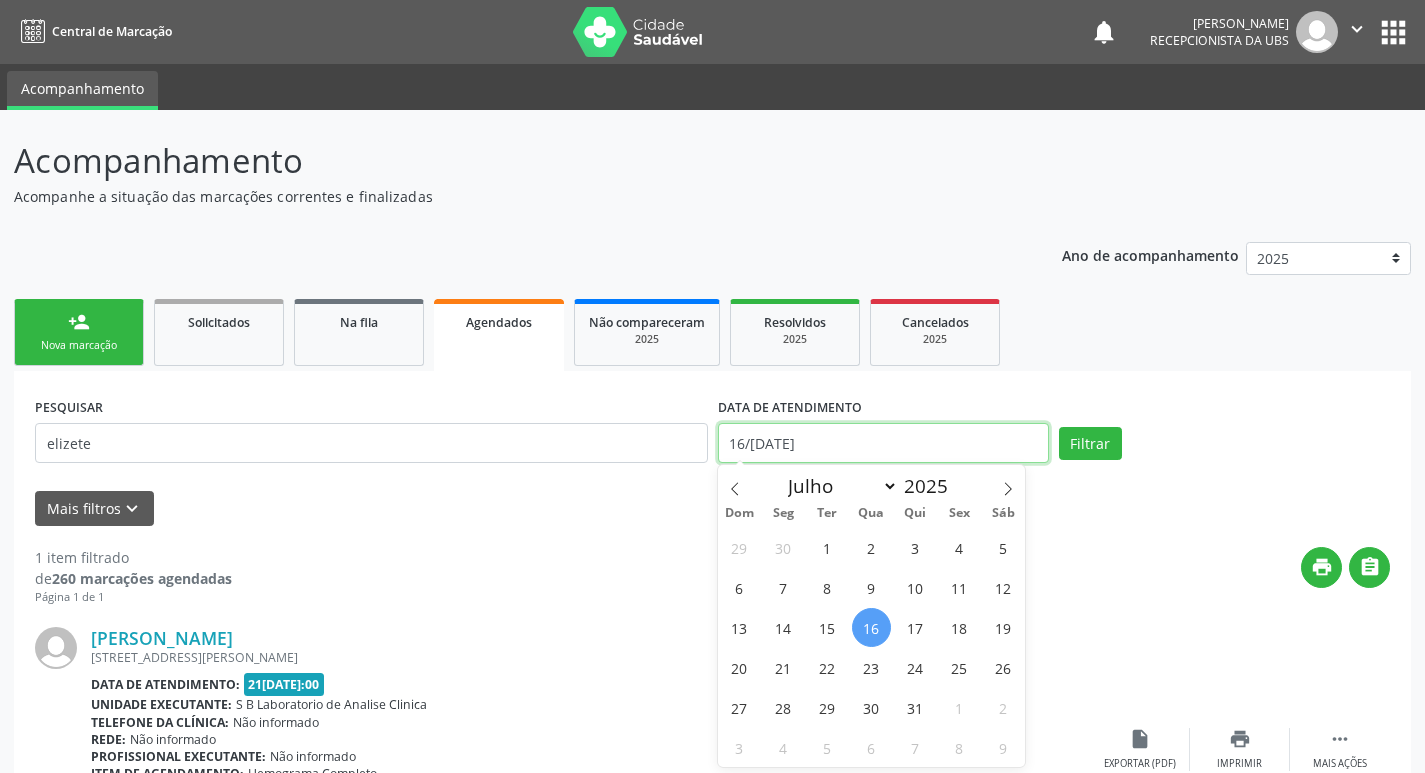 click on "[DATE]" at bounding box center (883, 443) 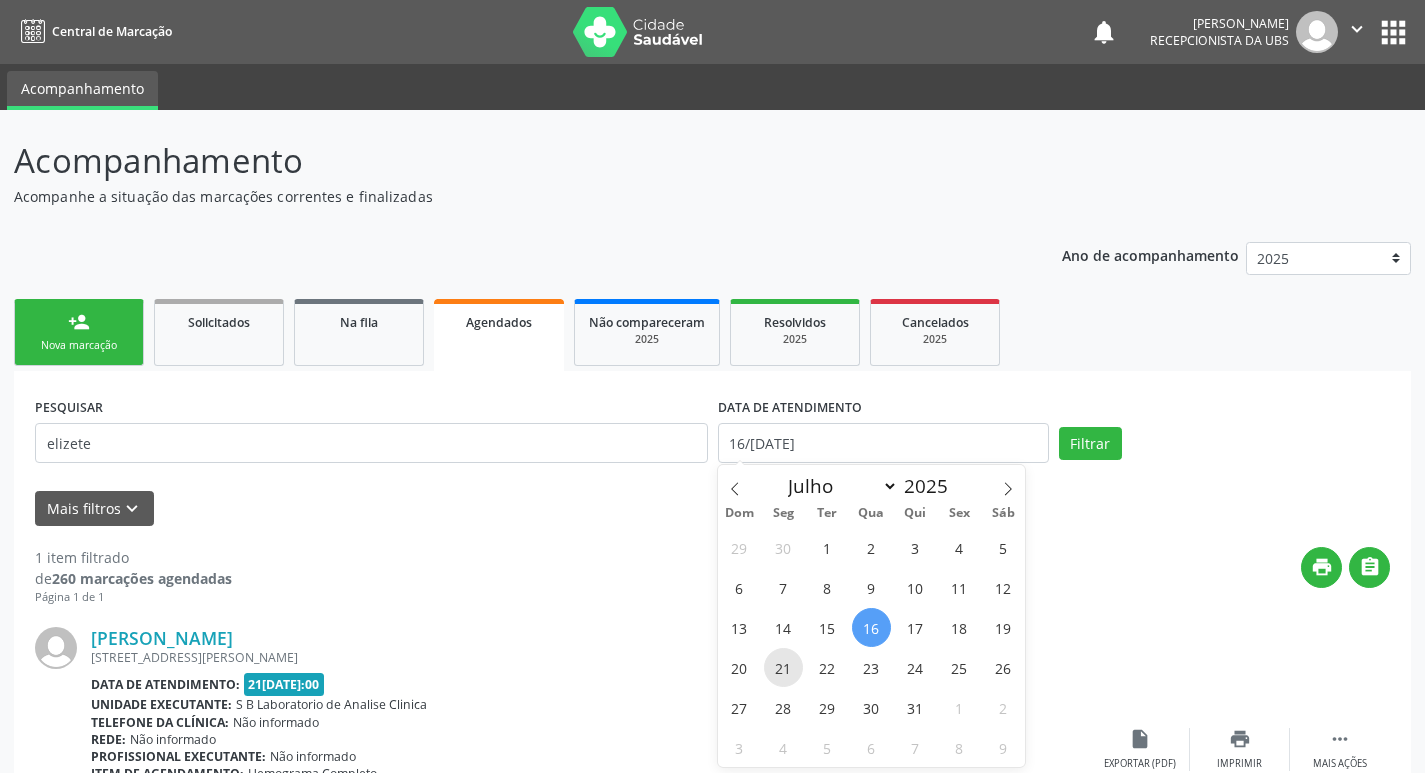 click on "21" at bounding box center (783, 667) 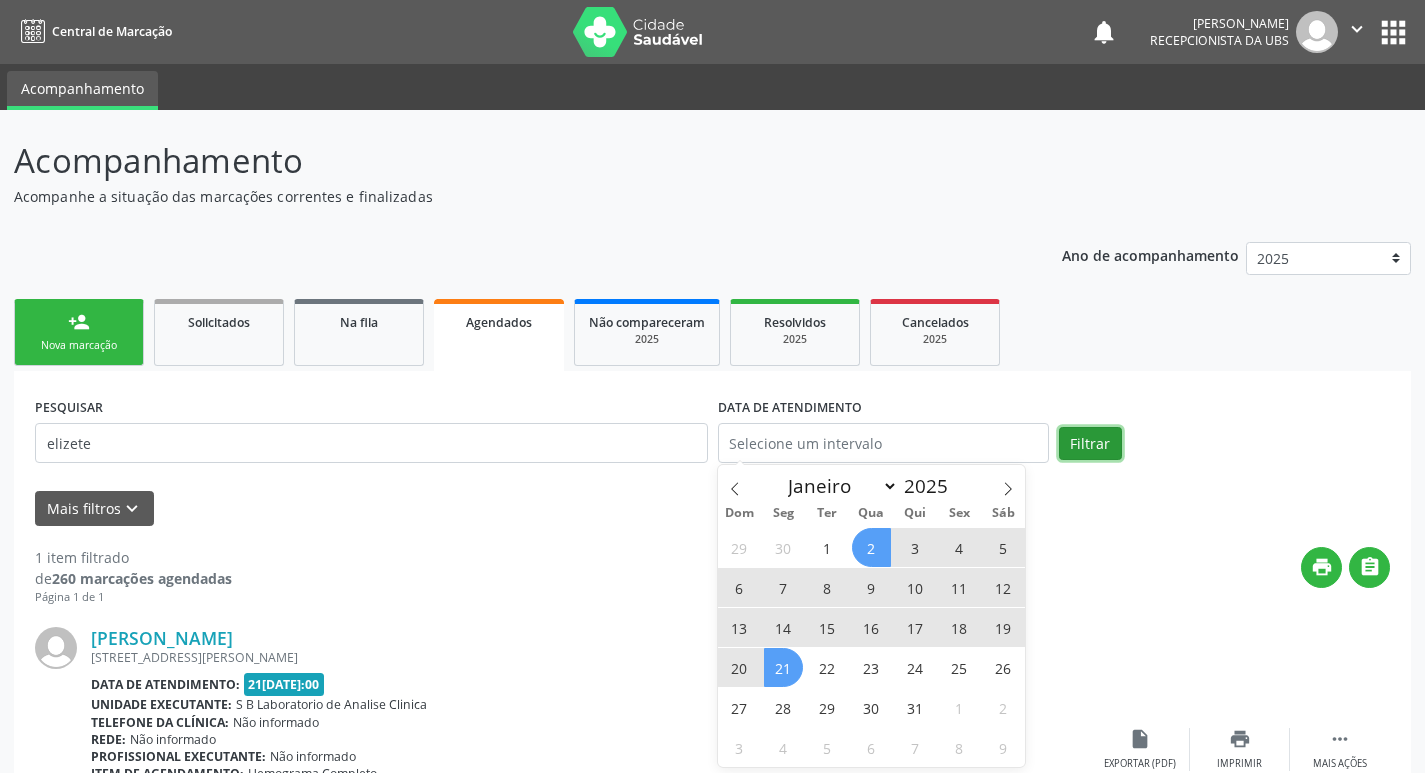click on "Filtrar" at bounding box center (1090, 444) 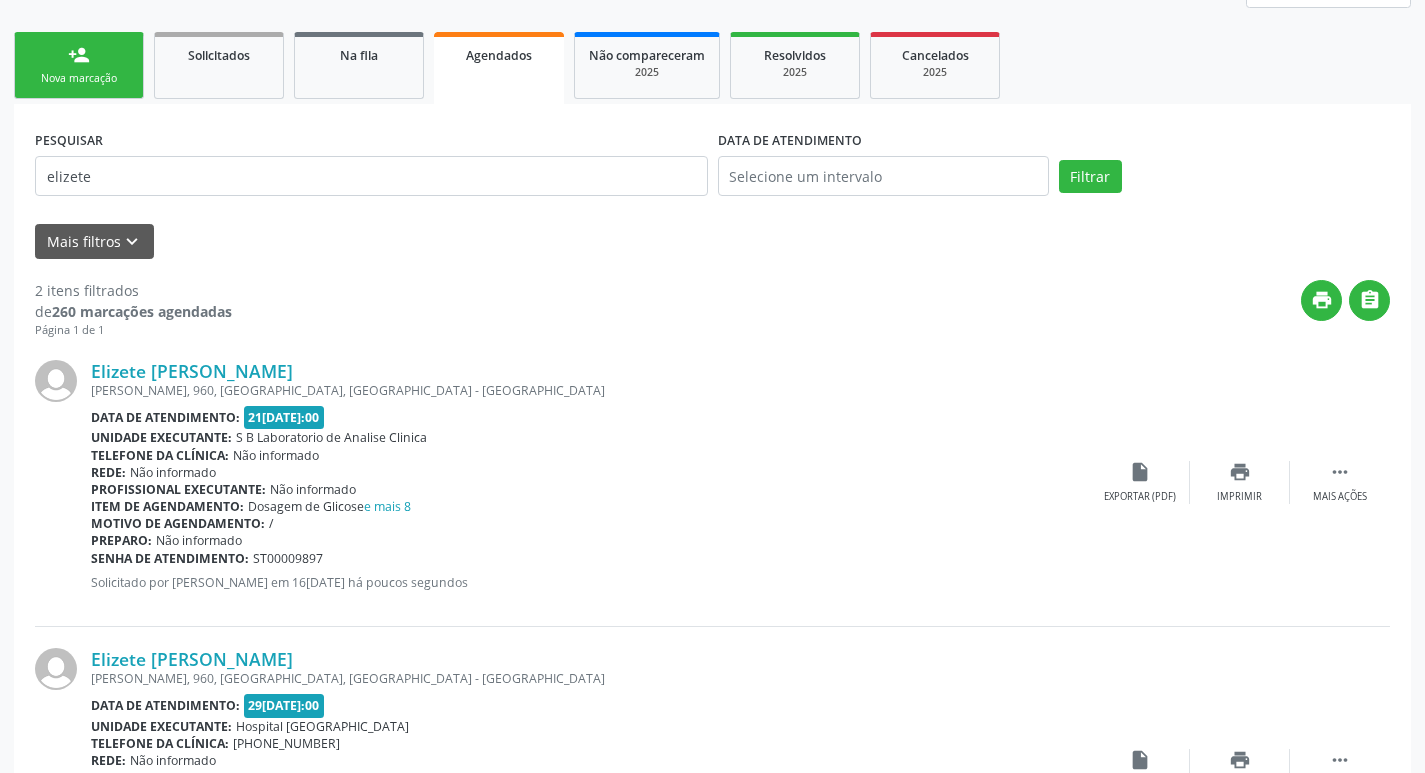 scroll, scrollTop: 400, scrollLeft: 0, axis: vertical 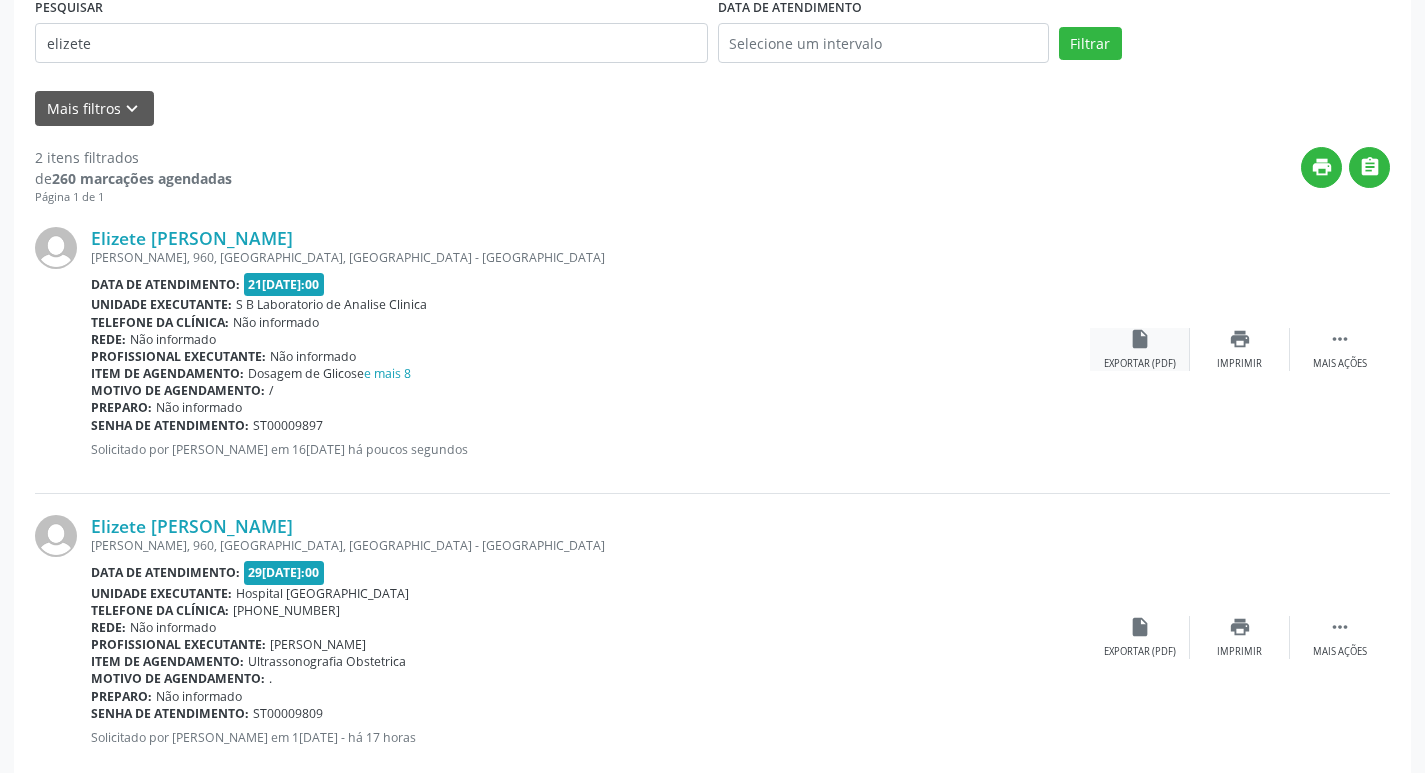 click on "insert_drive_file" at bounding box center [1140, 339] 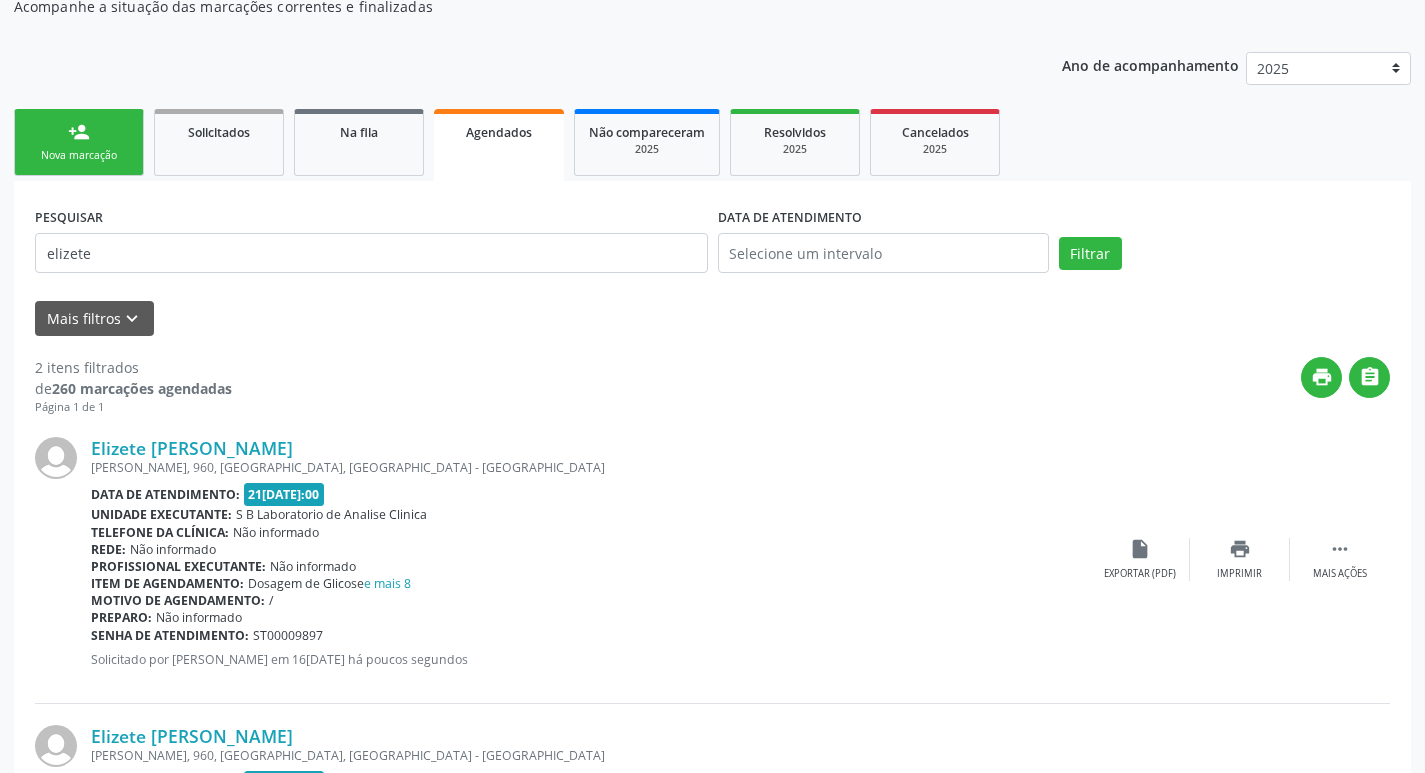 scroll, scrollTop: 100, scrollLeft: 0, axis: vertical 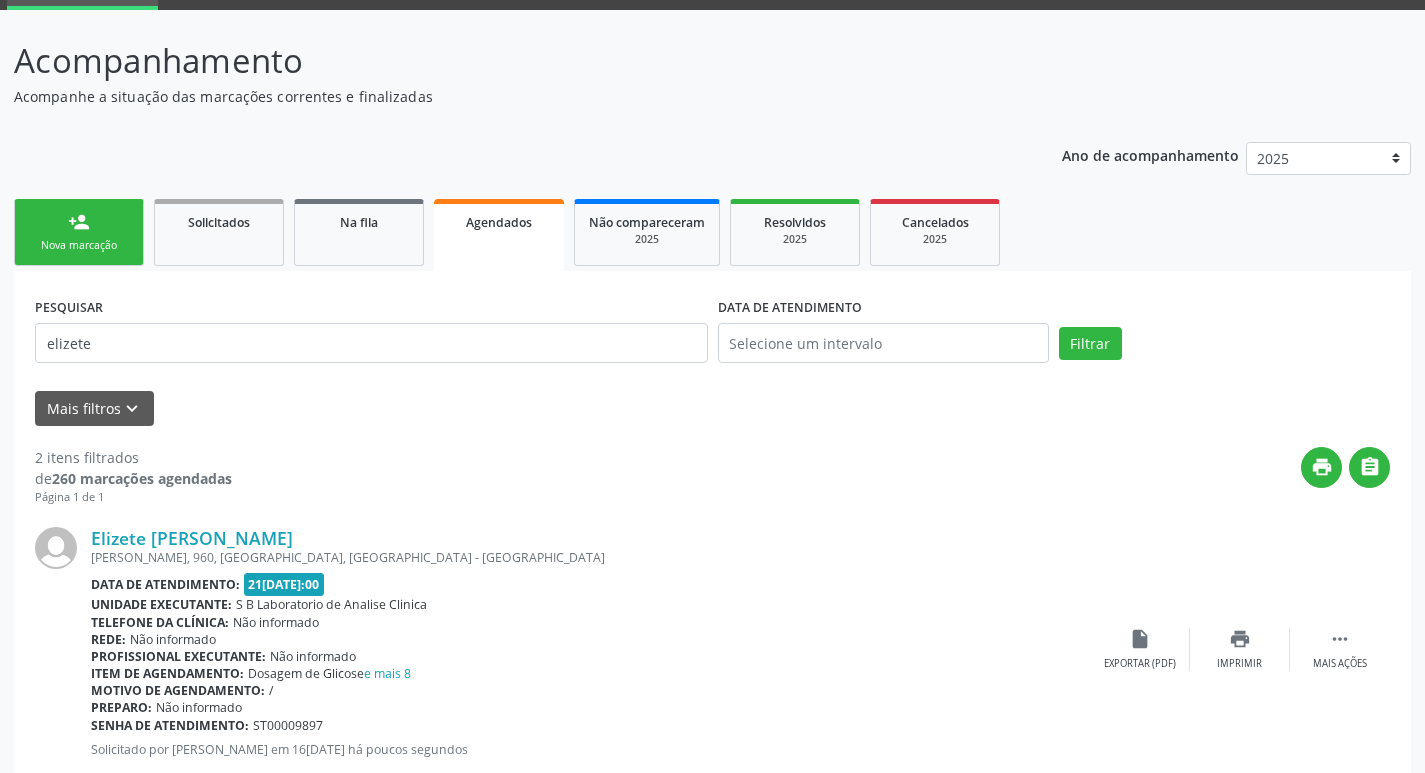 click on "Nova marcação" at bounding box center (79, 245) 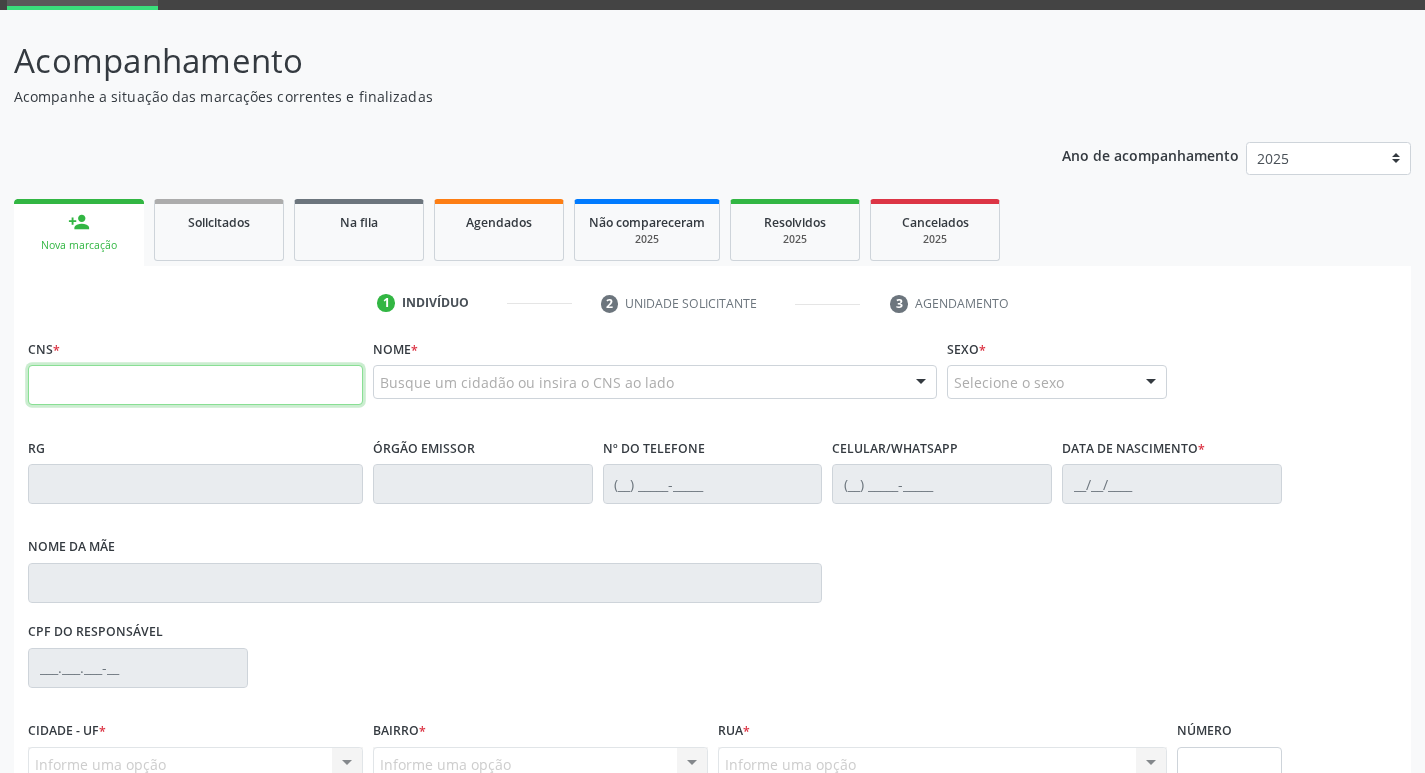click at bounding box center (195, 385) 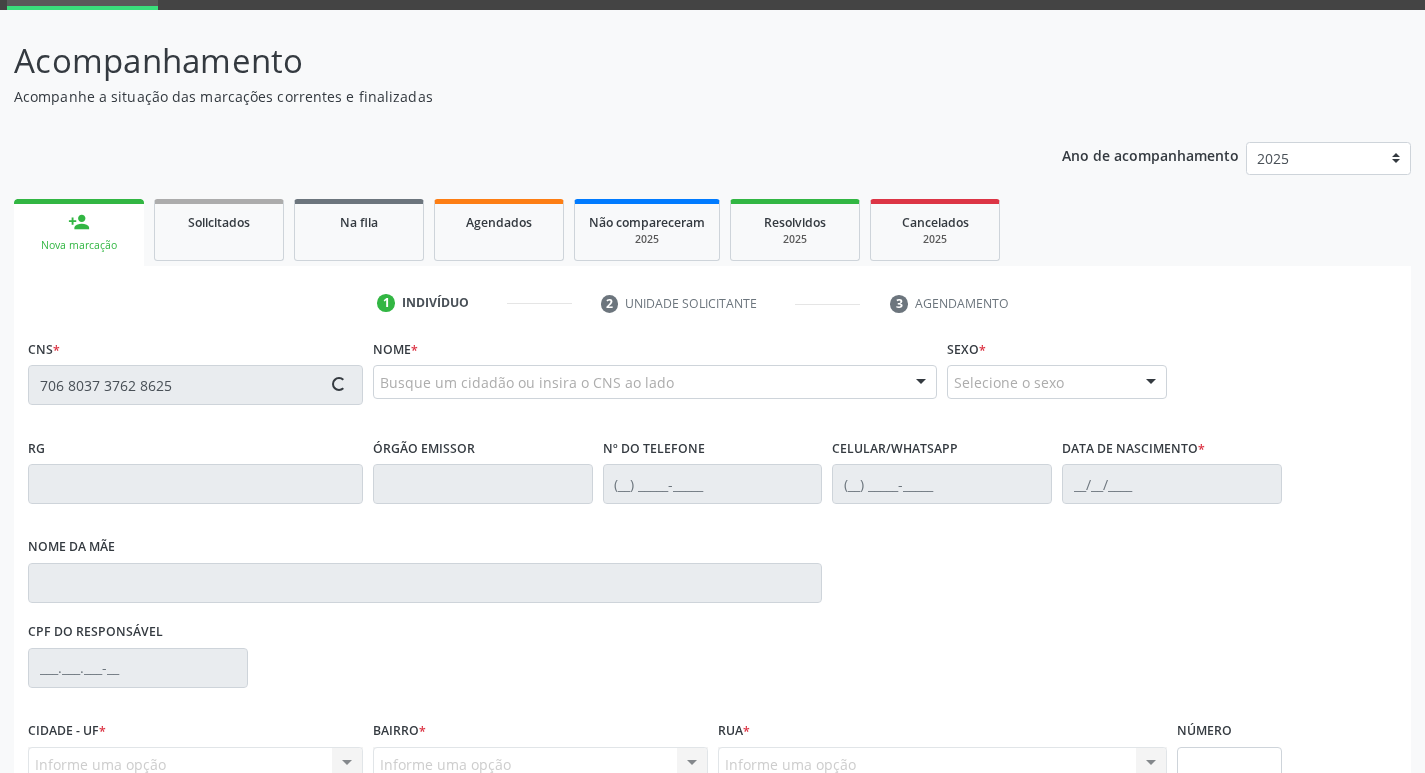 type on "706 8037 3762 8625" 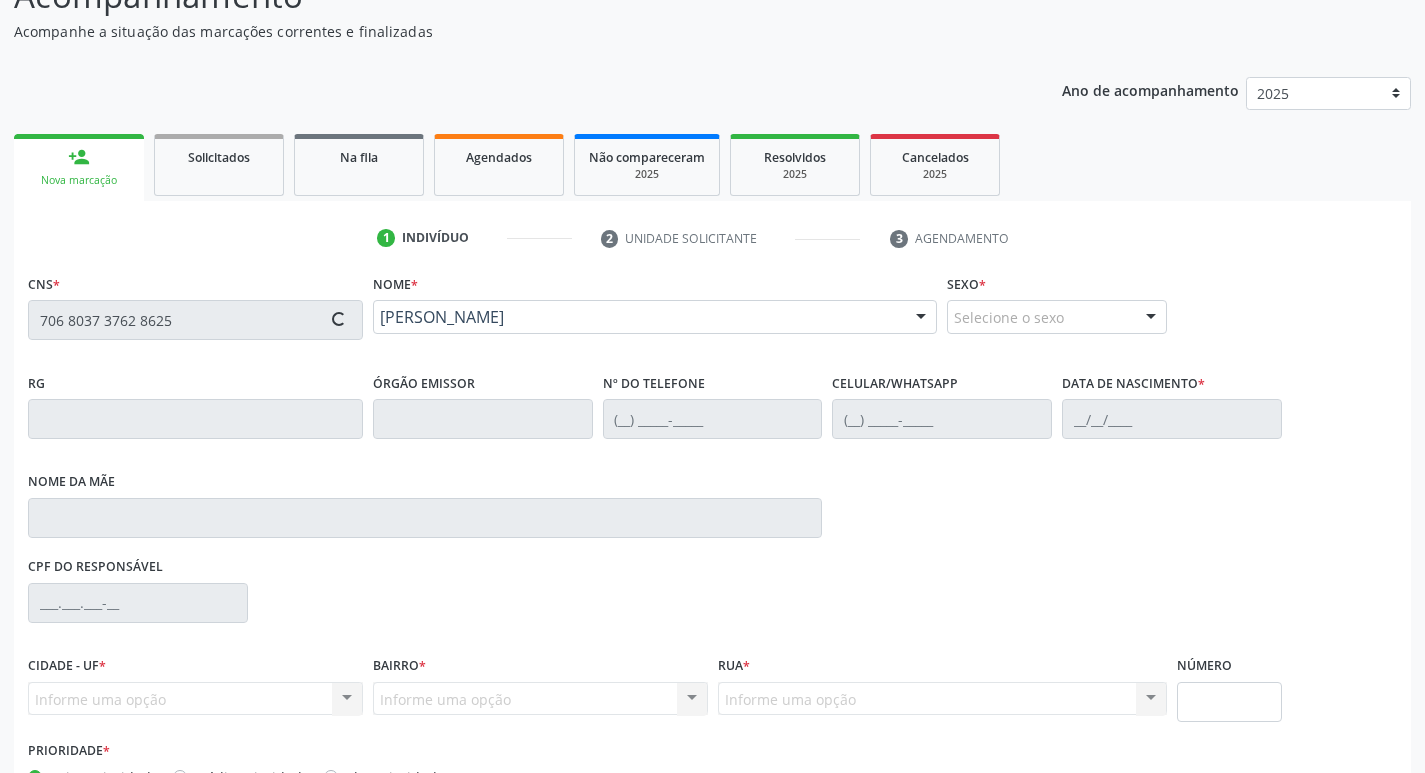 type on "(87) 99655-5855" 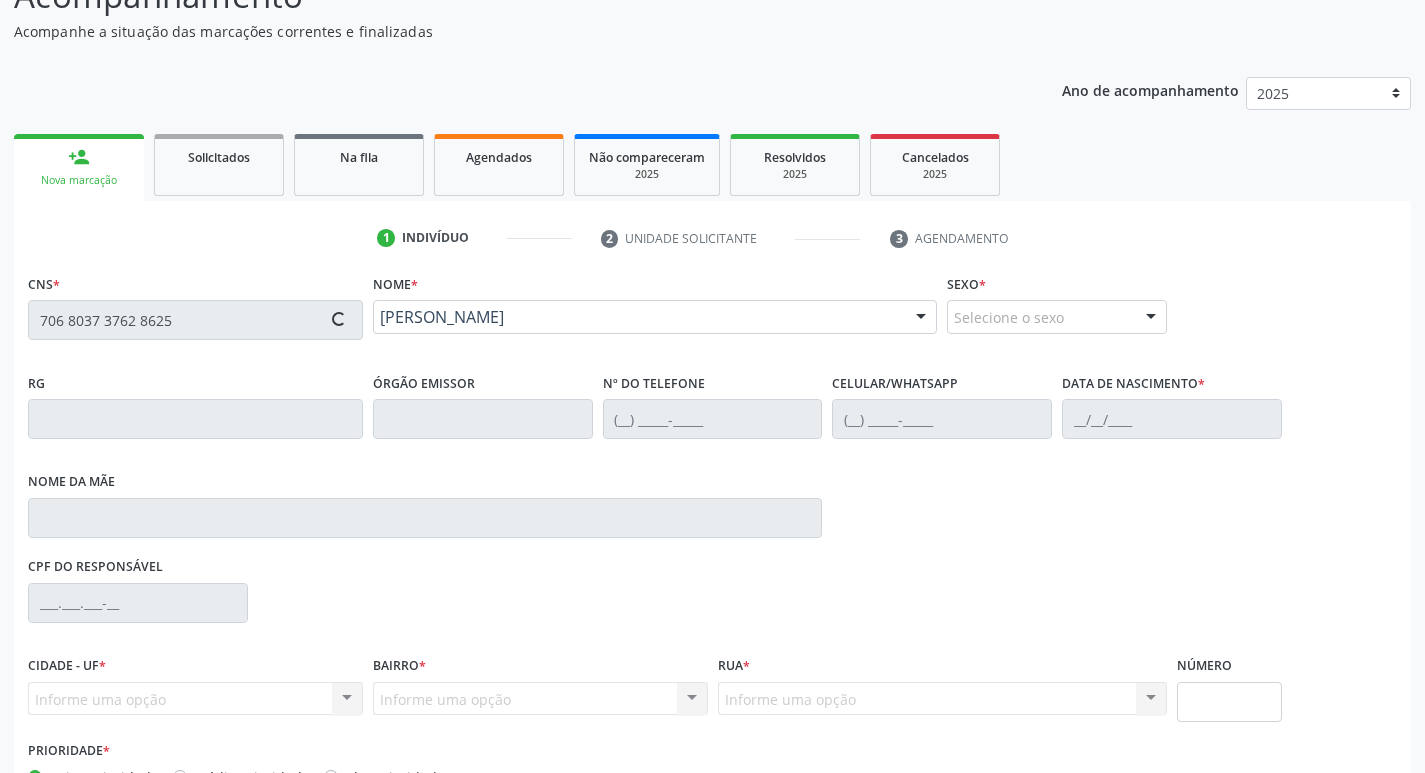 type on "(87) 99655-5855" 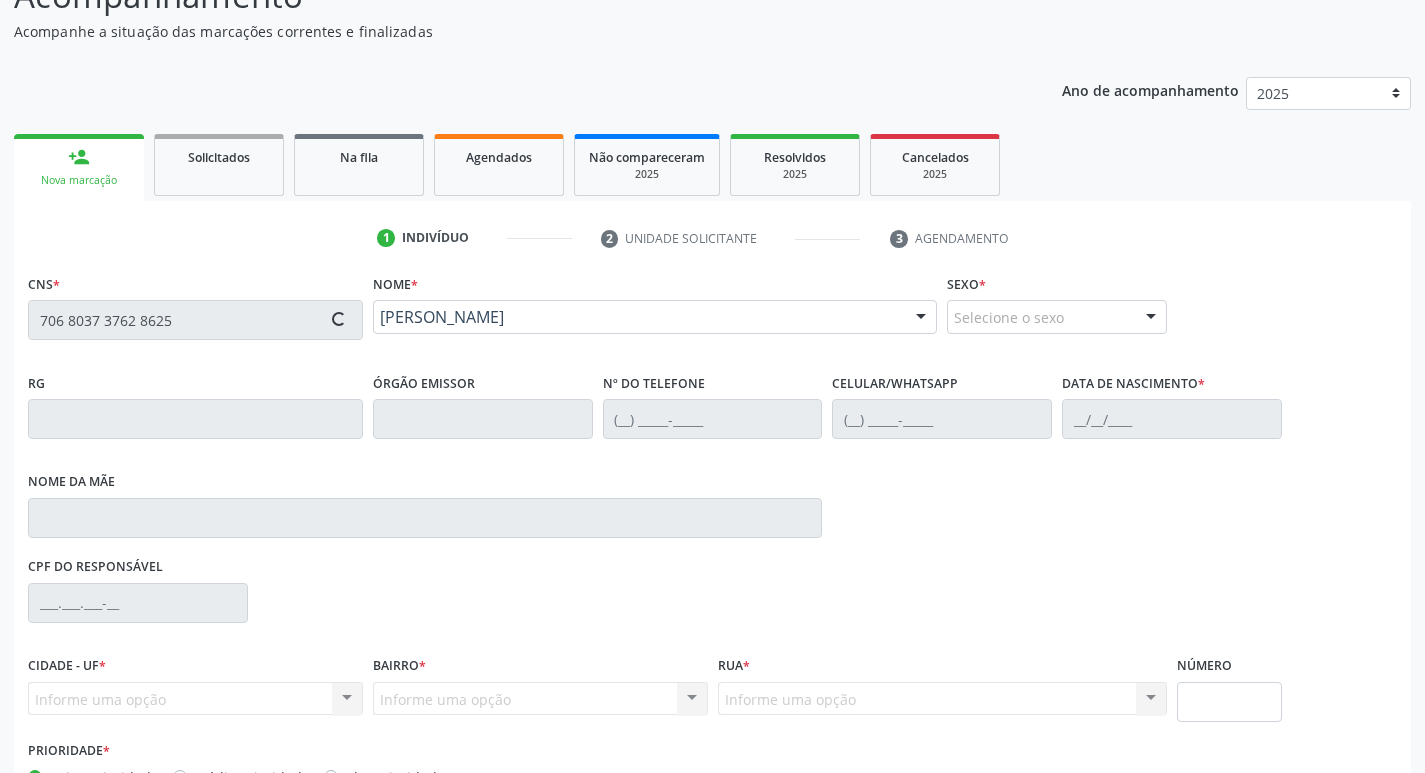 type on "Ana Maria Souza Silva" 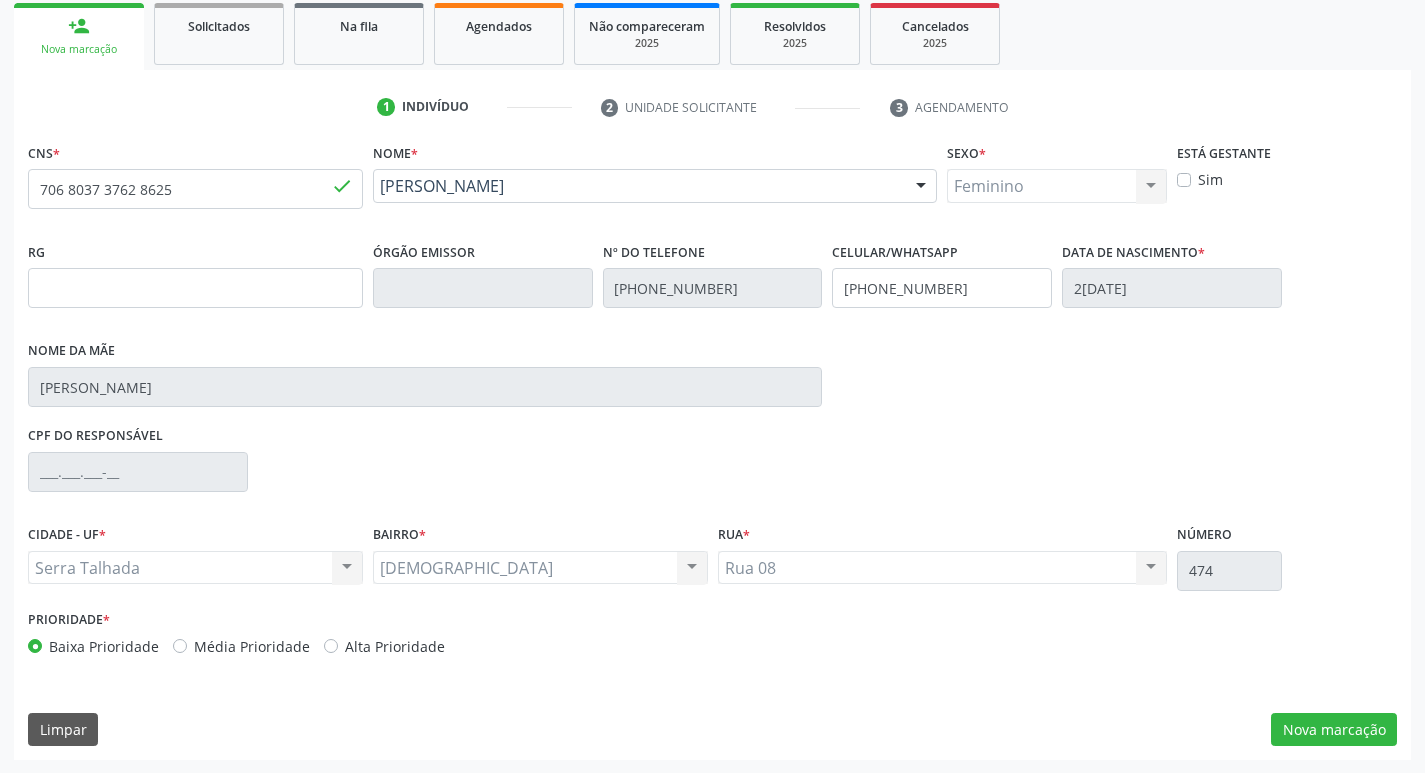 scroll, scrollTop: 297, scrollLeft: 0, axis: vertical 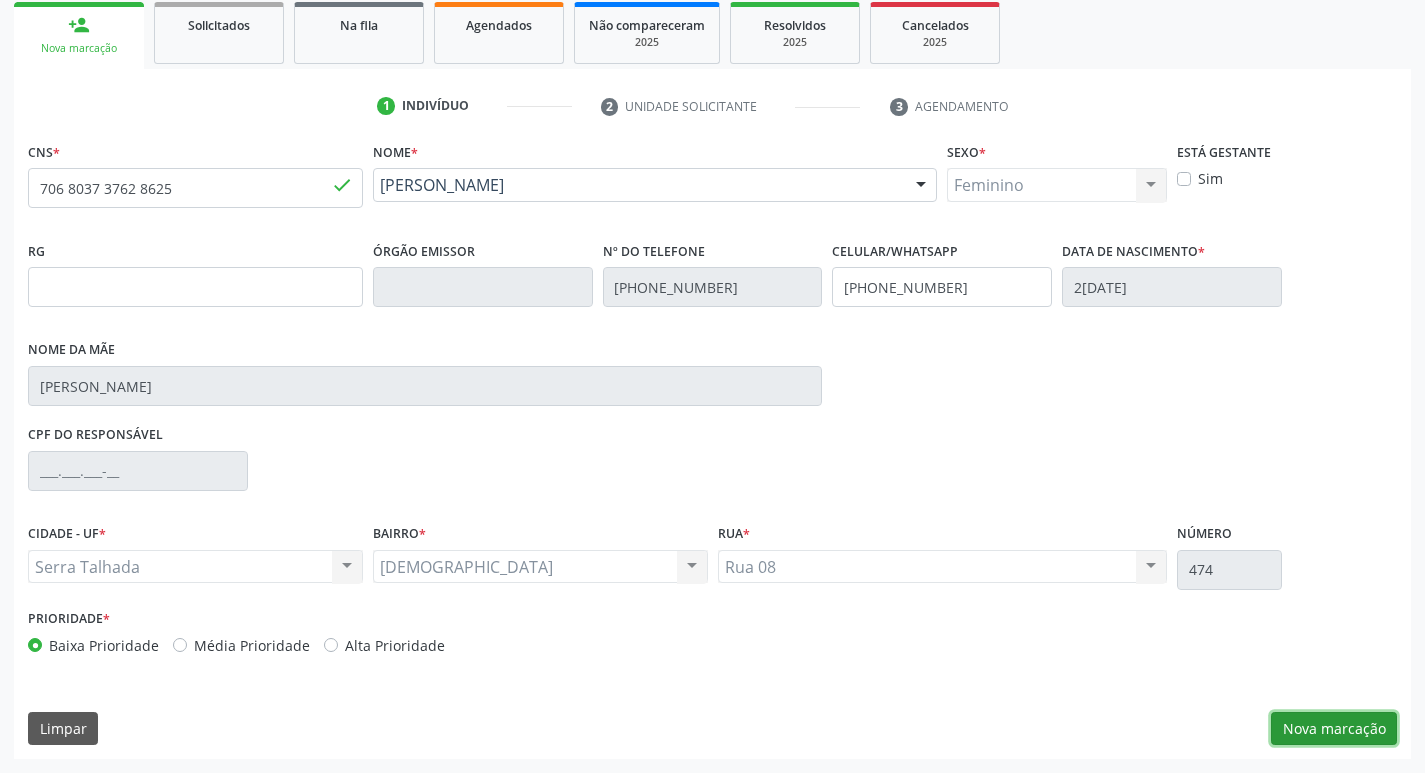 click on "Nova marcação" at bounding box center [1334, 729] 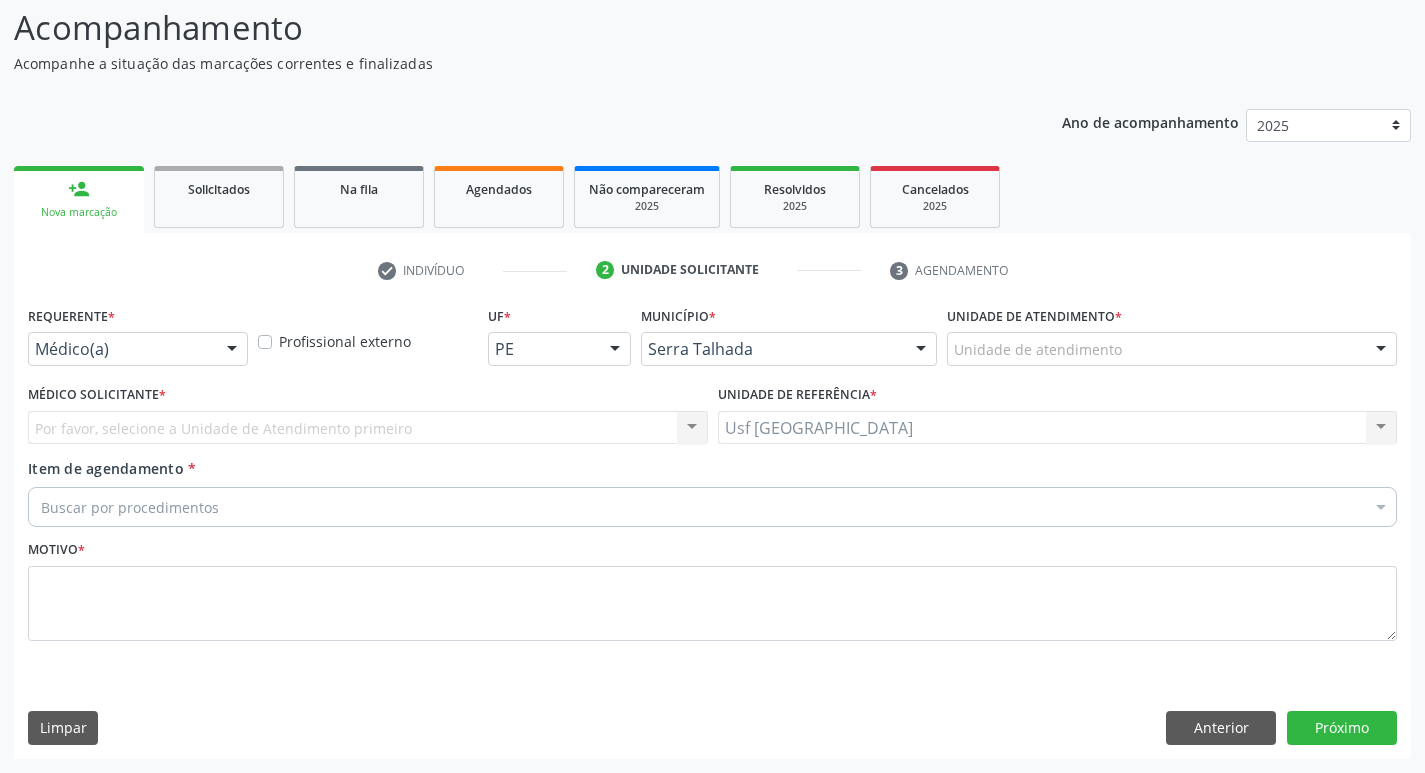scroll, scrollTop: 133, scrollLeft: 0, axis: vertical 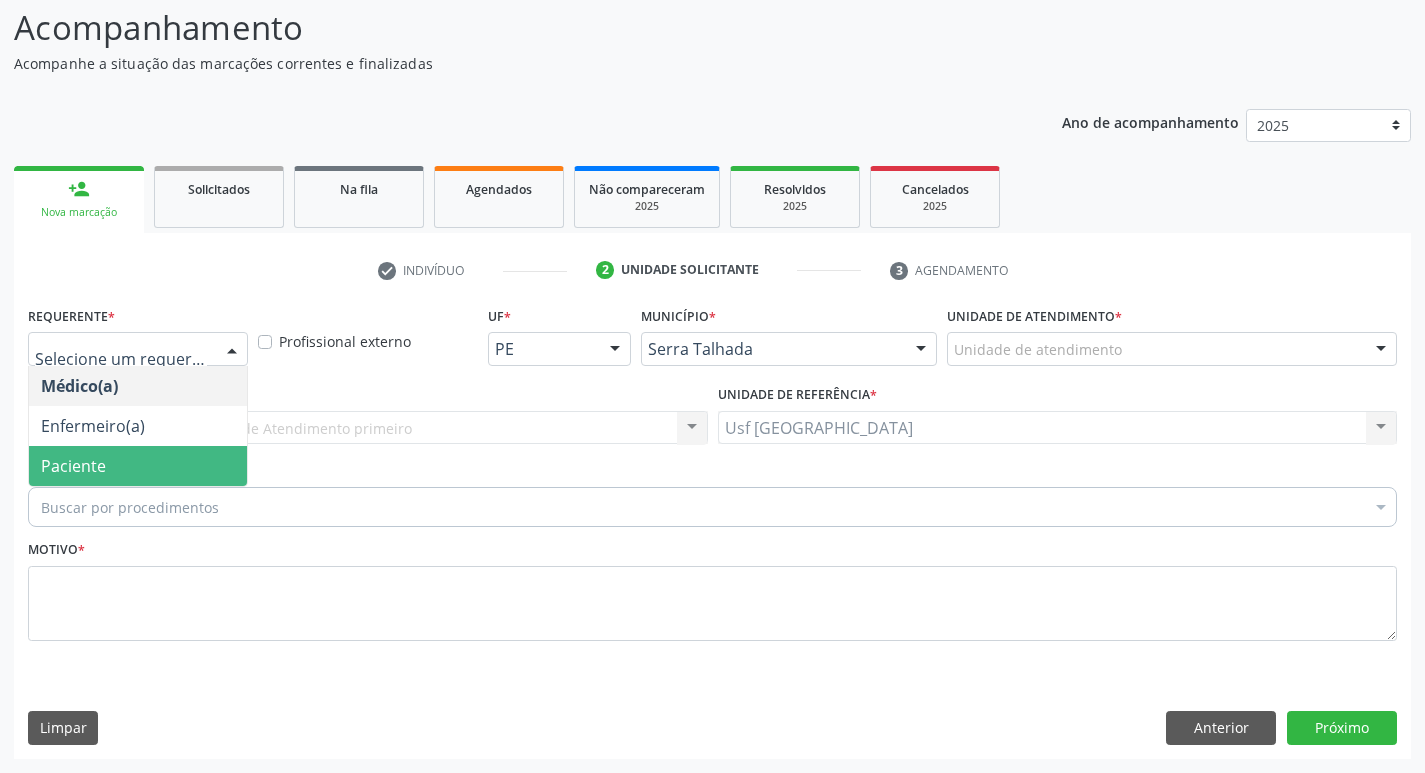 click on "Paciente" at bounding box center [138, 466] 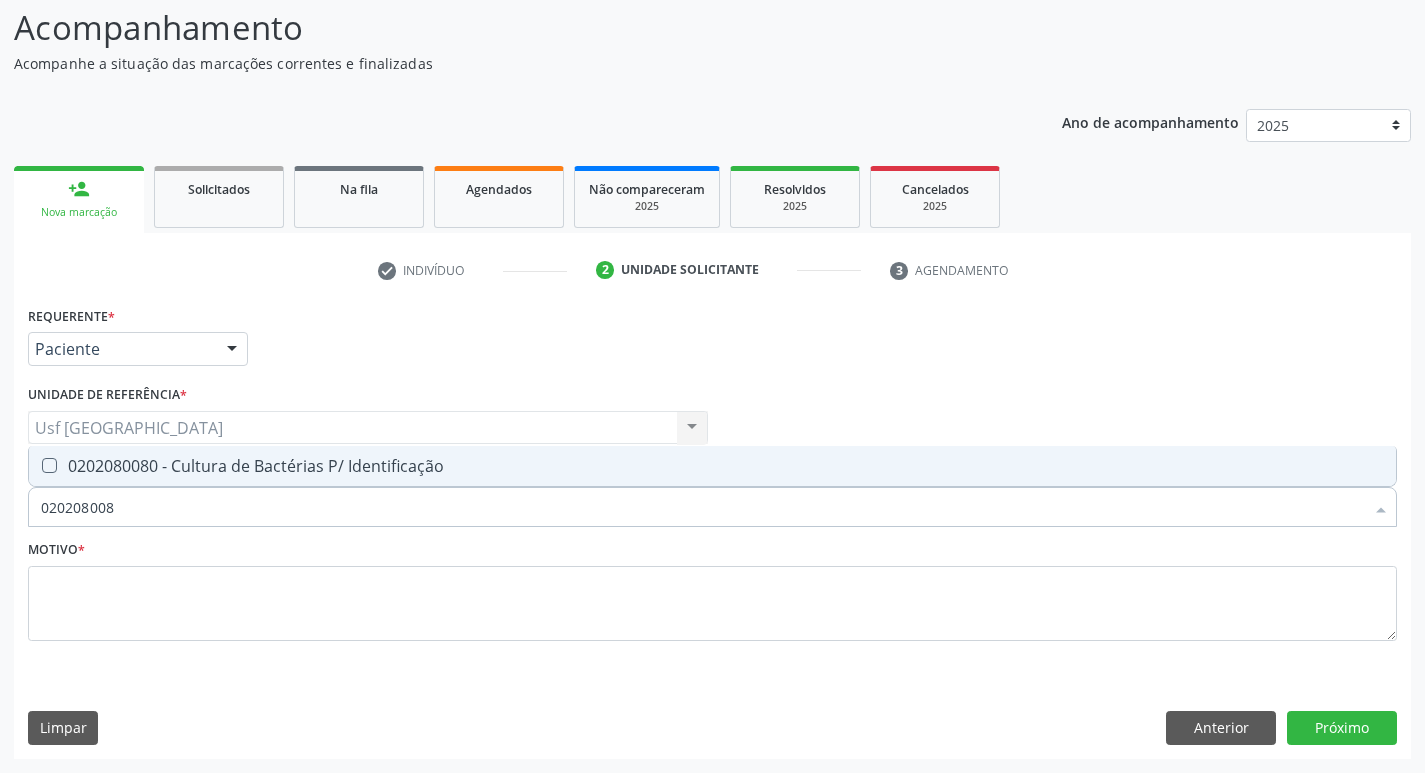 type on "0202080080" 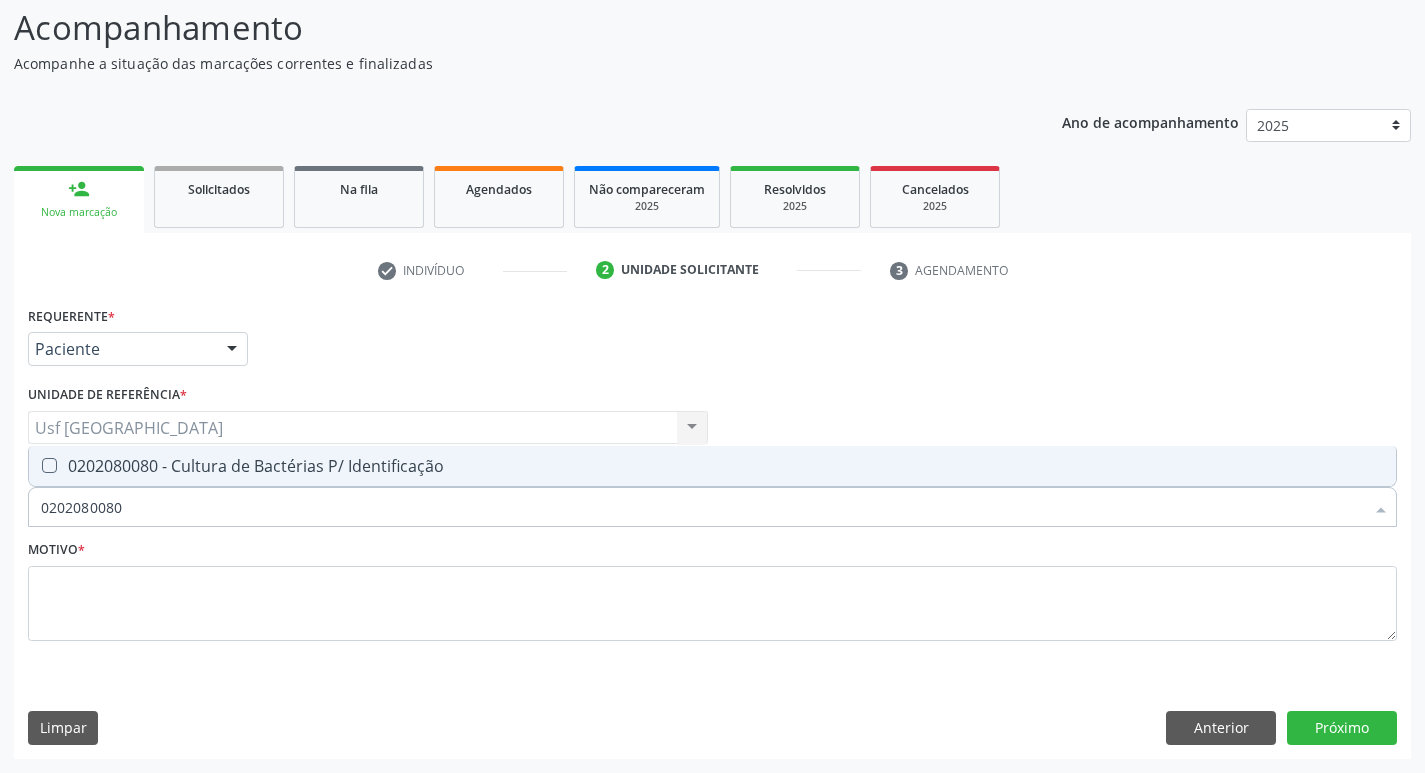 click at bounding box center [49, 465] 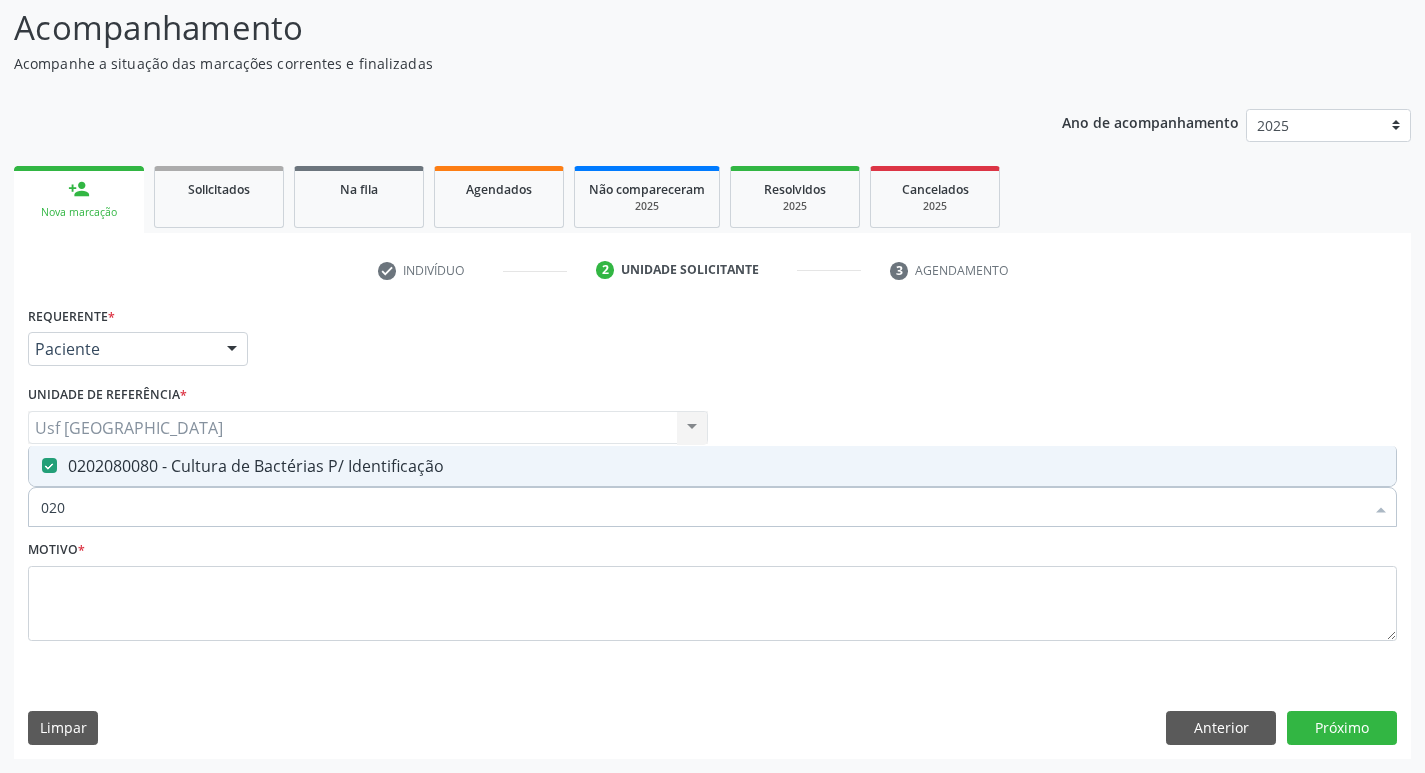 type on "02" 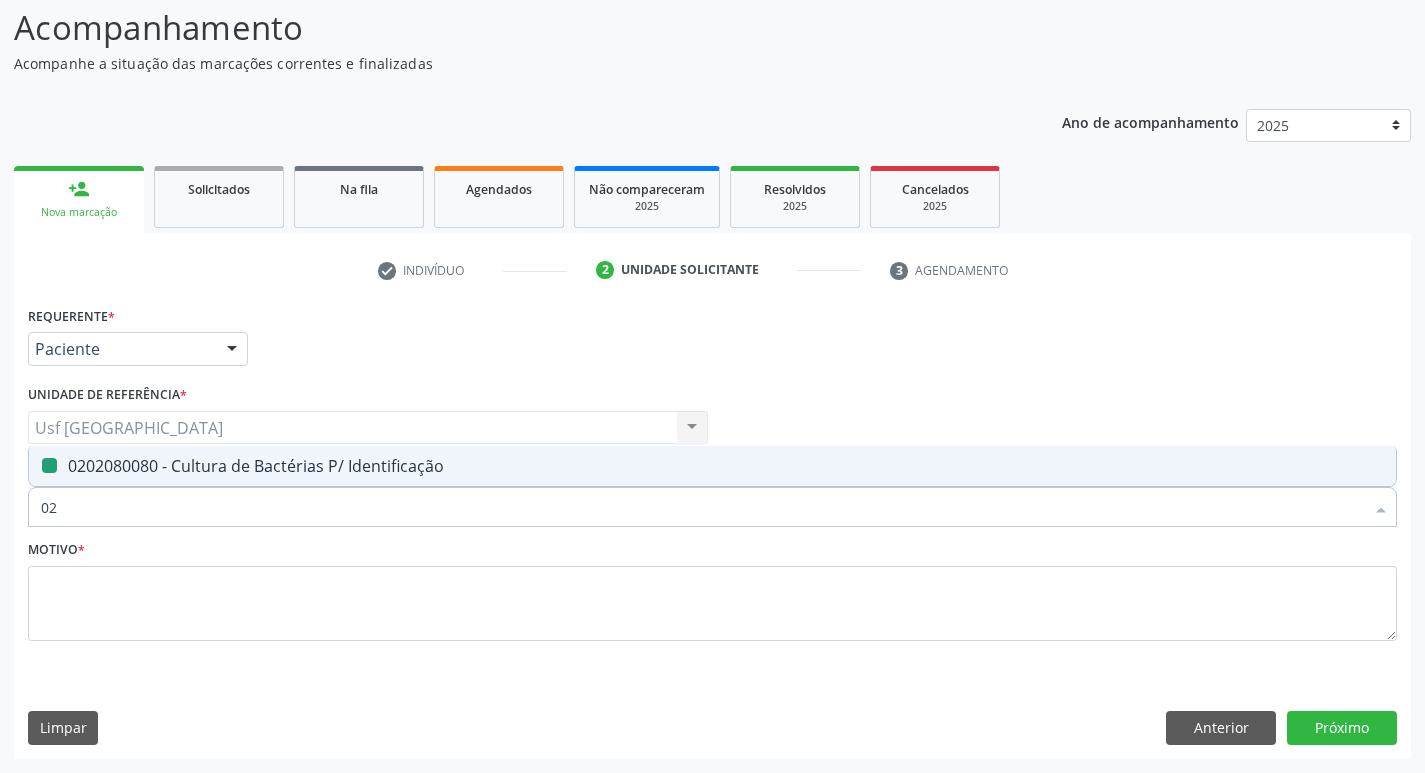 type on "0" 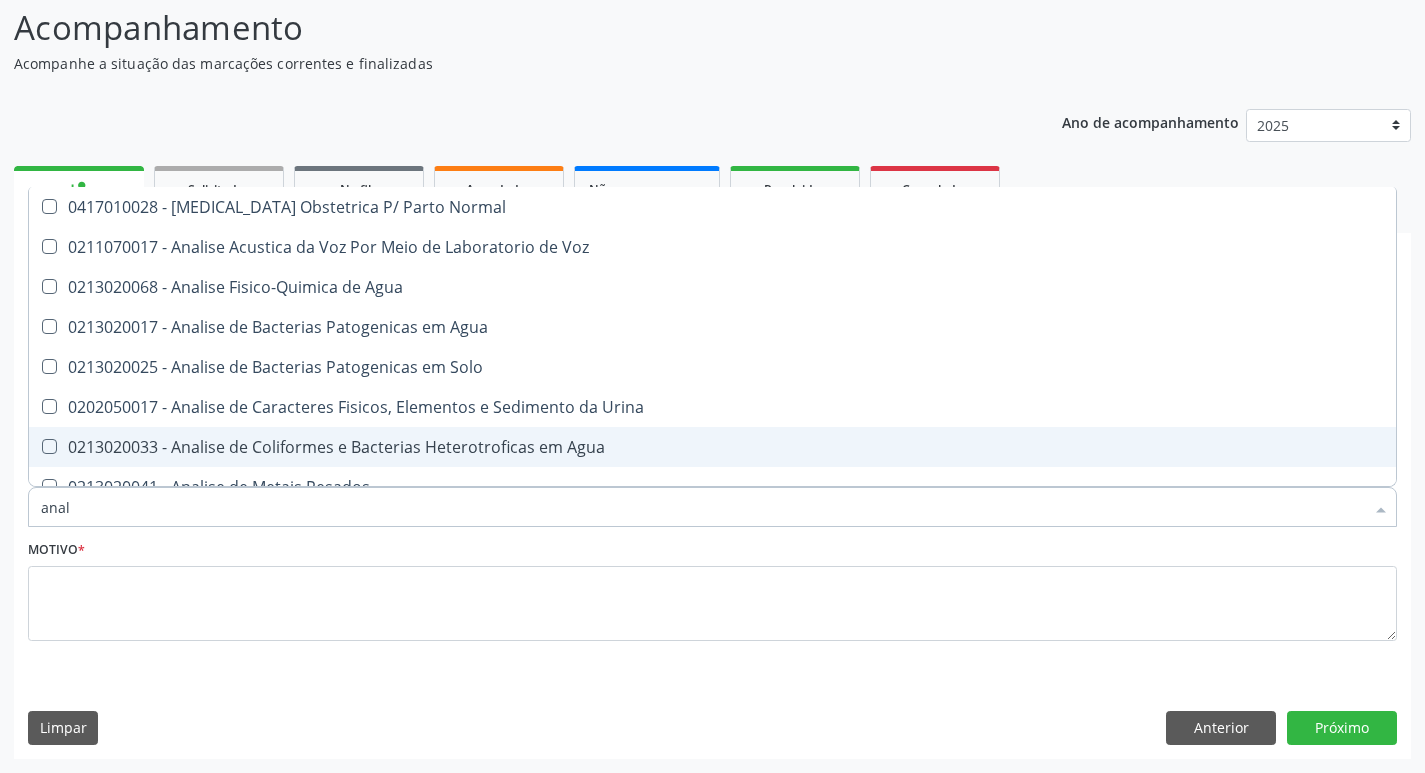 type on "anali" 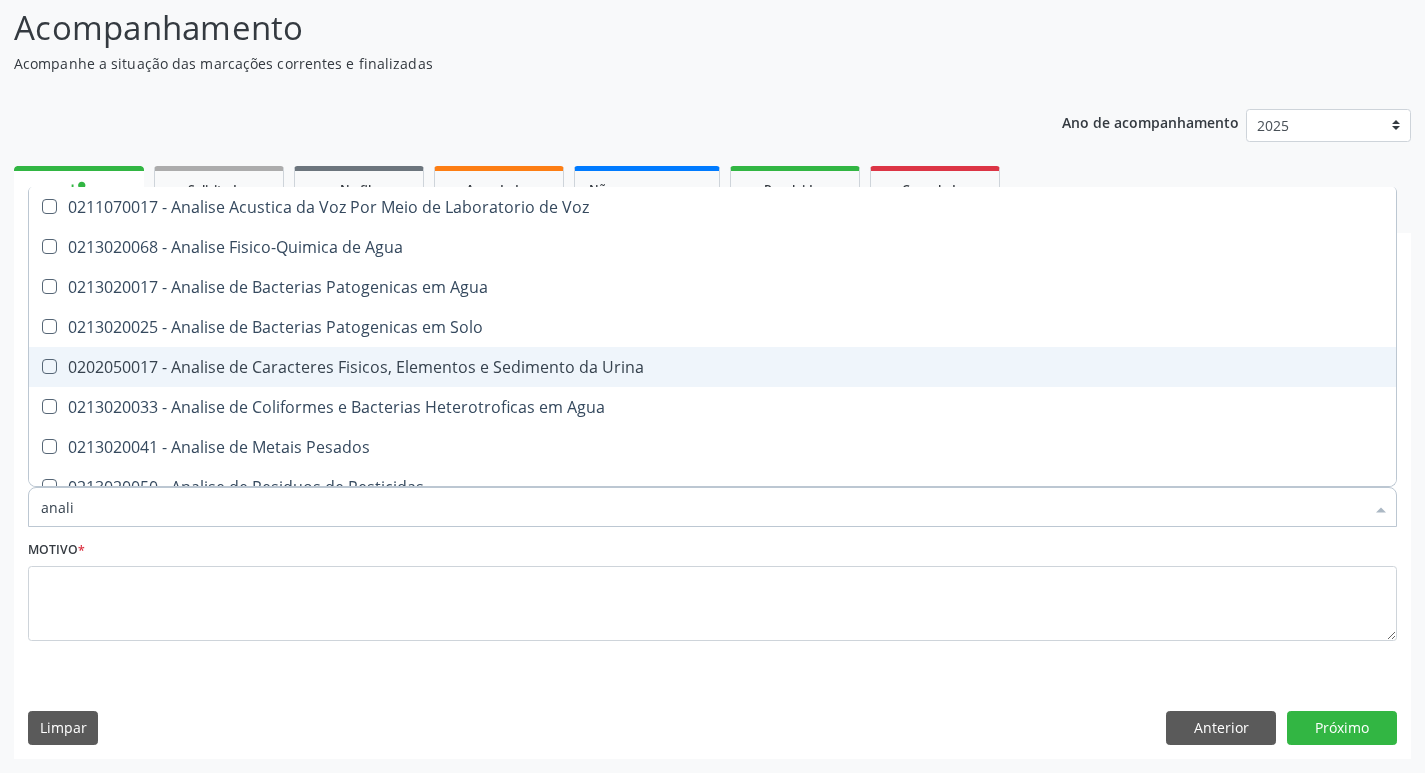 click at bounding box center [49, 366] 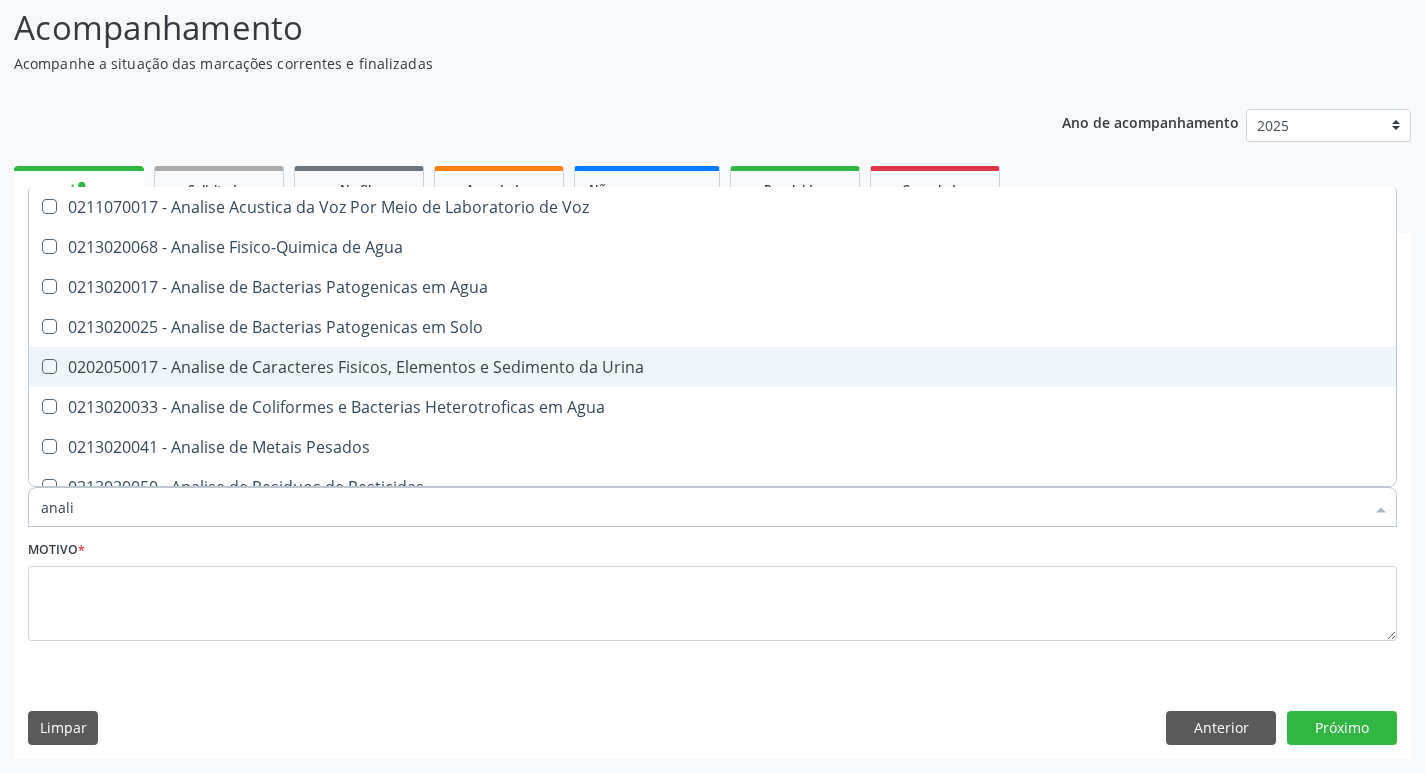 click at bounding box center (35, 366) 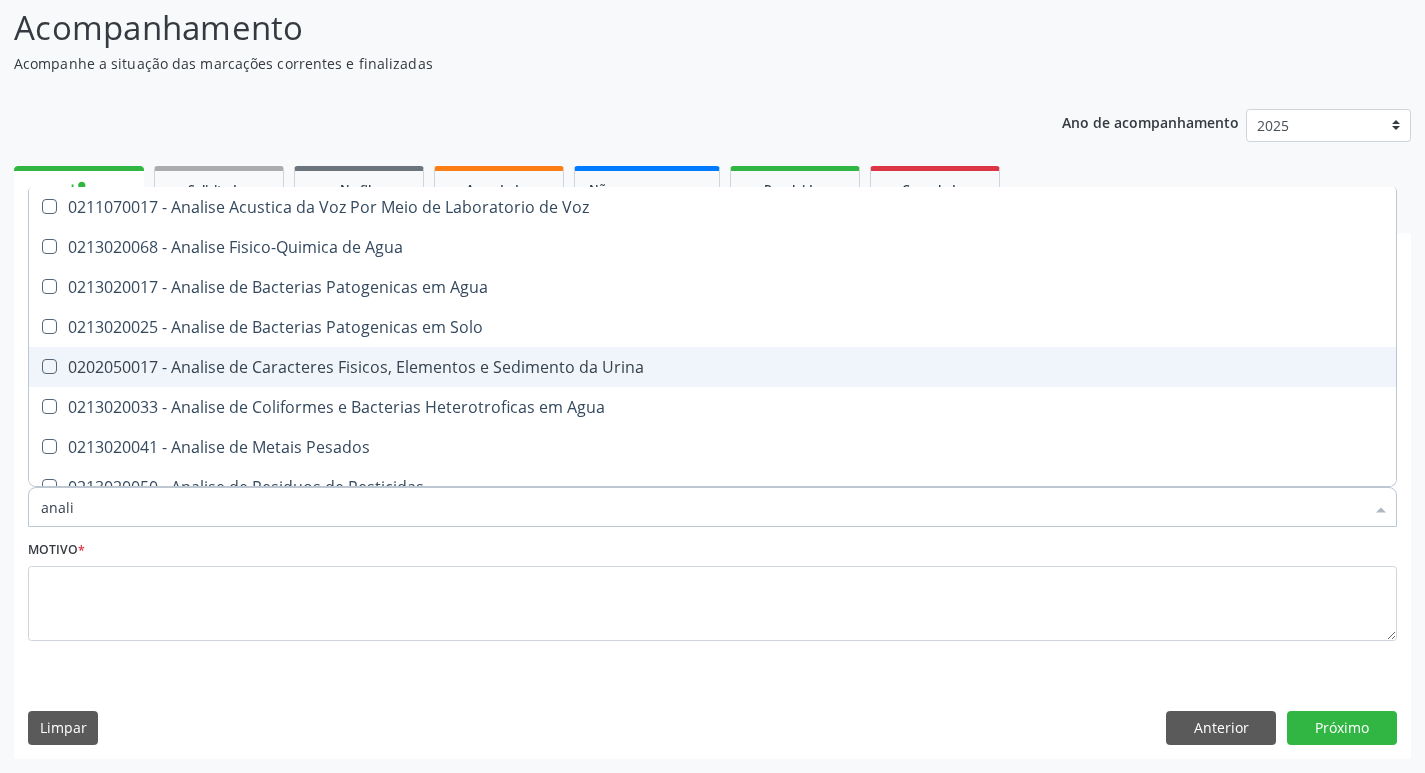 checkbox on "true" 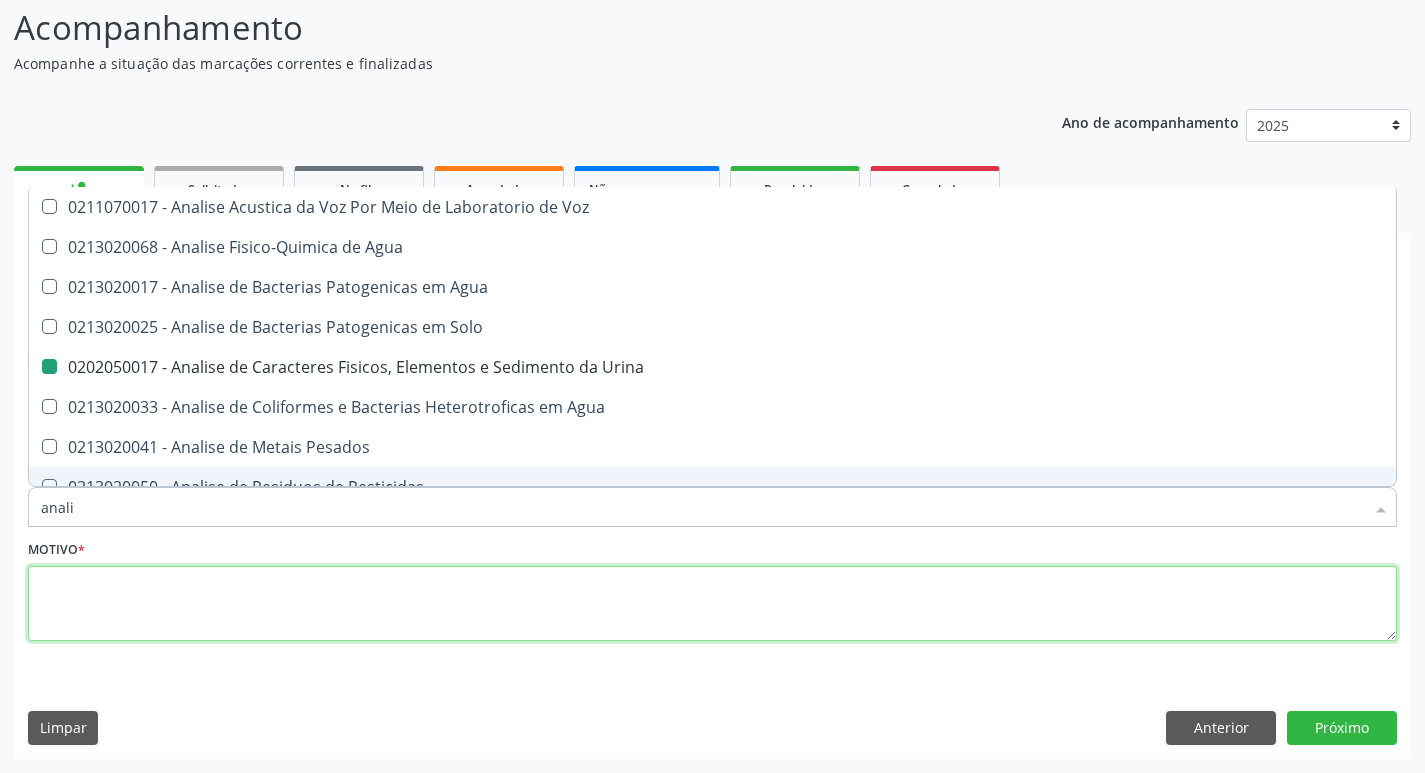 click at bounding box center (712, 604) 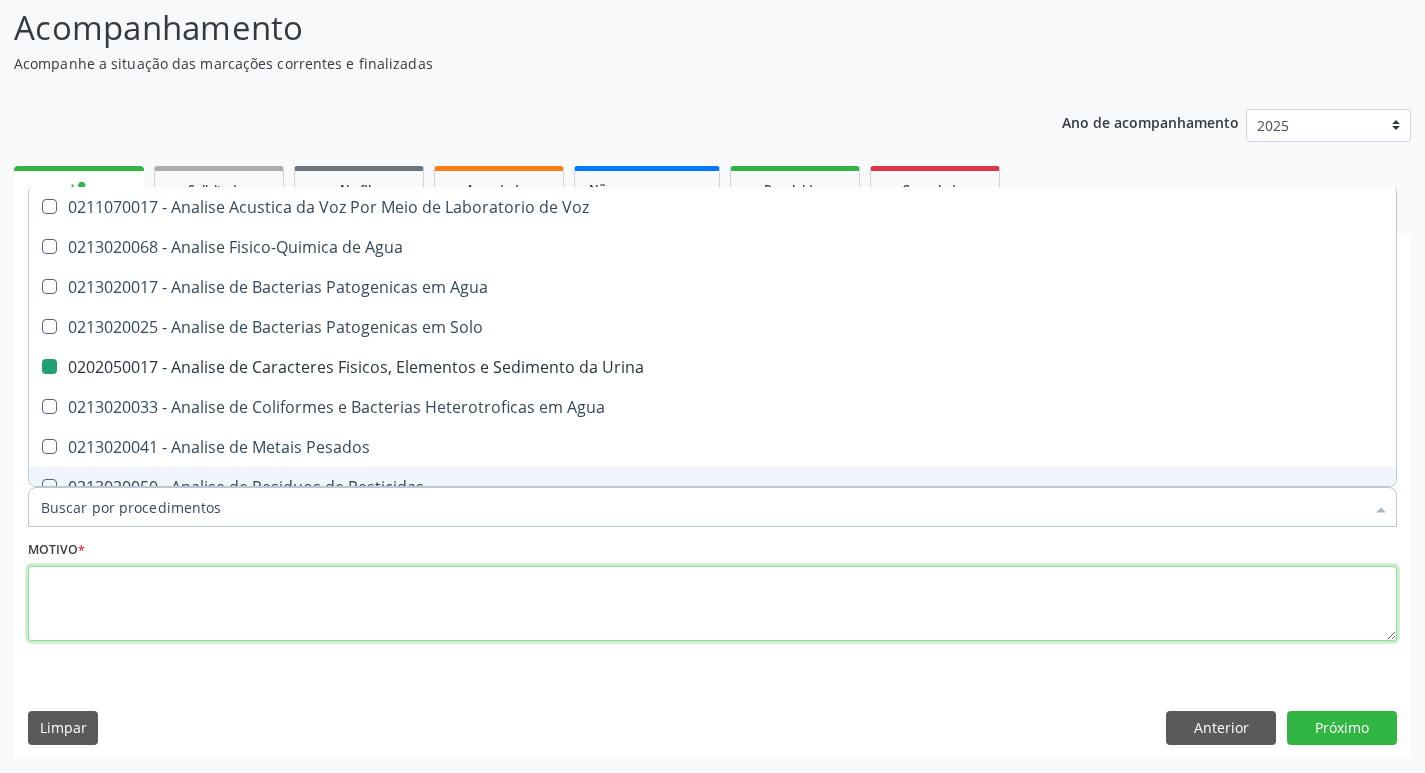checkbox on "true" 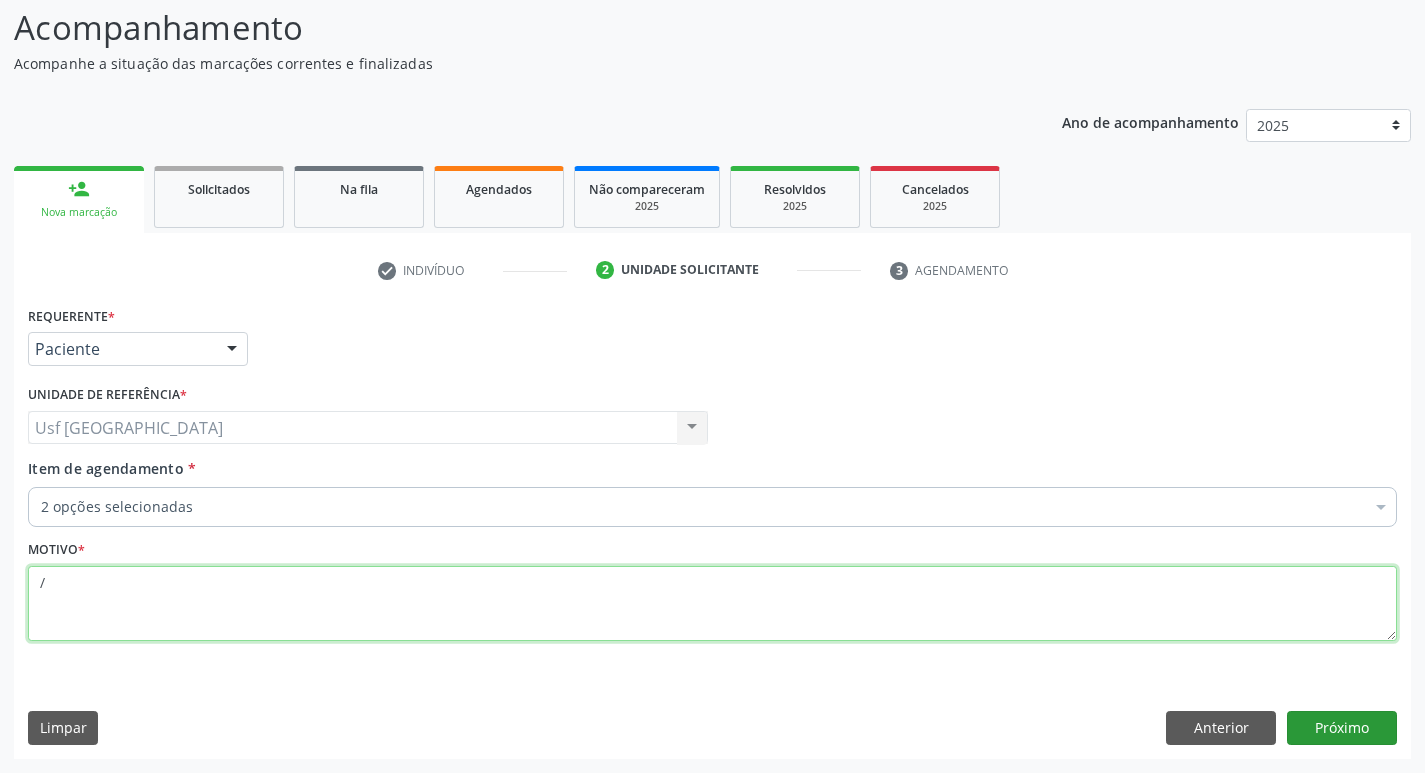 type on "/" 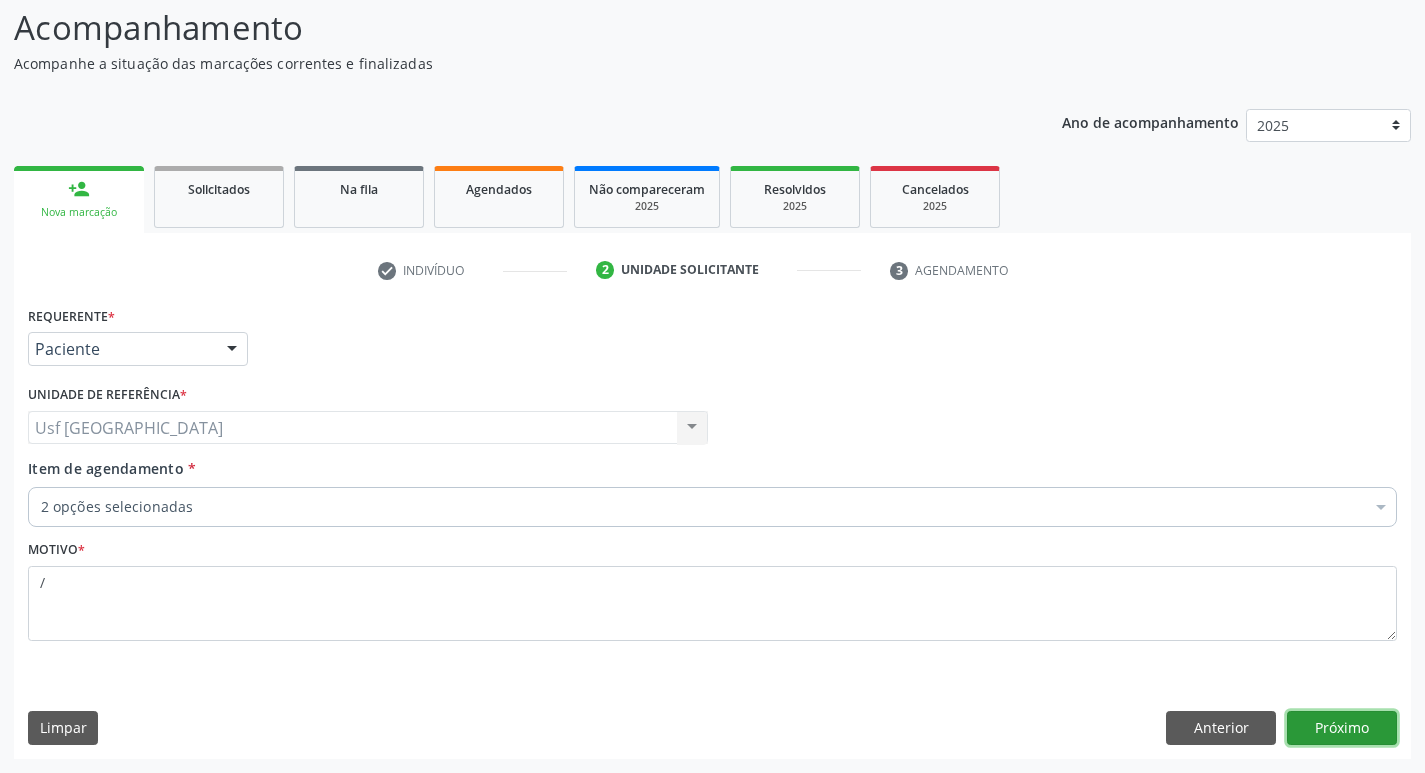 click on "Próximo" at bounding box center (1342, 728) 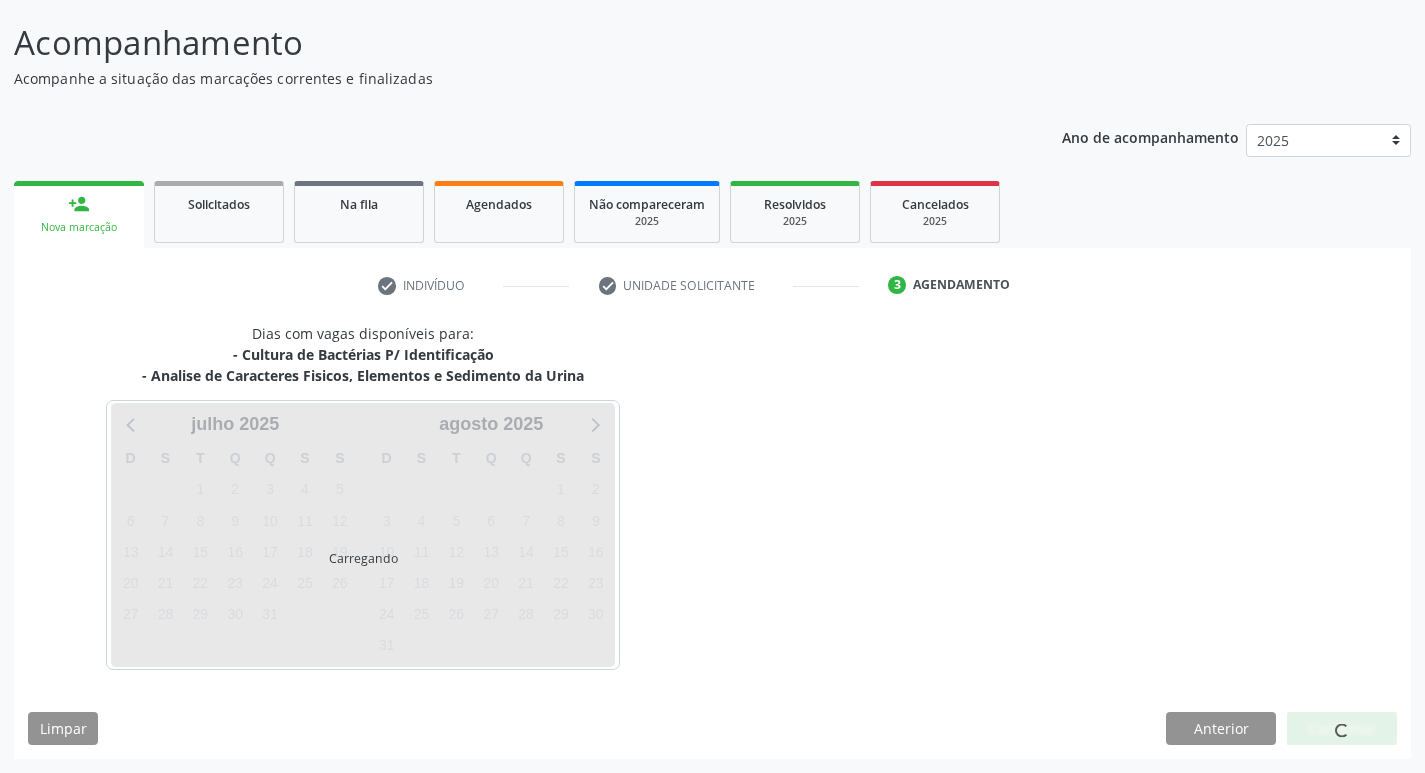 scroll, scrollTop: 118, scrollLeft: 0, axis: vertical 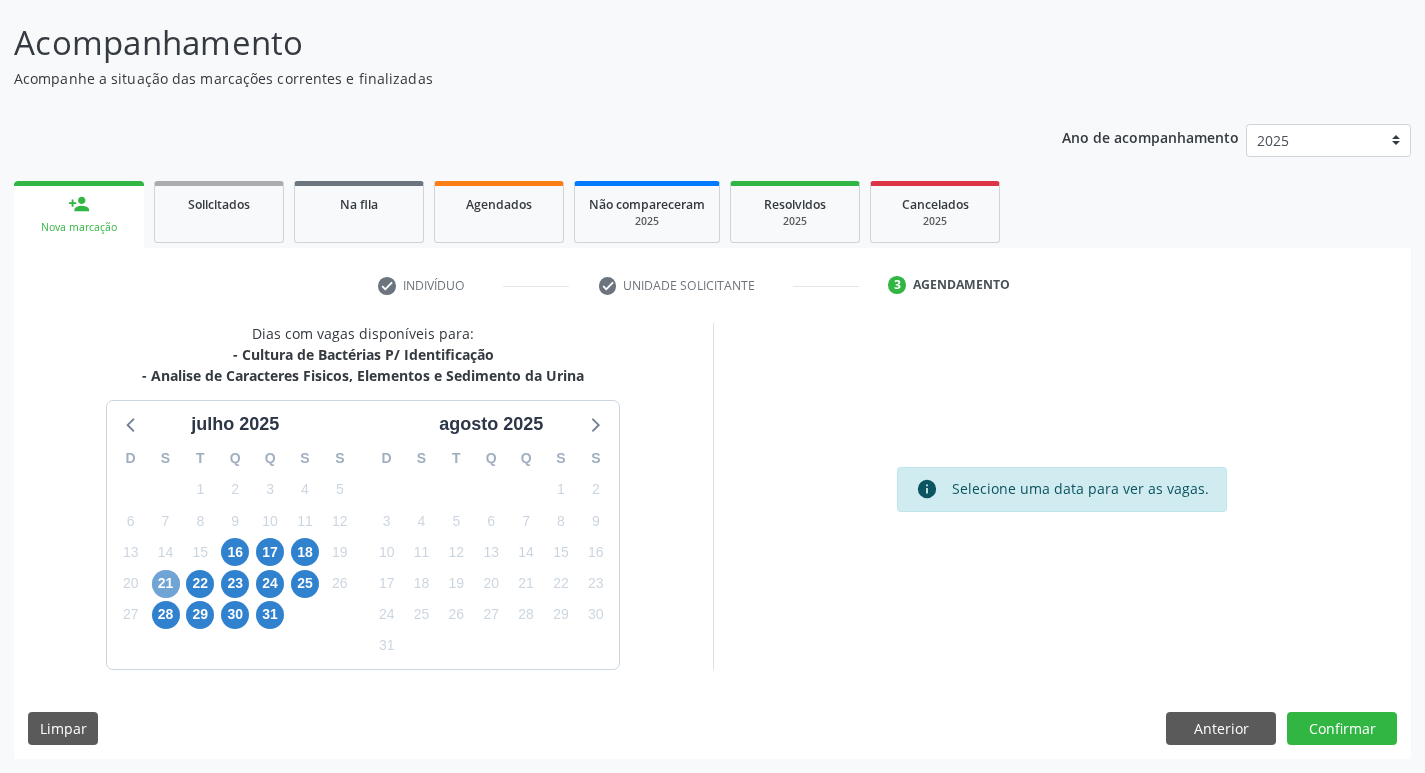 click on "21" at bounding box center [166, 584] 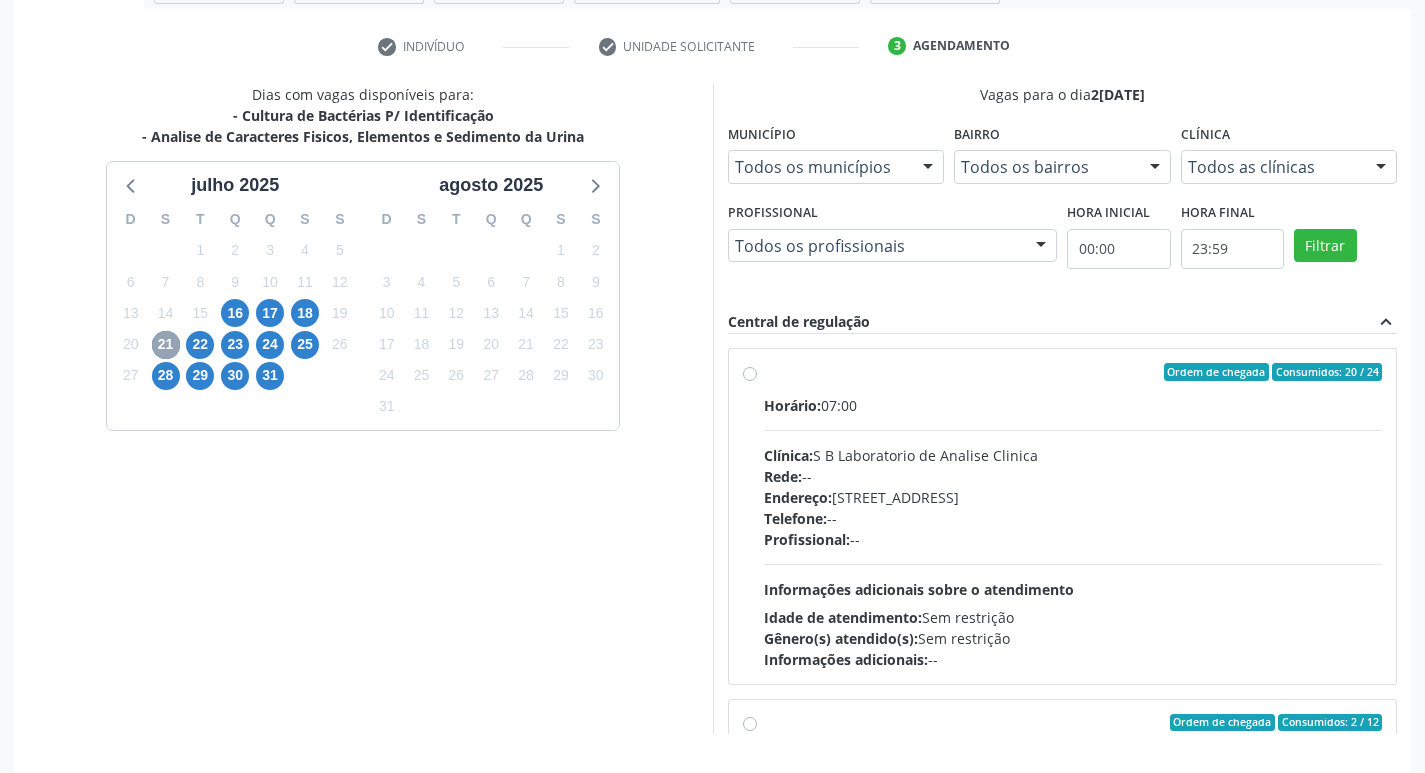 scroll, scrollTop: 422, scrollLeft: 0, axis: vertical 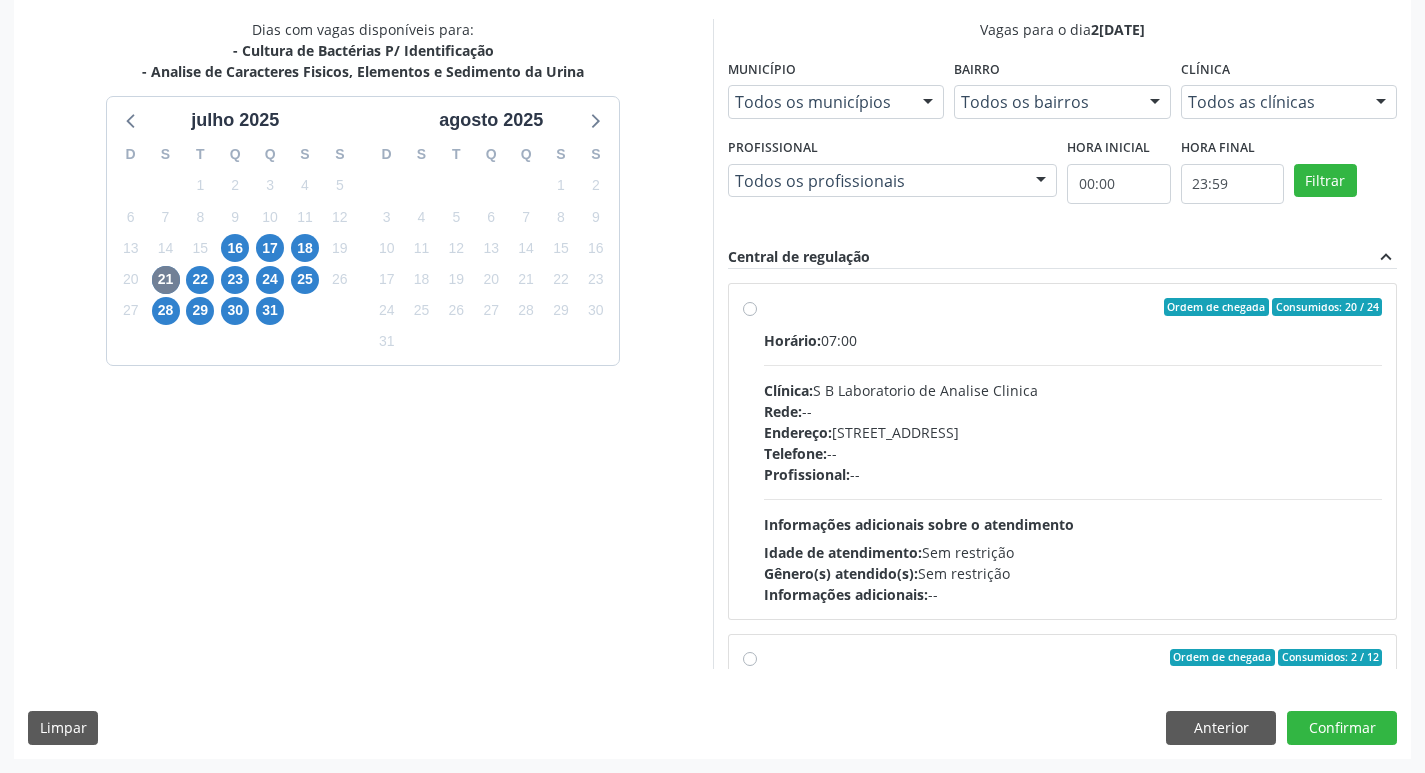 click on "Ordem de chegada
Consumidos: 20 / 24
Horário:   07:00
Clínica:  S B Laboratorio de Analise Clinica
Rede:
--
Endereço:   Casa, nº 679, Centro, Serra Talhada - PE
Telefone:   --
Profissional:
--
Informações adicionais sobre o atendimento
Idade de atendimento:
Sem restrição
Gênero(s) atendido(s):
Sem restrição
Informações adicionais:
--" at bounding box center [1073, 451] 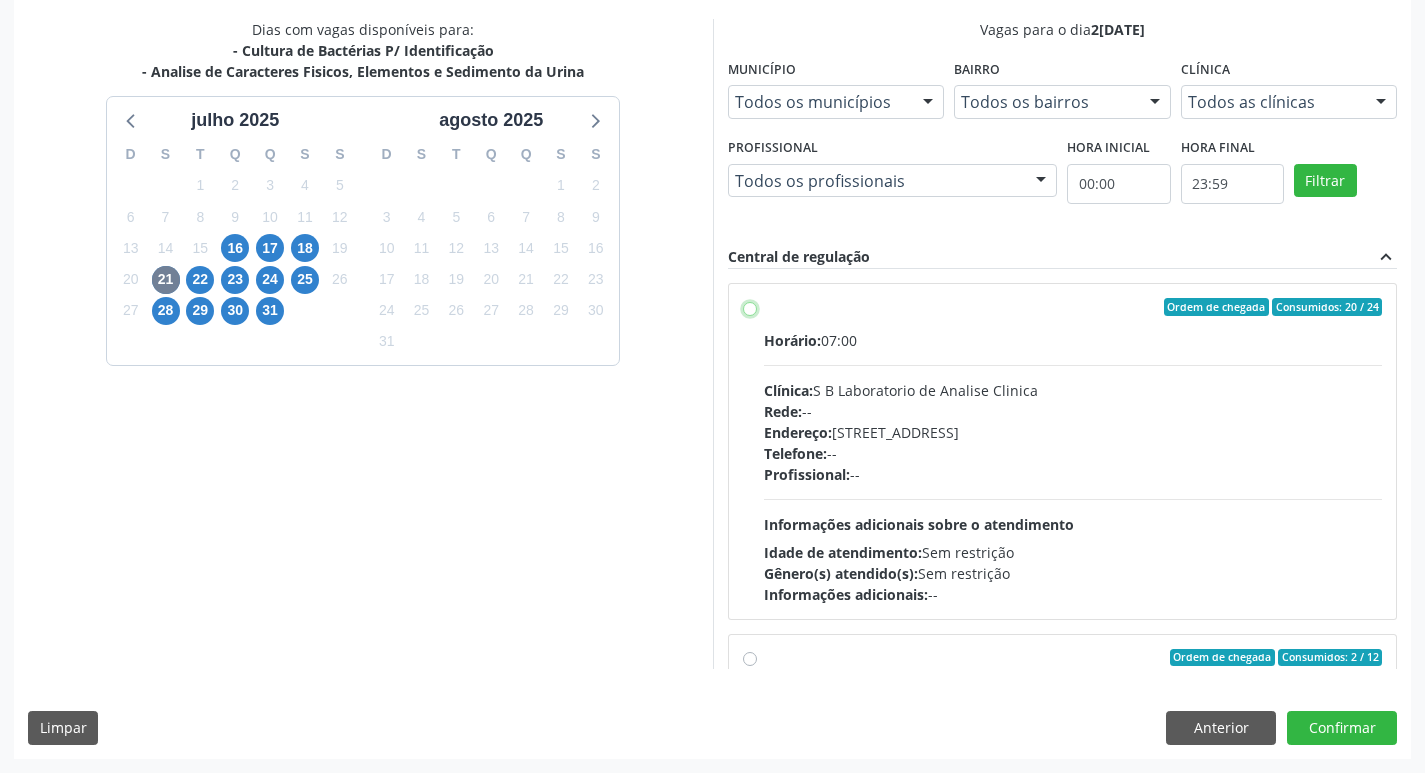 click on "Ordem de chegada
Consumidos: 20 / 24
Horário:   07:00
Clínica:  S B Laboratorio de Analise Clinica
Rede:
--
Endereço:   Casa, nº 679, Centro, Serra Talhada - PE
Telefone:   --
Profissional:
--
Informações adicionais sobre o atendimento
Idade de atendimento:
Sem restrição
Gênero(s) atendido(s):
Sem restrição
Informações adicionais:
--" at bounding box center [750, 307] 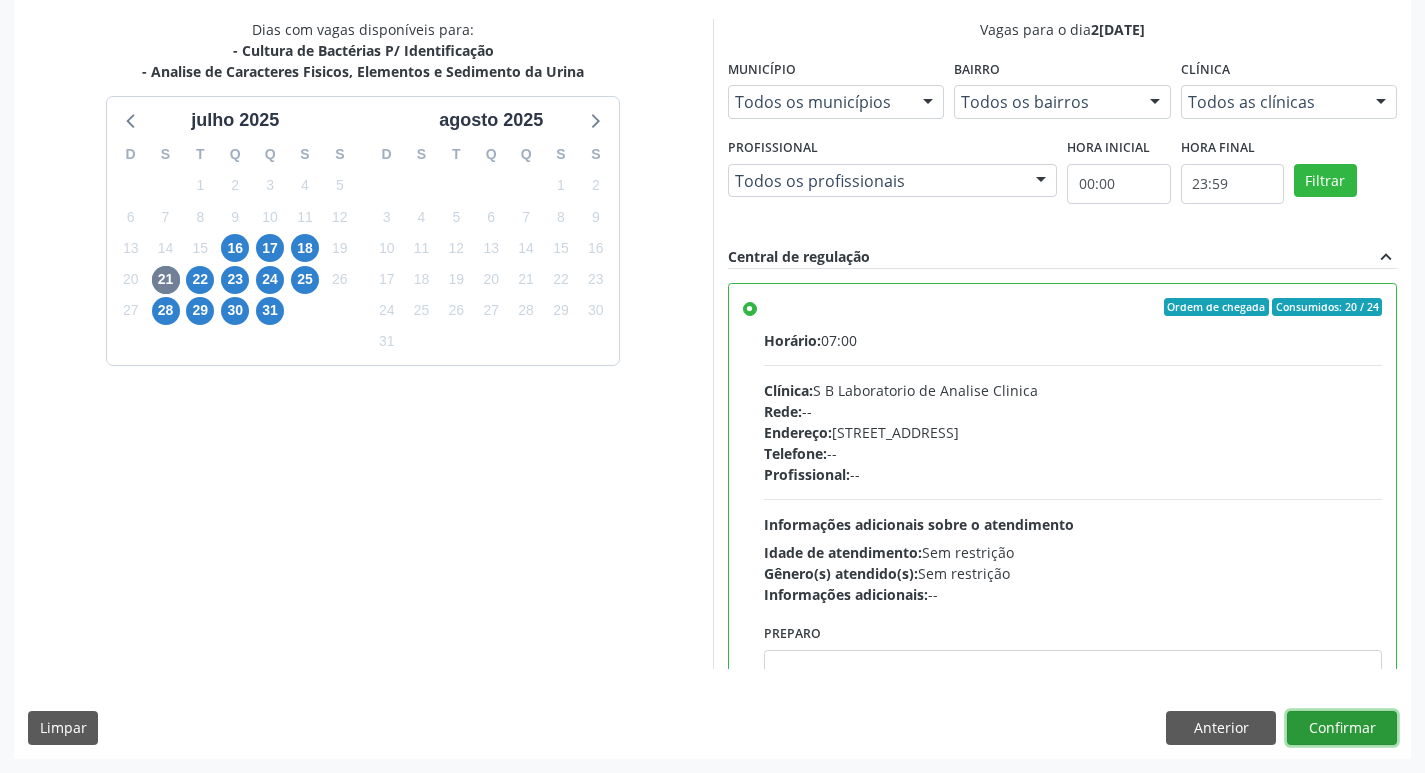click on "Confirmar" at bounding box center (1342, 728) 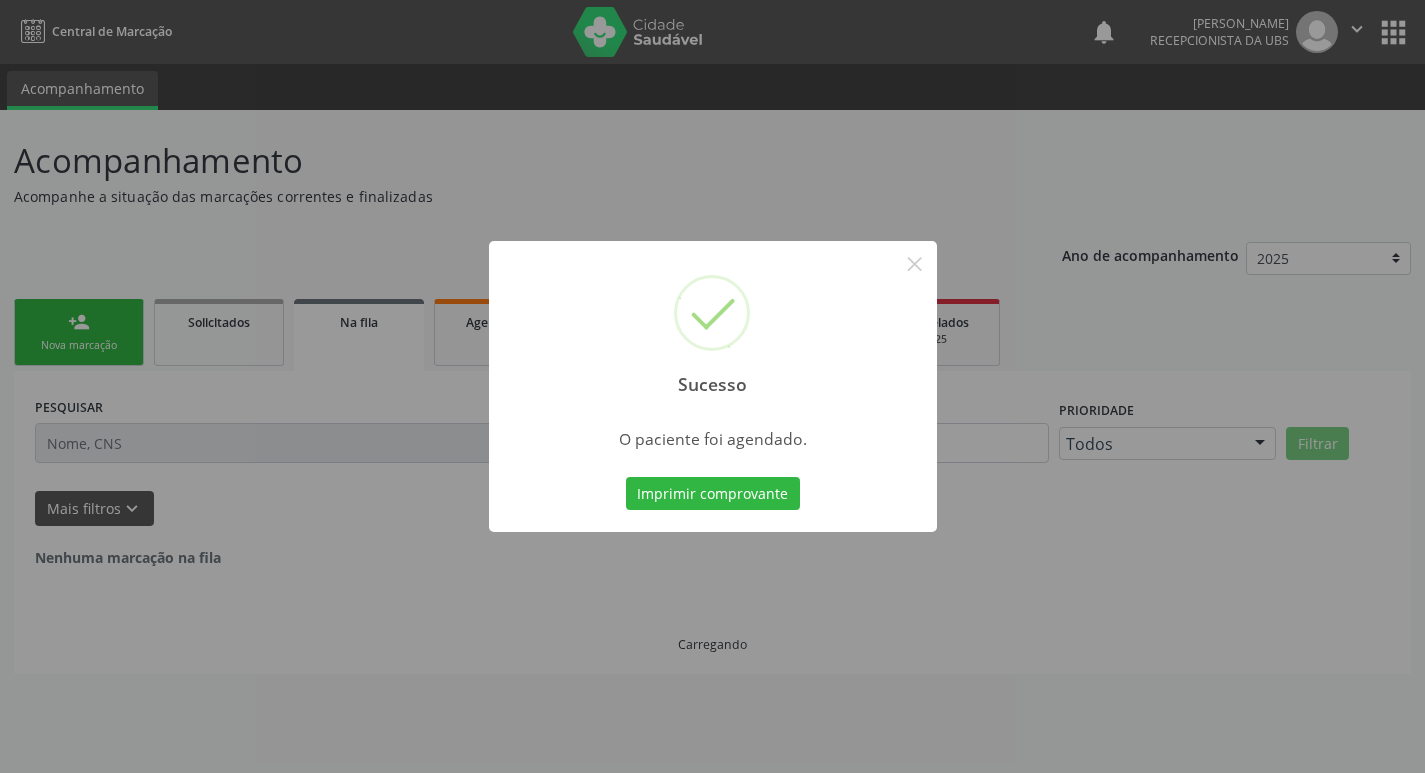 scroll, scrollTop: 0, scrollLeft: 0, axis: both 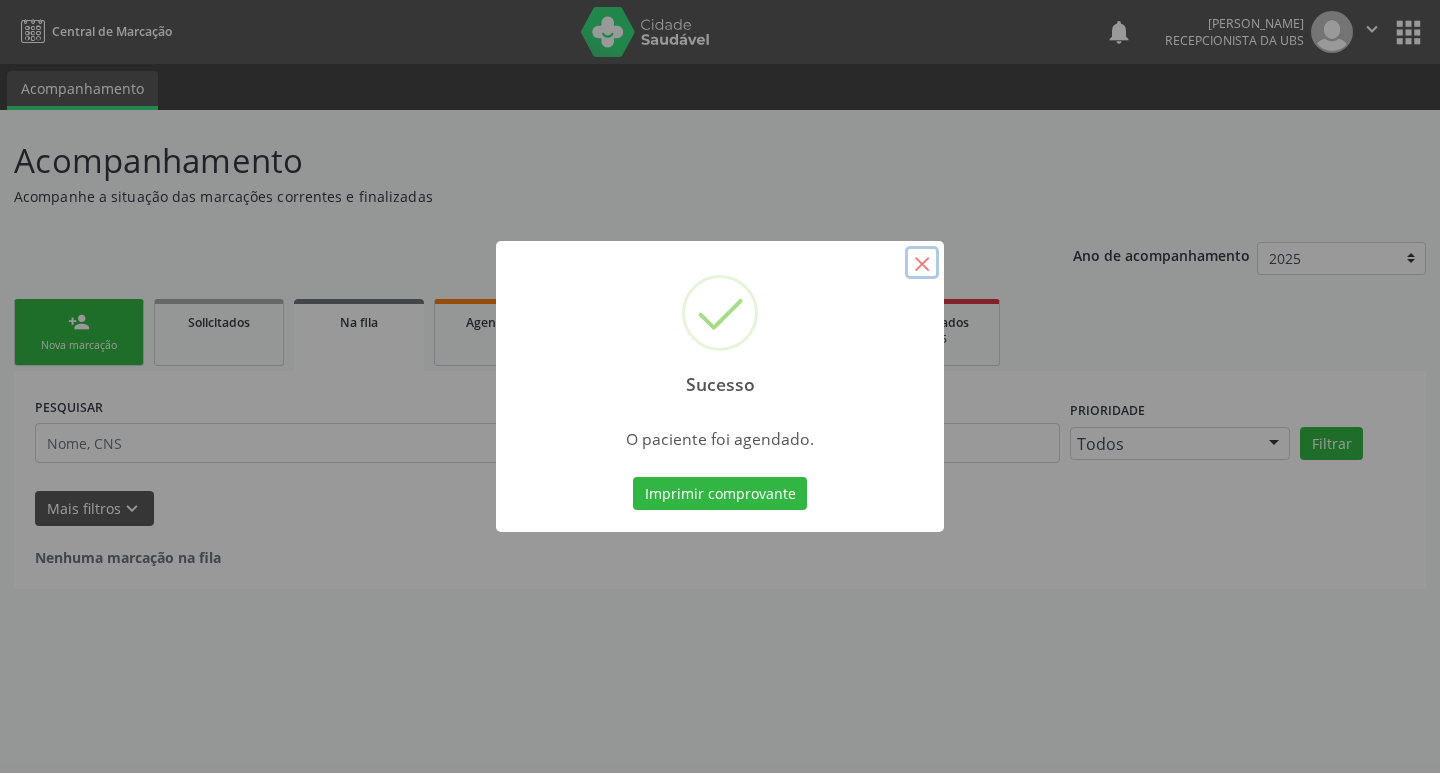click on "×" at bounding box center (922, 263) 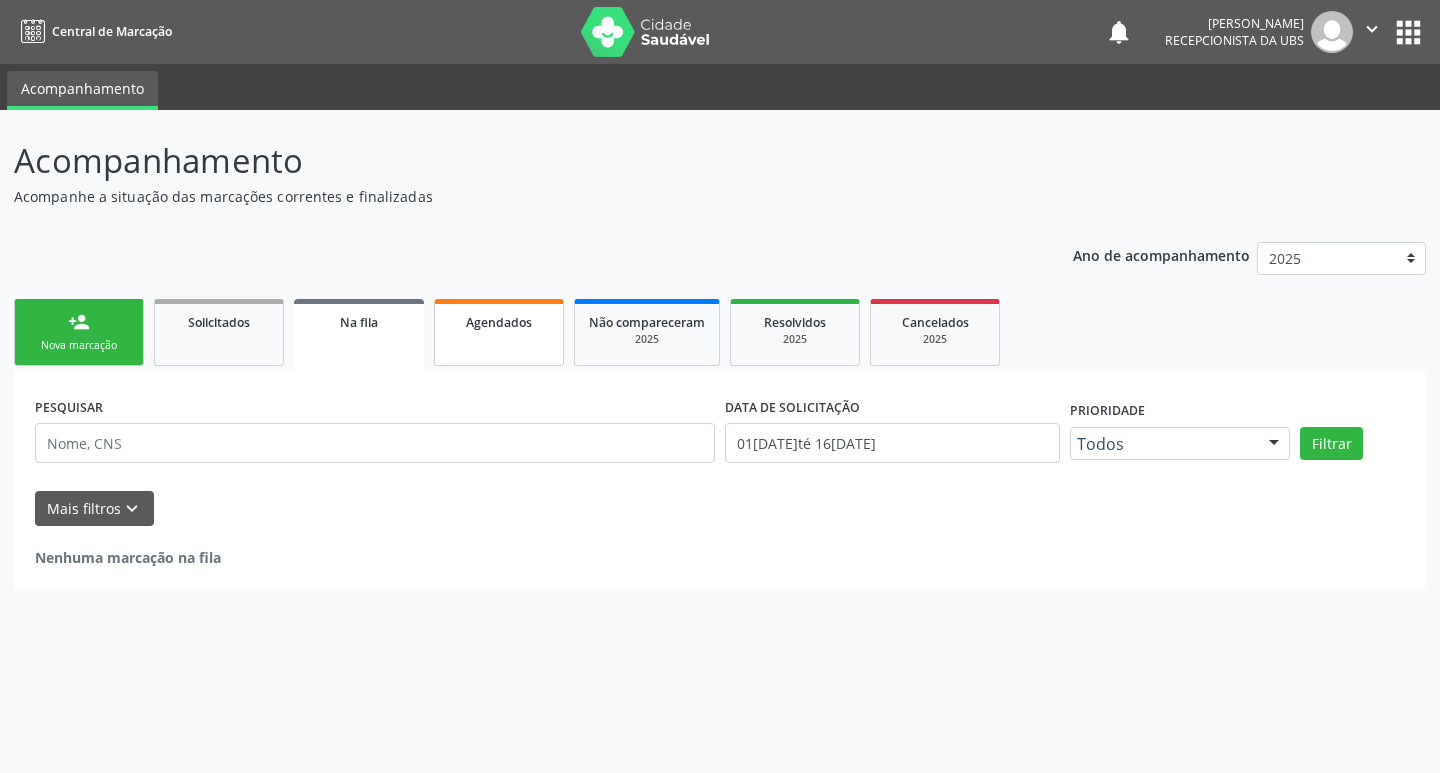 click on "Agendados" at bounding box center [499, 321] 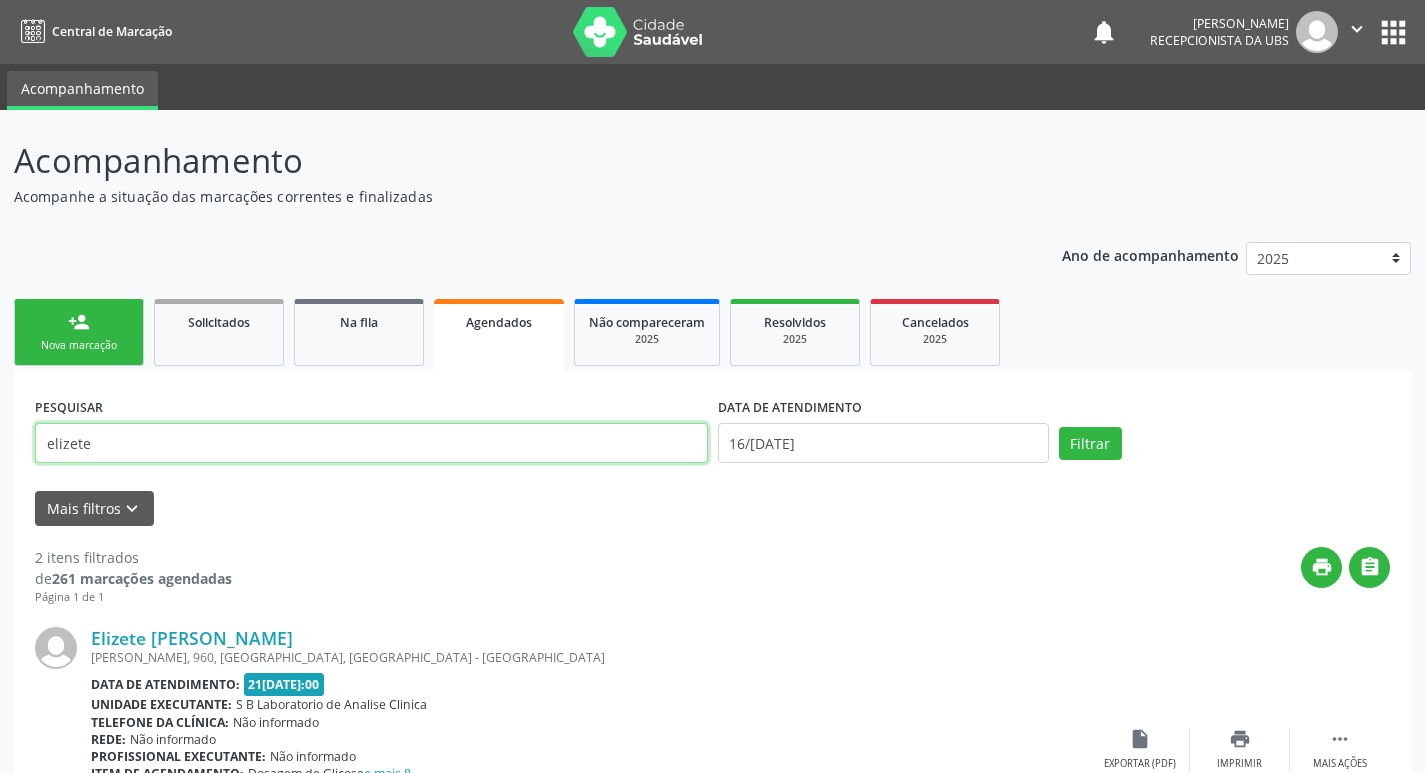 click on "elizete" at bounding box center (371, 443) 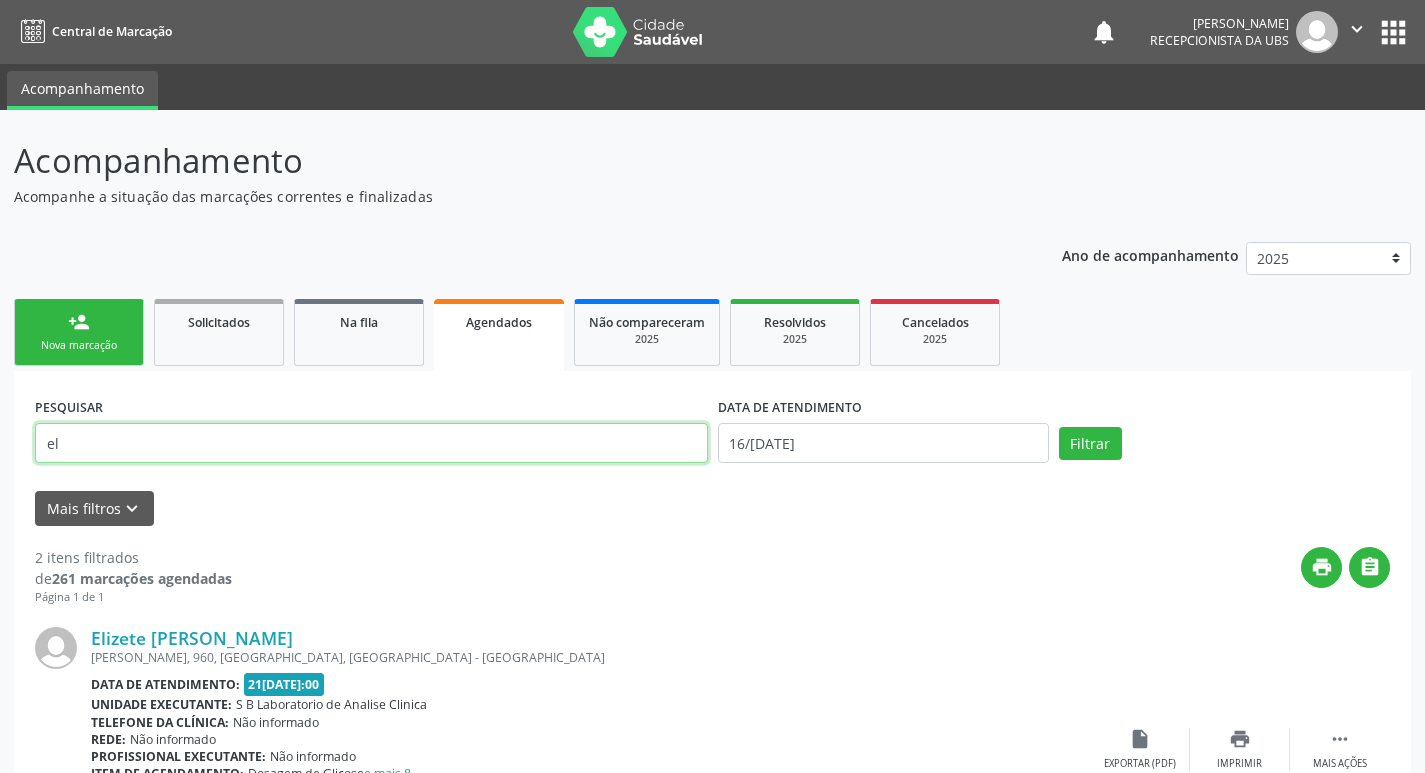 type on "e" 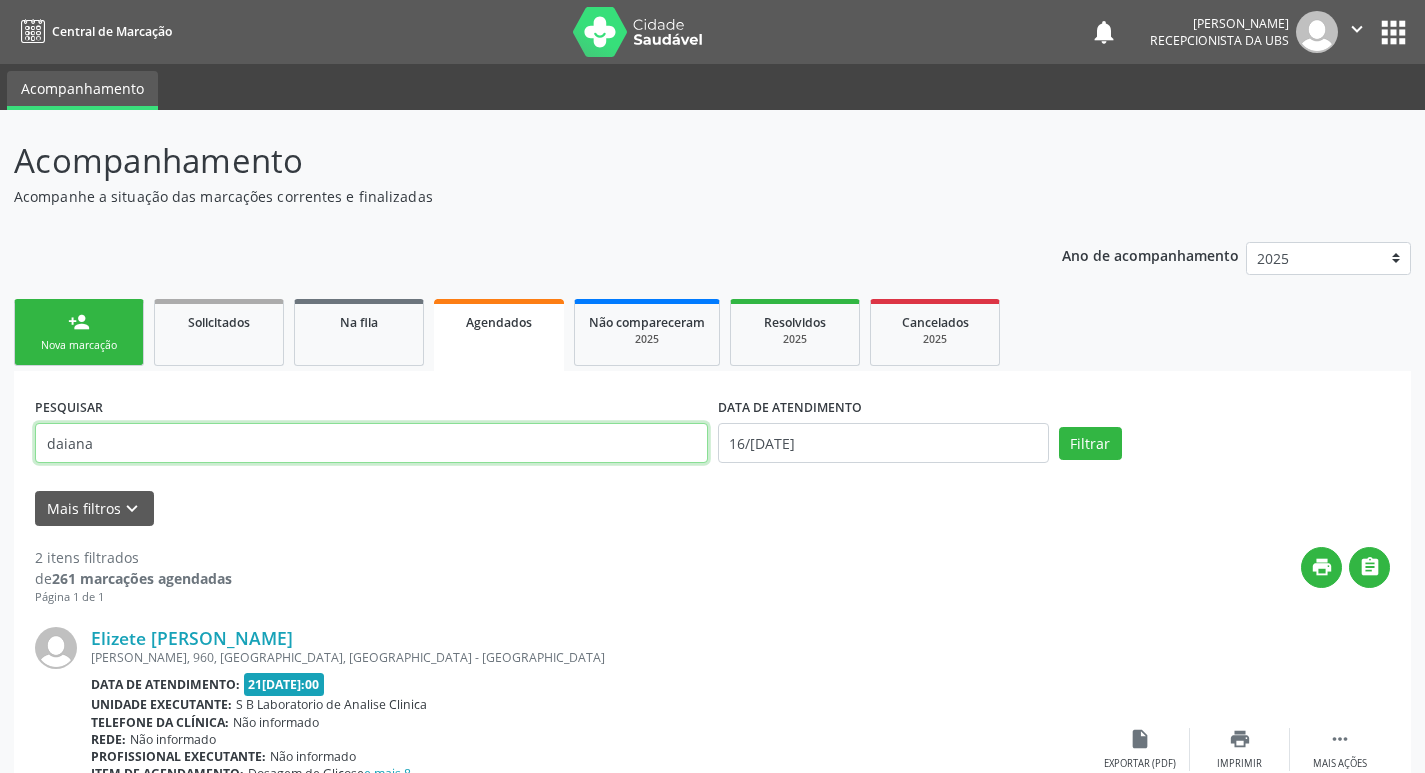 type on "daiana" 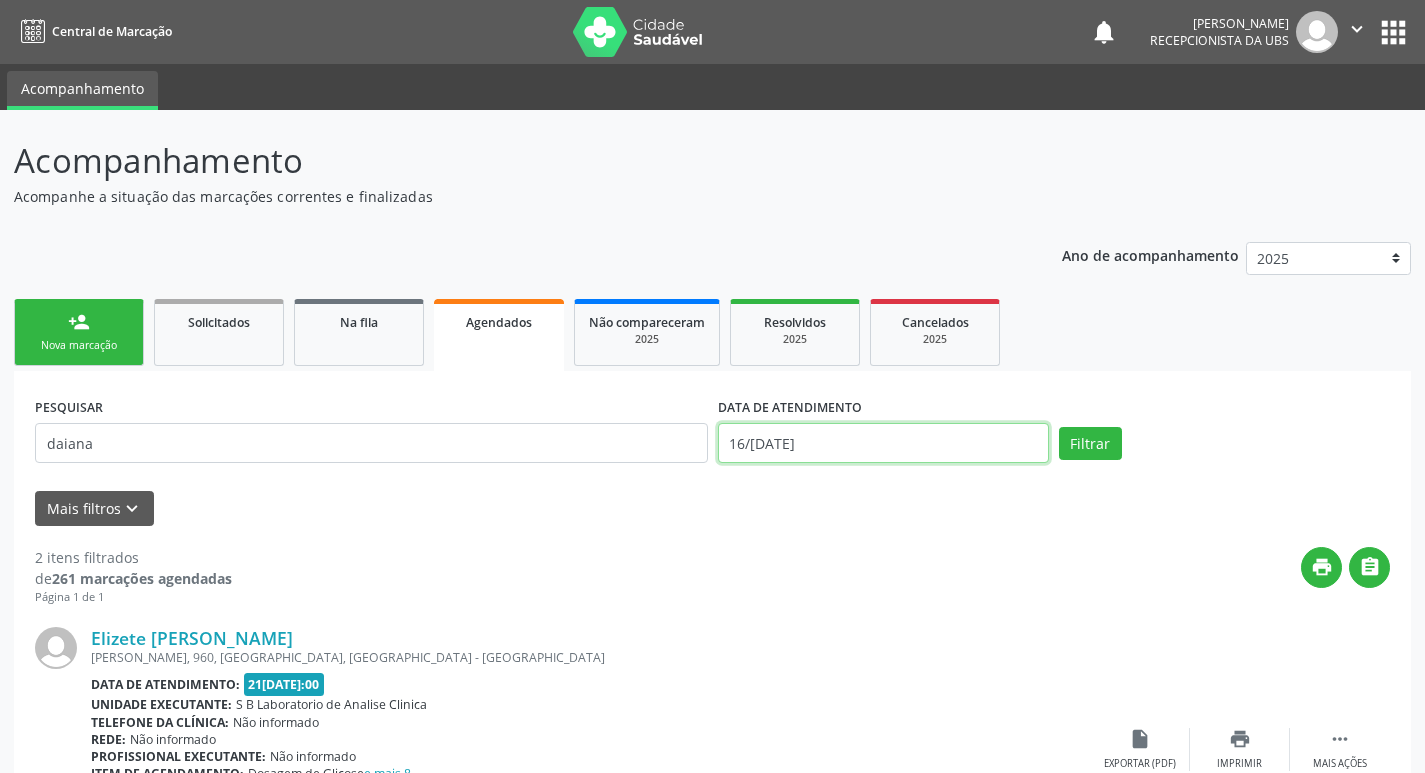 click on "[DATE]" at bounding box center [883, 443] 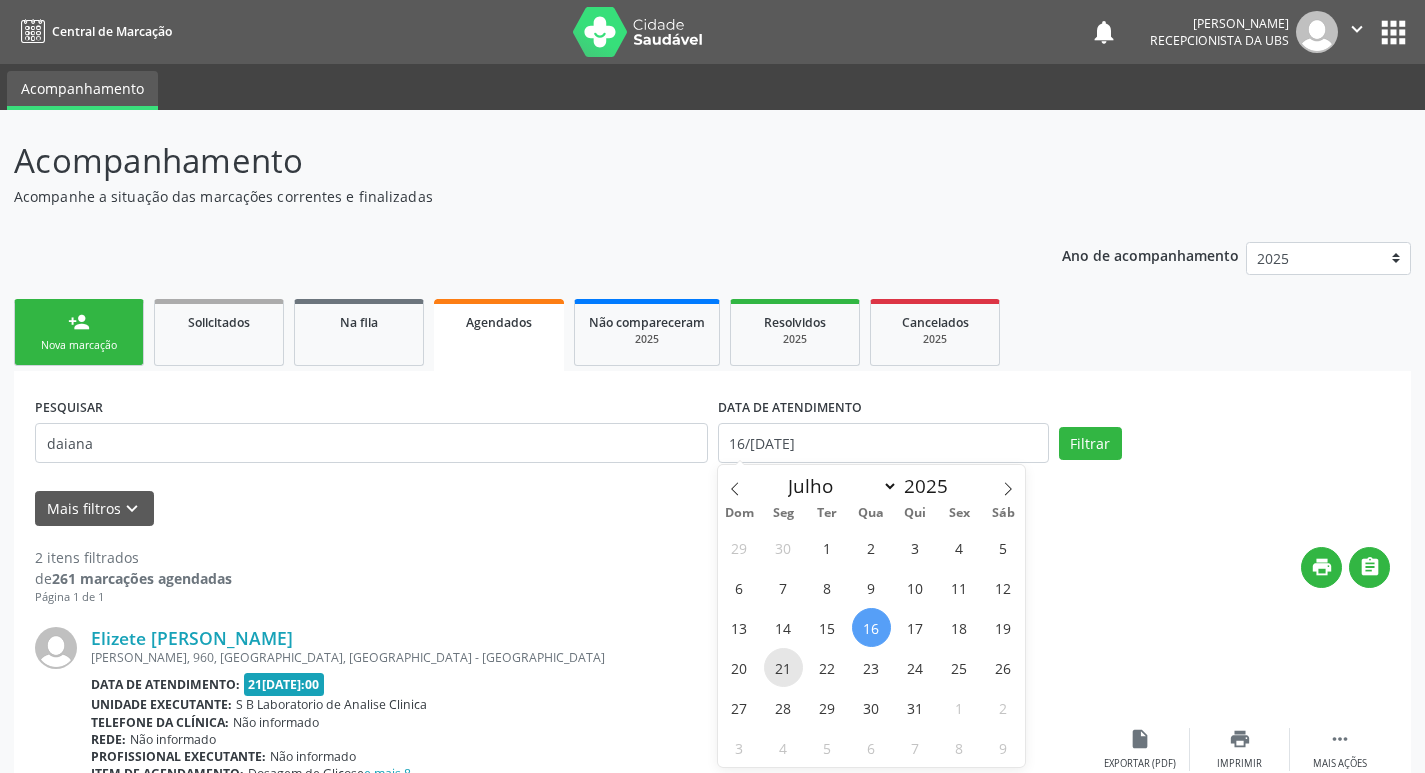 click on "21" at bounding box center [783, 667] 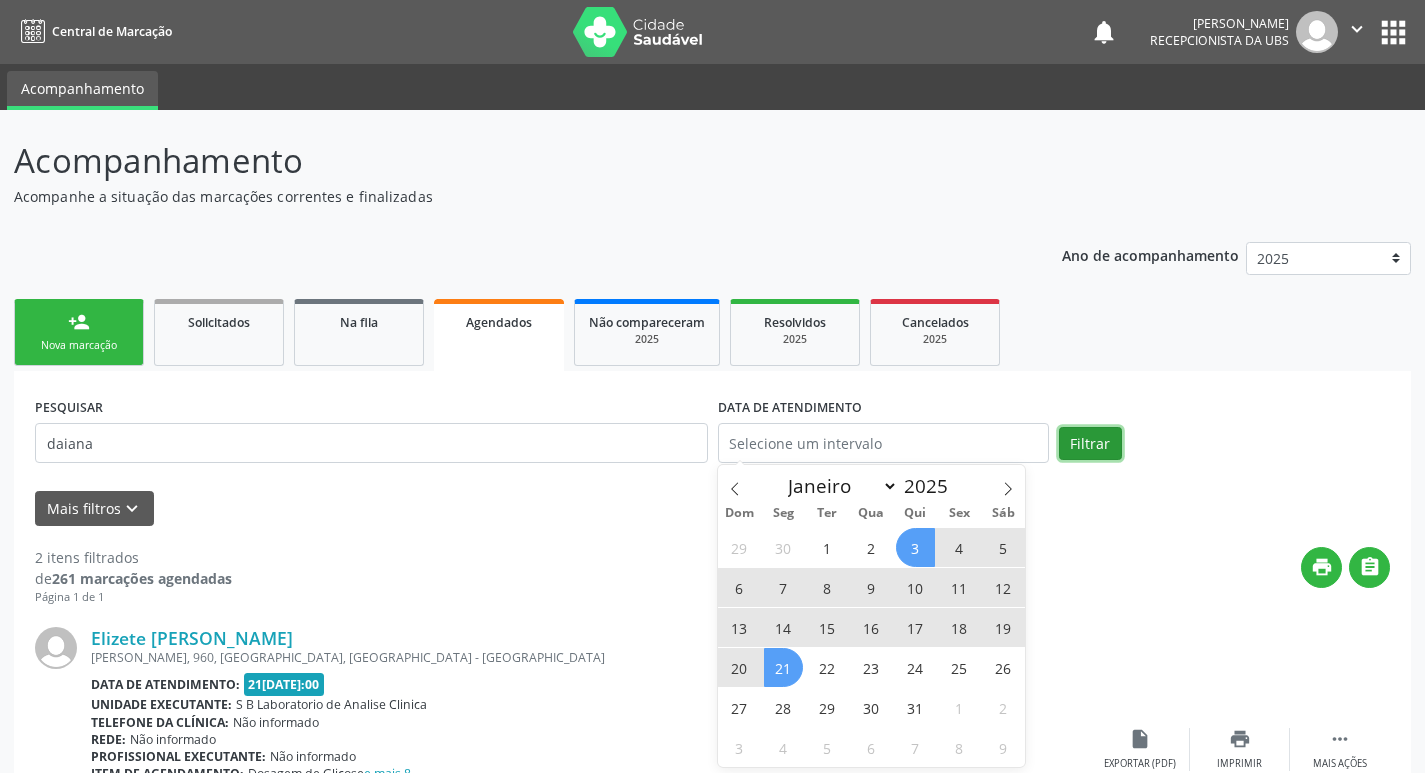 click on "Filtrar" at bounding box center [1090, 444] 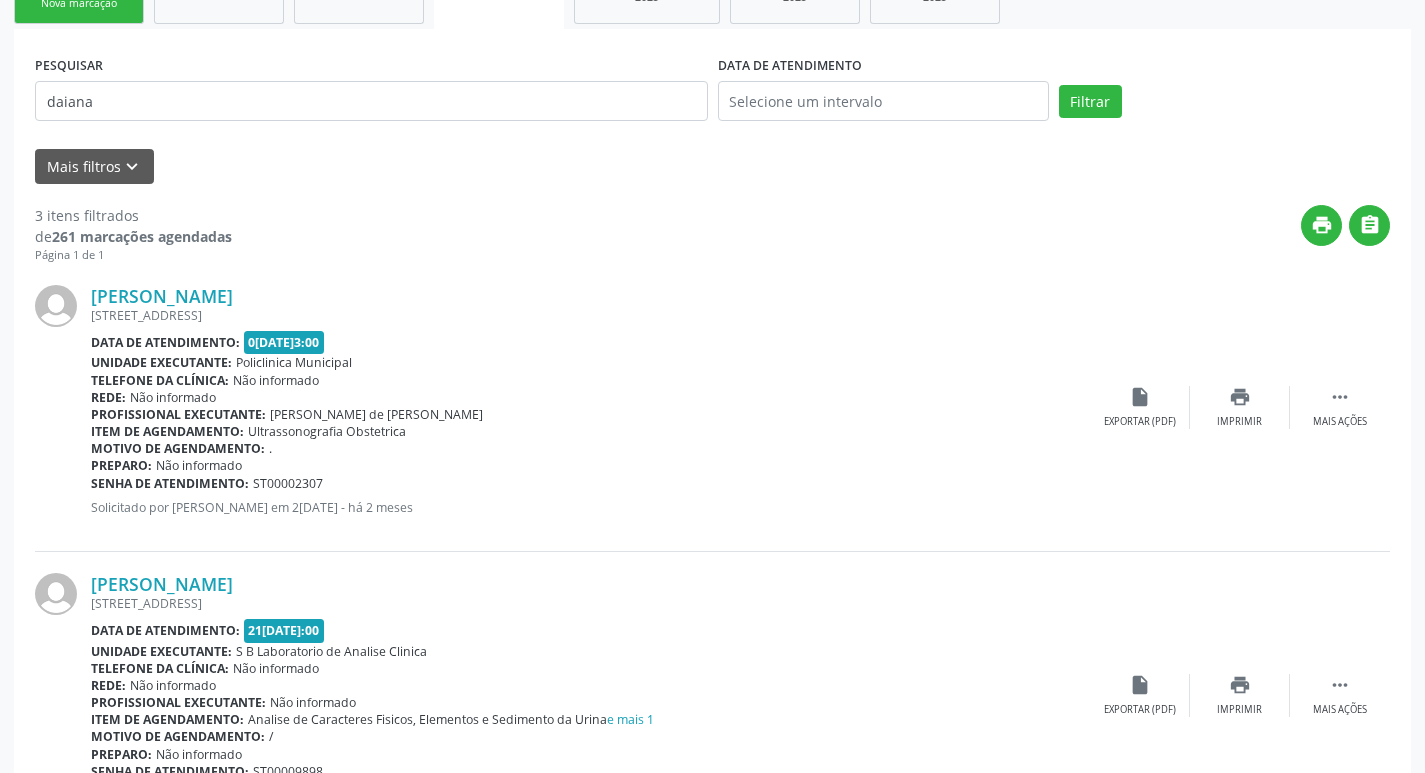 scroll, scrollTop: 400, scrollLeft: 0, axis: vertical 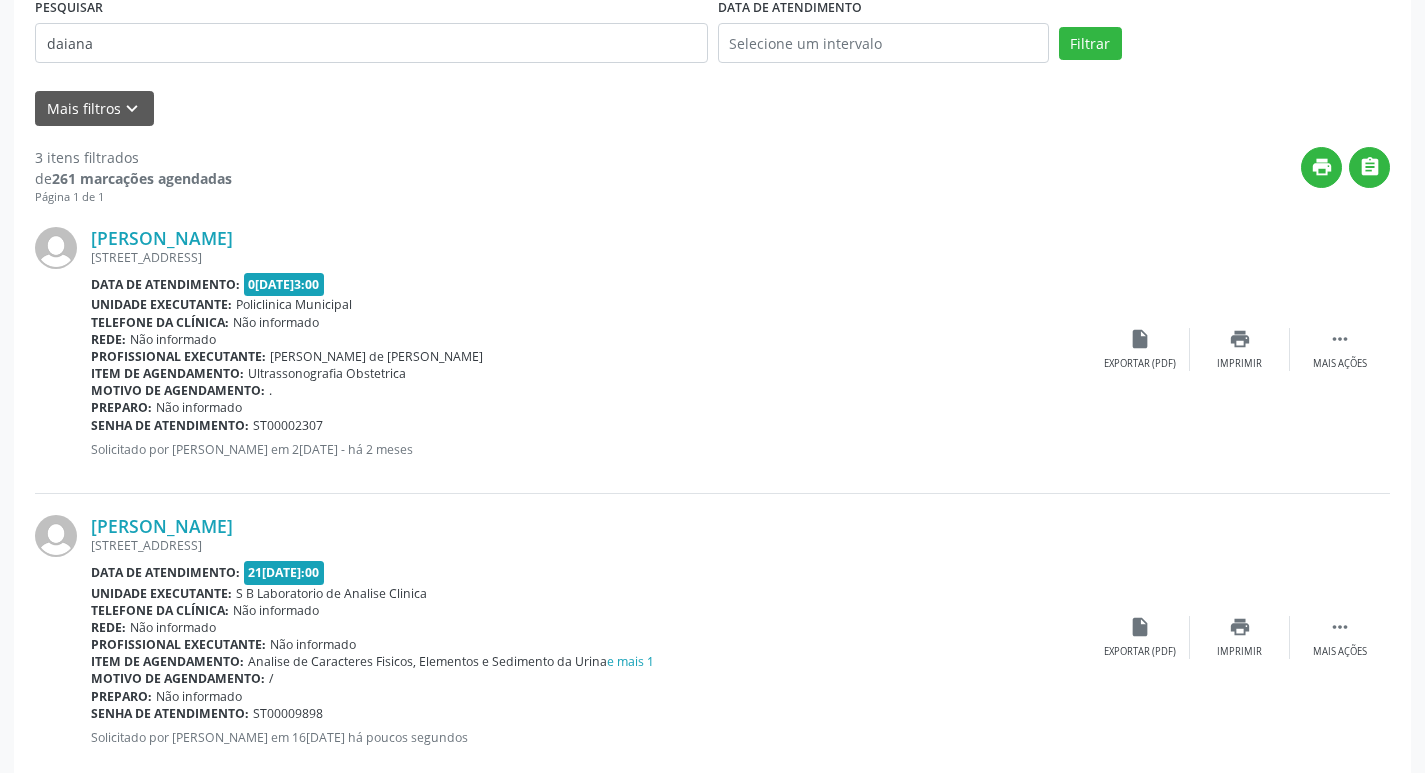 drag, startPoint x: 975, startPoint y: 291, endPoint x: 770, endPoint y: 294, distance: 205.02196 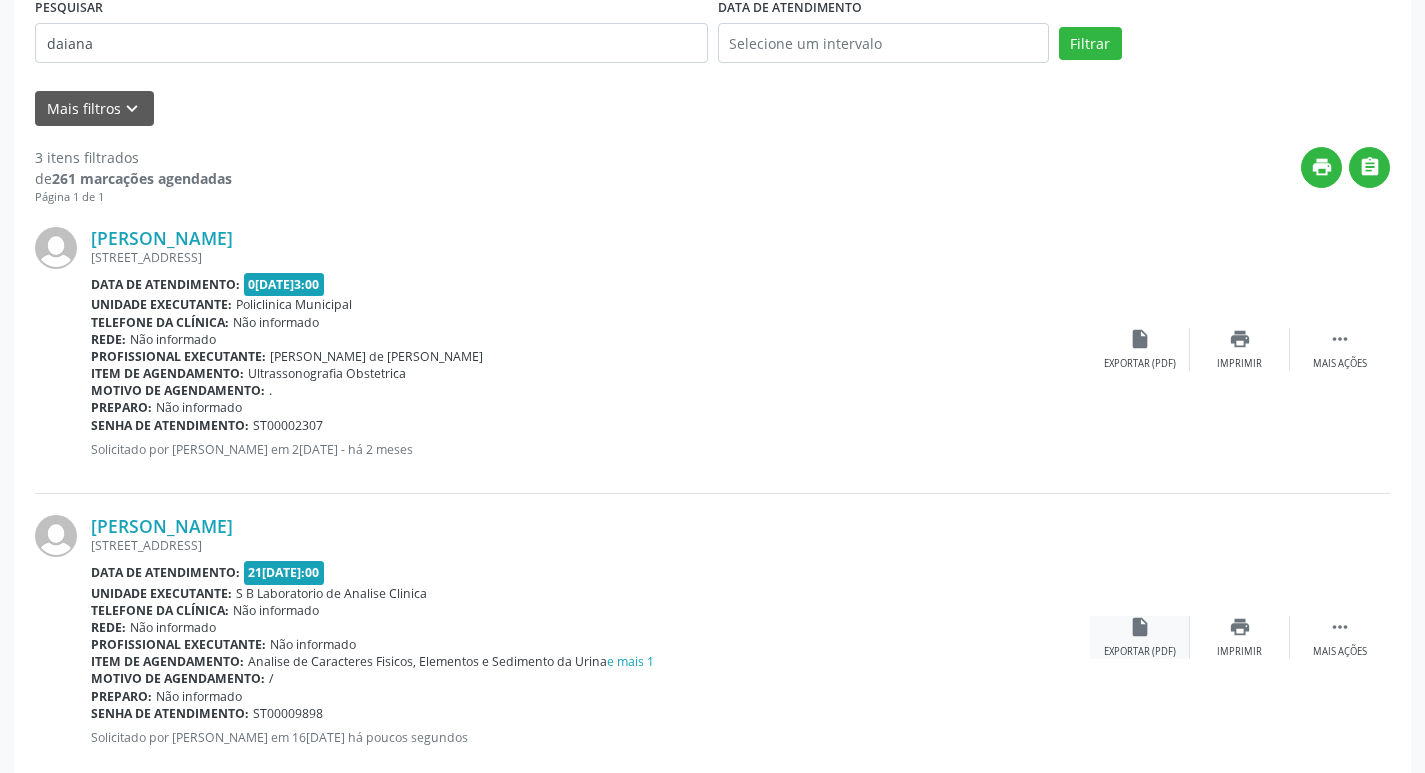 click on "insert_drive_file" at bounding box center (1140, 627) 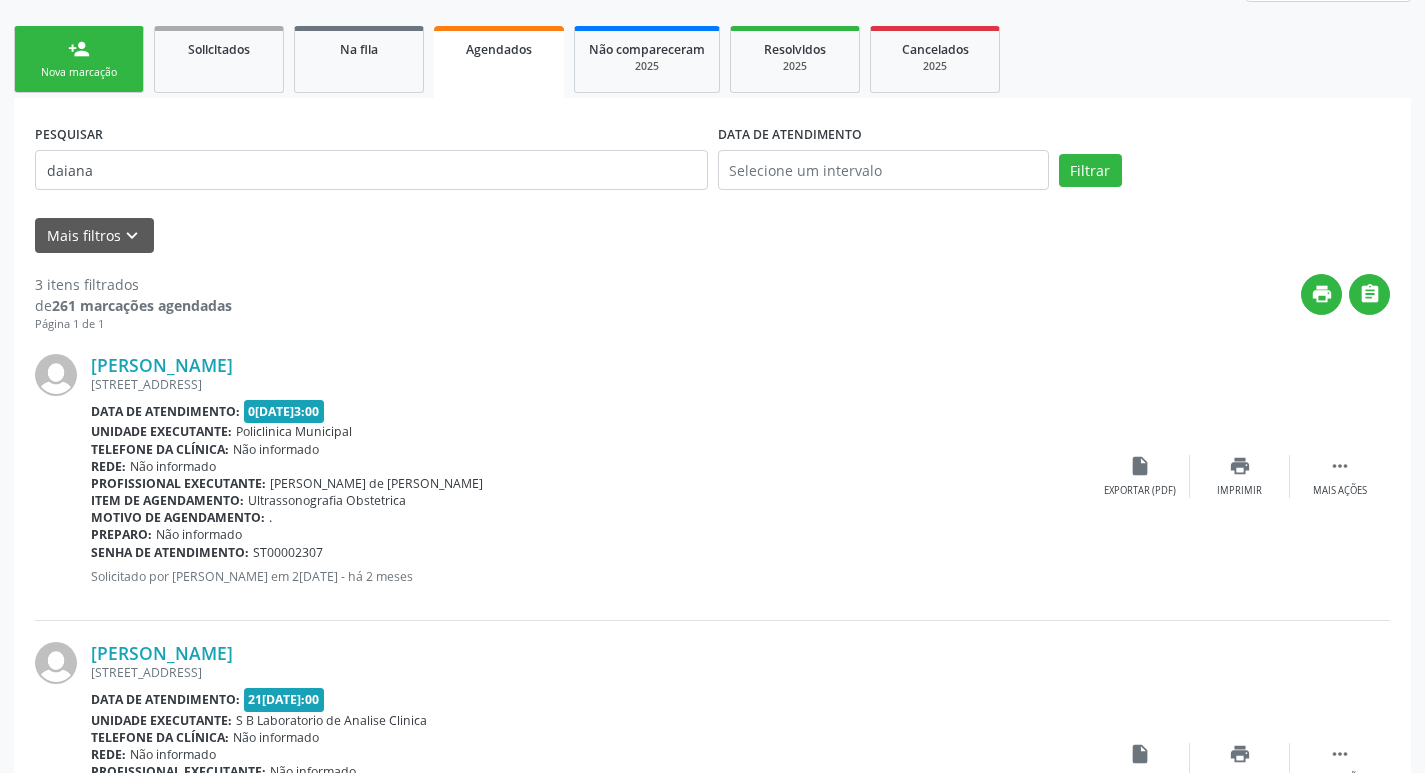 scroll, scrollTop: 0, scrollLeft: 0, axis: both 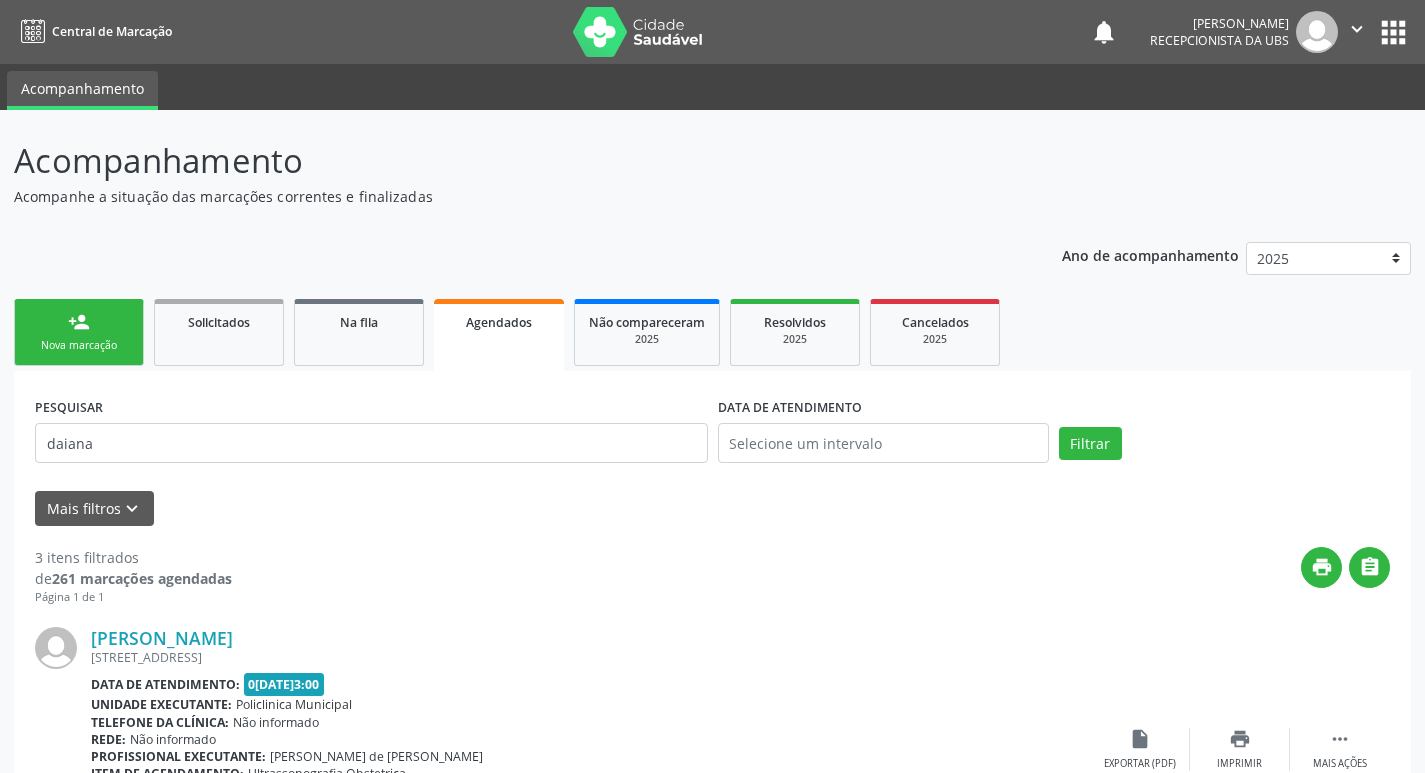 click on "person_add
Nova marcação" at bounding box center (79, 332) 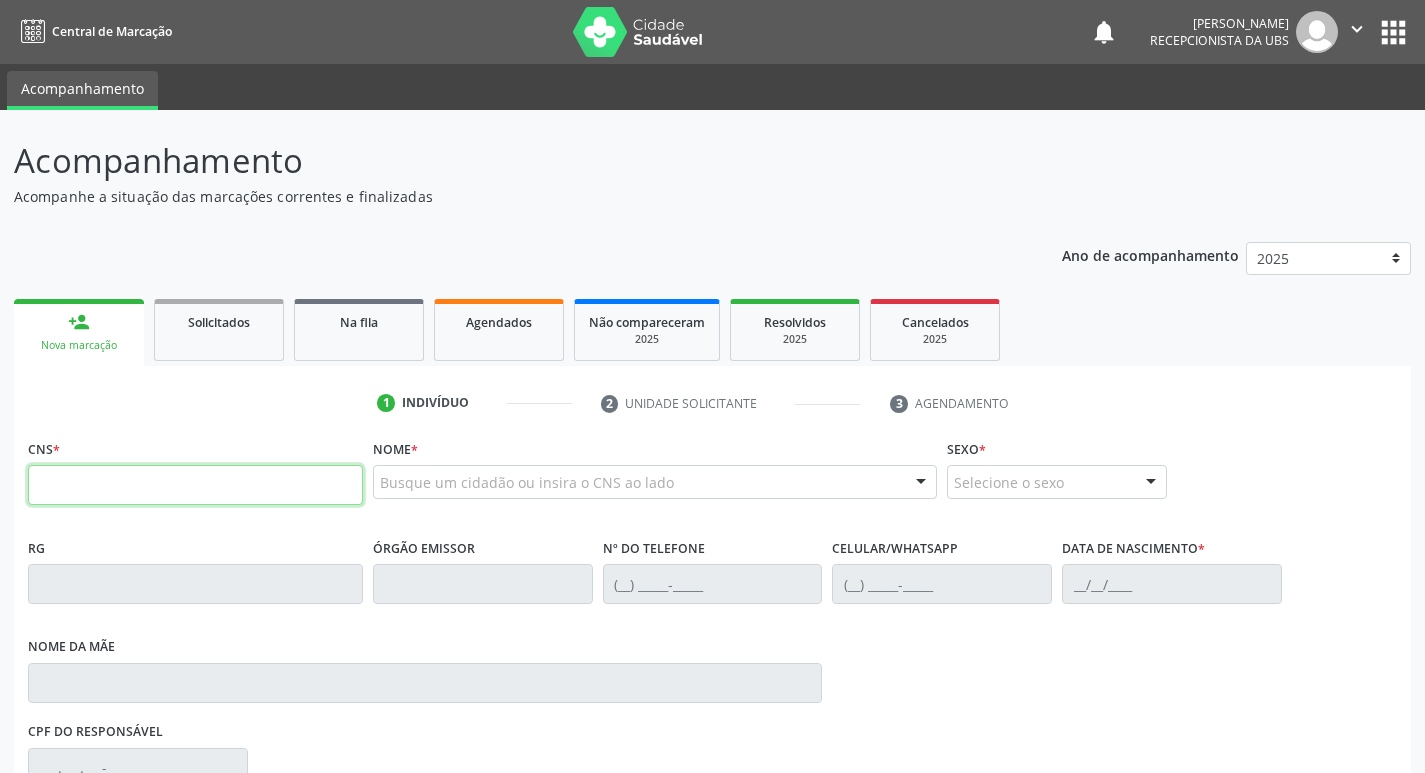 click at bounding box center (195, 485) 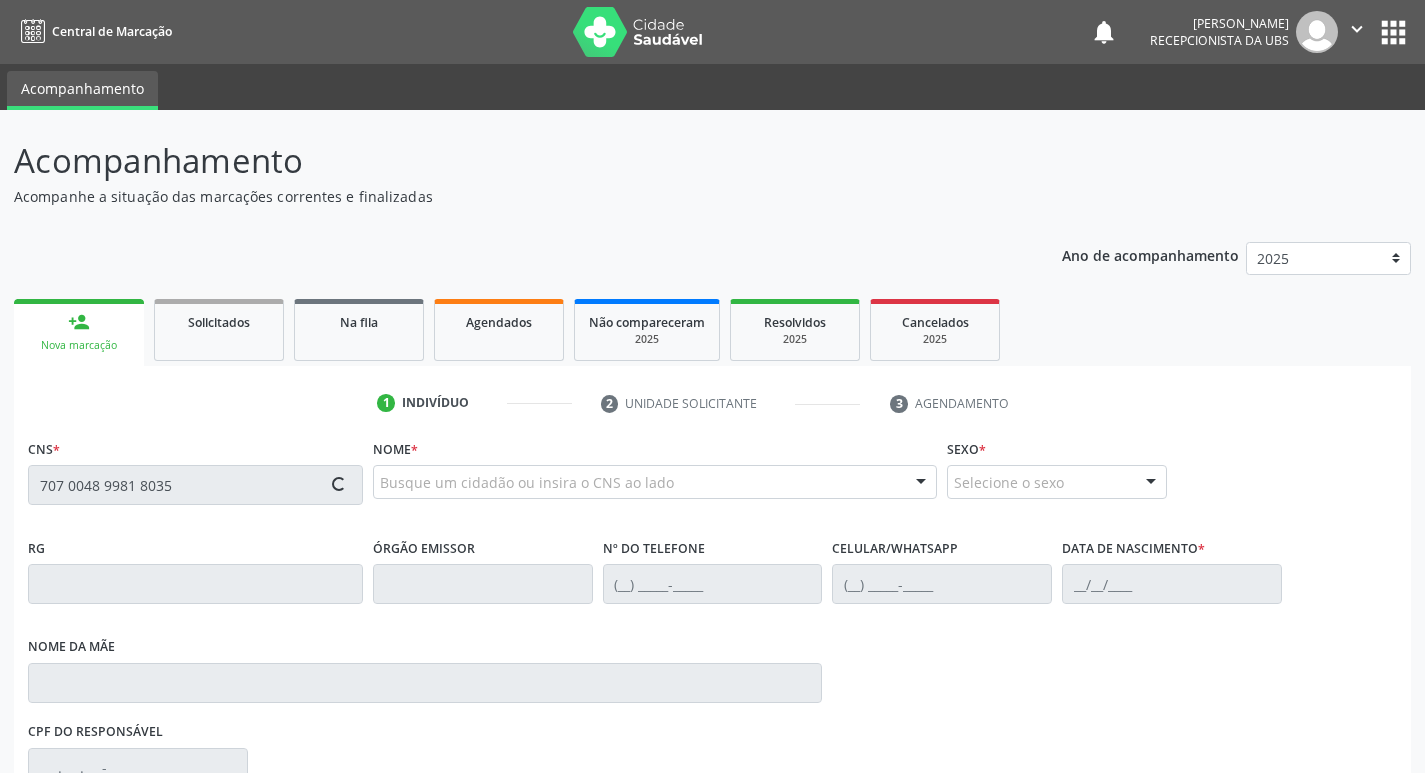 type on "707 0048 9981 8035" 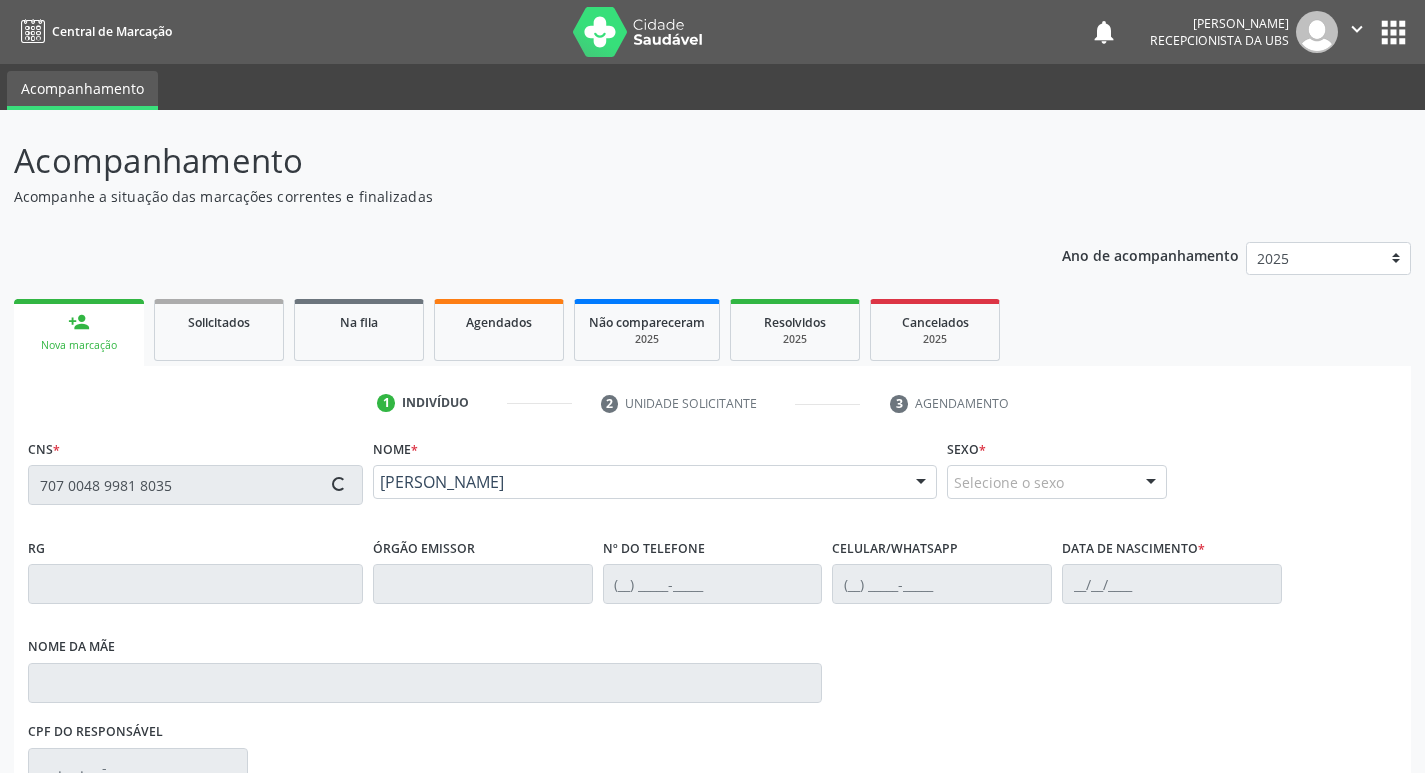type on "[PHONE_NUMBER]" 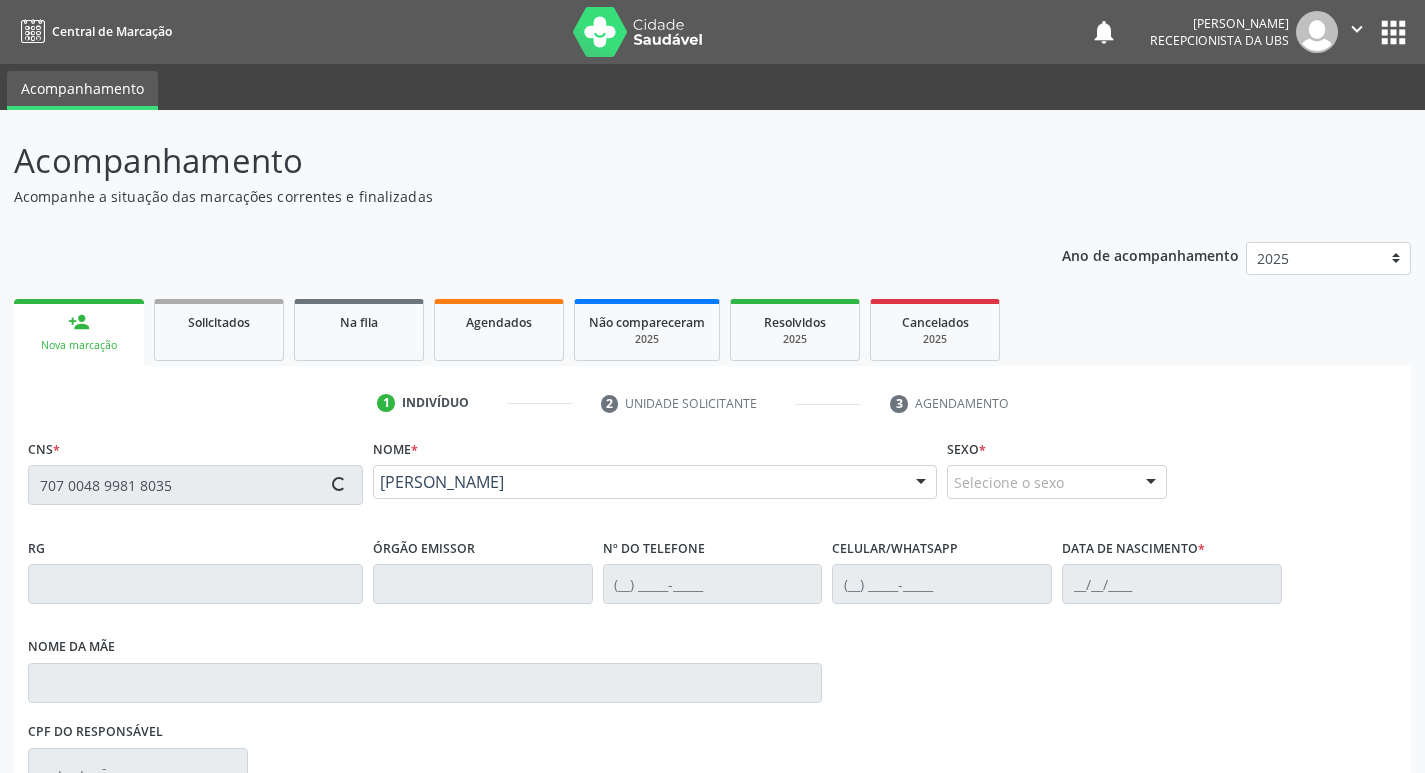type on "[PHONE_NUMBER]" 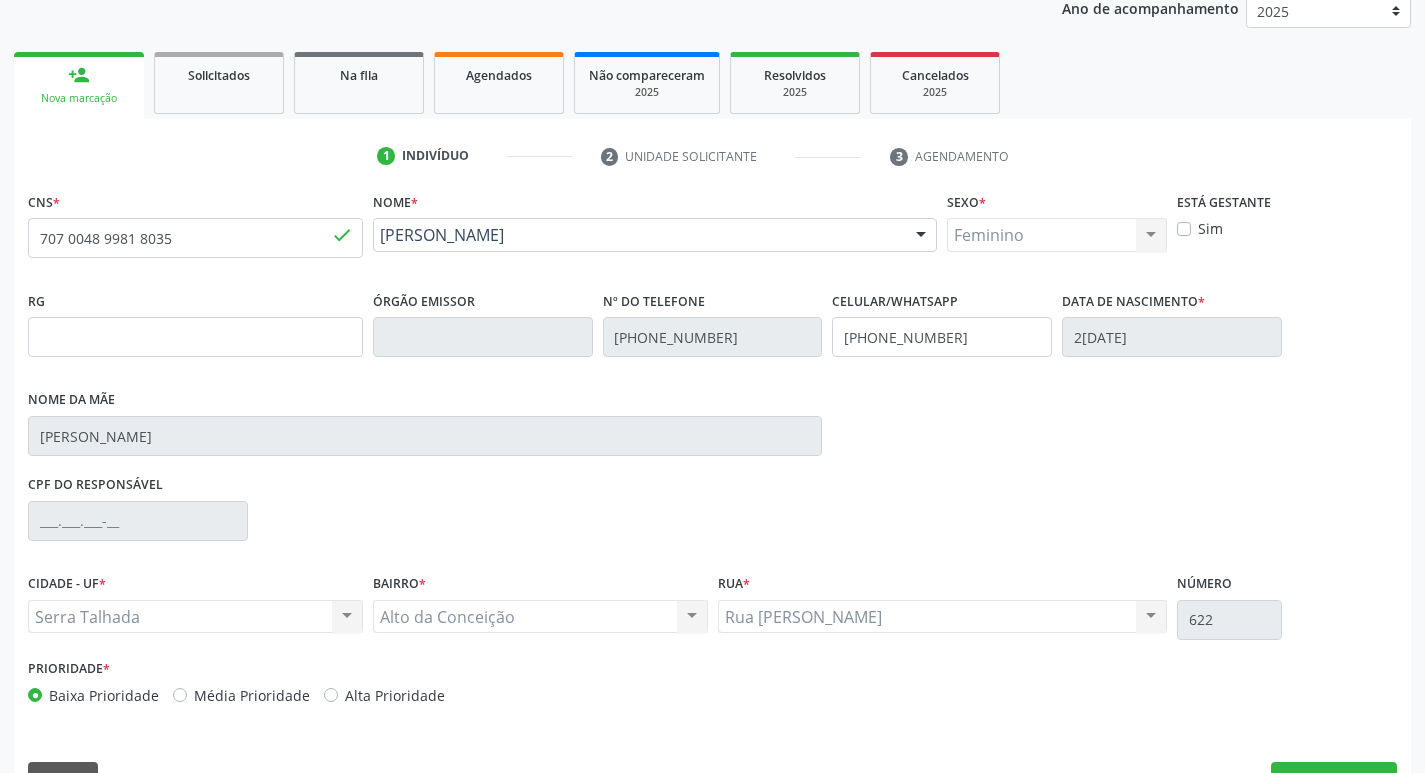 scroll, scrollTop: 297, scrollLeft: 0, axis: vertical 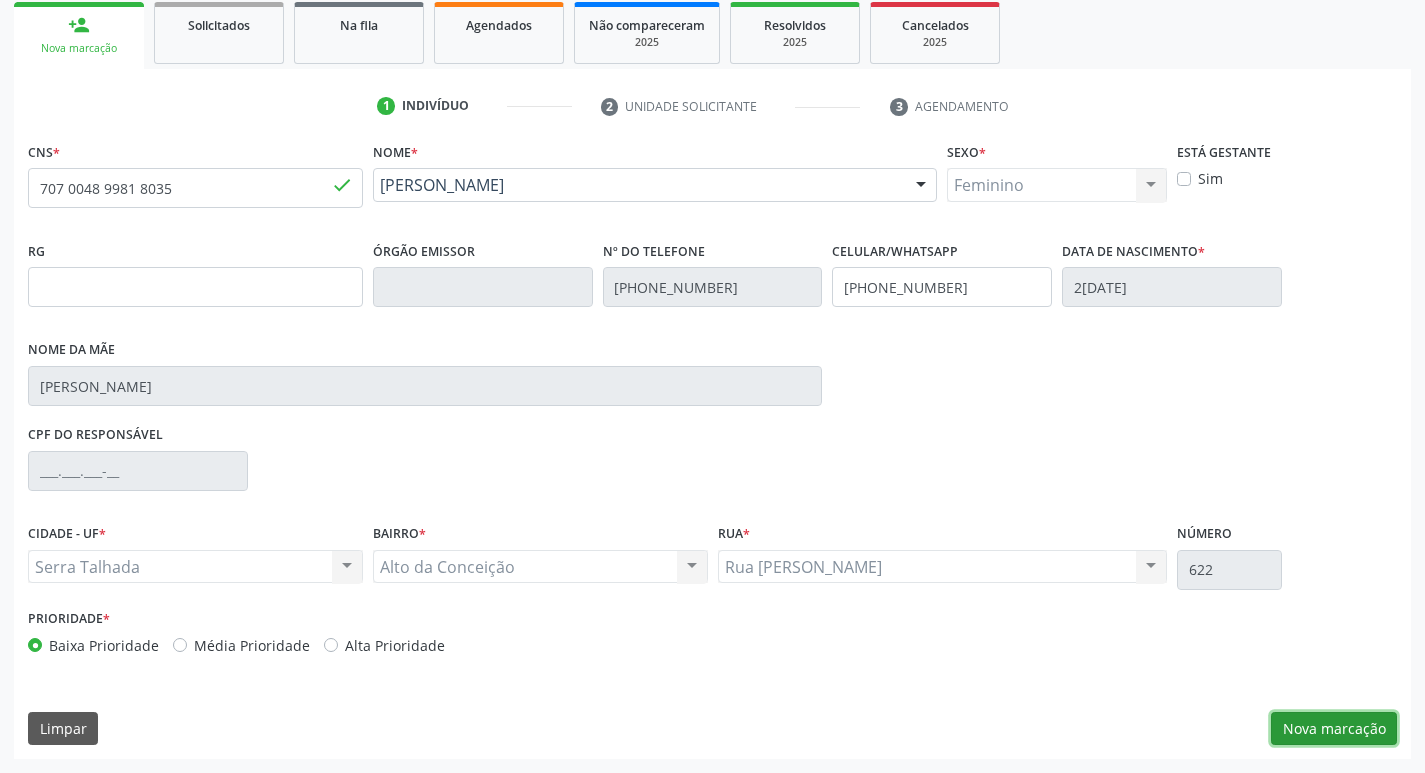 click on "Nova marcação" at bounding box center (1334, 729) 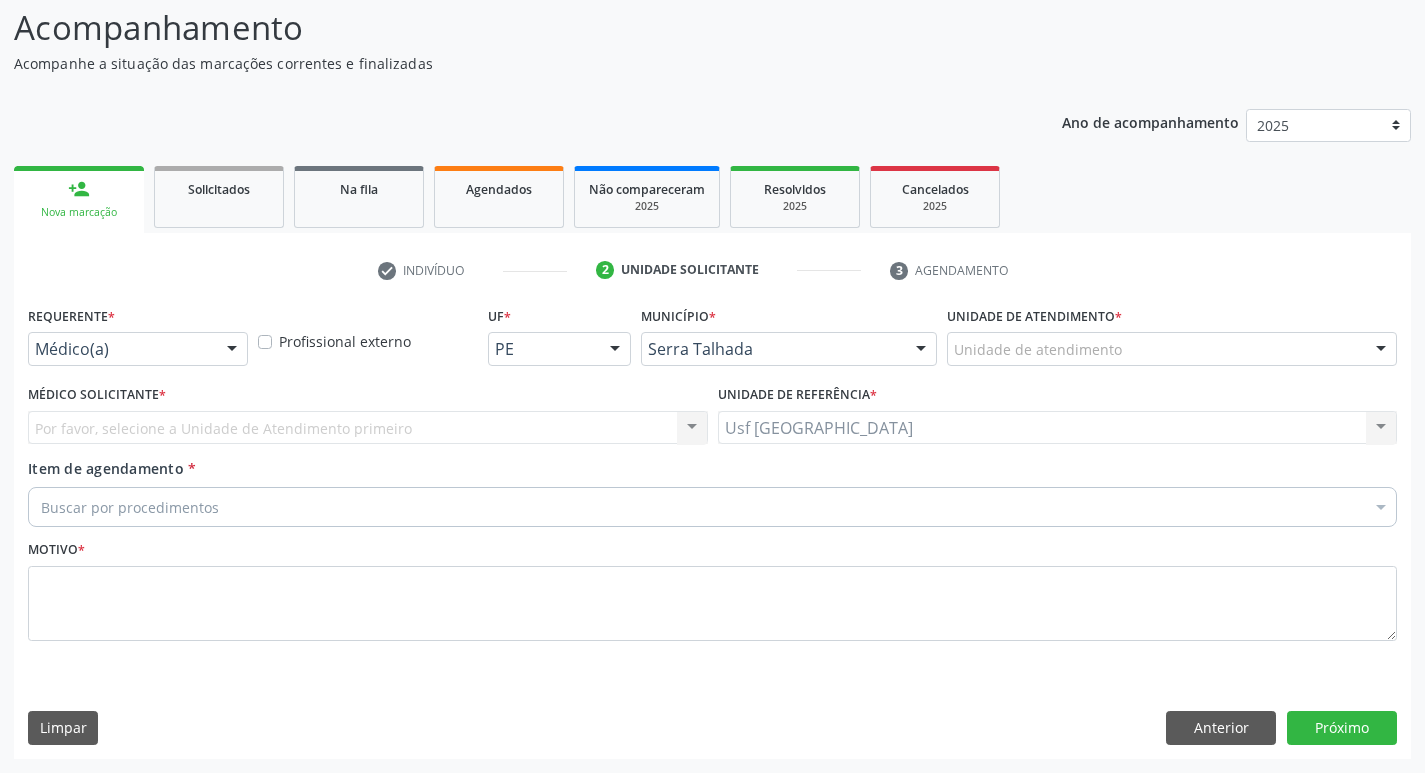 scroll, scrollTop: 133, scrollLeft: 0, axis: vertical 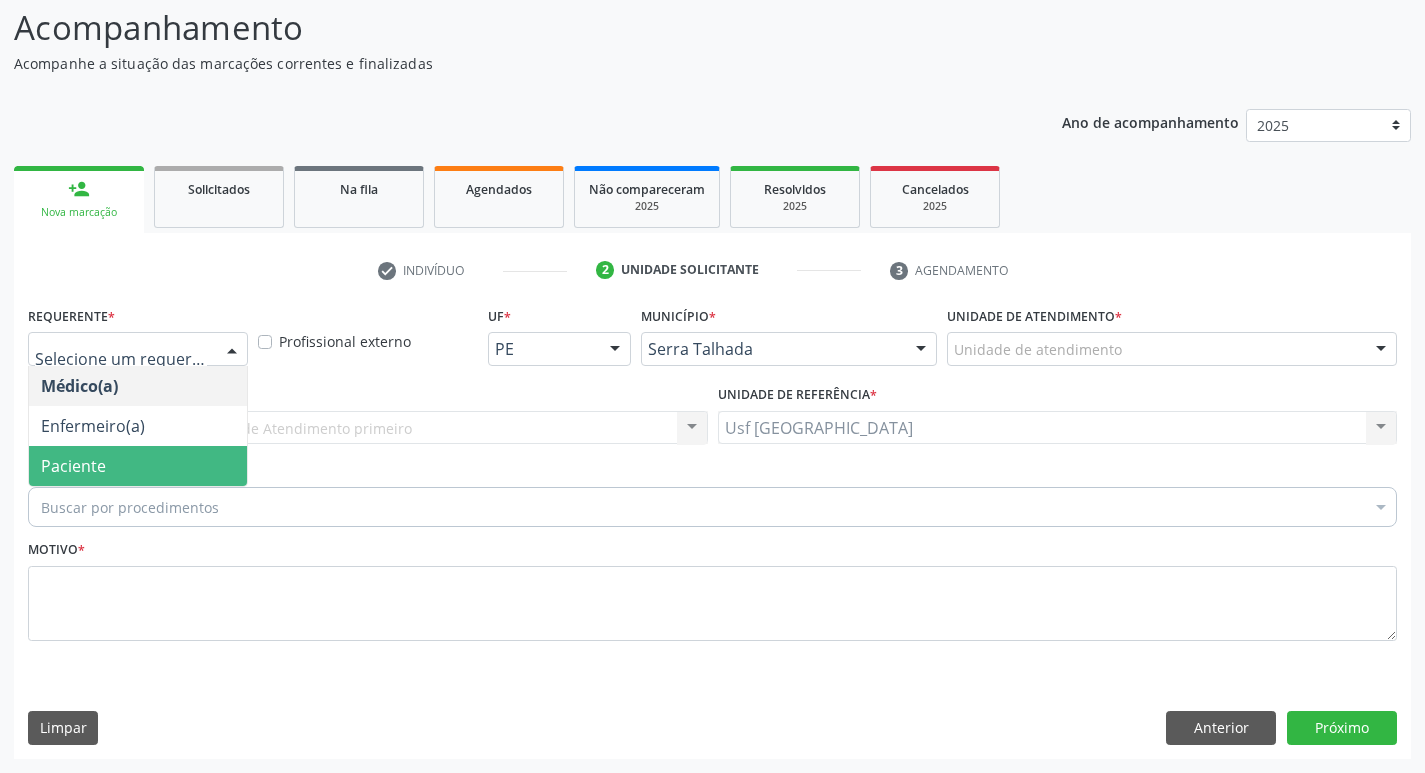 click on "Paciente" at bounding box center [138, 466] 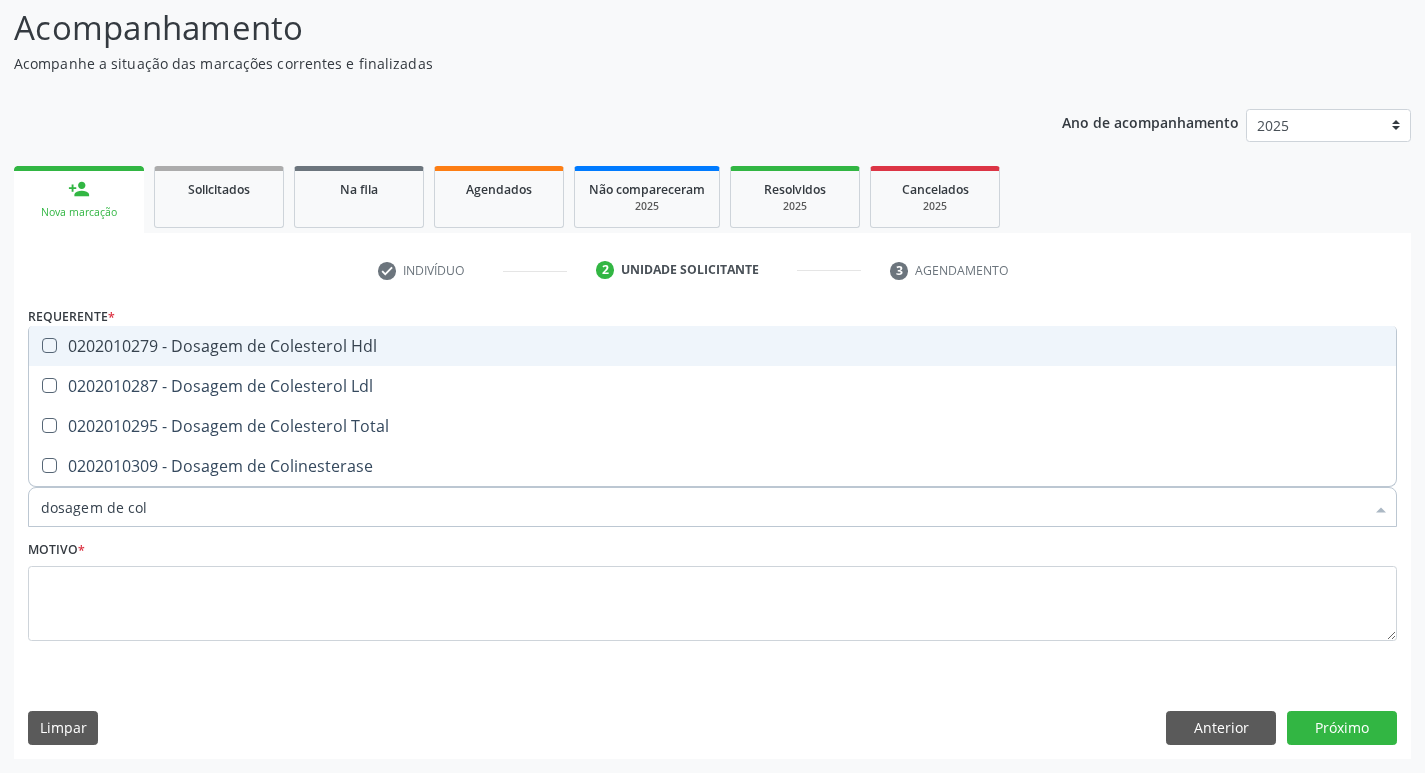 type on "dosagem de cole" 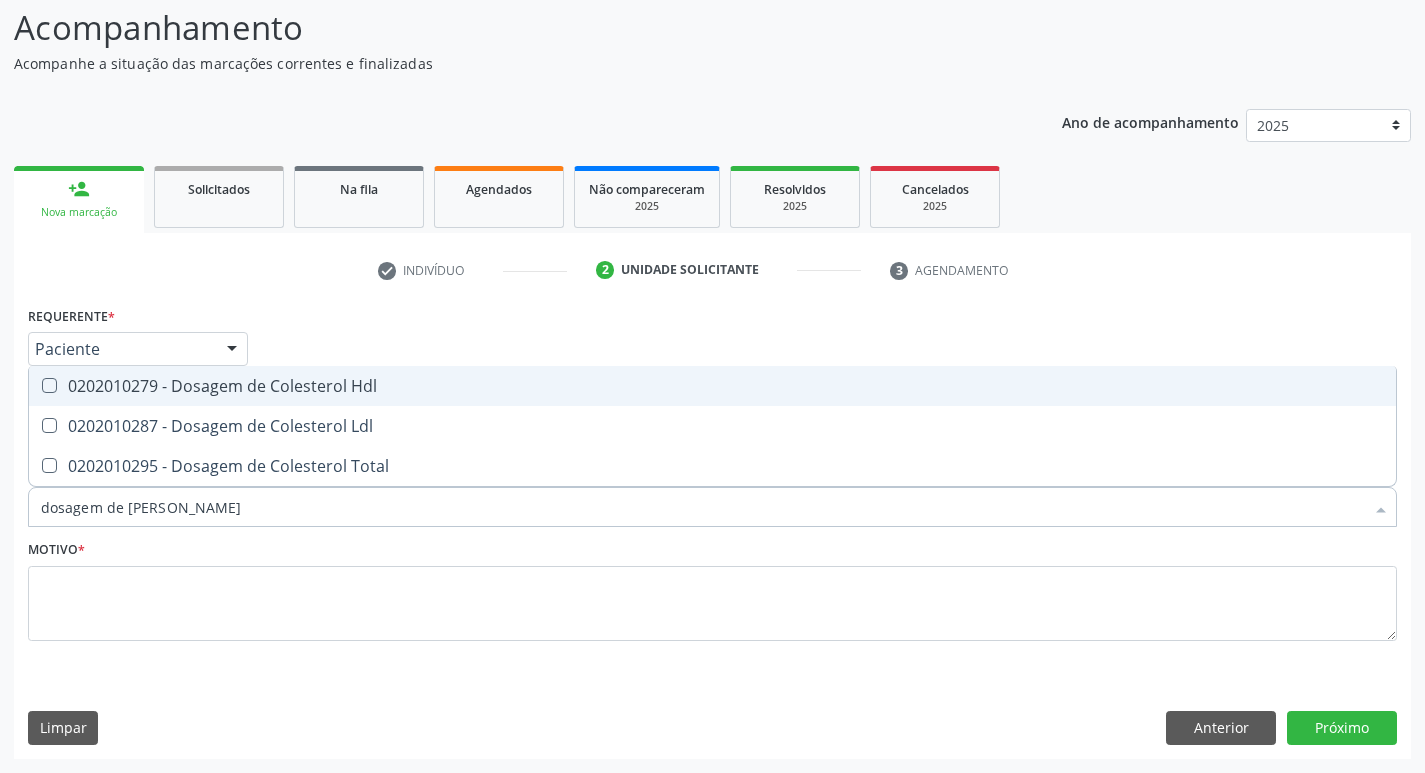 click at bounding box center (49, 385) 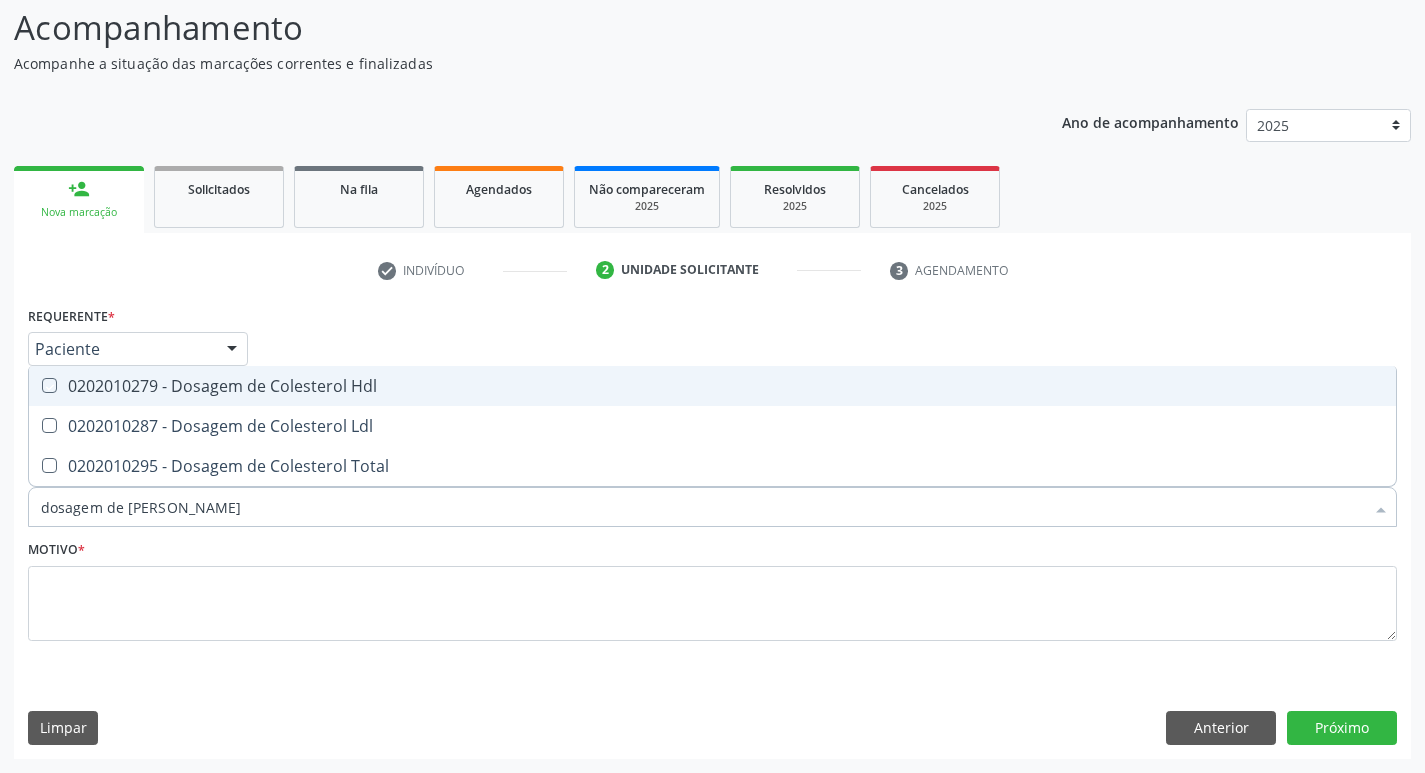 click at bounding box center (35, 385) 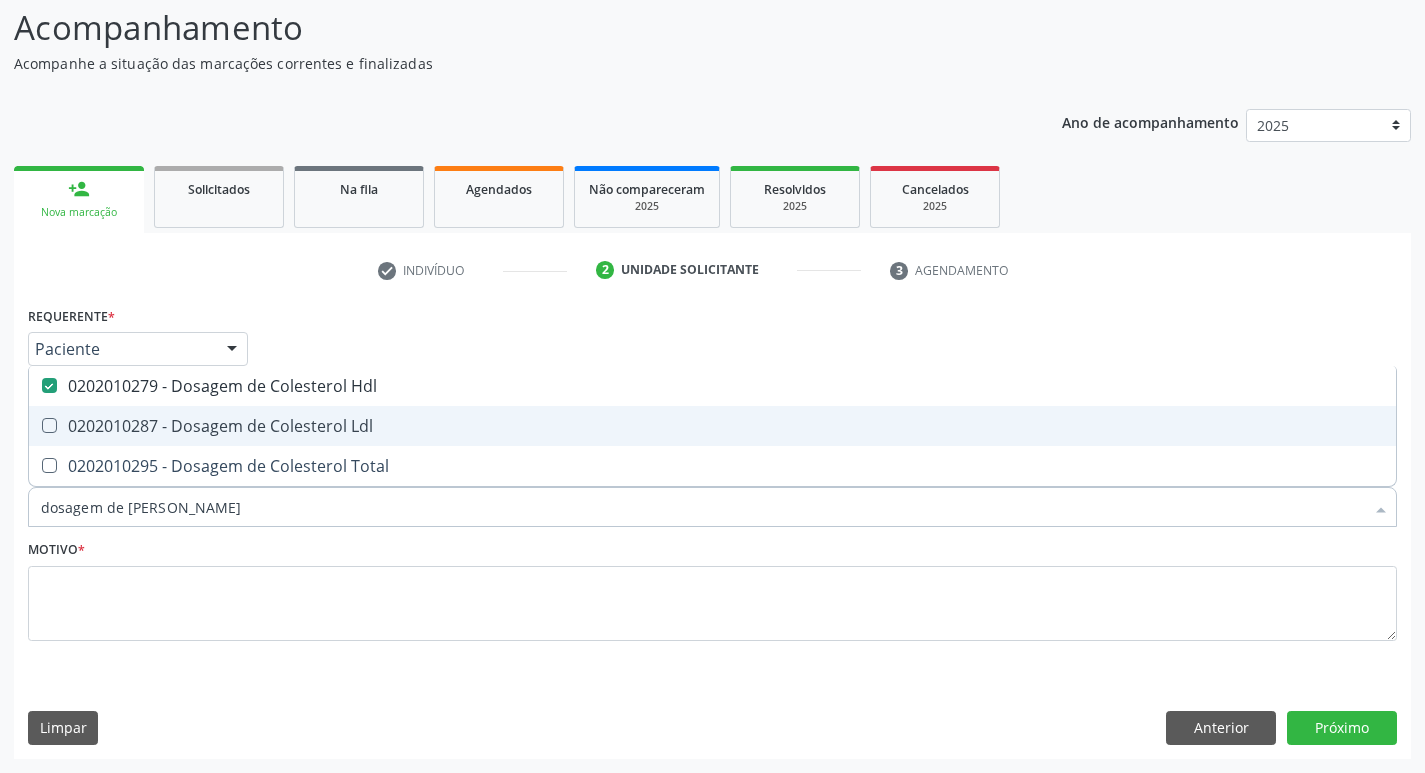 click at bounding box center (49, 425) 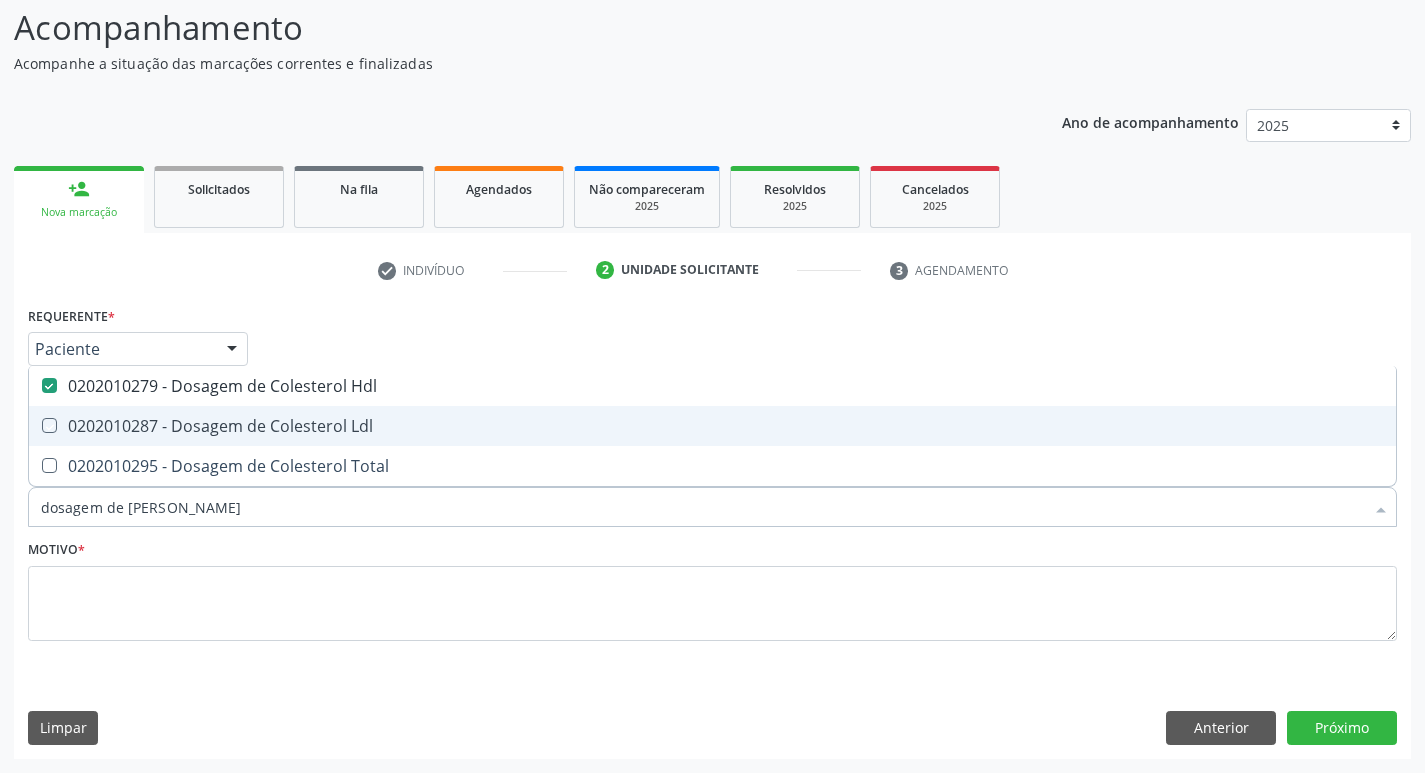click at bounding box center (35, 425) 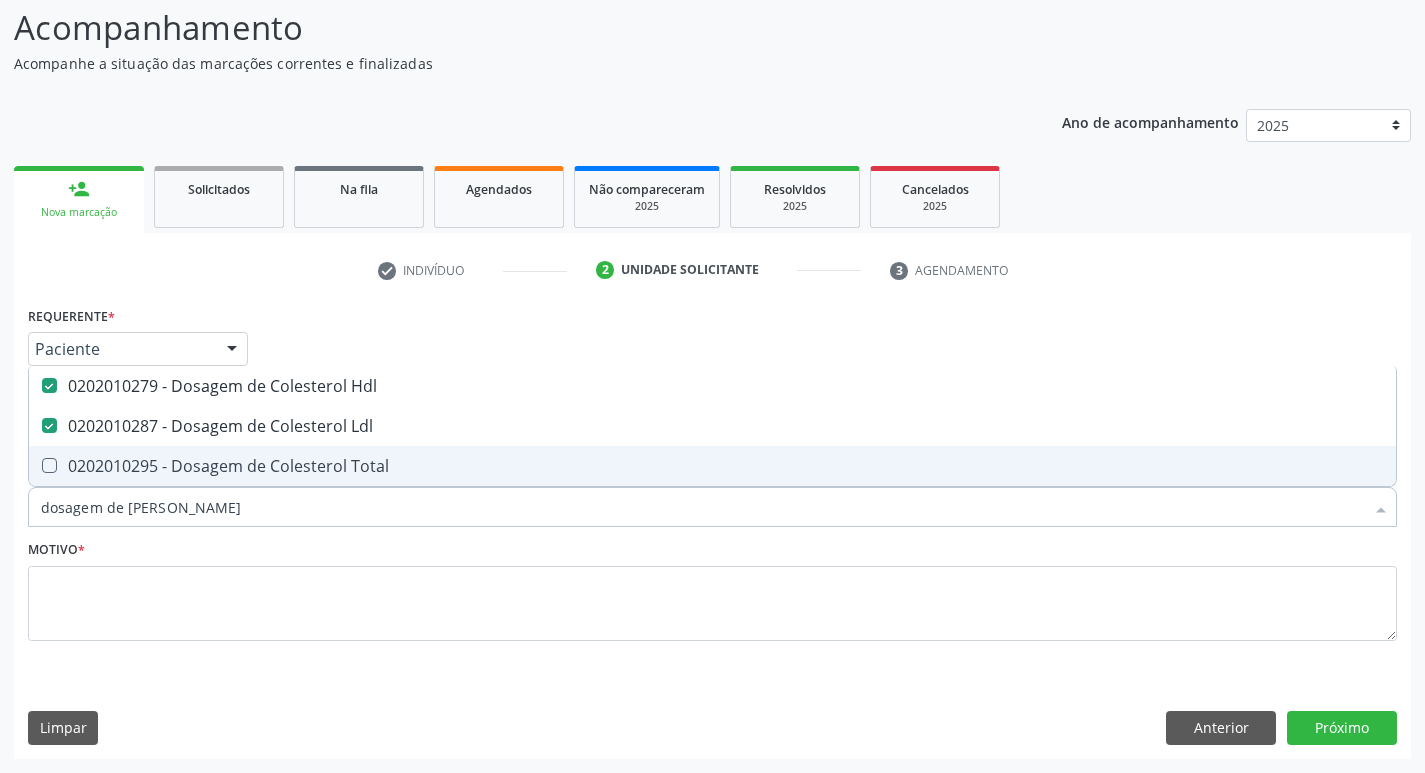 click at bounding box center [49, 465] 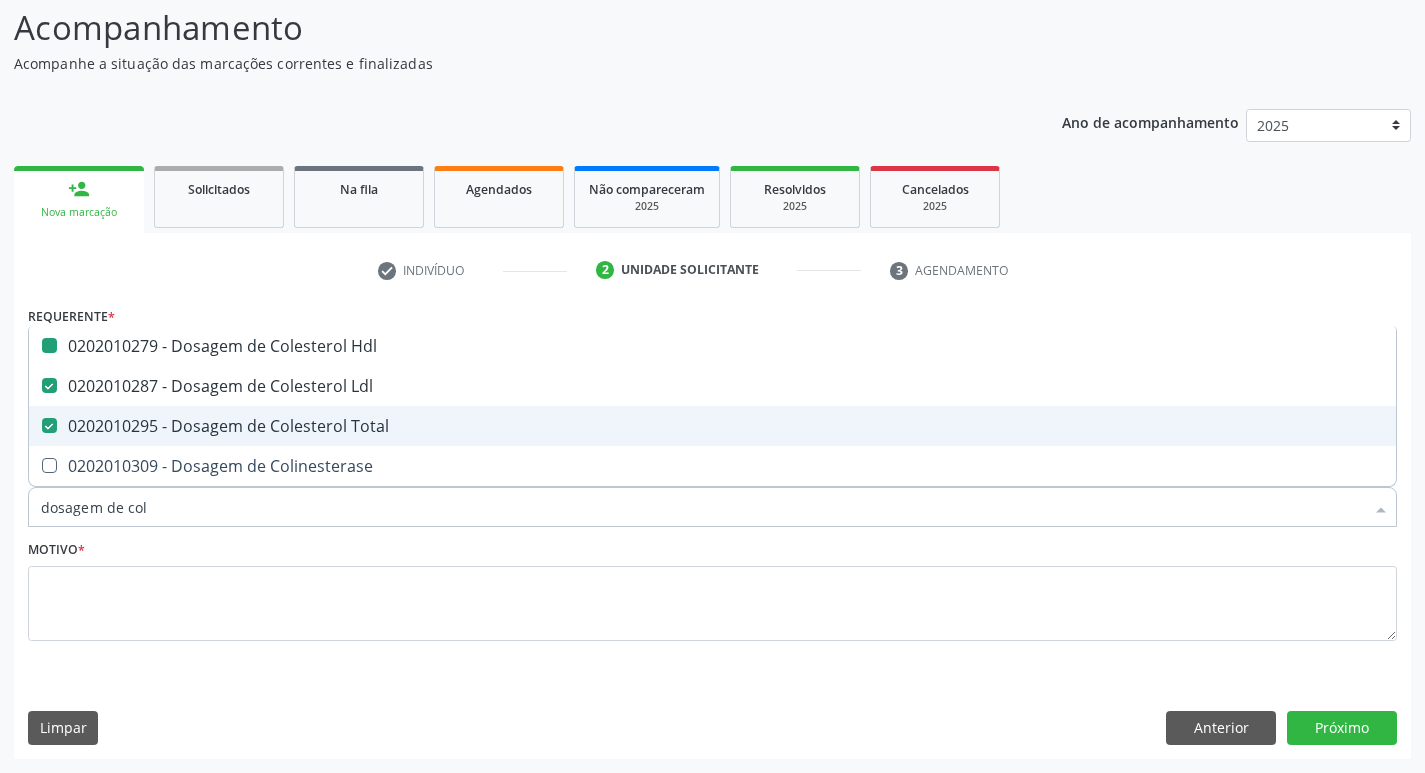 type on "dosagem de co" 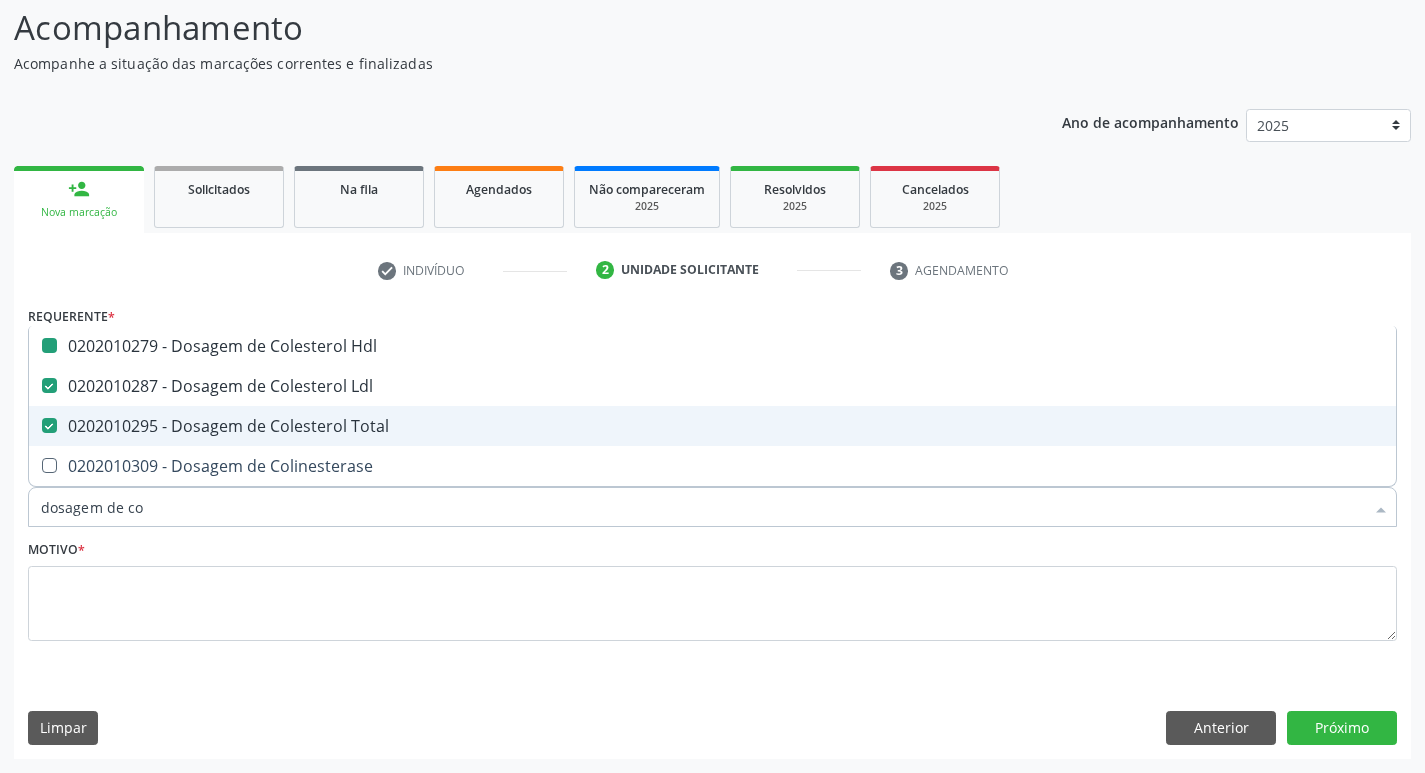checkbox on "false" 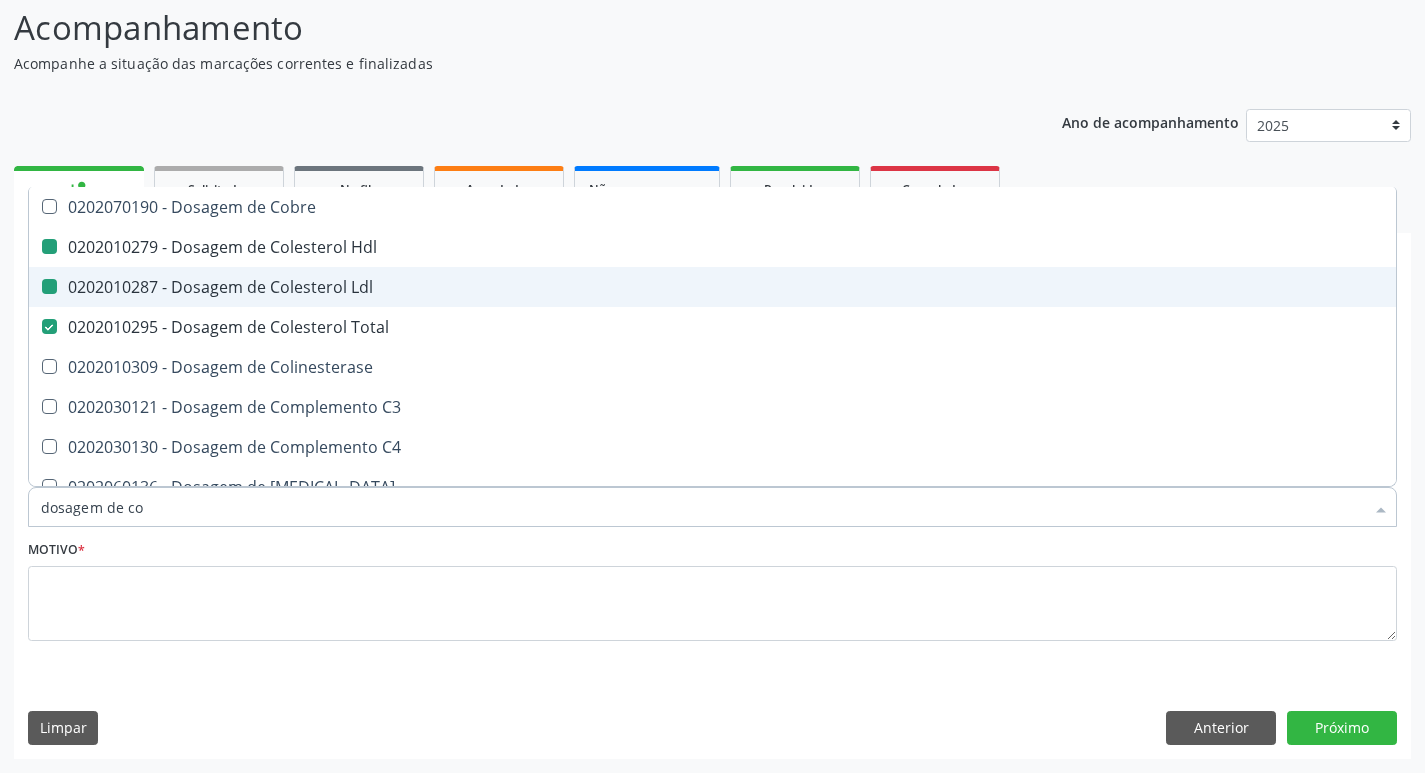 type on "dosagem de c" 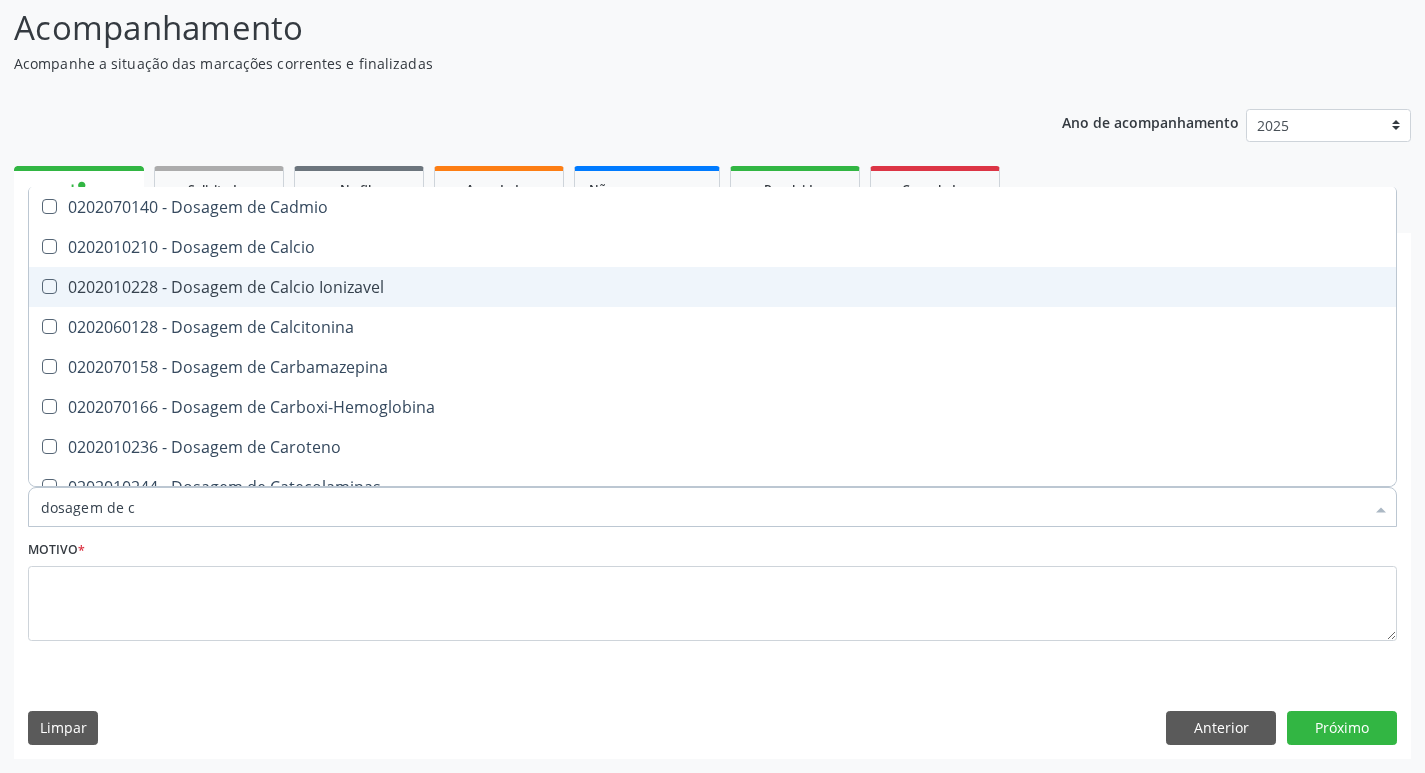 type on "dosagem de" 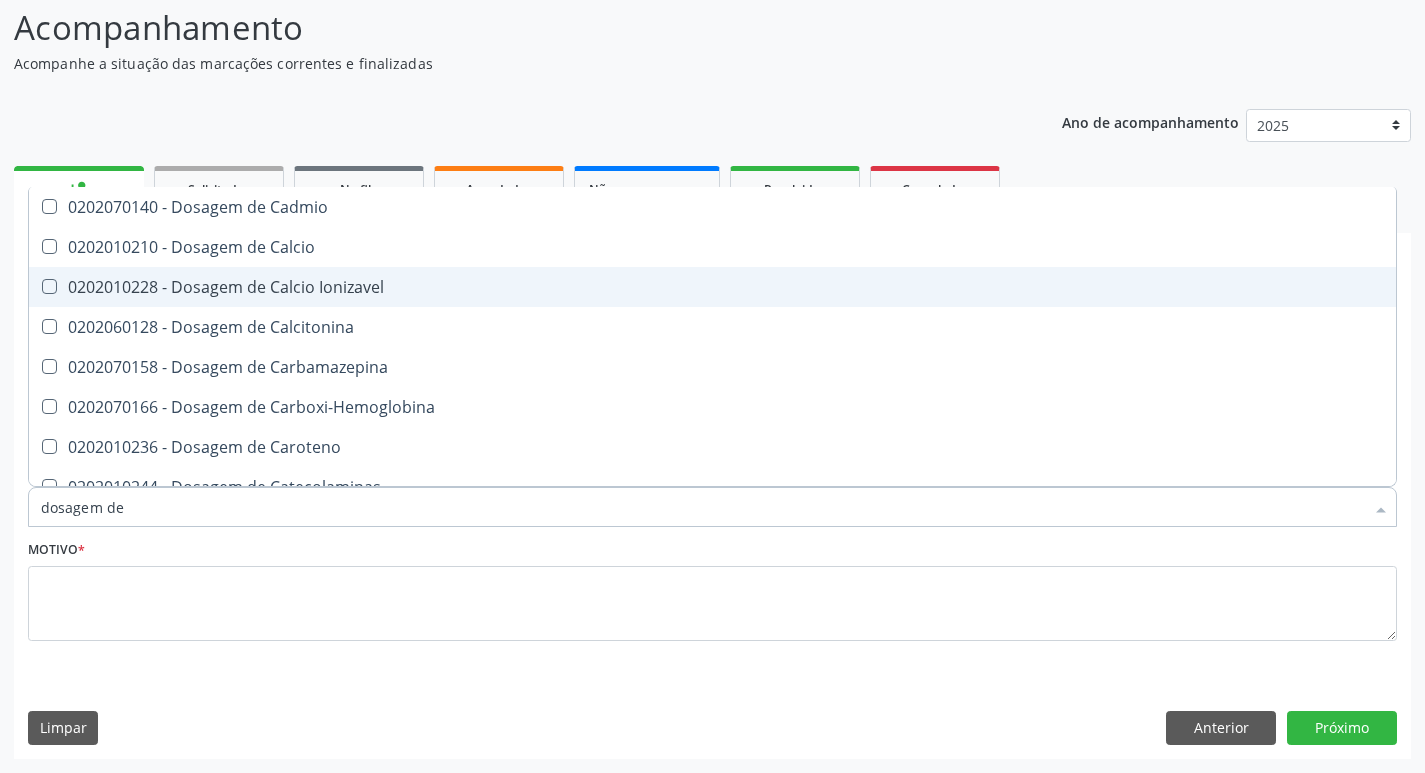 checkbox on "false" 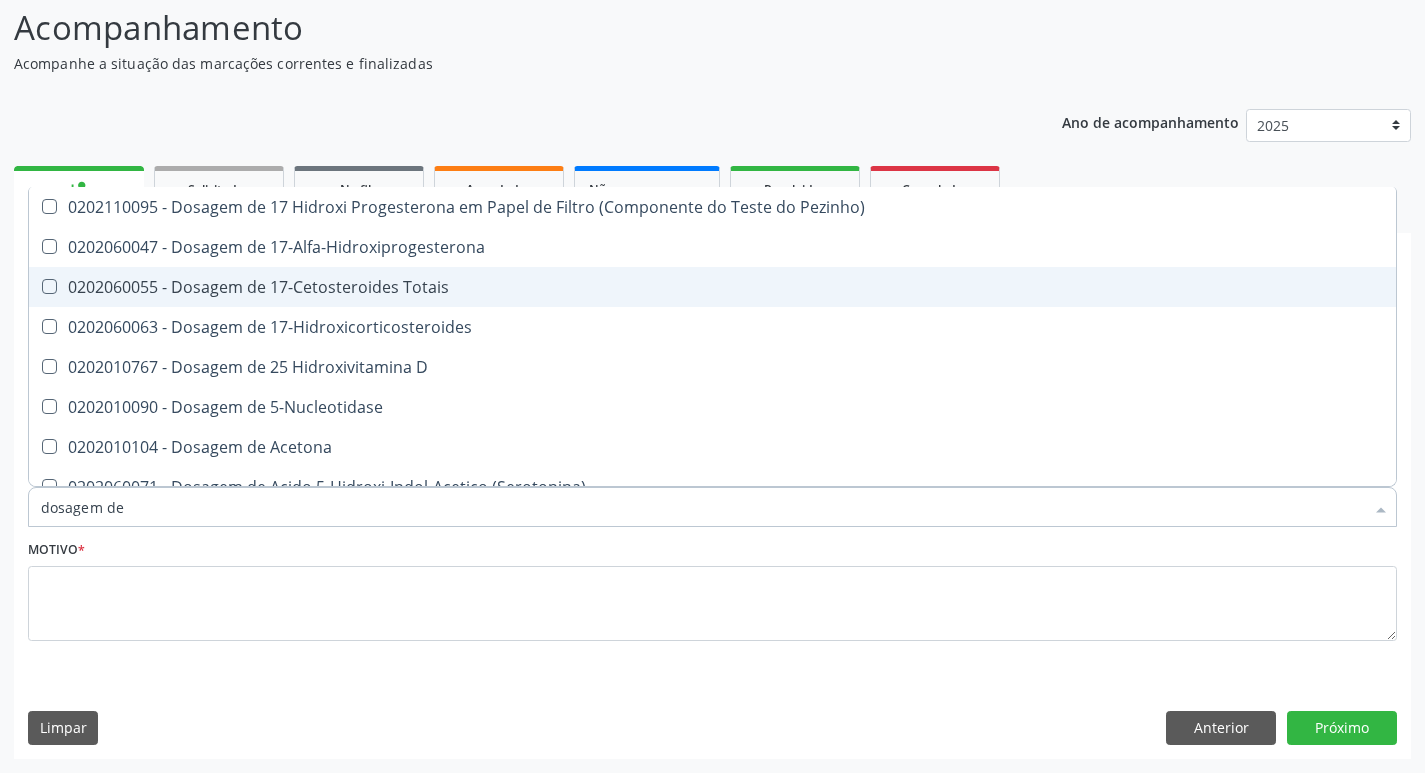 type on "dosagem d" 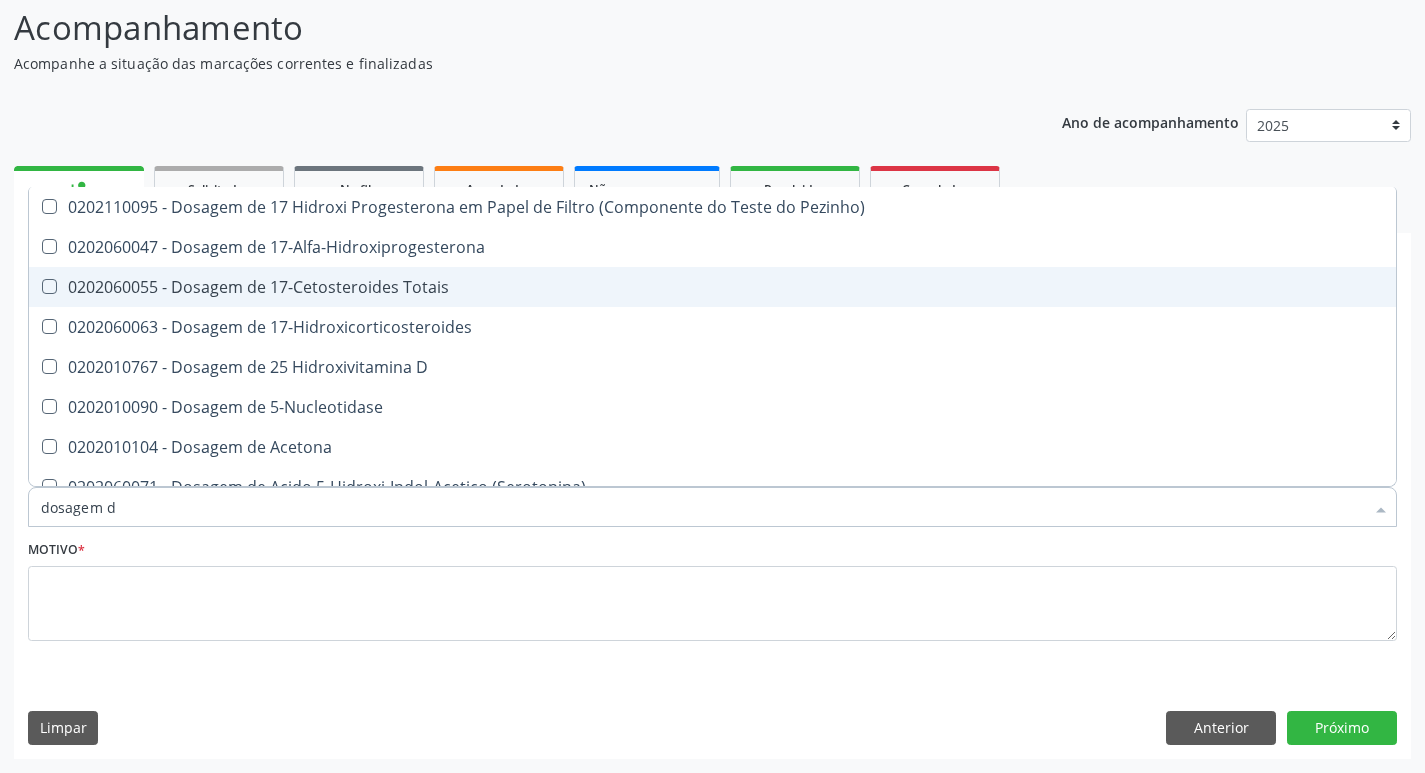 checkbox on "false" 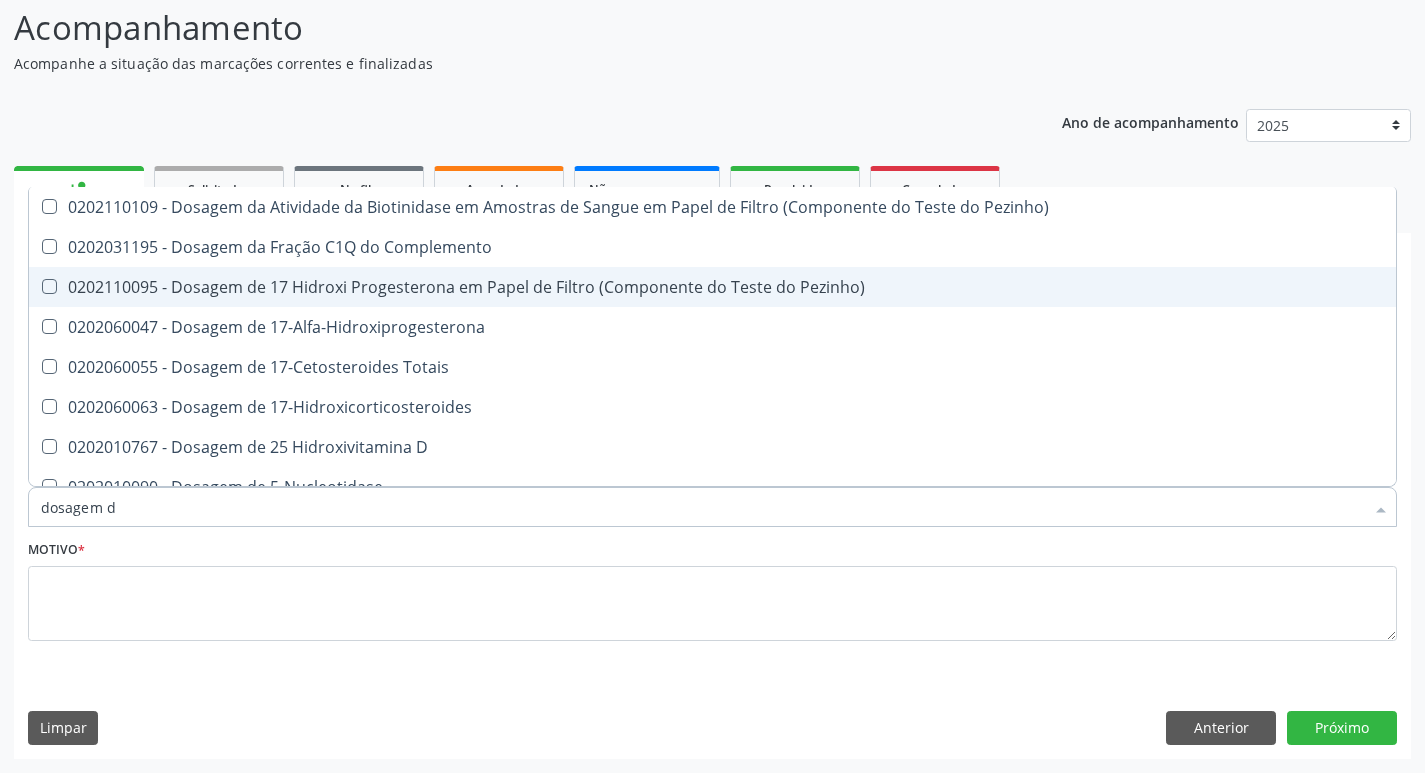type on "dosagem de" 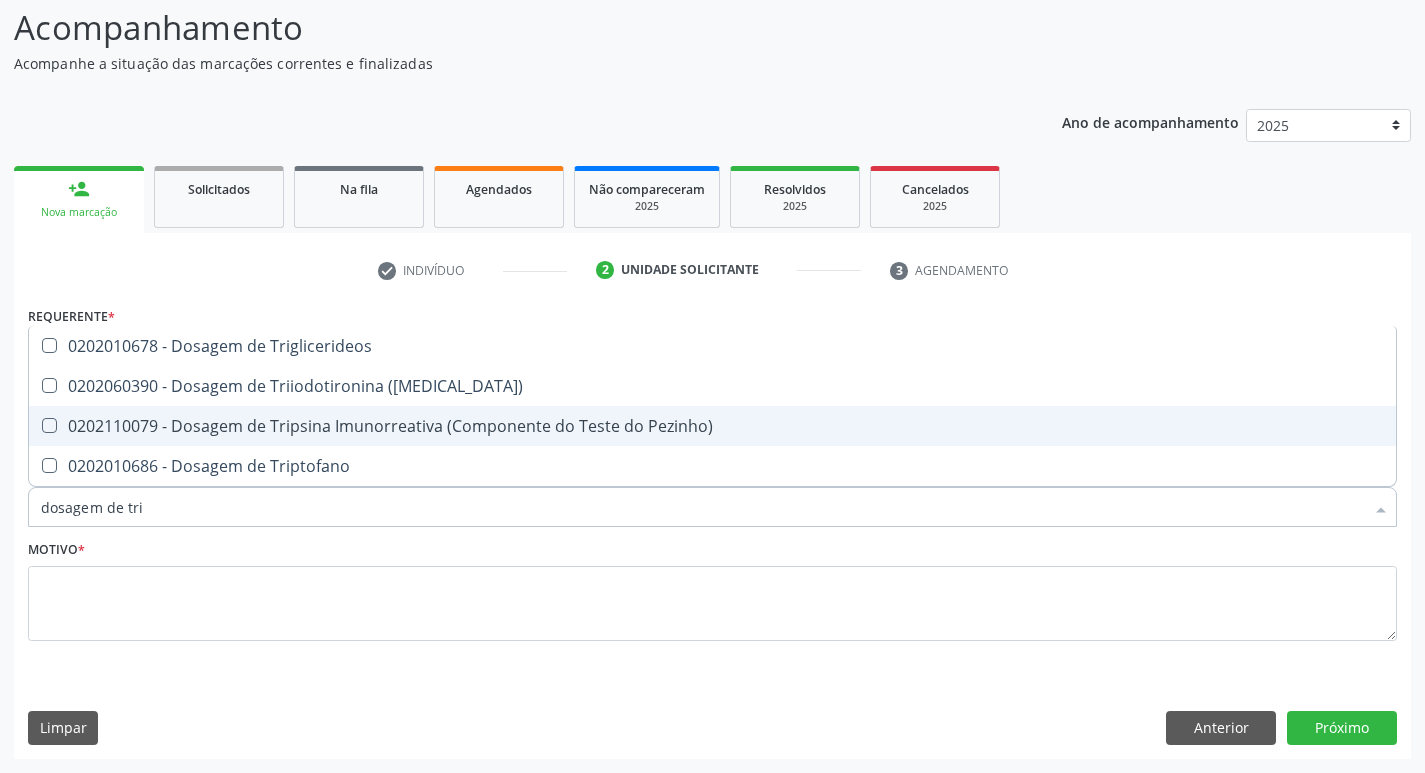 type on "dosagem de trig" 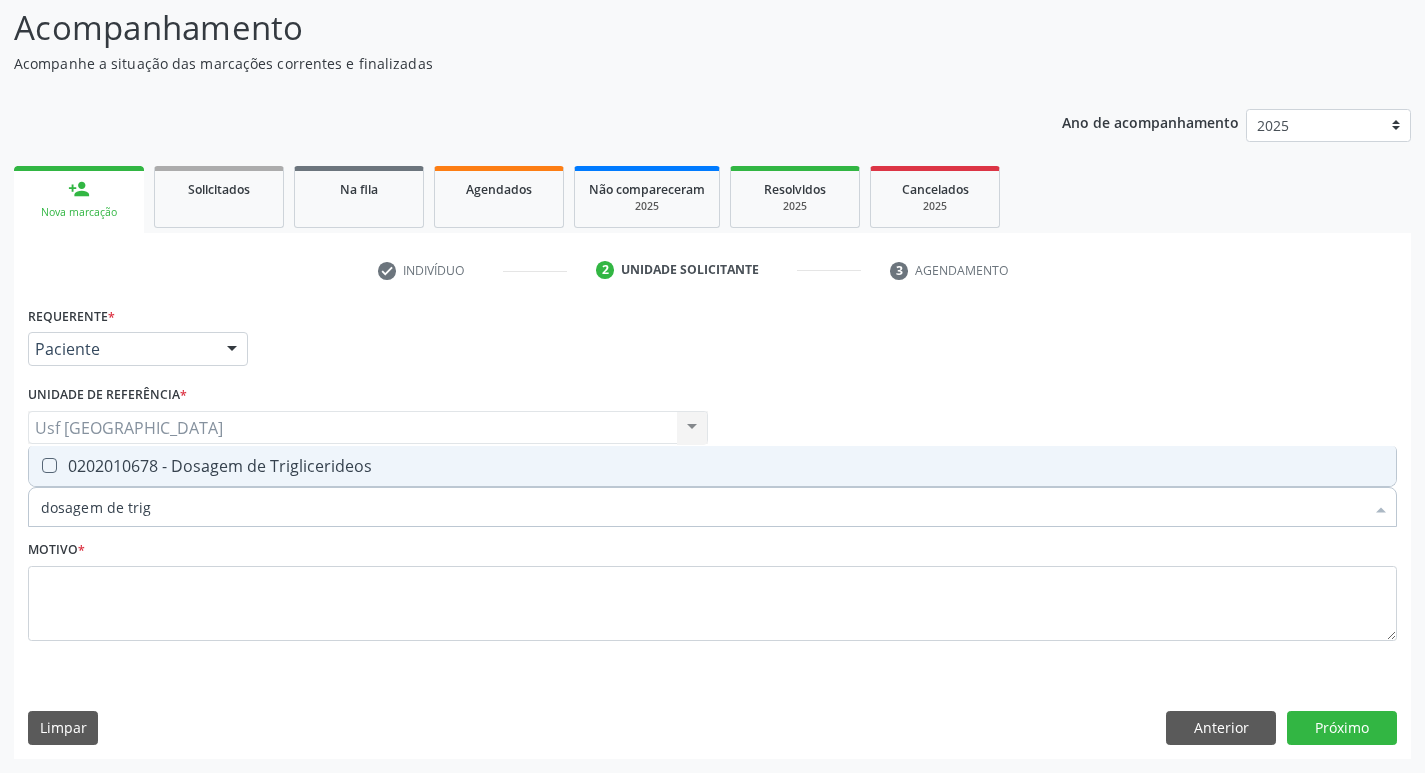 click at bounding box center (49, 465) 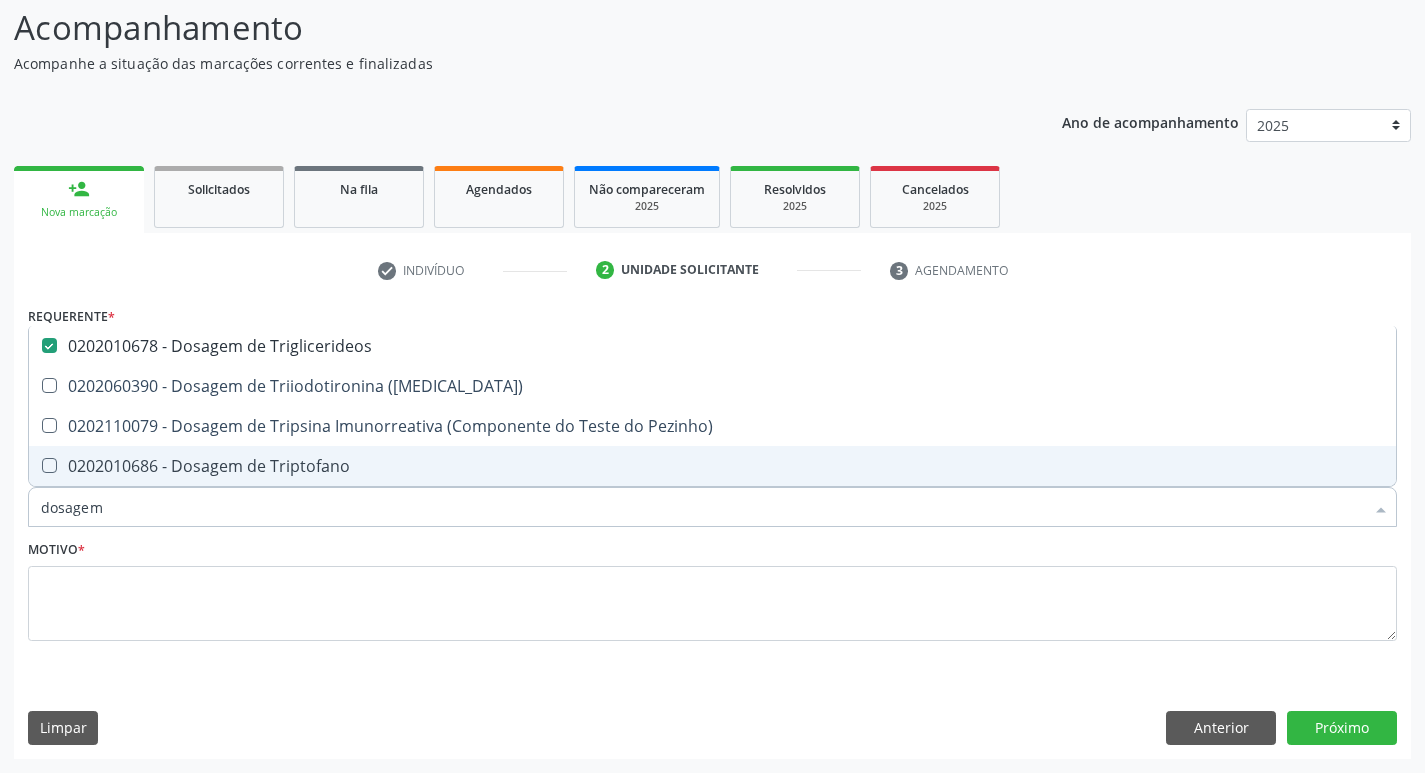 type on "dosagem" 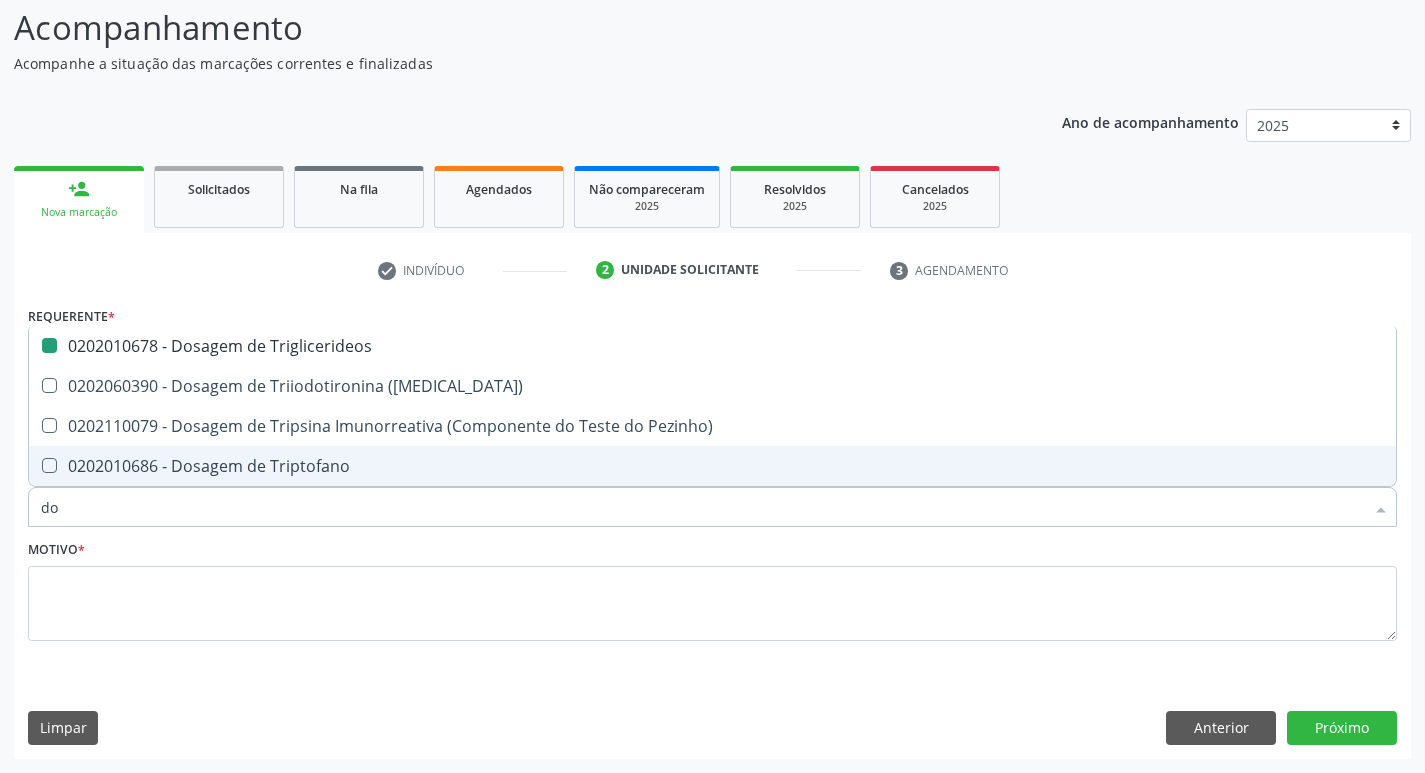 type on "d" 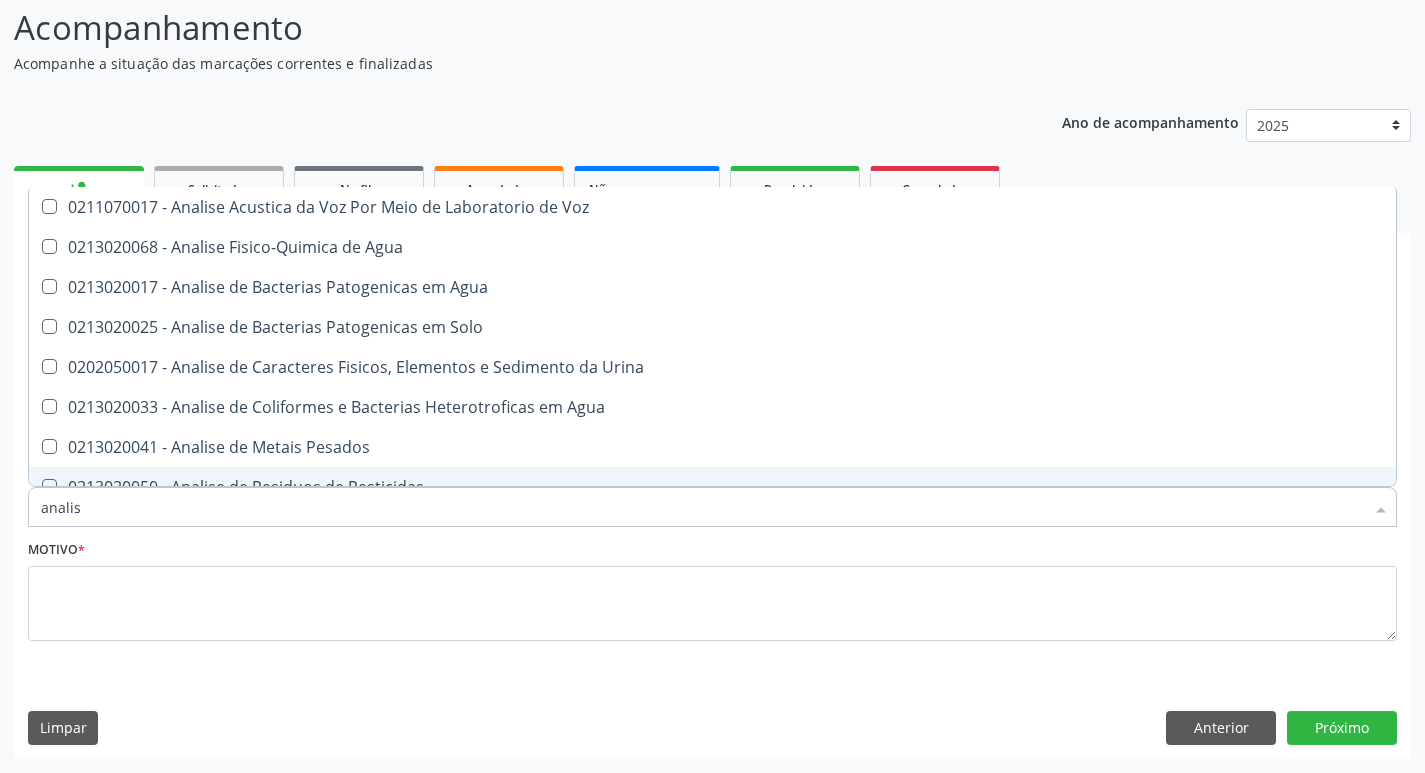 type on "analise" 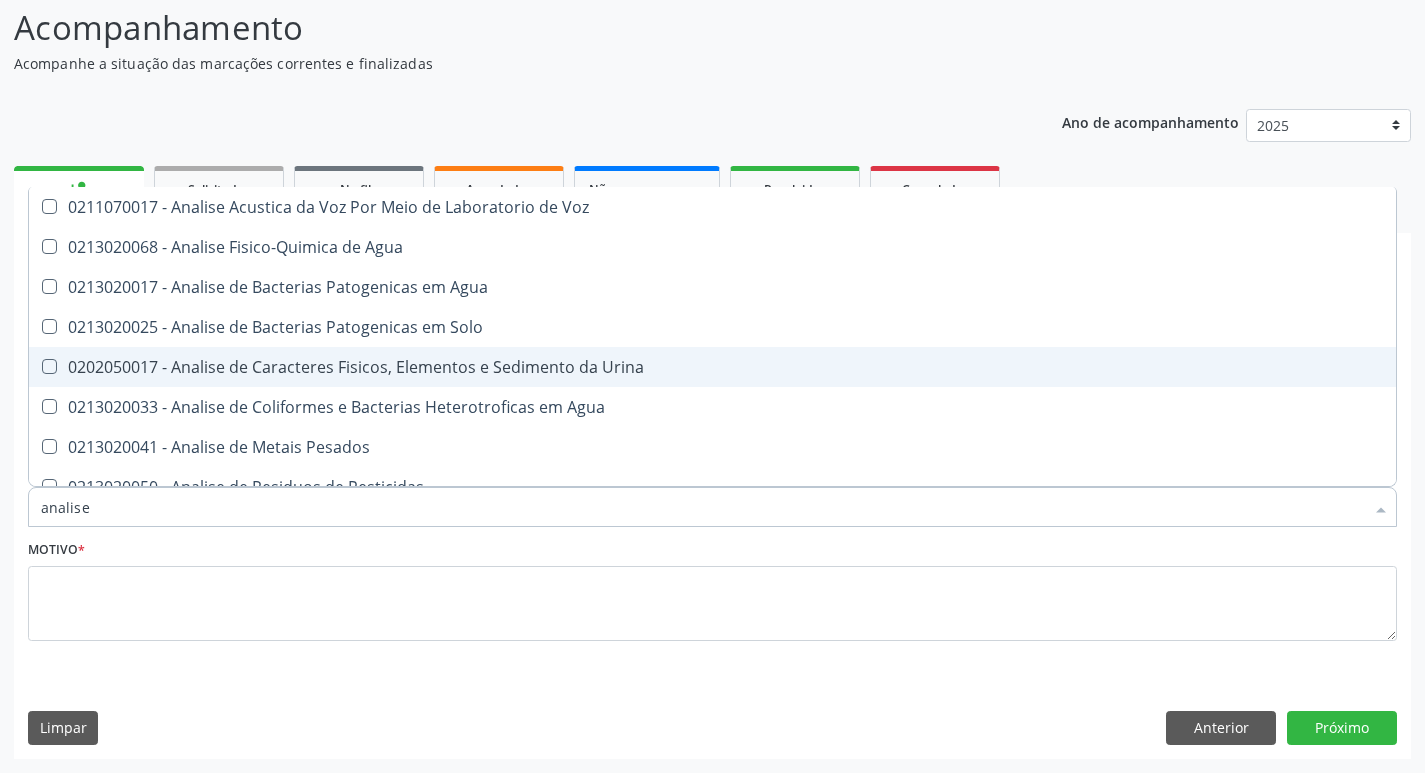 click at bounding box center (49, 366) 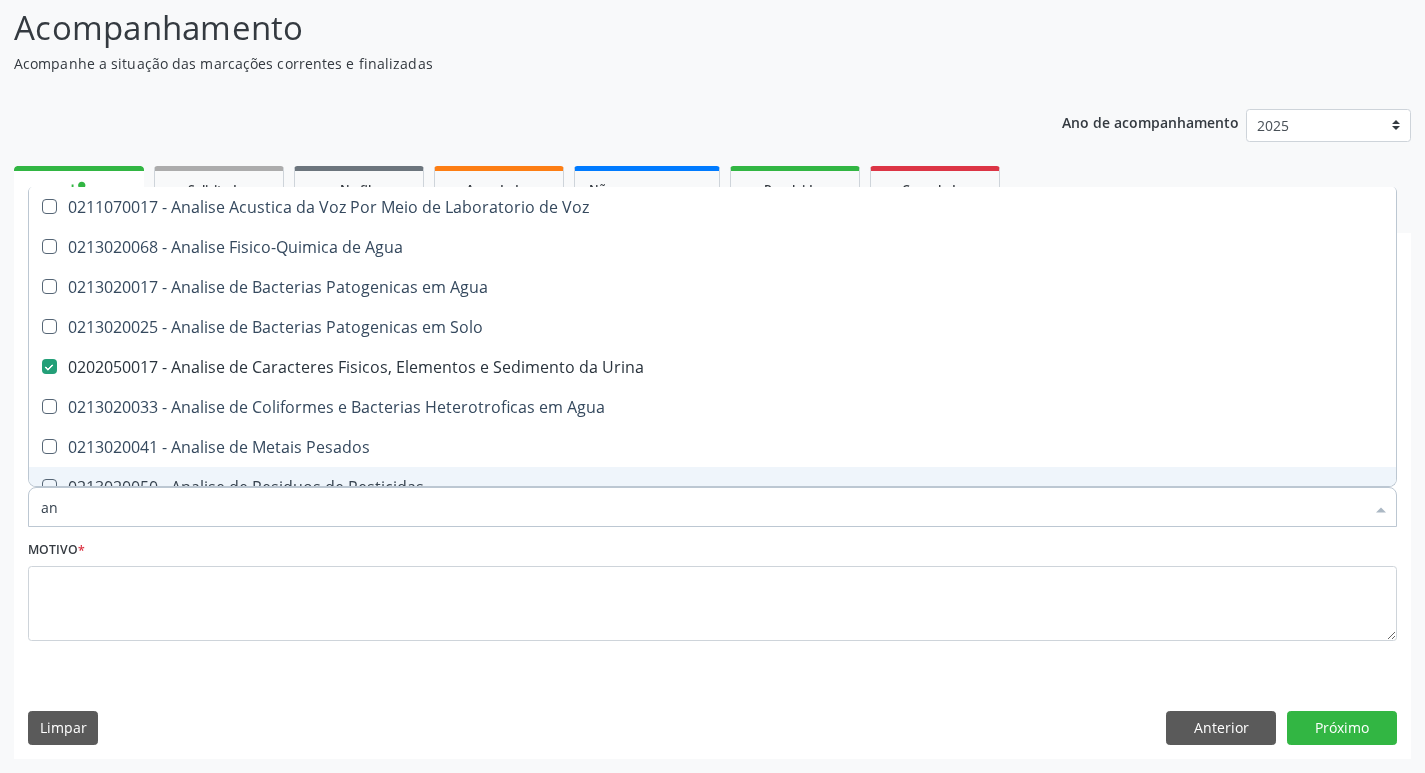 type on "a" 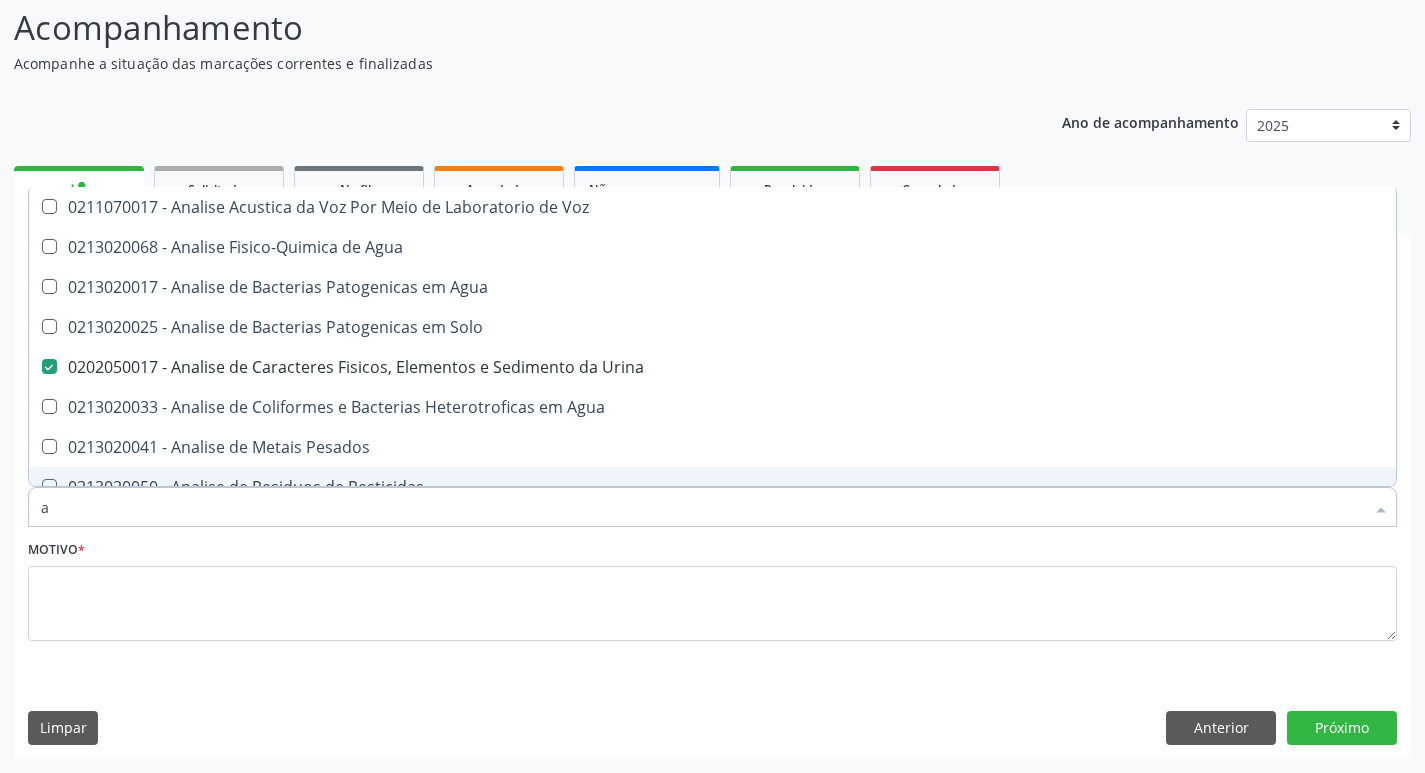 type 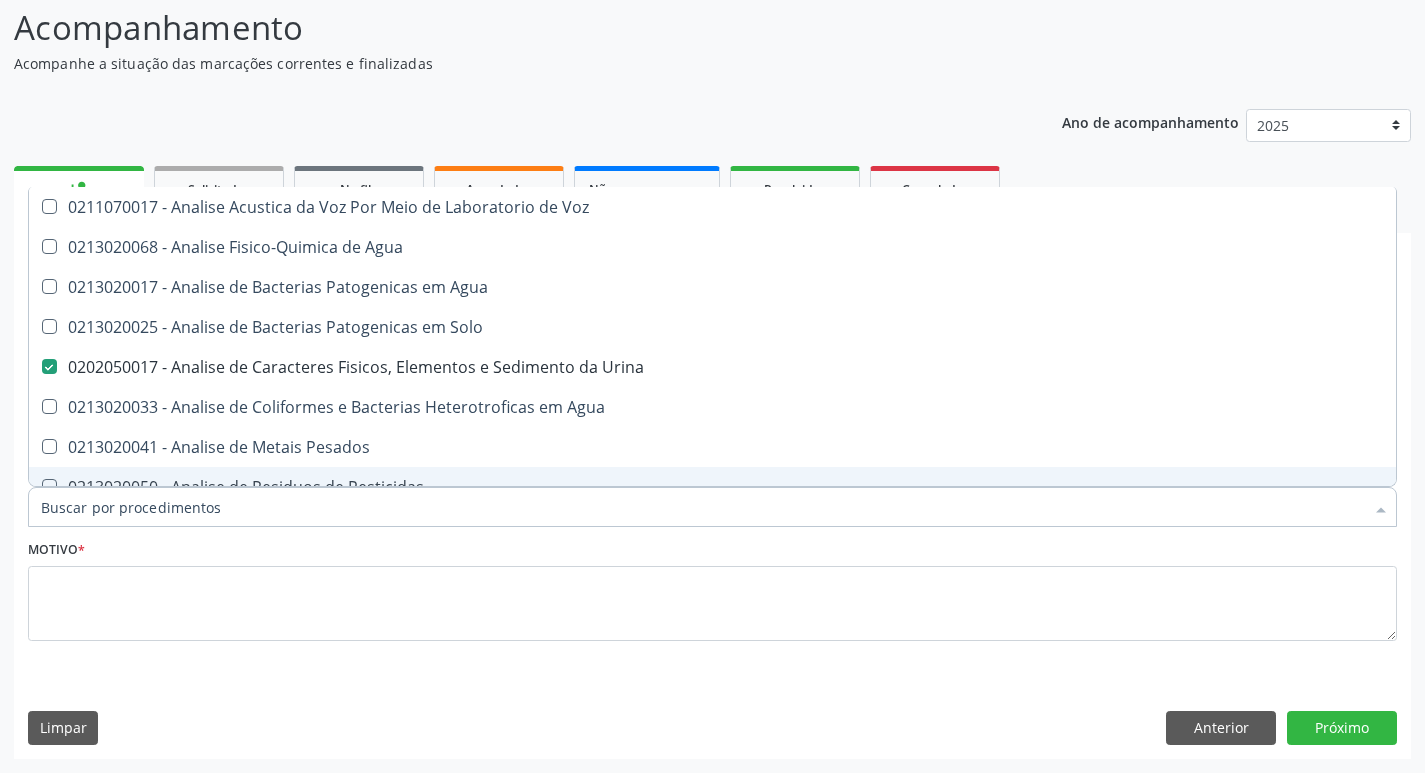 checkbox on "false" 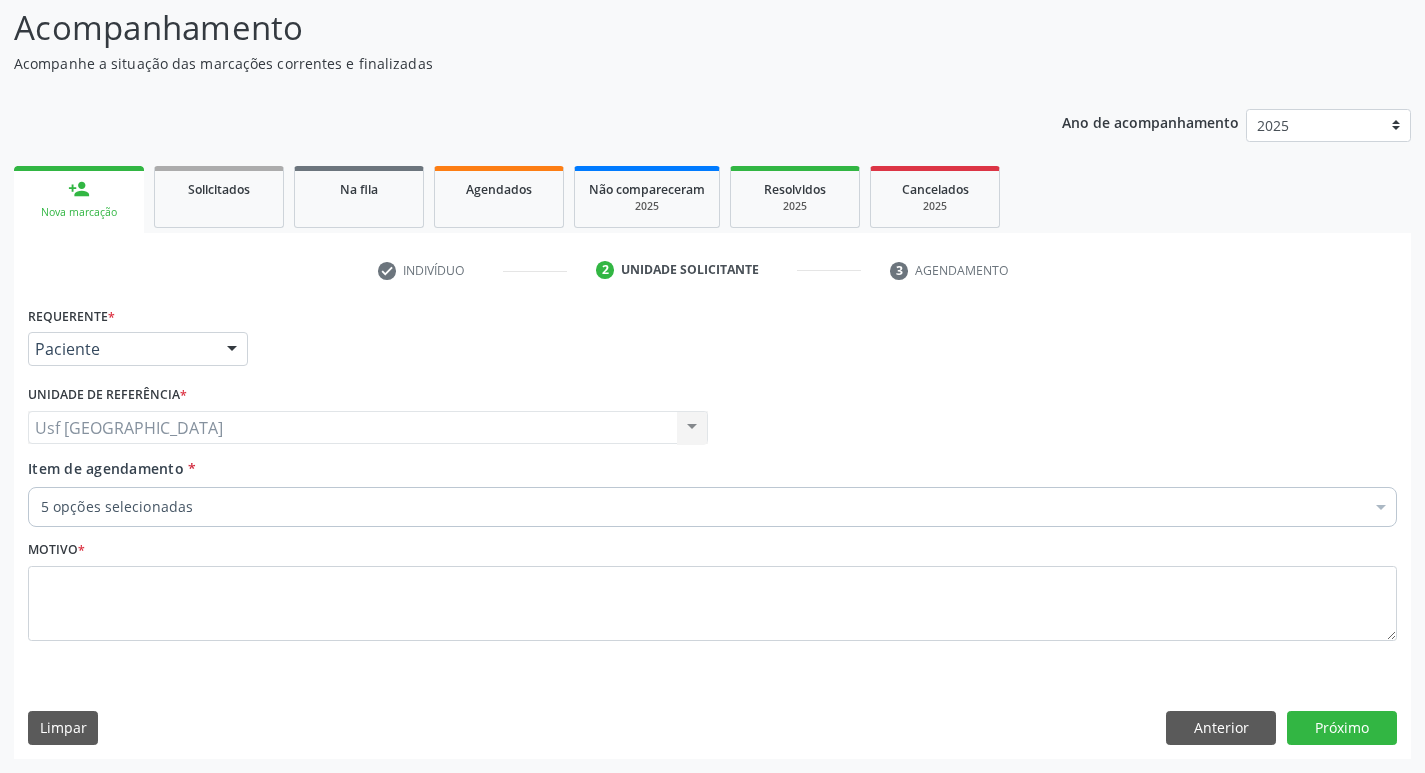 checkbox on "true" 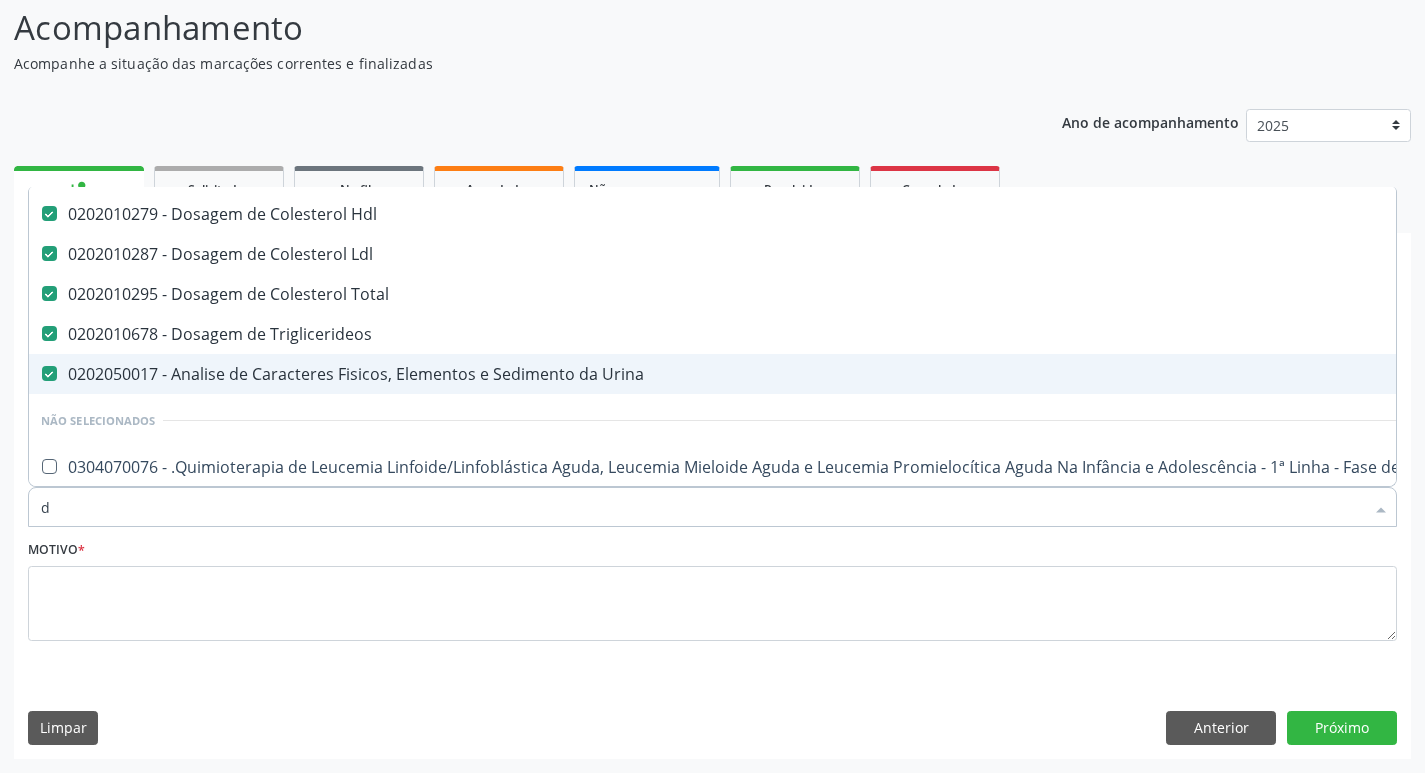 scroll, scrollTop: 46, scrollLeft: 0, axis: vertical 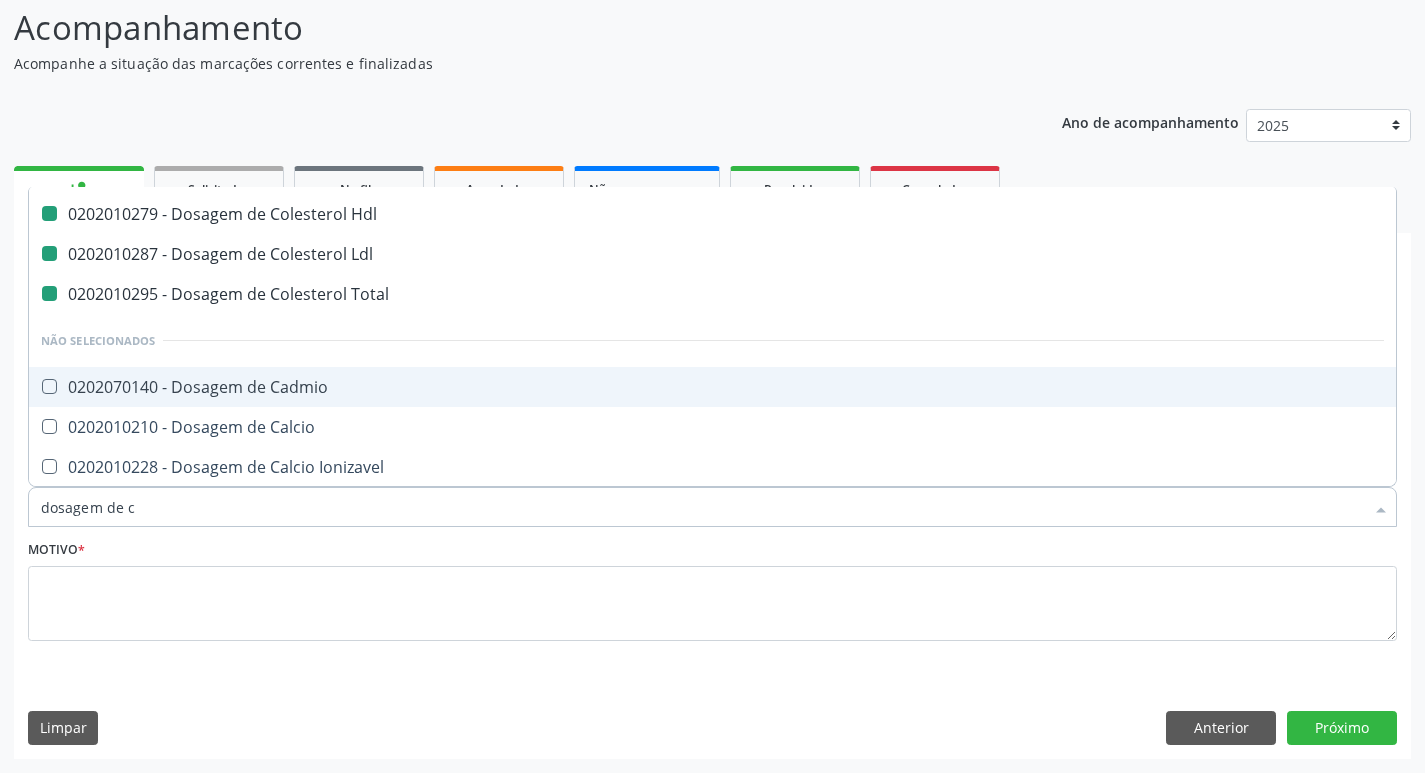 type on "dosagem de cr" 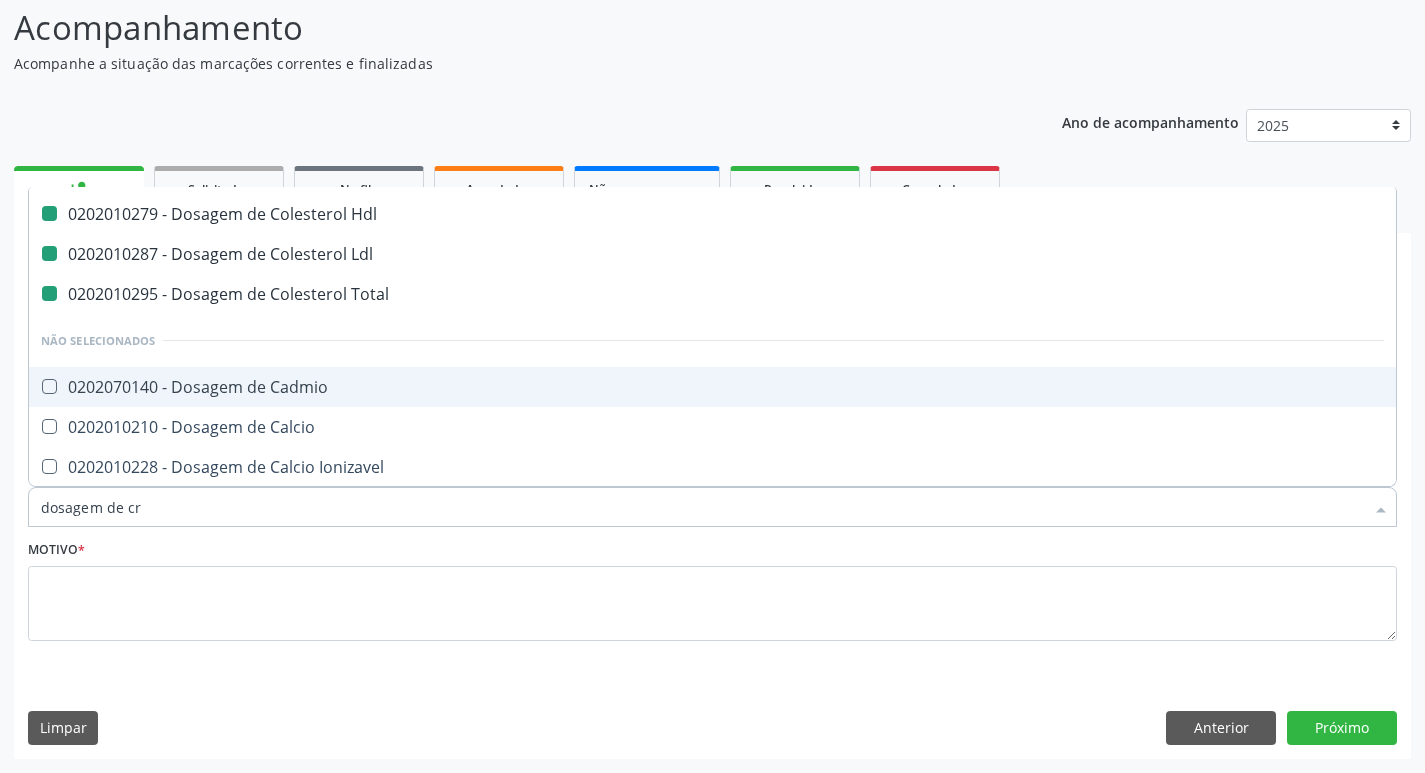 scroll, scrollTop: 0, scrollLeft: 0, axis: both 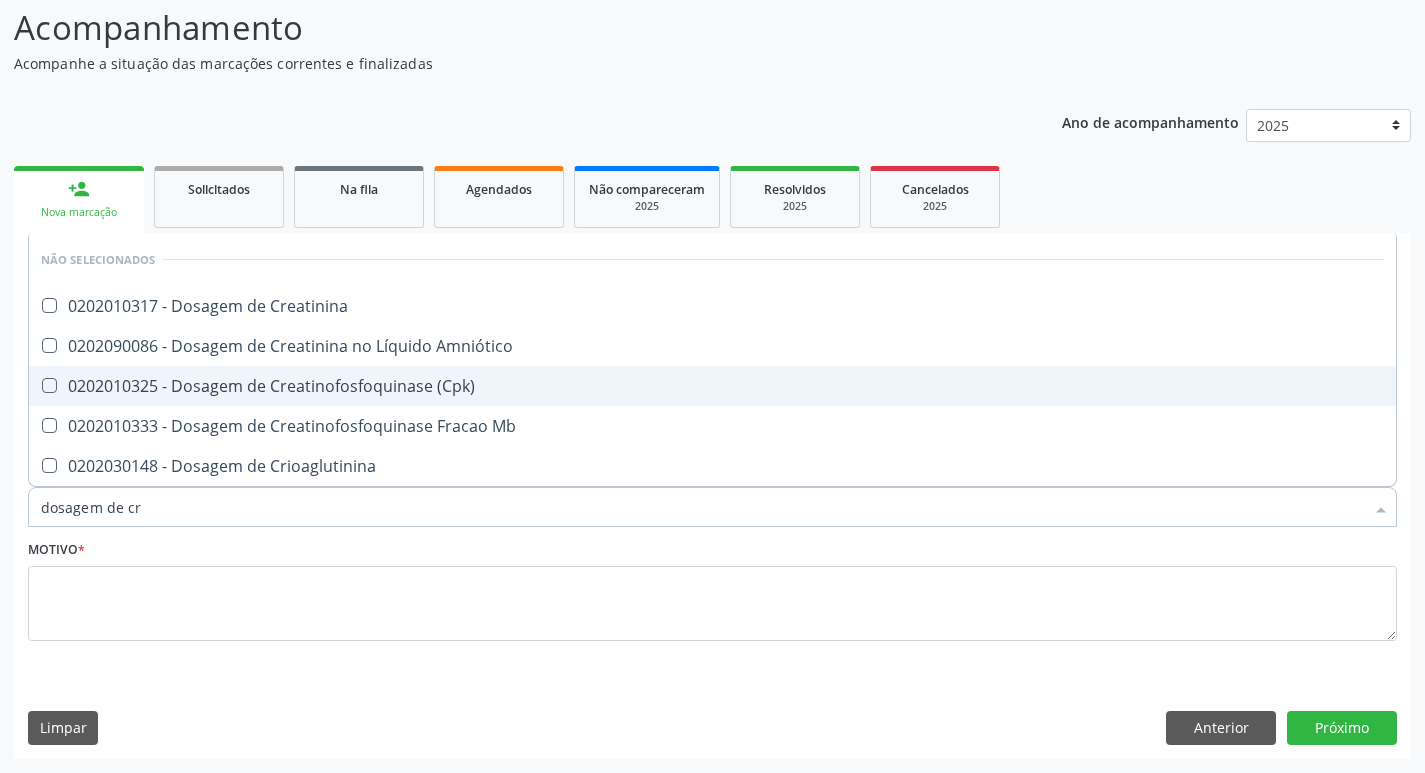 type on "dosagem de cre" 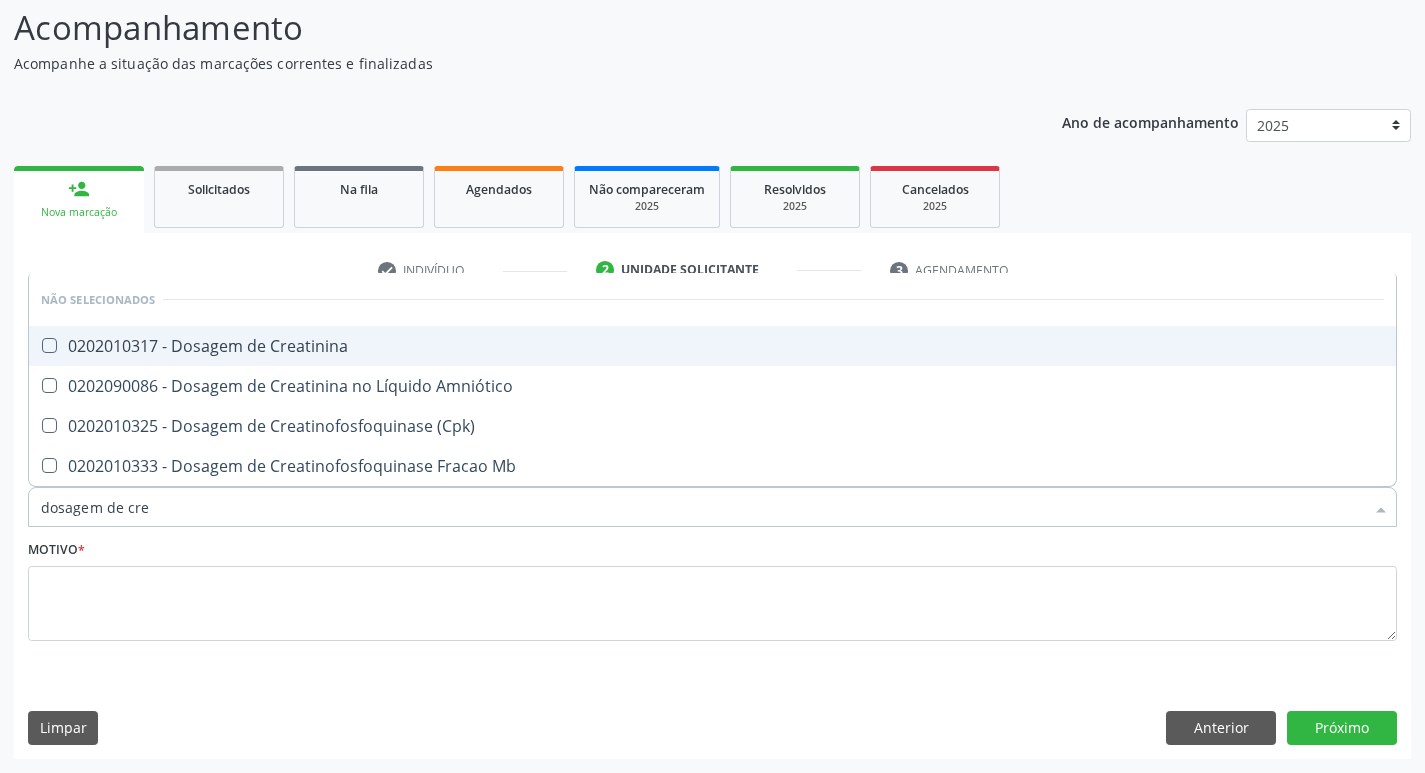 click on "0202010317 - Dosagem de Creatinina" at bounding box center (712, 346) 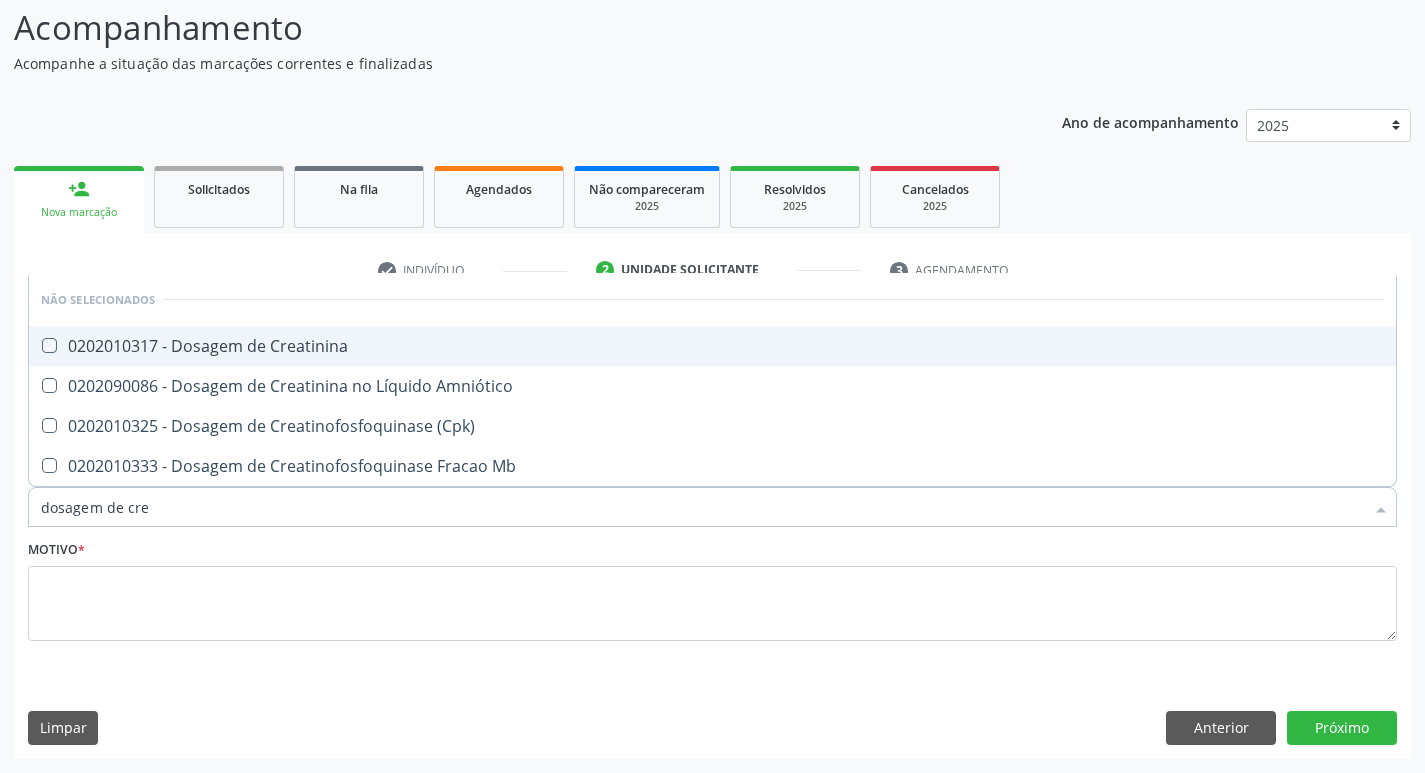 checkbox on "true" 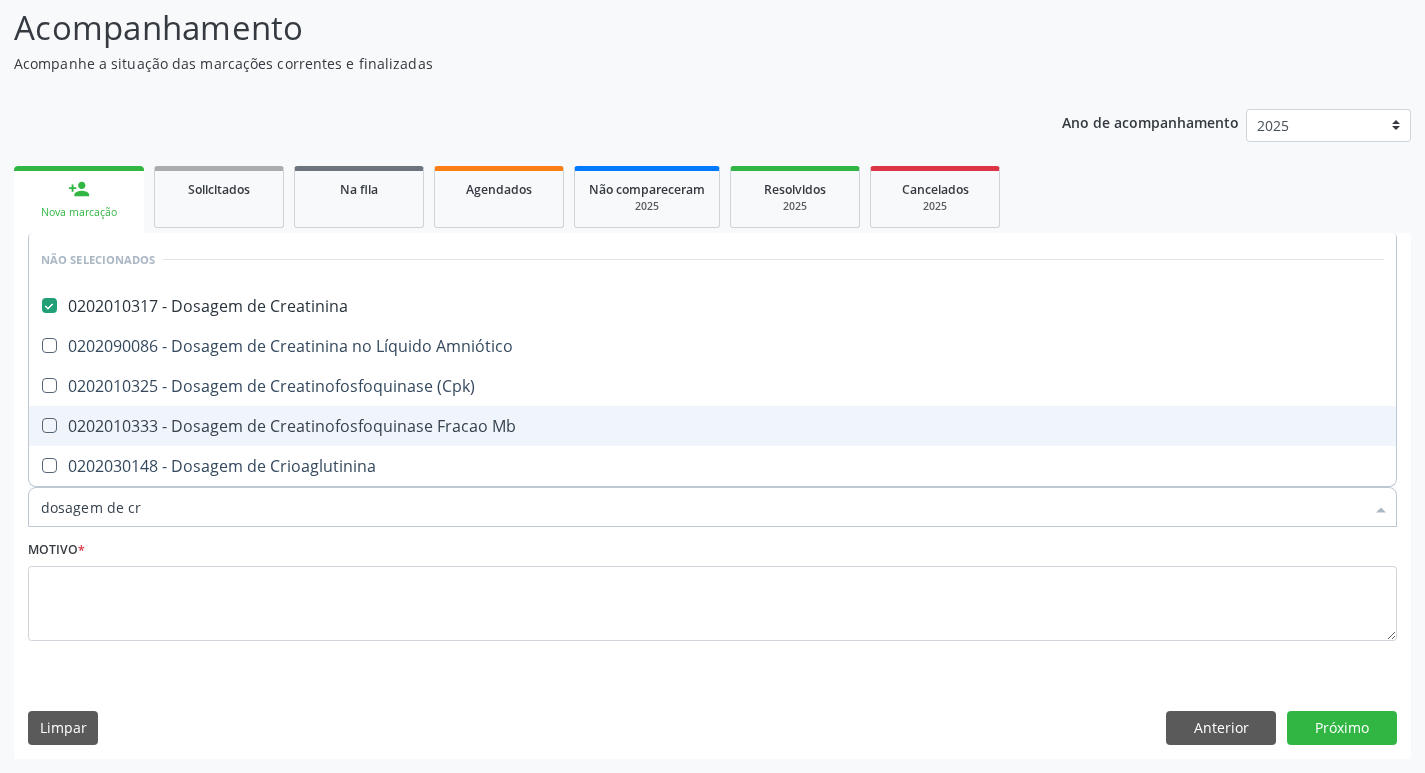 type on "dosagem de c" 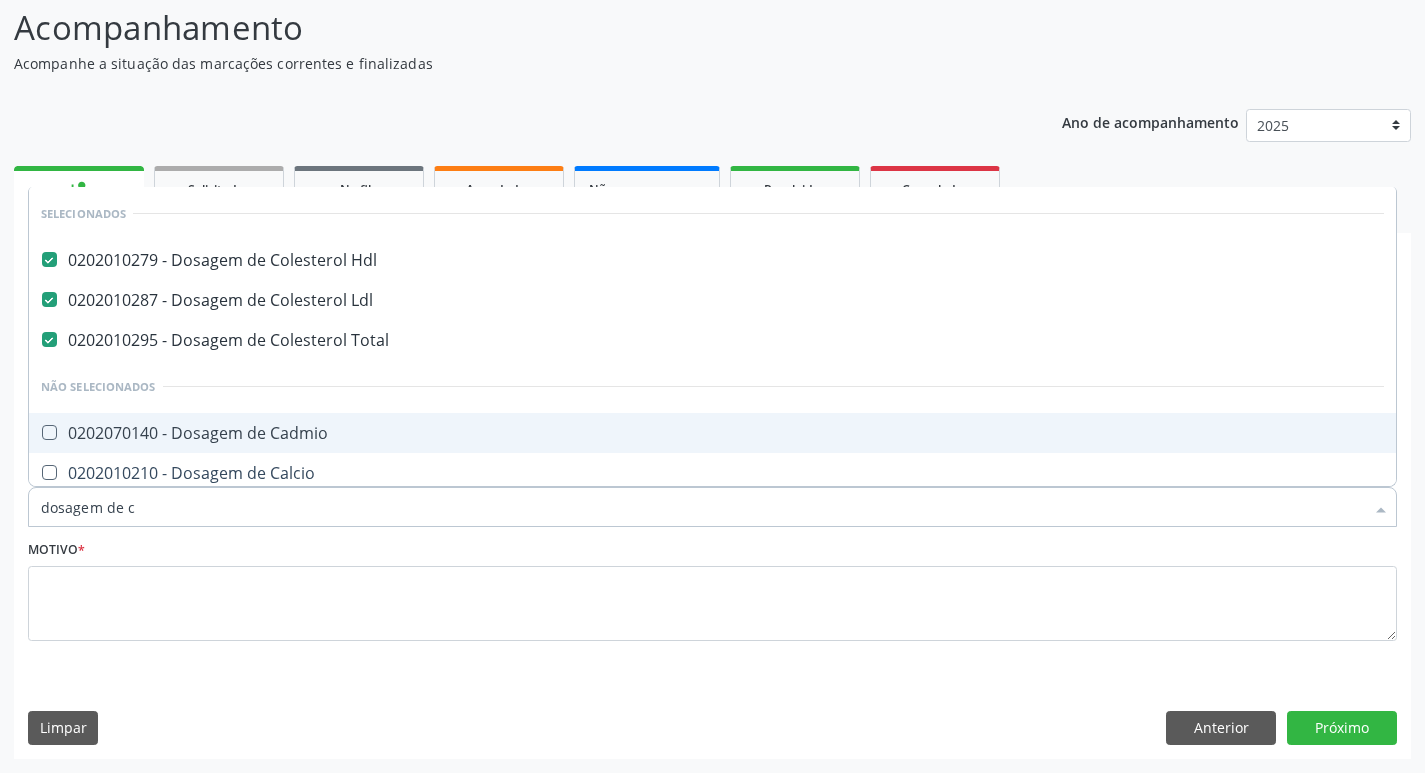 type on "dosagem de" 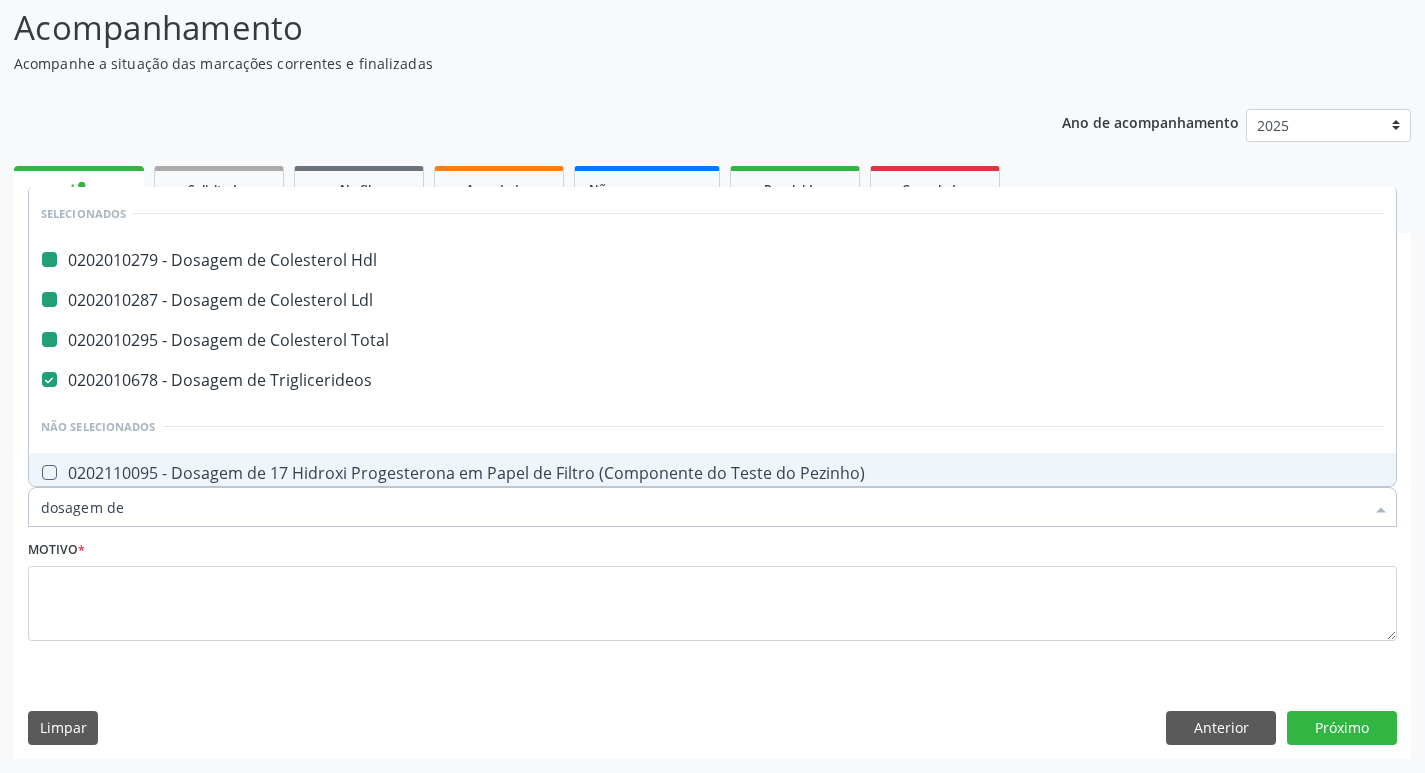 type on "dosagem de g" 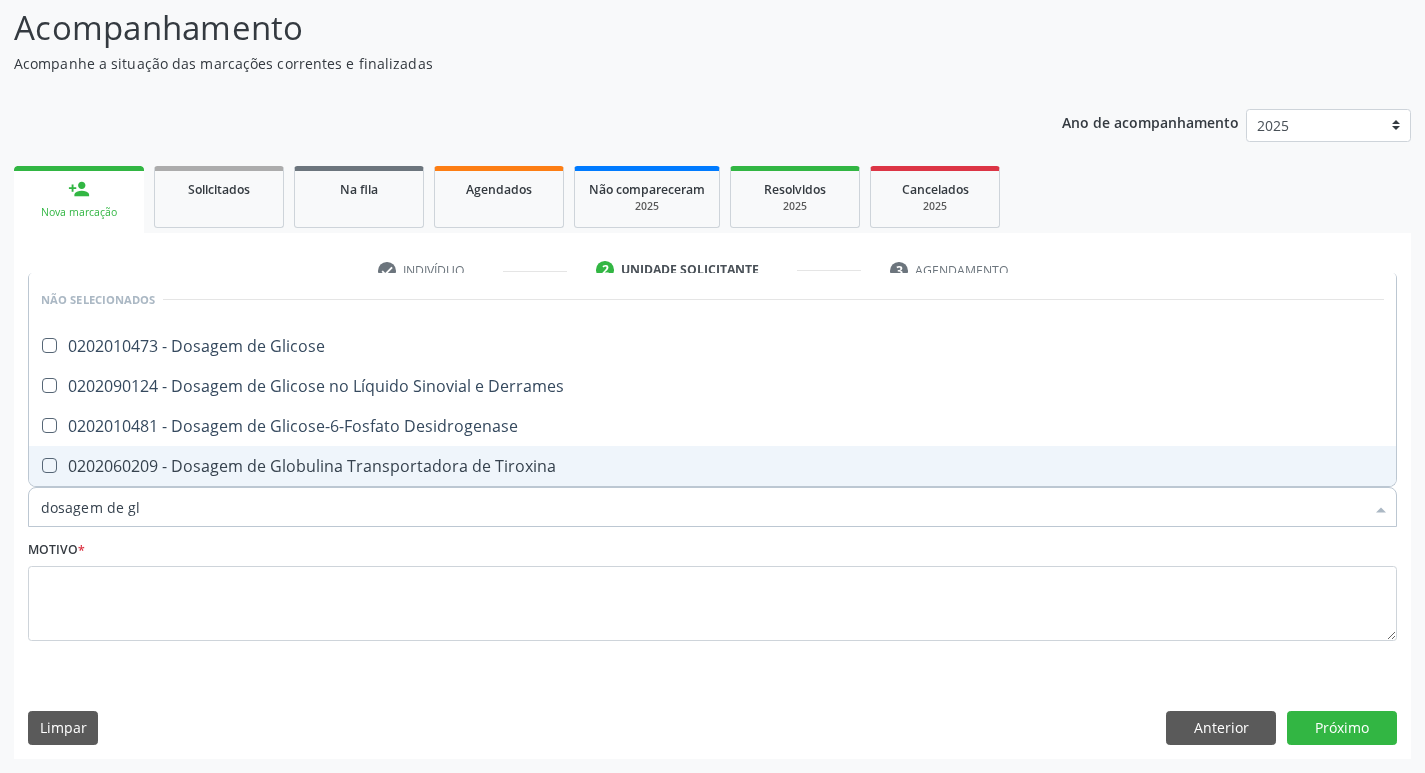 type on "dosagem de gli" 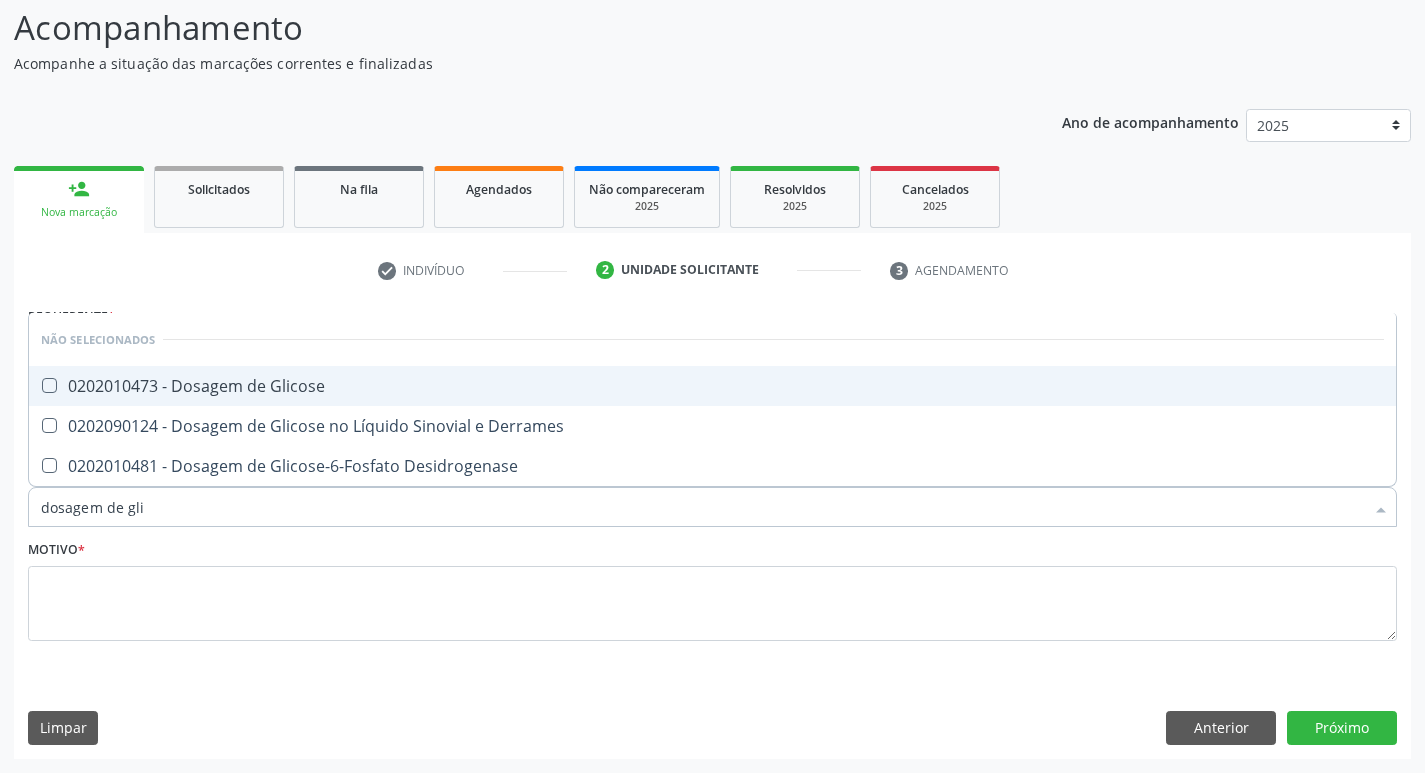 click at bounding box center [49, 385] 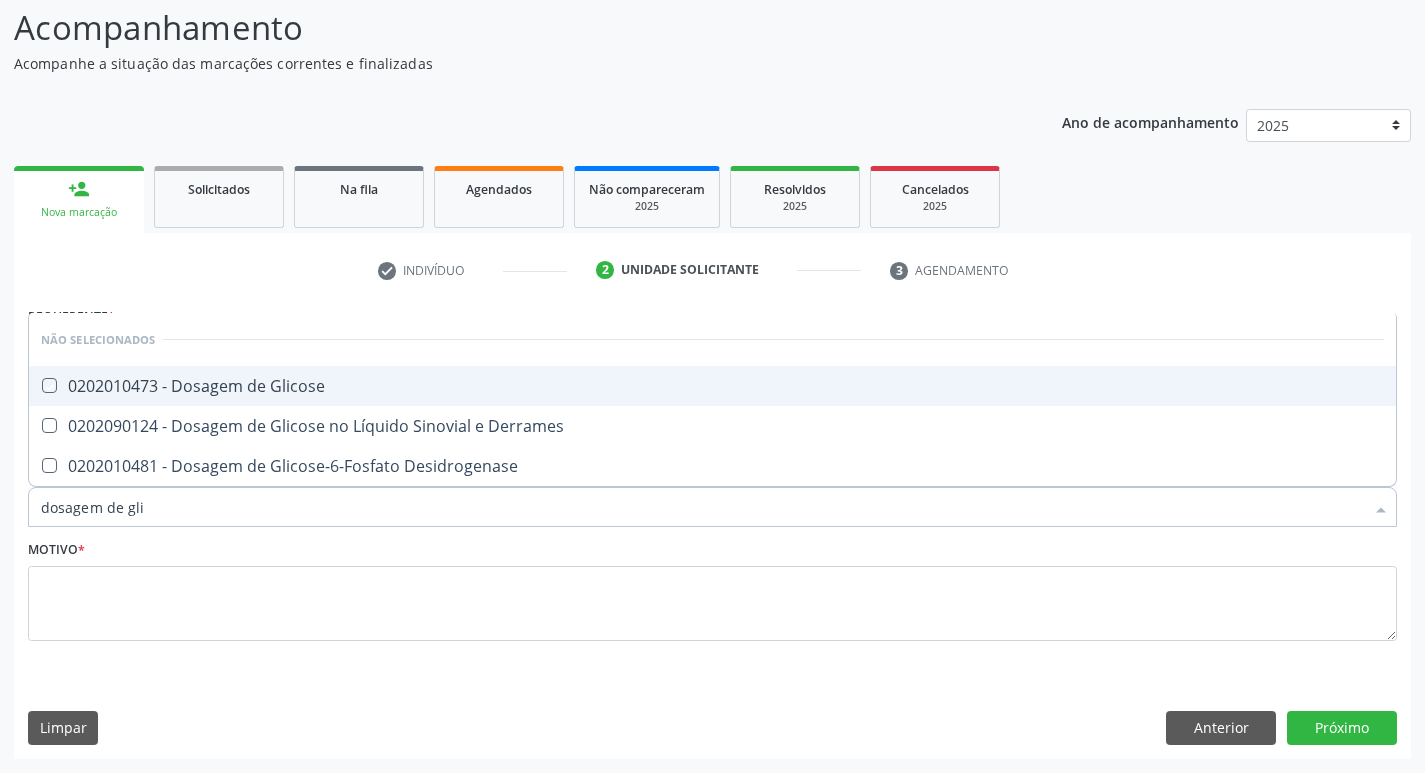 click at bounding box center [35, 385] 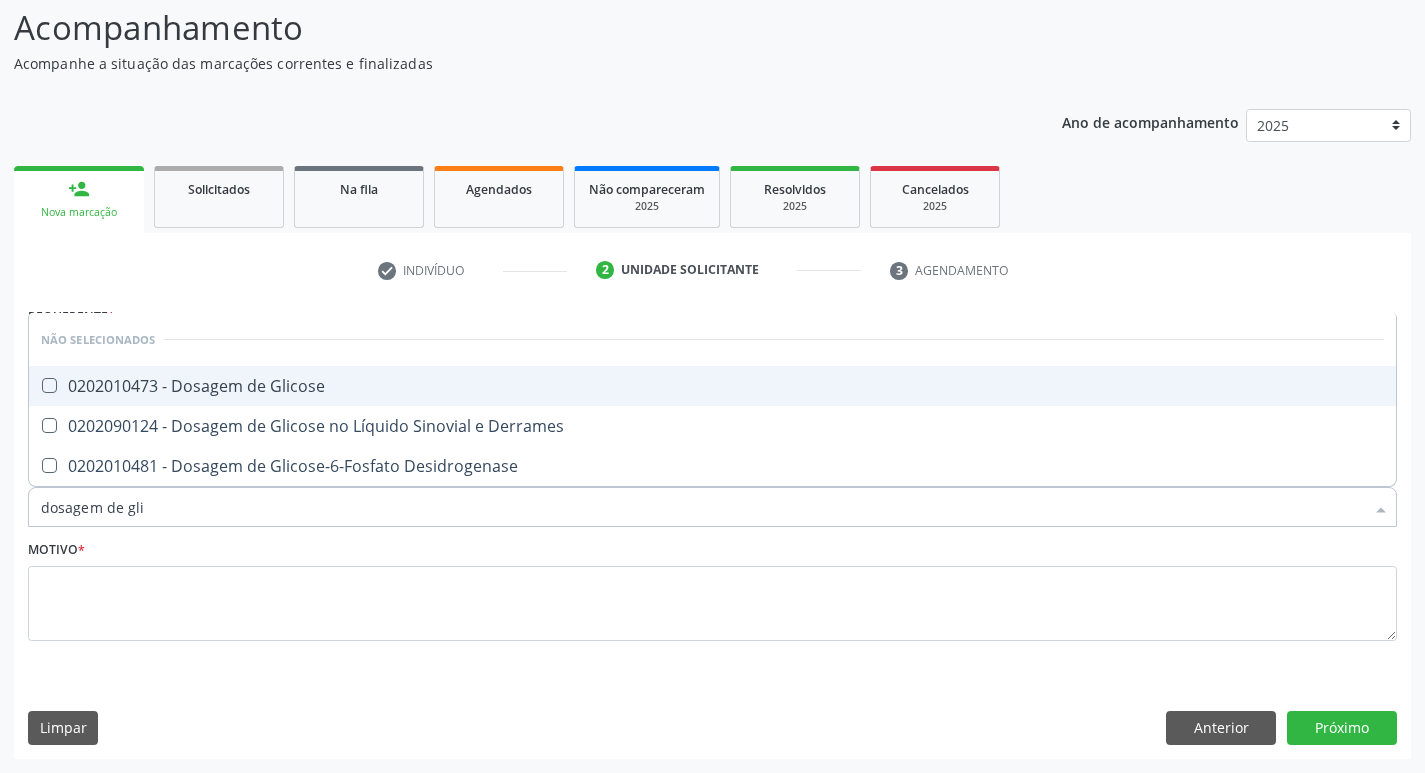 checkbox on "true" 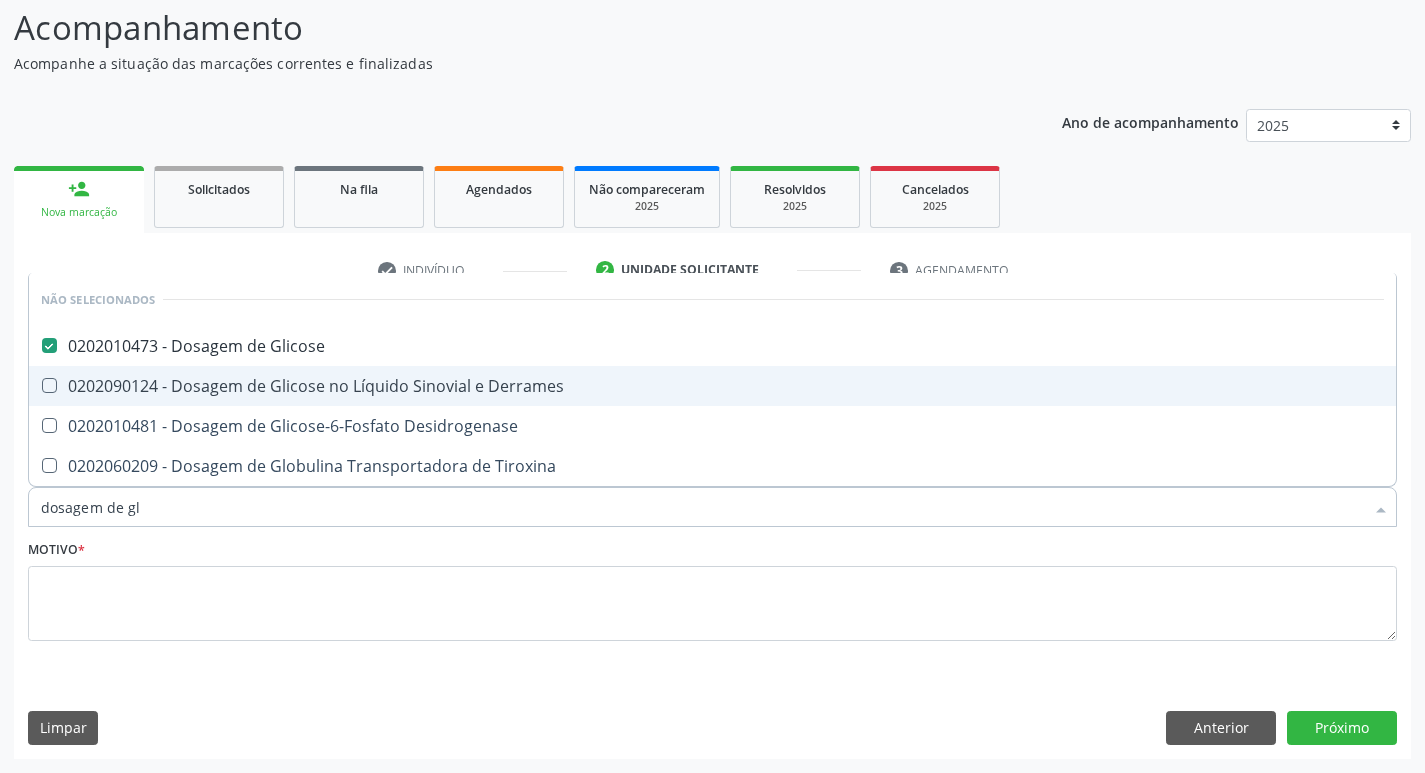 type on "dosagem de g" 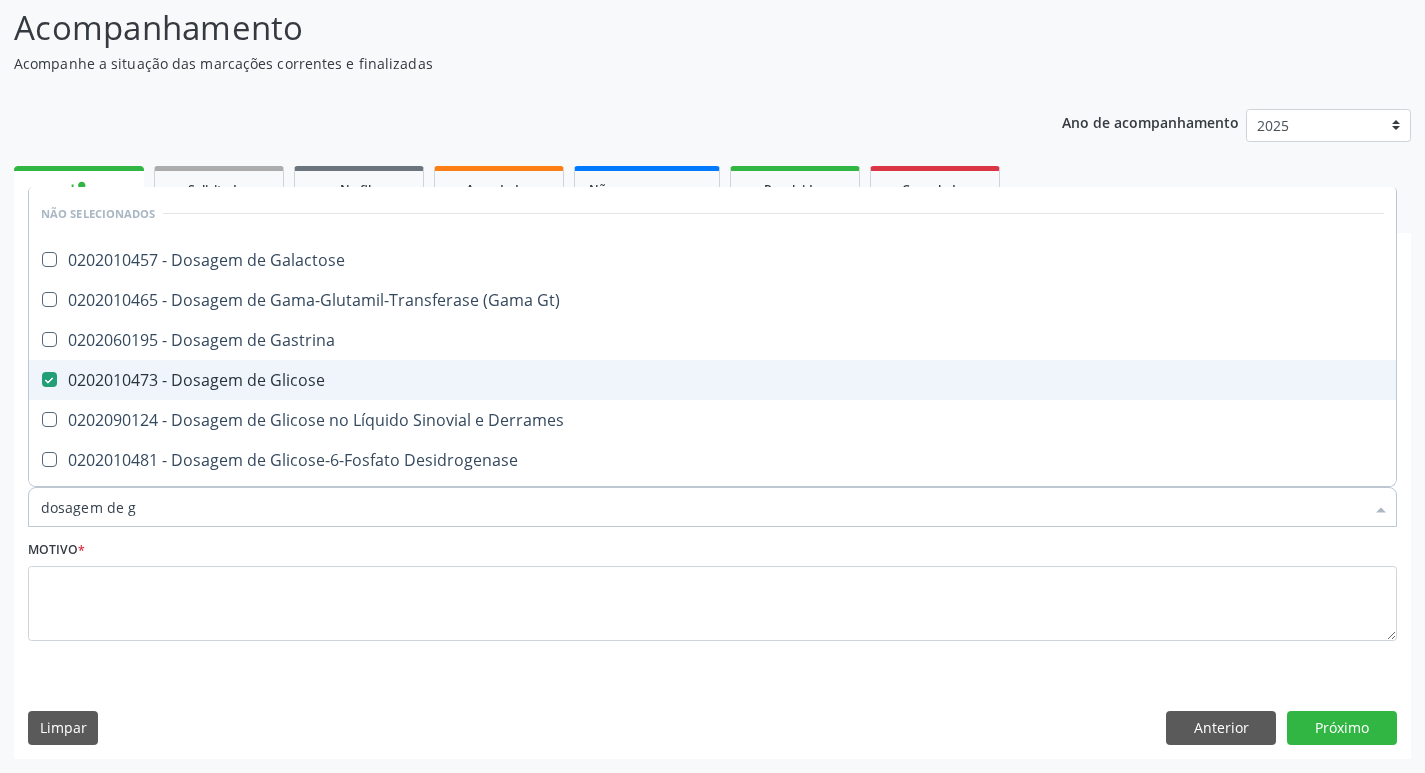 type on "dosagem de" 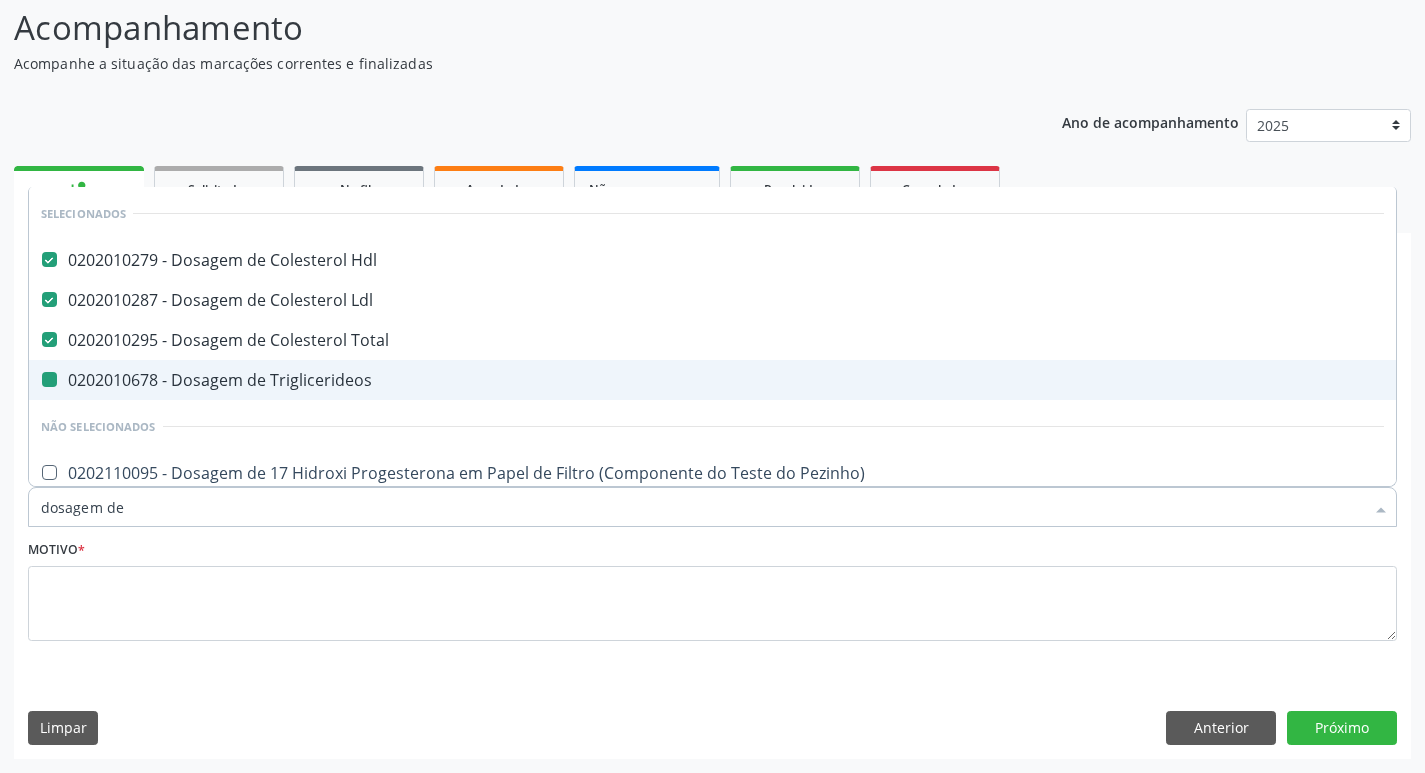 type on "dosagem de h" 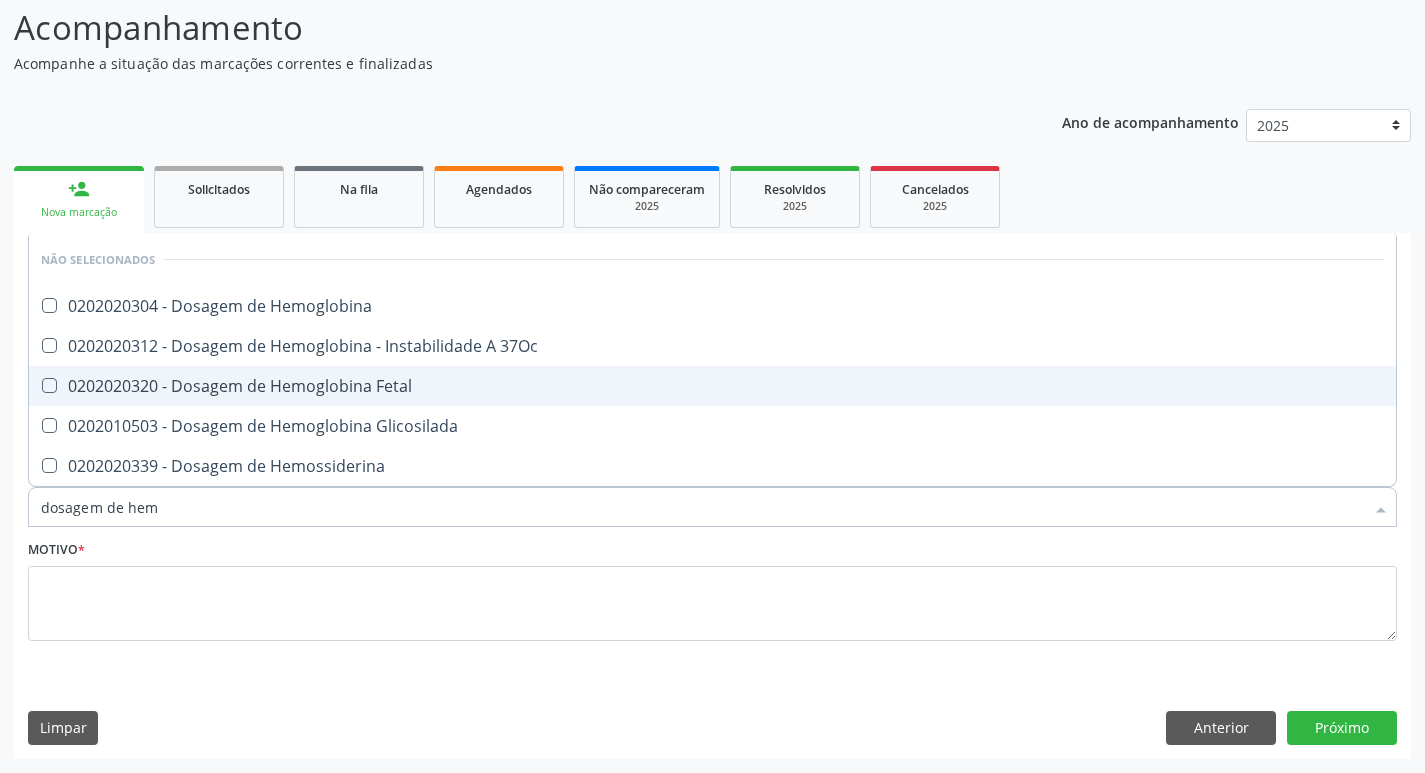 type on "dosagem de hemo" 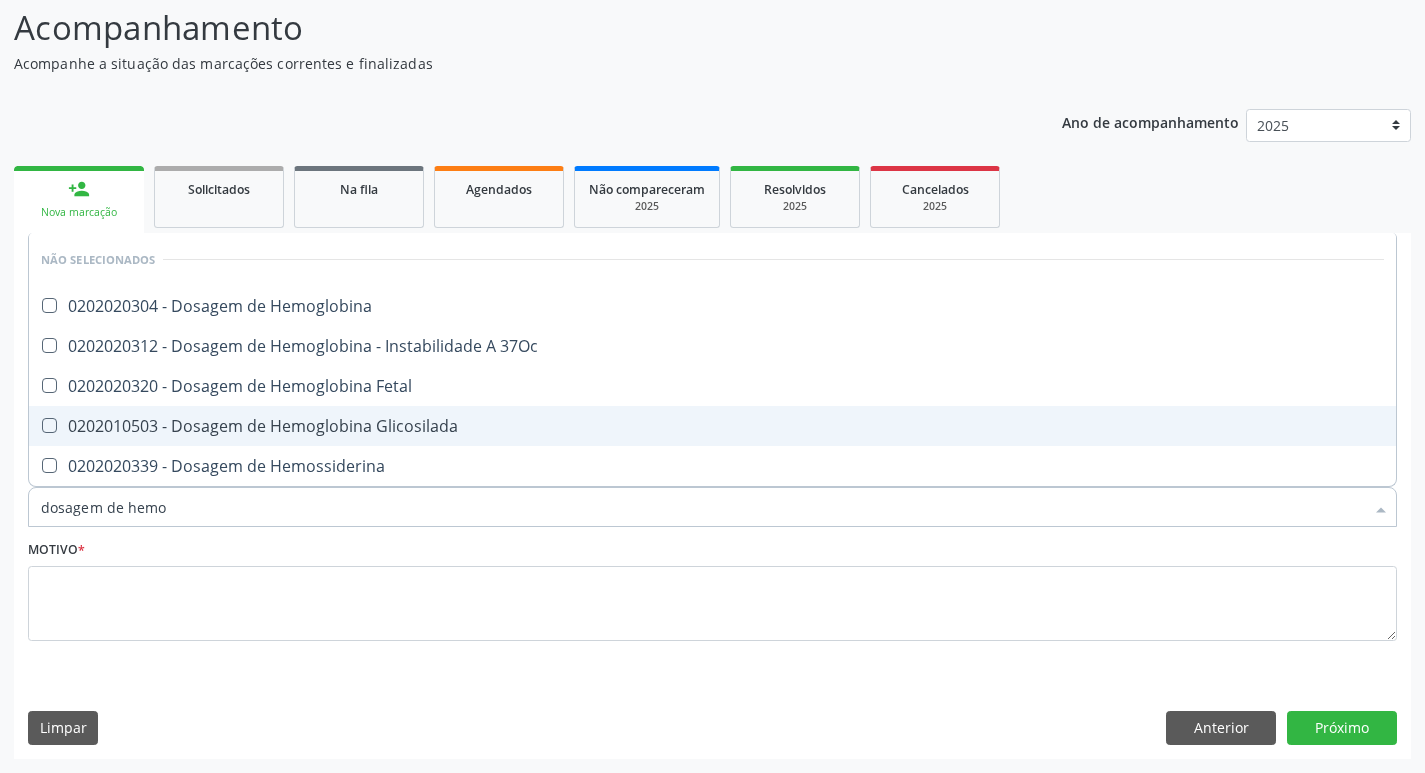 click at bounding box center (49, 425) 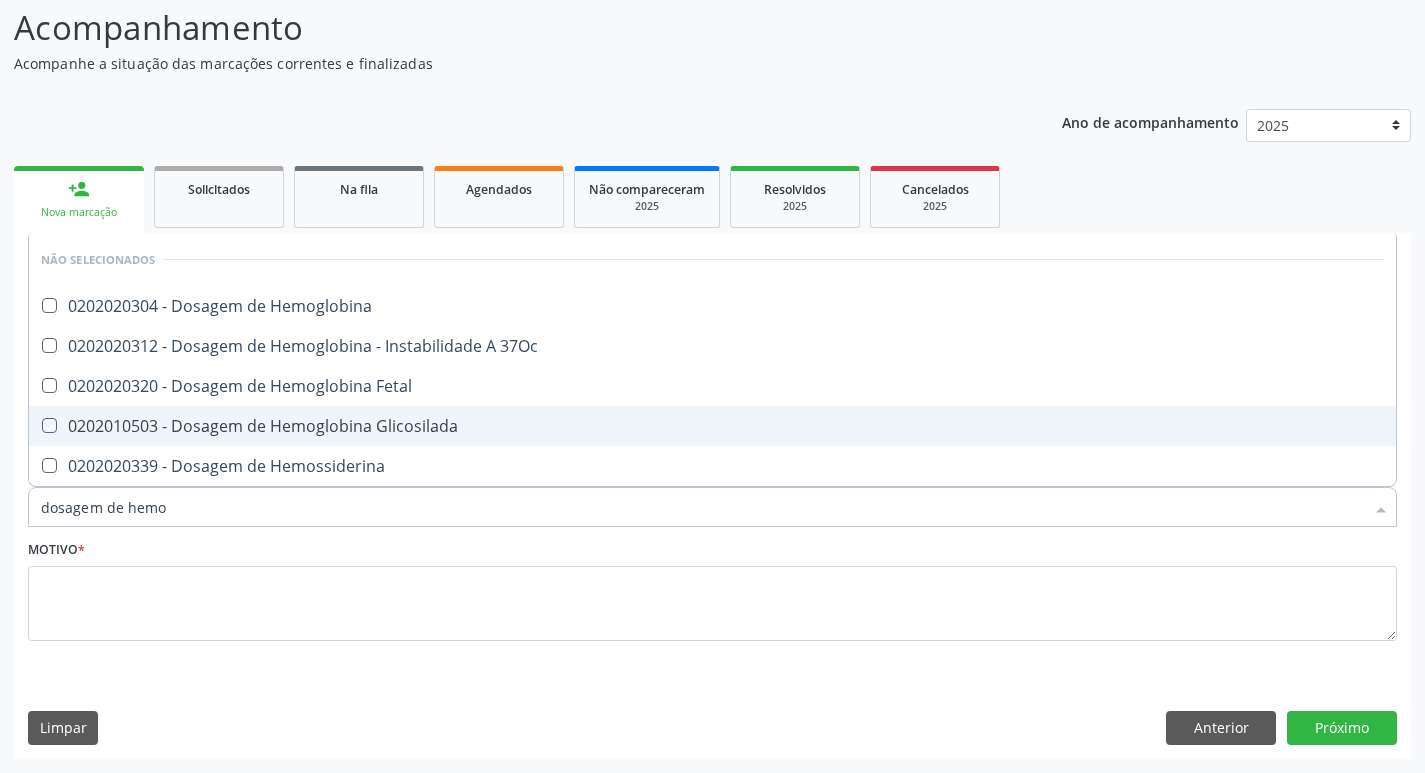 click at bounding box center [35, 425] 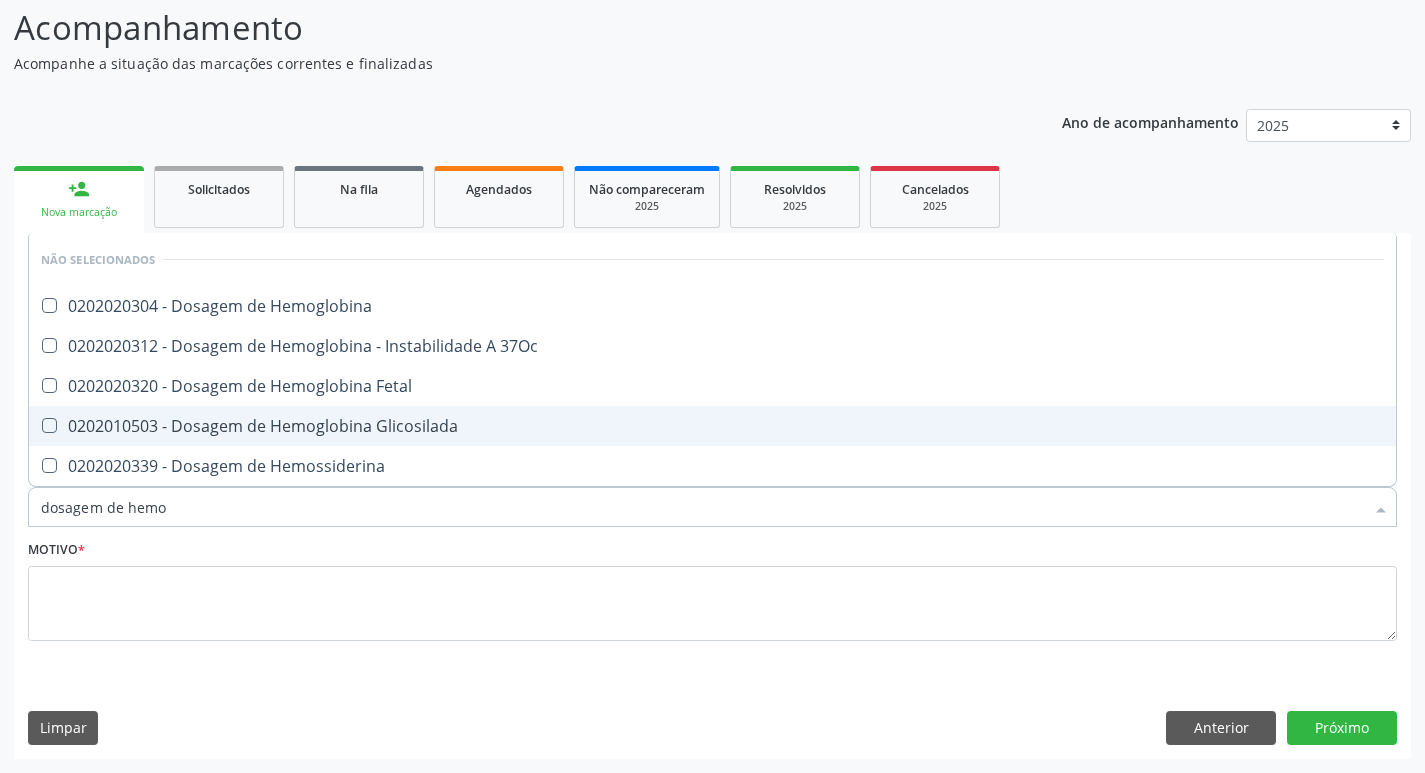 checkbox on "true" 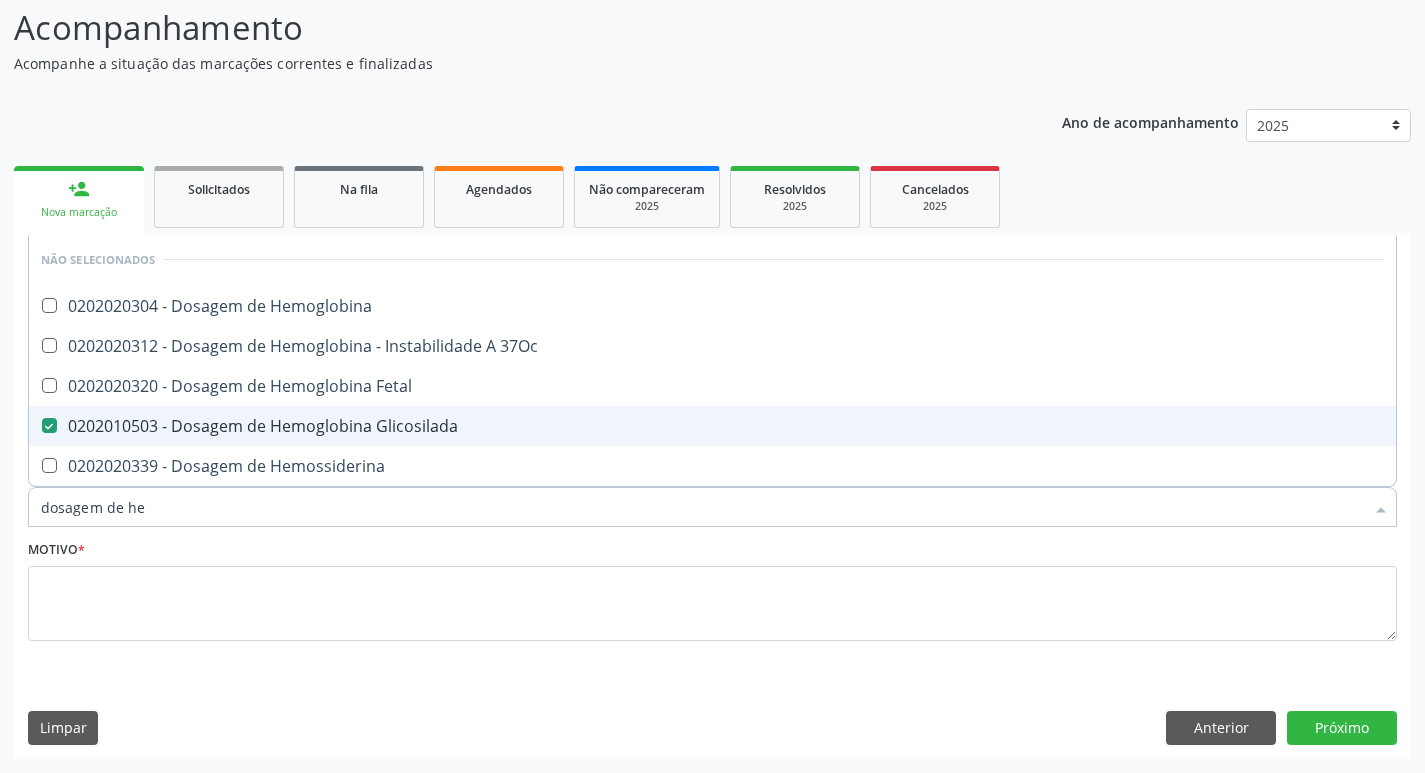 type on "dosagem de h" 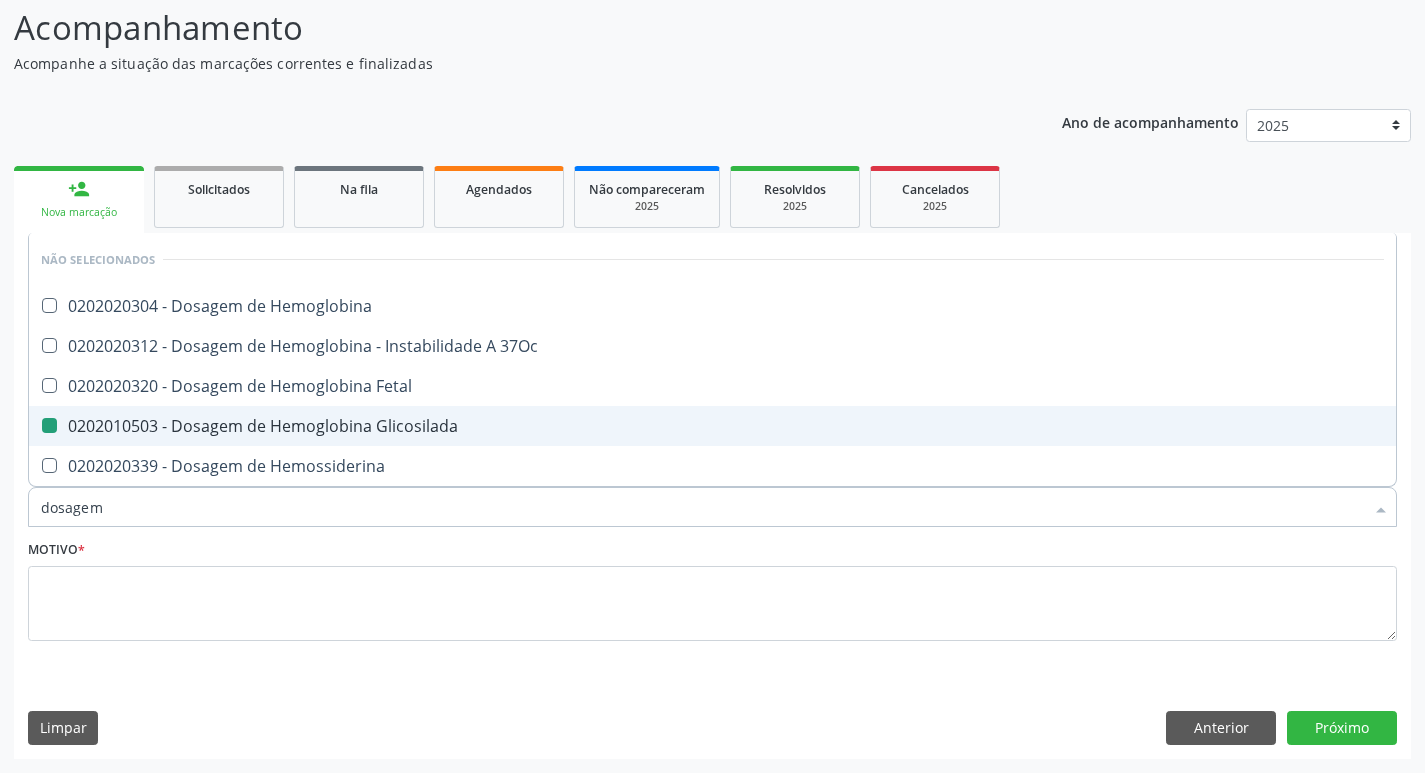 type on "dosage" 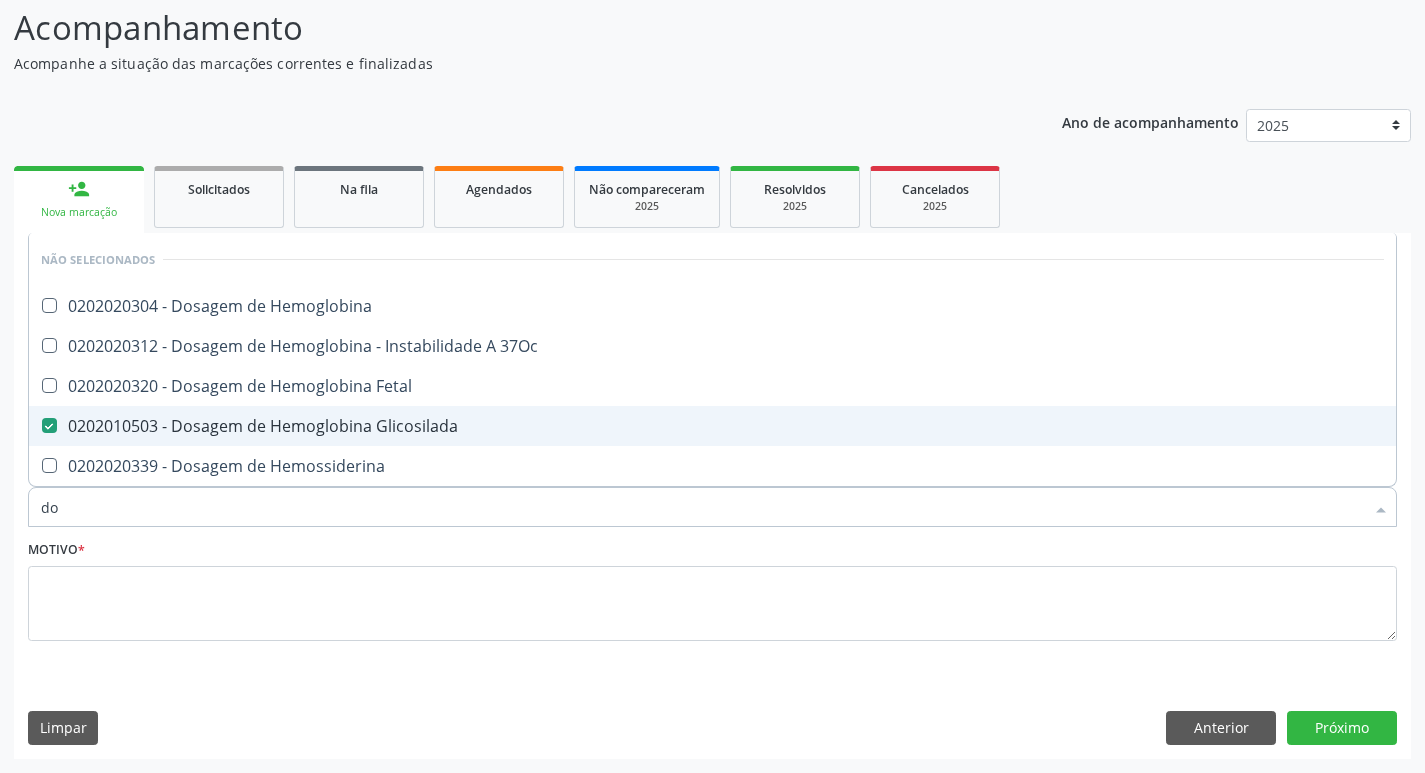 type on "d" 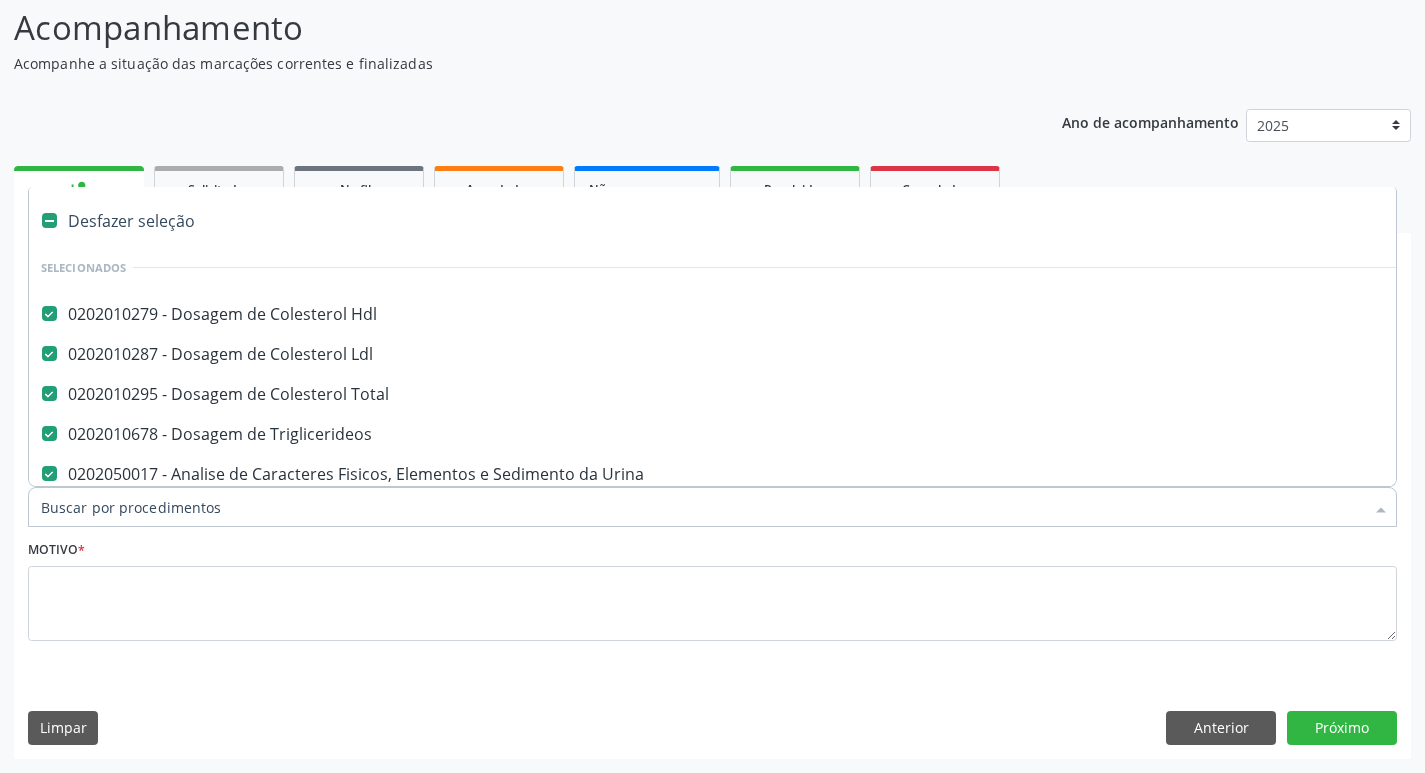 scroll, scrollTop: 74, scrollLeft: 0, axis: vertical 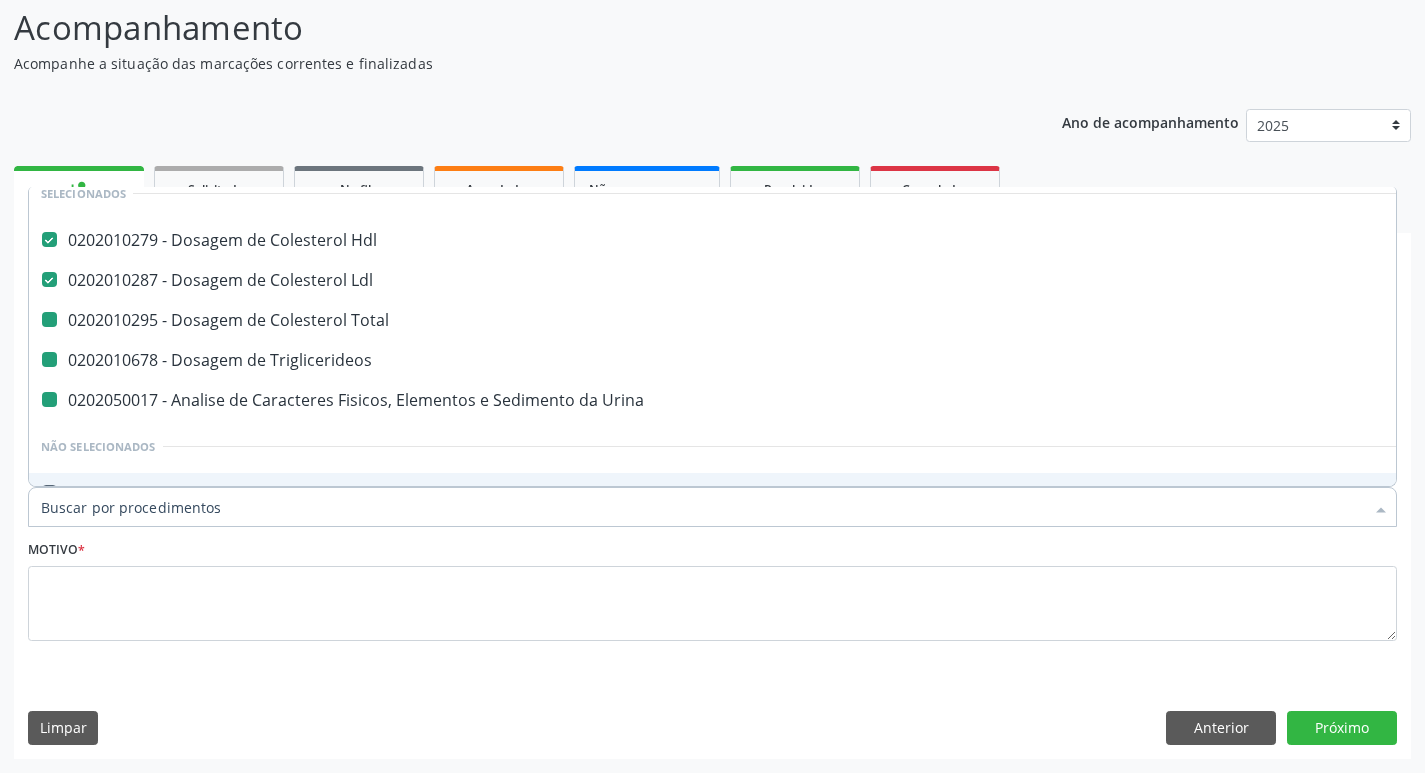 type on "h" 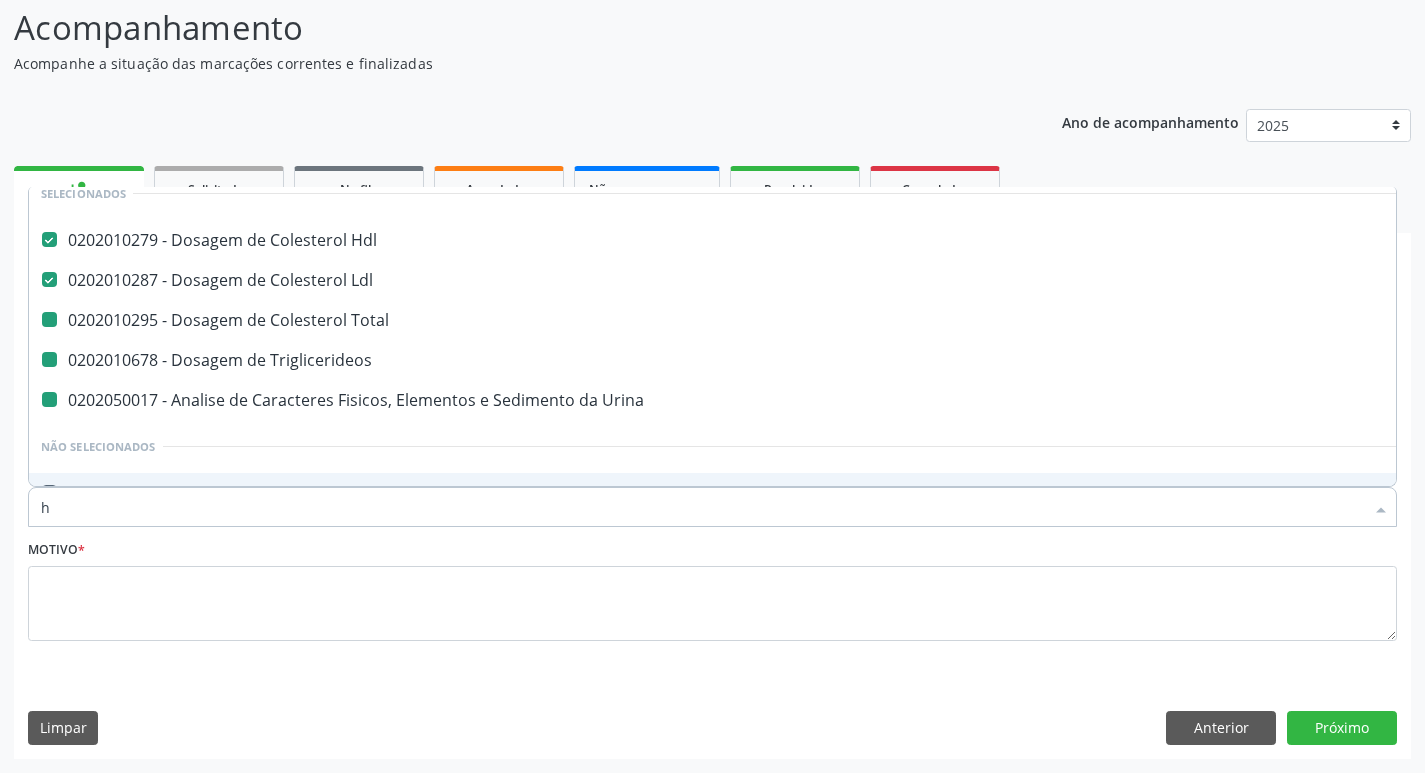 checkbox on "false" 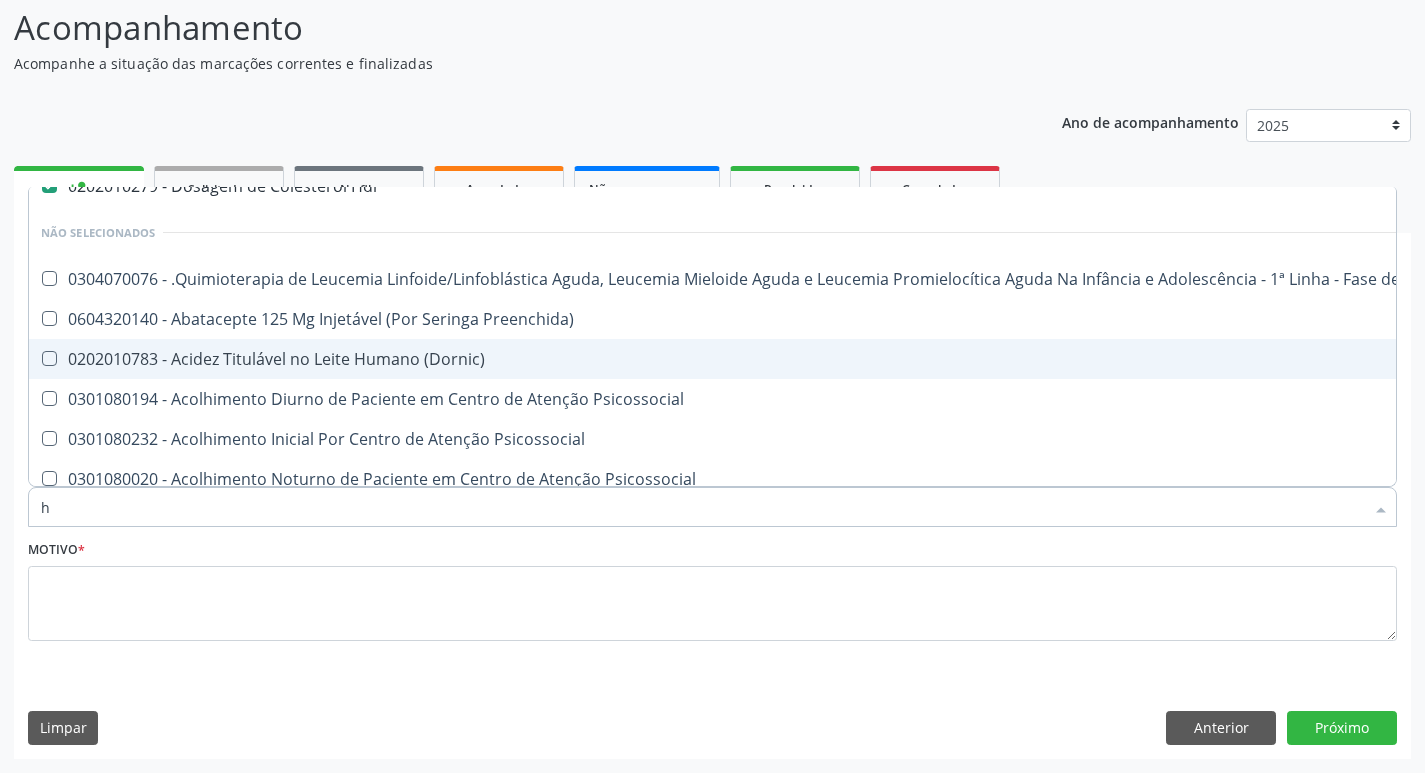 scroll, scrollTop: 20, scrollLeft: 0, axis: vertical 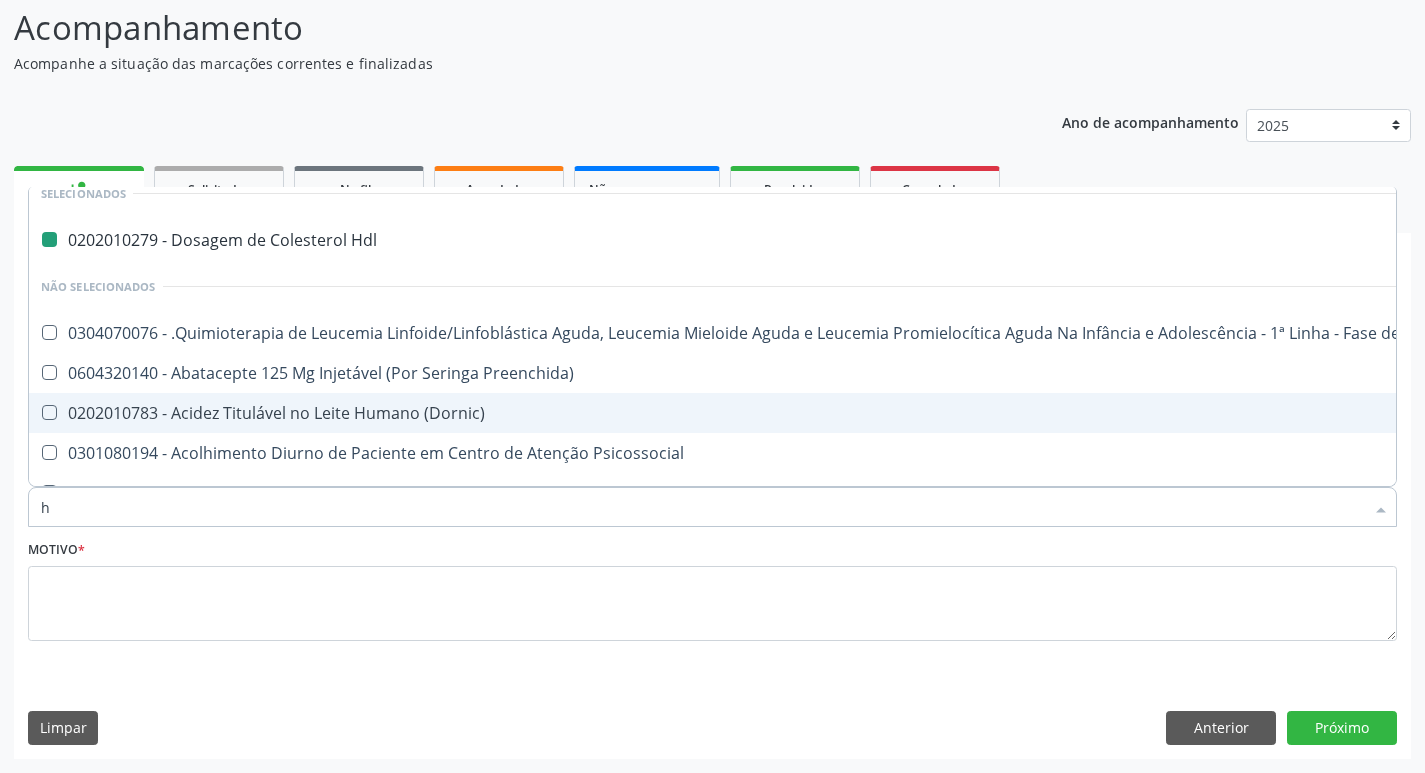type on "he" 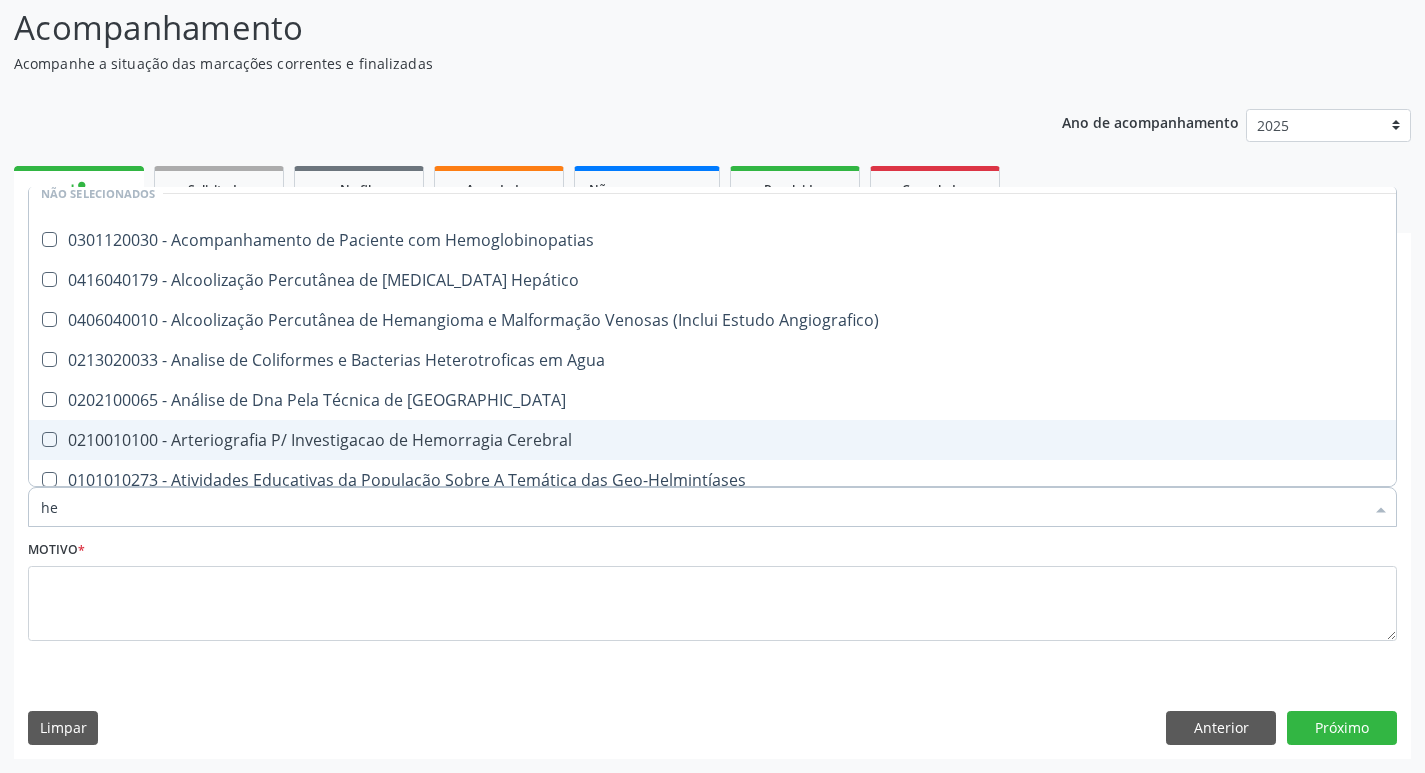 type on "hem" 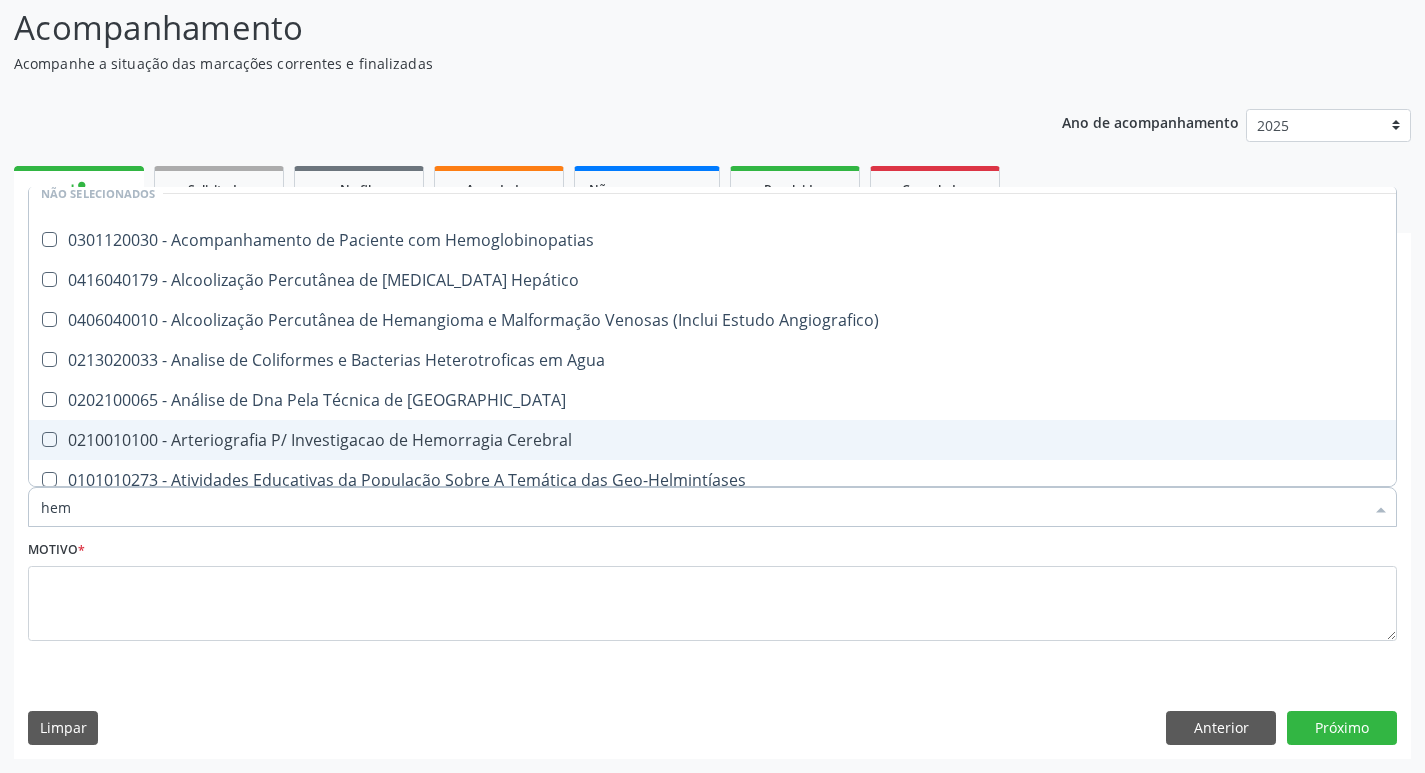 checkbox on "false" 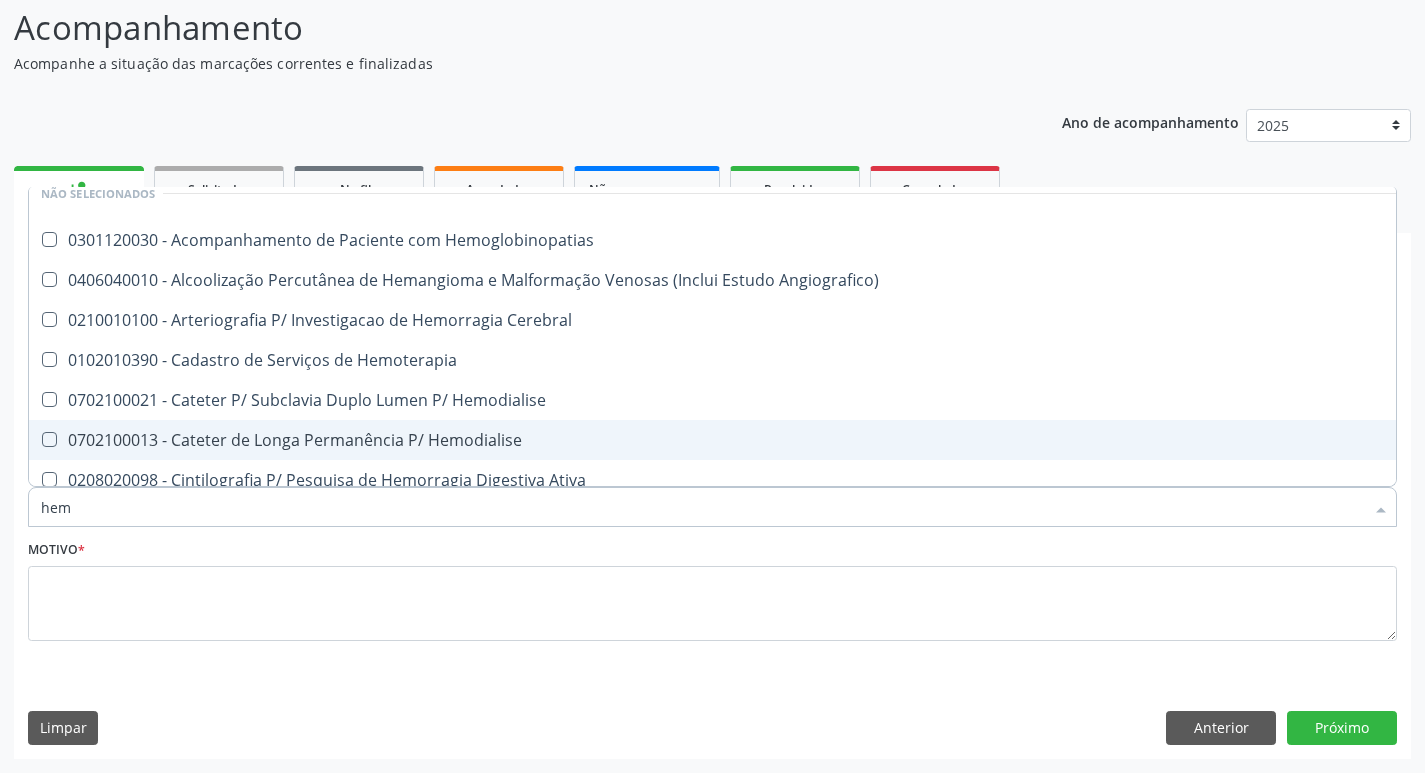 type on "hemo" 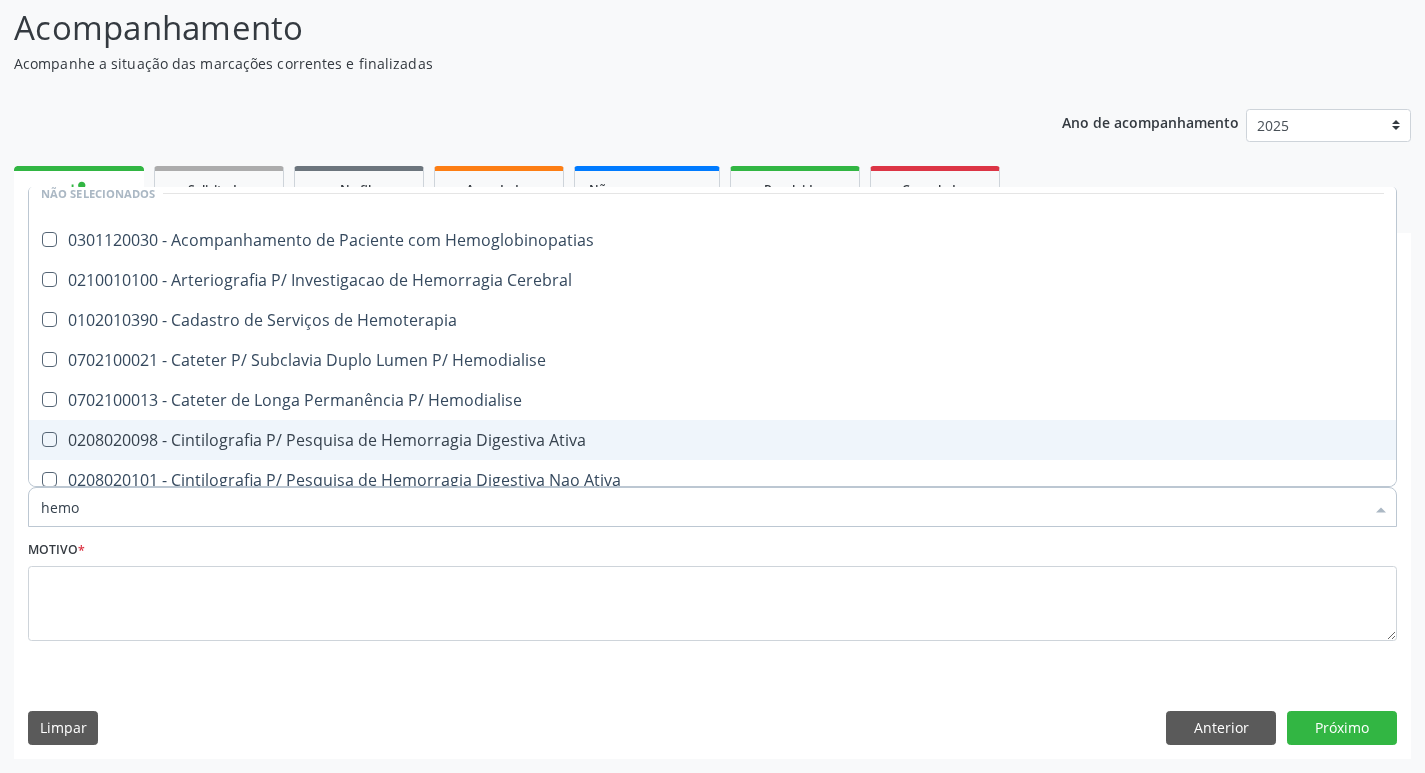 type on "hemog" 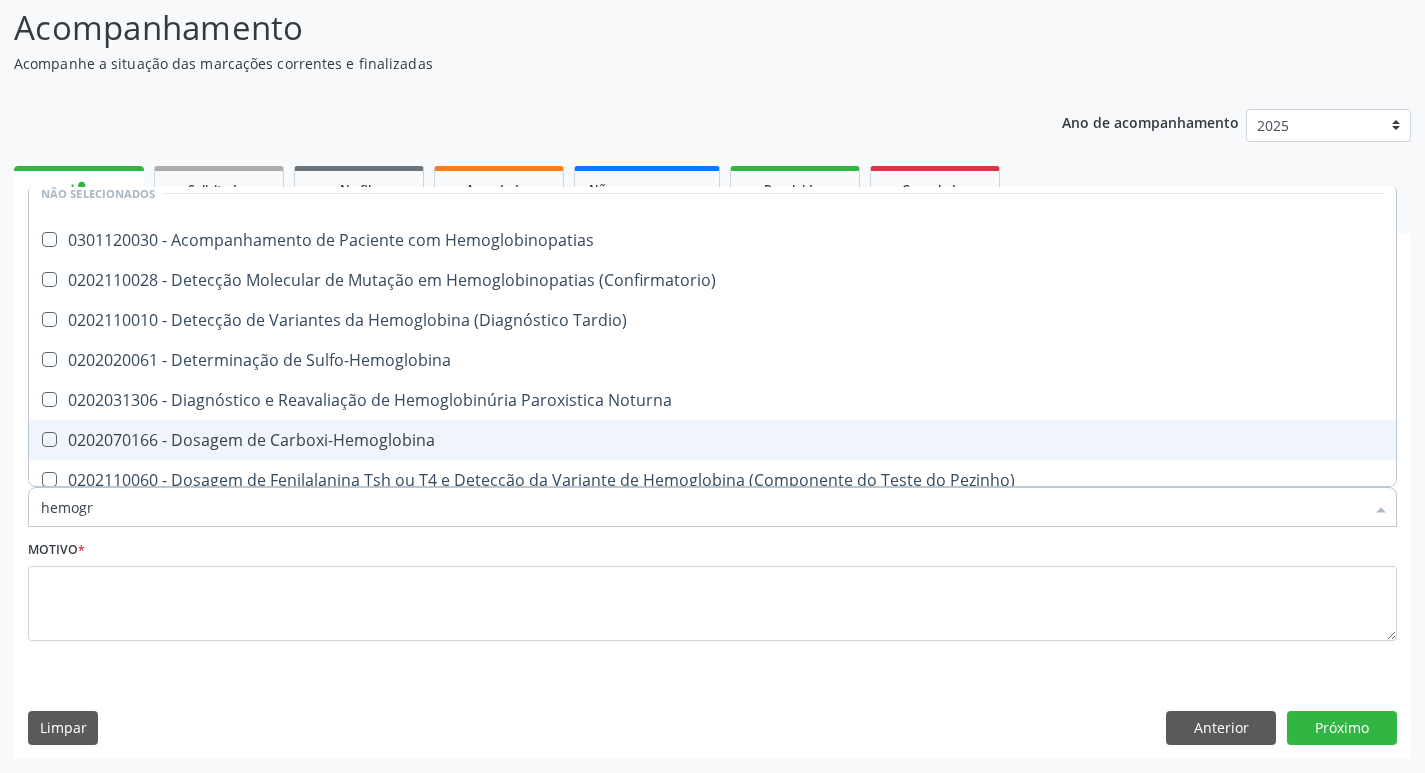 scroll, scrollTop: 0, scrollLeft: 0, axis: both 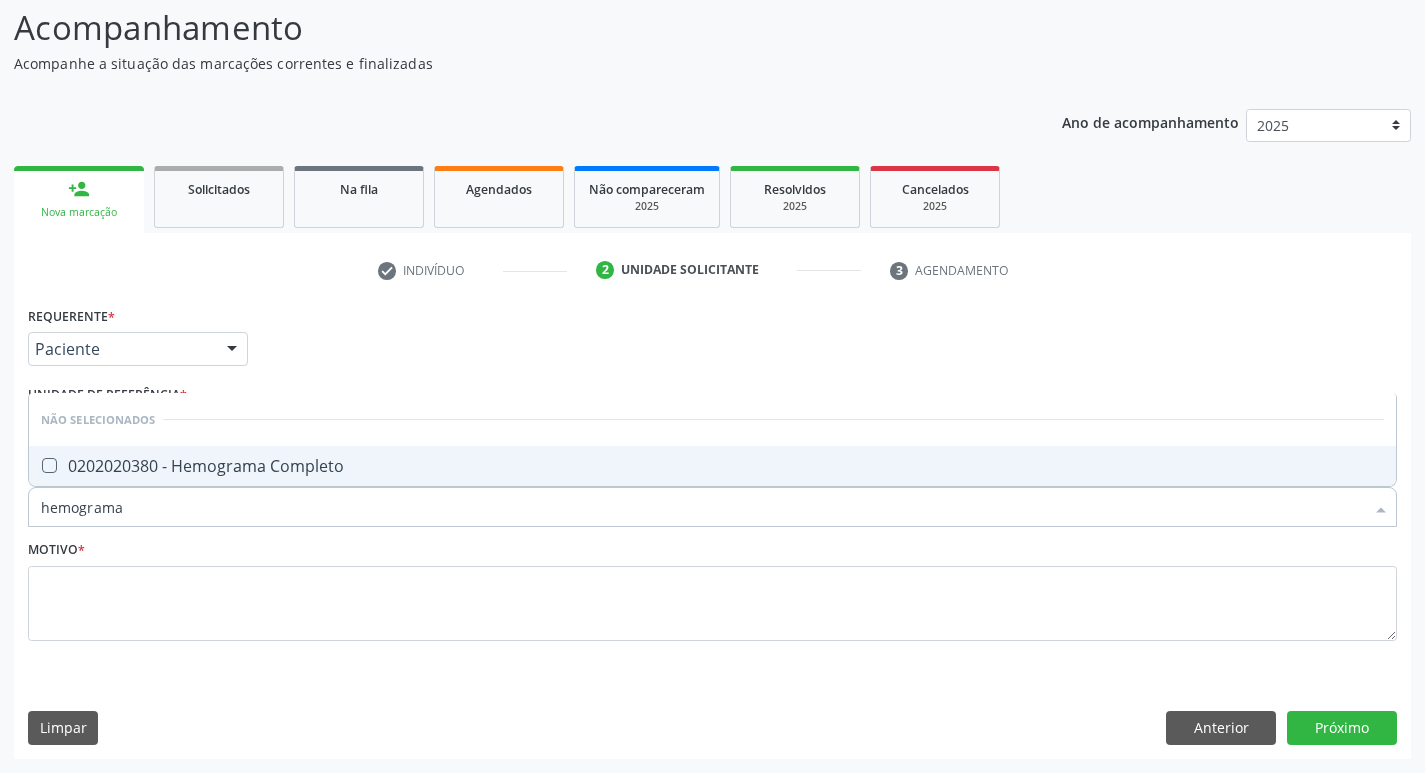 type on "hemograma" 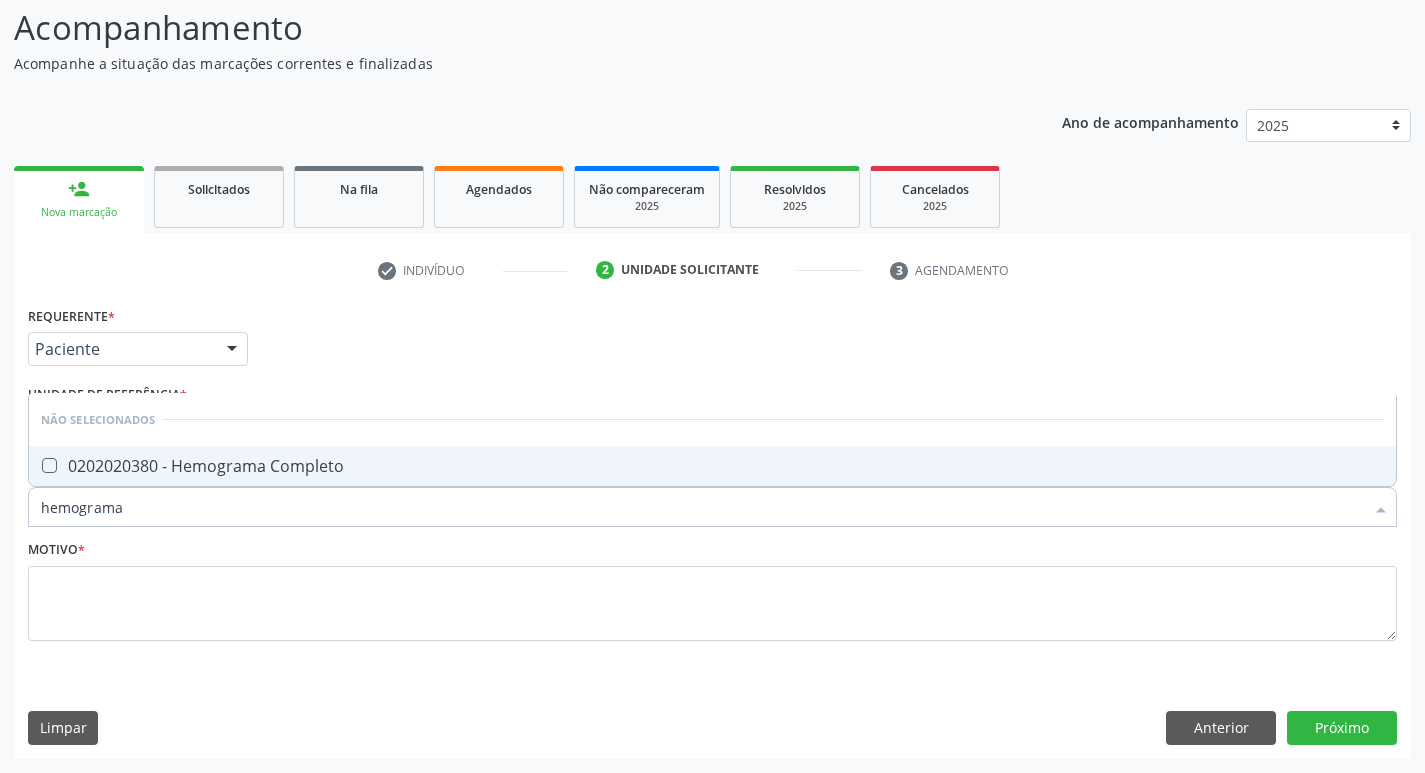 click at bounding box center (49, 465) 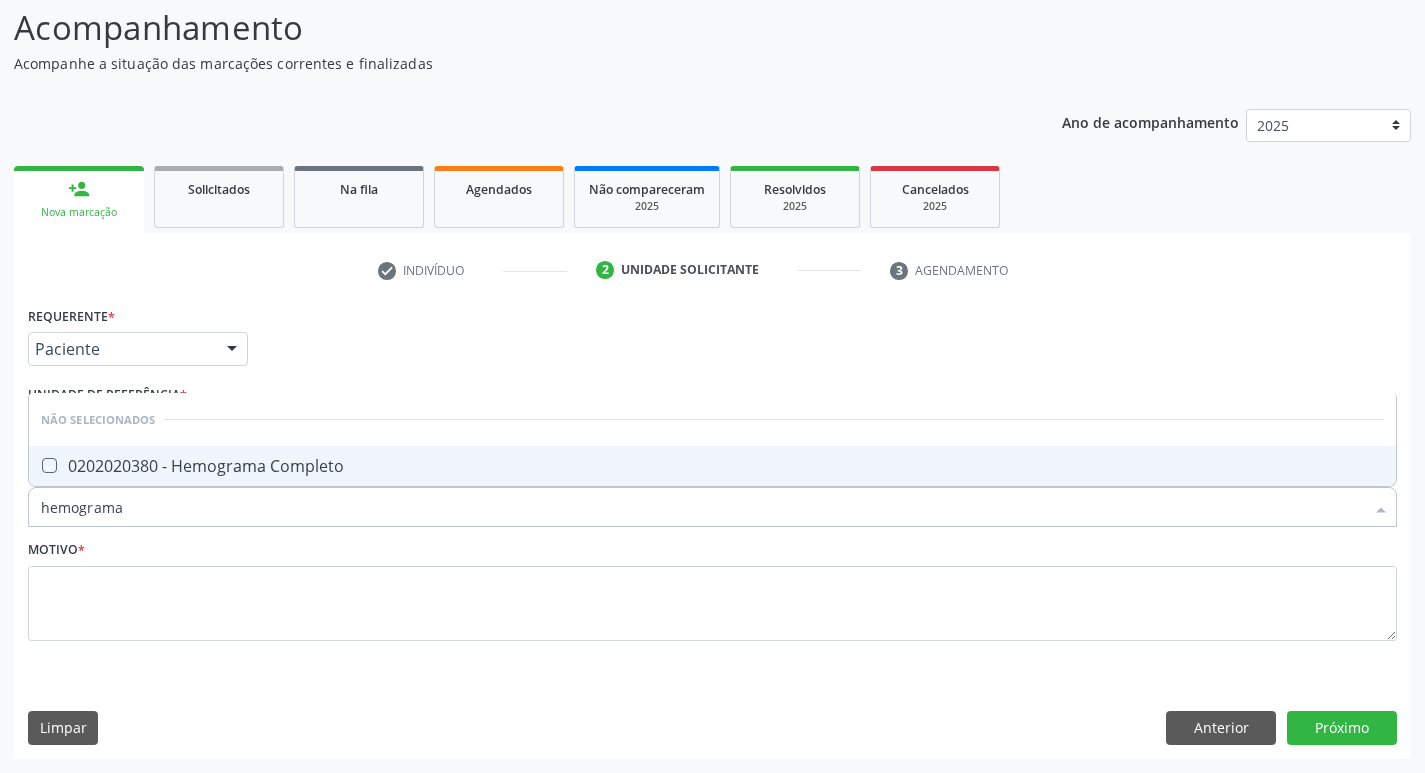 click at bounding box center [35, 465] 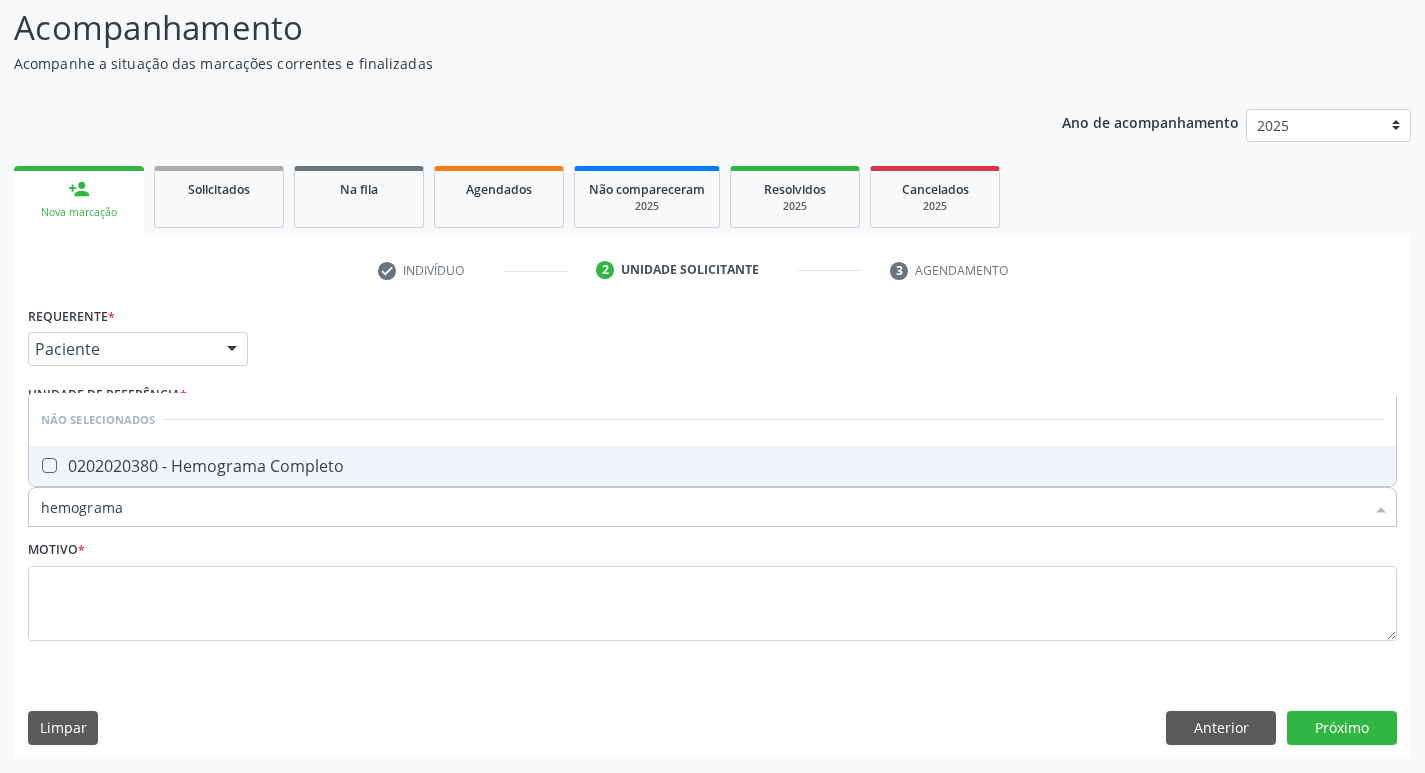checkbox on "true" 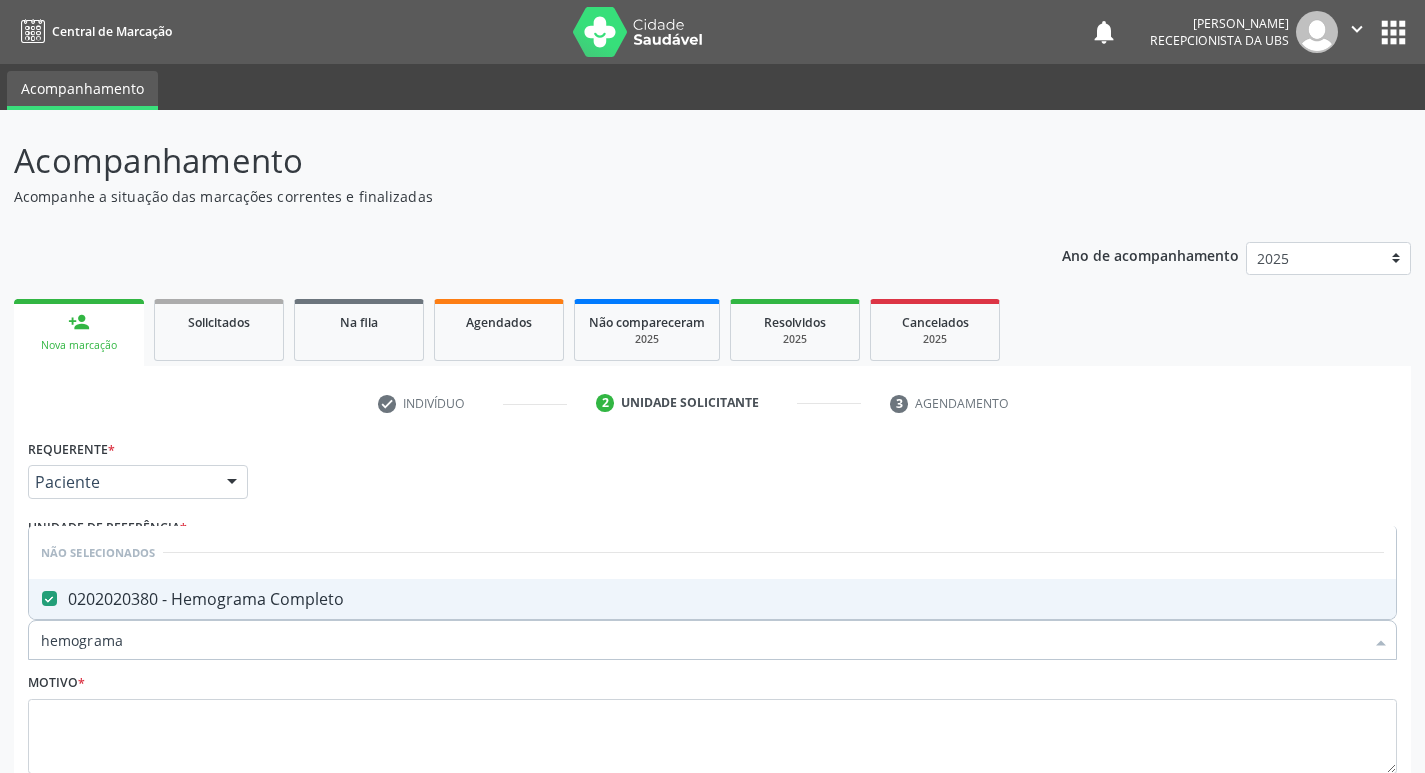 scroll, scrollTop: 133, scrollLeft: 0, axis: vertical 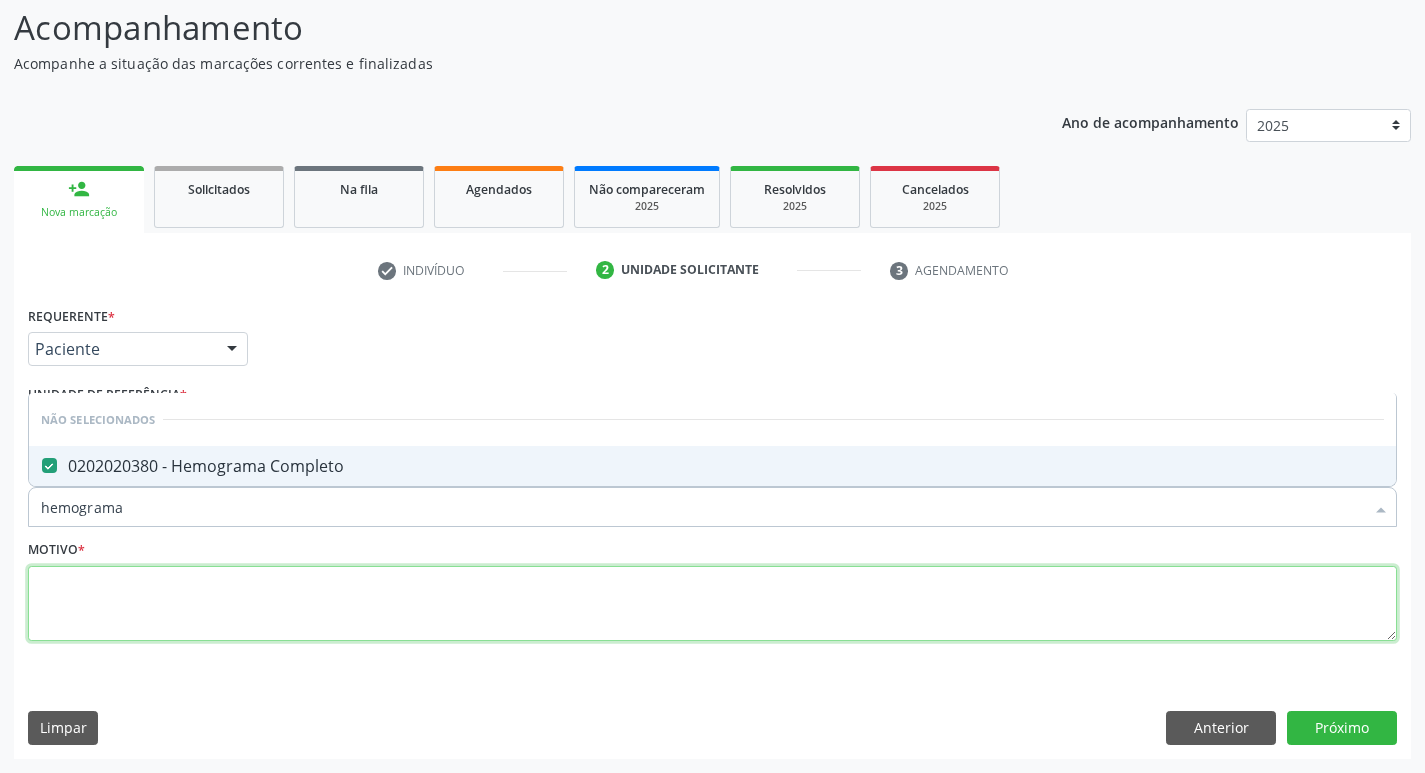 click at bounding box center [712, 604] 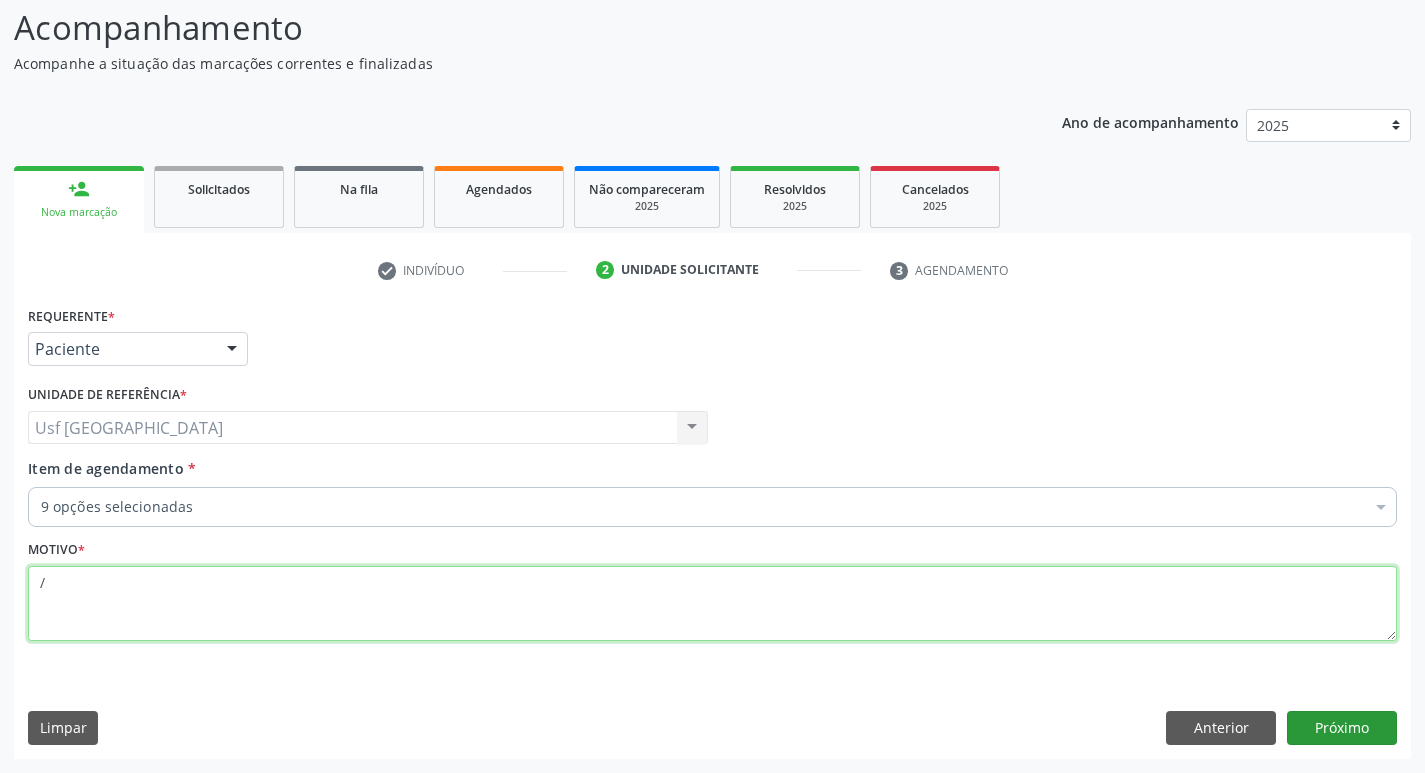 type on "/" 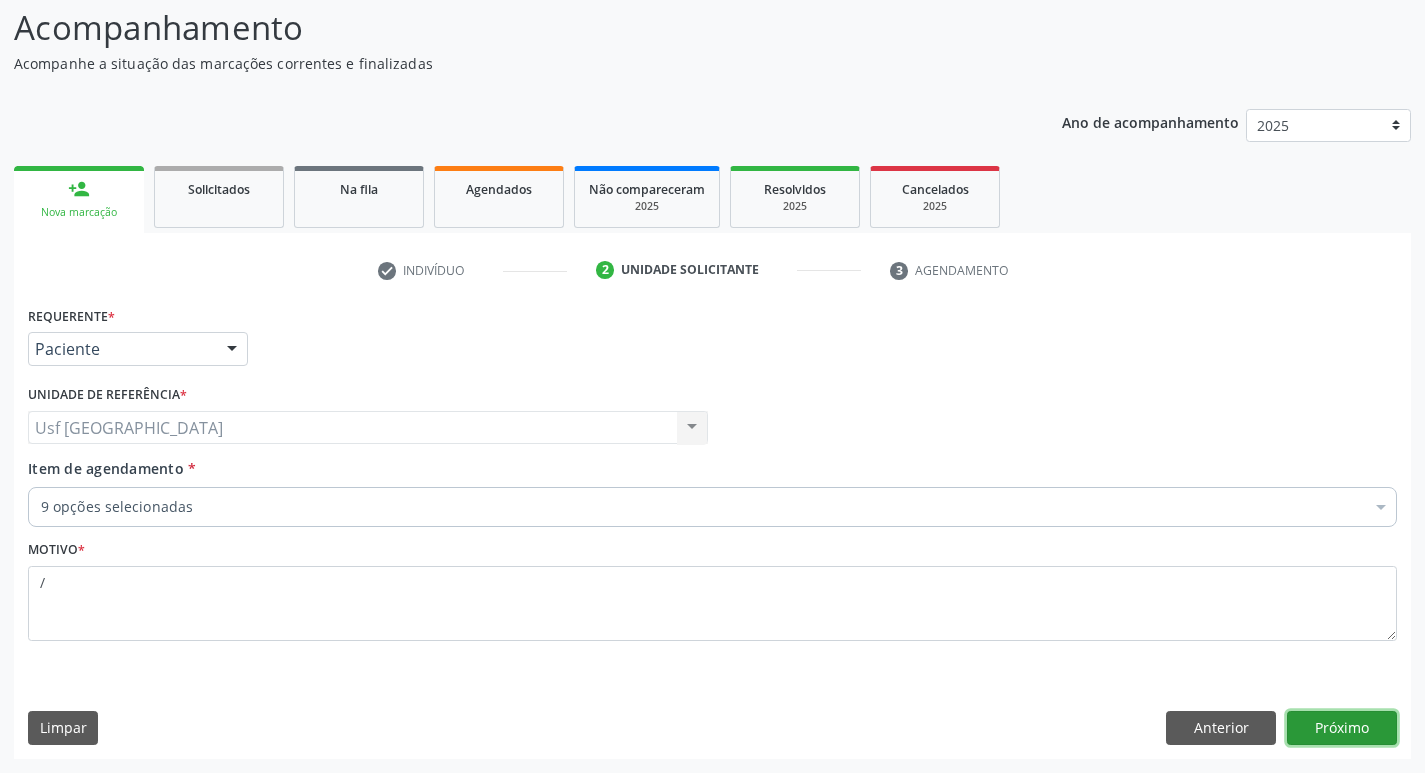 click on "Próximo" at bounding box center (1342, 728) 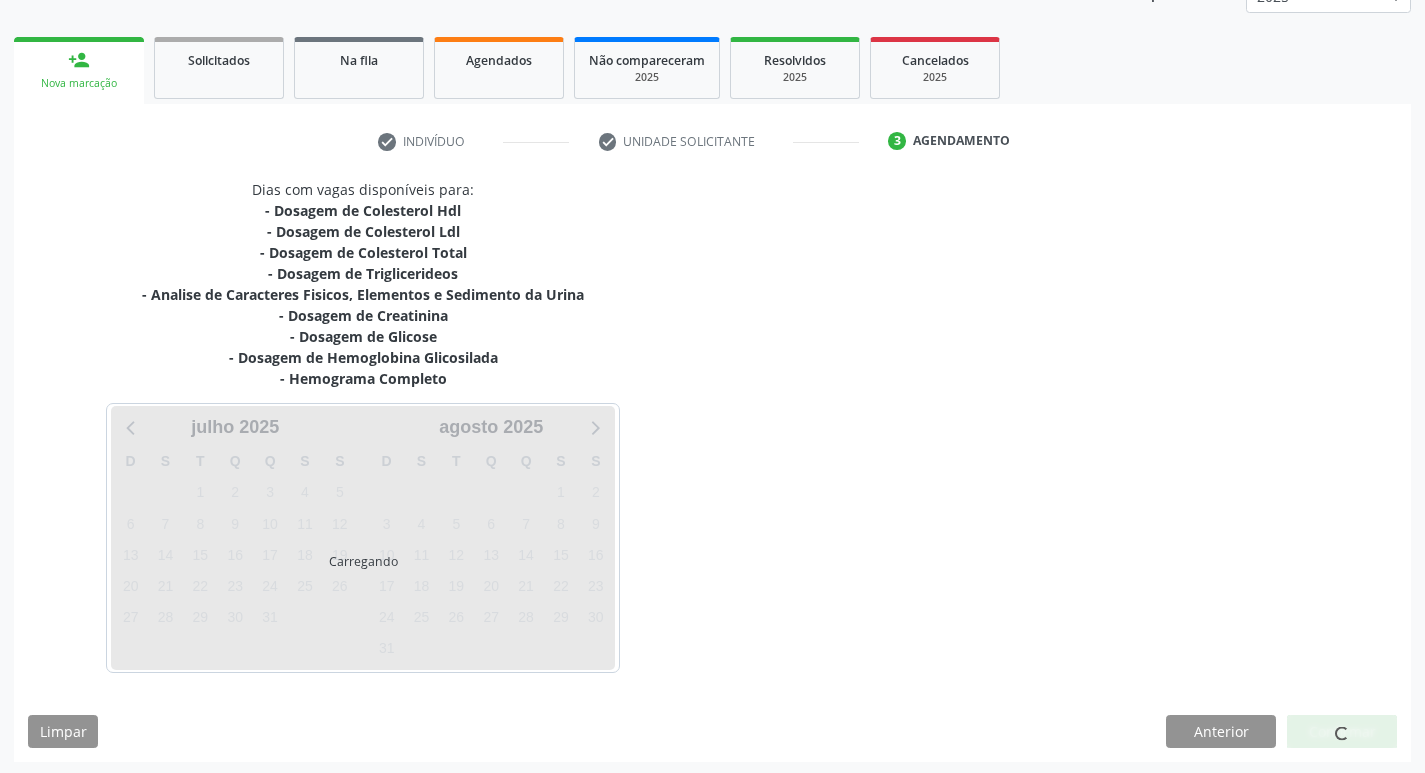scroll, scrollTop: 265, scrollLeft: 0, axis: vertical 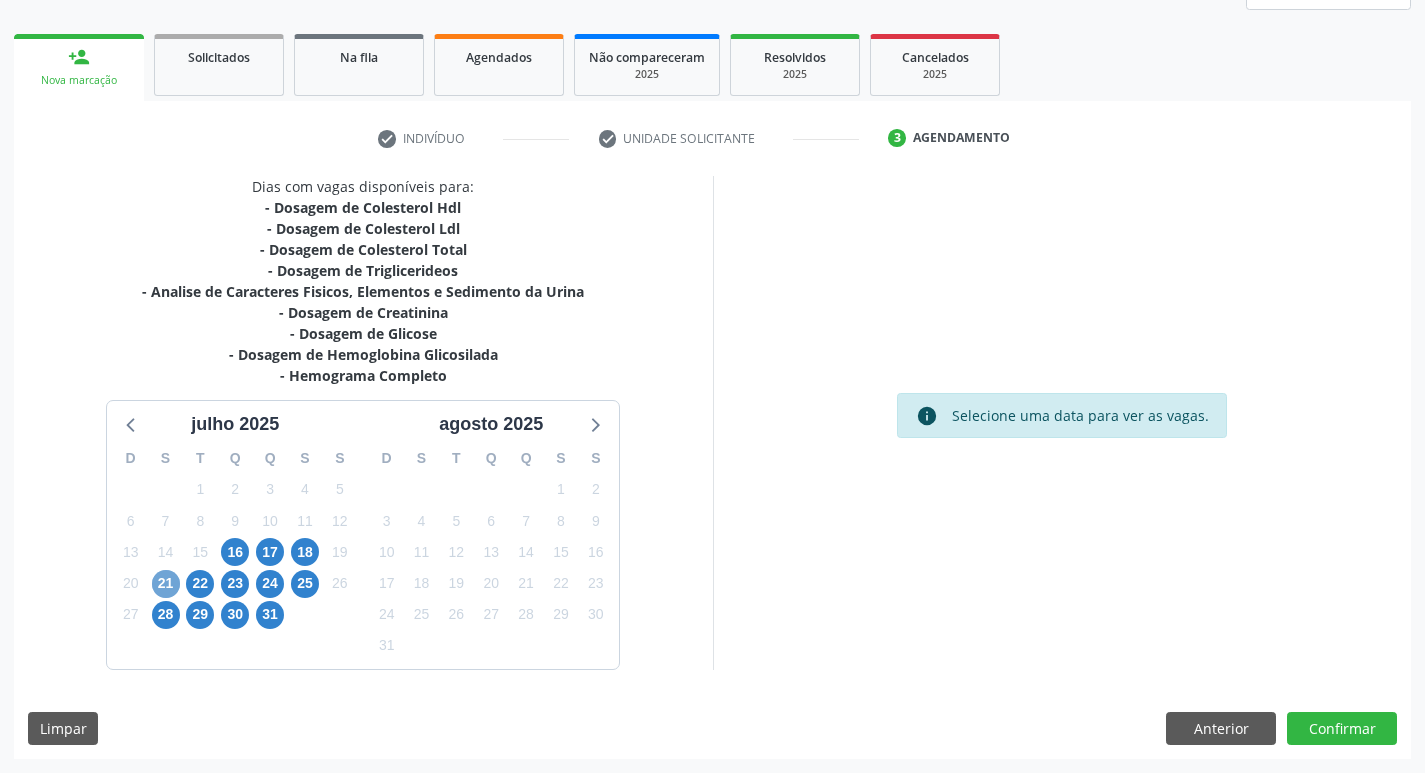 click on "21" at bounding box center (166, 584) 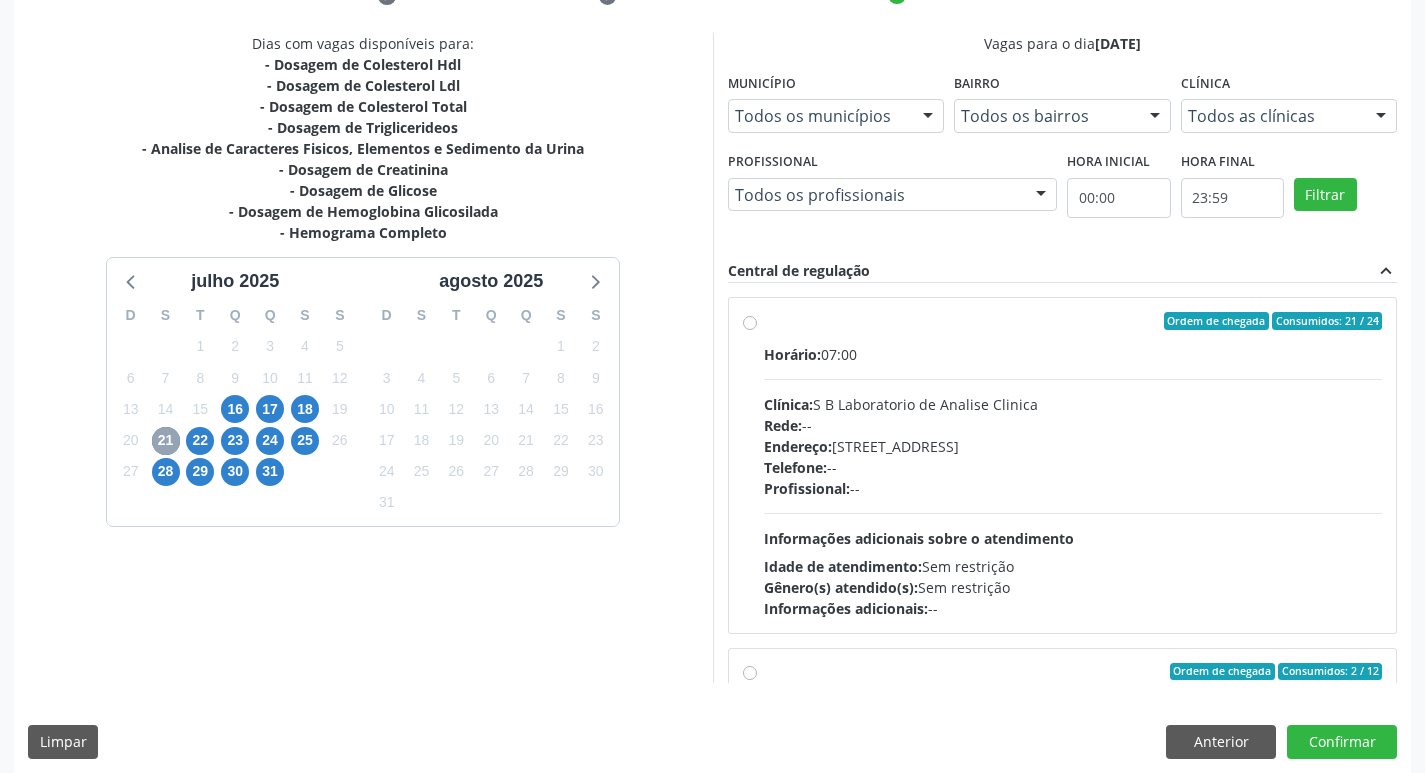 scroll, scrollTop: 422, scrollLeft: 0, axis: vertical 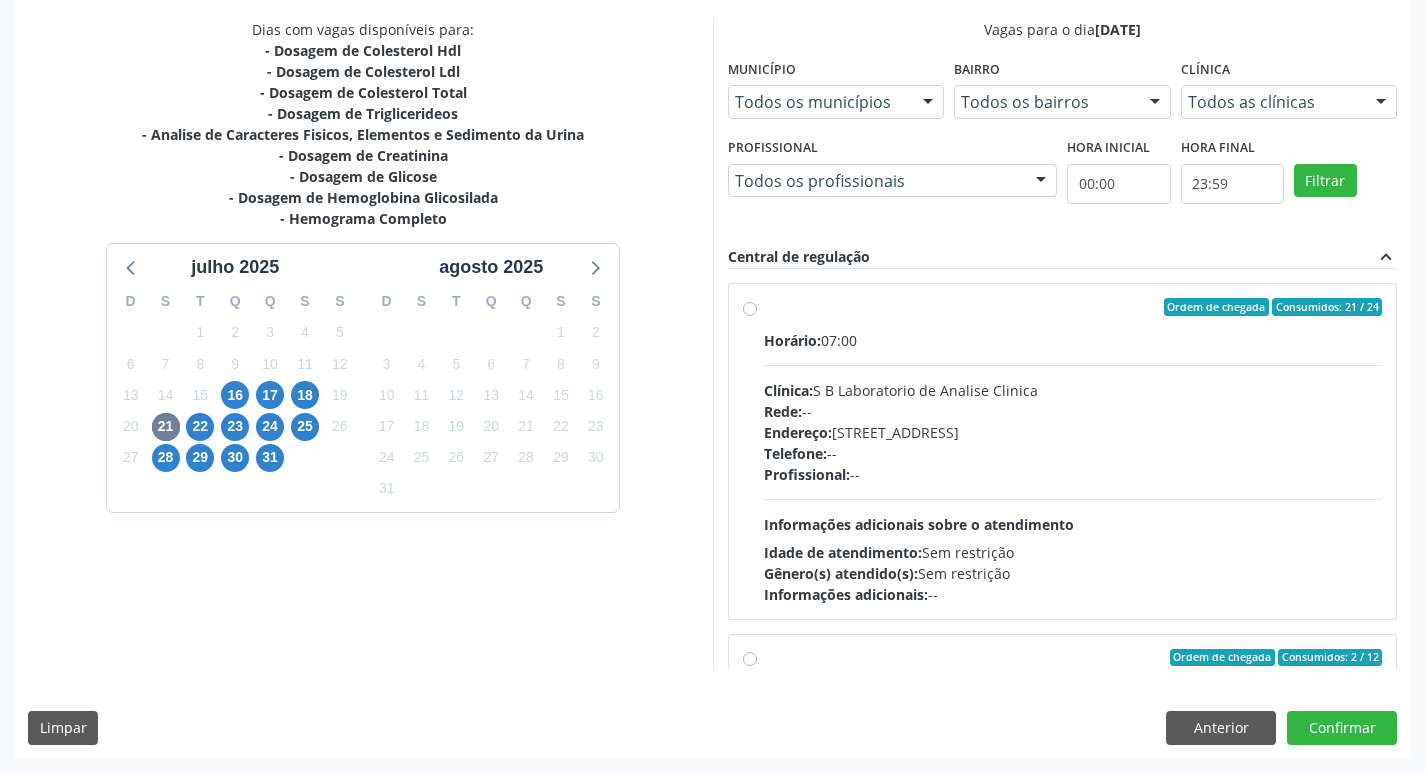 click on "Ordem de chegada
Consumidos: 21 / 24
Horário:   07:00
Clínica:  S B Laboratorio de Analise Clinica
Rede:
--
Endereço:   [STREET_ADDRESS]
Telefone:   --
Profissional:
--
Informações adicionais sobre o atendimento
Idade de atendimento:
Sem restrição
Gênero(s) atendido(s):
Sem restrição
Informações adicionais:
--" at bounding box center [1073, 451] 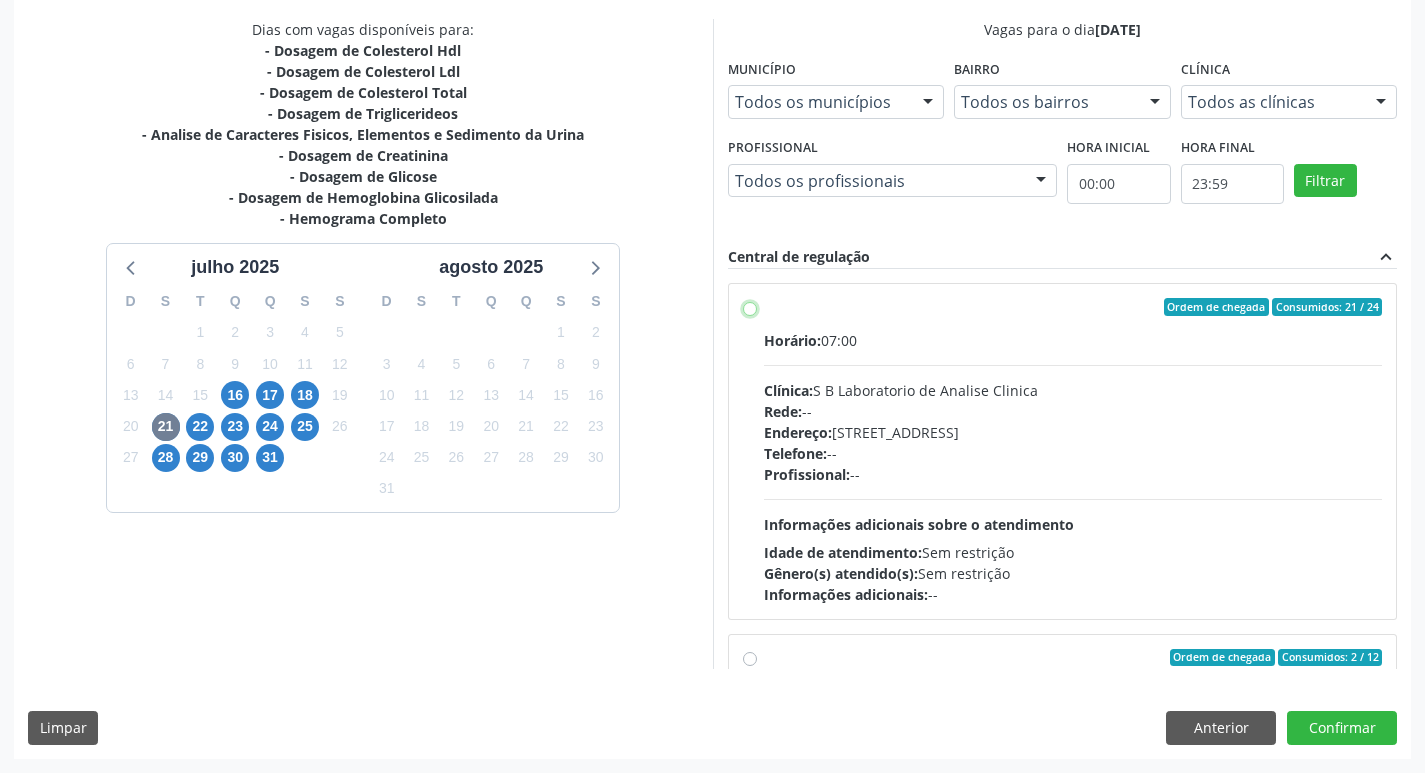 click on "Ordem de chegada
Consumidos: 21 / 24
Horário:   07:00
Clínica:  S B Laboratorio de Analise Clinica
Rede:
--
Endereço:   [STREET_ADDRESS]
Telefone:   --
Profissional:
--
Informações adicionais sobre o atendimento
Idade de atendimento:
Sem restrição
Gênero(s) atendido(s):
Sem restrição
Informações adicionais:
--" at bounding box center [750, 307] 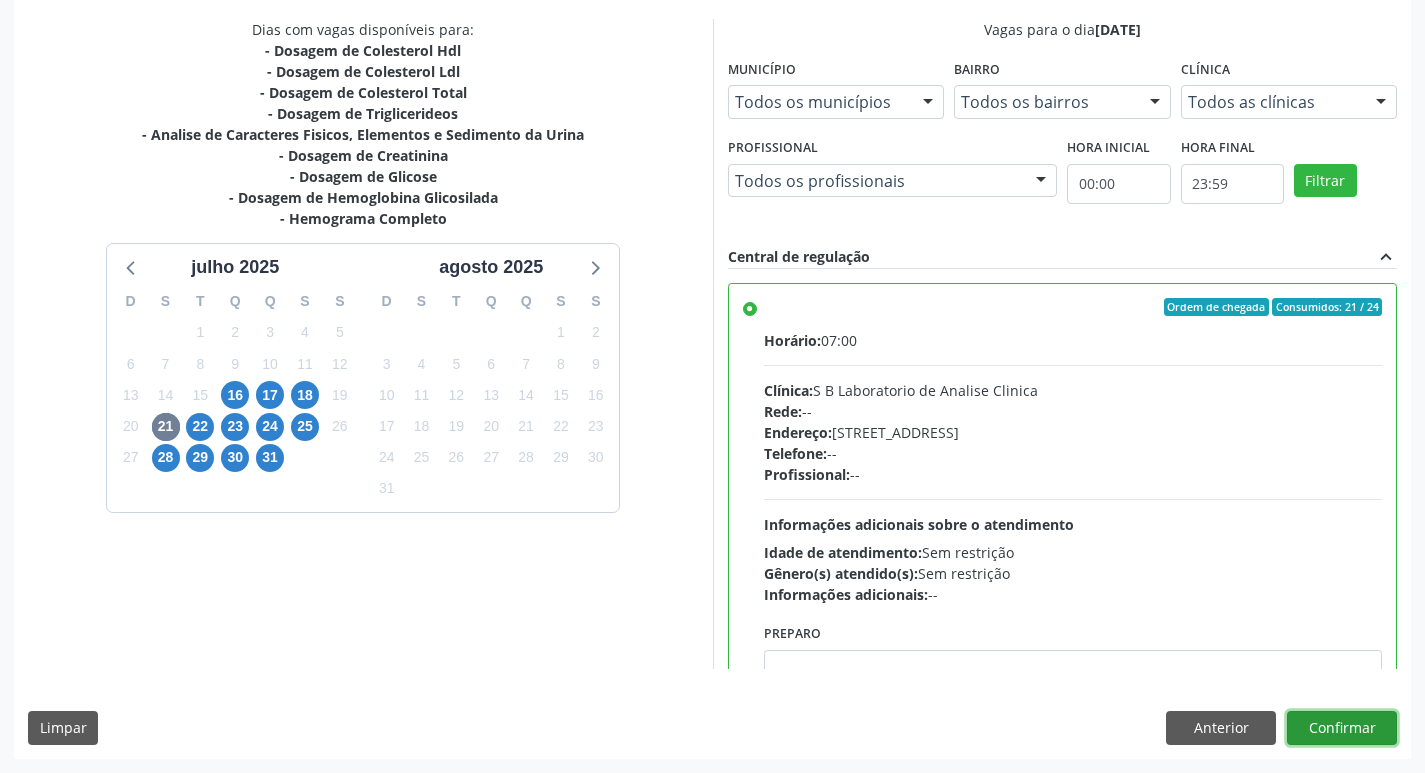 click on "Confirmar" at bounding box center [1342, 728] 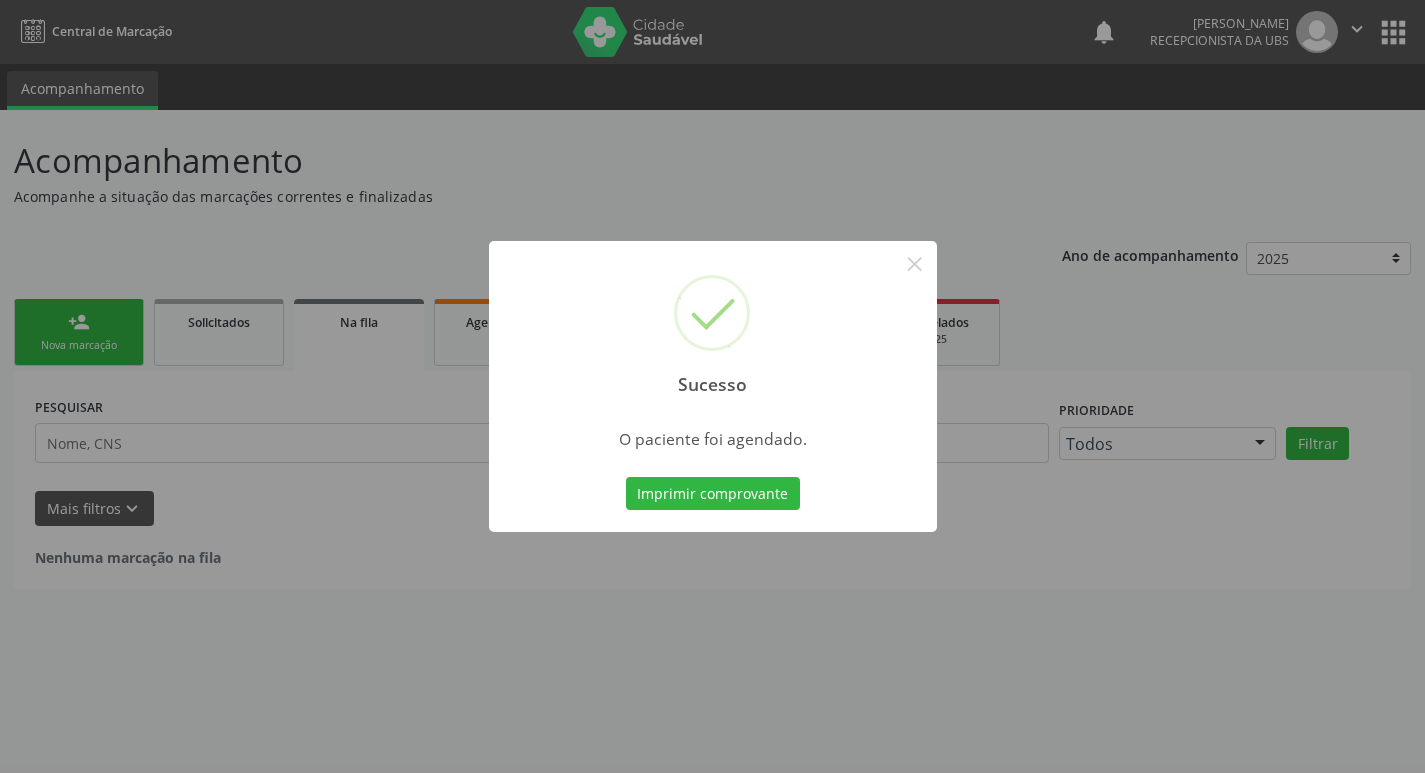 scroll, scrollTop: 0, scrollLeft: 0, axis: both 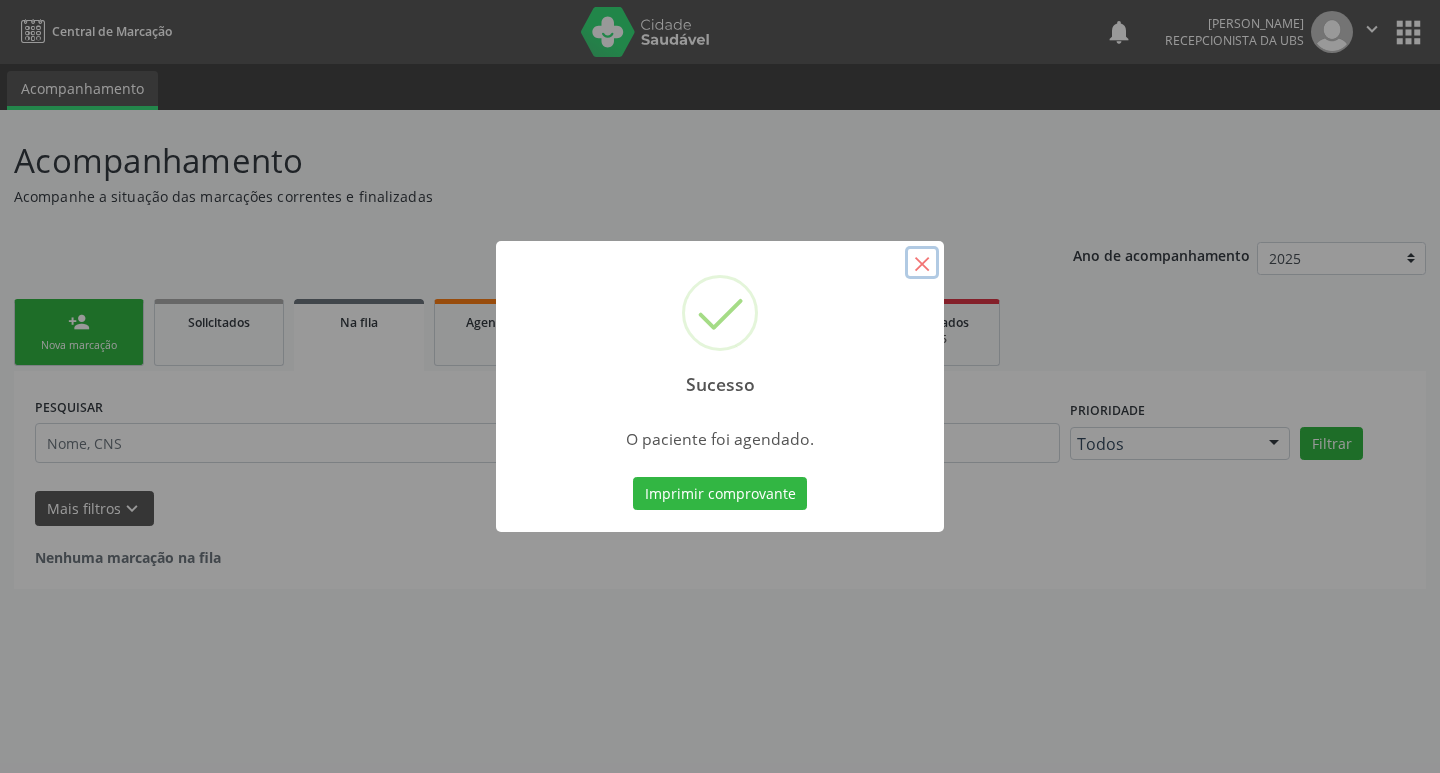 click on "×" at bounding box center (922, 263) 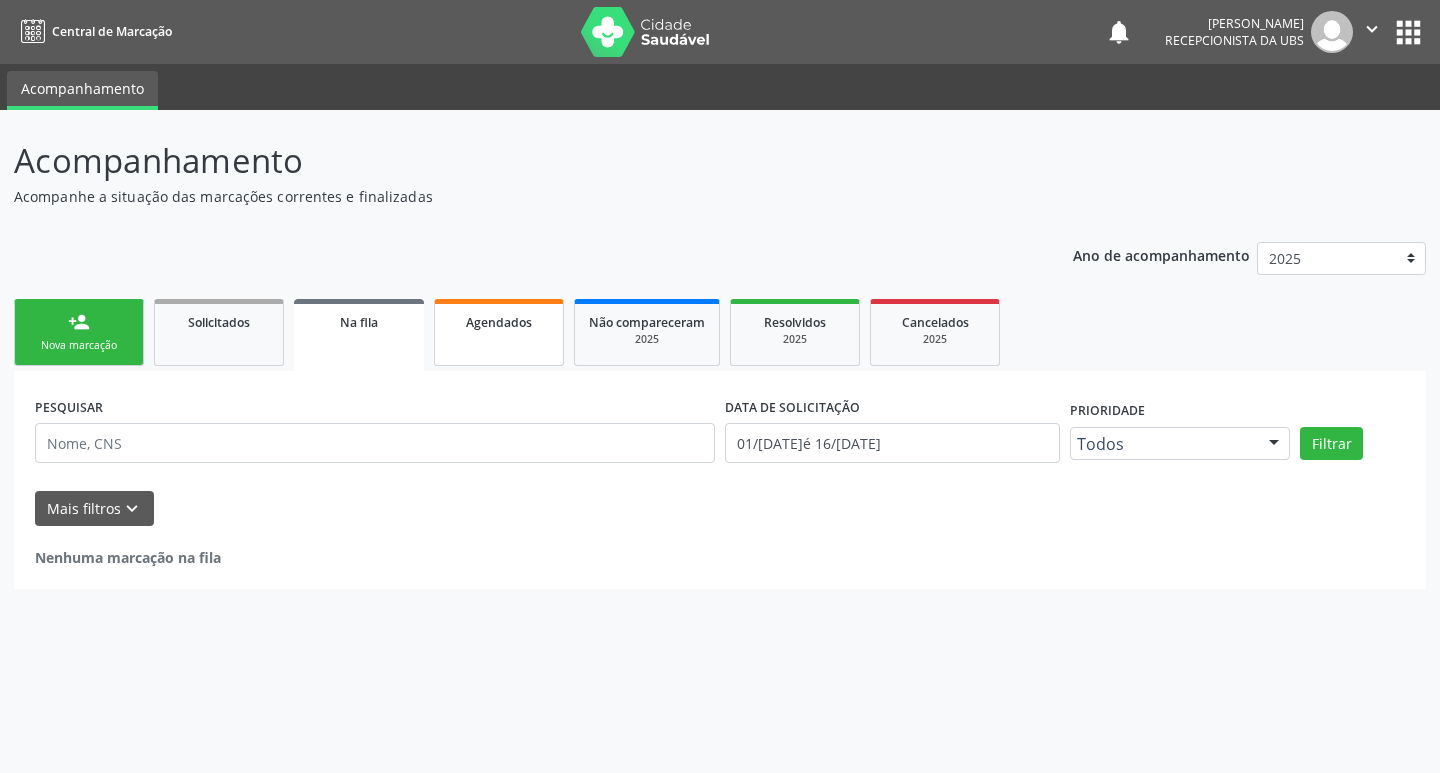 click on "Agendados" at bounding box center [499, 322] 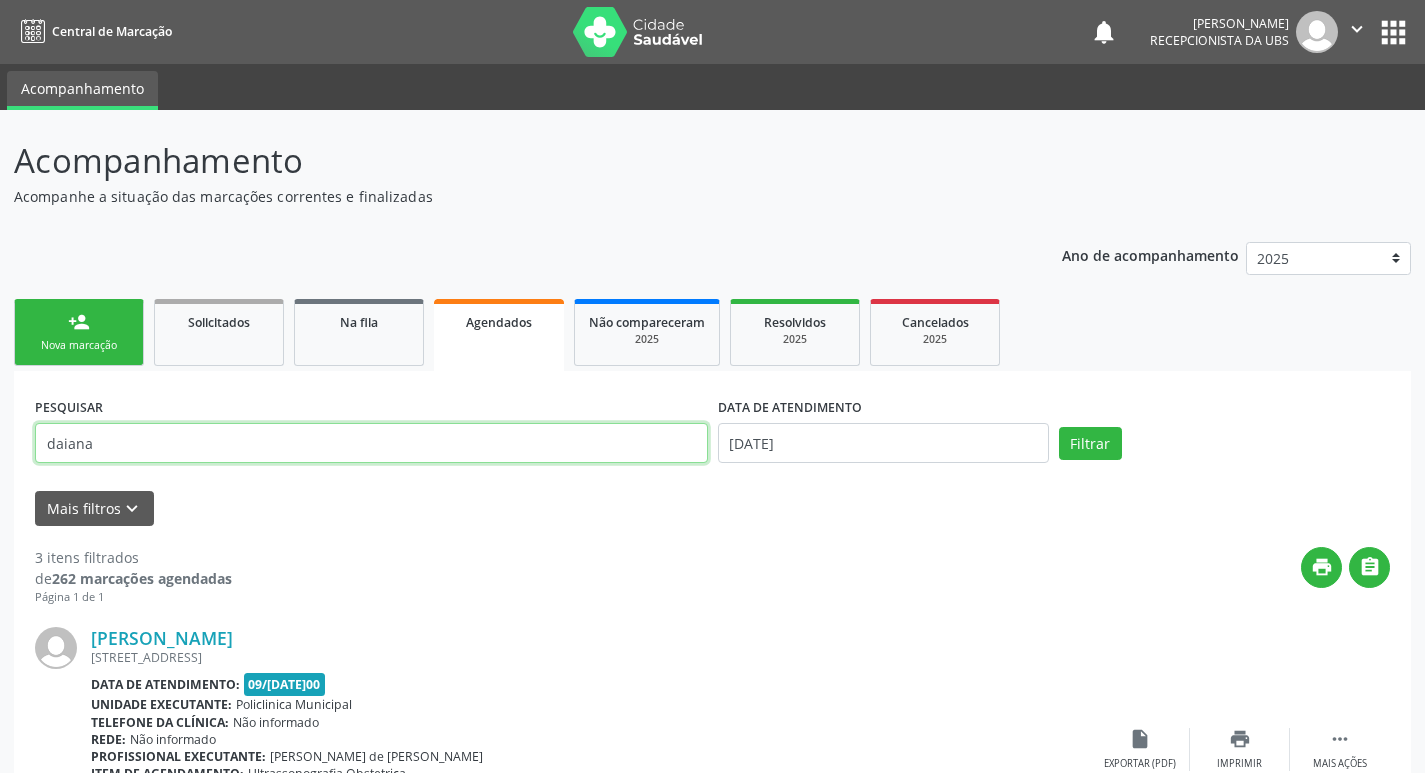 click on "daiana" at bounding box center [371, 443] 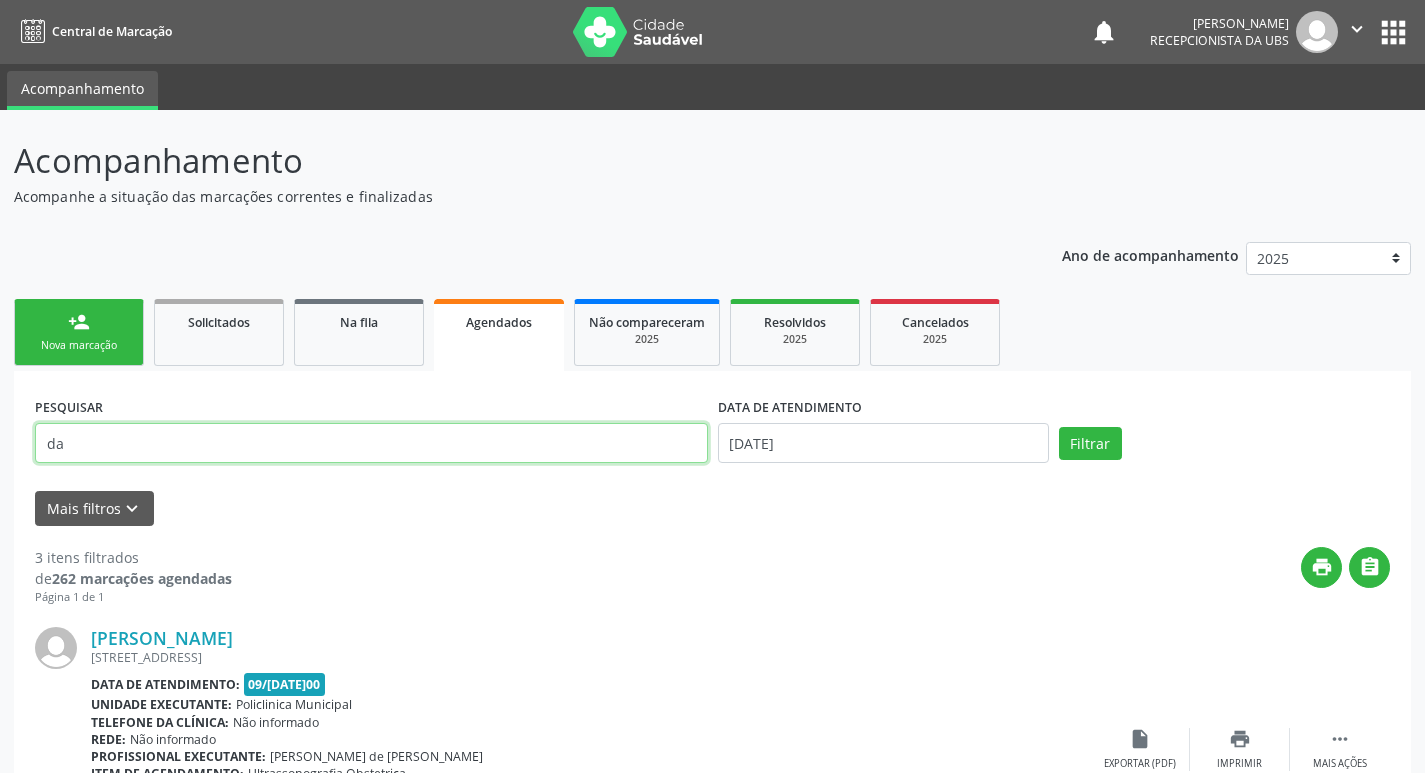 type on "d" 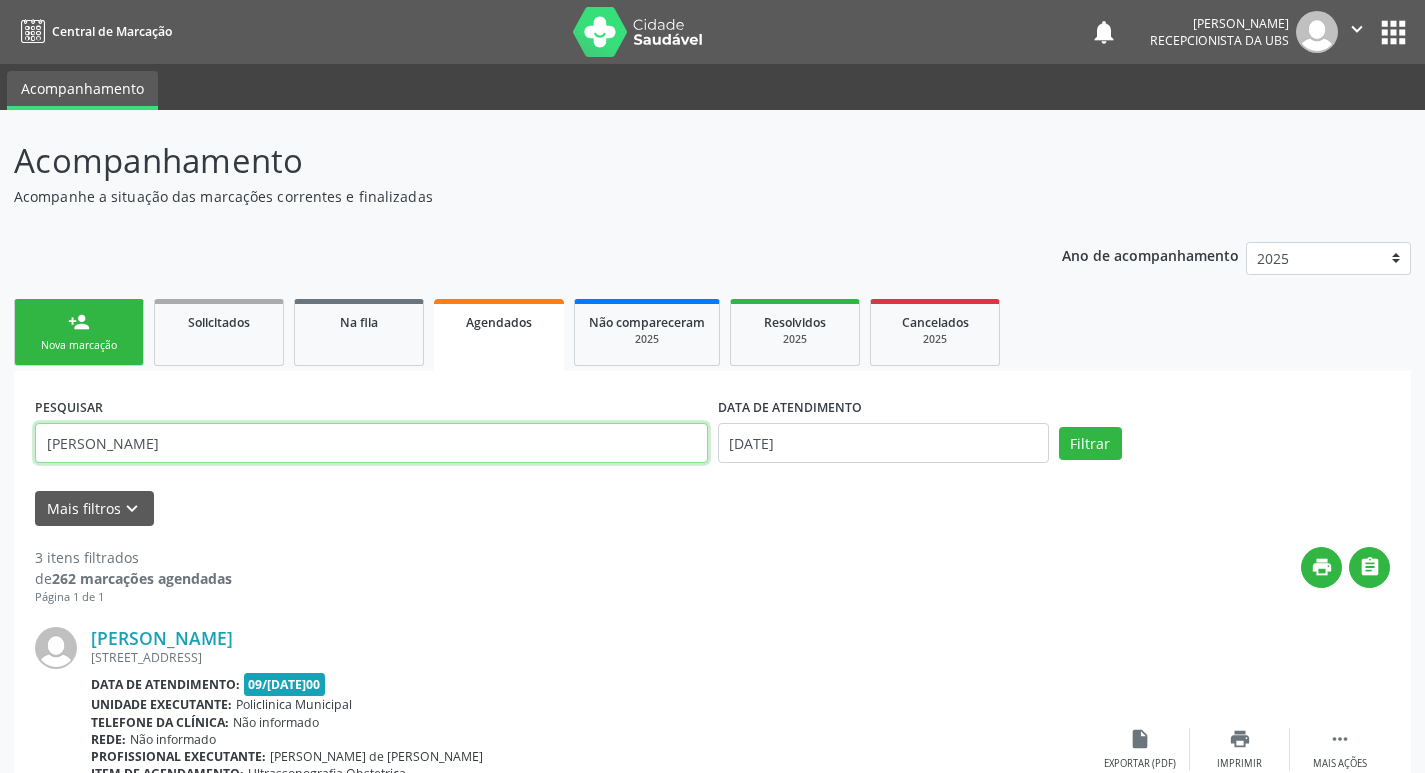 type on "[PERSON_NAME]" 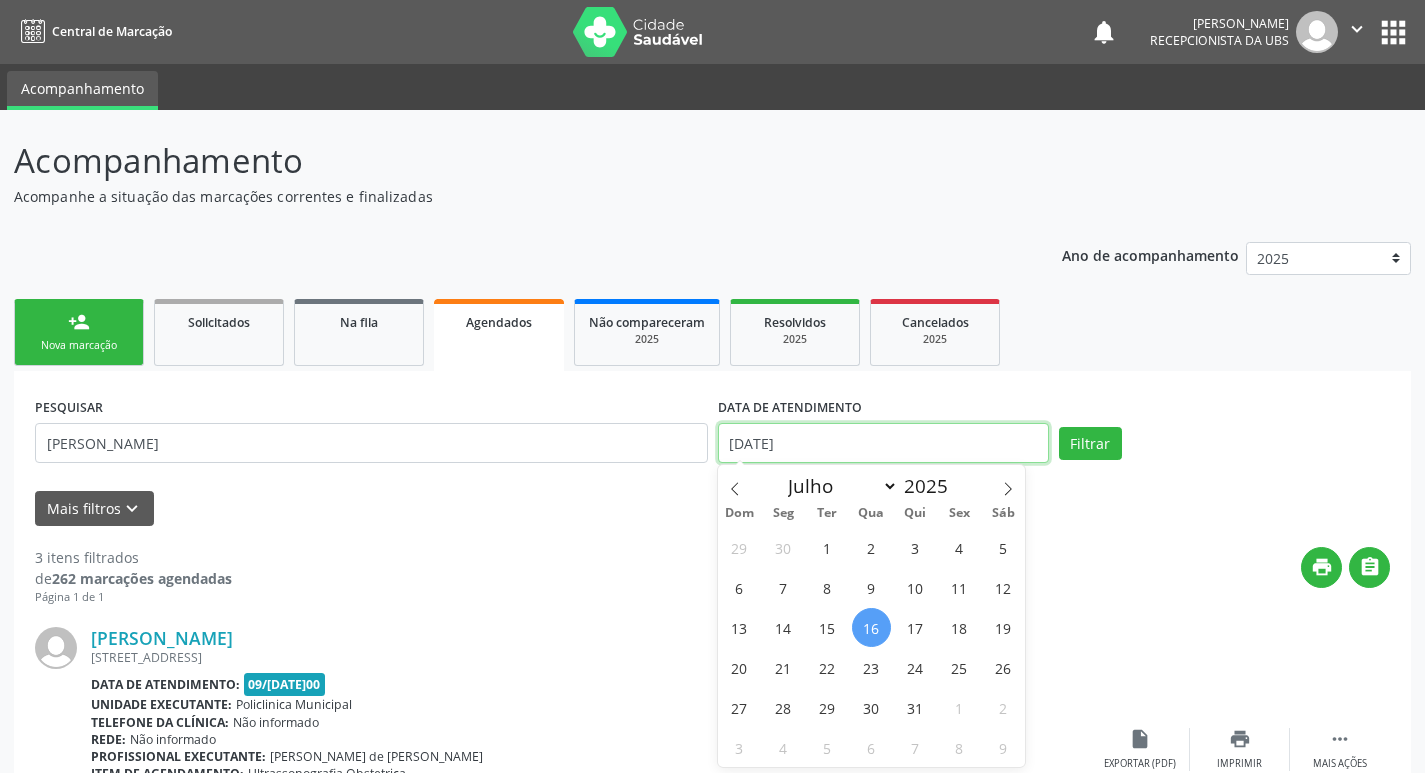 click on "[DATE]" at bounding box center (883, 443) 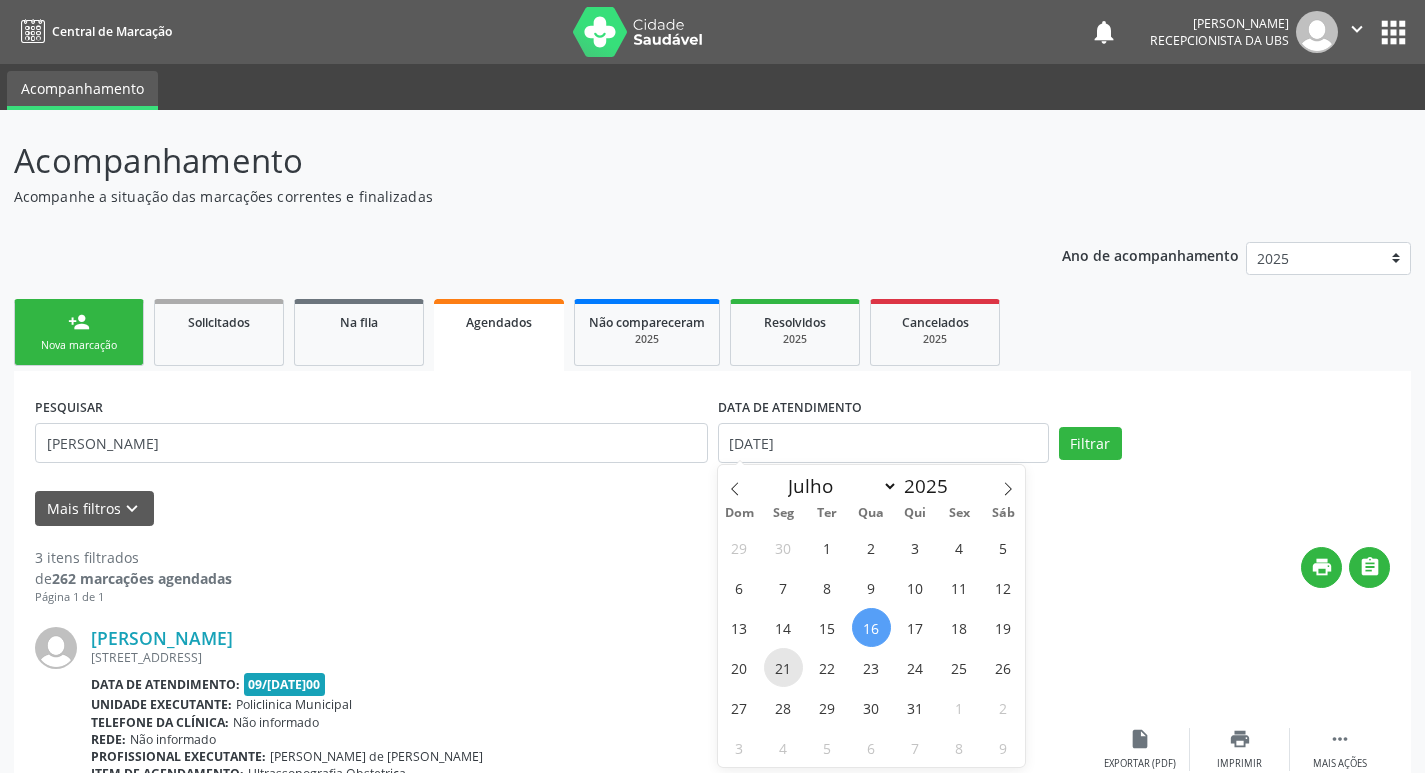 click on "21" at bounding box center [783, 667] 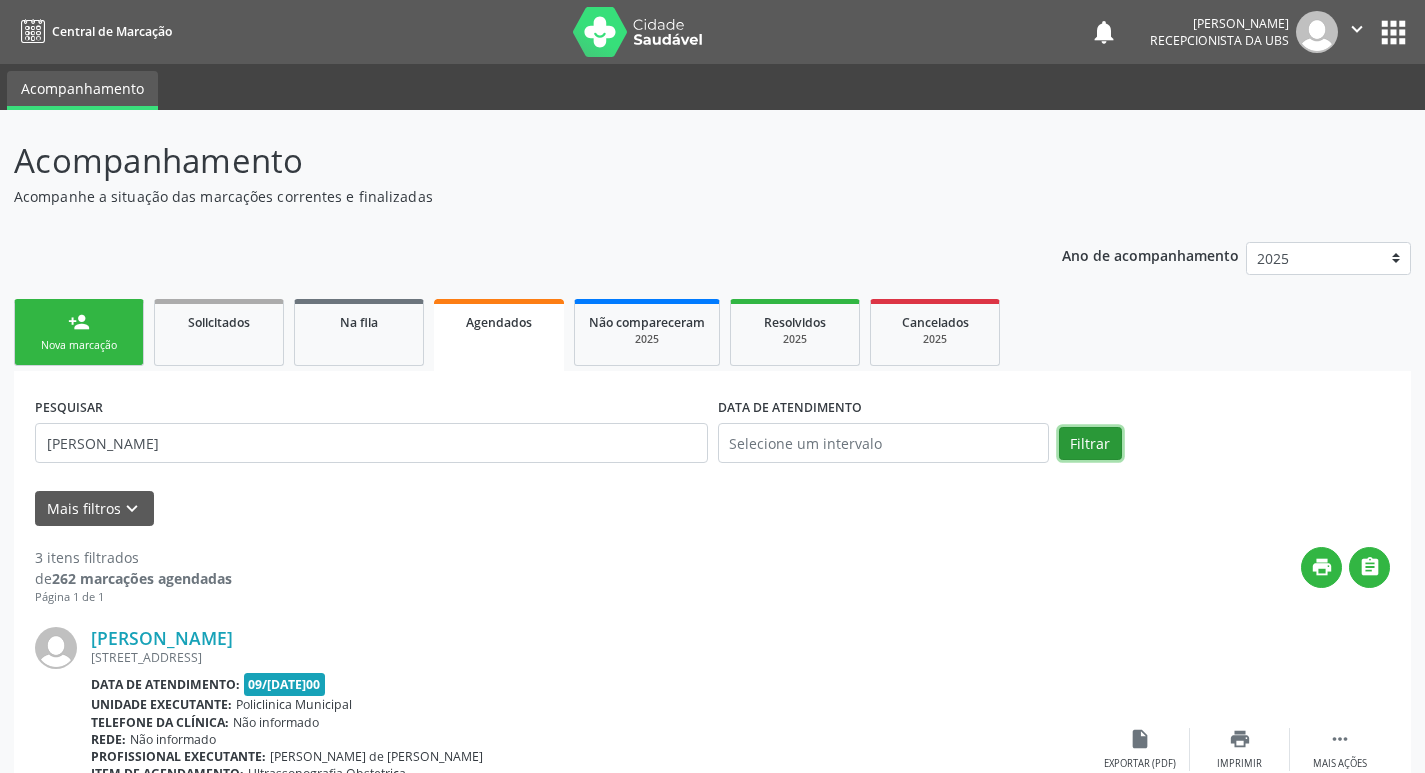 click on "Filtrar" at bounding box center (1090, 444) 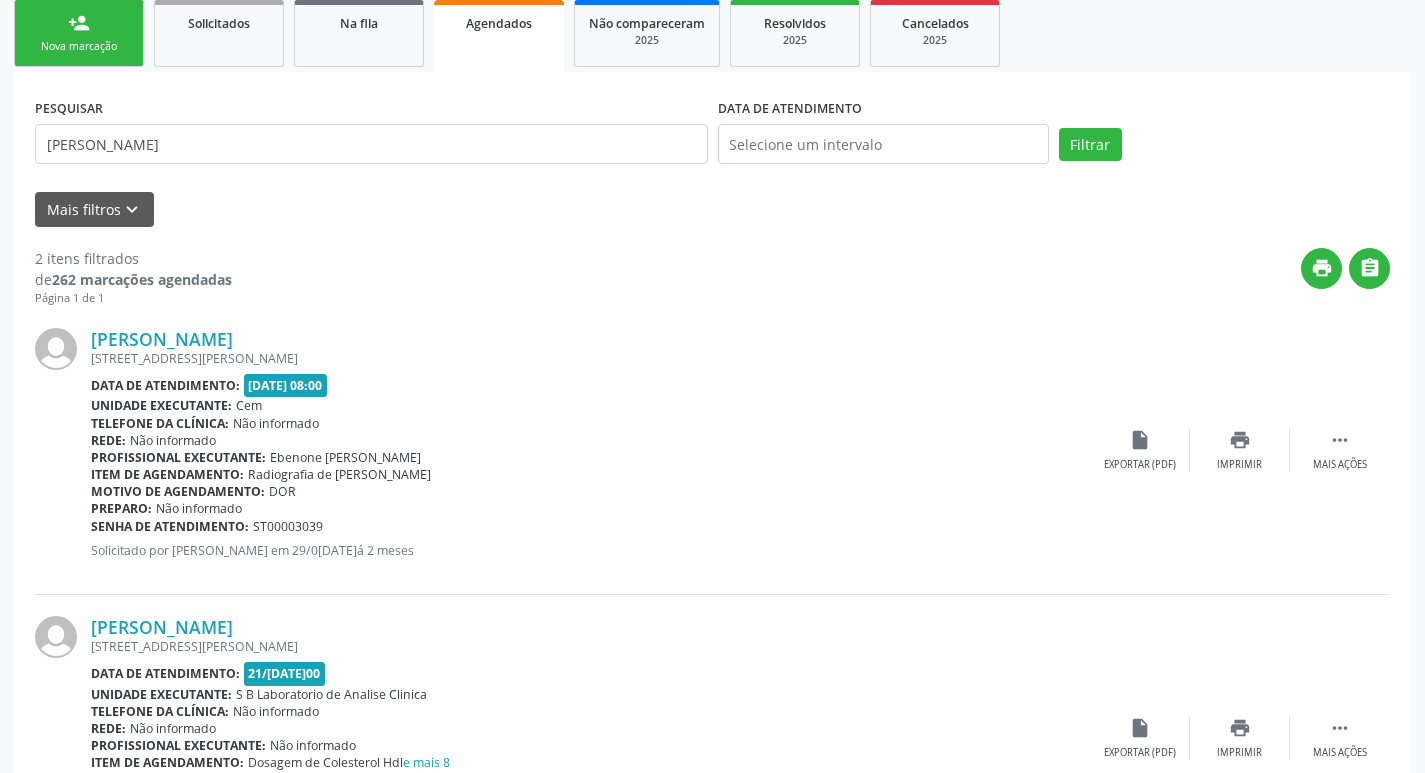 scroll, scrollTop: 443, scrollLeft: 0, axis: vertical 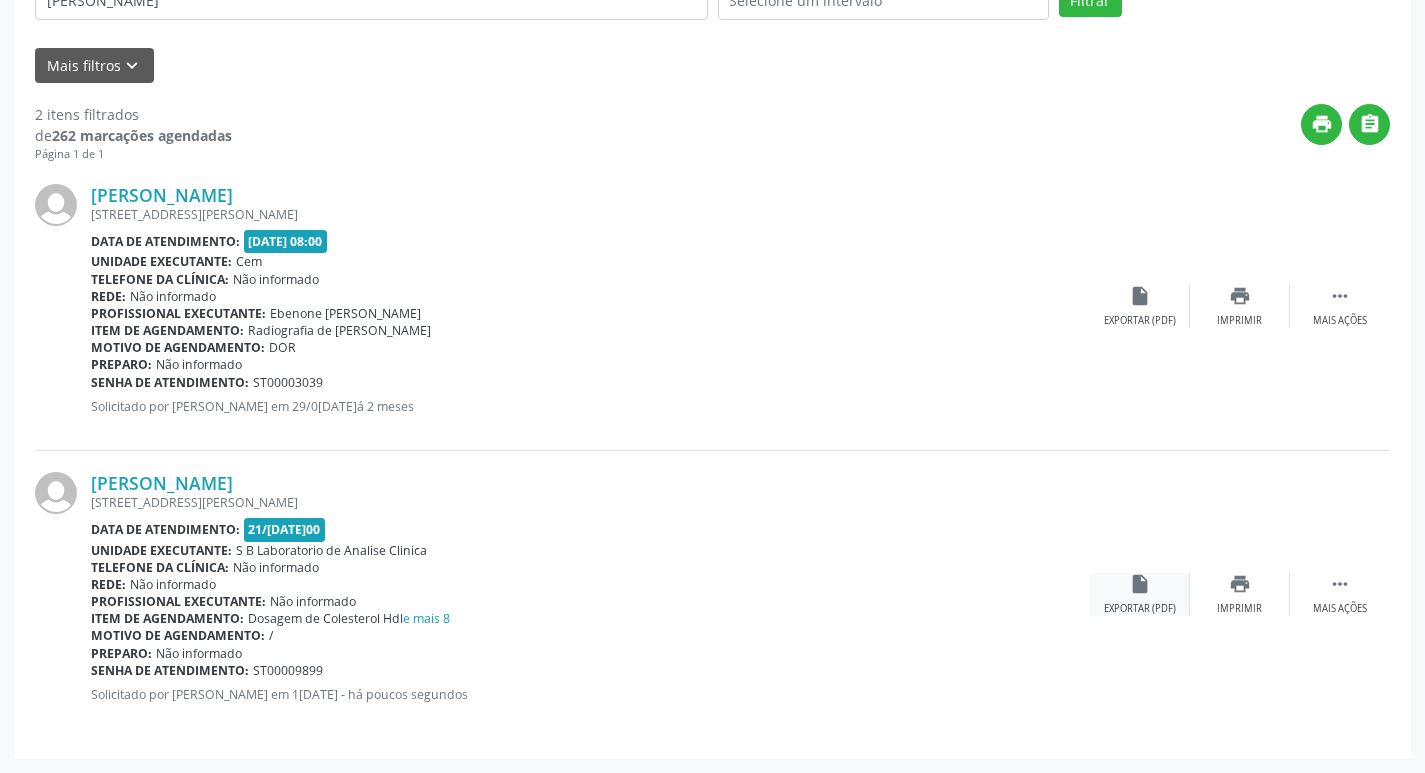 click on "insert_drive_file" at bounding box center [1140, 584] 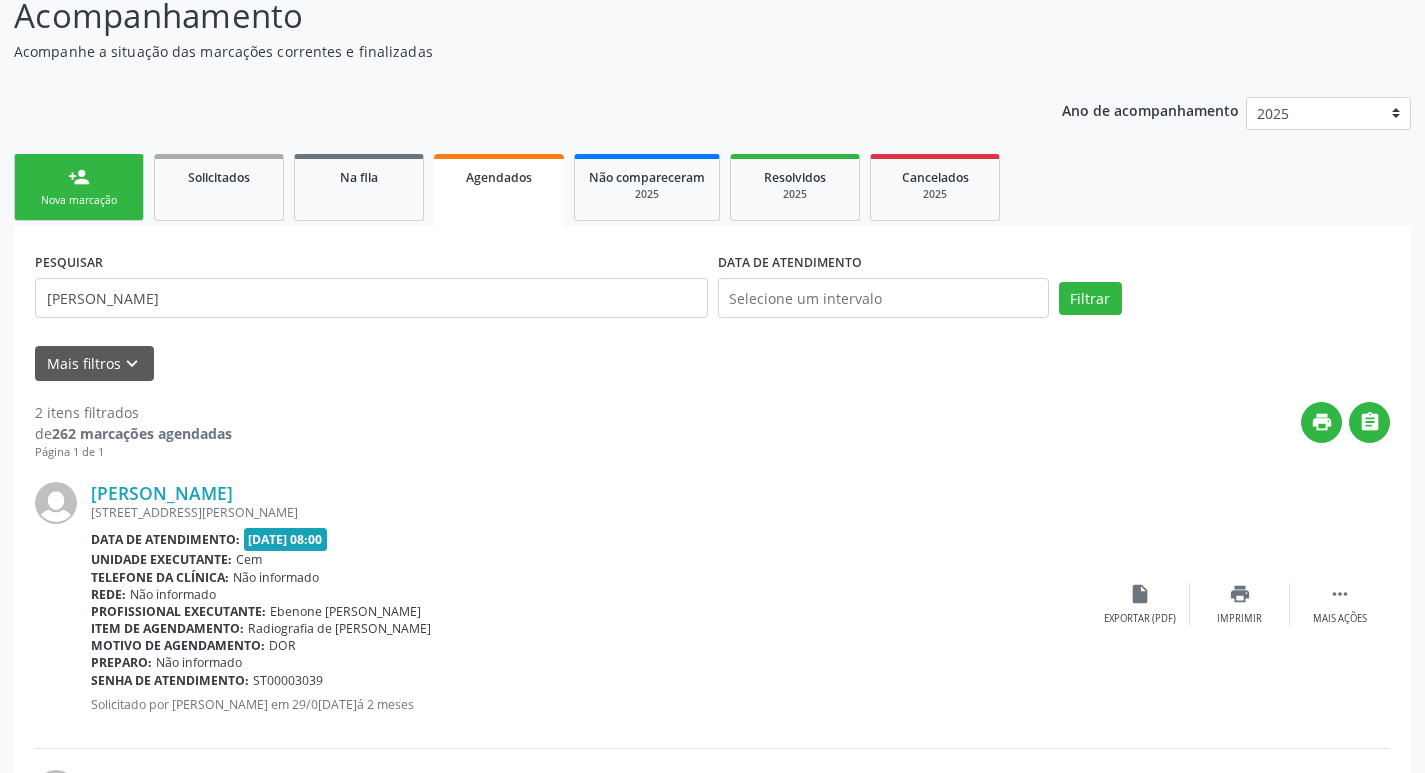 scroll, scrollTop: 43, scrollLeft: 0, axis: vertical 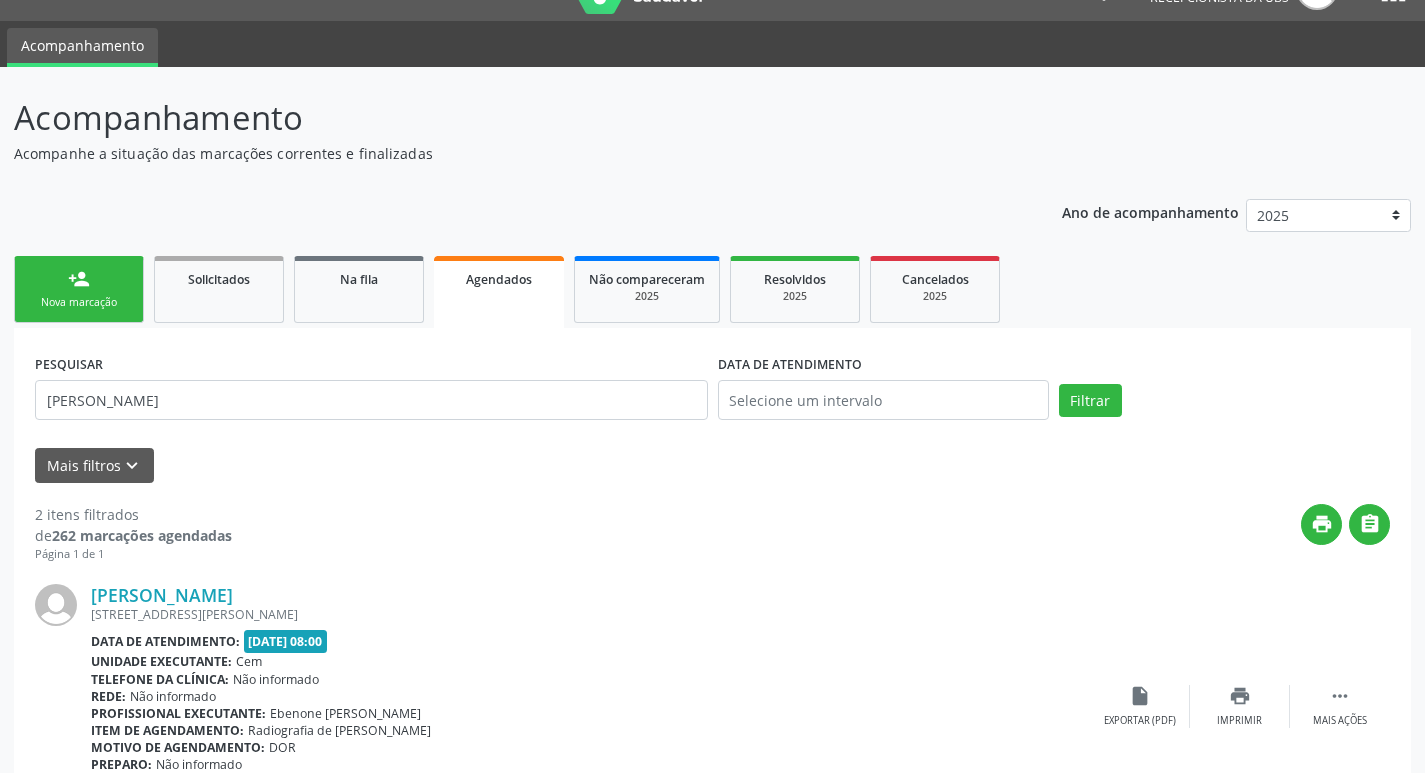 click on "person_add" at bounding box center (79, 279) 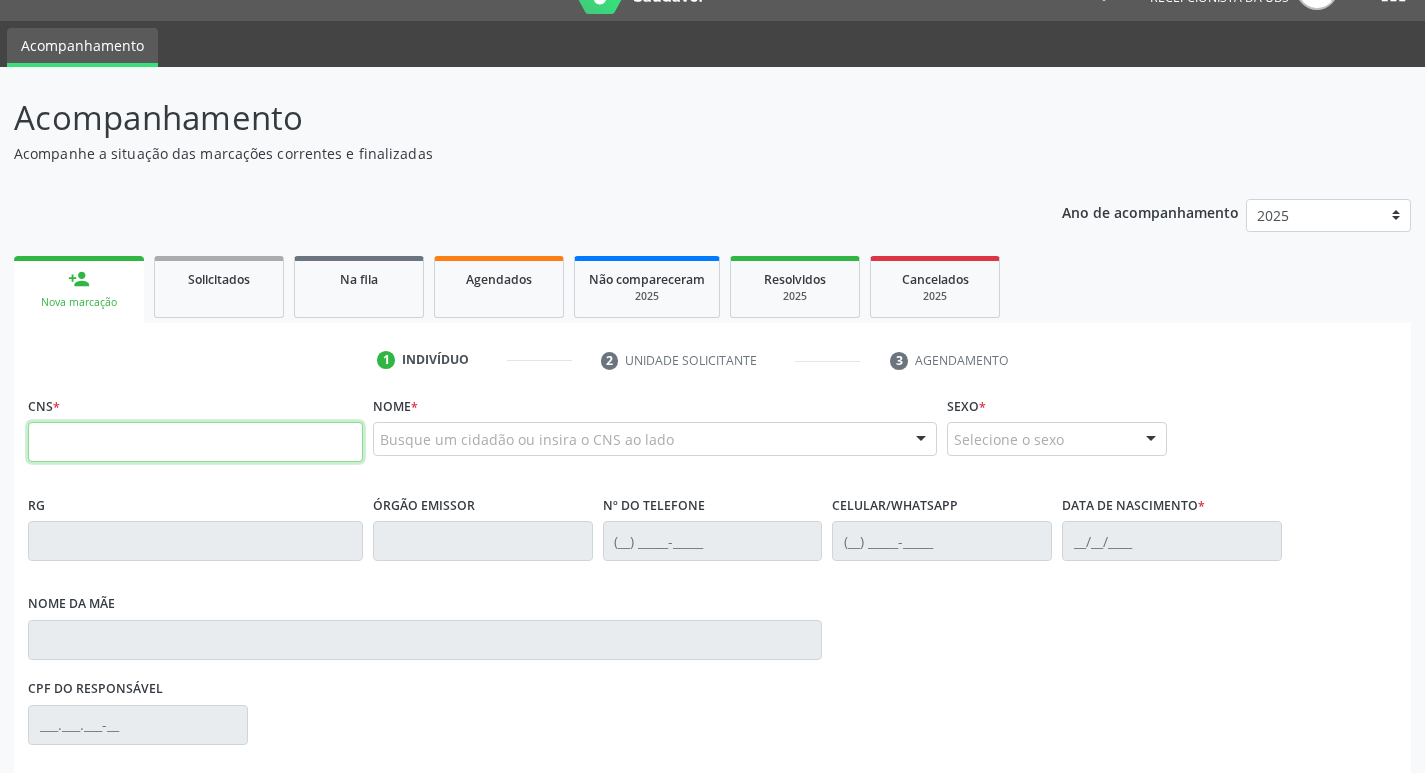 click at bounding box center [195, 442] 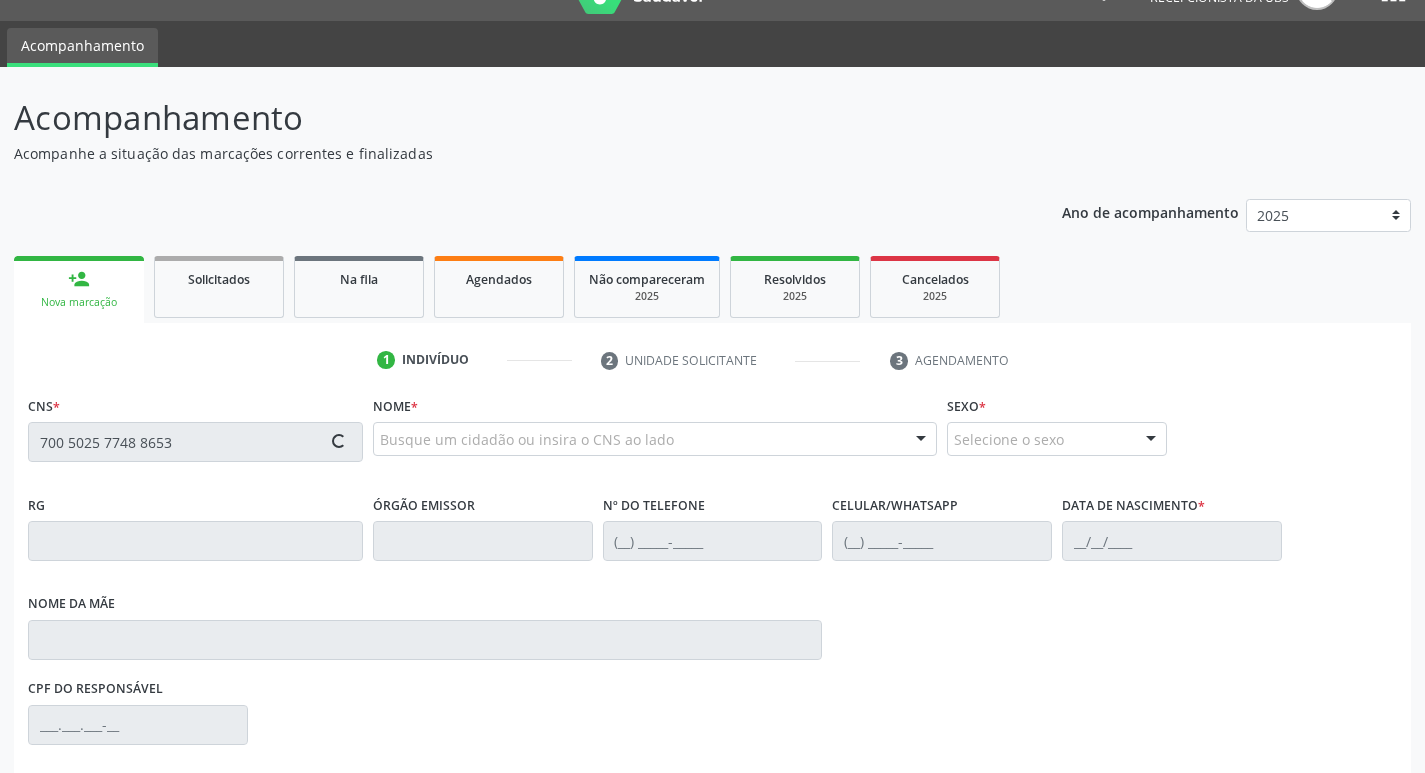 type on "700 5025 7748 8653" 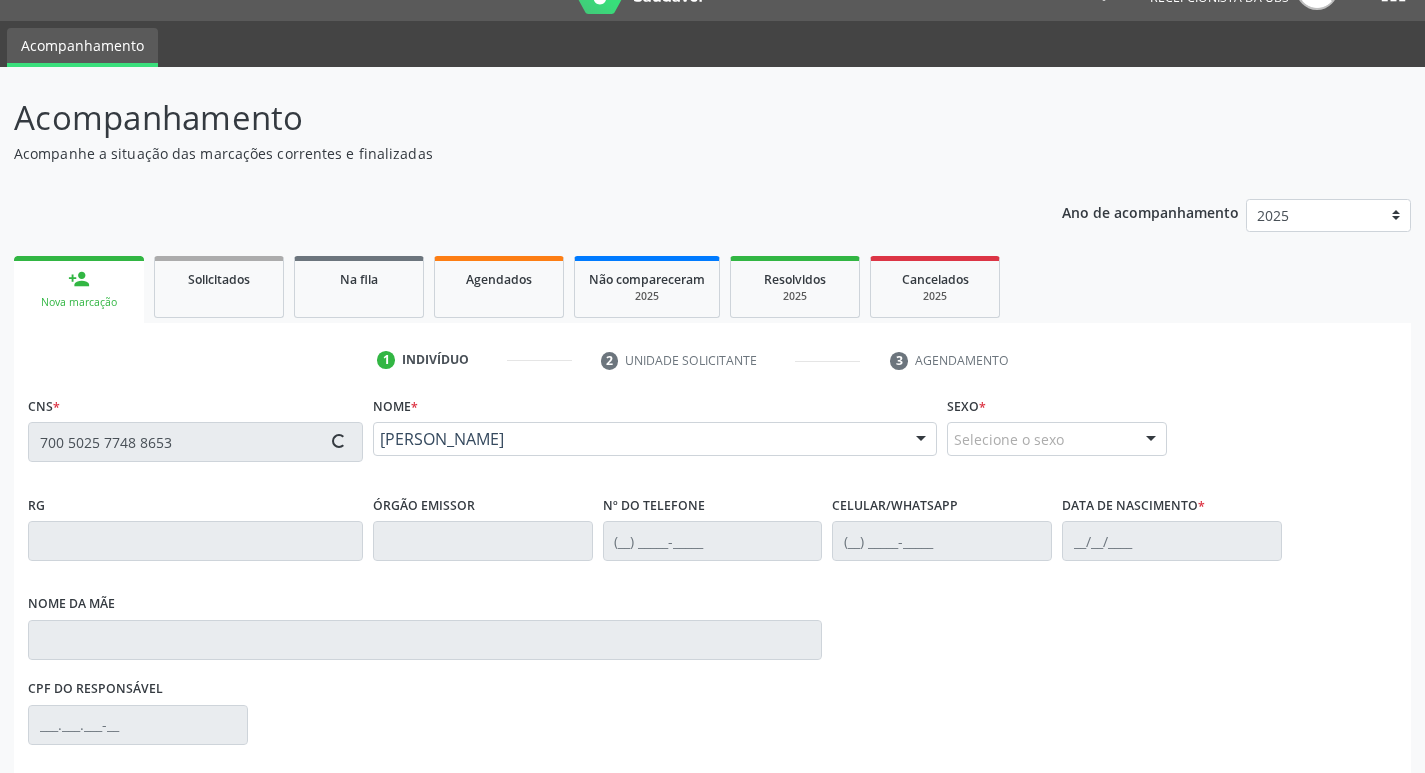 type on "[PHONE_NUMBER]" 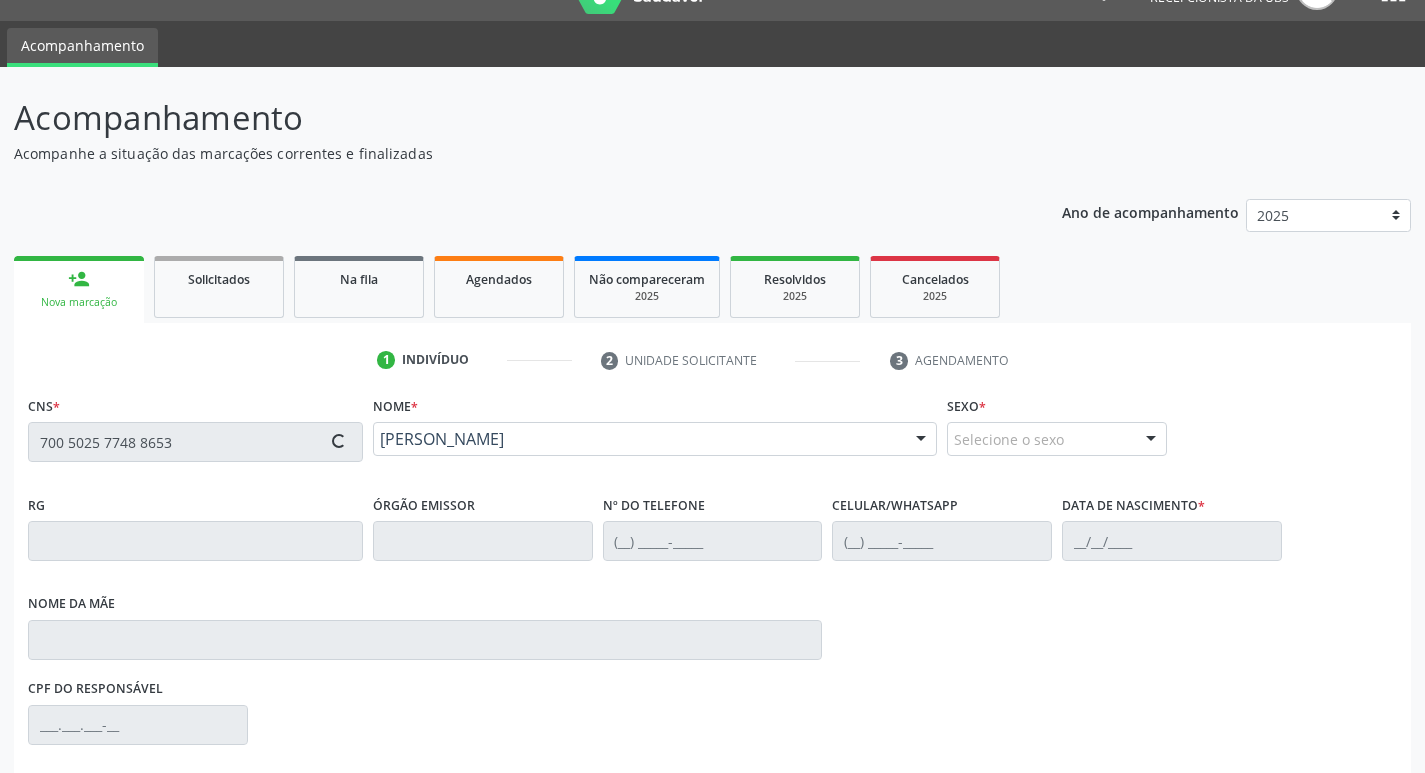 type on "[DATE]" 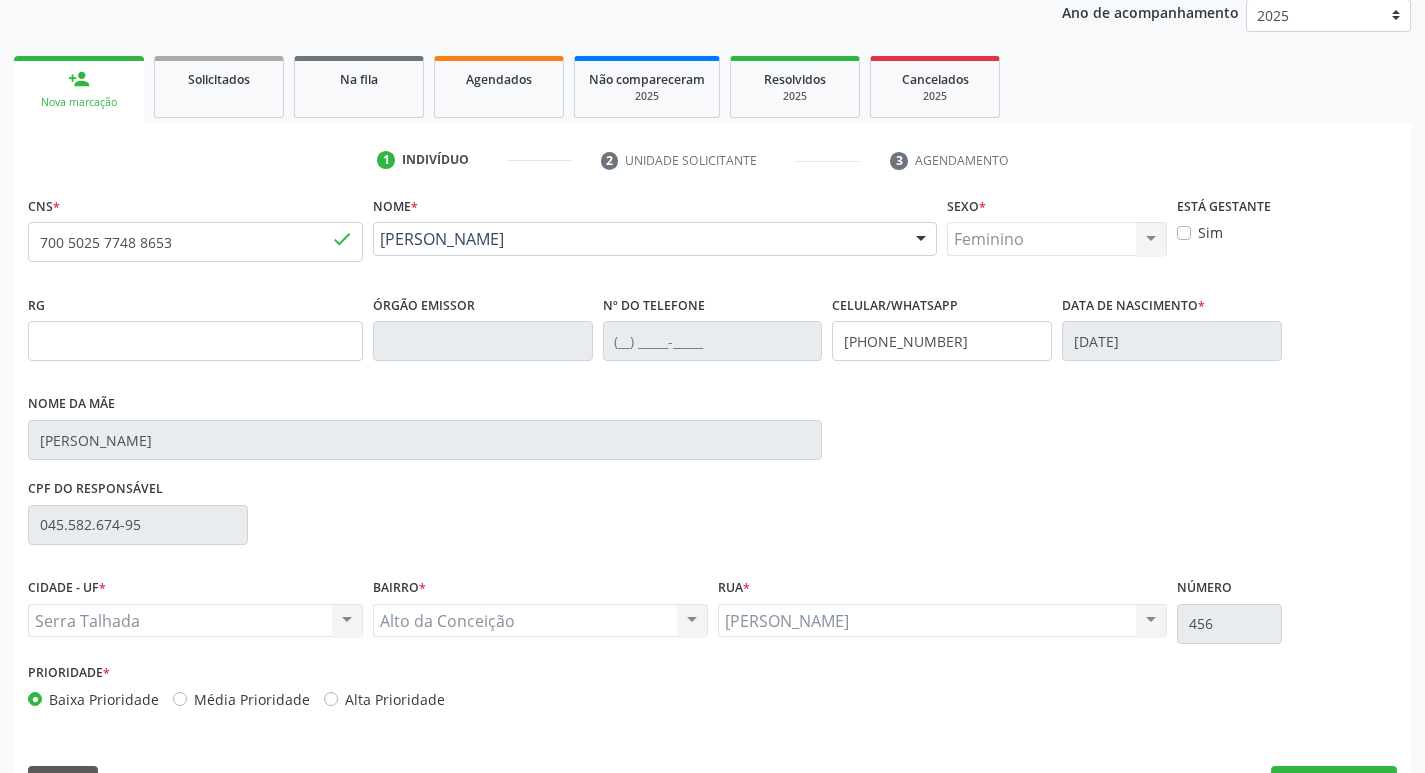 scroll, scrollTop: 297, scrollLeft: 0, axis: vertical 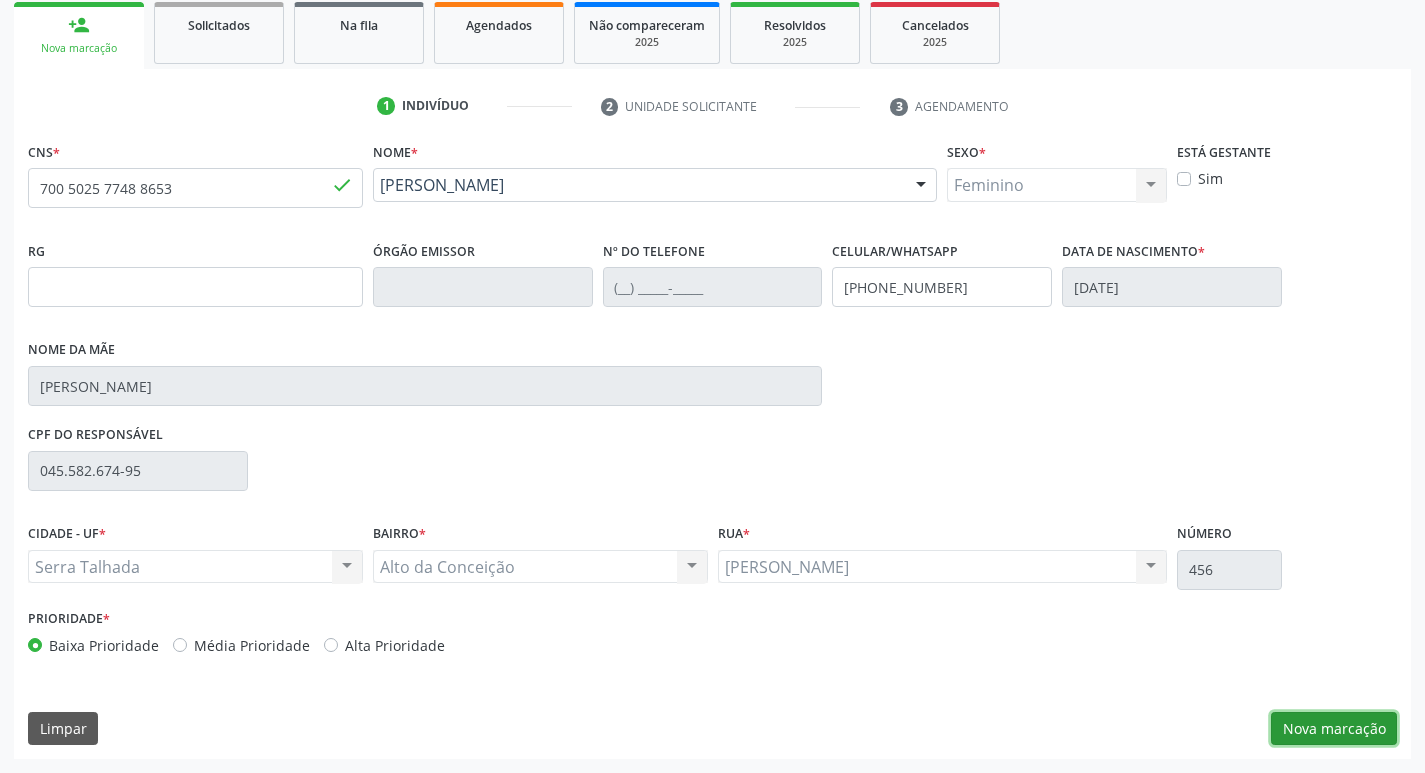 click on "Nova marcação" at bounding box center (1334, 729) 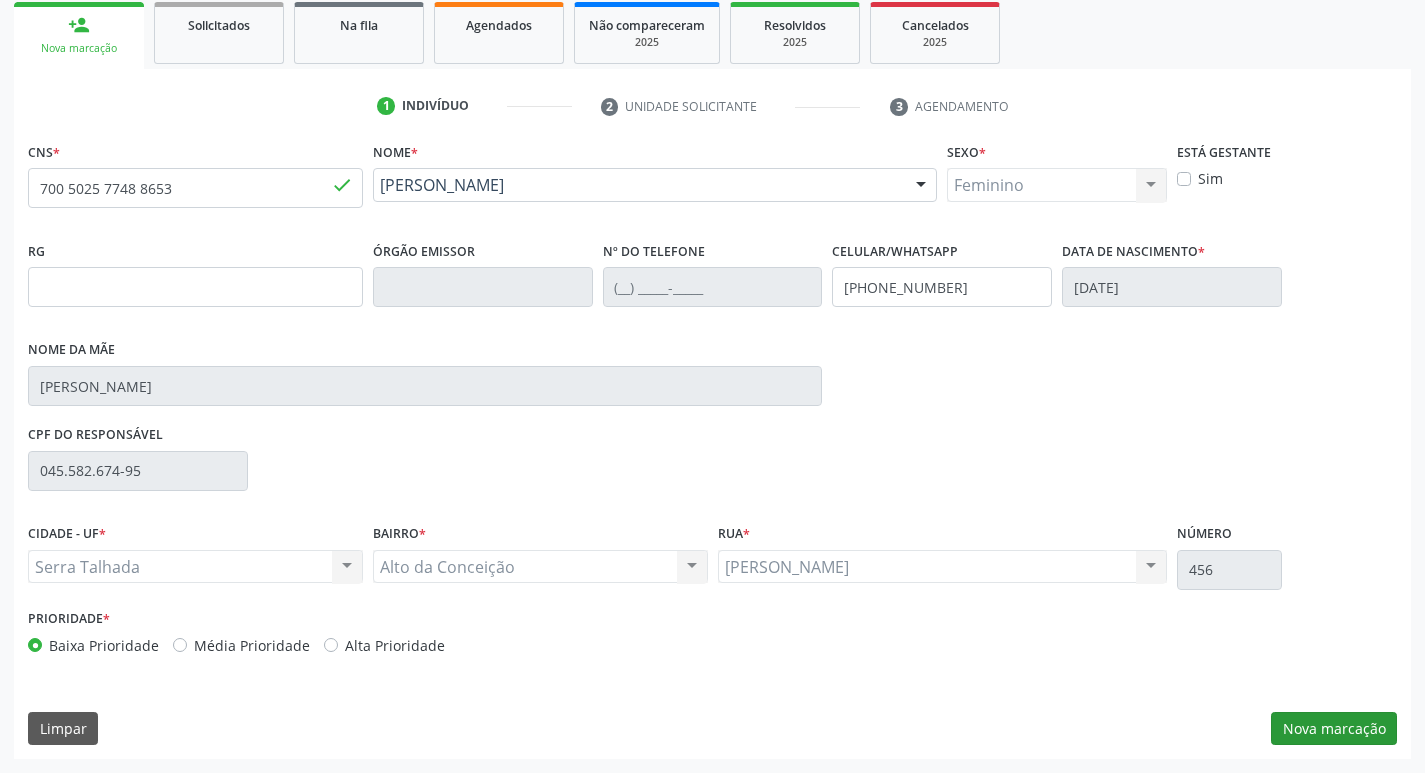 scroll, scrollTop: 133, scrollLeft: 0, axis: vertical 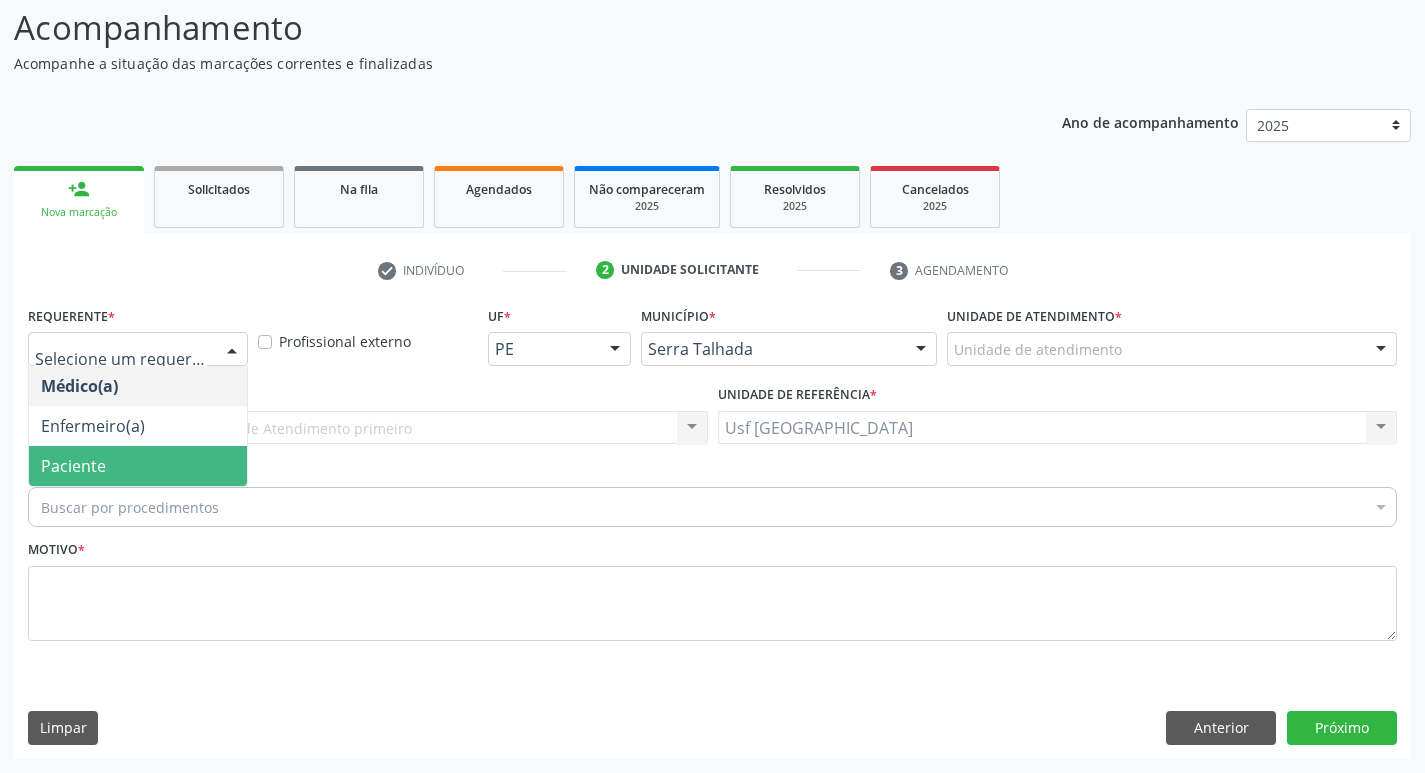 click on "Paciente" at bounding box center [73, 466] 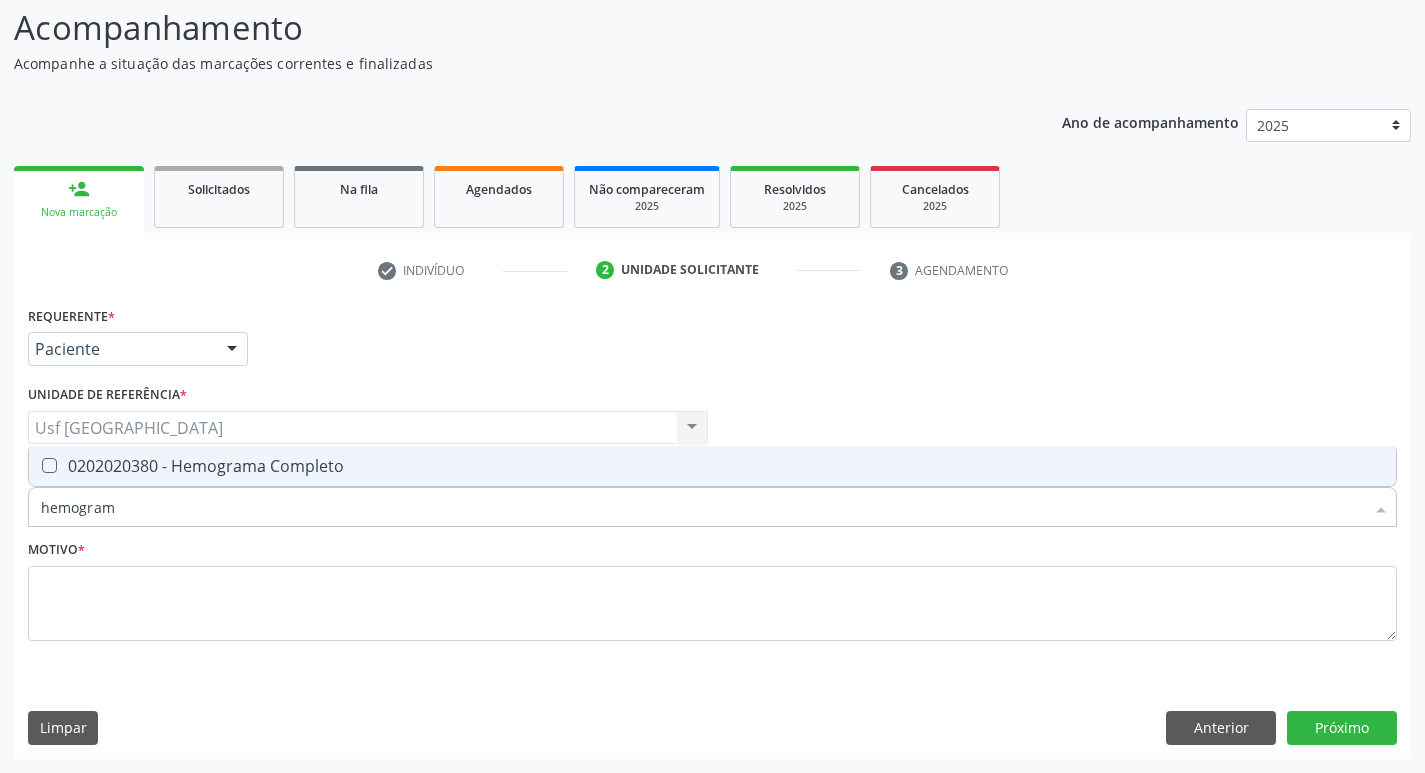 type on "hemograma" 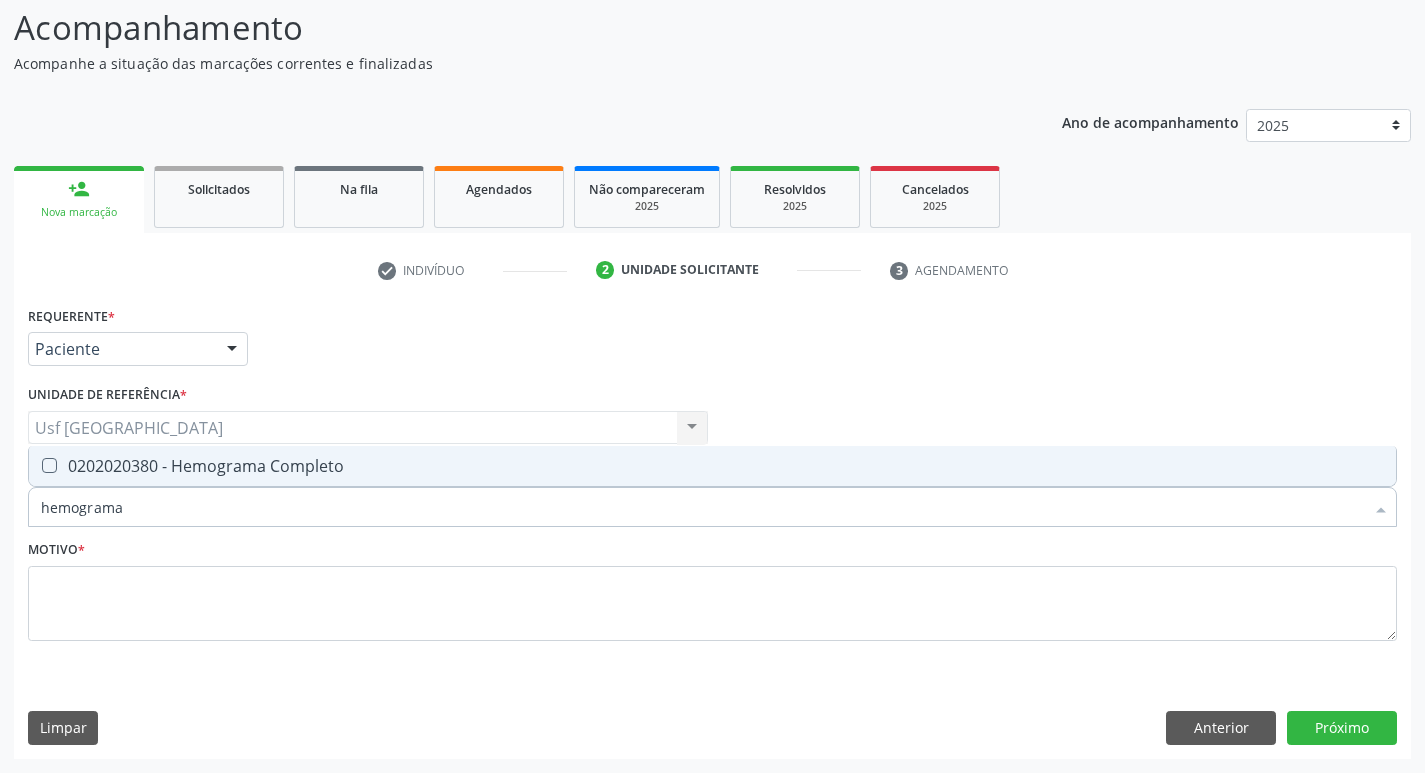 click at bounding box center (49, 465) 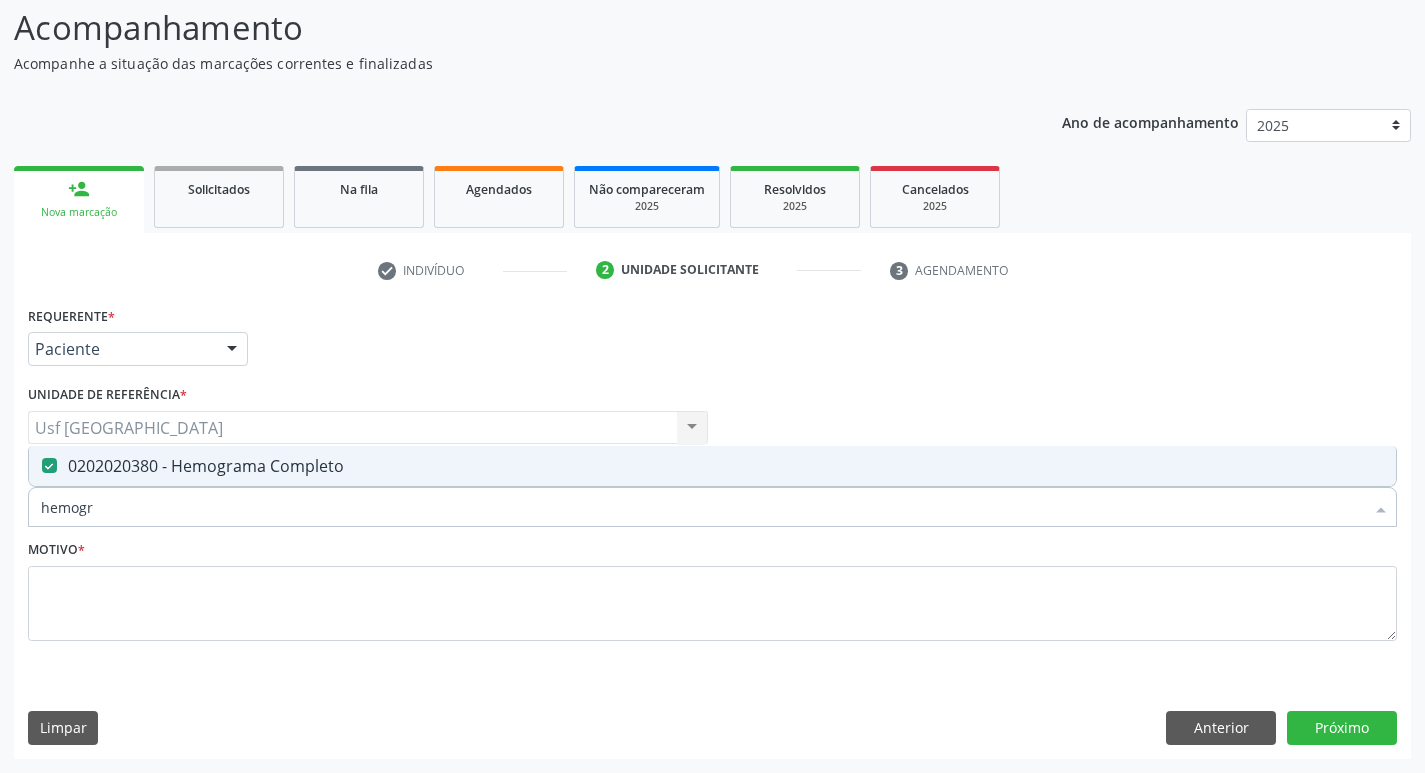 type on "hemog" 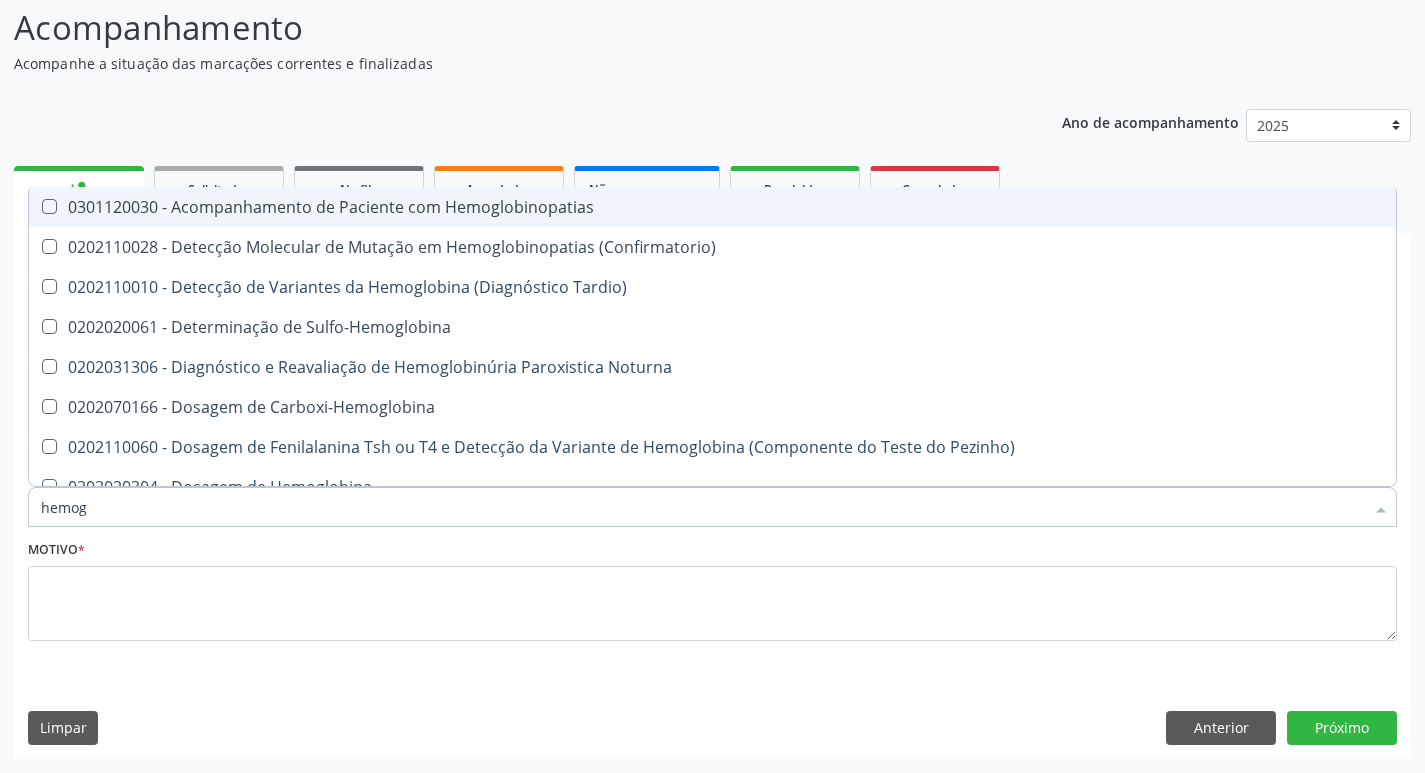 type on "hemo" 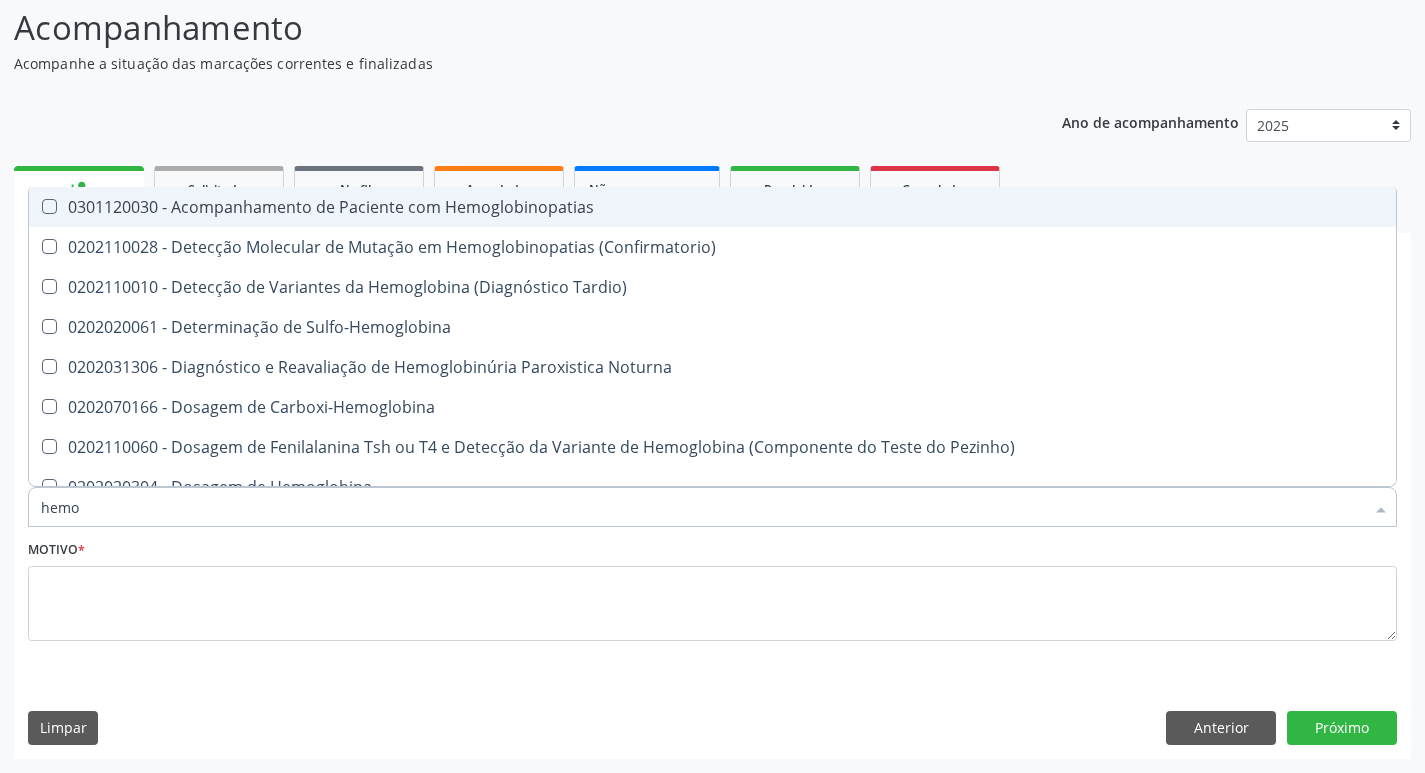 checkbox on "false" 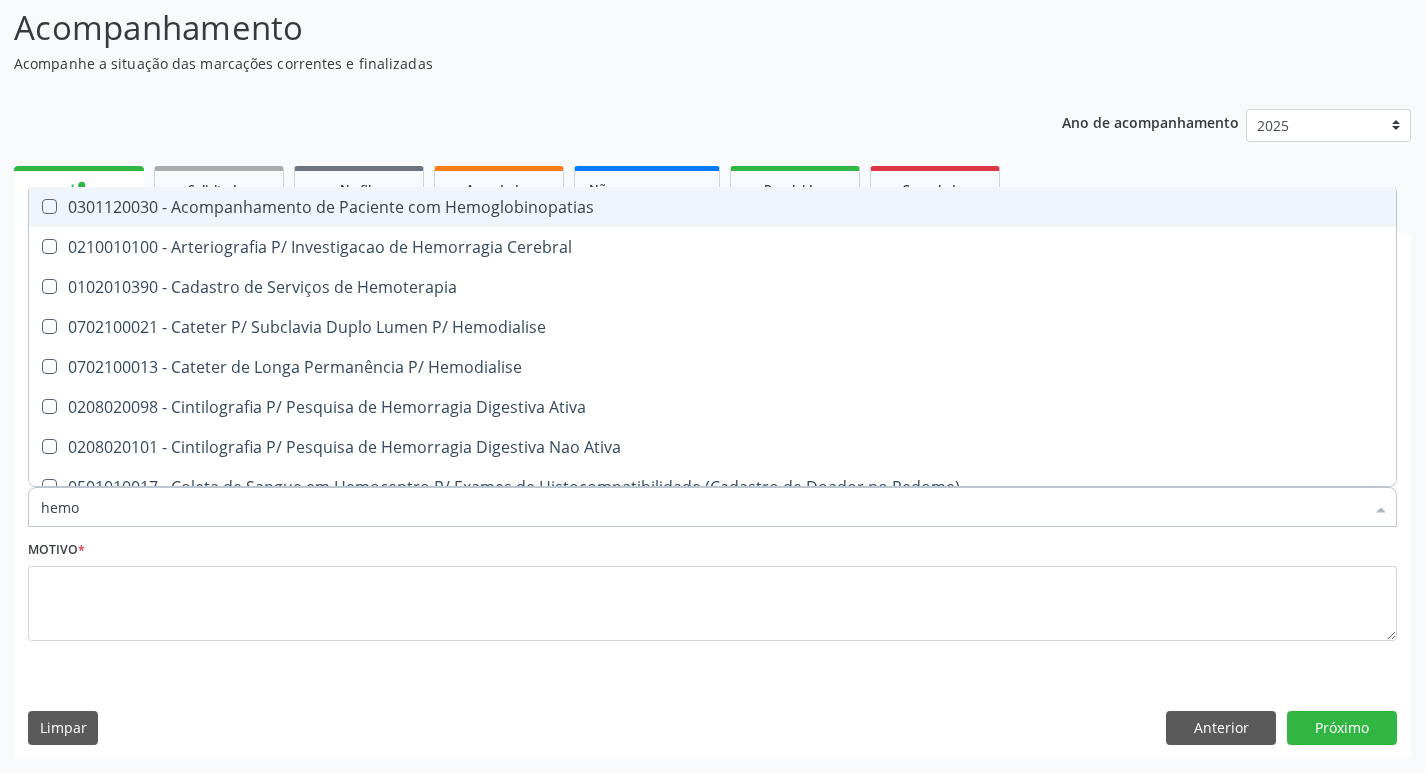 type on "hem" 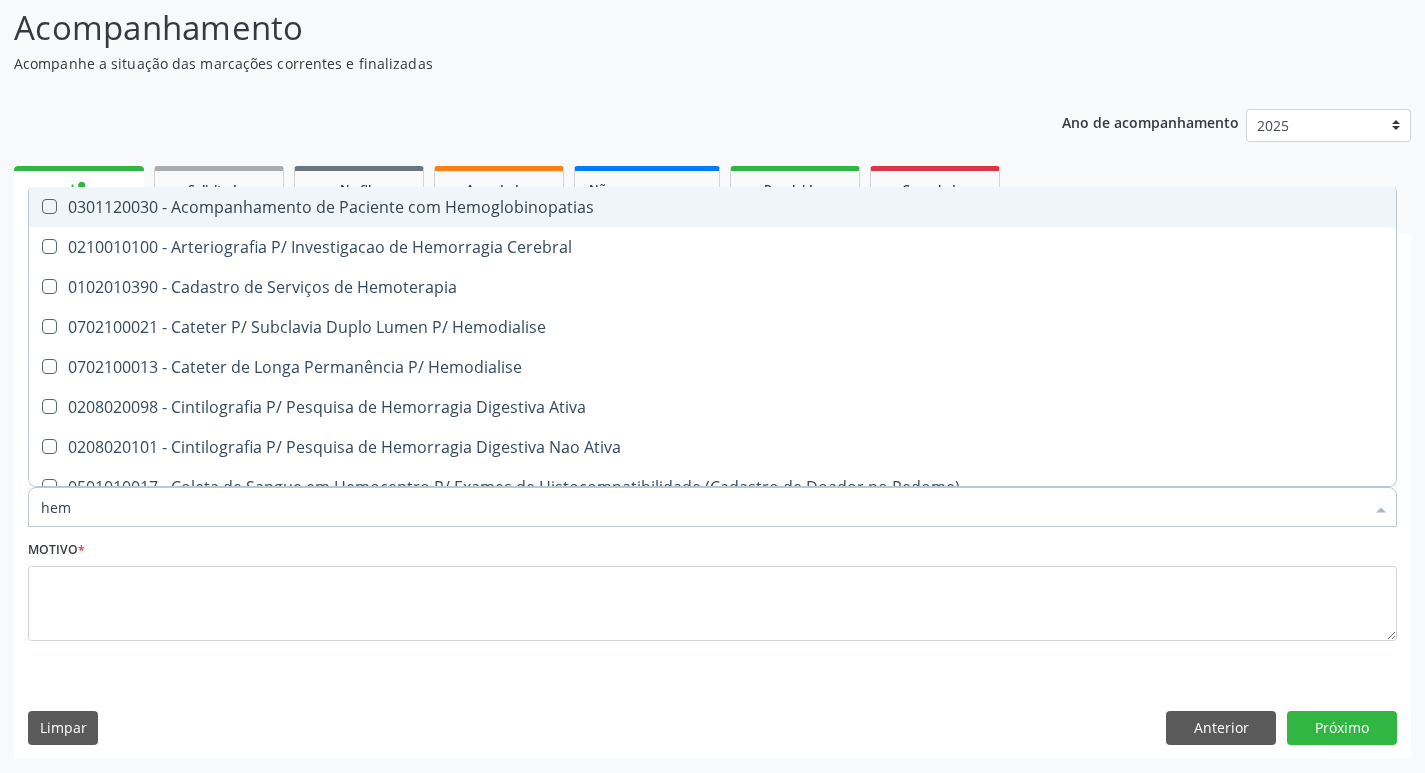 checkbox on "false" 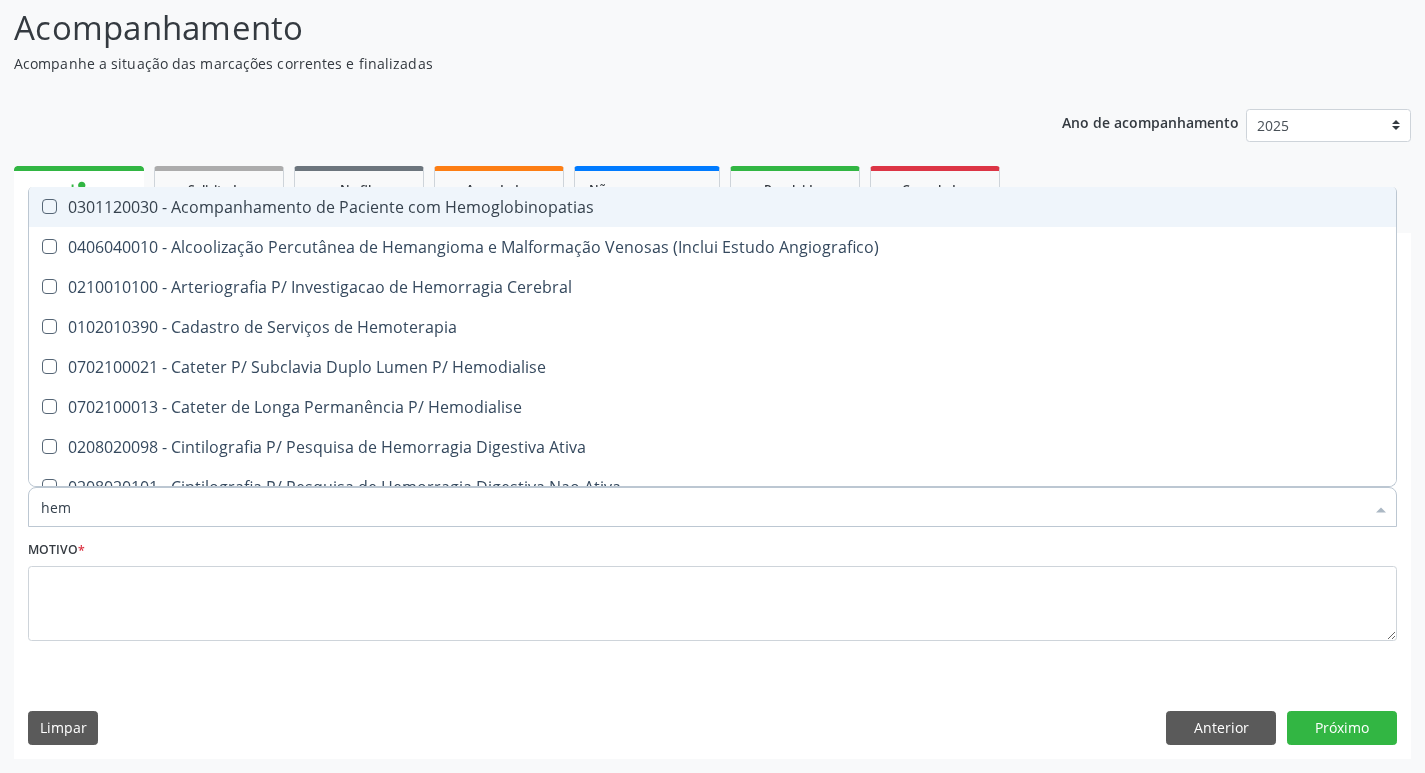 type on "he" 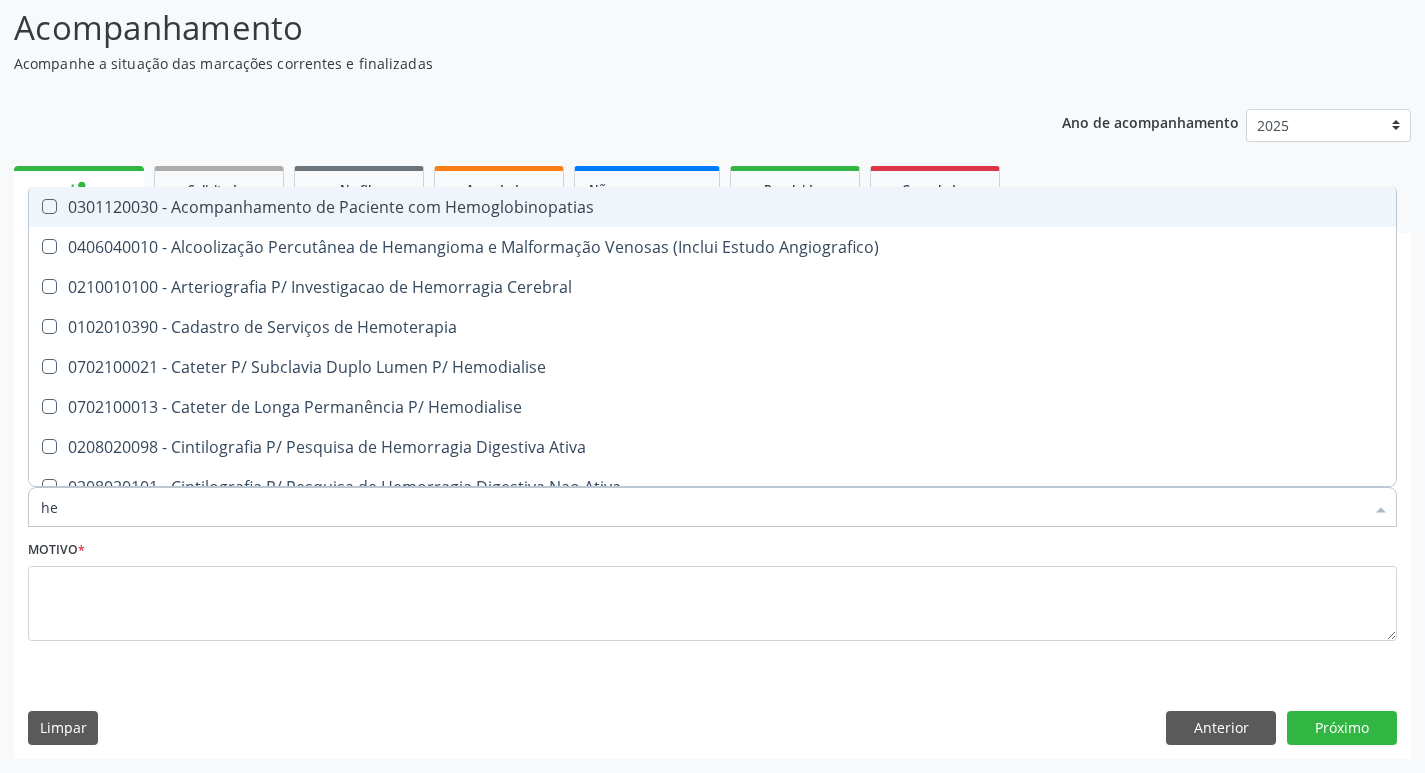 checkbox on "false" 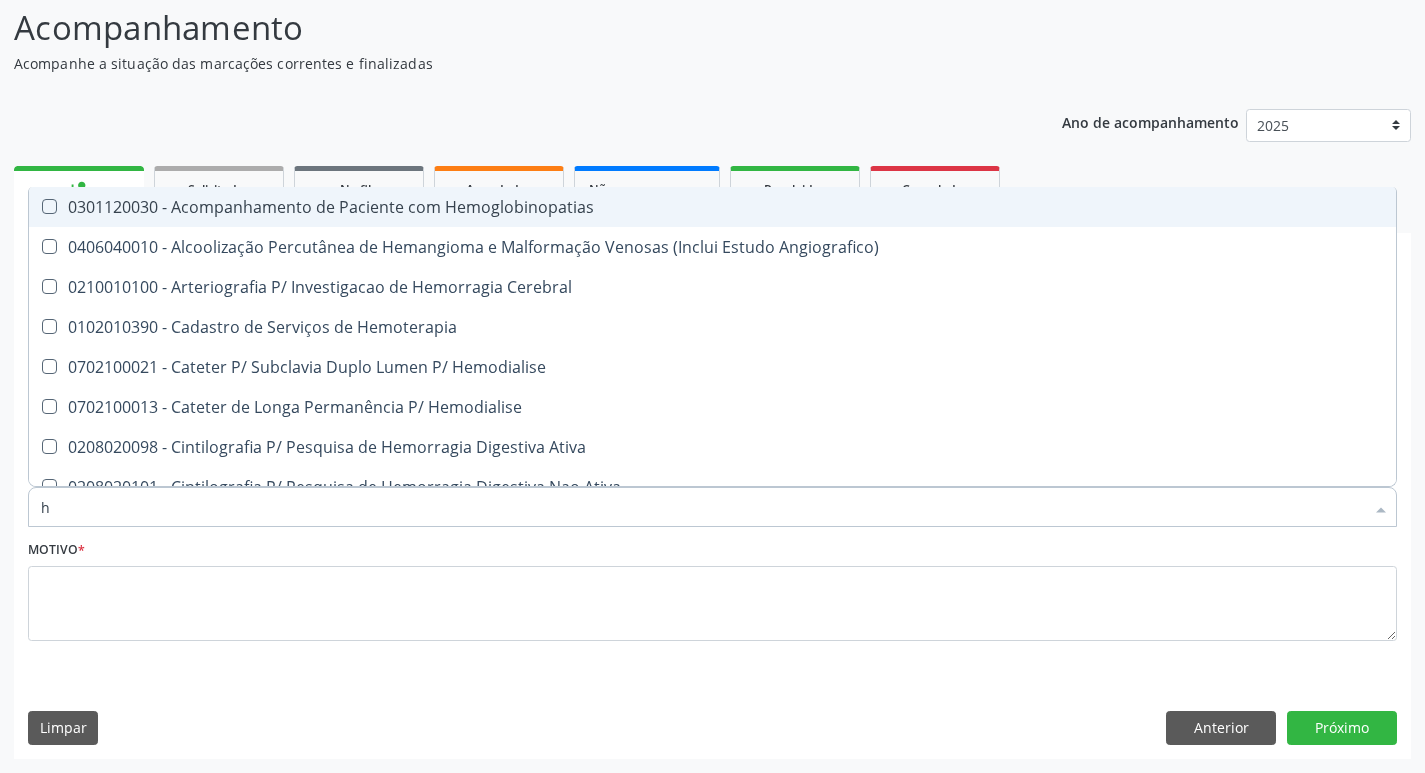 type 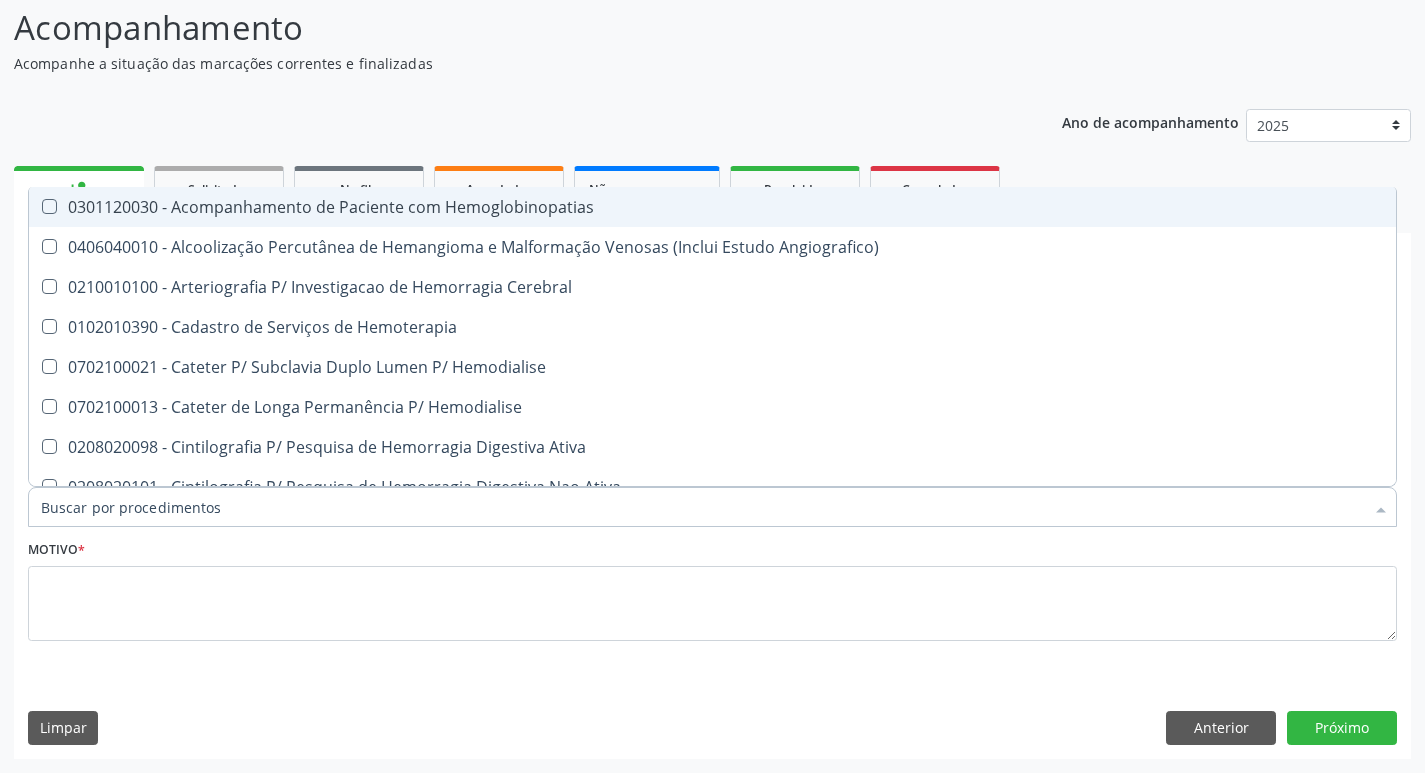 checkbox on "false" 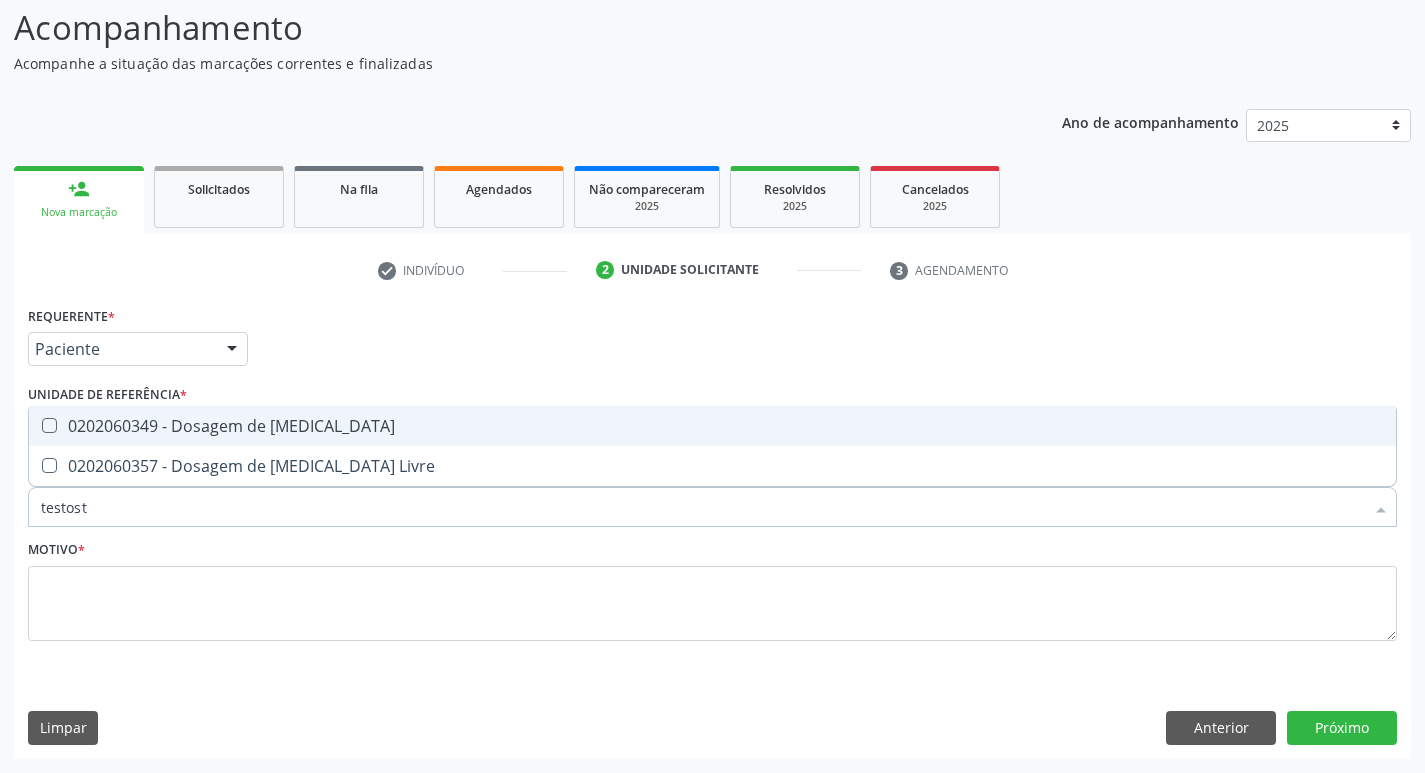 type on "testoste" 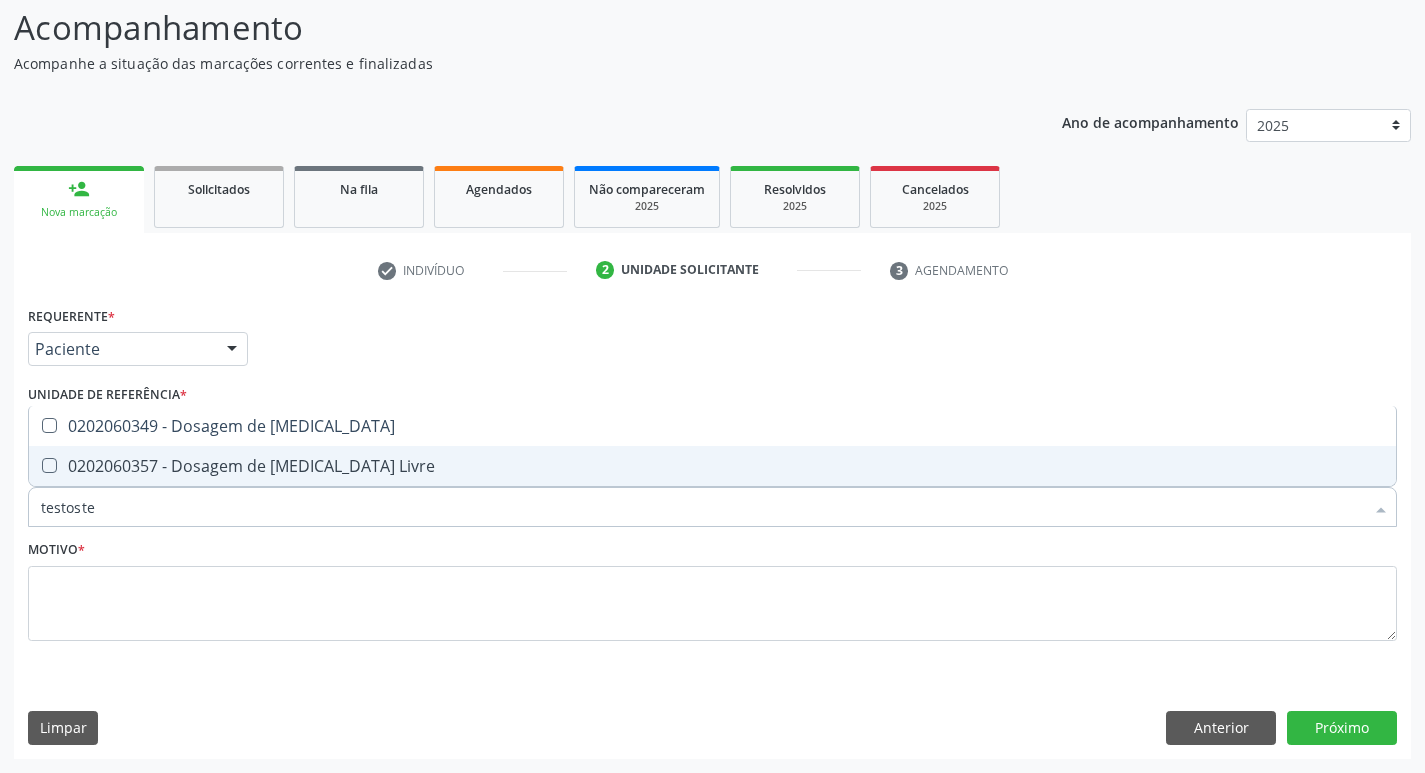 click at bounding box center [49, 465] 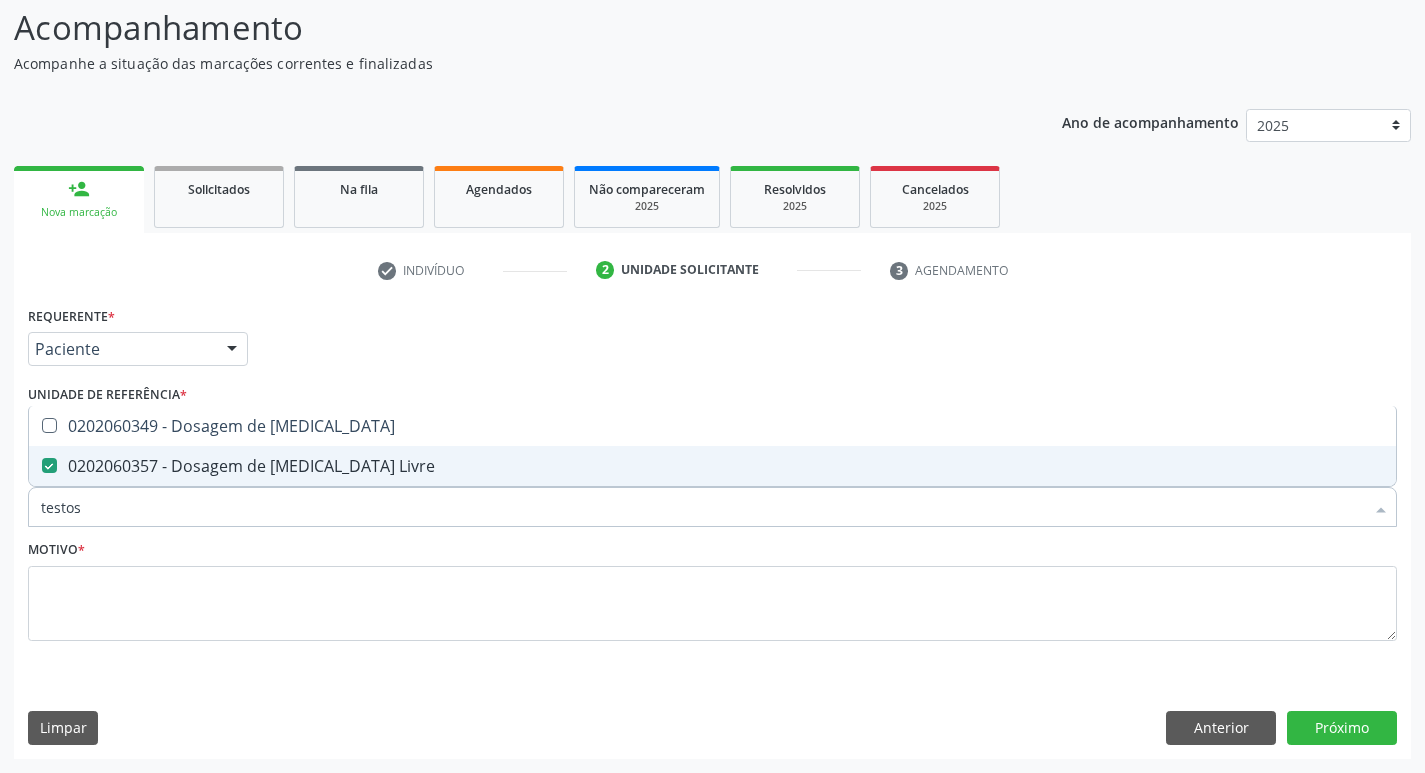 type on "testo" 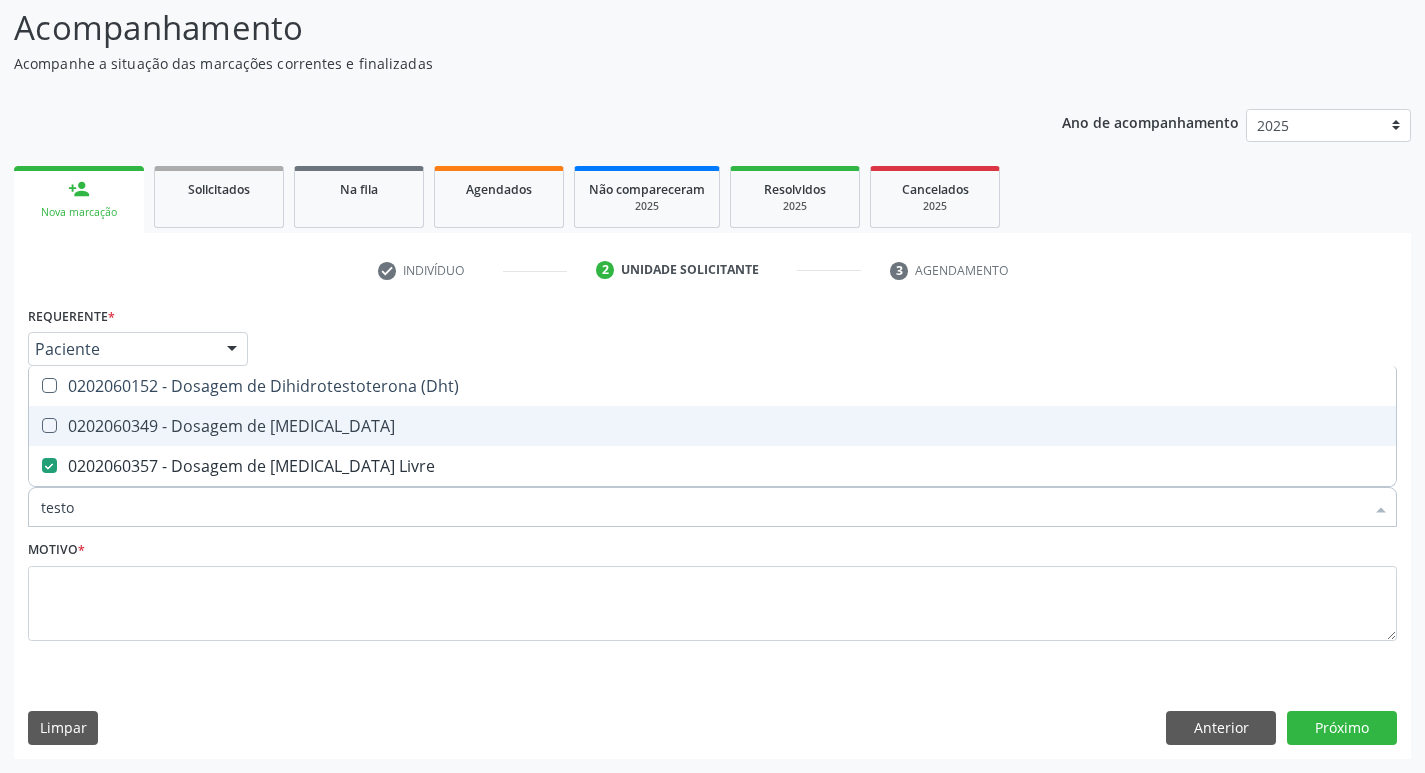 type on "test" 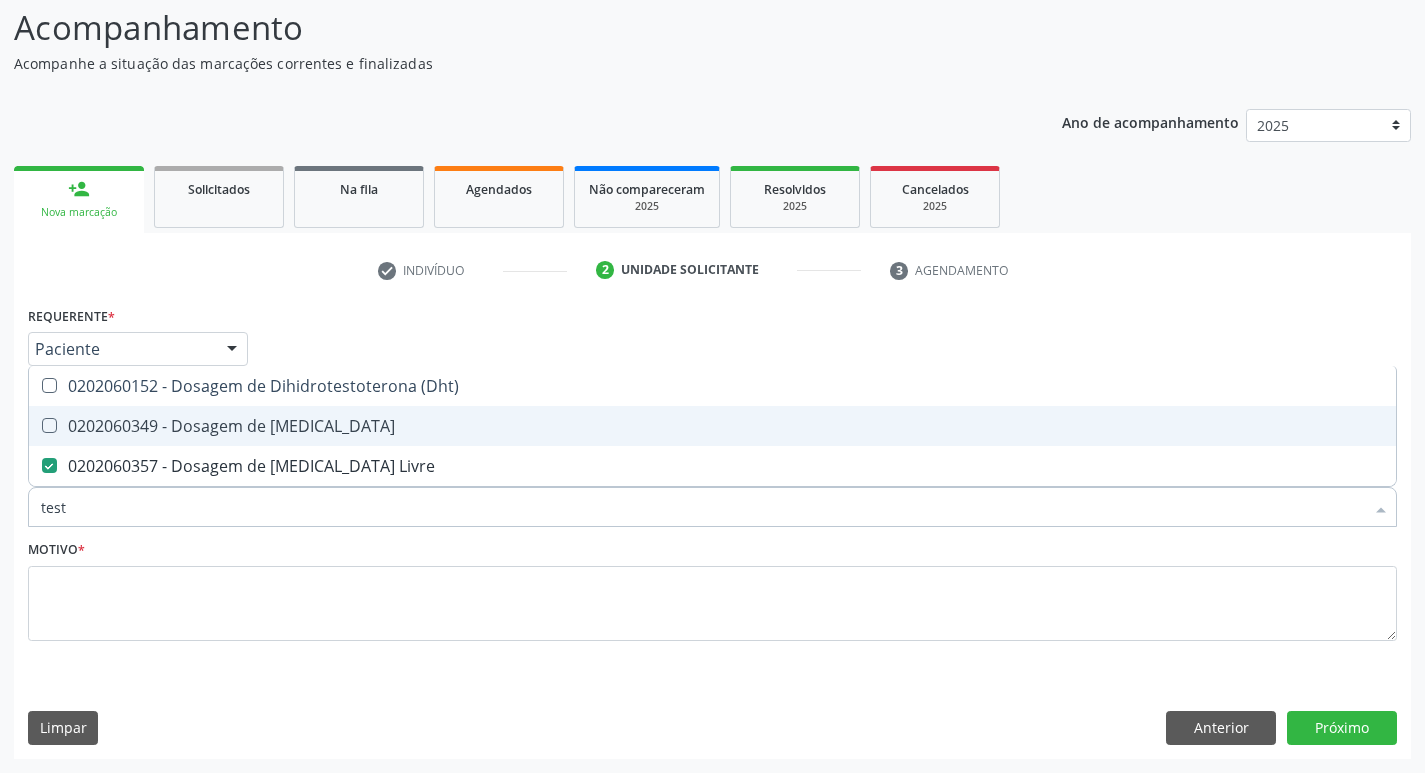 checkbox on "false" 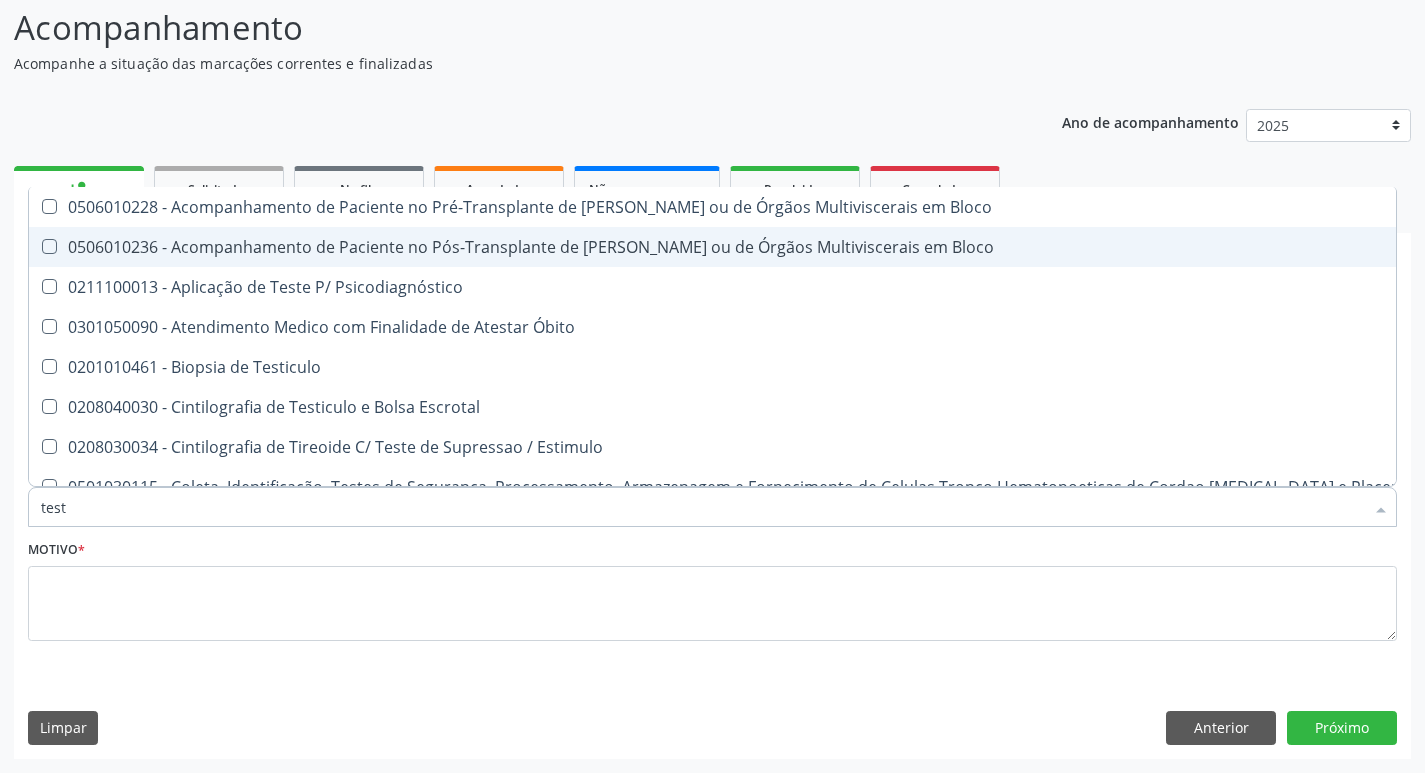 type on "tes" 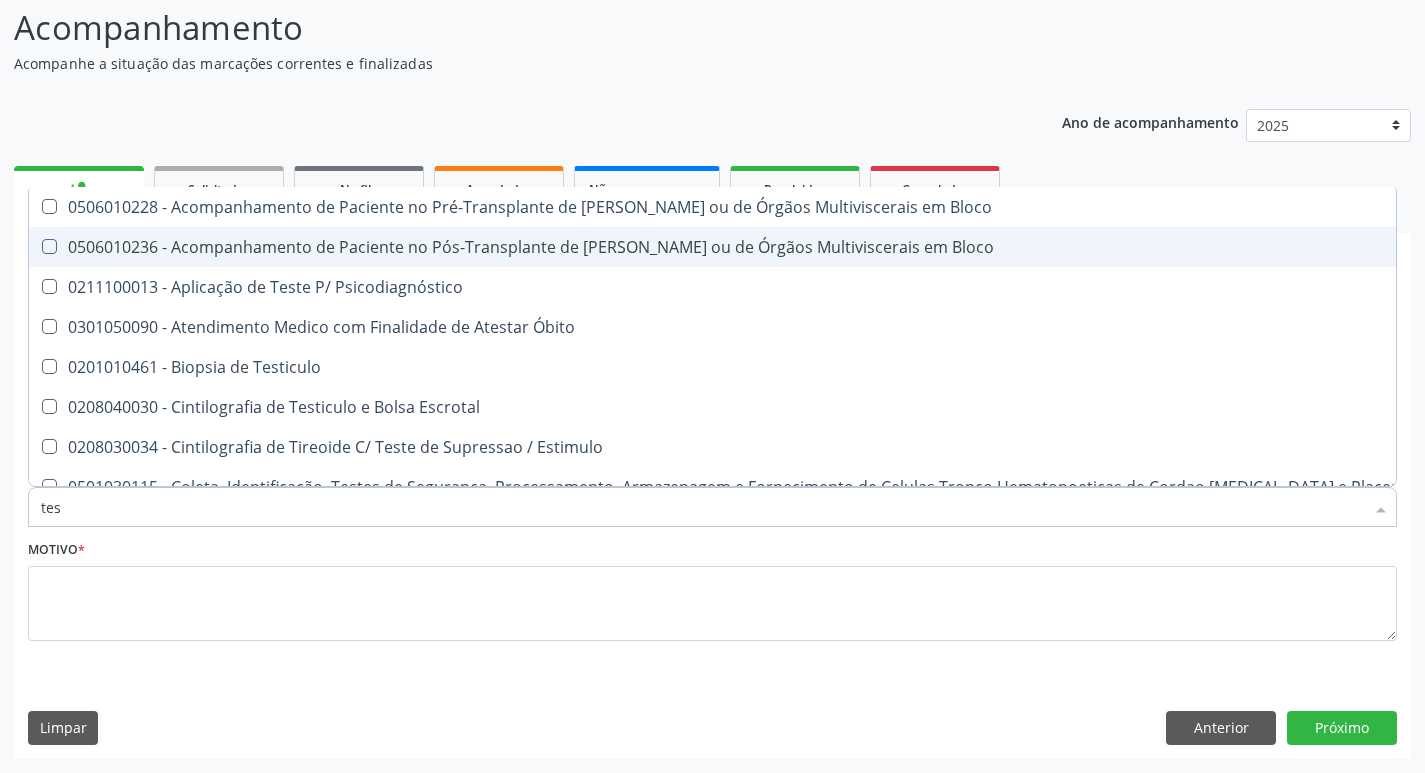 checkbox on "false" 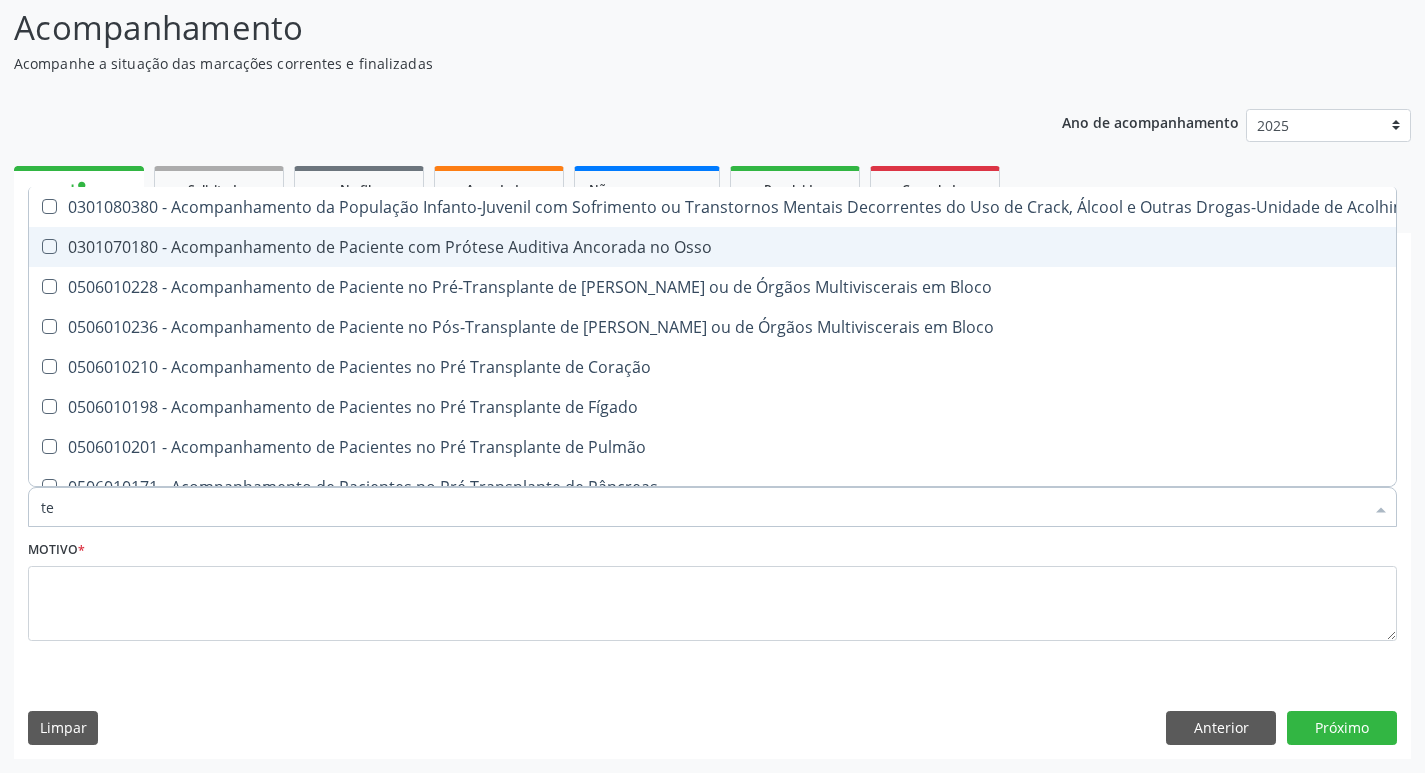 type on "t" 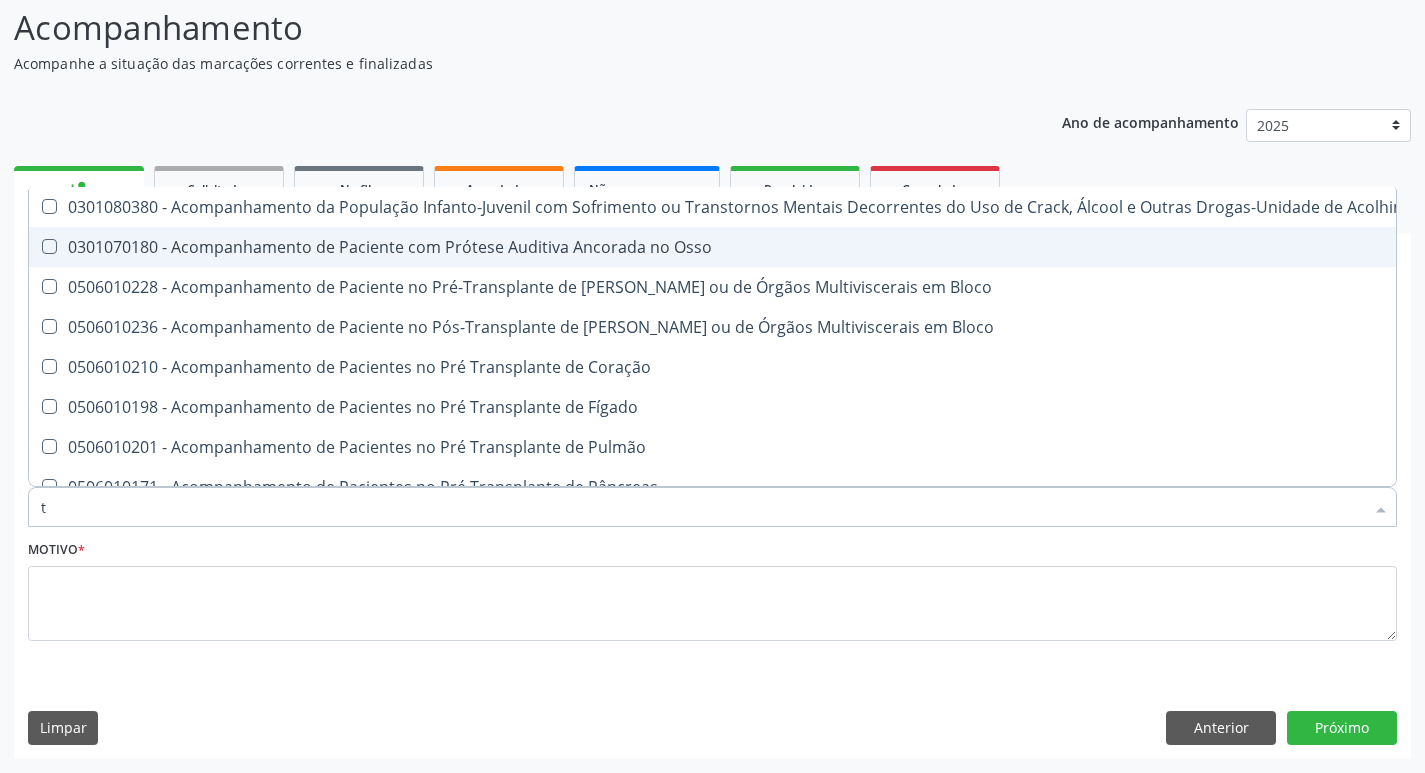 checkbox on "false" 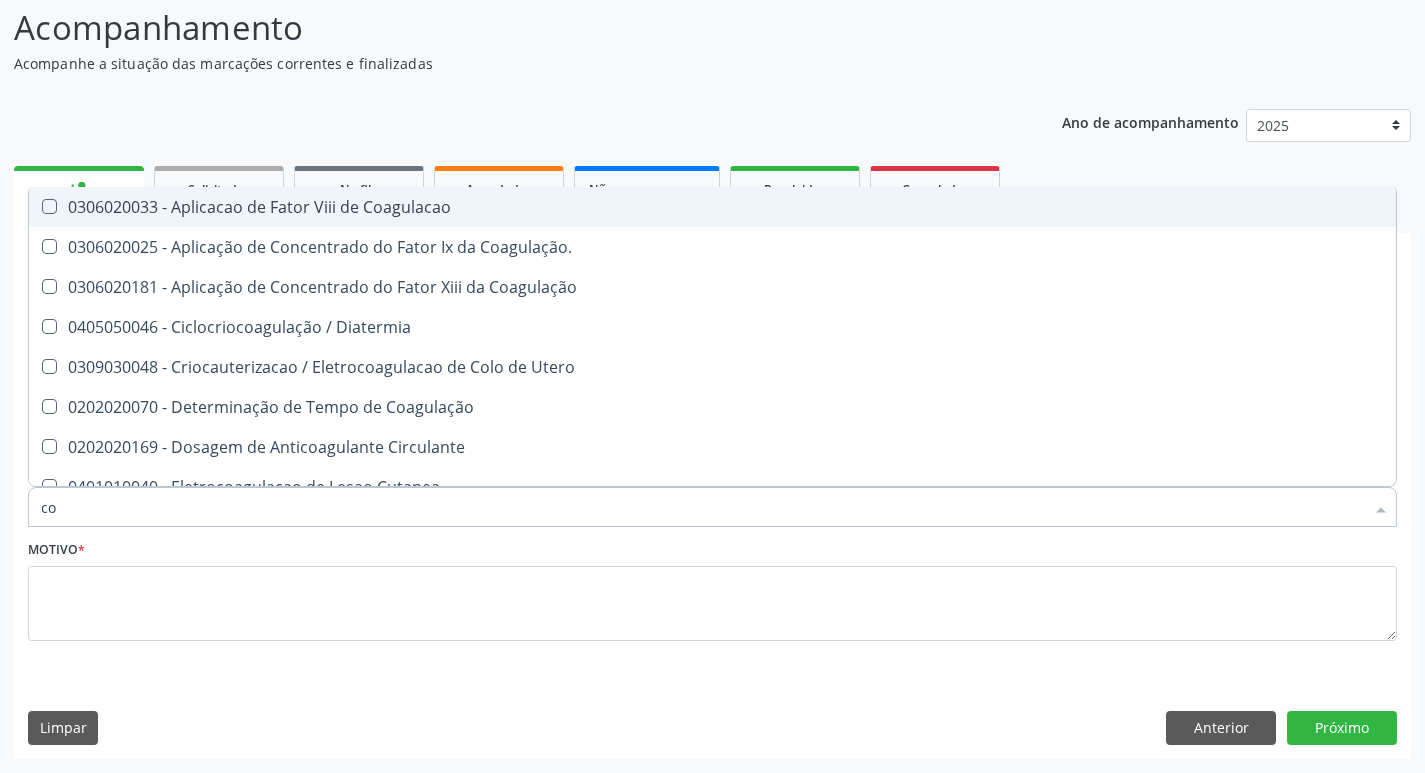 type on "c" 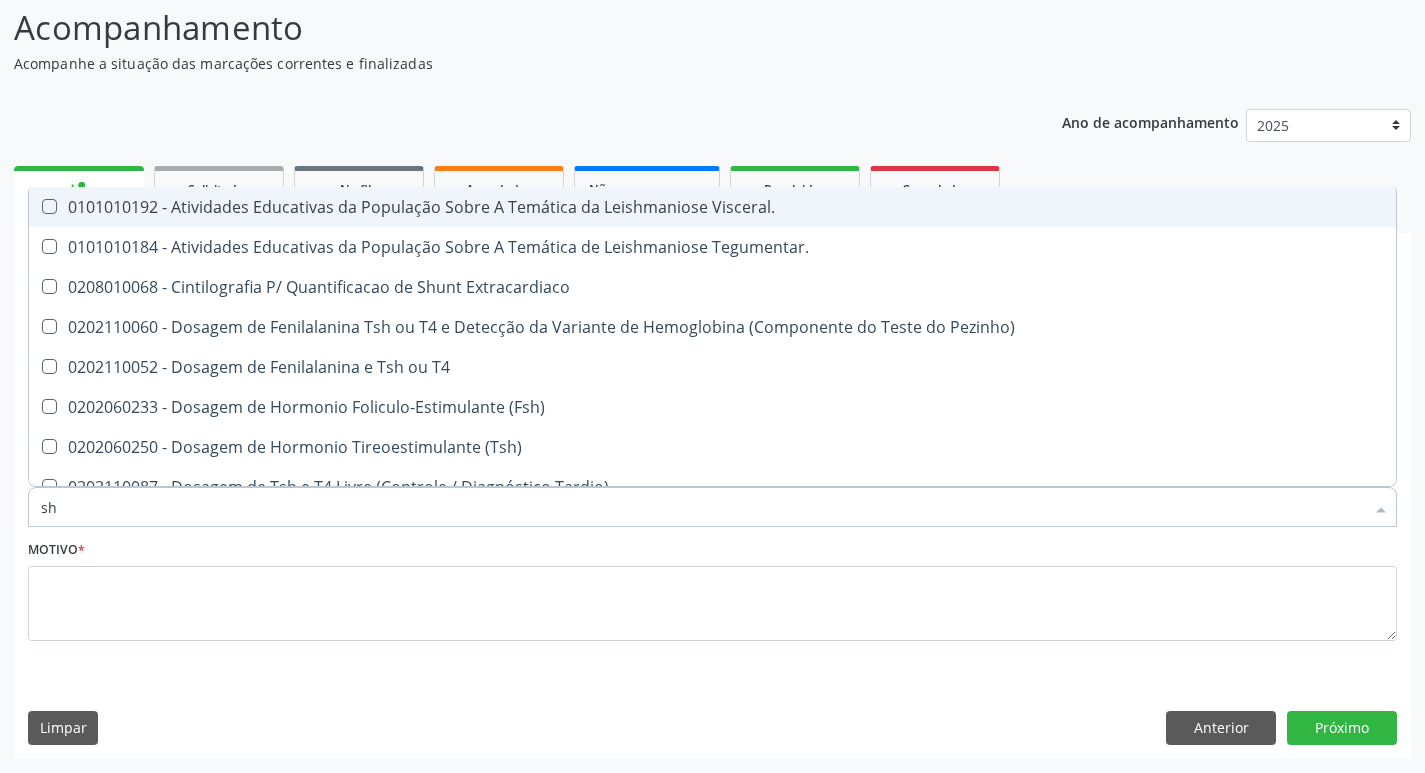 type on "s" 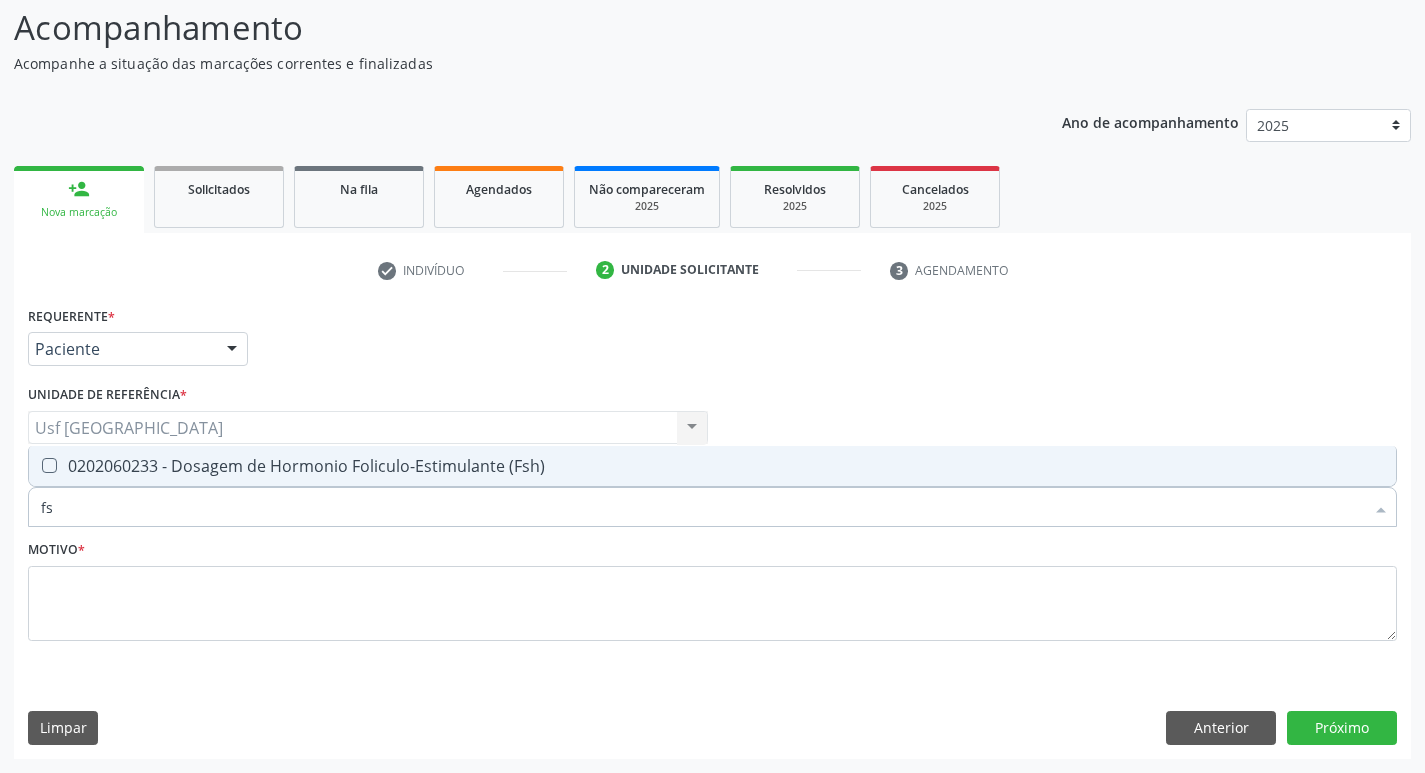 type on "fsh" 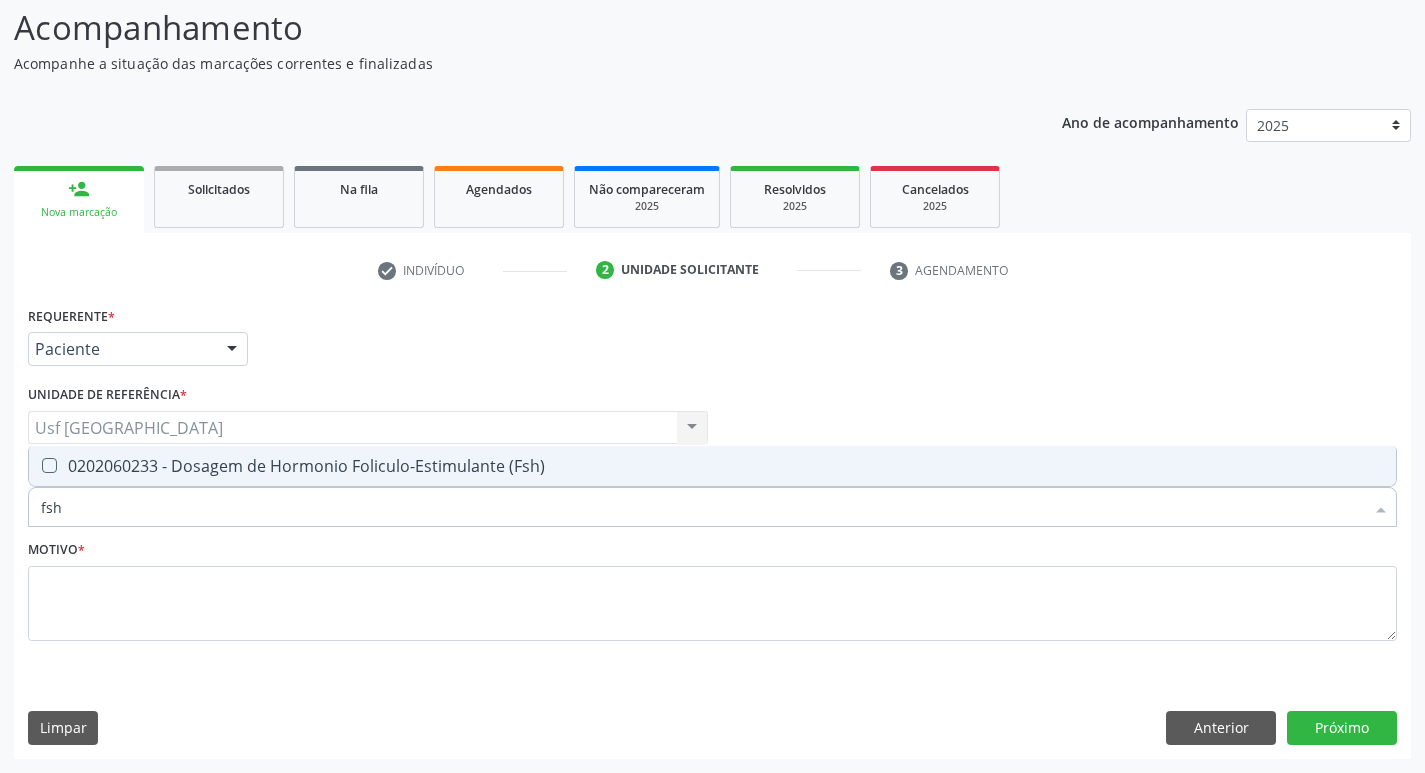 click at bounding box center [36, 466] 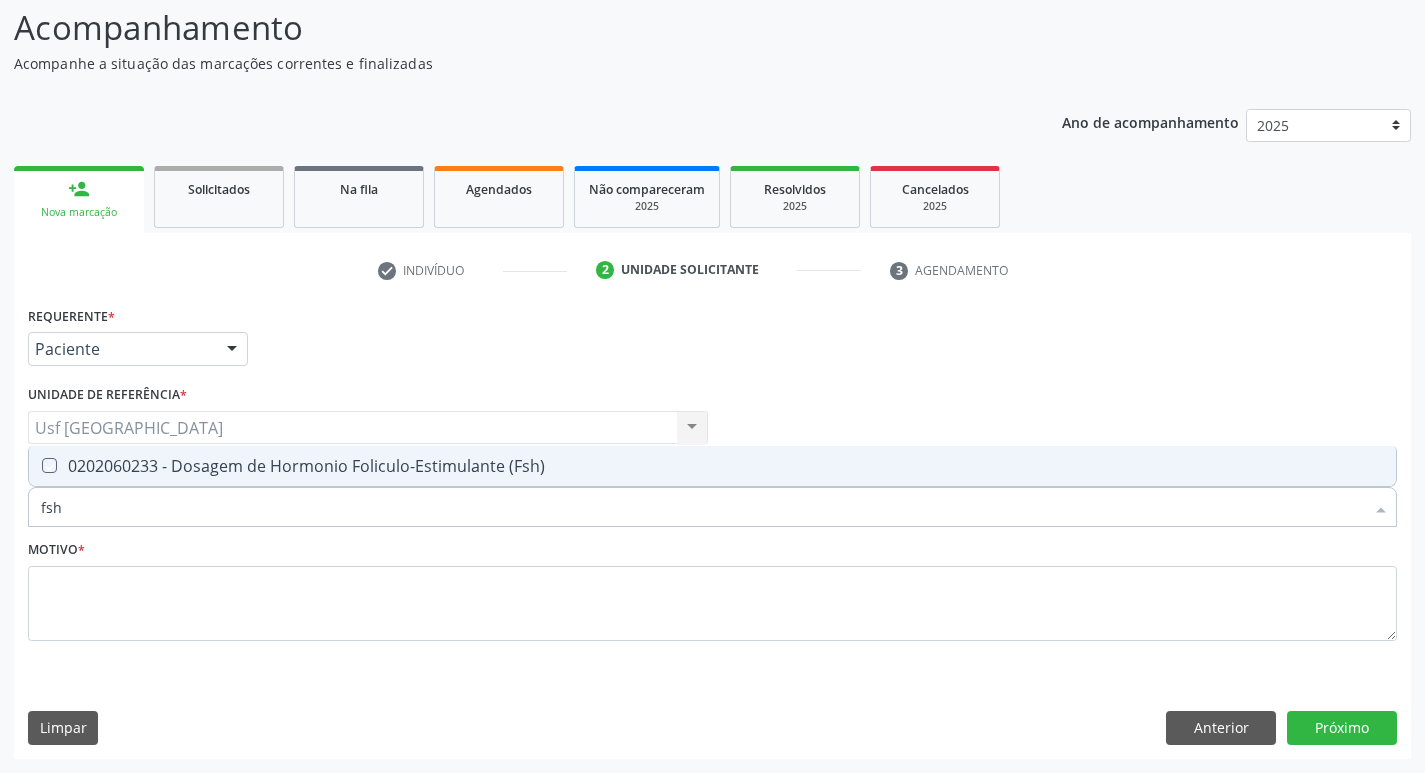 checkbox on "true" 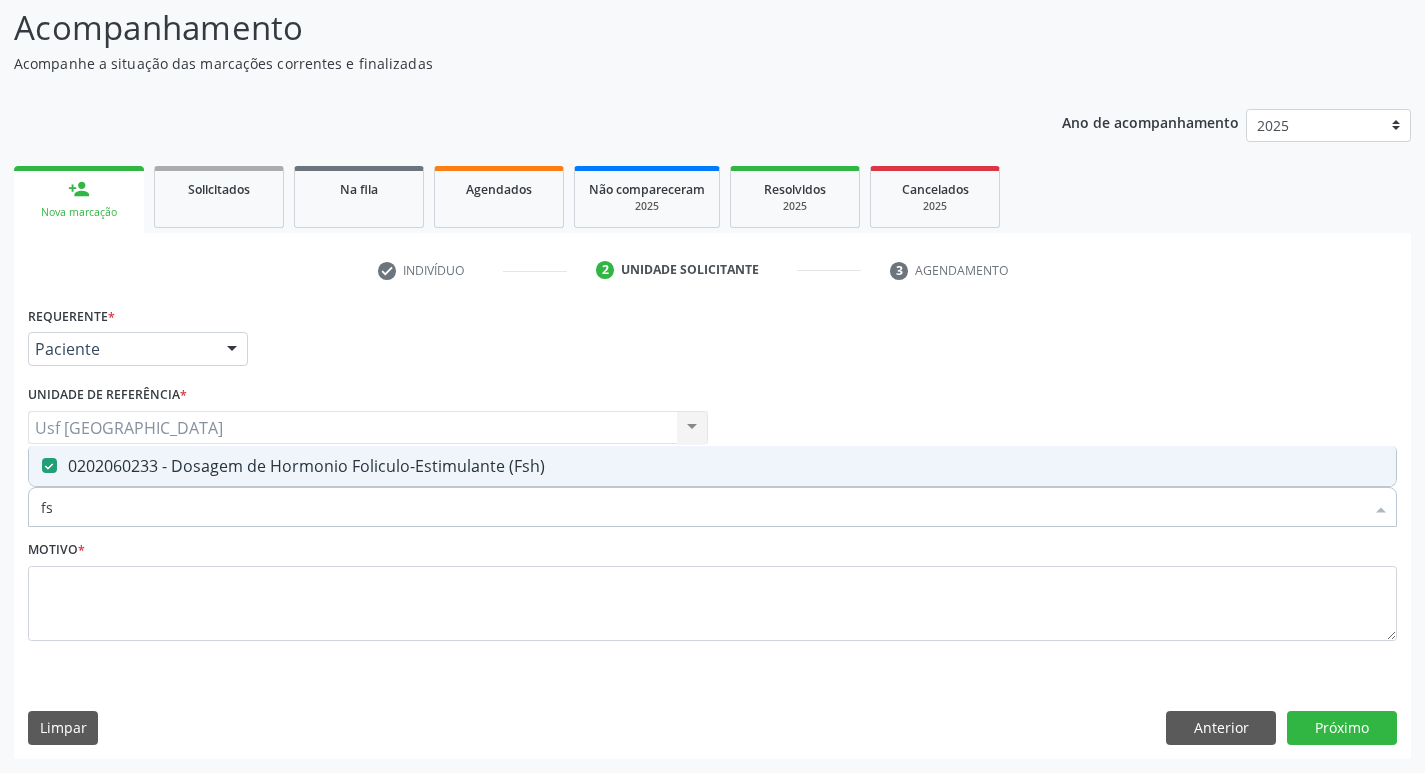 type on "f" 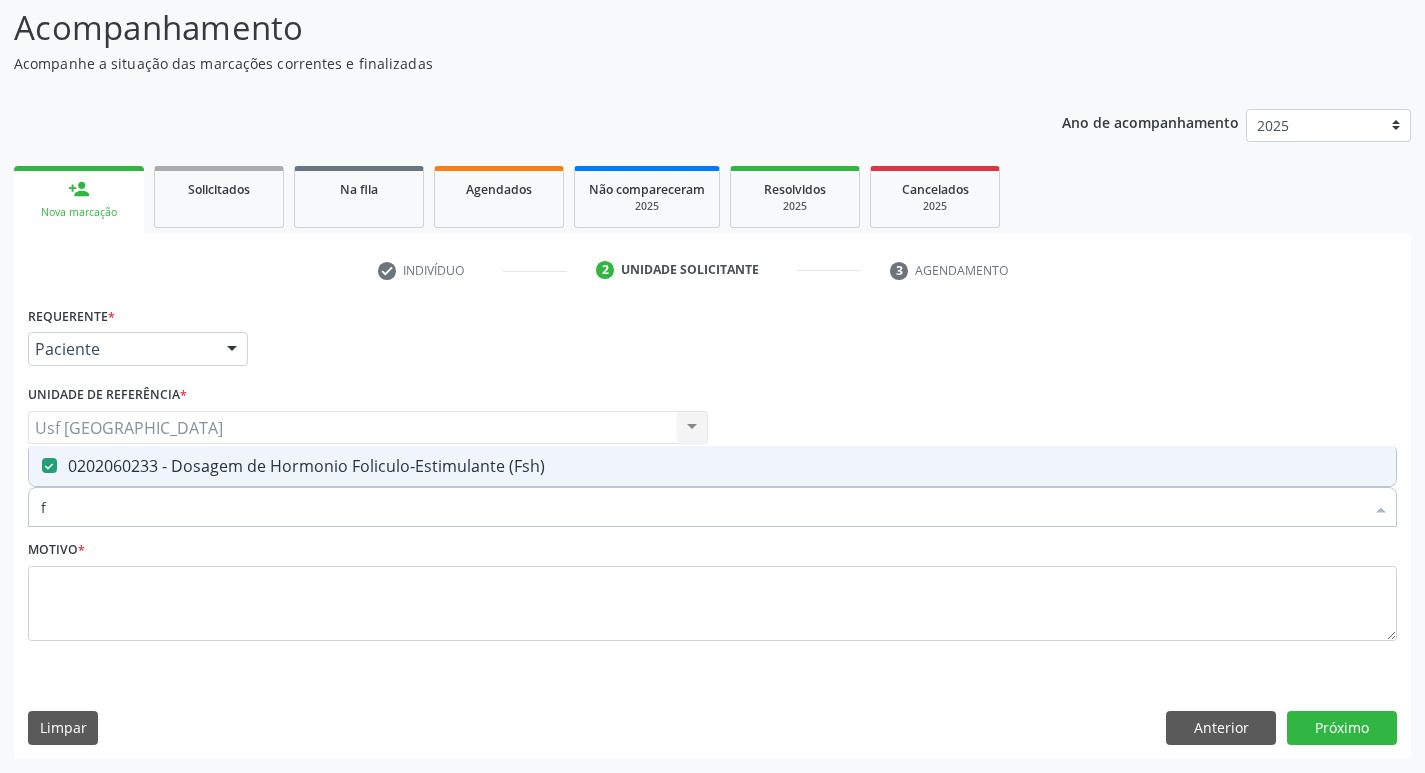 type 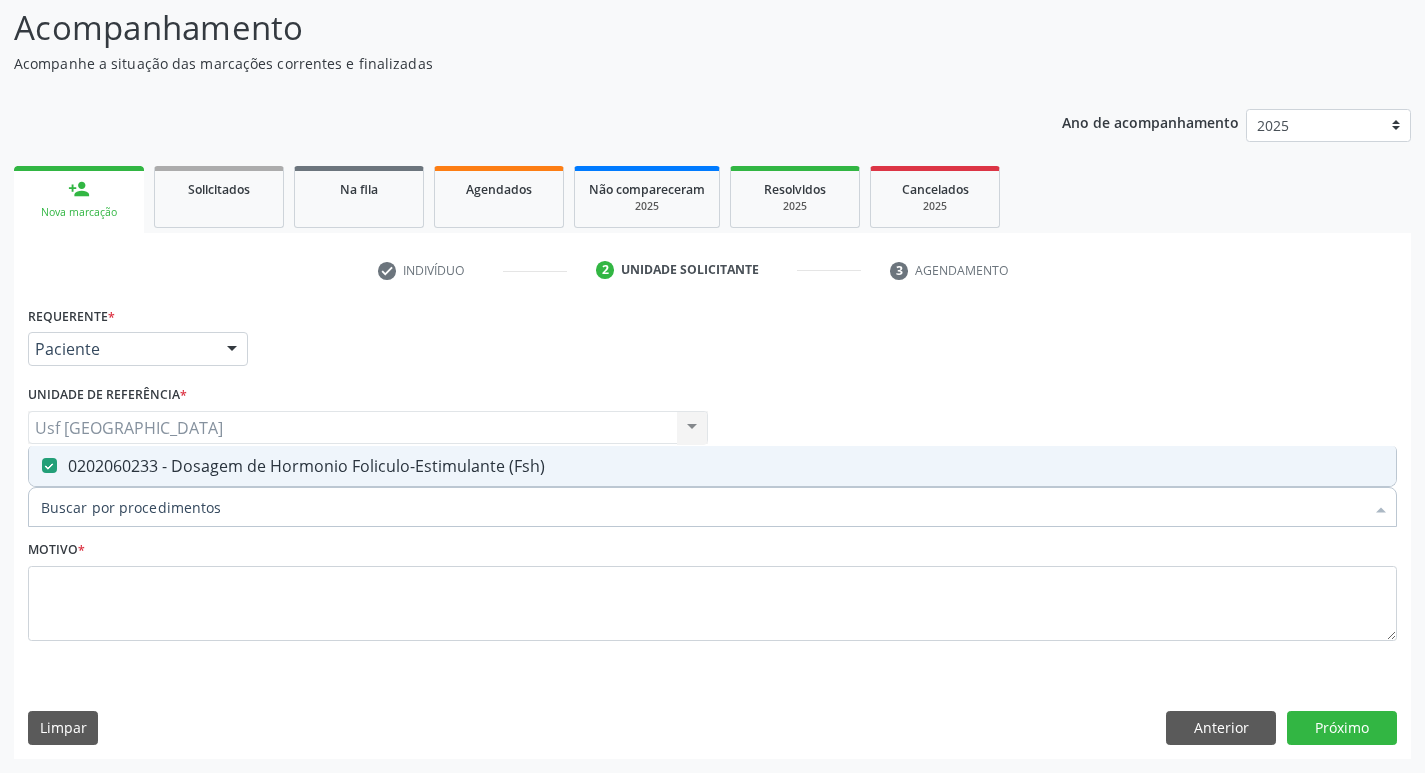 checkbox on "false" 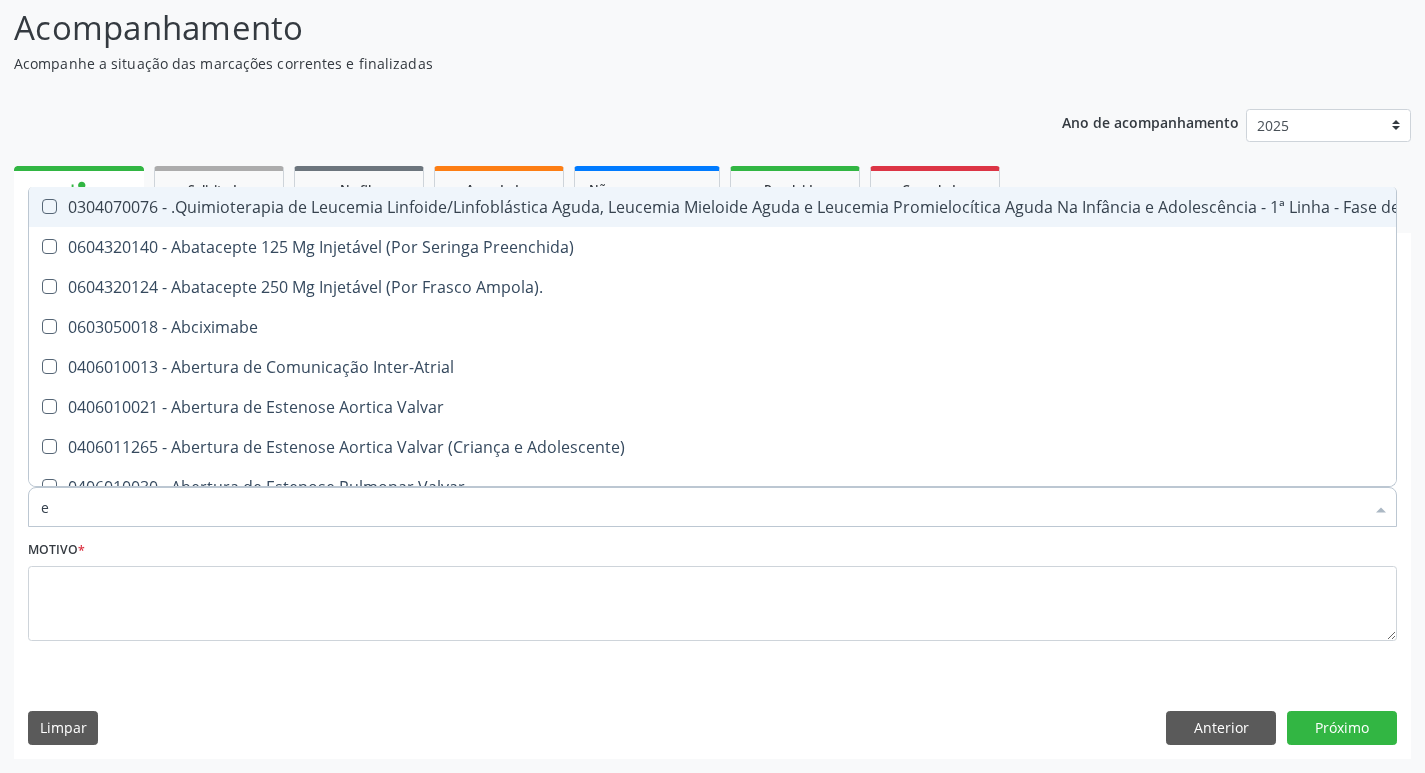 type on "es" 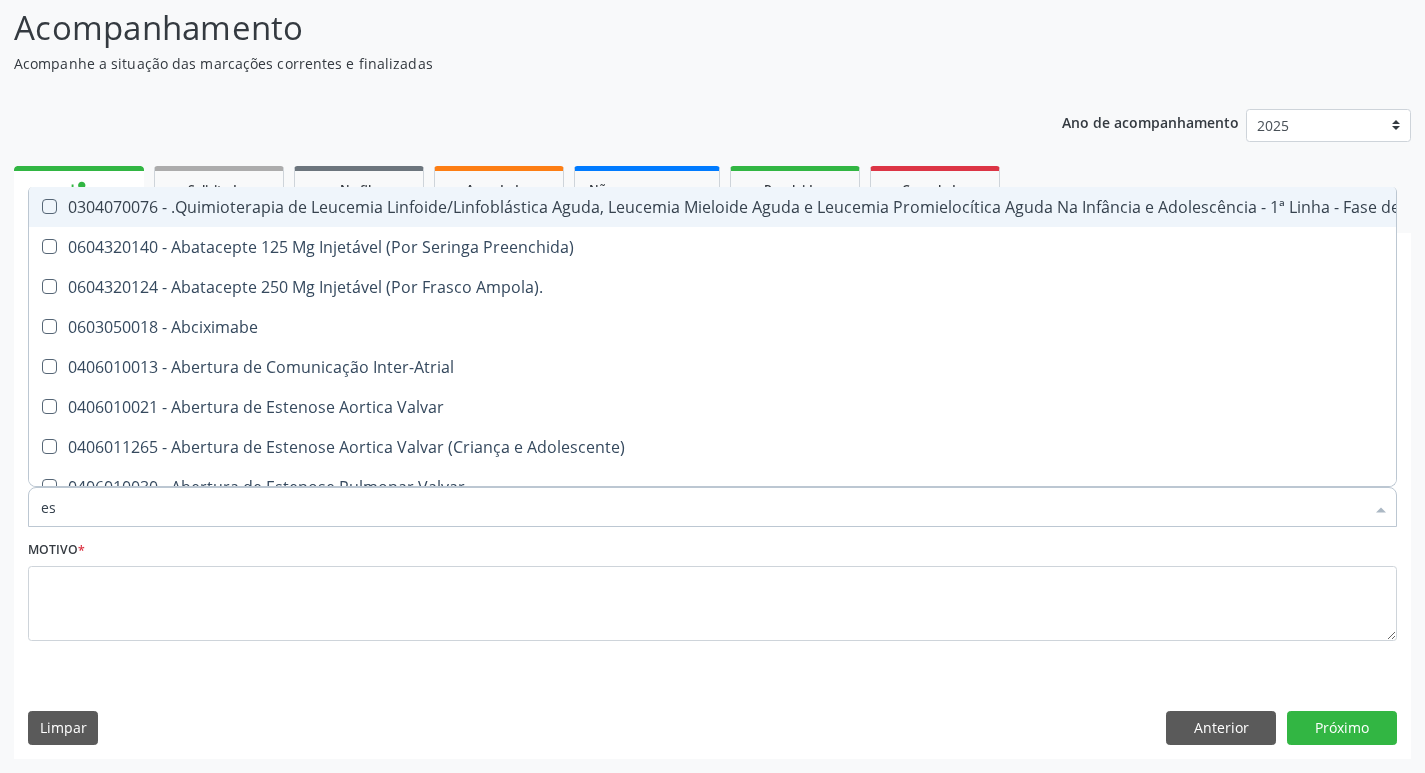checkbox on "true" 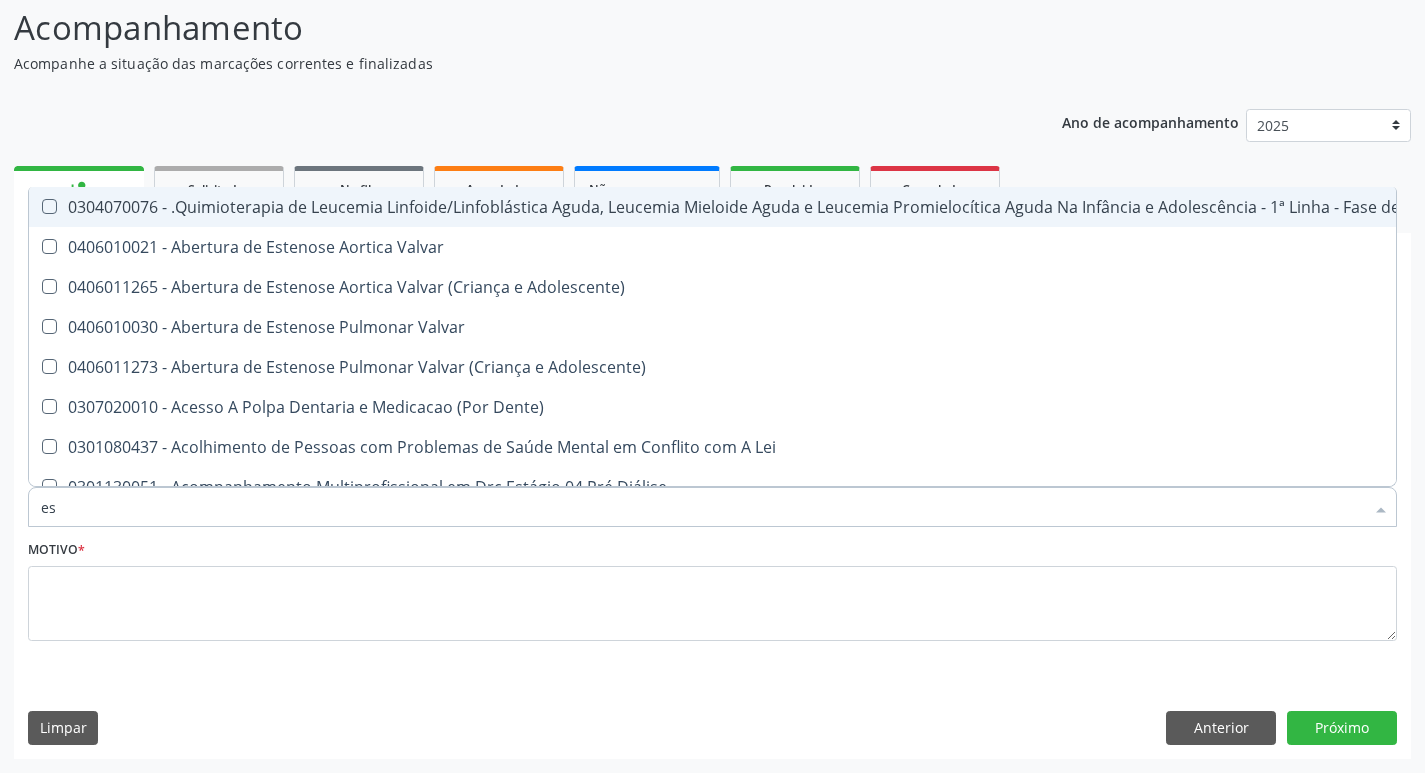 type on "est" 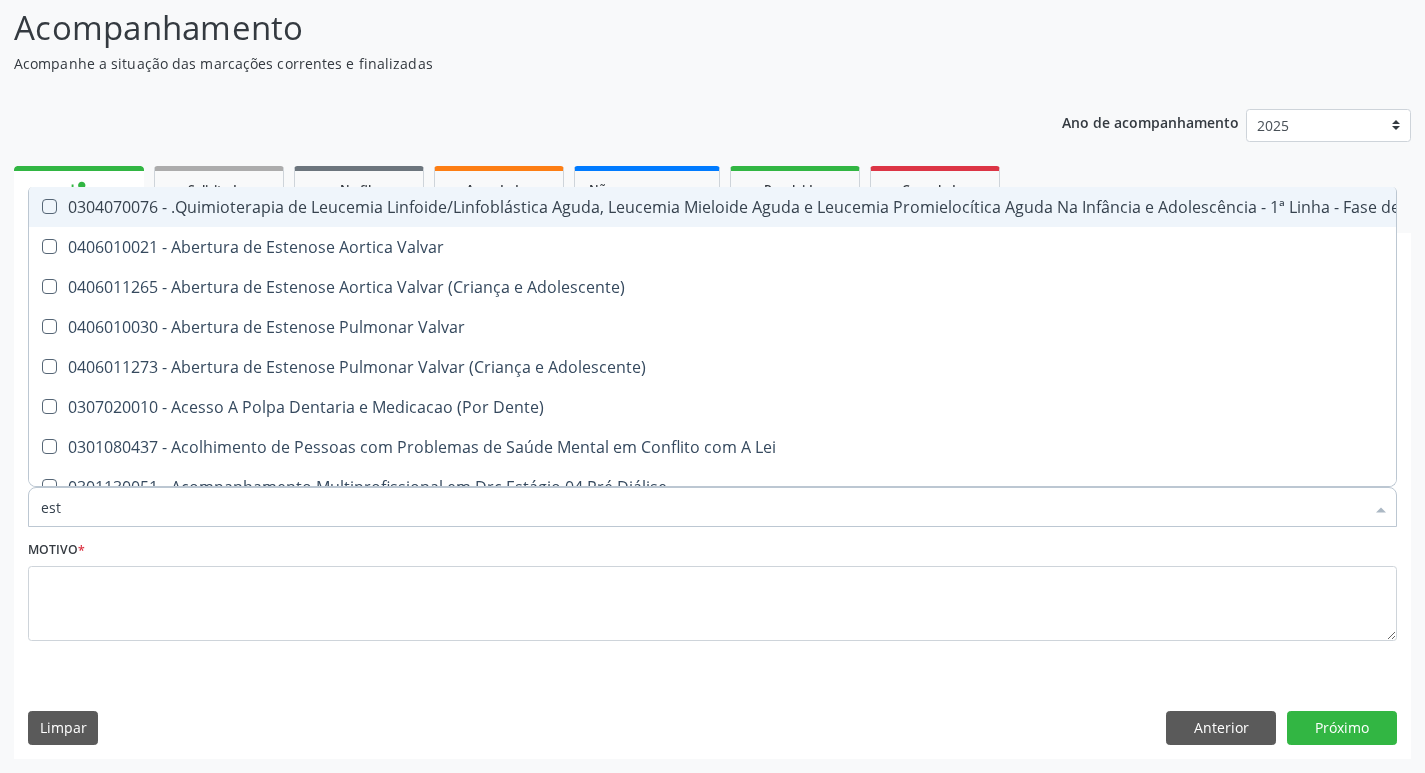 checkbox on "true" 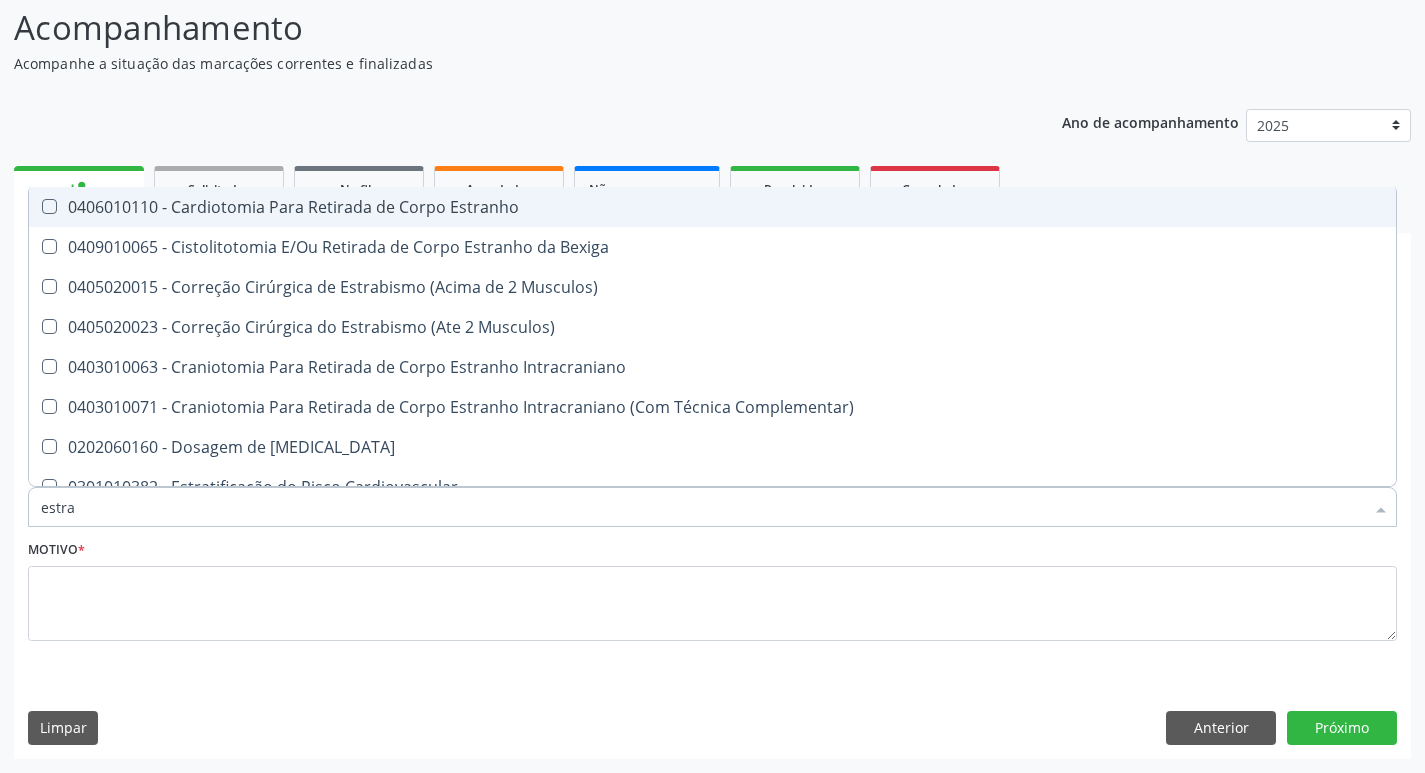 type on "estrad" 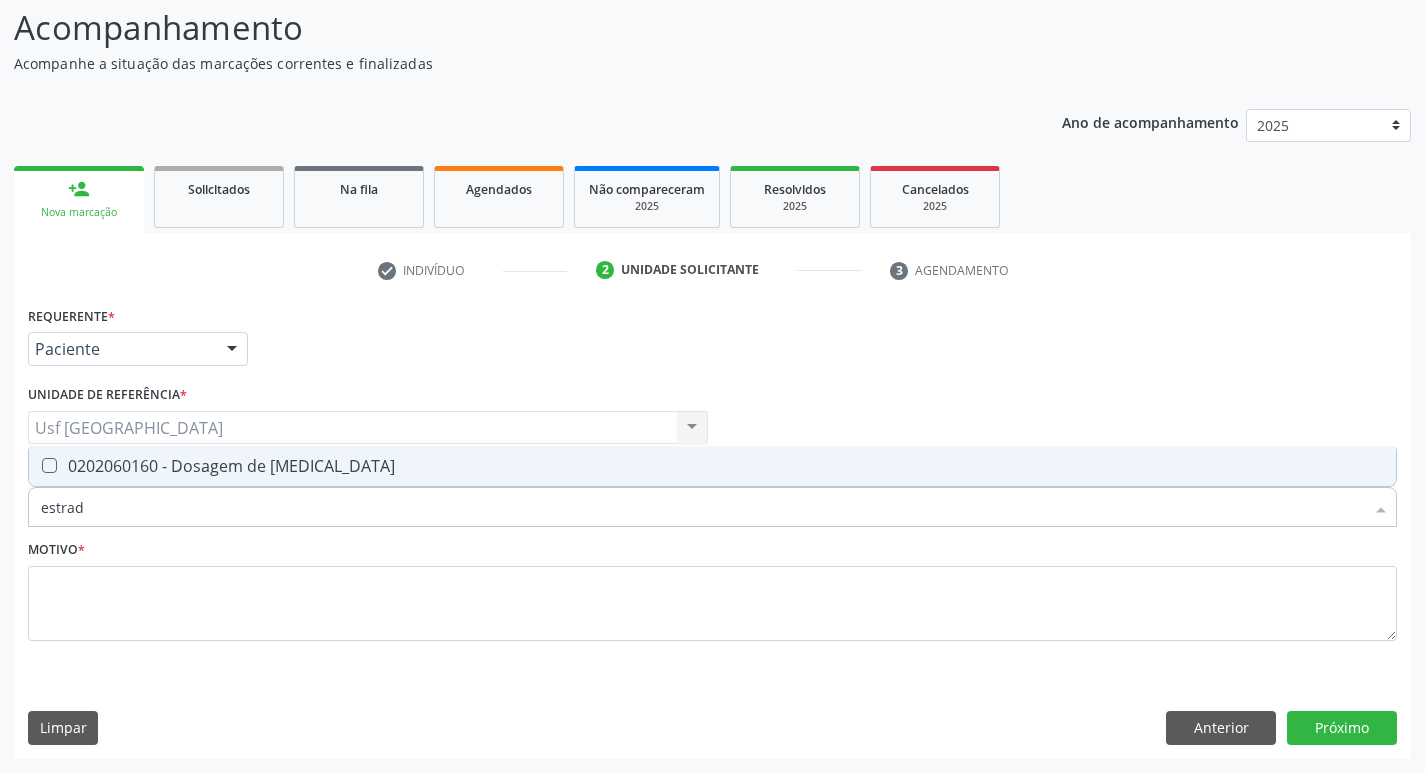 click at bounding box center [49, 465] 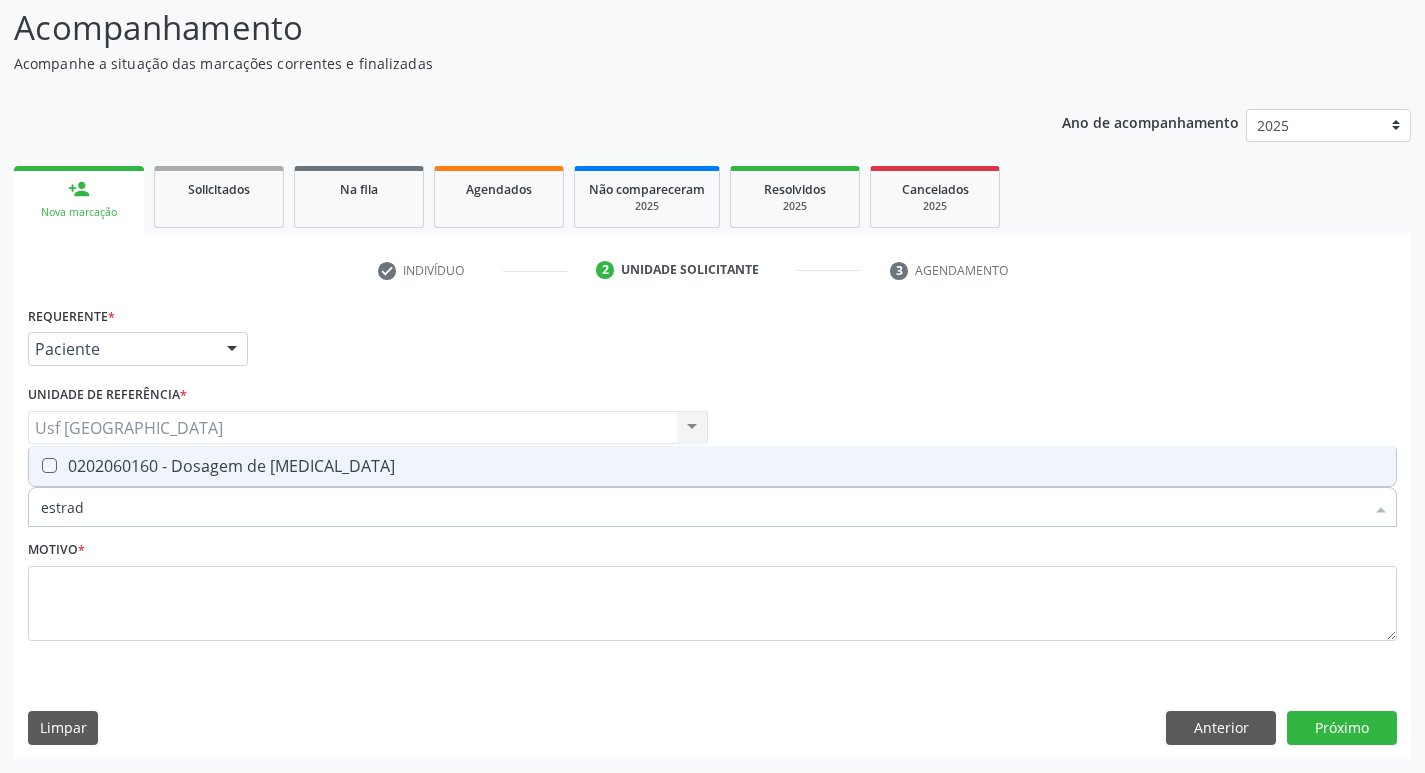 click at bounding box center (35, 465) 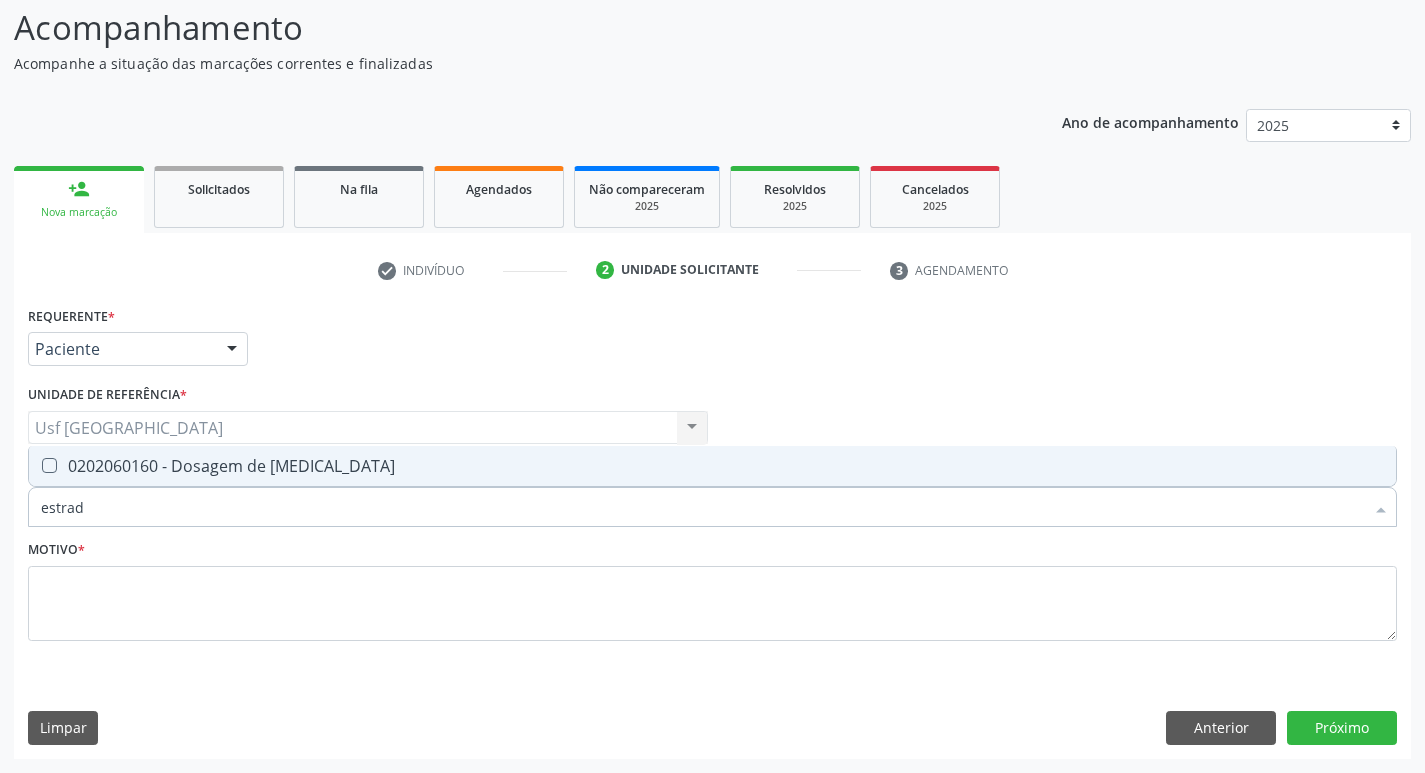 checkbox on "true" 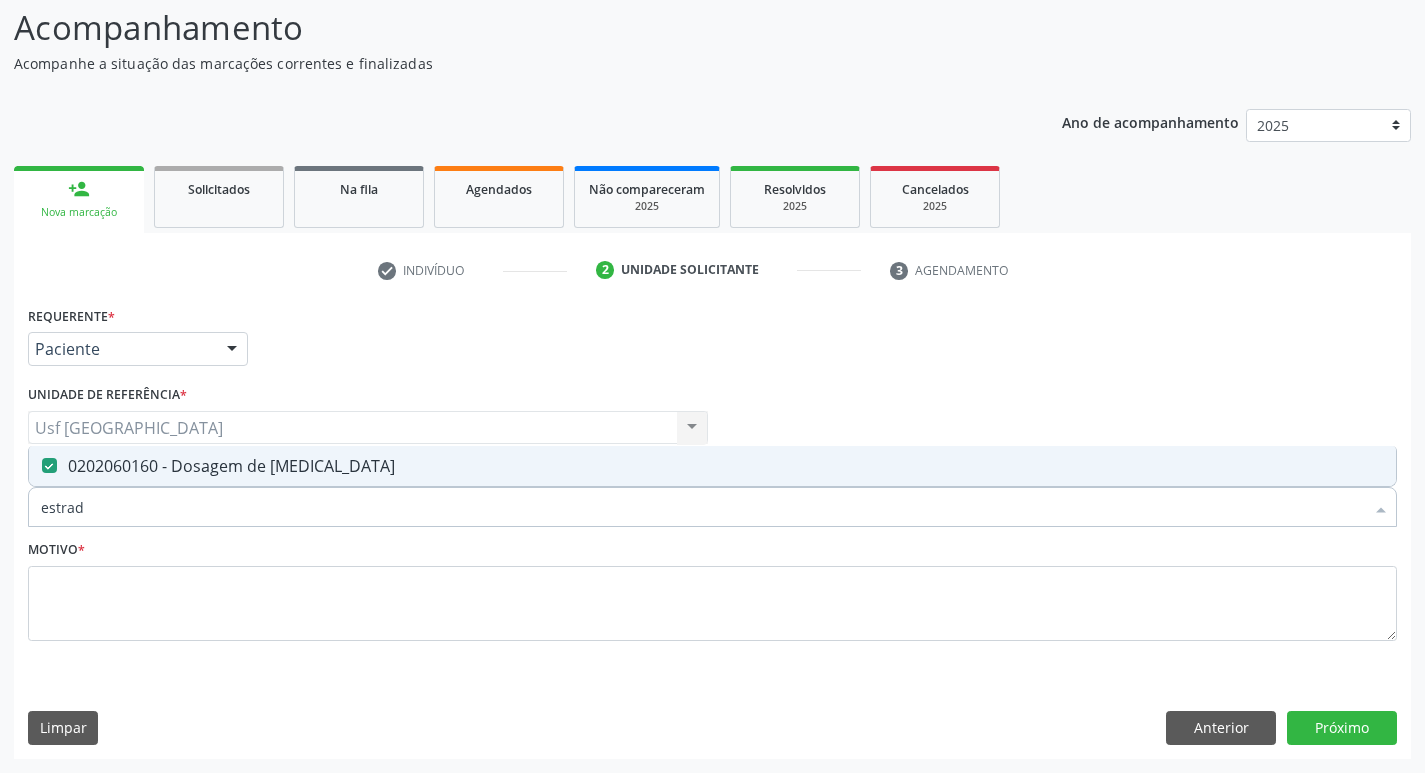 type on "estra" 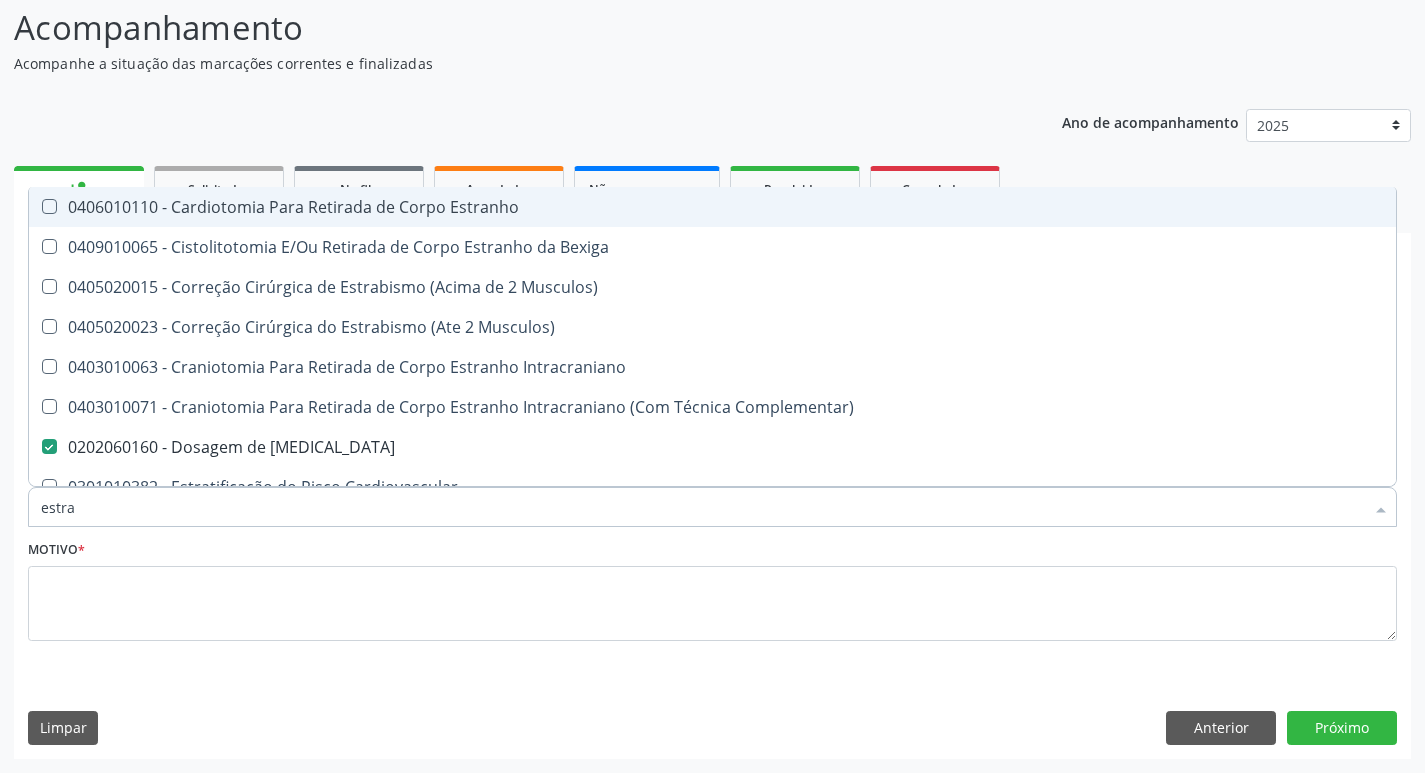 type on "estr" 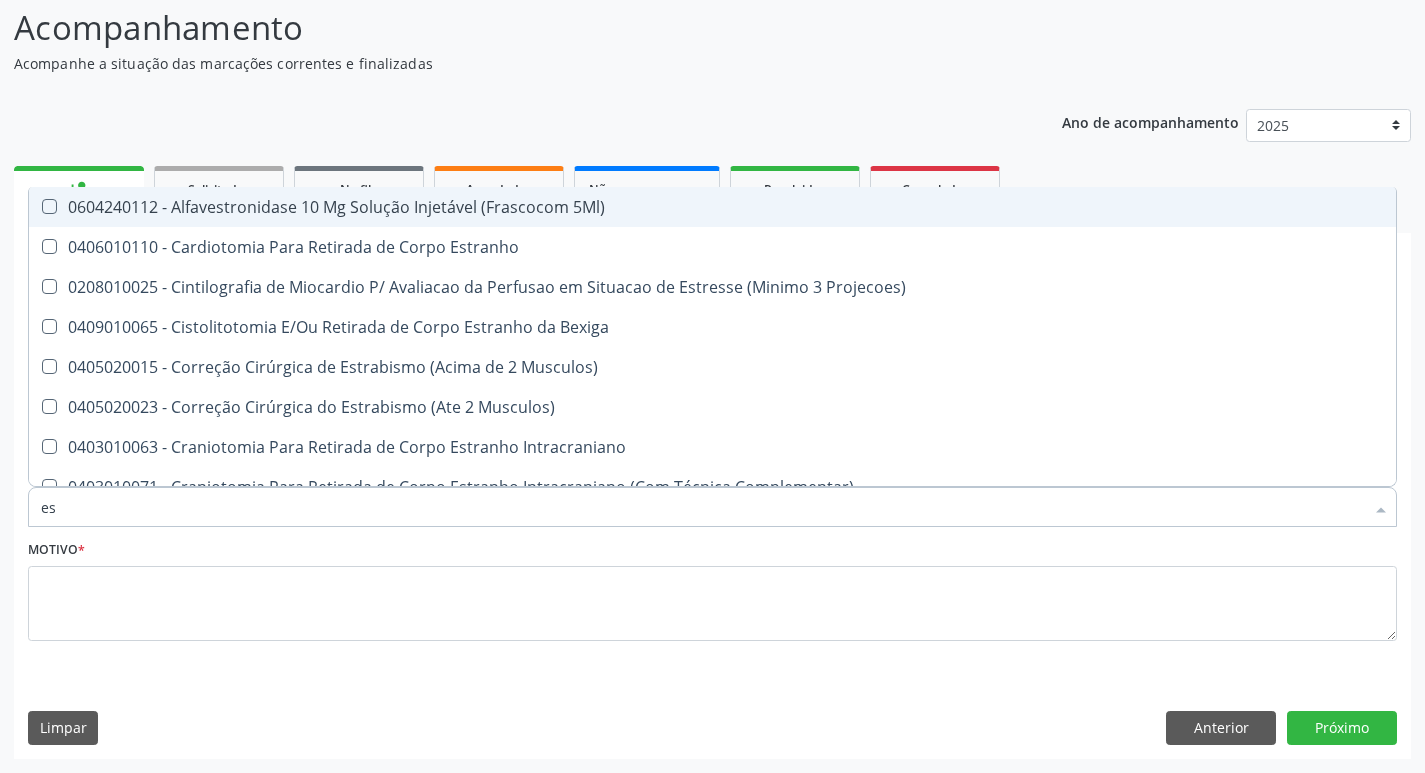type on "e" 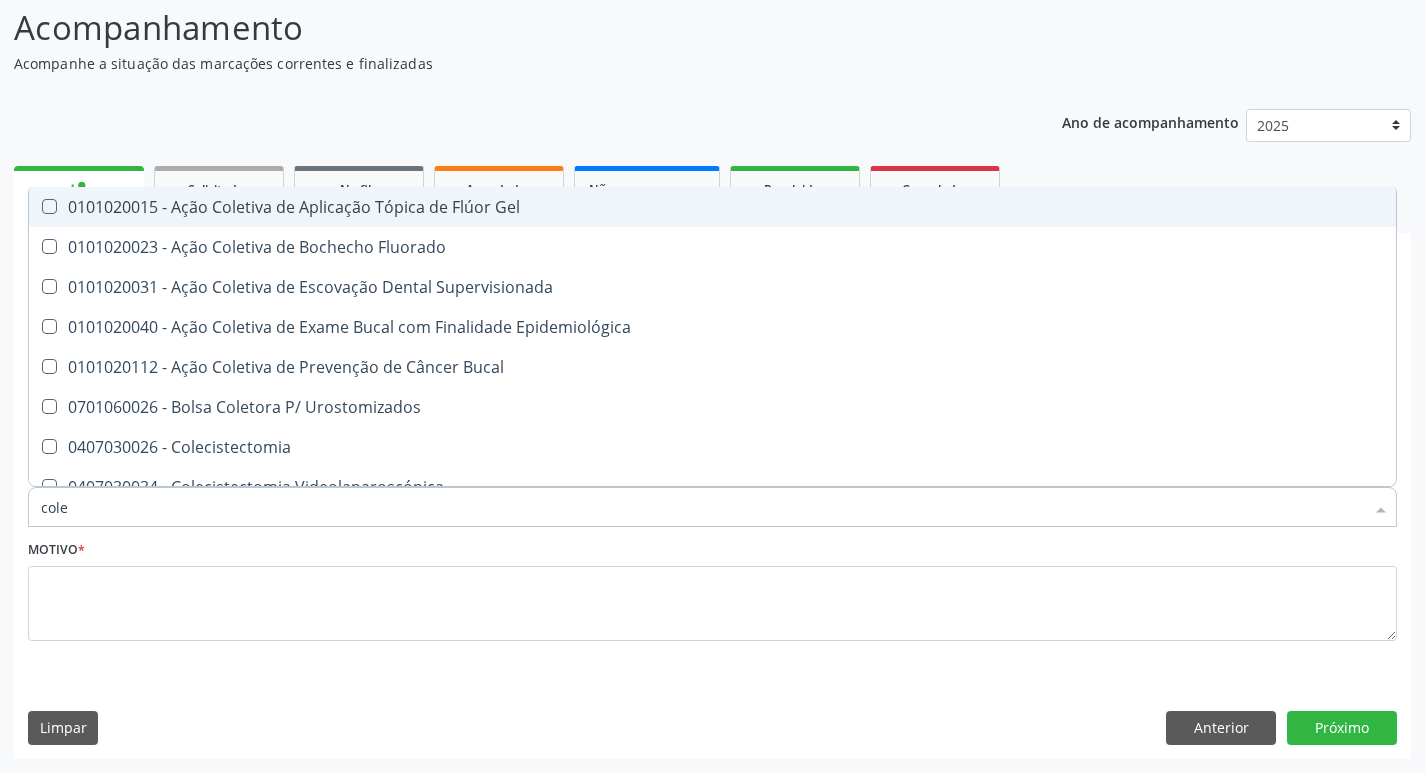 type on "coles" 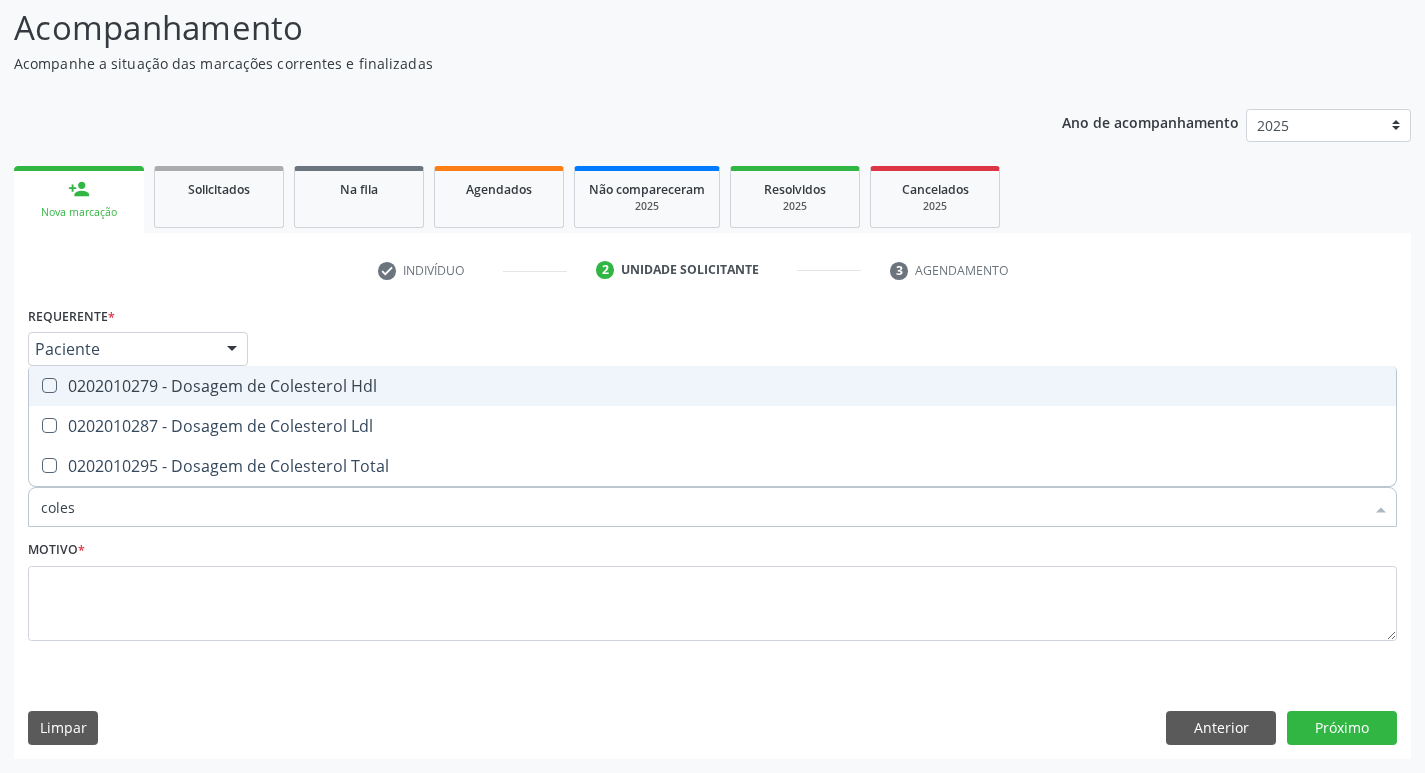 click on "0202010279 - Dosagem de Colesterol Hdl" at bounding box center [712, 386] 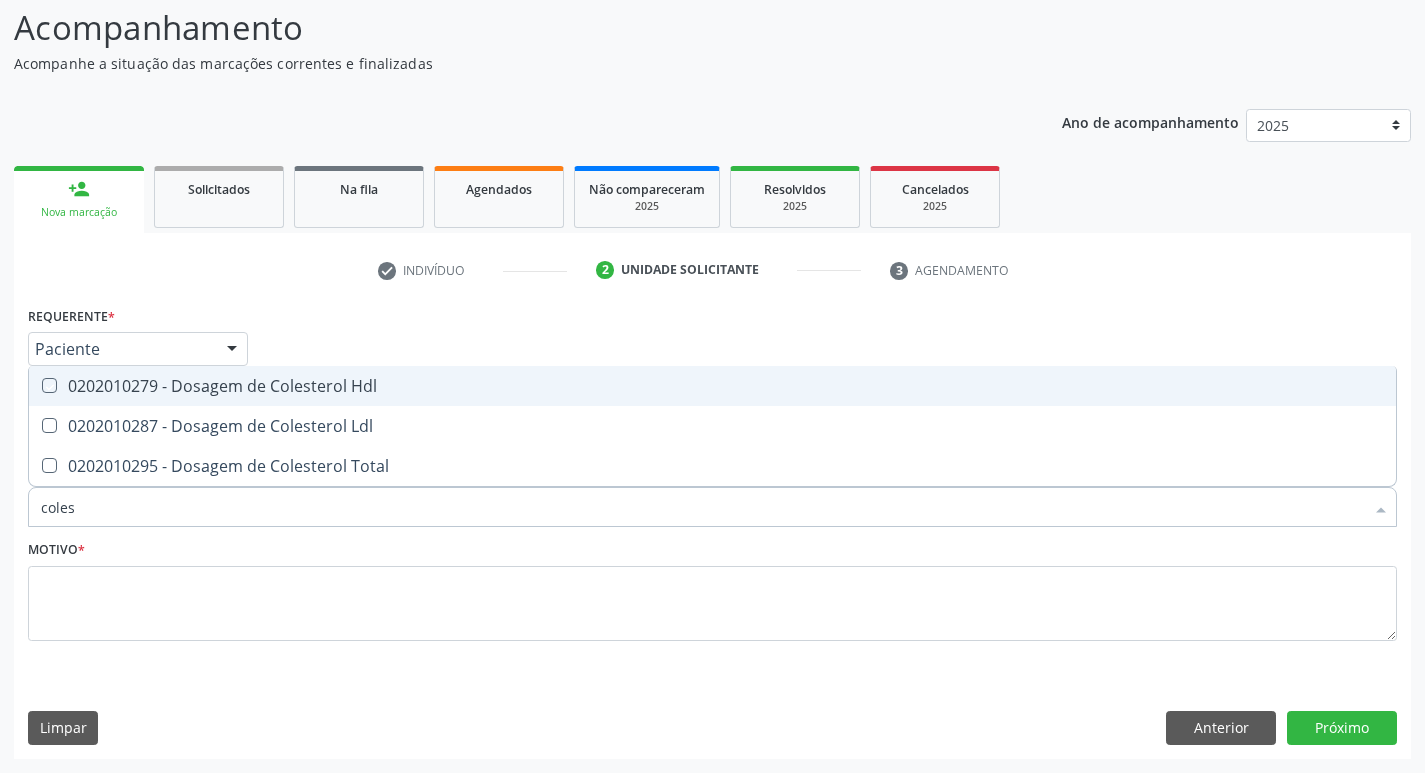 checkbox on "true" 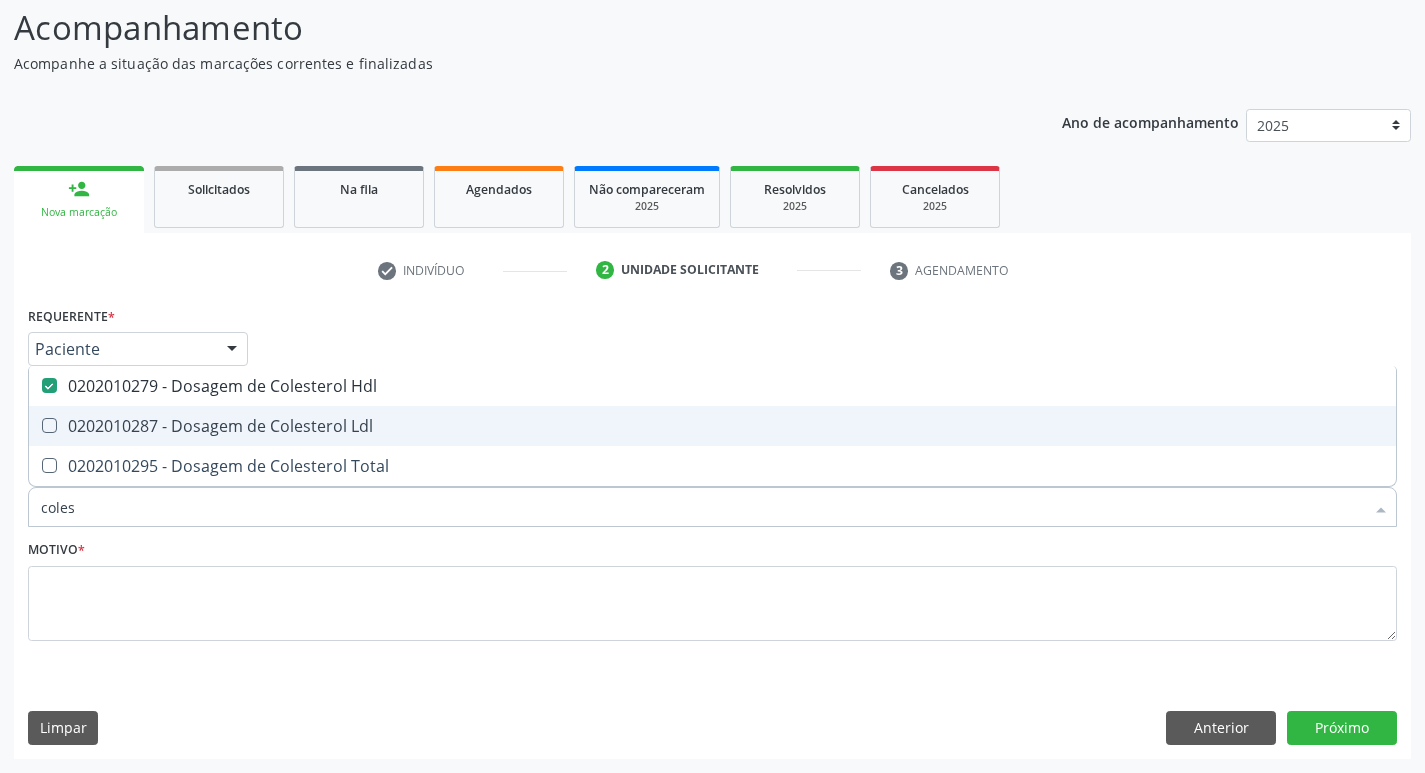 click at bounding box center (49, 425) 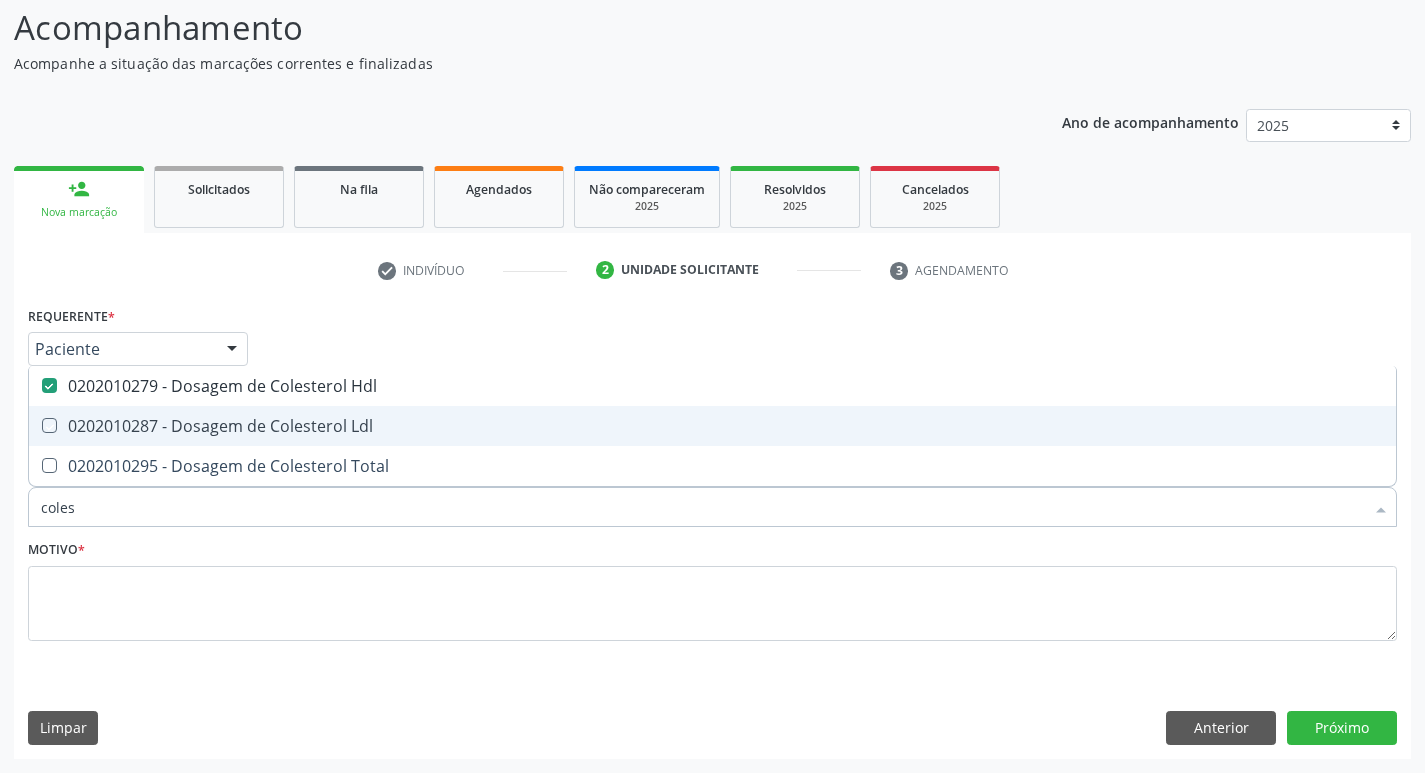 click at bounding box center [35, 425] 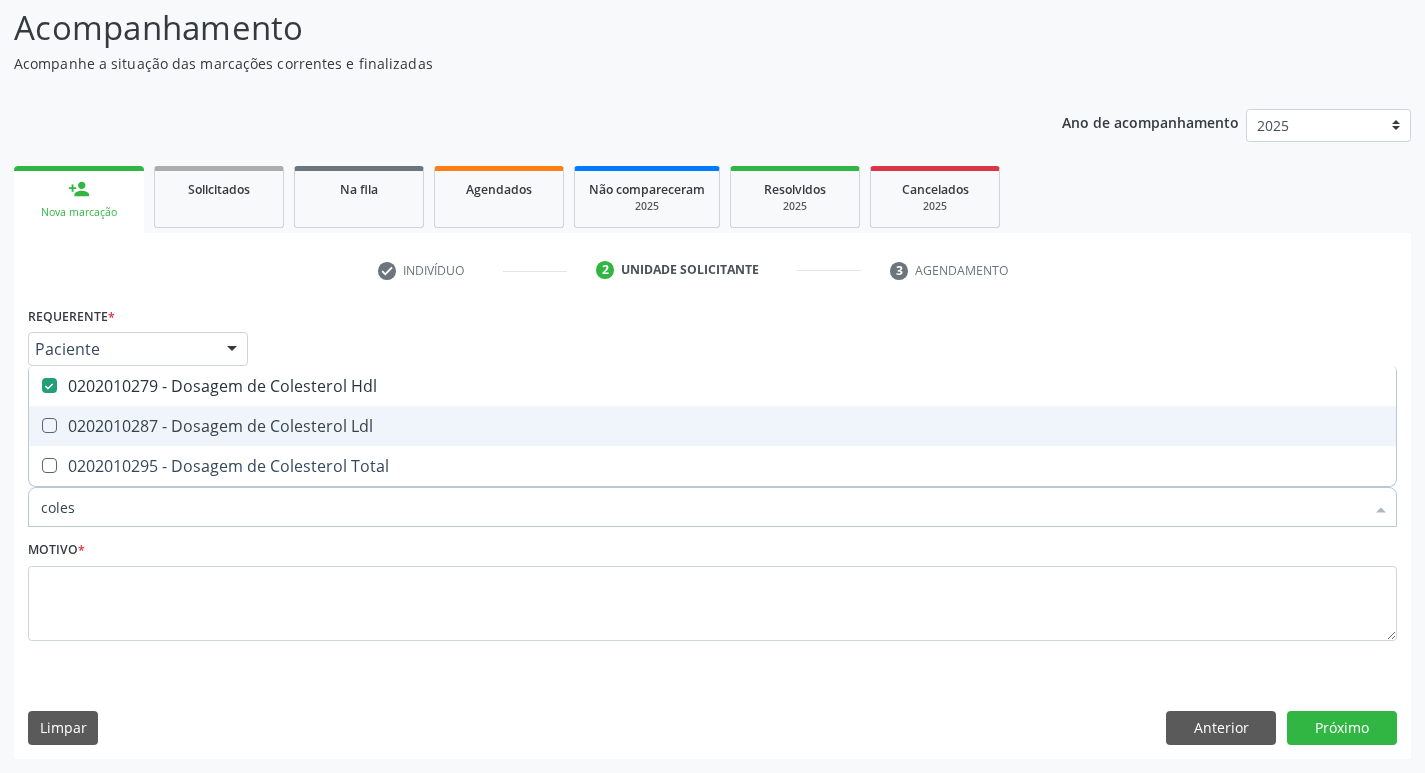 checkbox on "true" 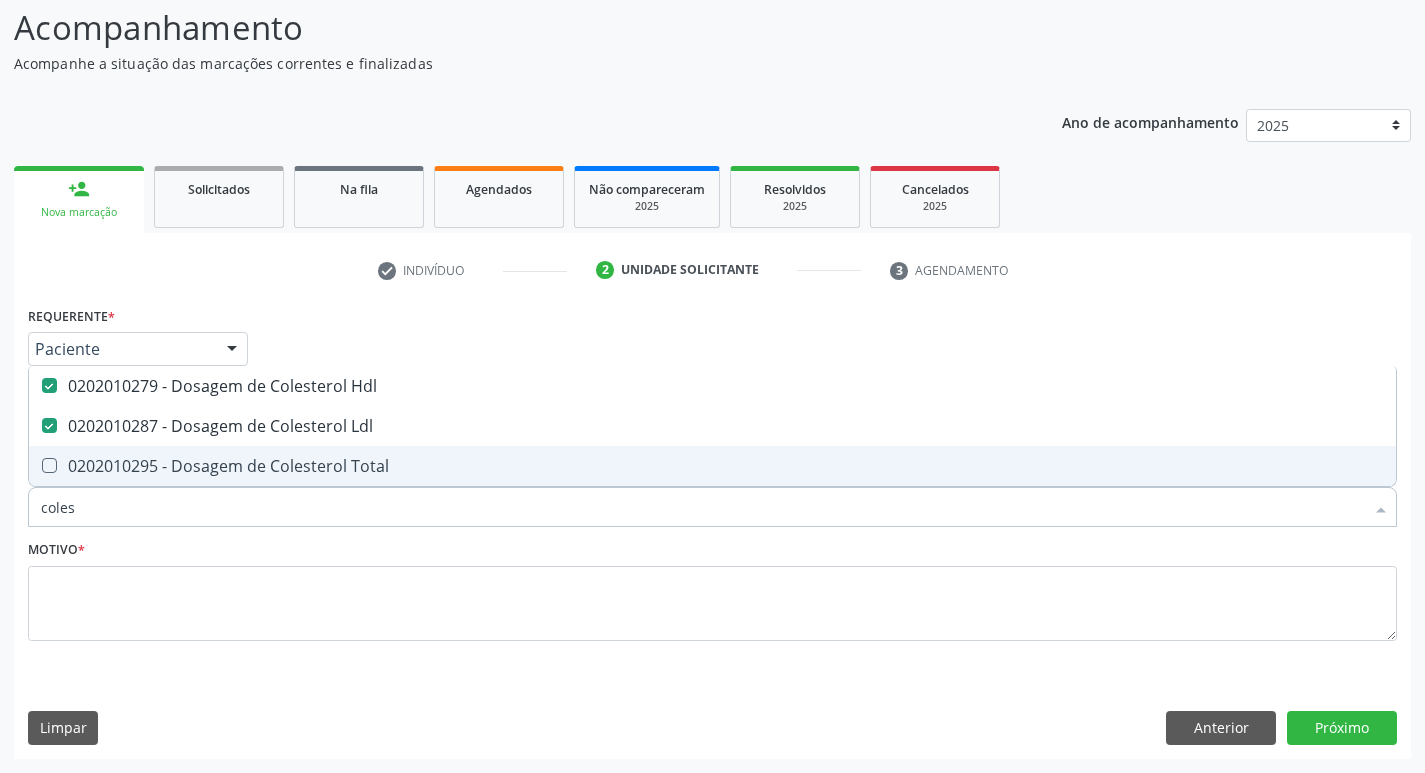 click at bounding box center [49, 465] 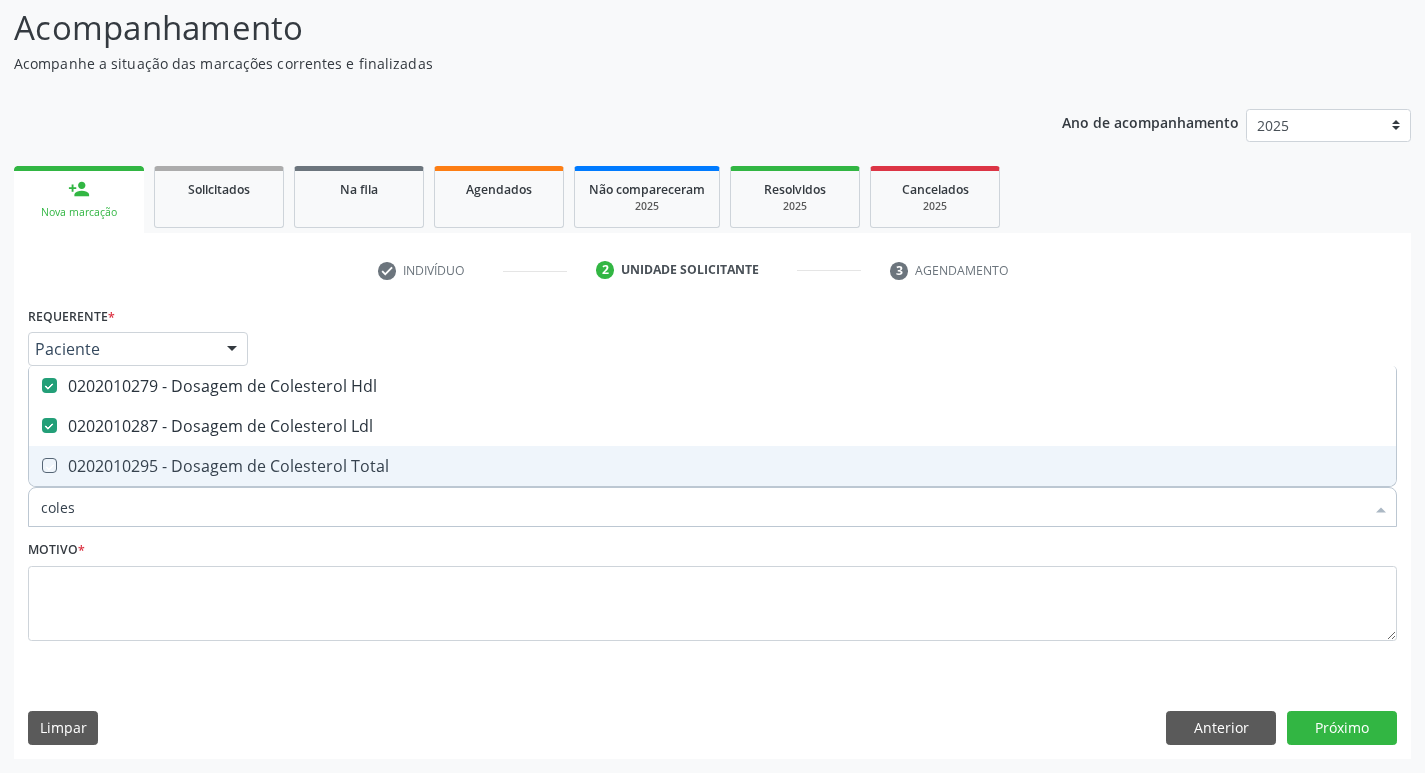 click at bounding box center (35, 465) 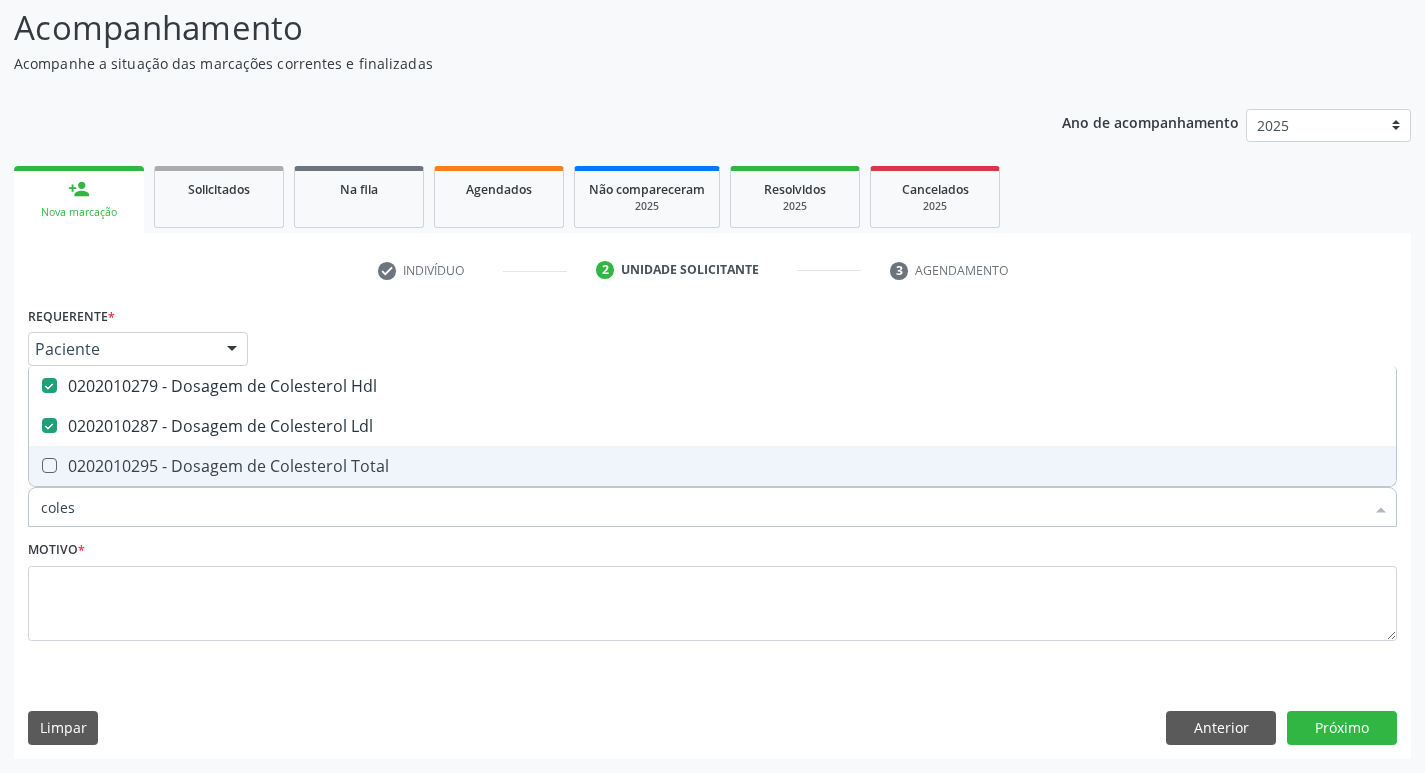 checkbox on "true" 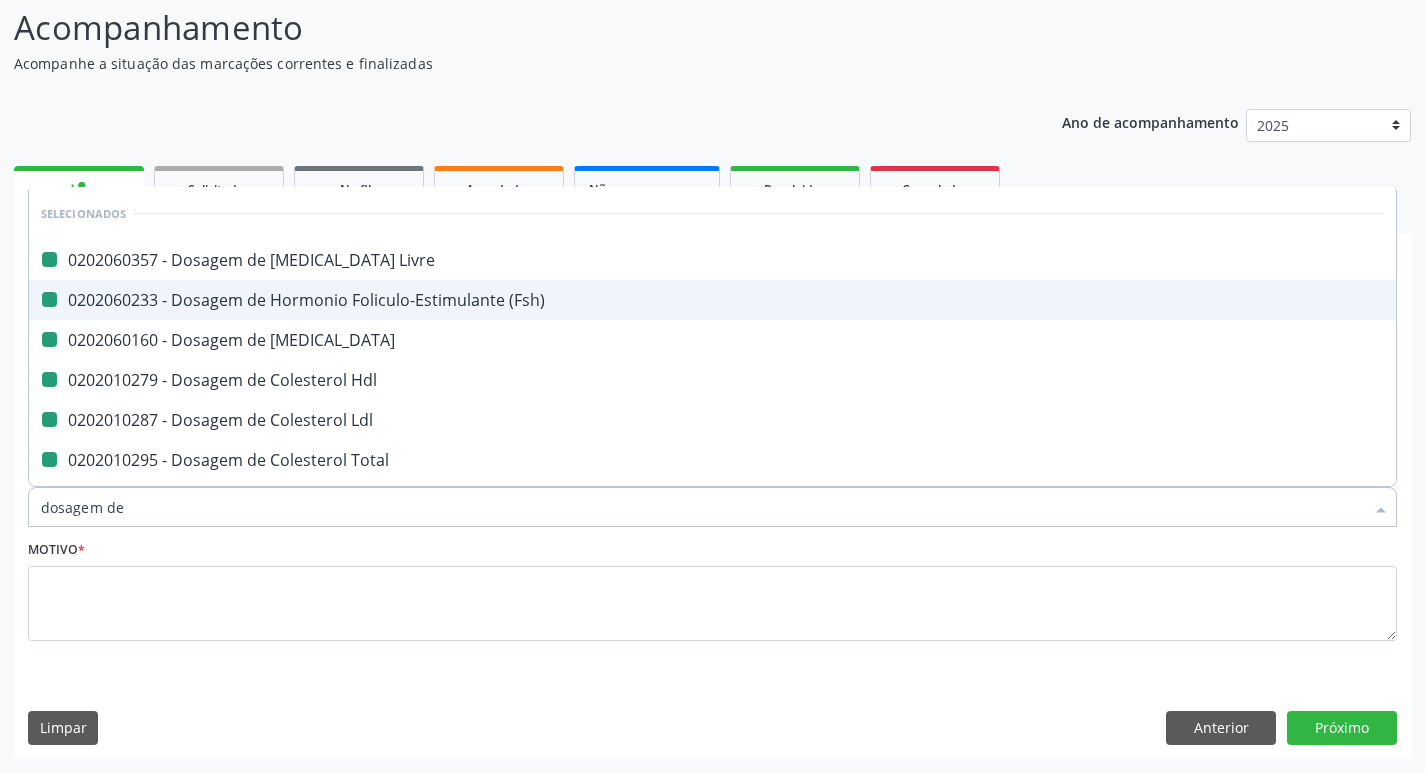 type on "dosagem de g" 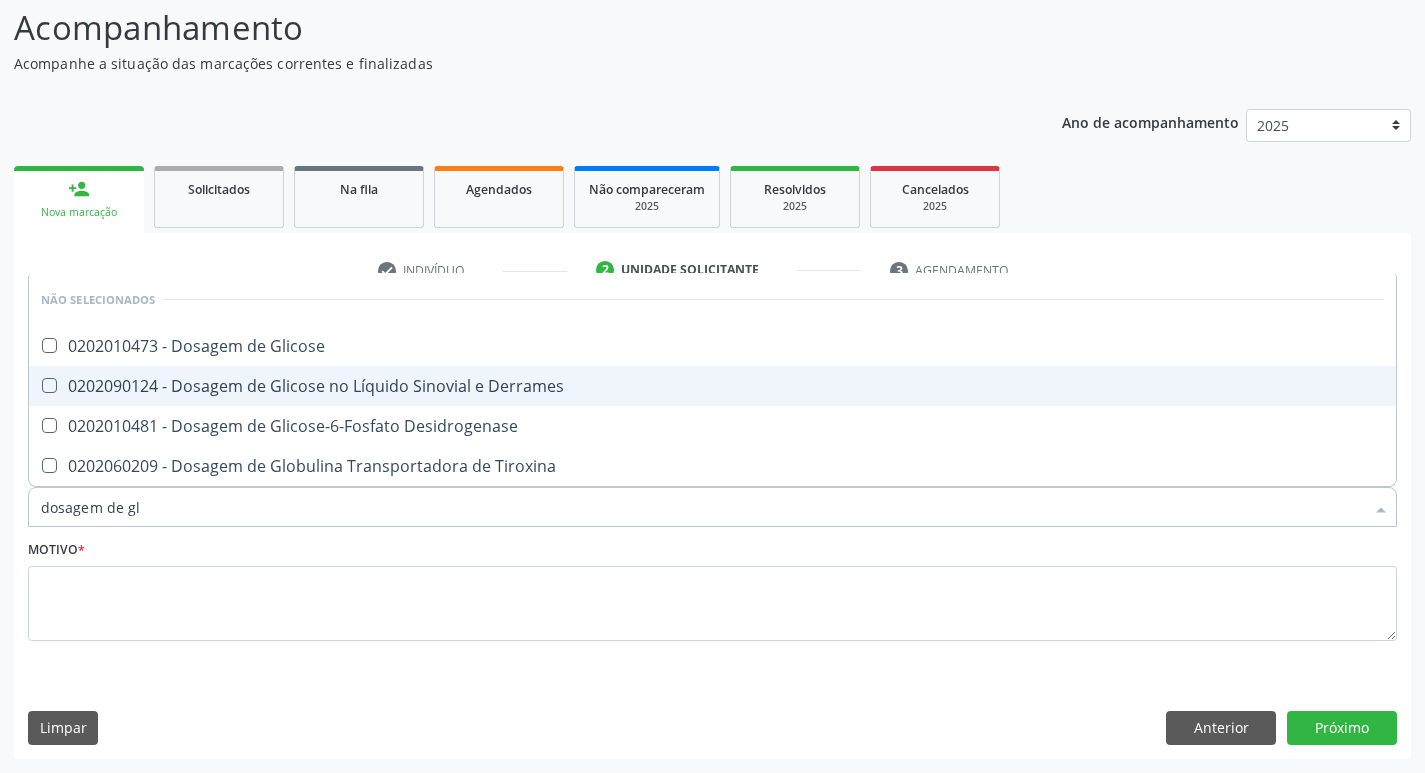 type on "dosagem de gli" 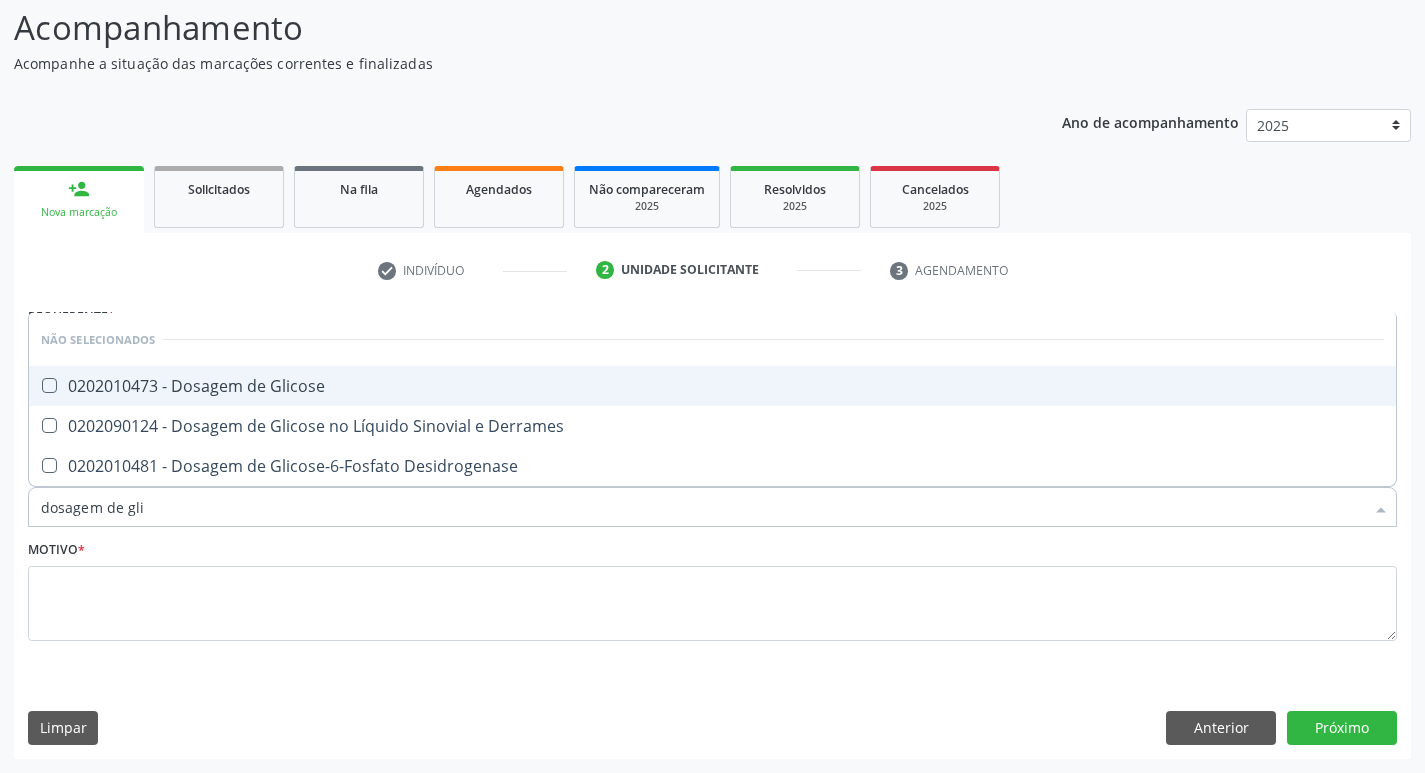 click at bounding box center (49, 385) 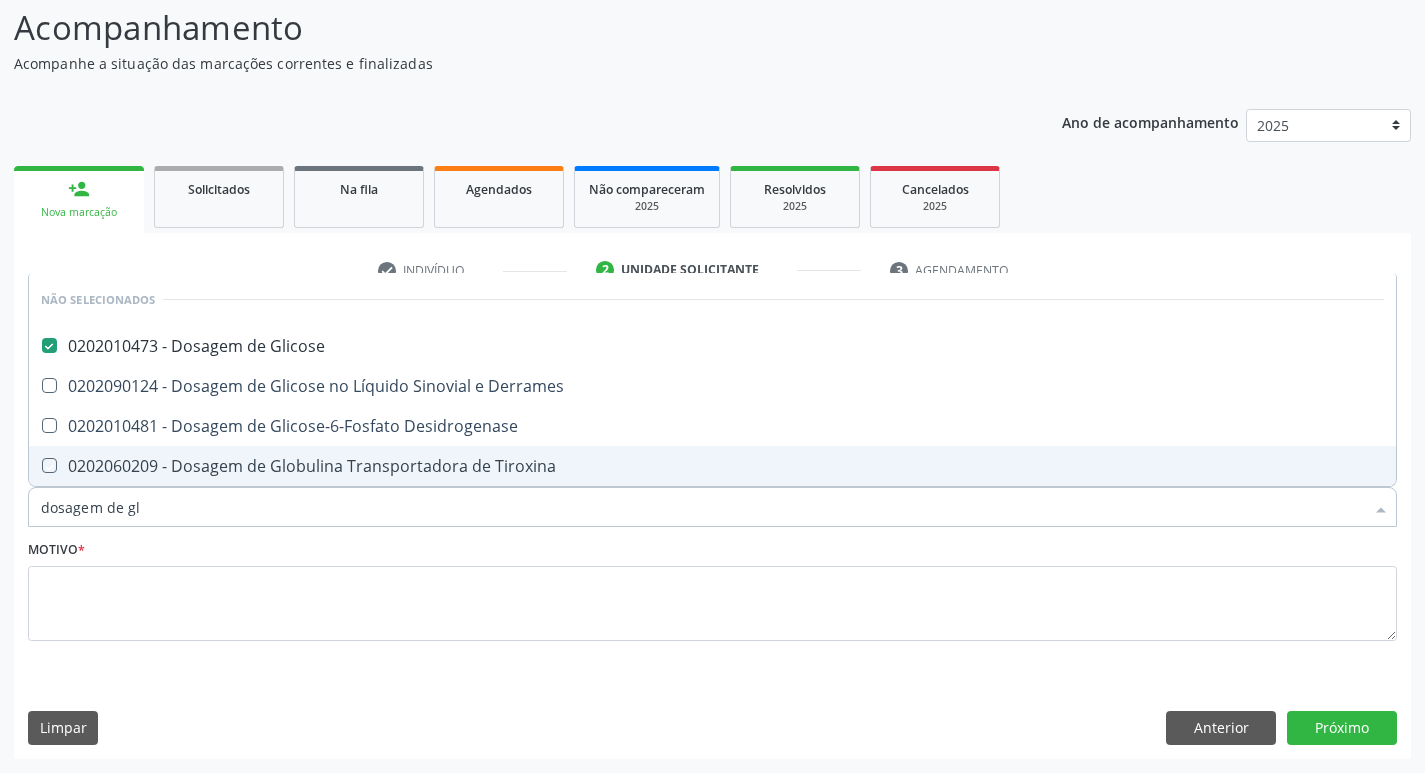 type on "dosagem de g" 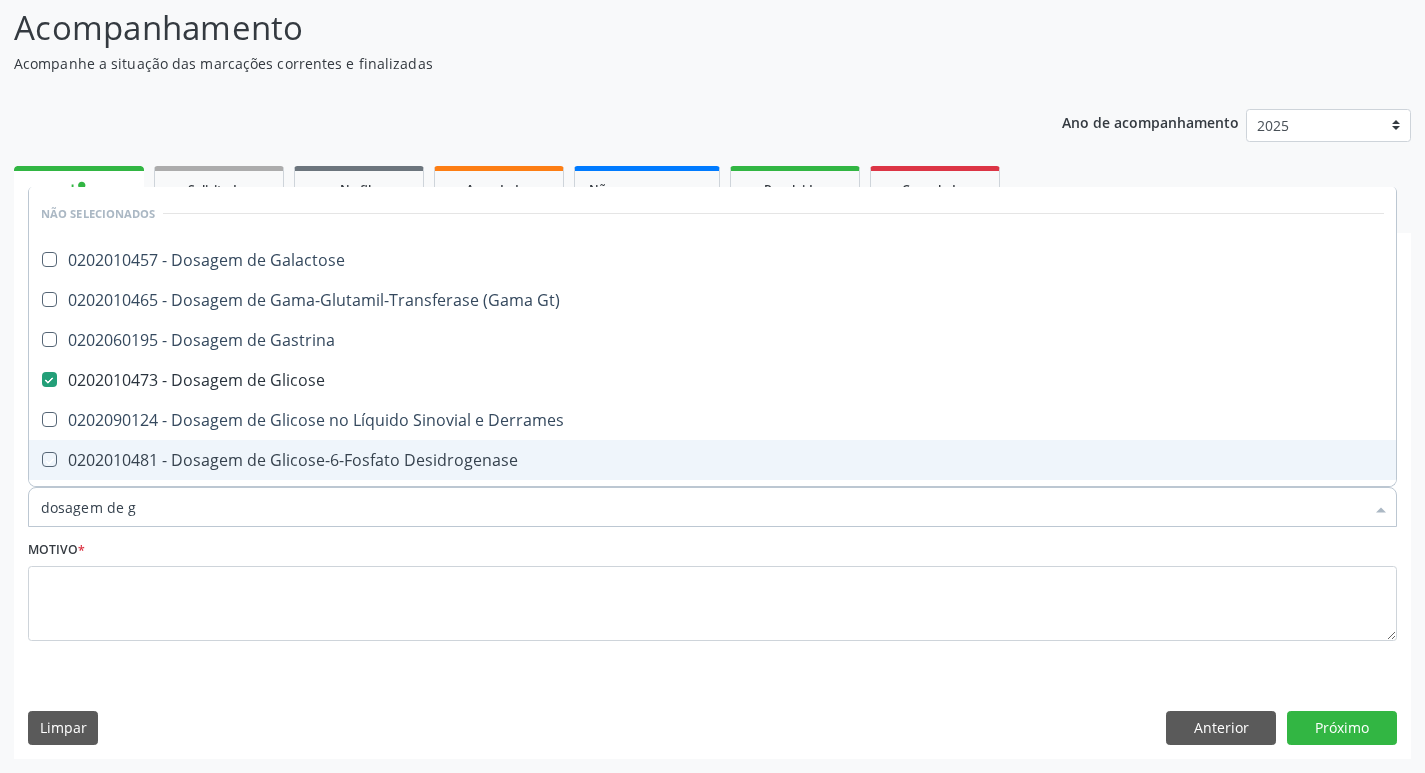 type on "dosagem de" 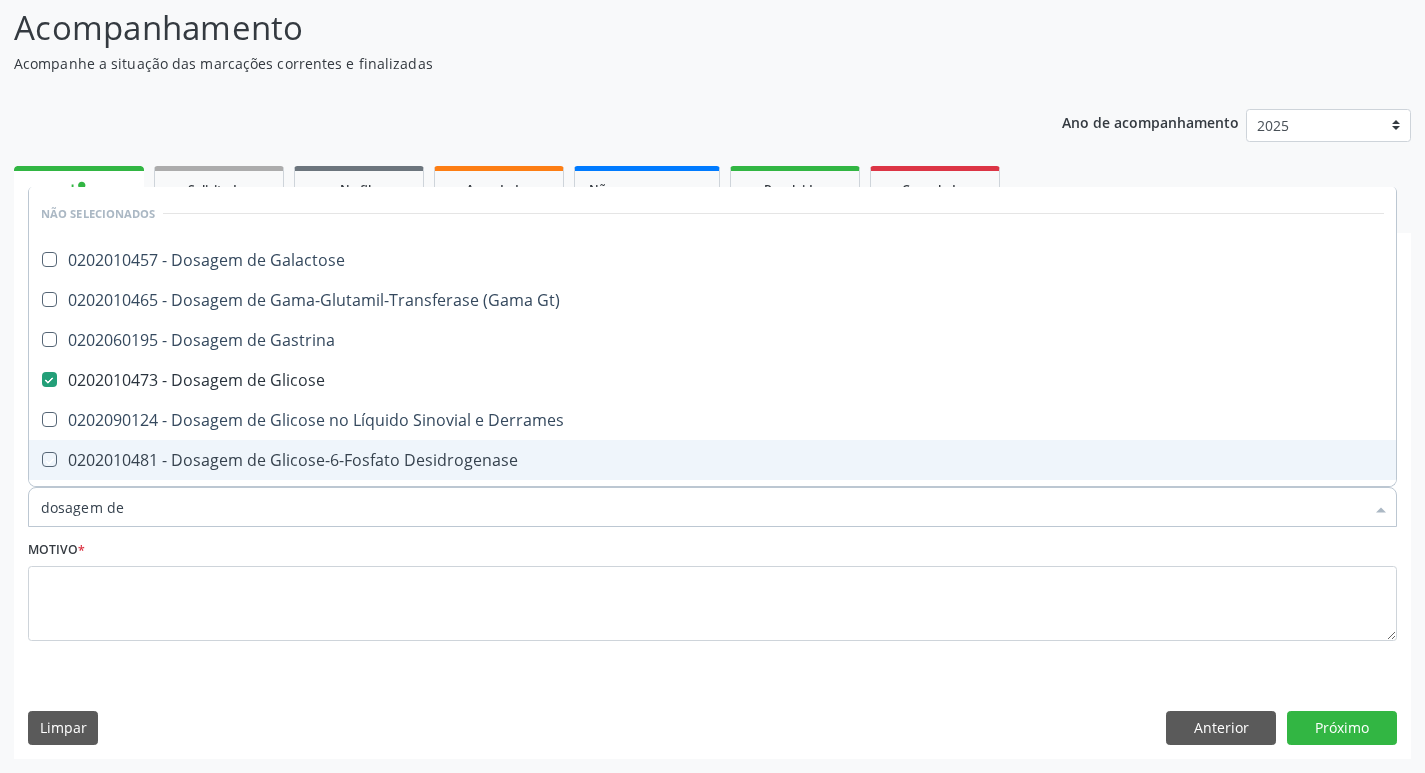 checkbox on "true" 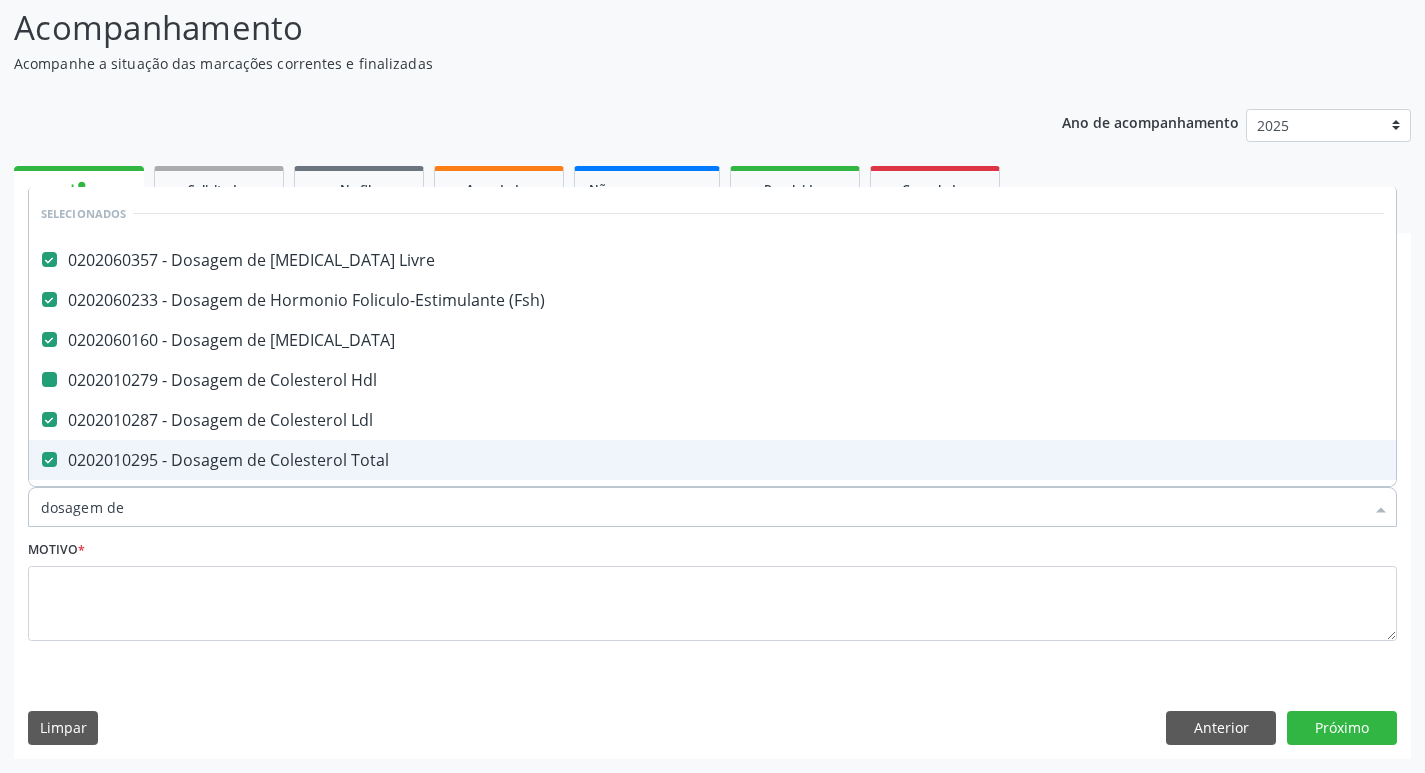 type on "dosagem de h" 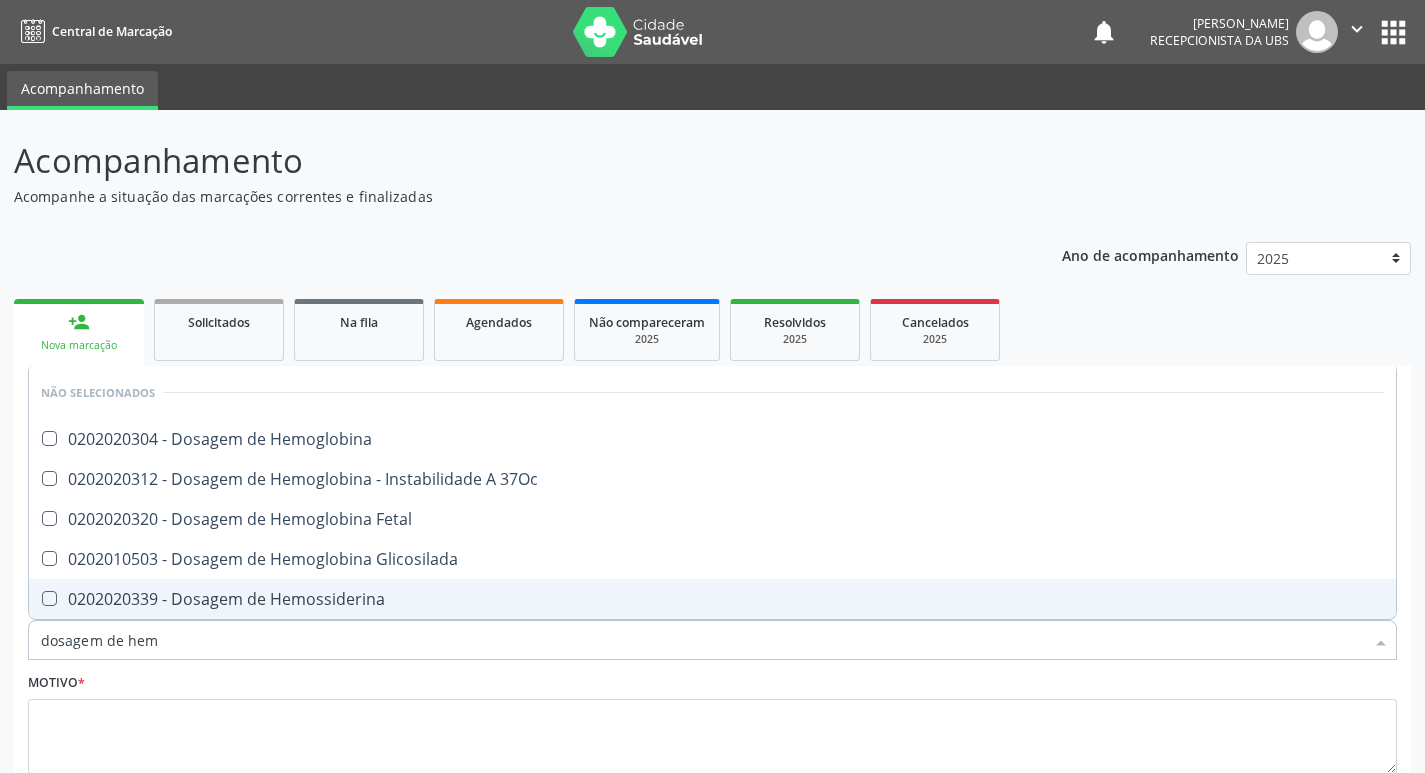 scroll, scrollTop: 133, scrollLeft: 0, axis: vertical 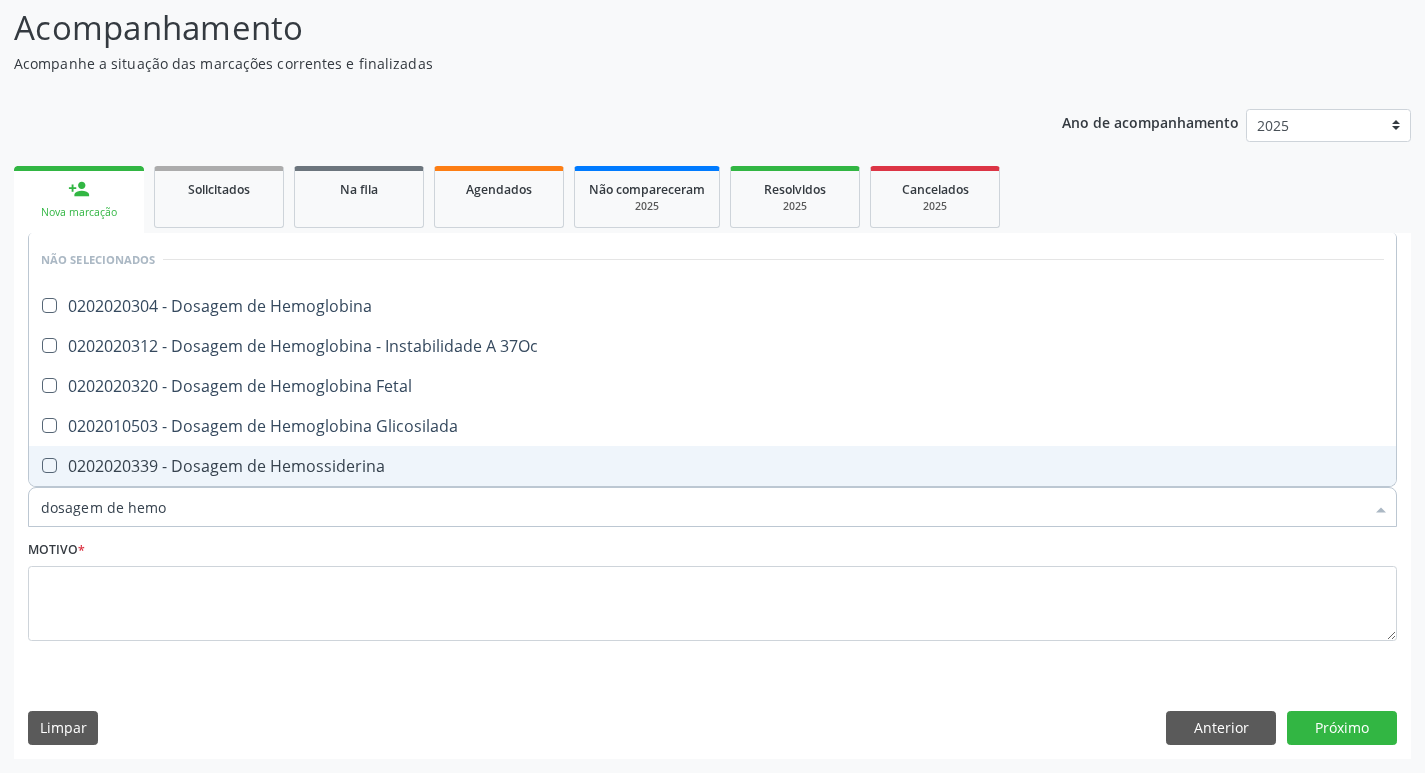 type on "dosagem de hemog" 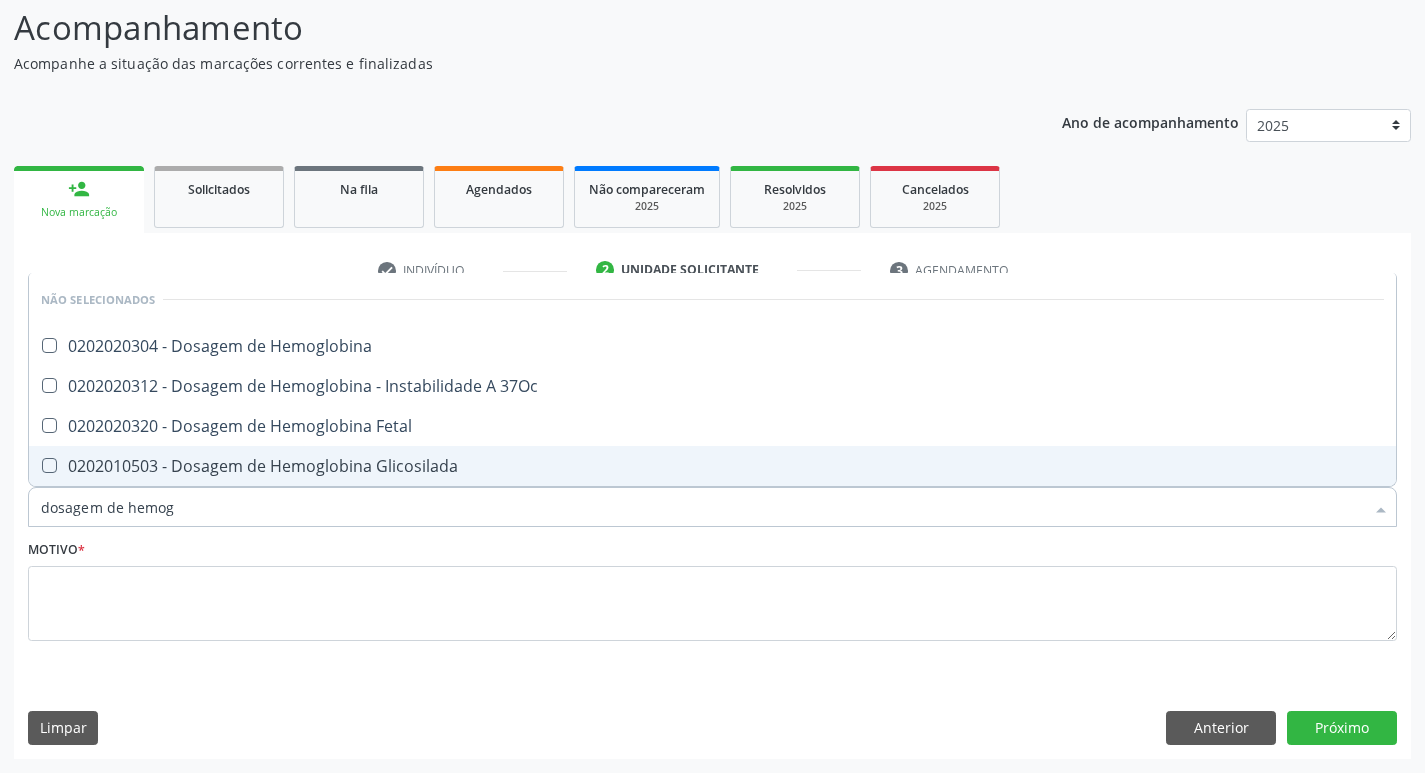 click at bounding box center (49, 465) 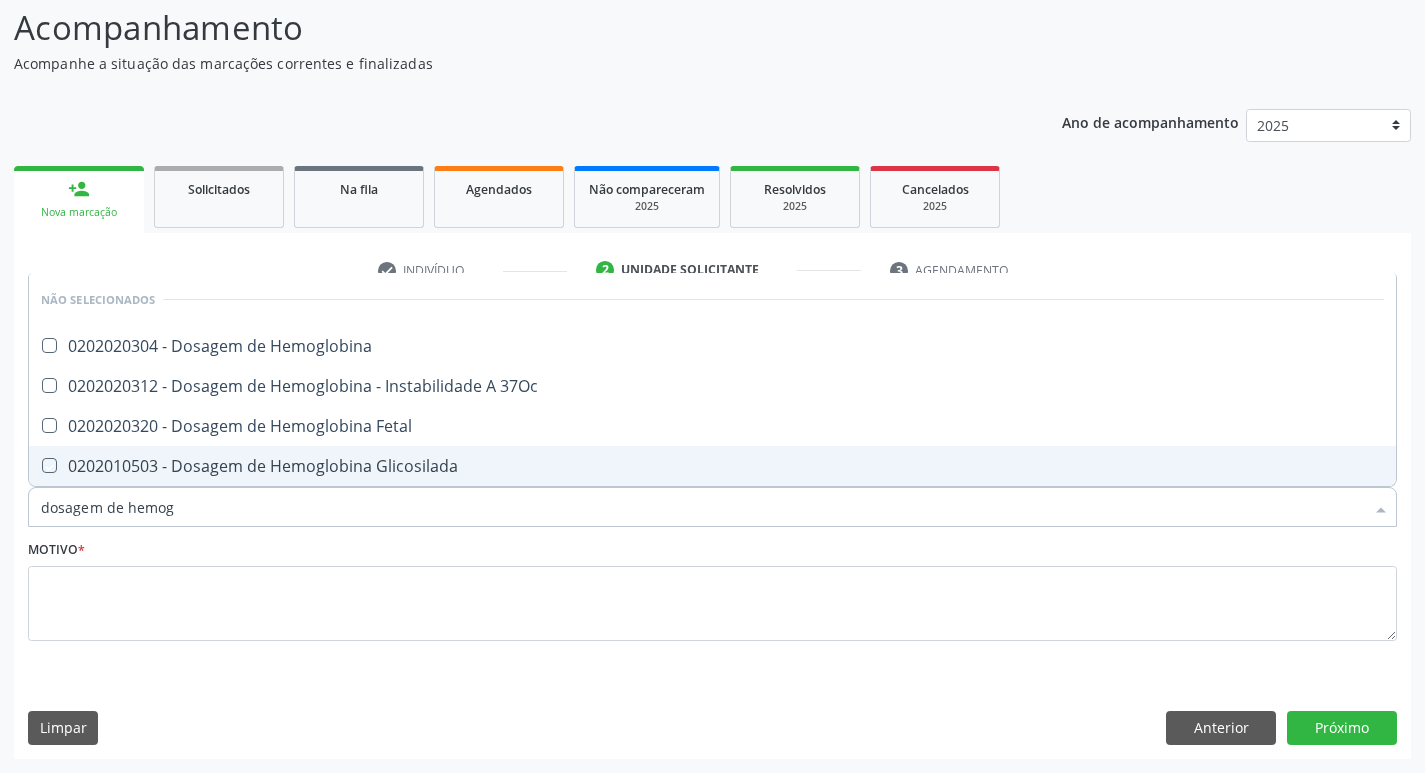 click at bounding box center [35, 465] 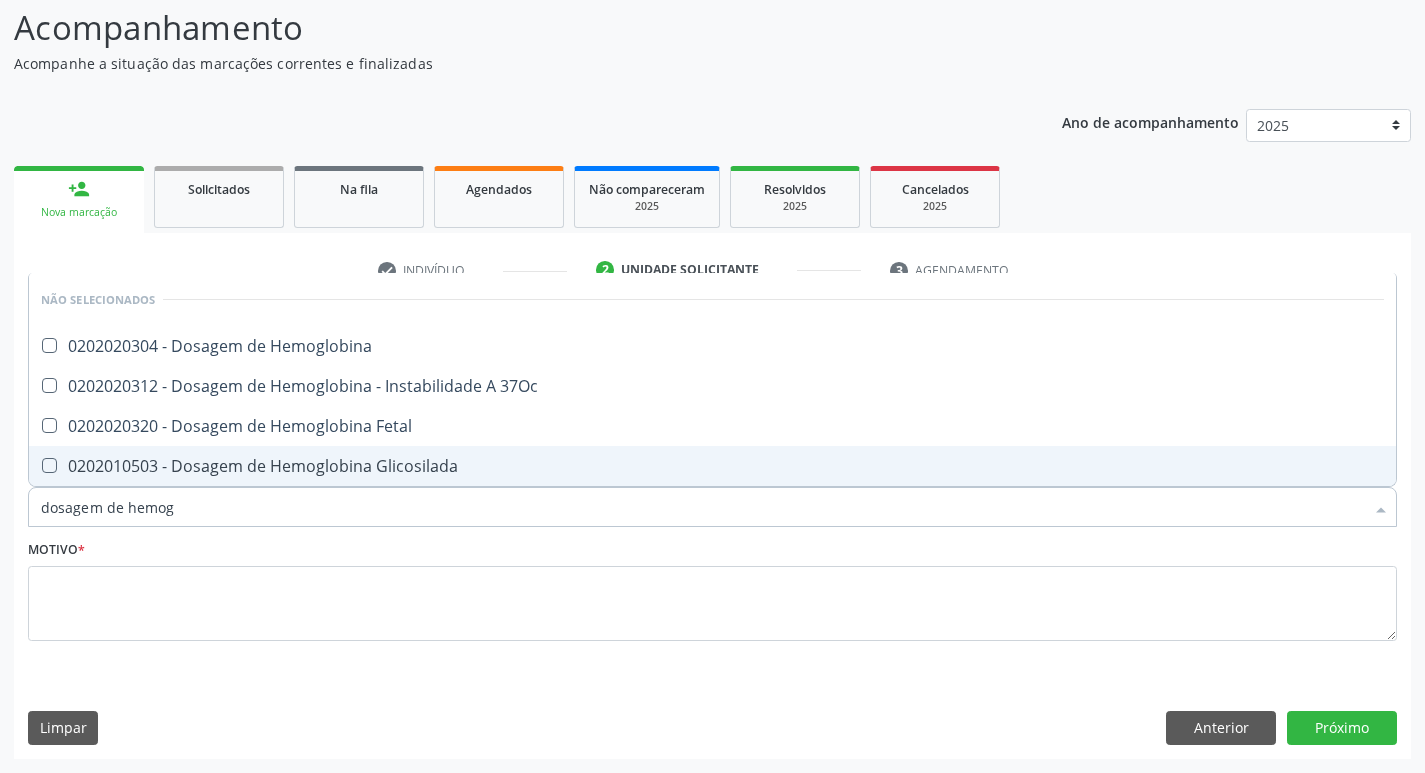 checkbox on "true" 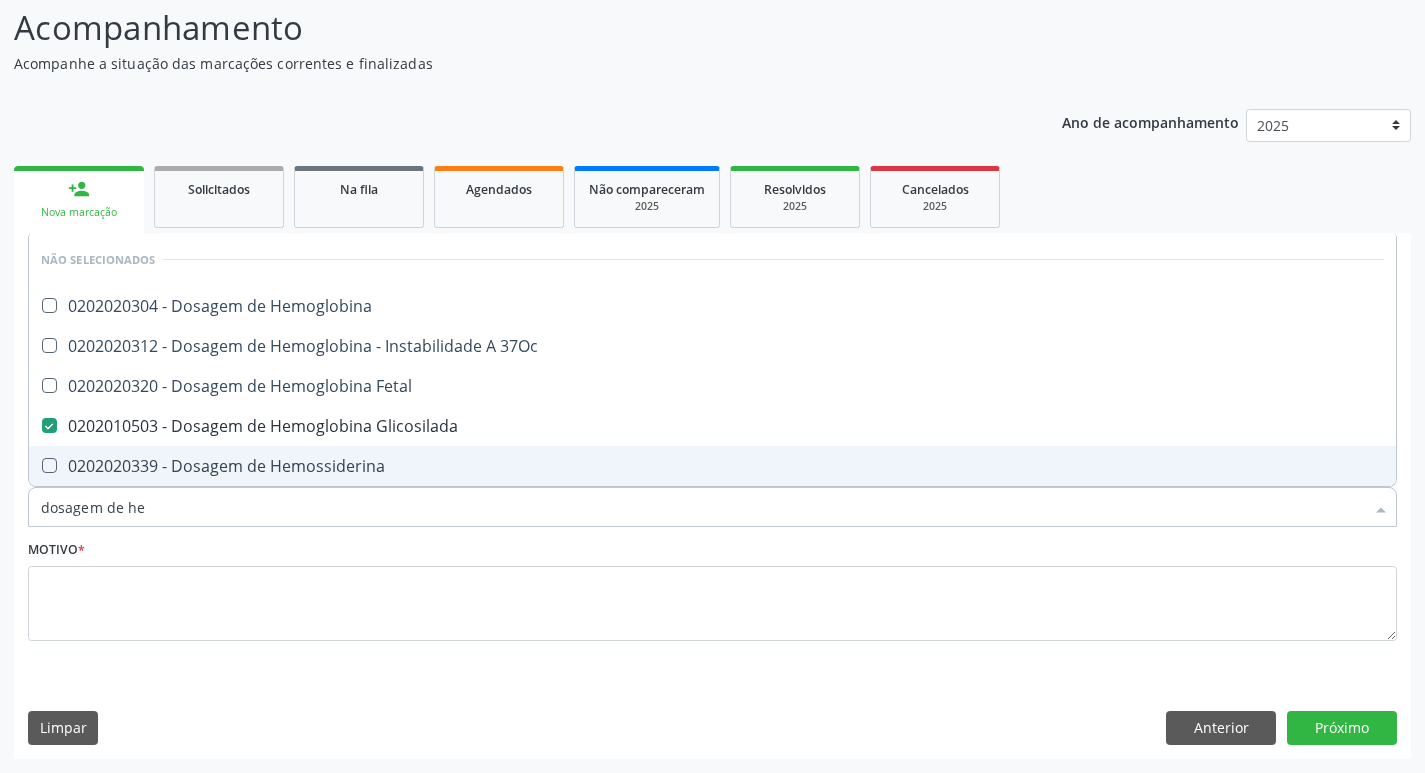 type on "dosagem de h" 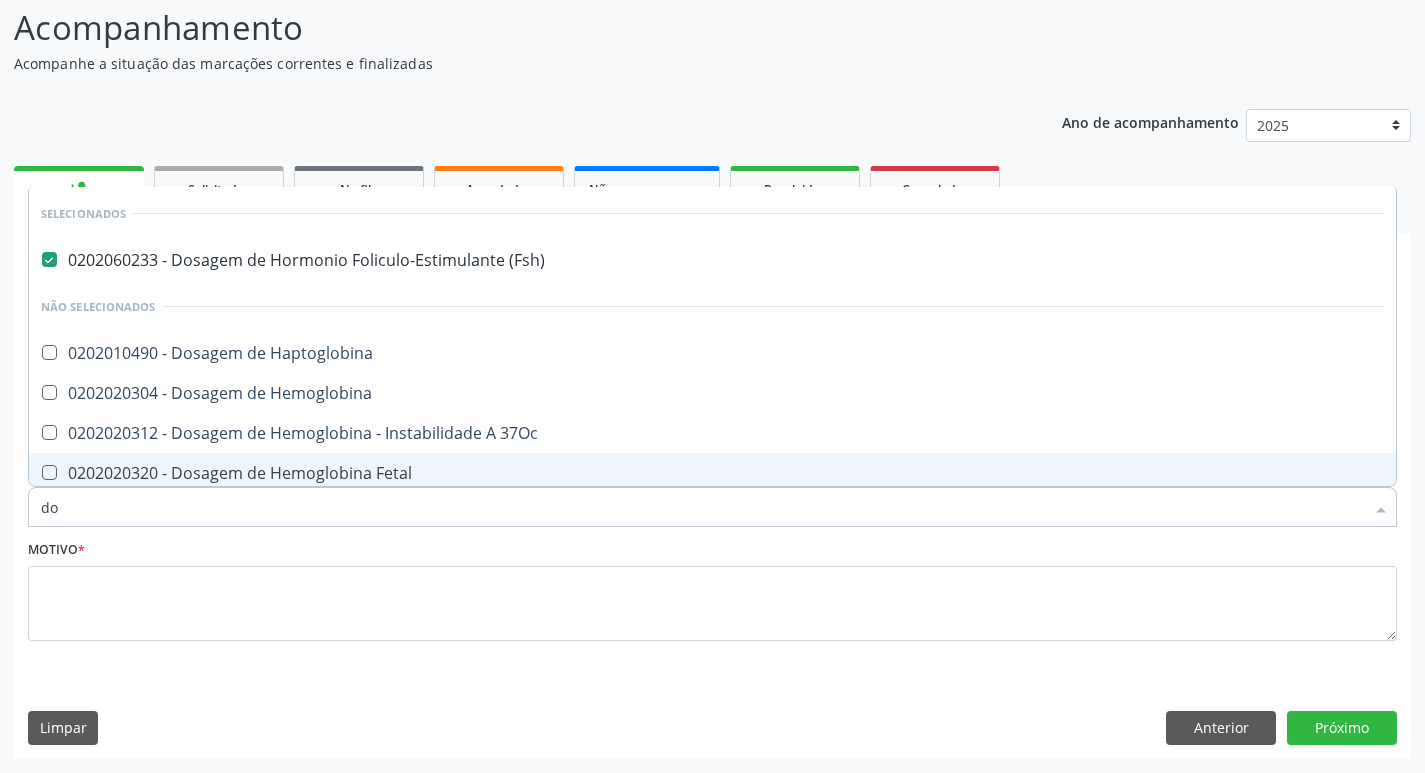 type on "d" 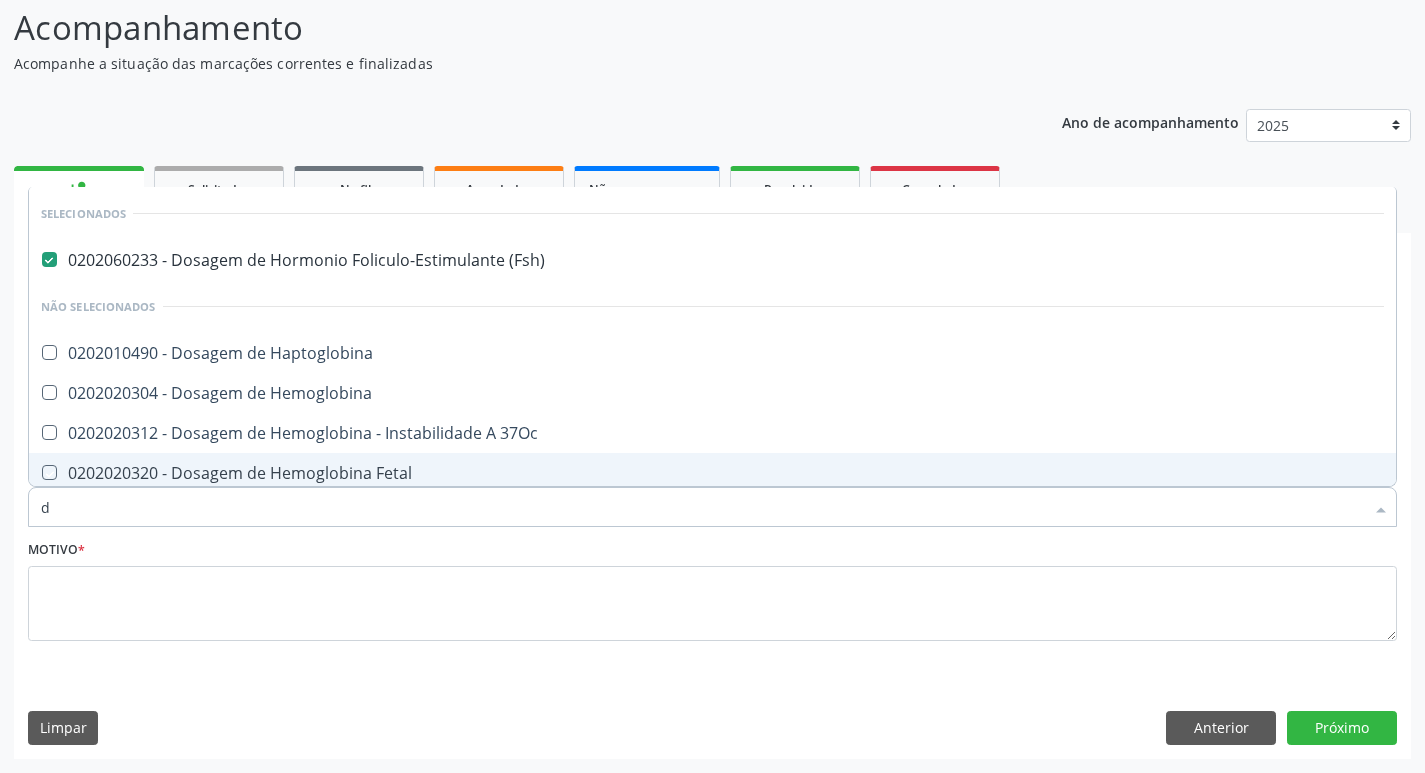 type 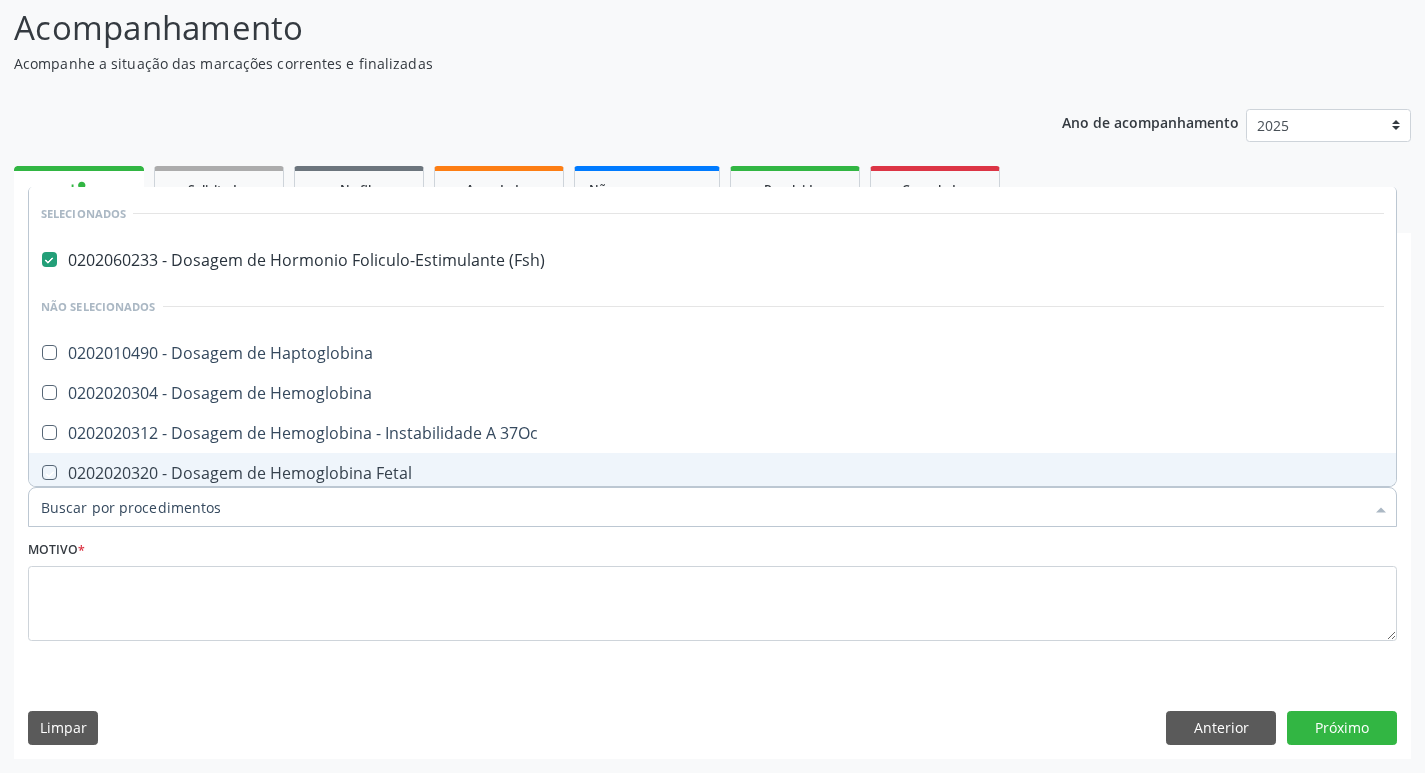 checkbox on "true" 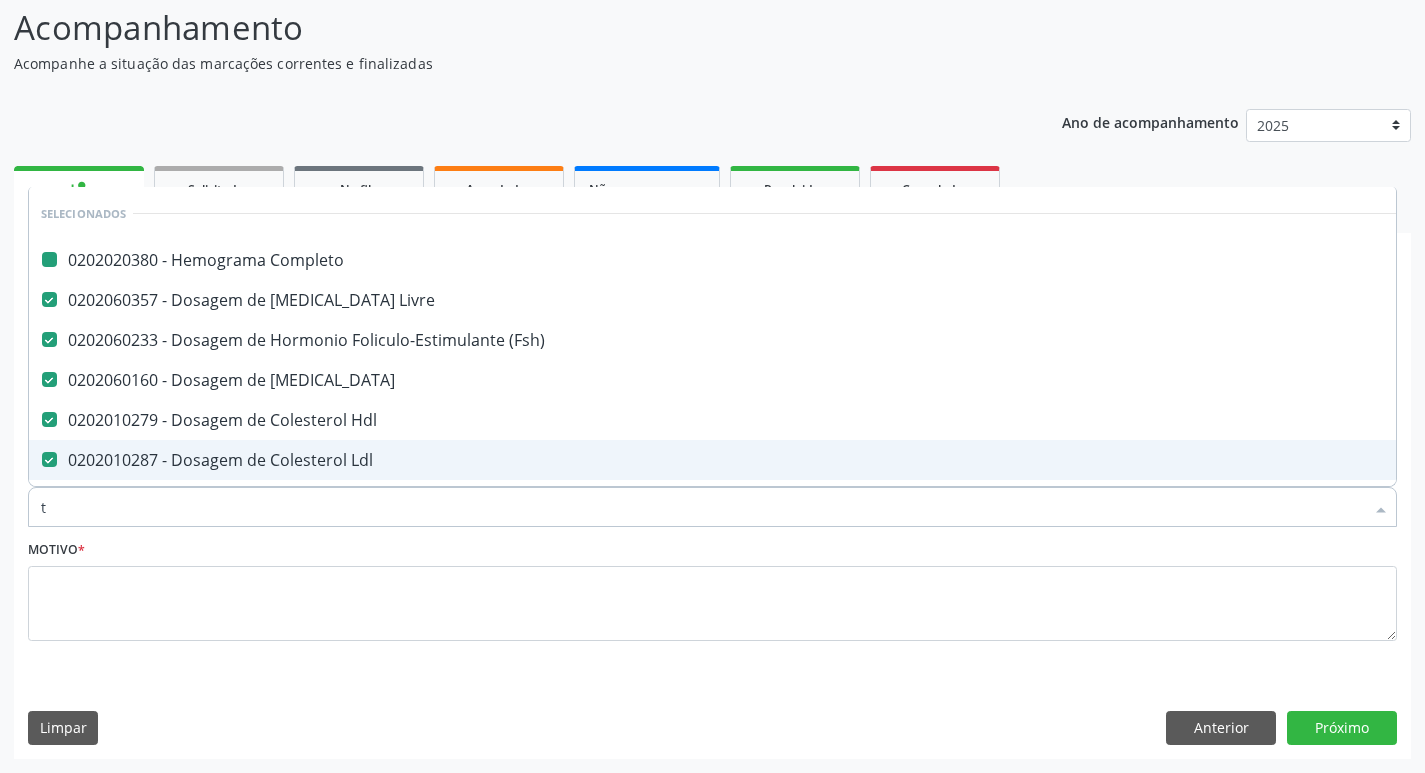 type on "tg" 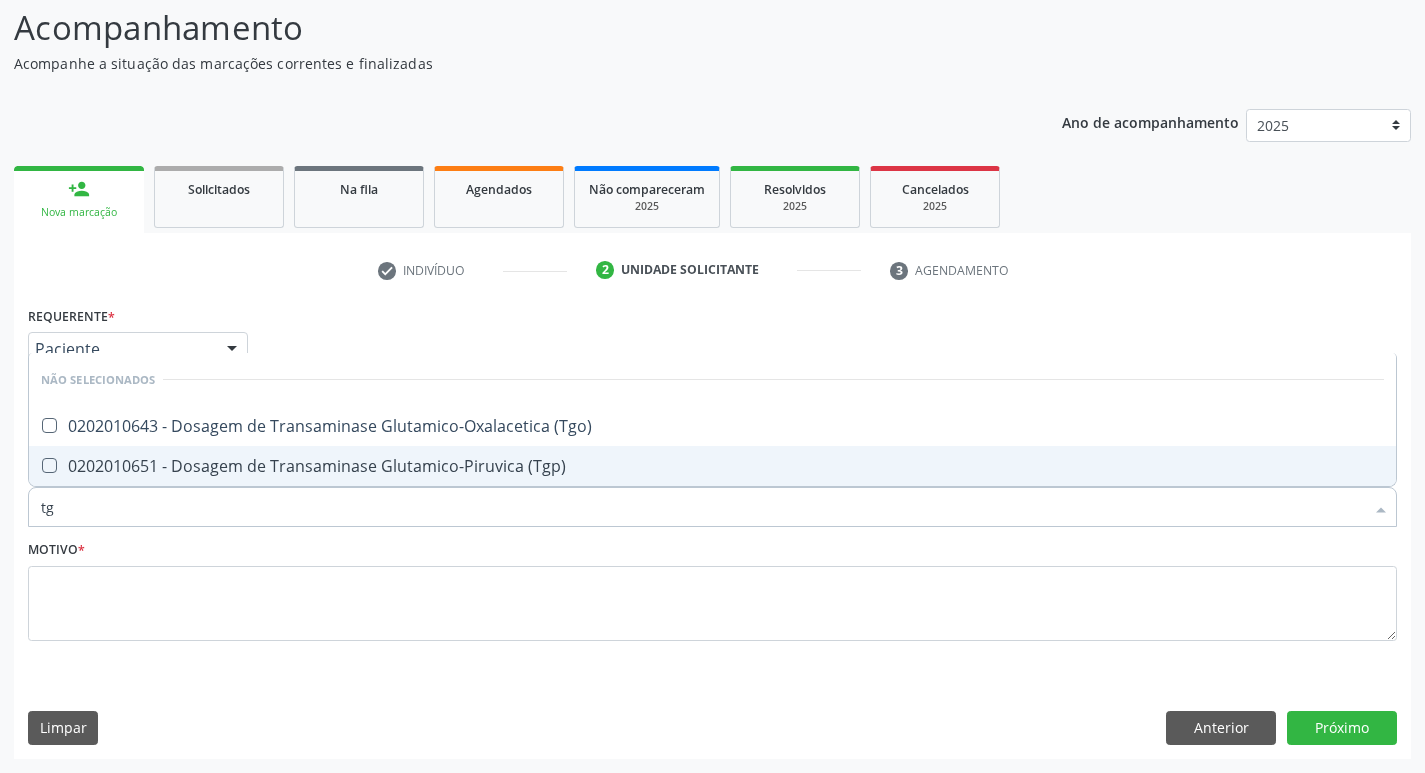 type on "tgo" 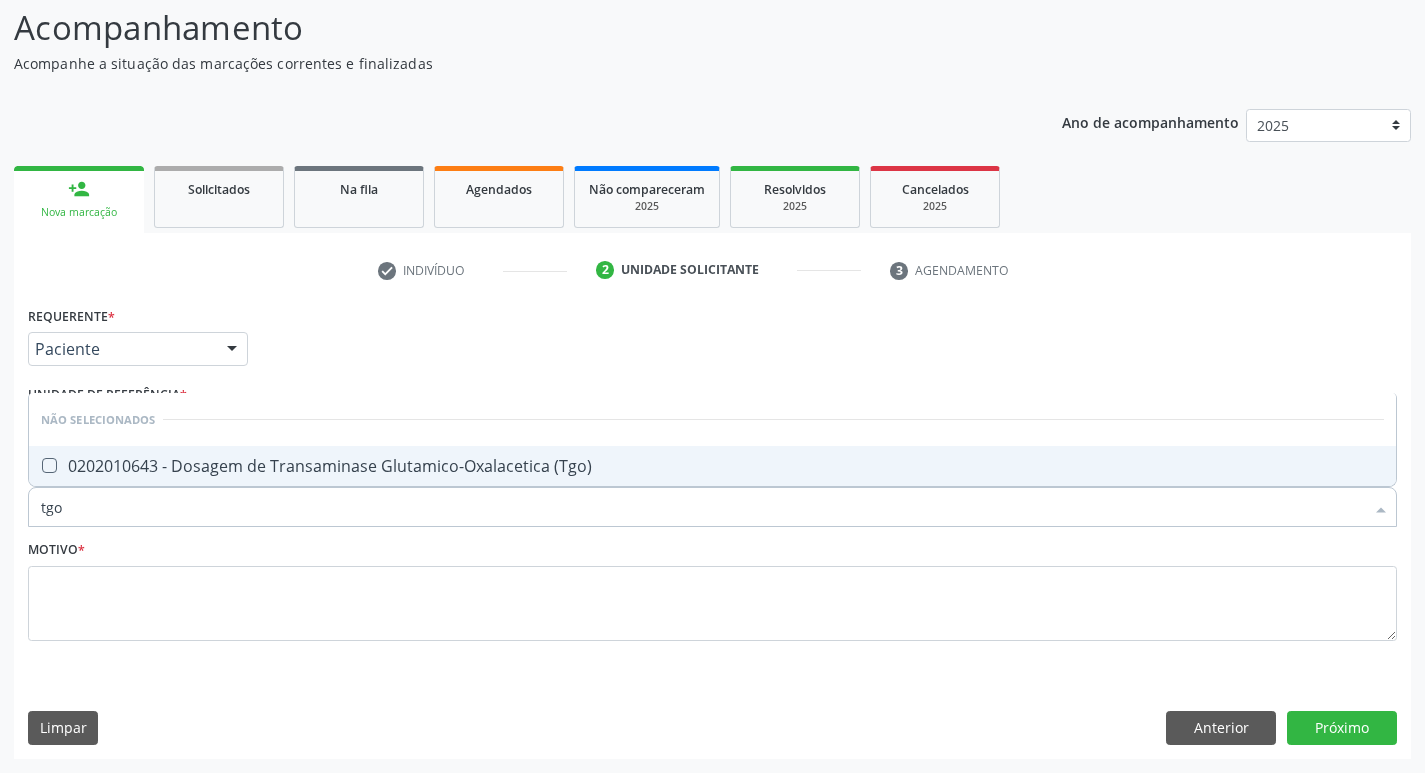 click at bounding box center (49, 465) 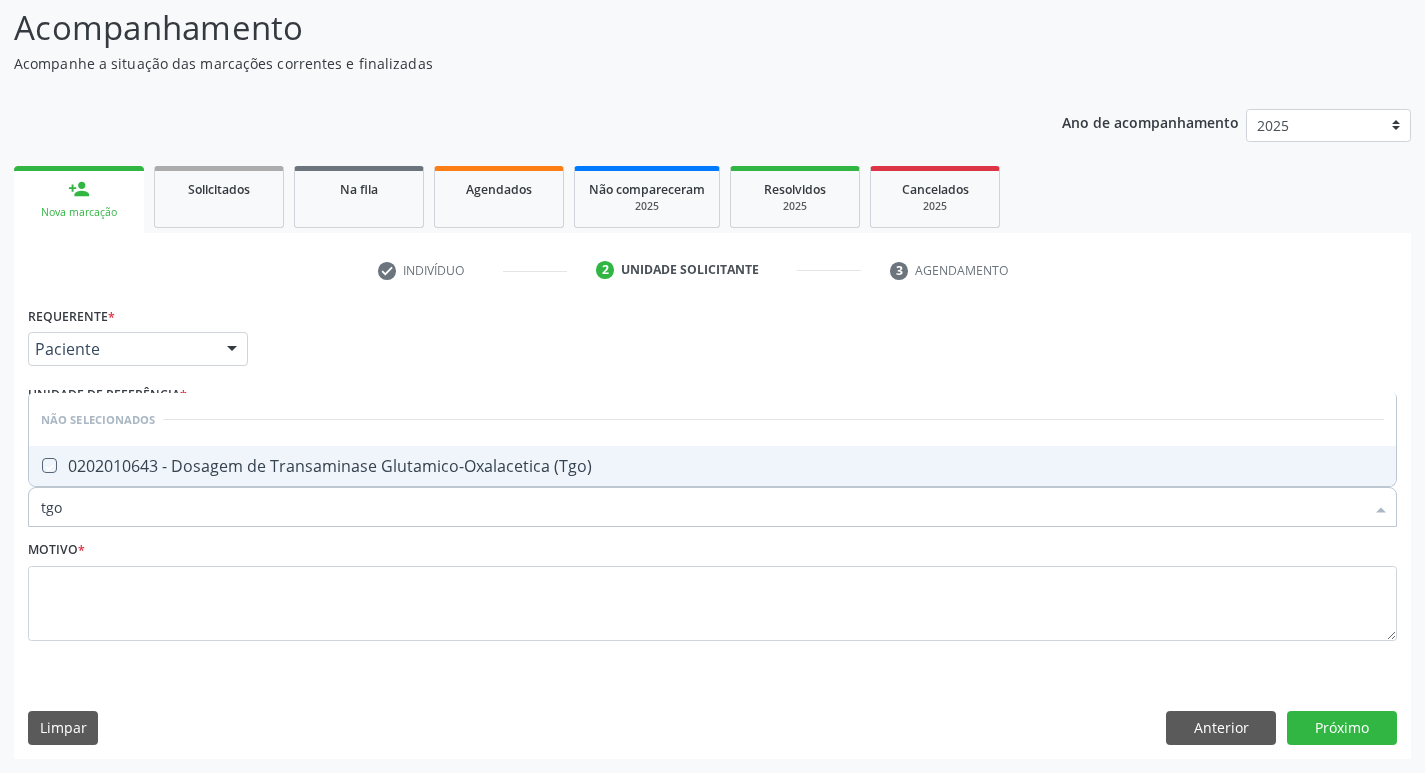 click at bounding box center [35, 465] 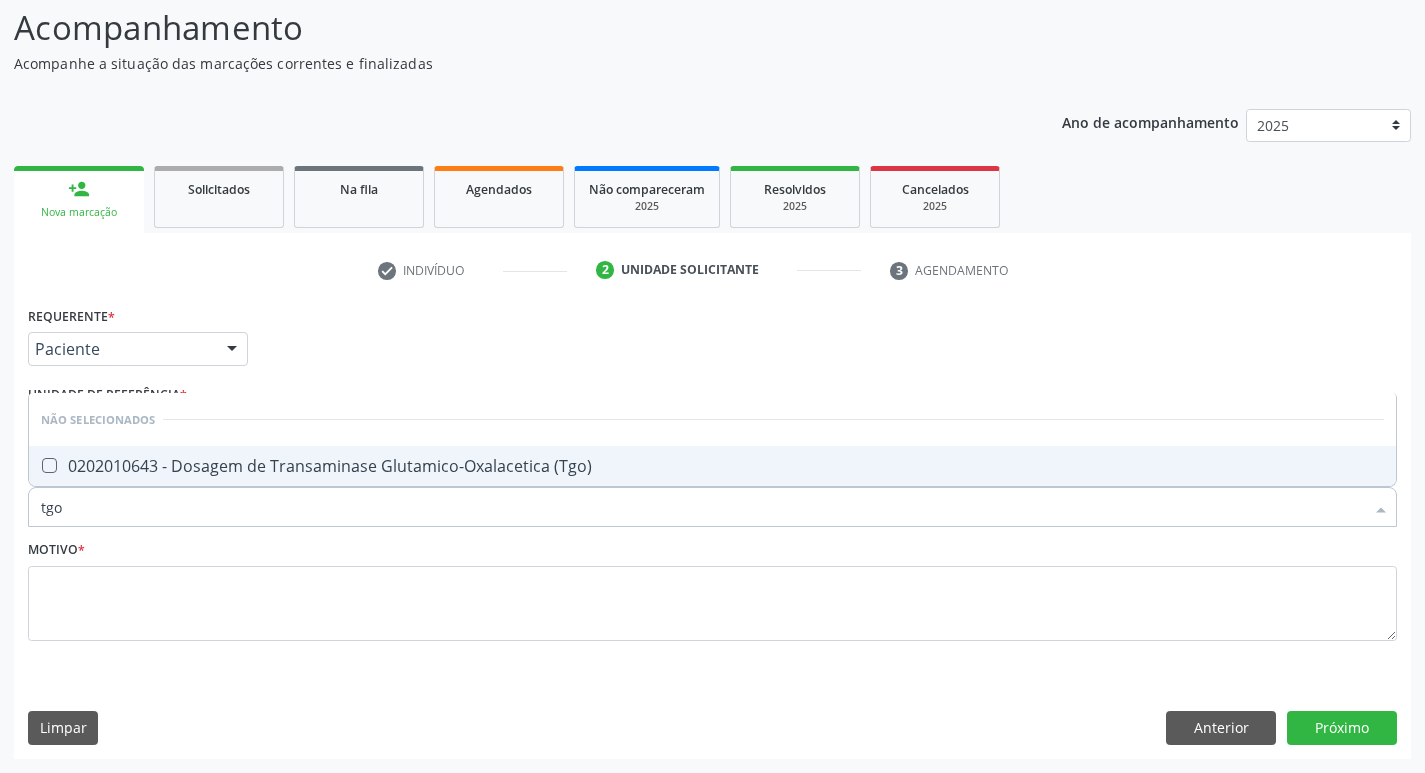 checkbox on "true" 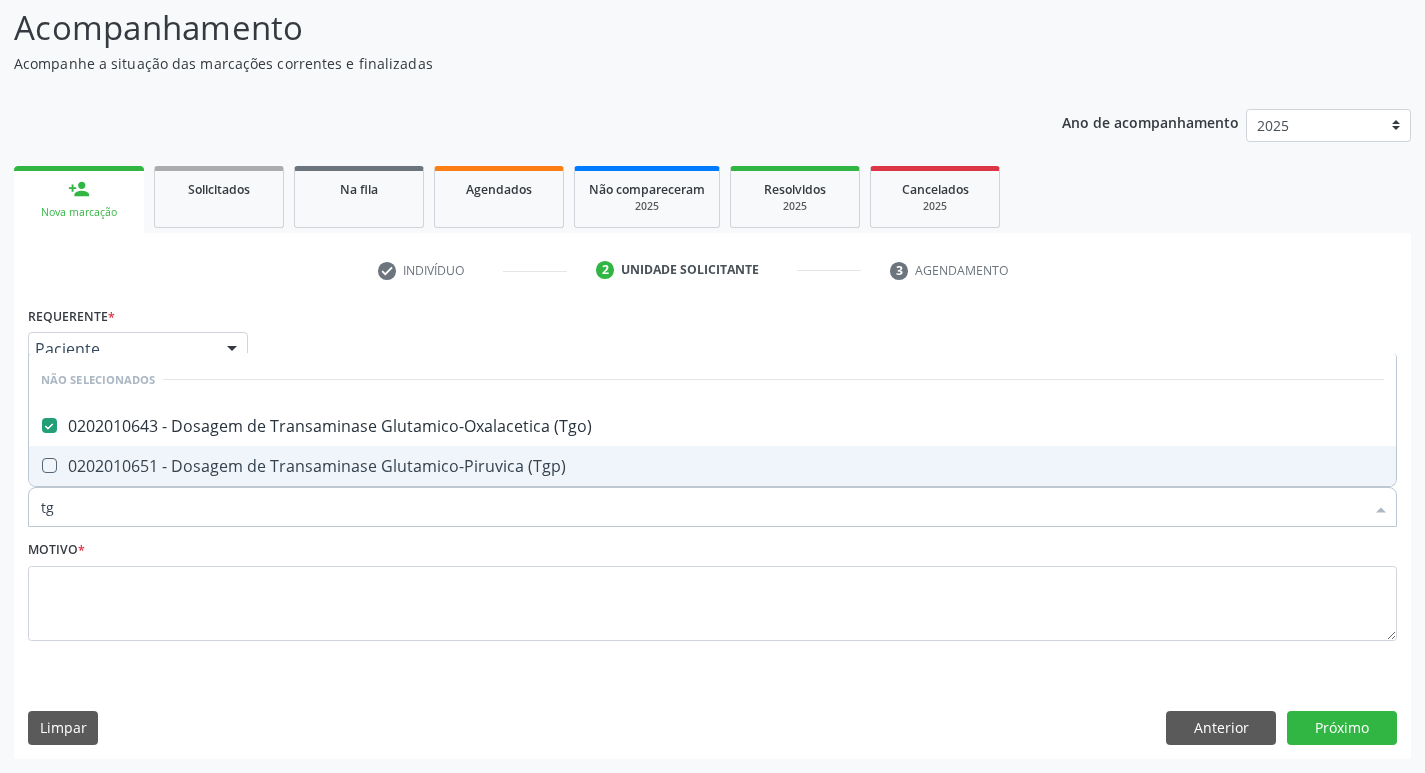 type on "tgp" 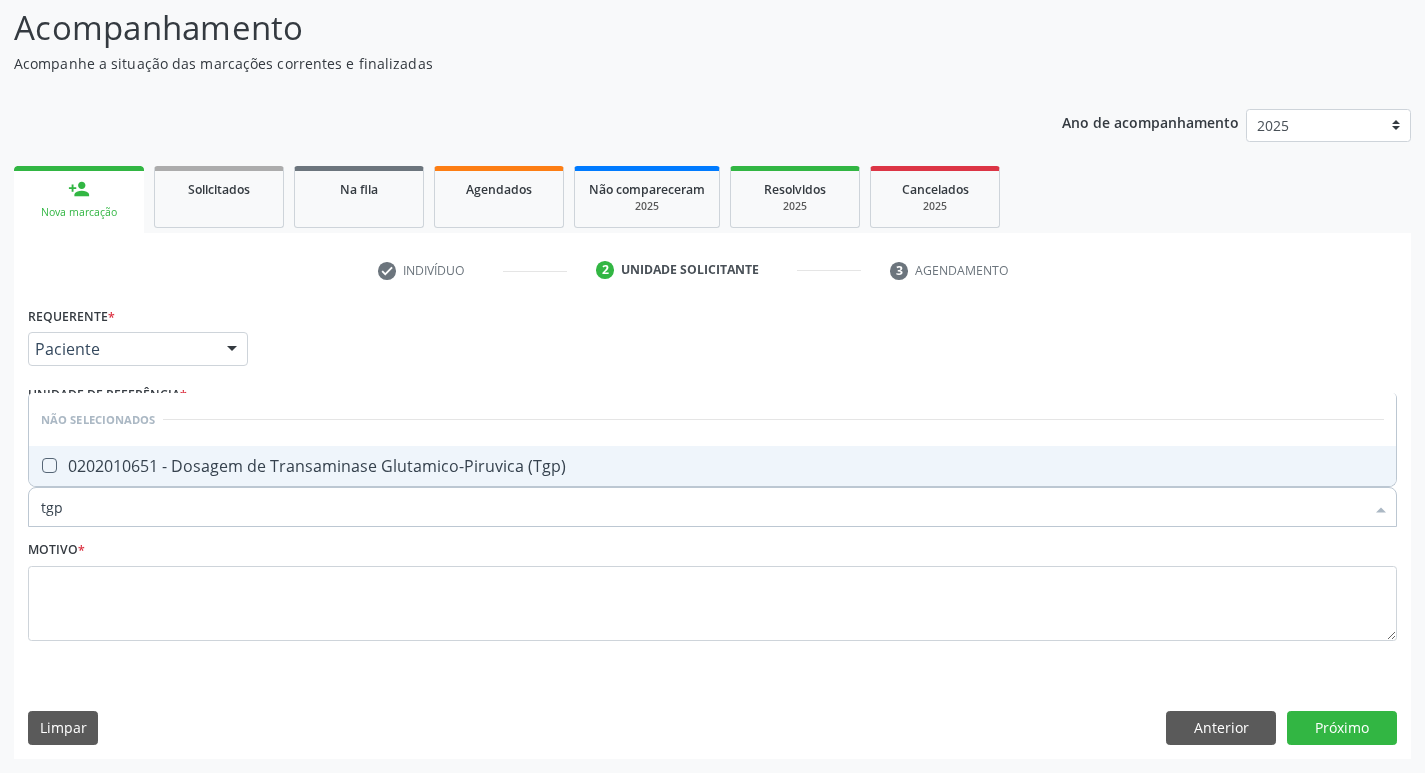 click at bounding box center [49, 465] 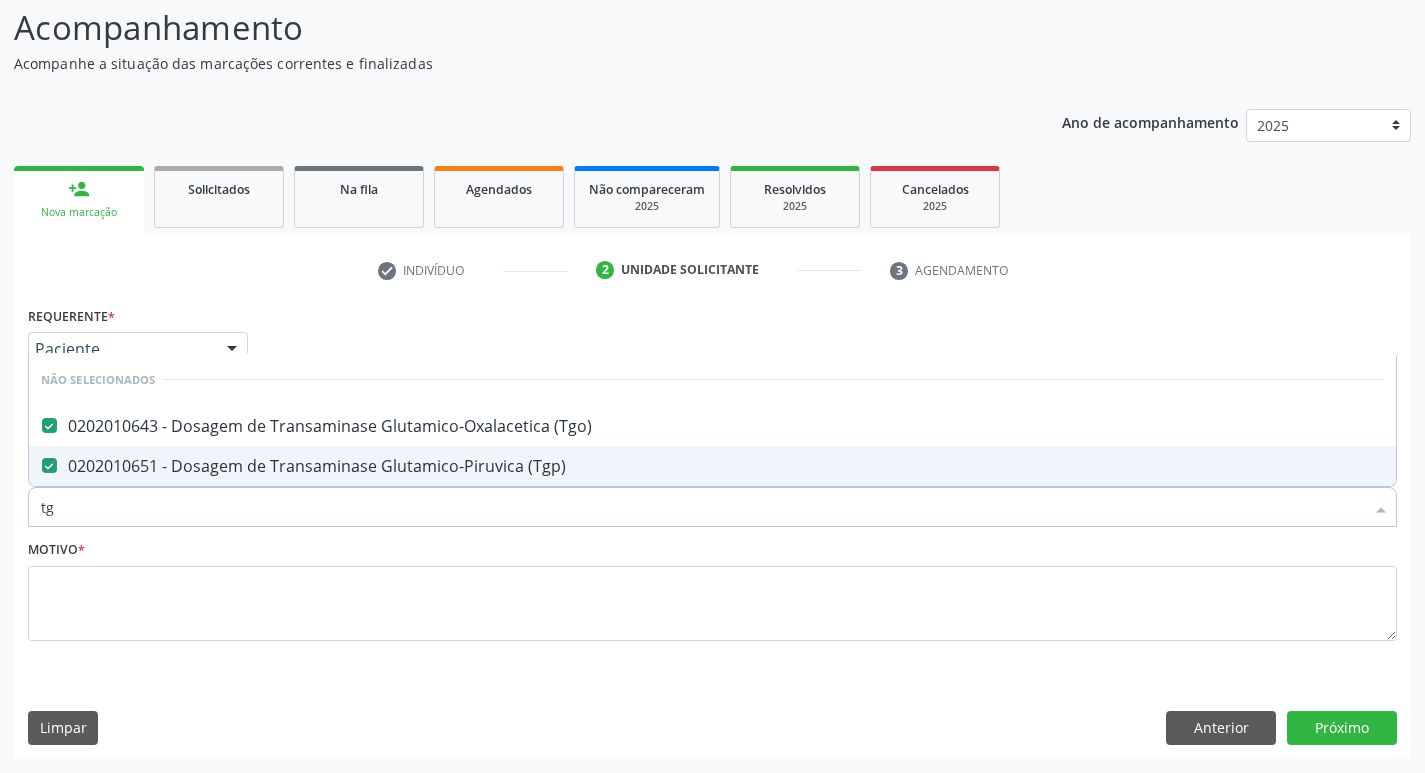 type on "t" 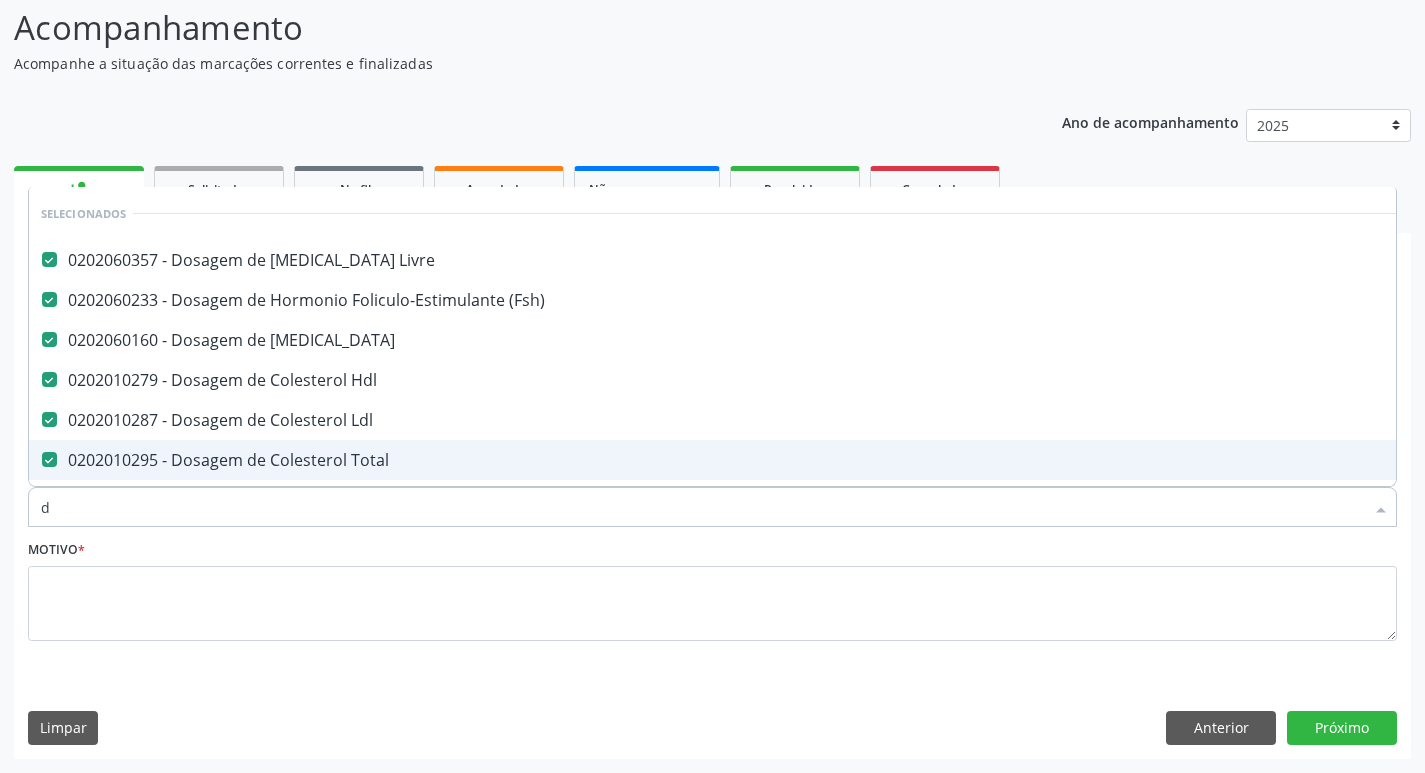 type on "do" 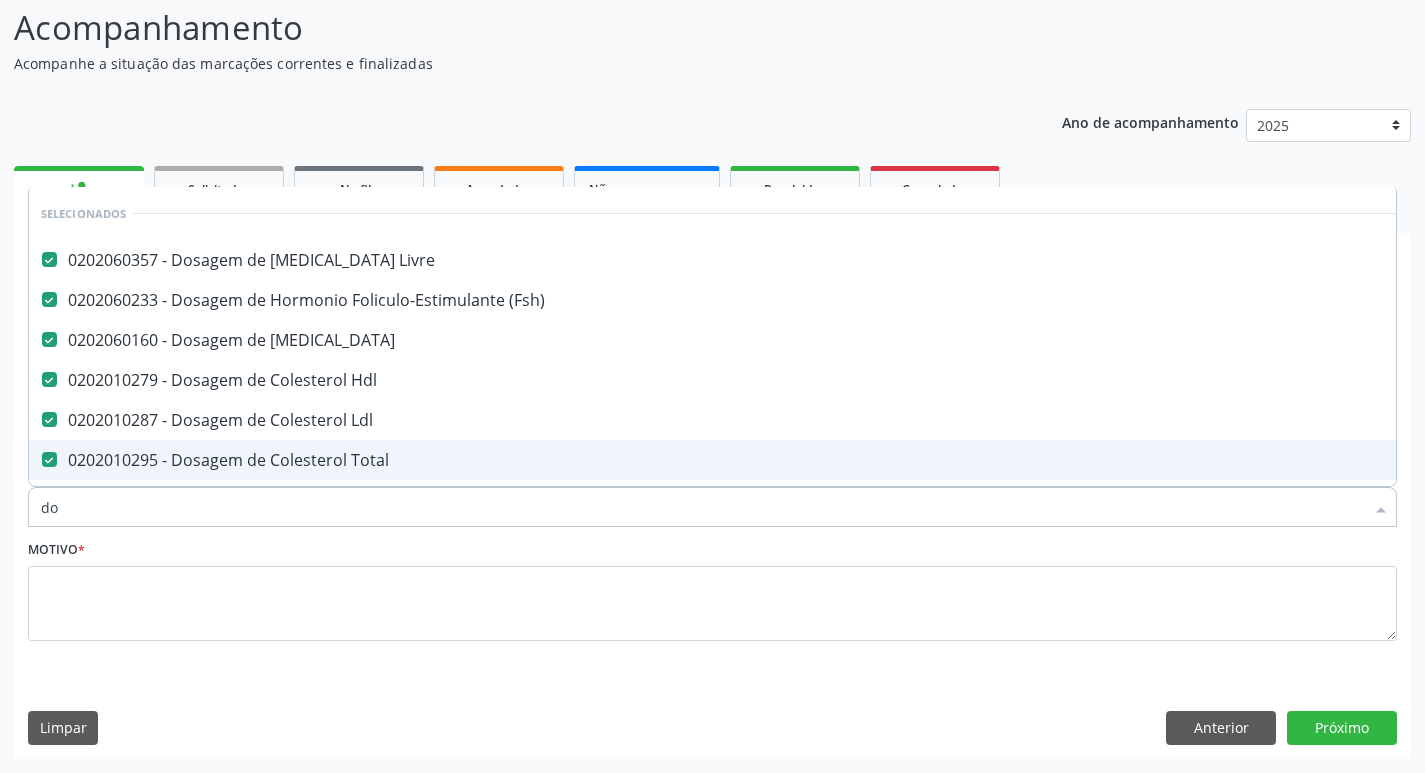 checkbox on "true" 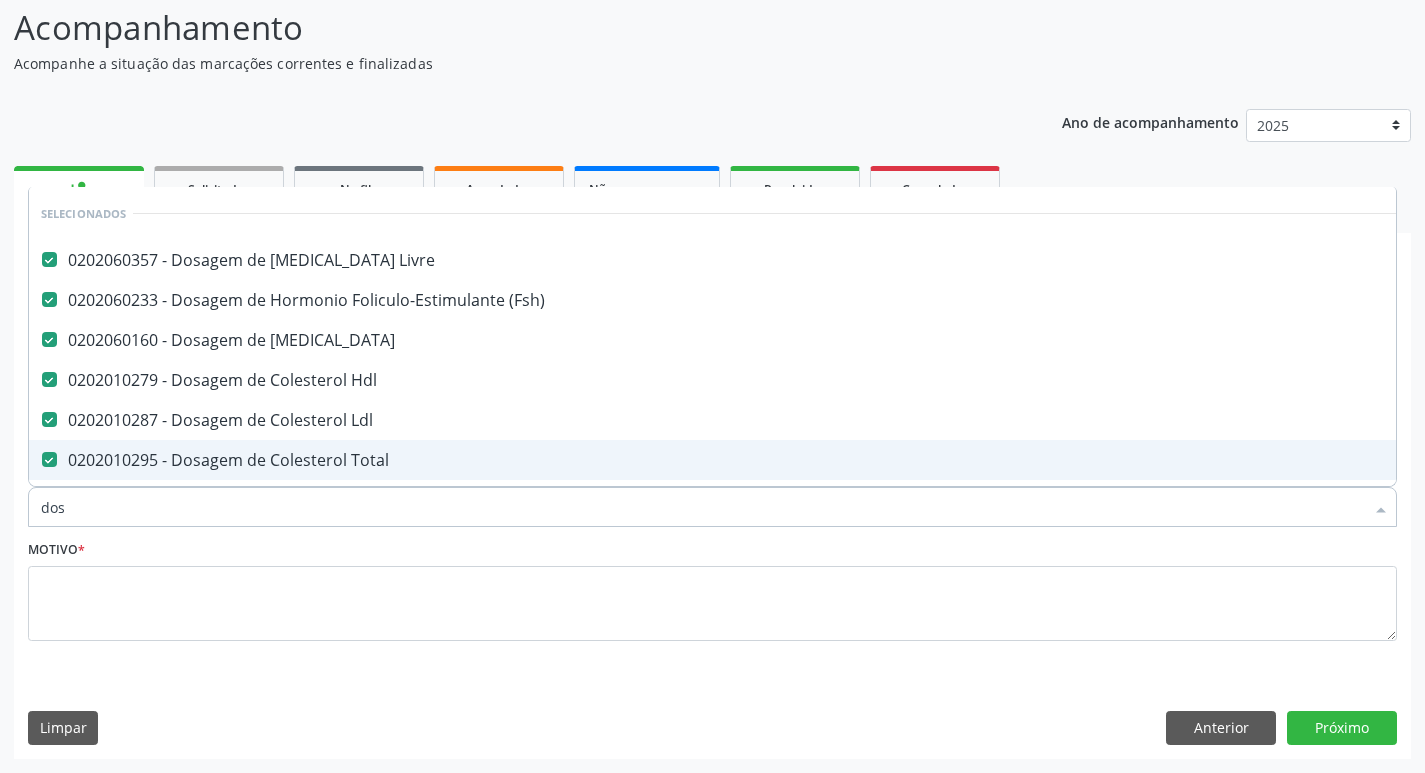 checkbox on "true" 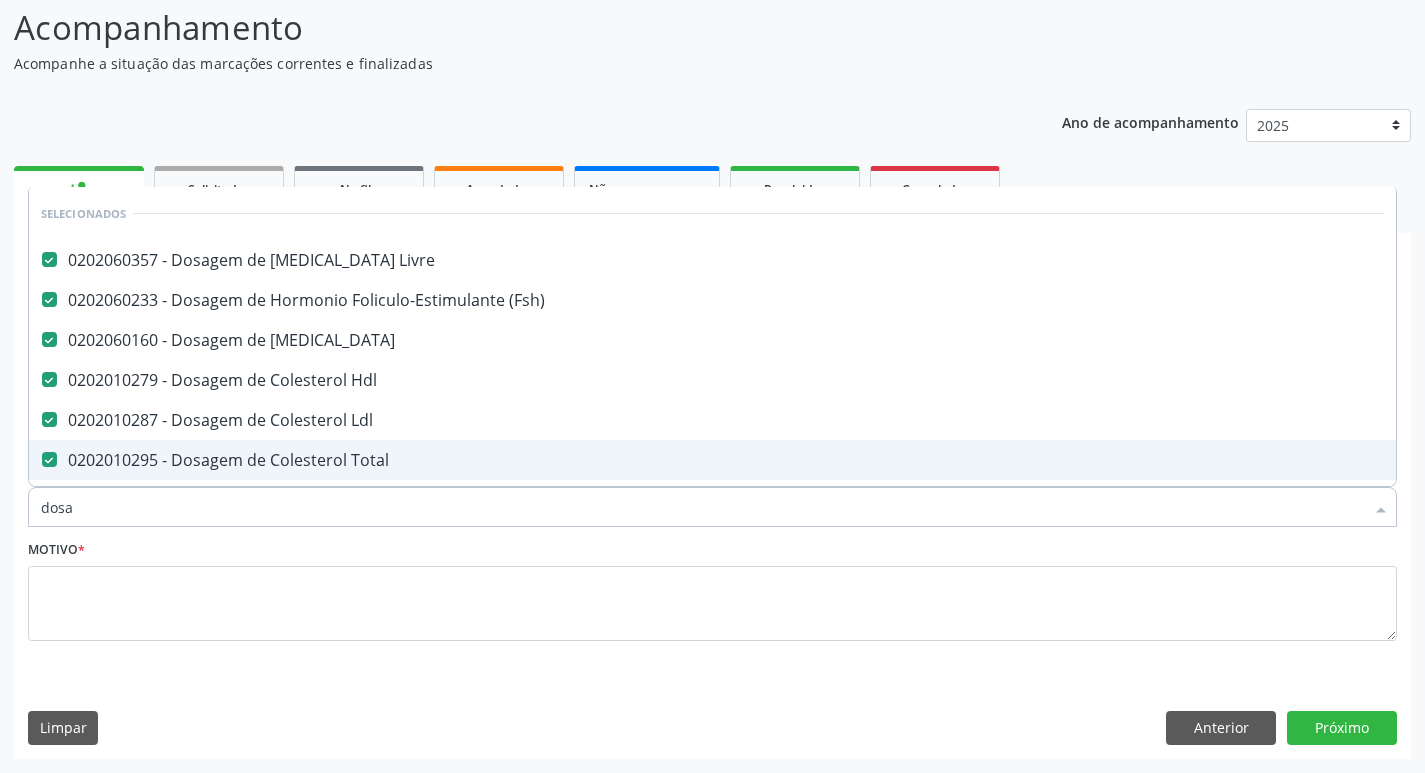 type on "dosag" 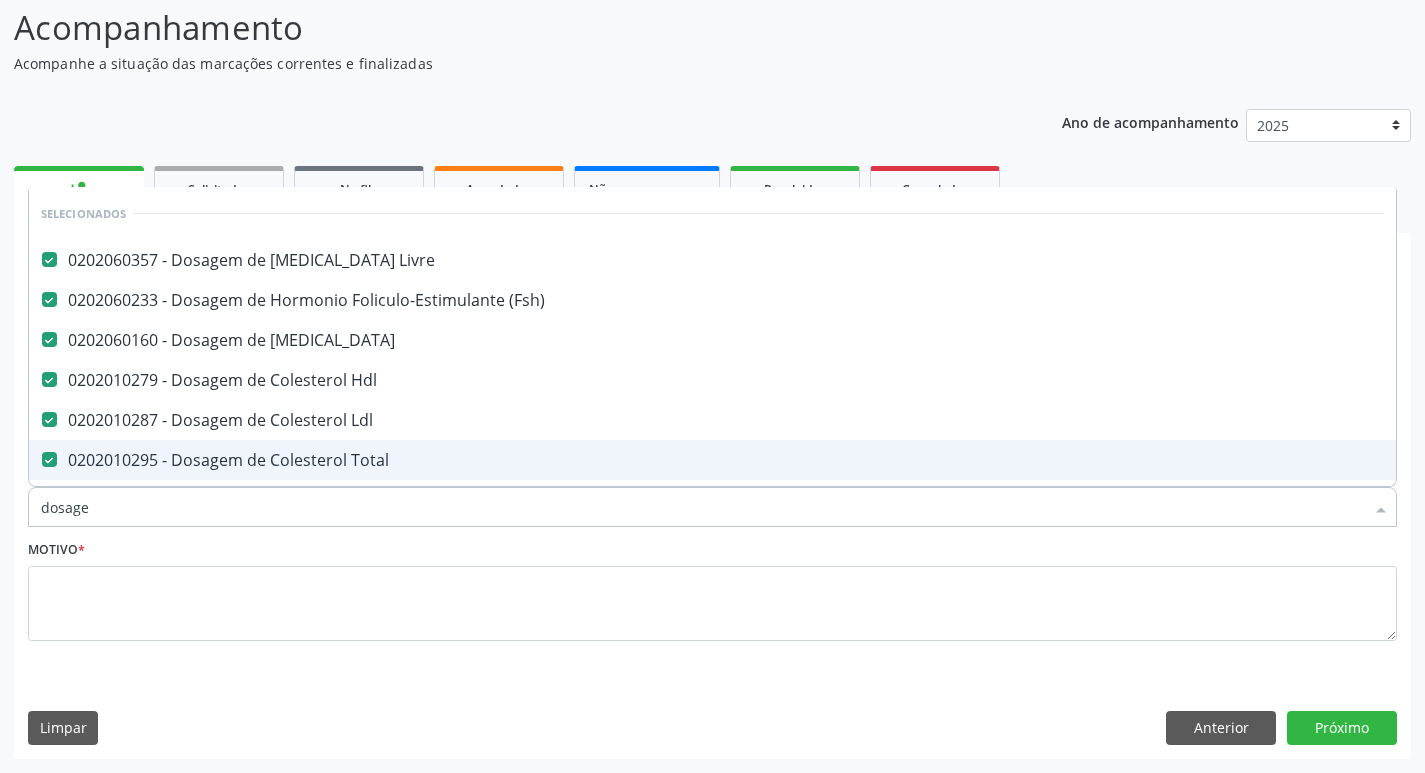 type on "dosagem" 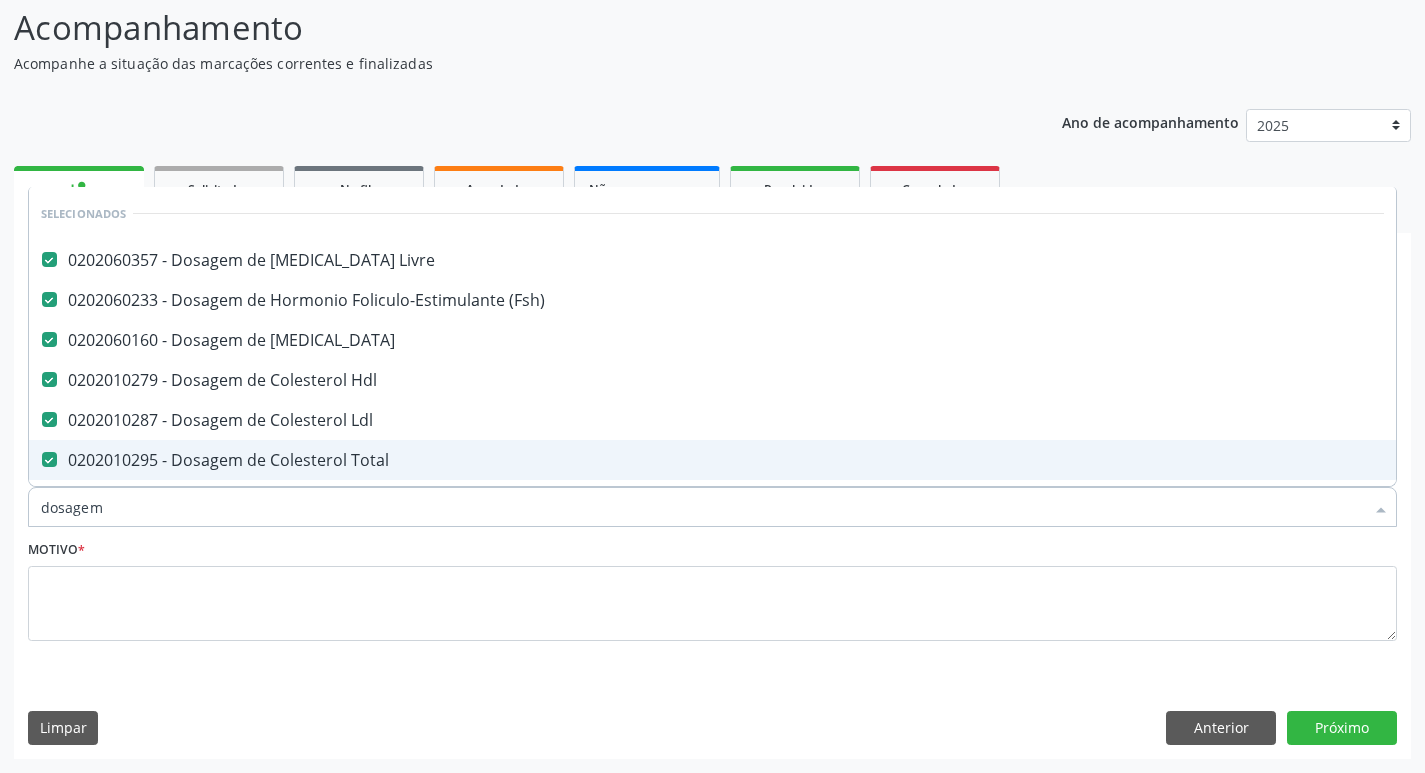 checkbox on "true" 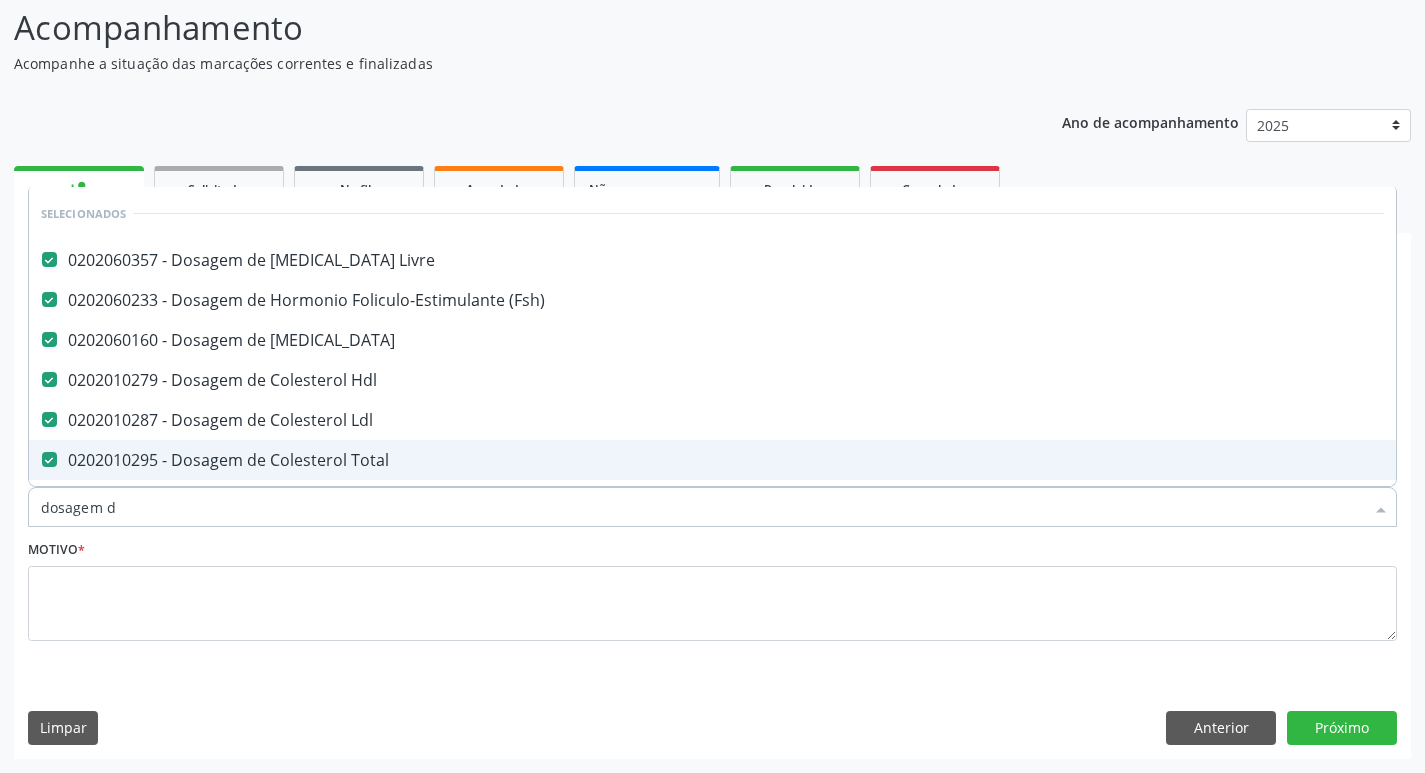 type on "dosagem de" 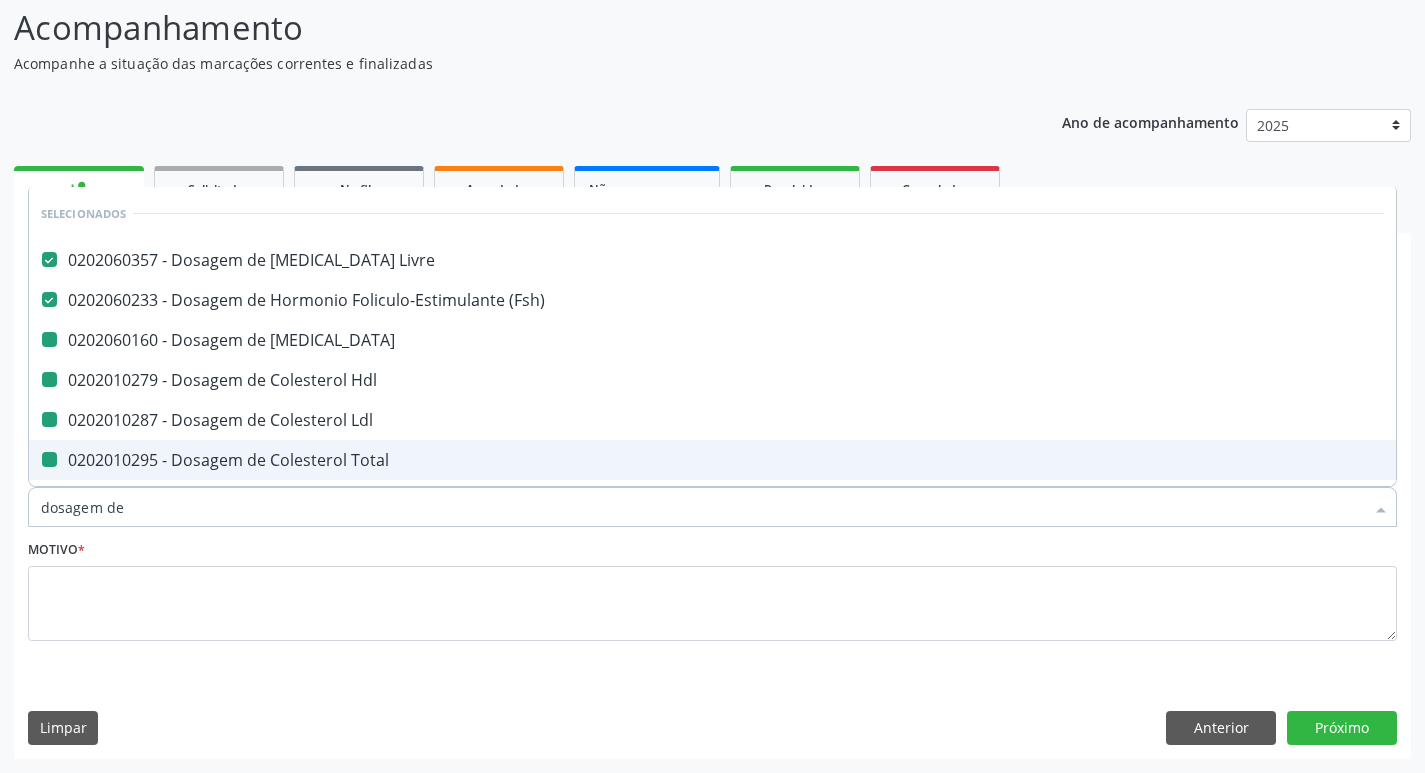 type on "dosagem de t" 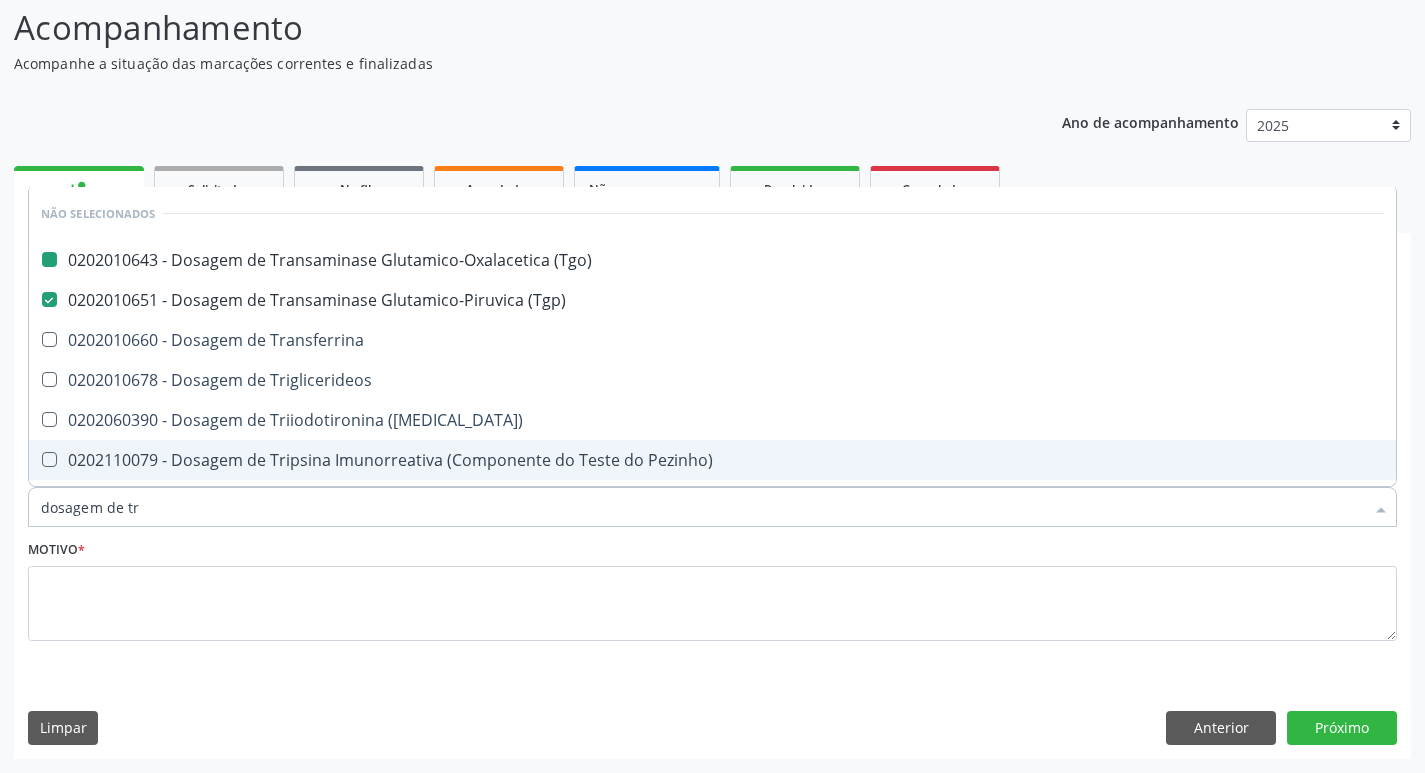 type on "dosagem de tri" 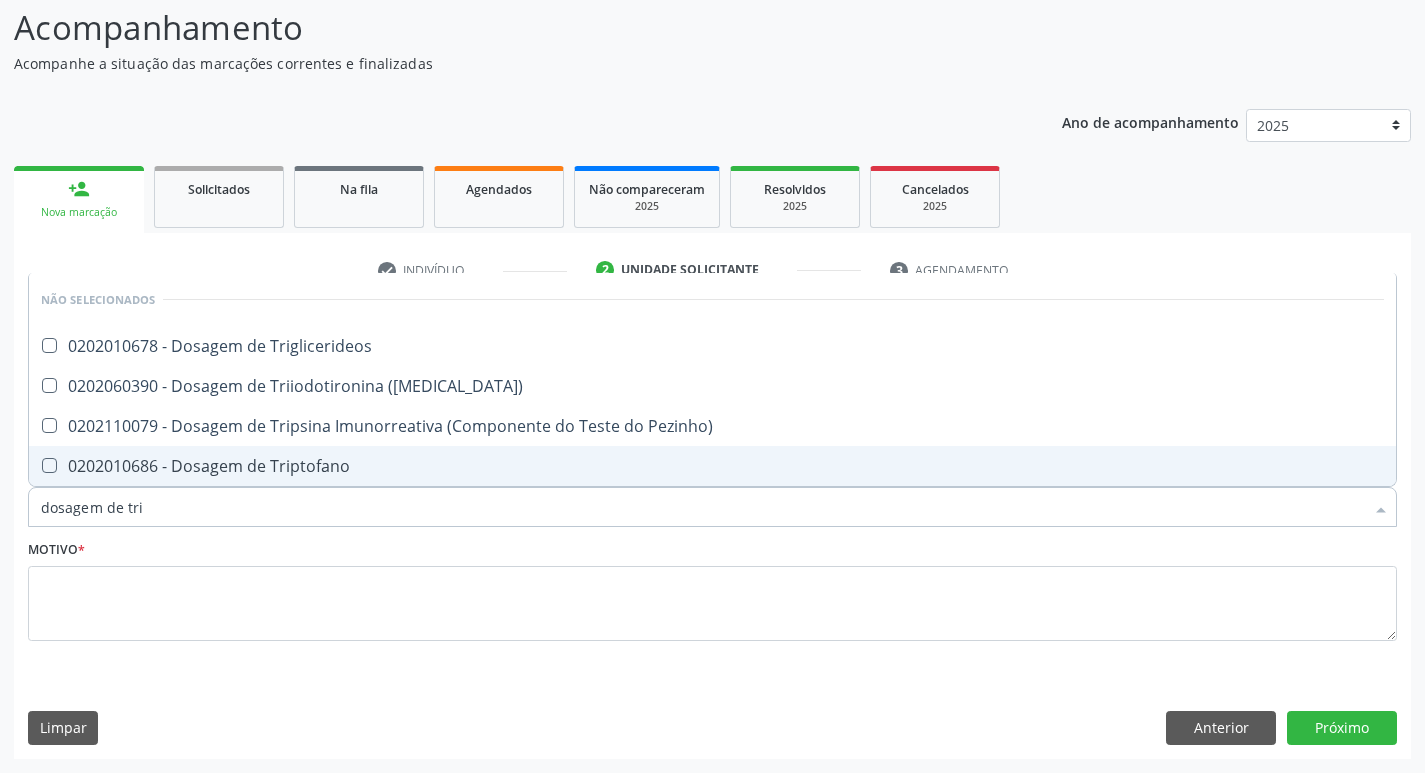 type on "dosagem de trig" 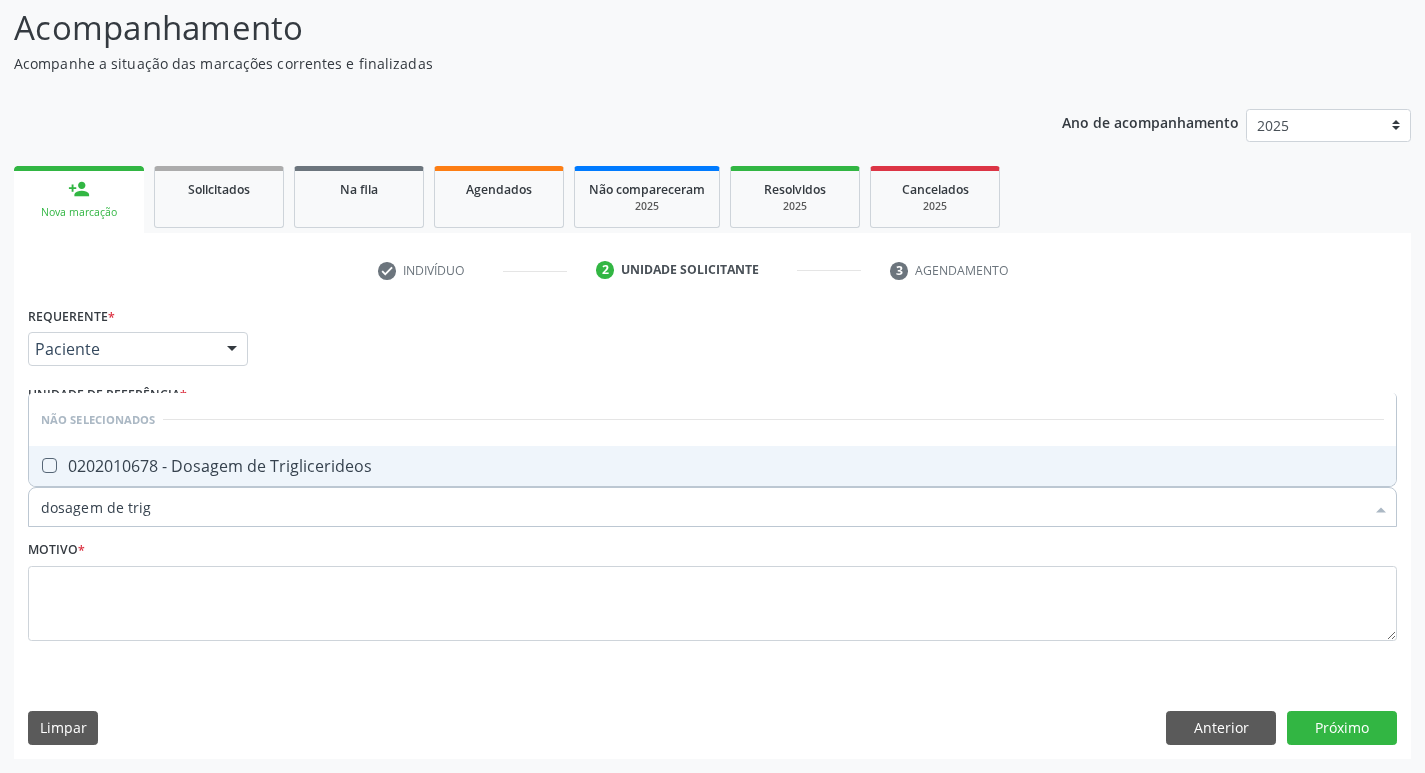 click at bounding box center [49, 465] 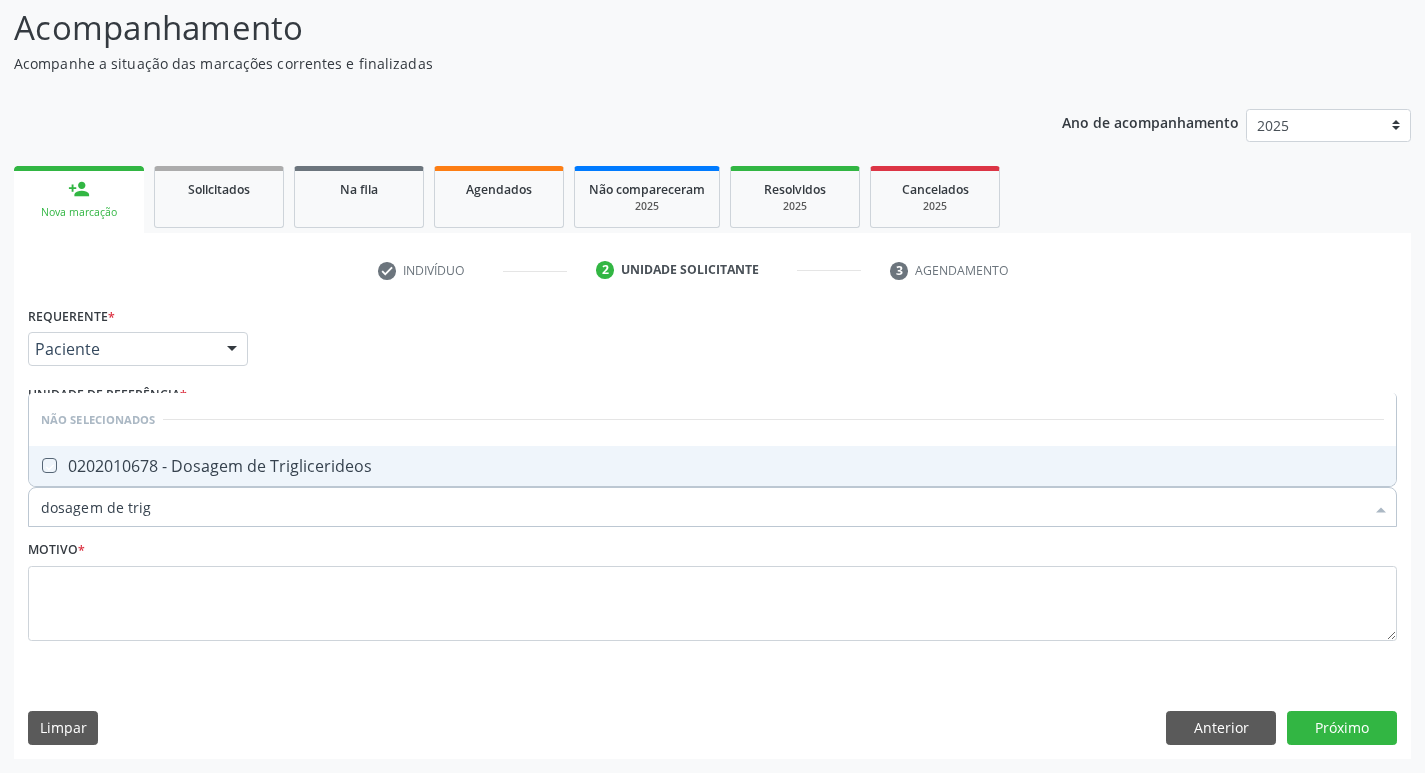 click at bounding box center (35, 465) 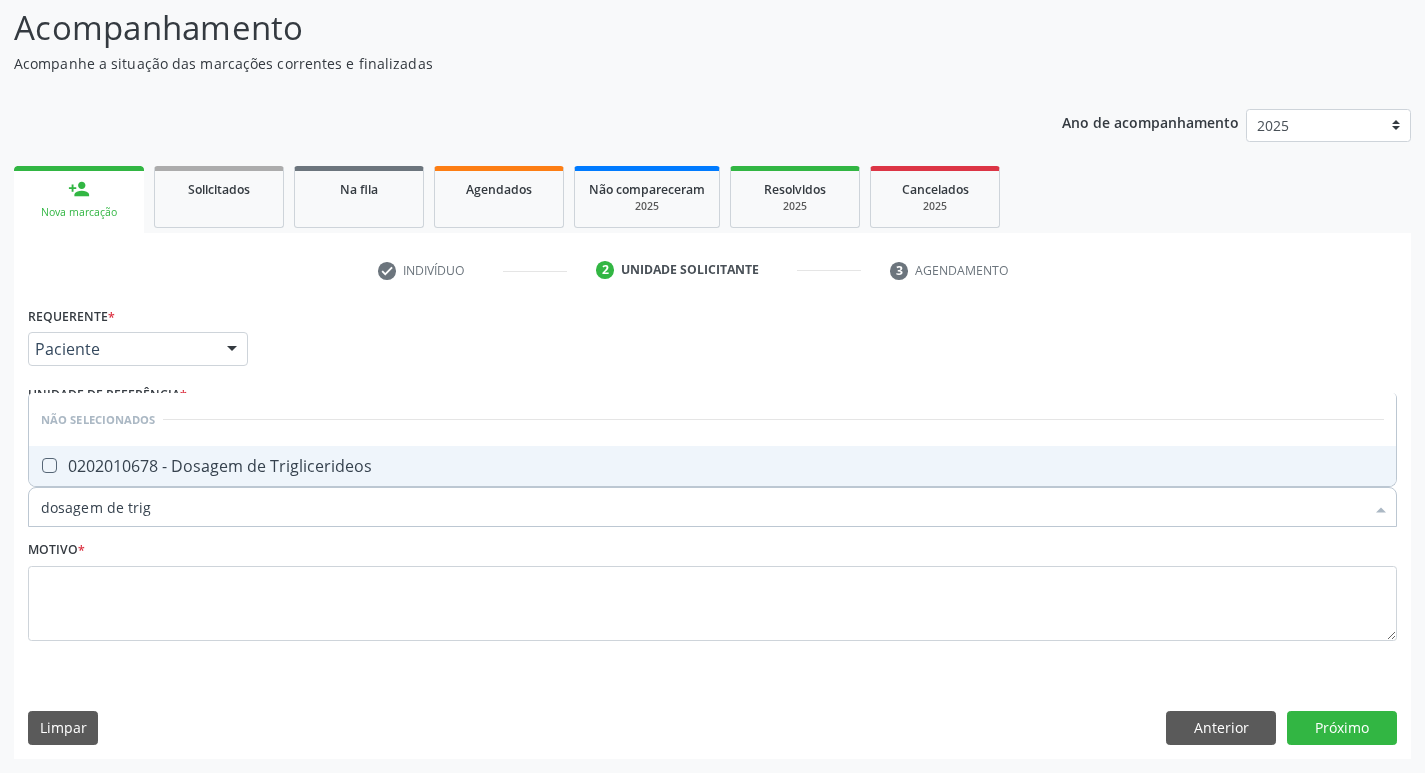 checkbox on "true" 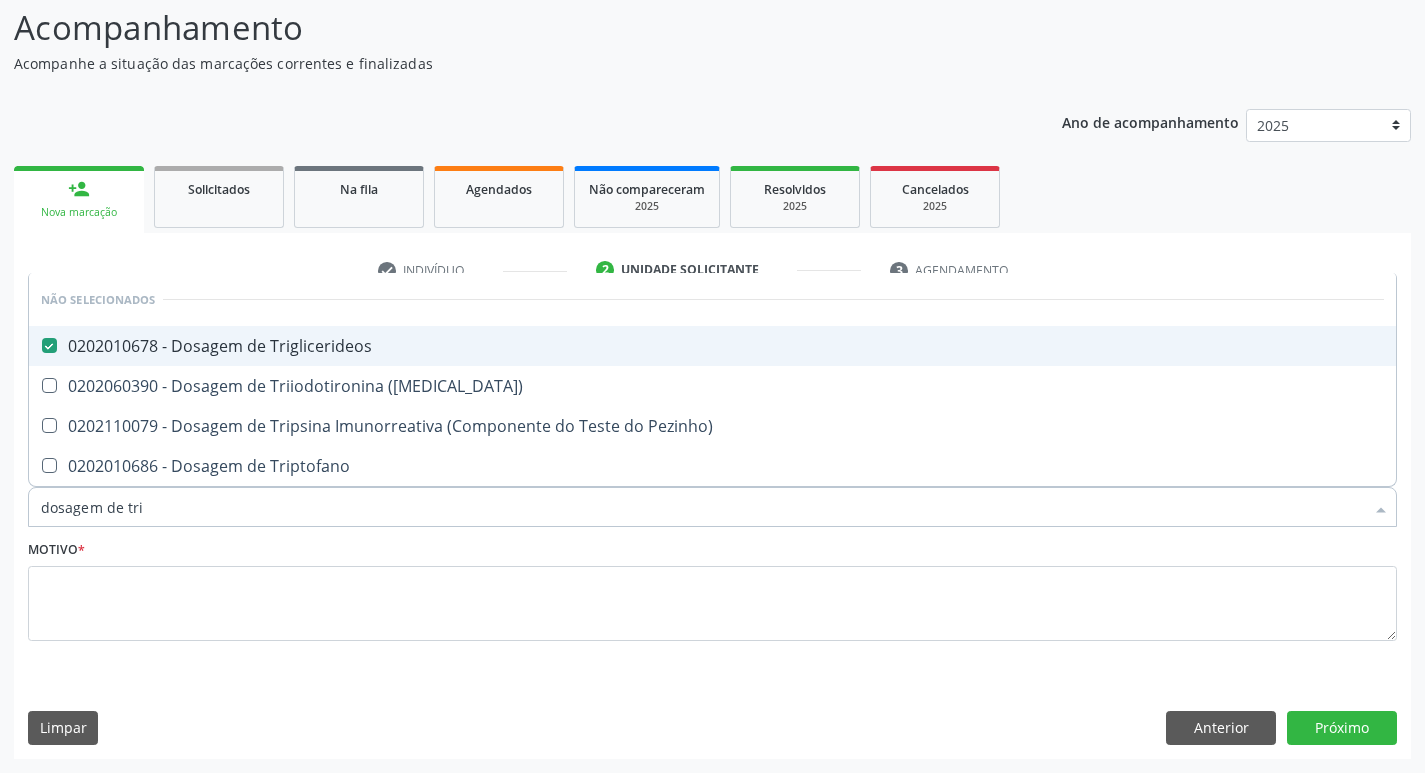 type on "dosagem de tr" 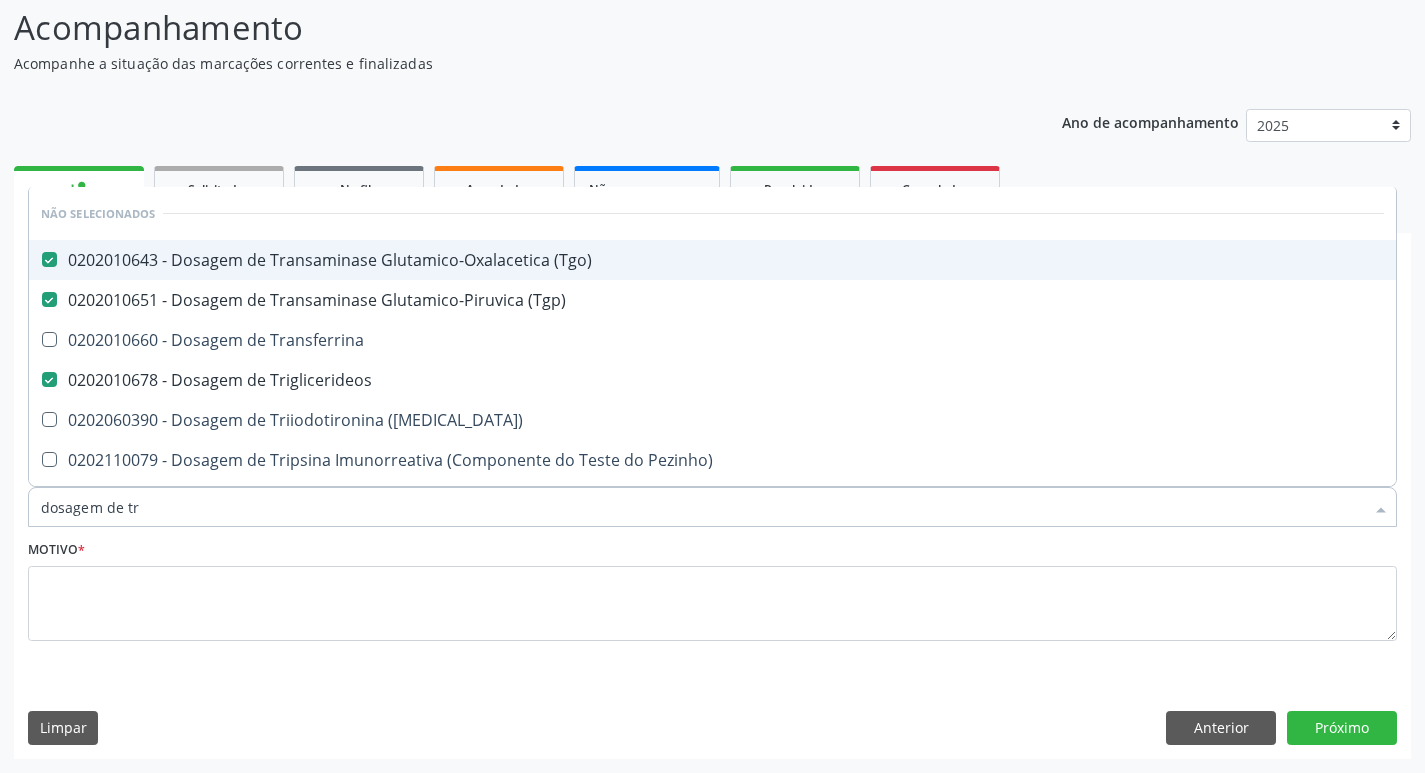 type on "dosagem de t" 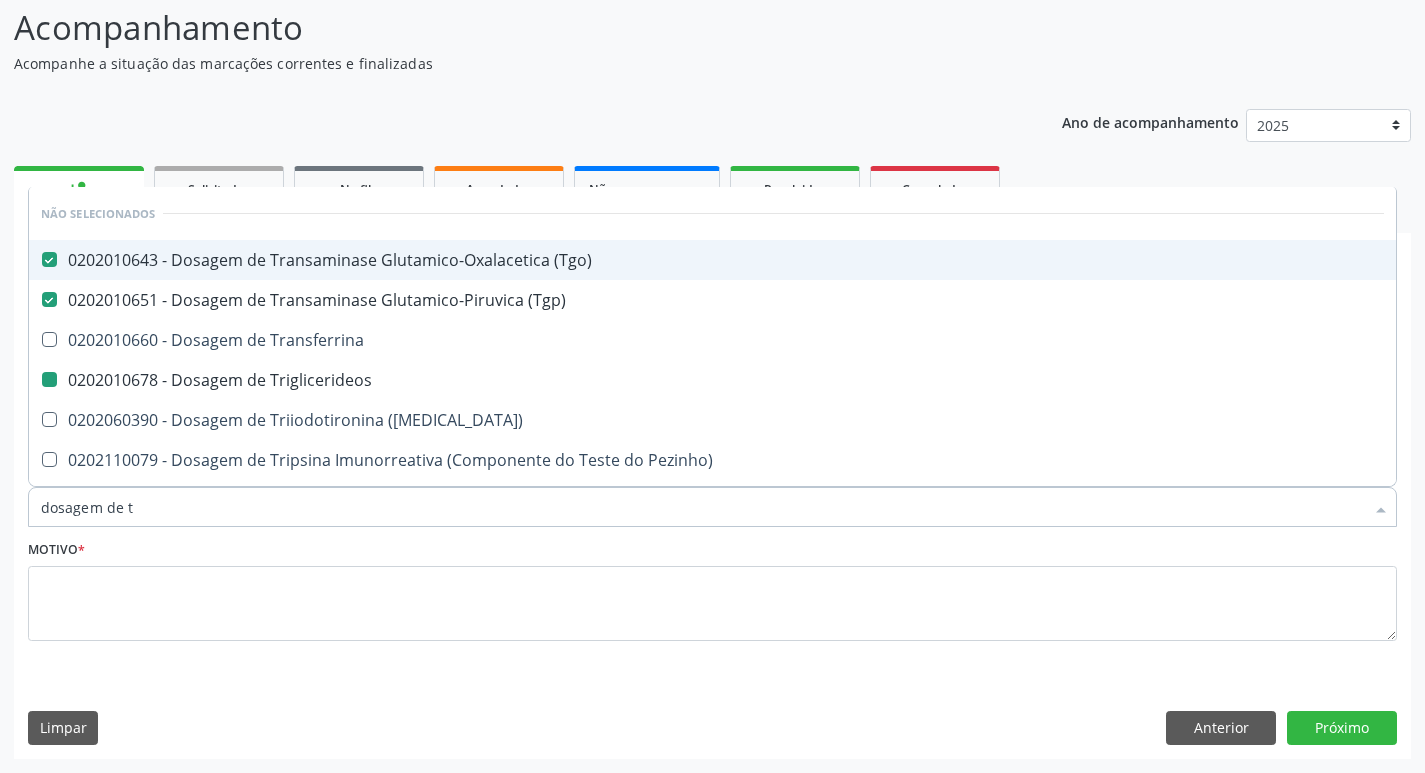 type on "dosagem de" 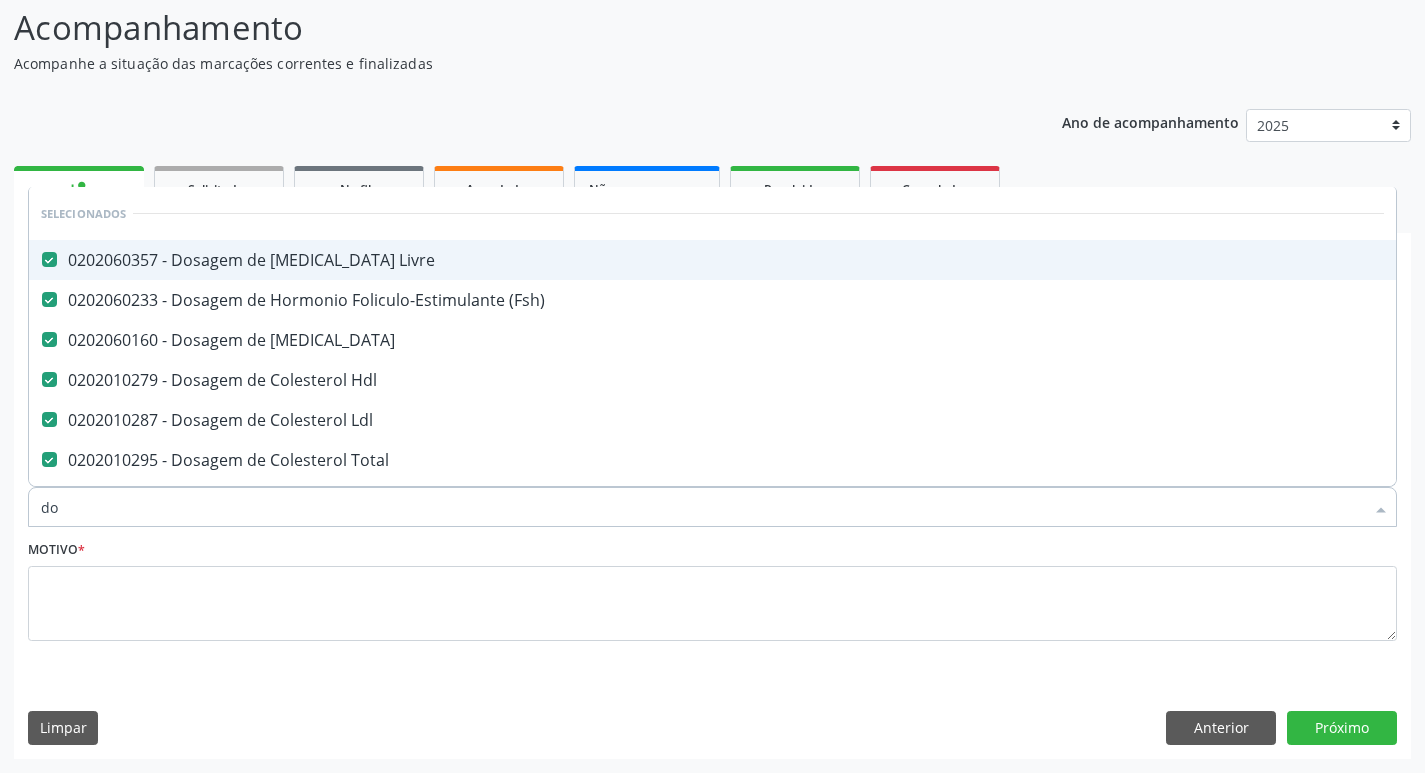 type on "d" 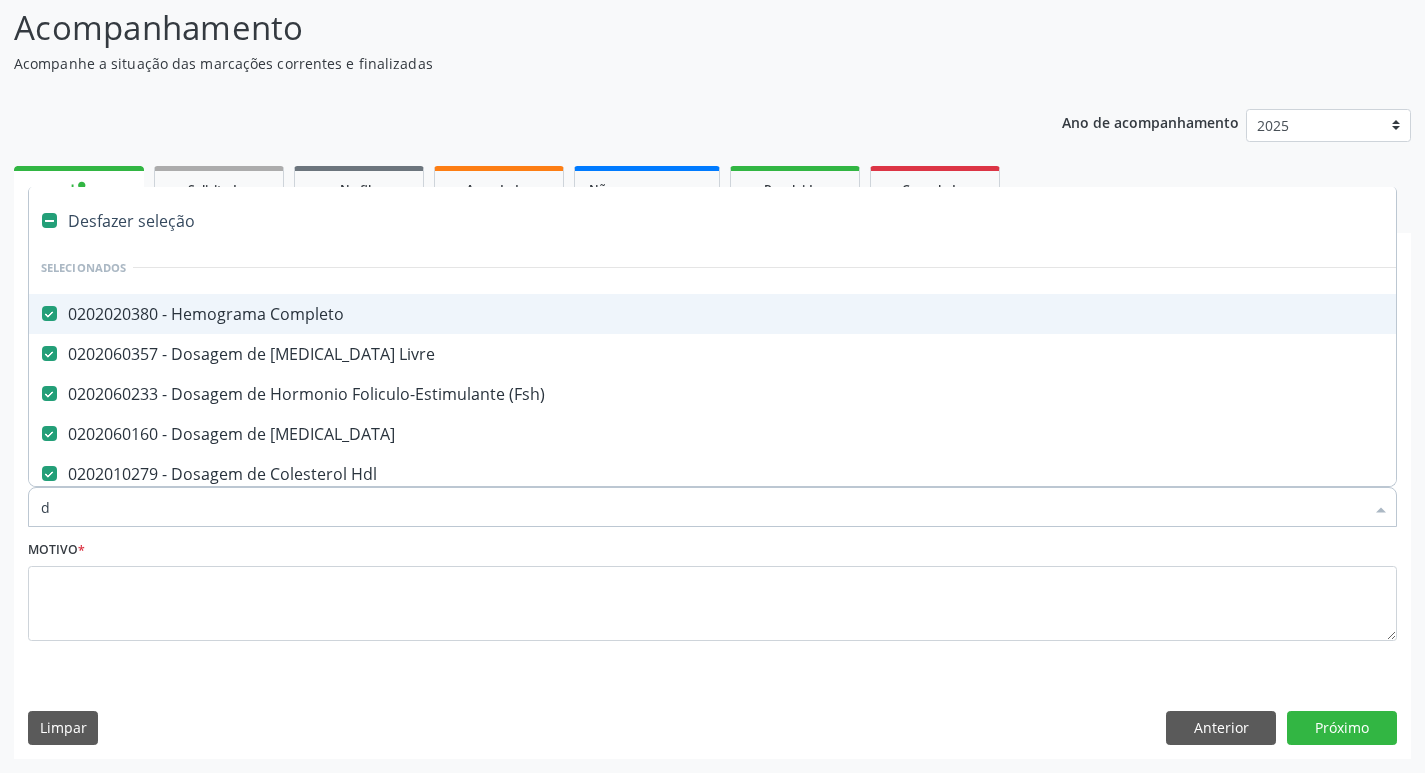 type 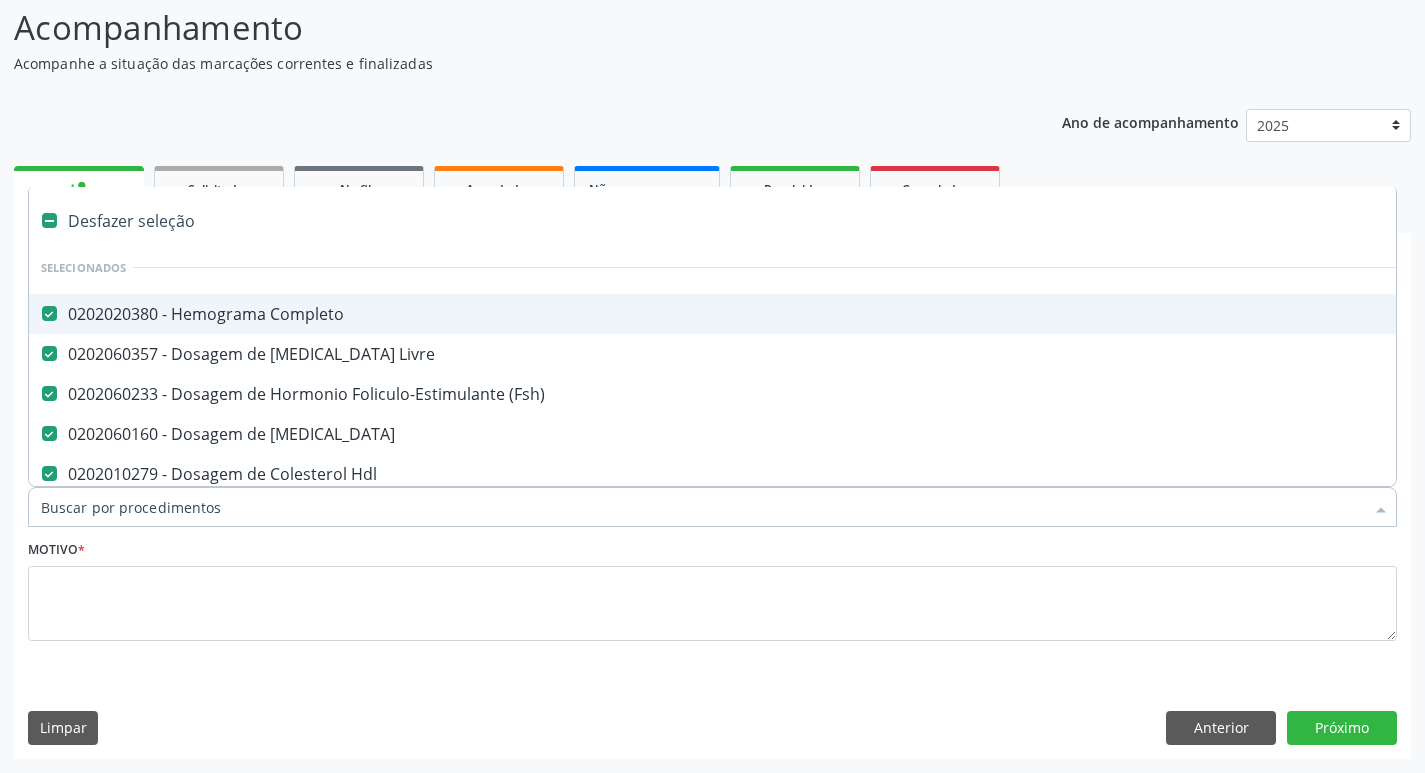 checkbox on "false" 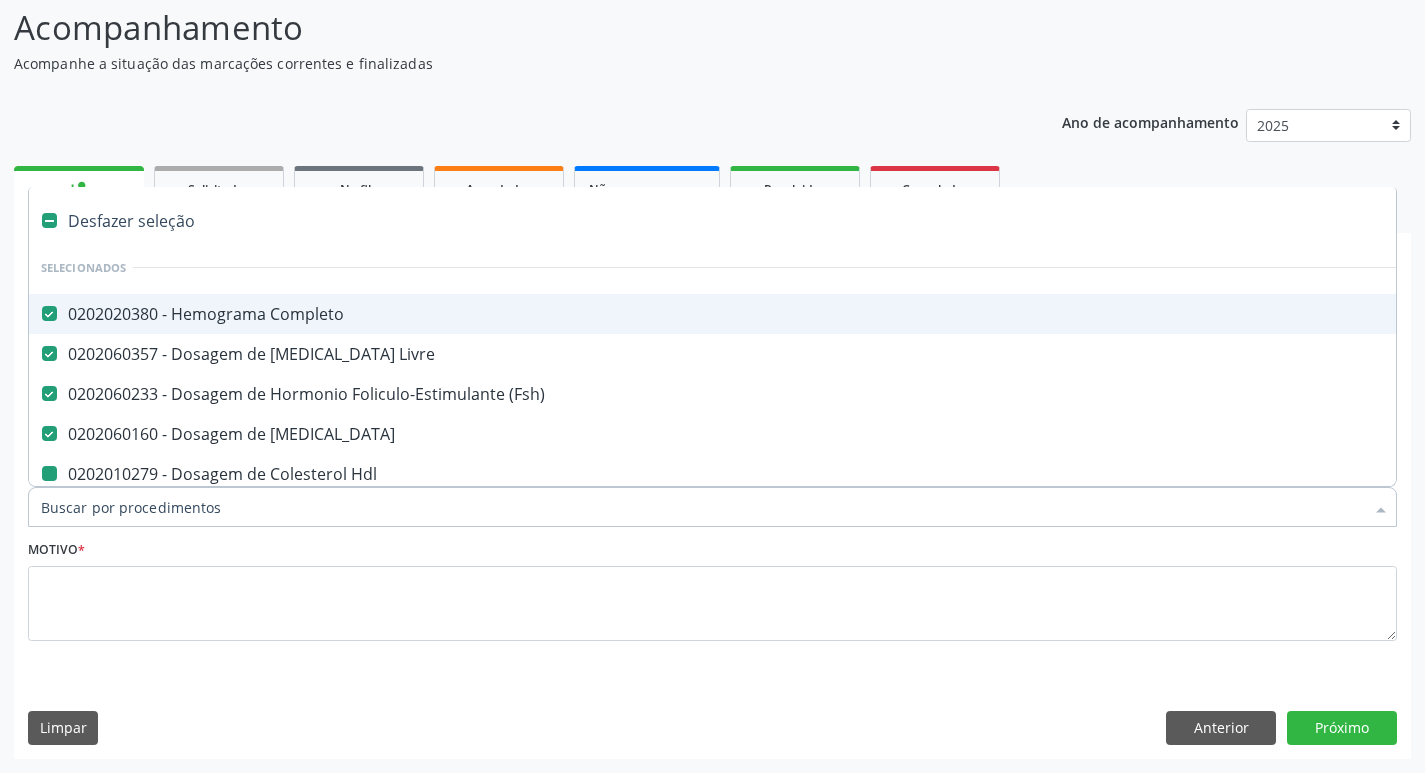 type on "i" 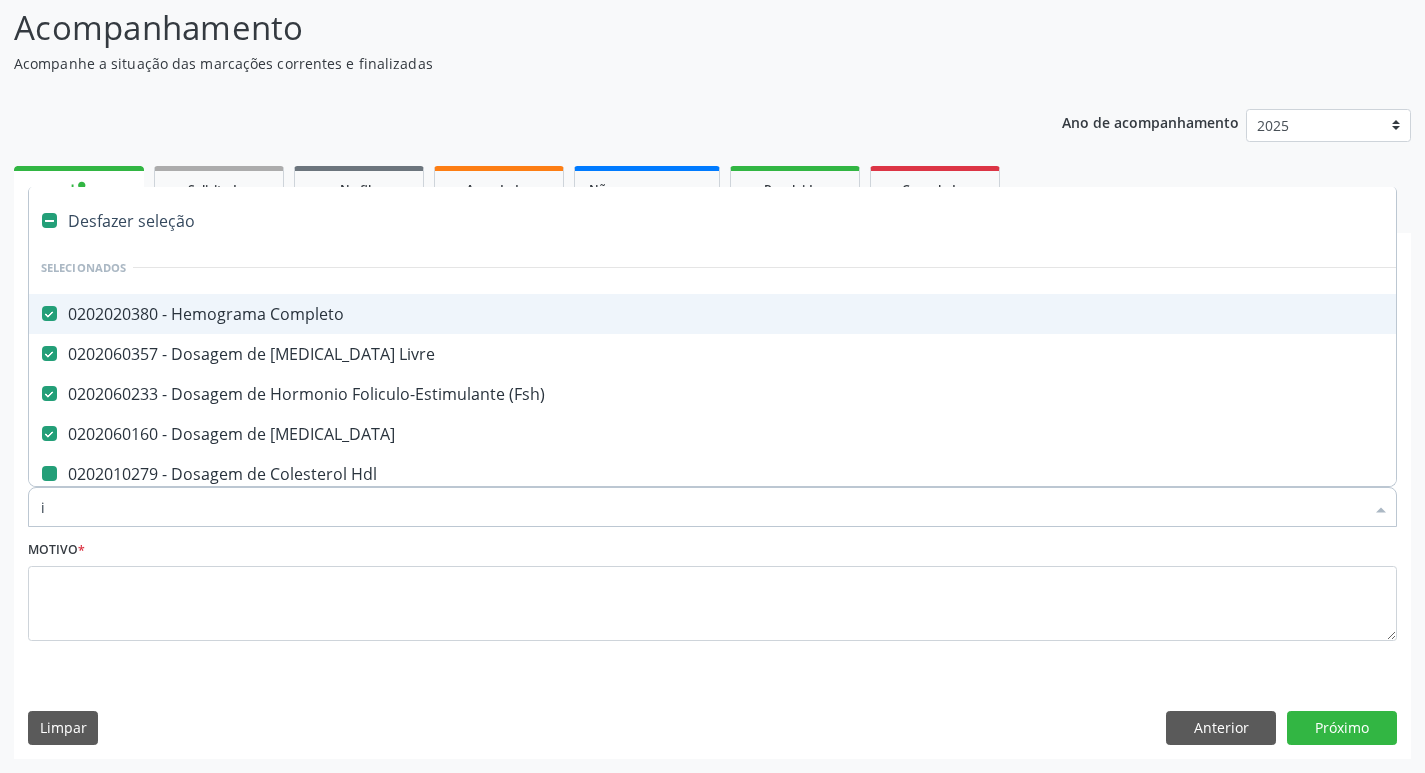 checkbox on "false" 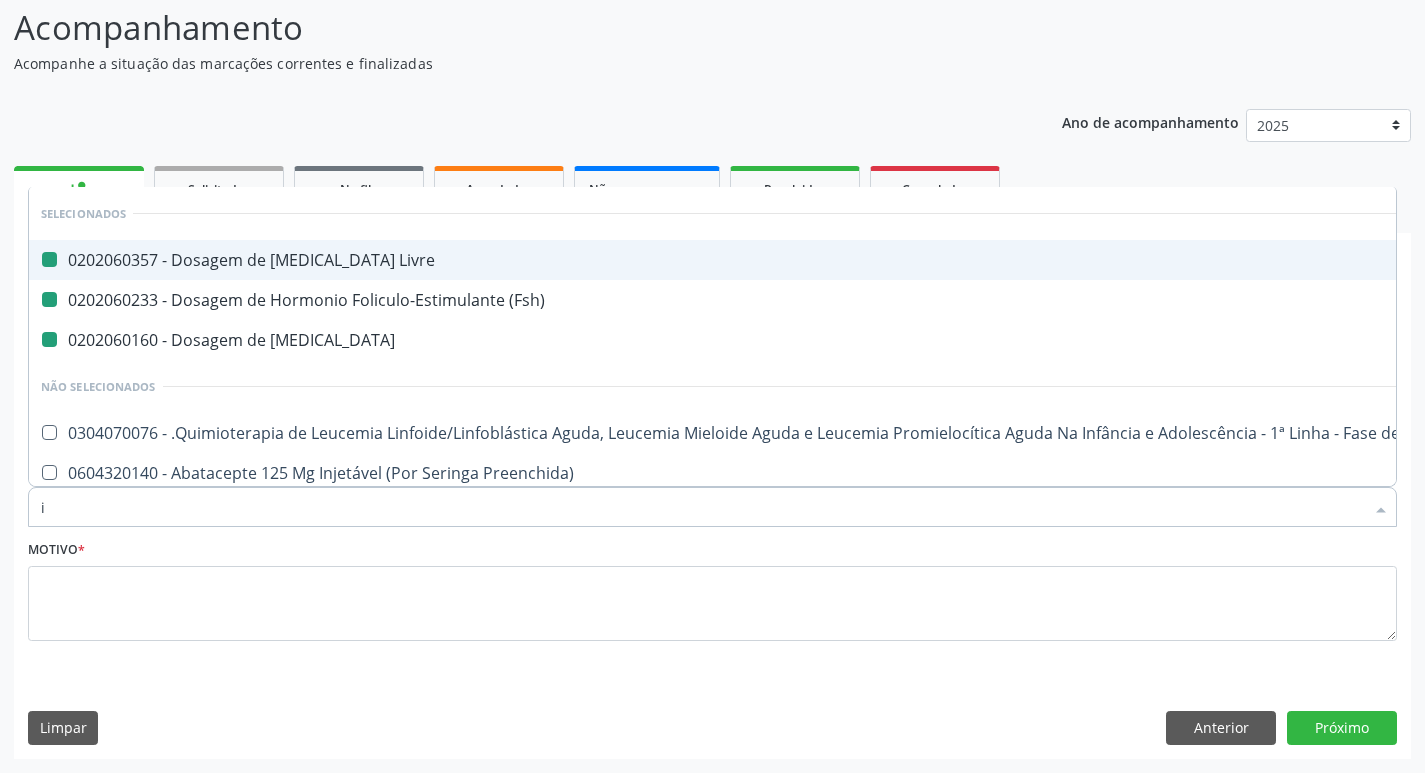 type on "in" 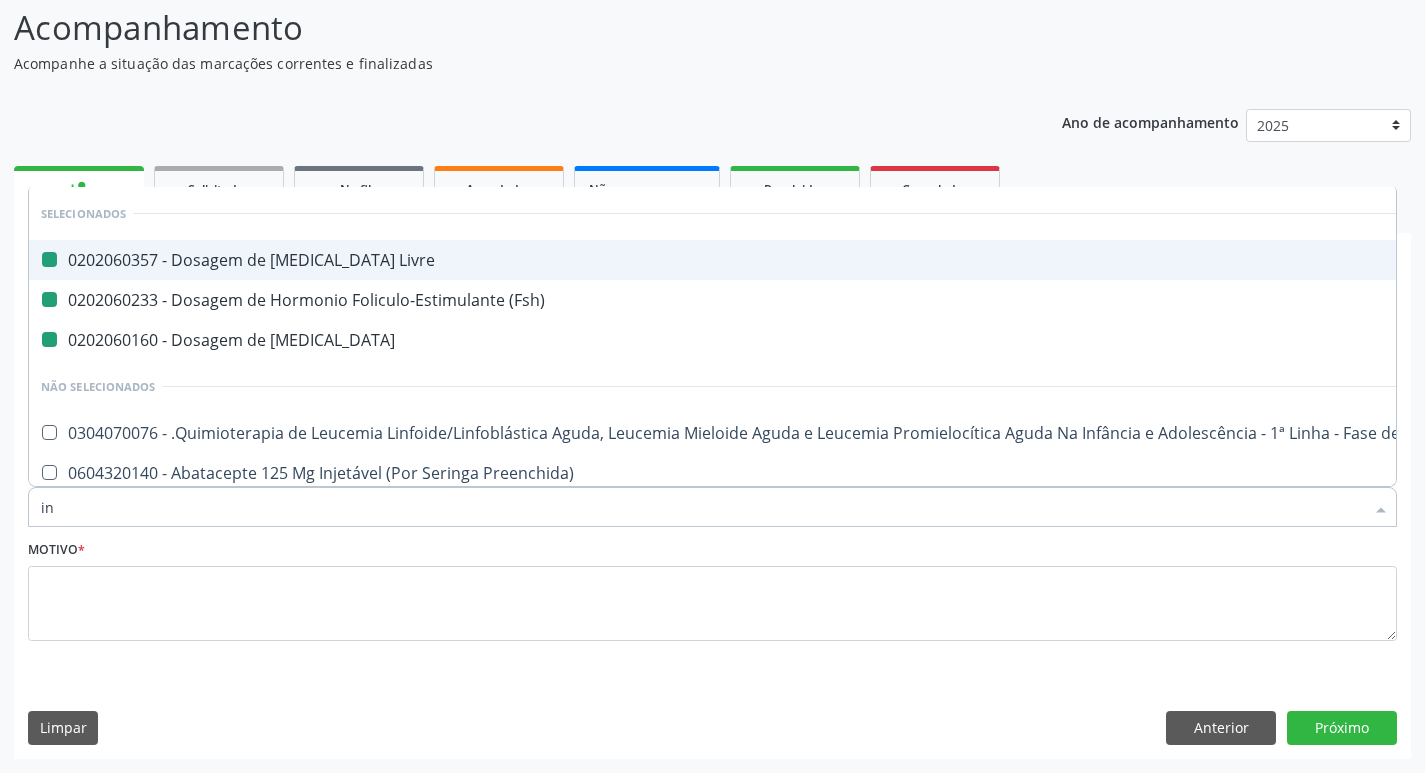 checkbox on "false" 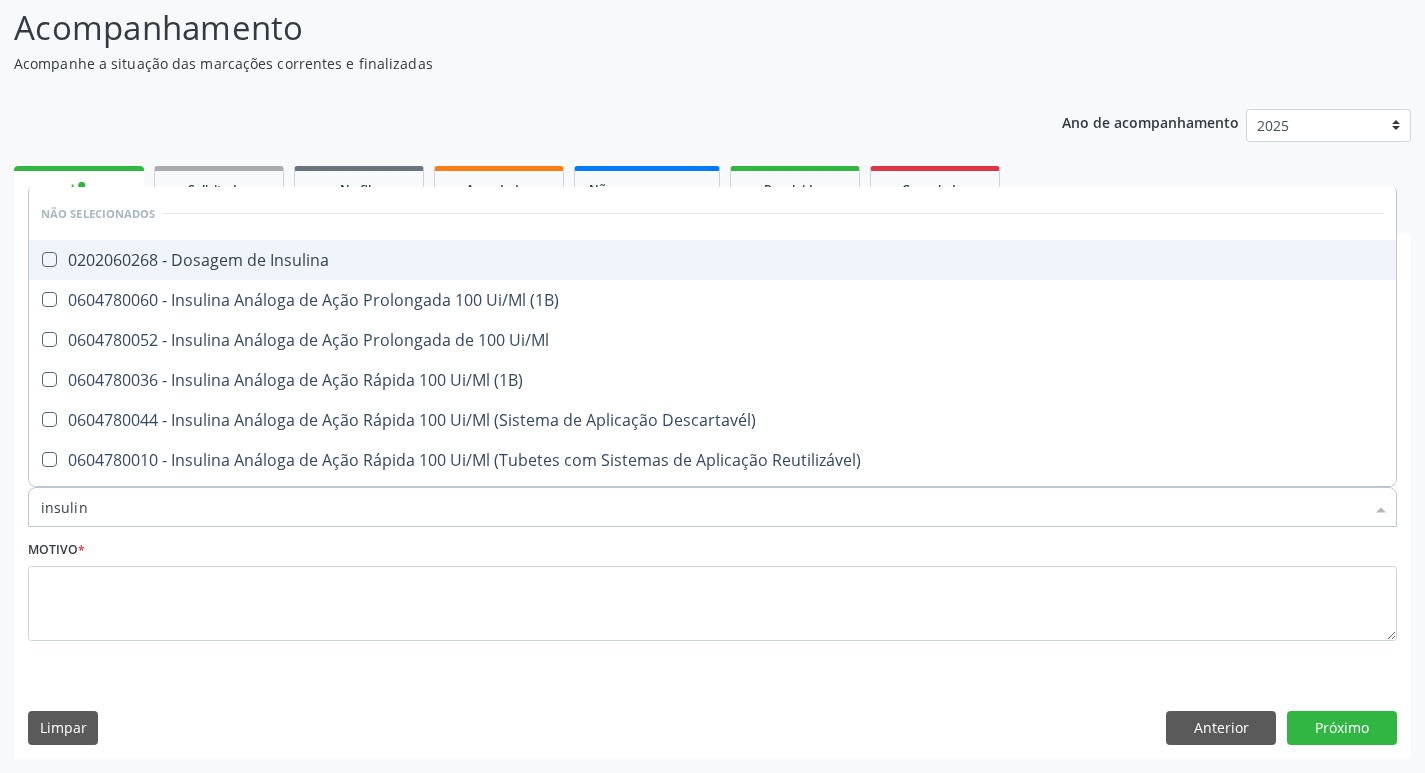 type on "insulina" 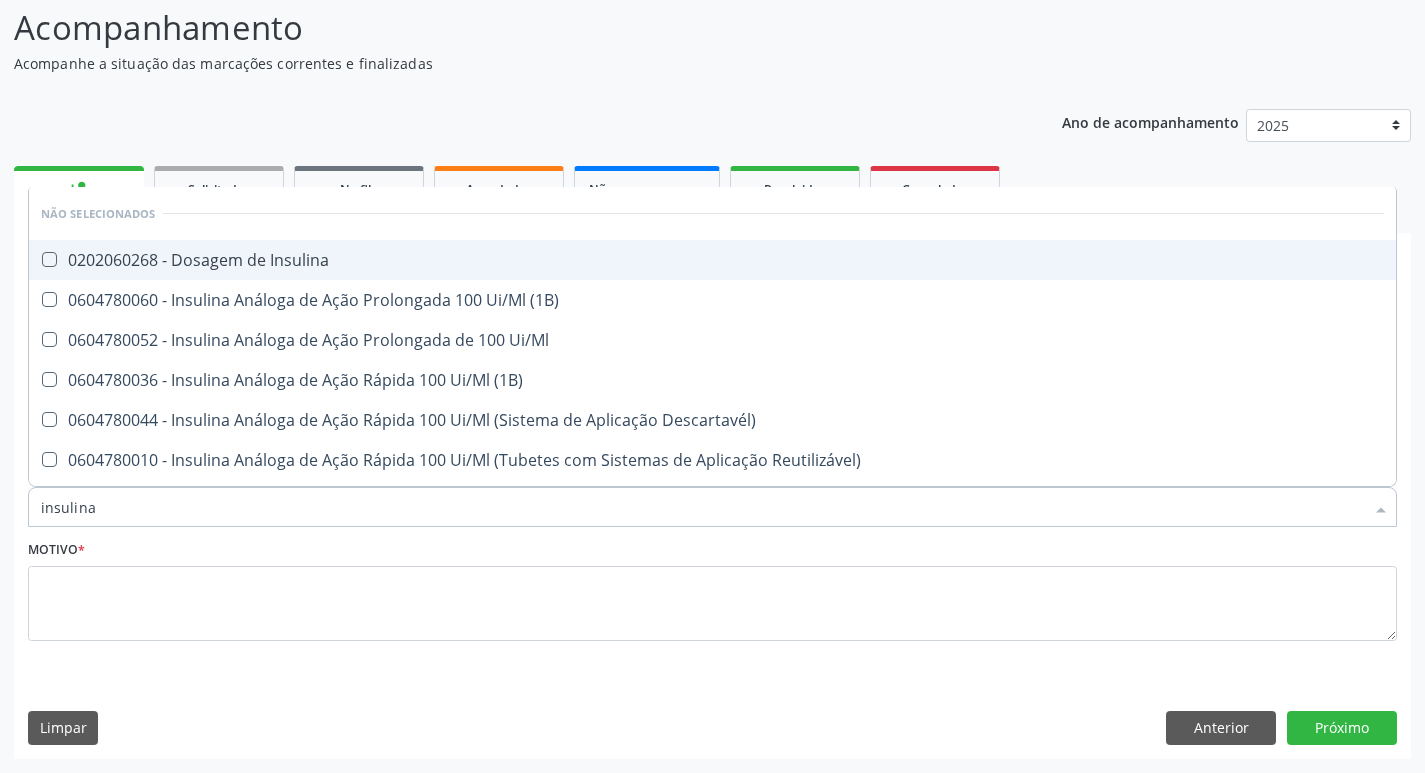 click at bounding box center [49, 259] 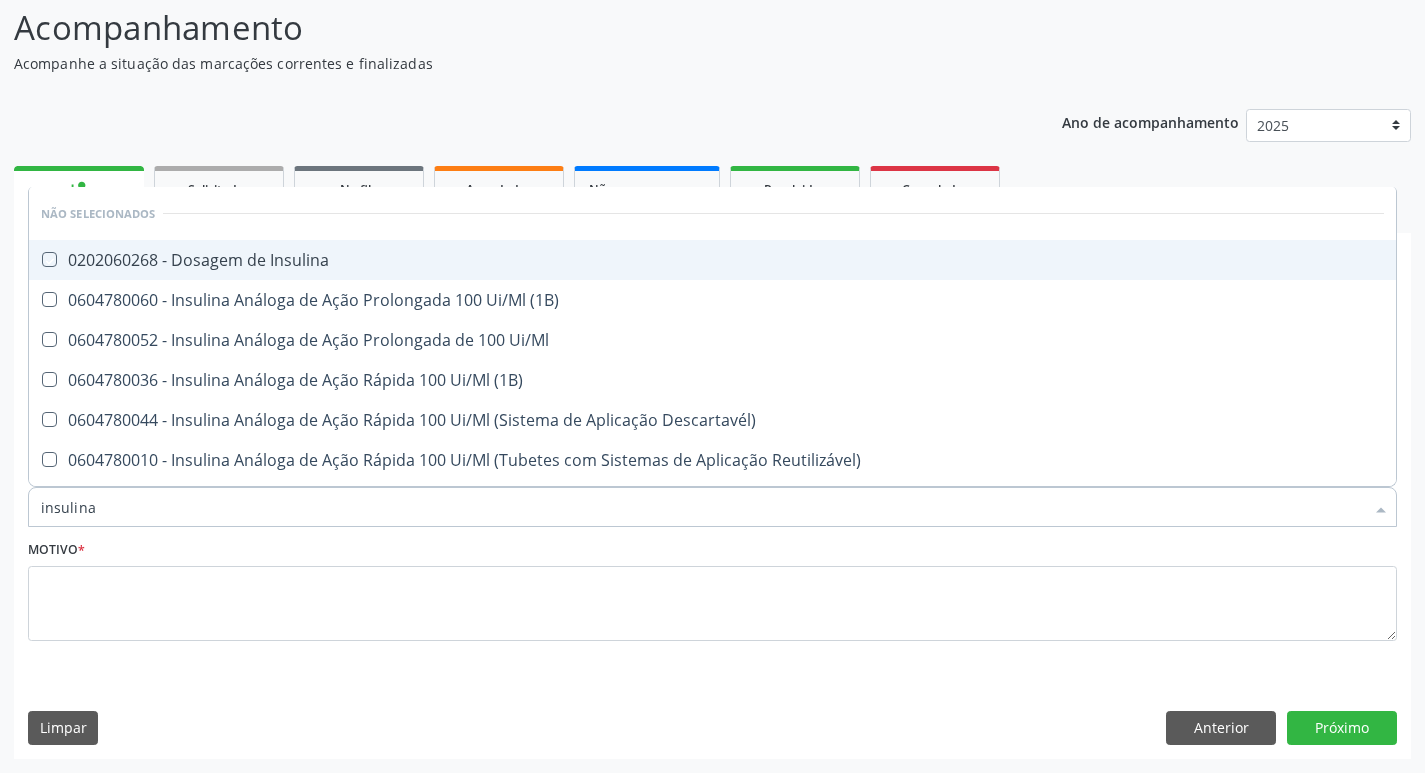 click at bounding box center (35, 259) 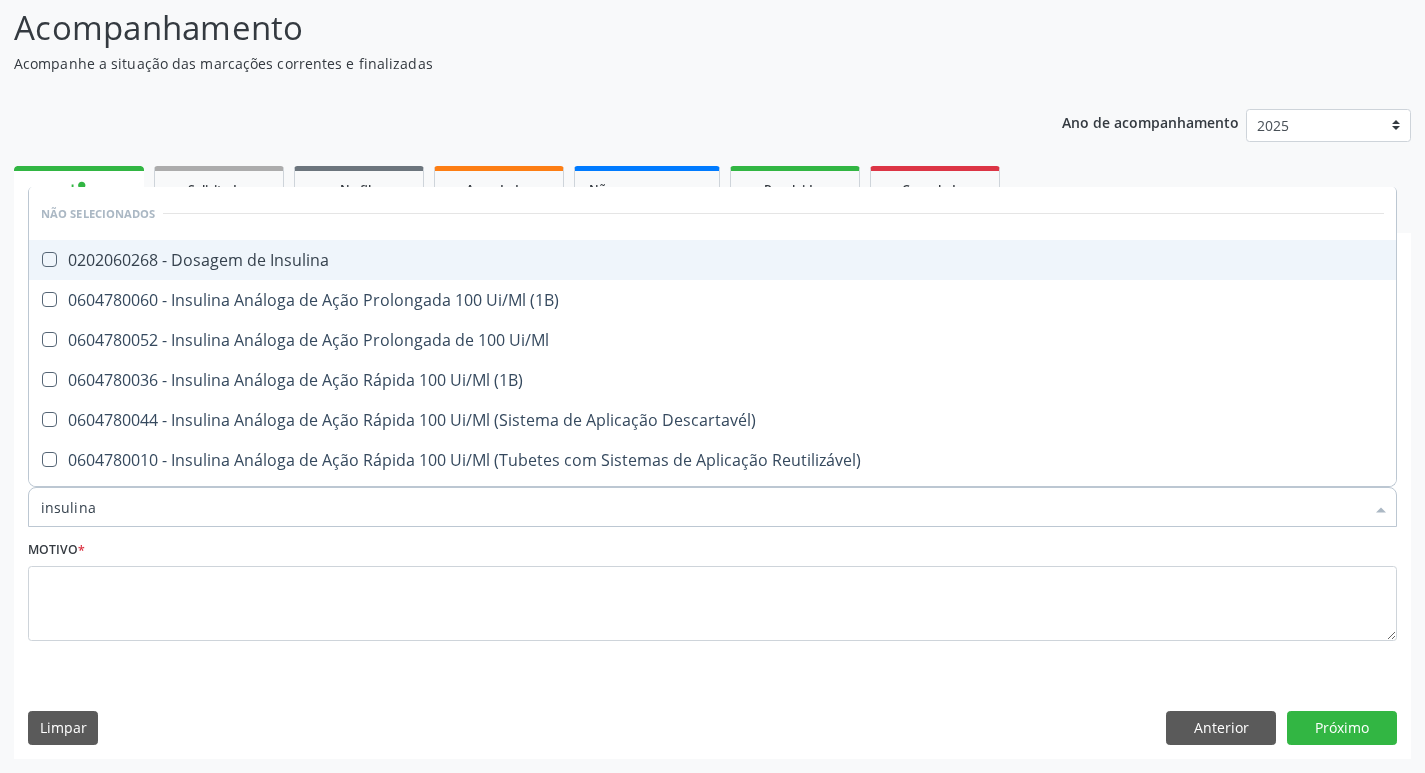 checkbox on "true" 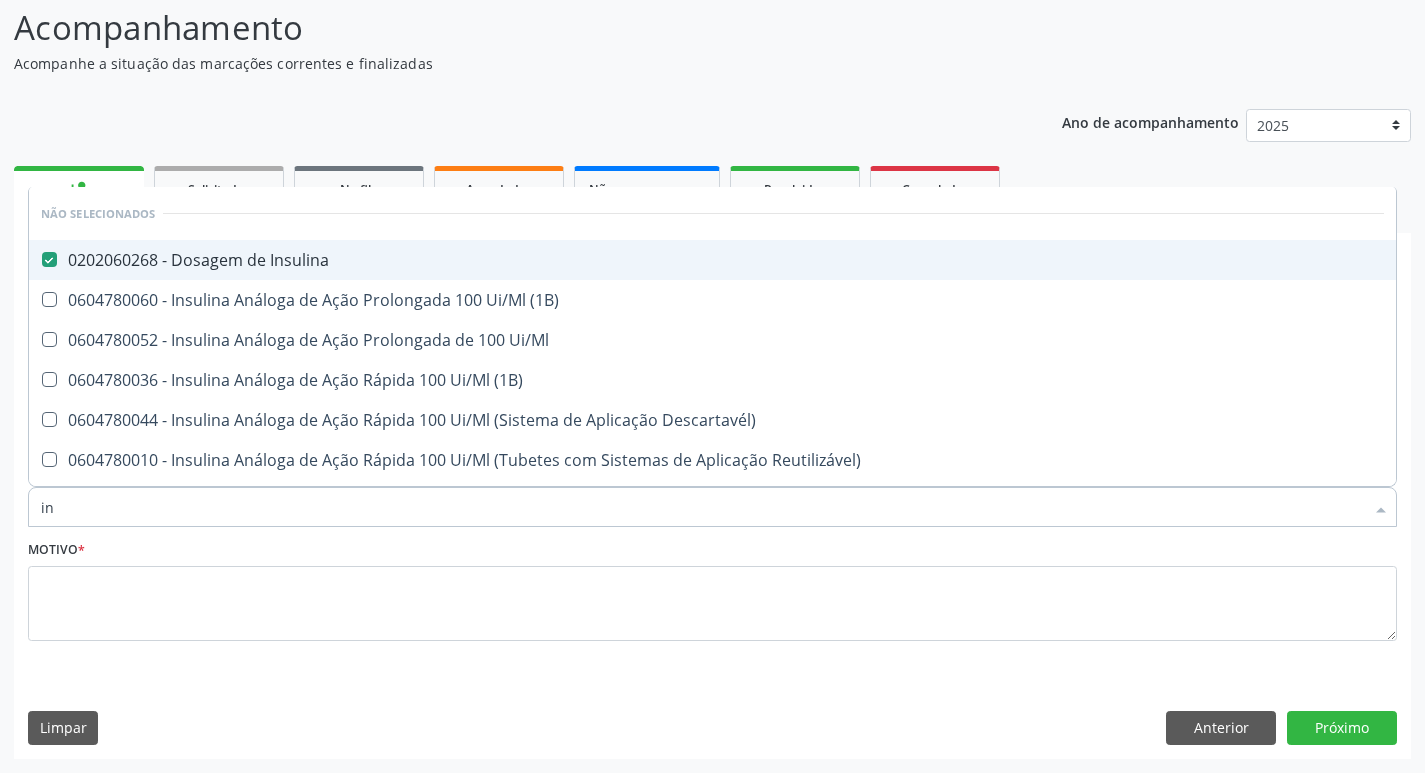 type on "i" 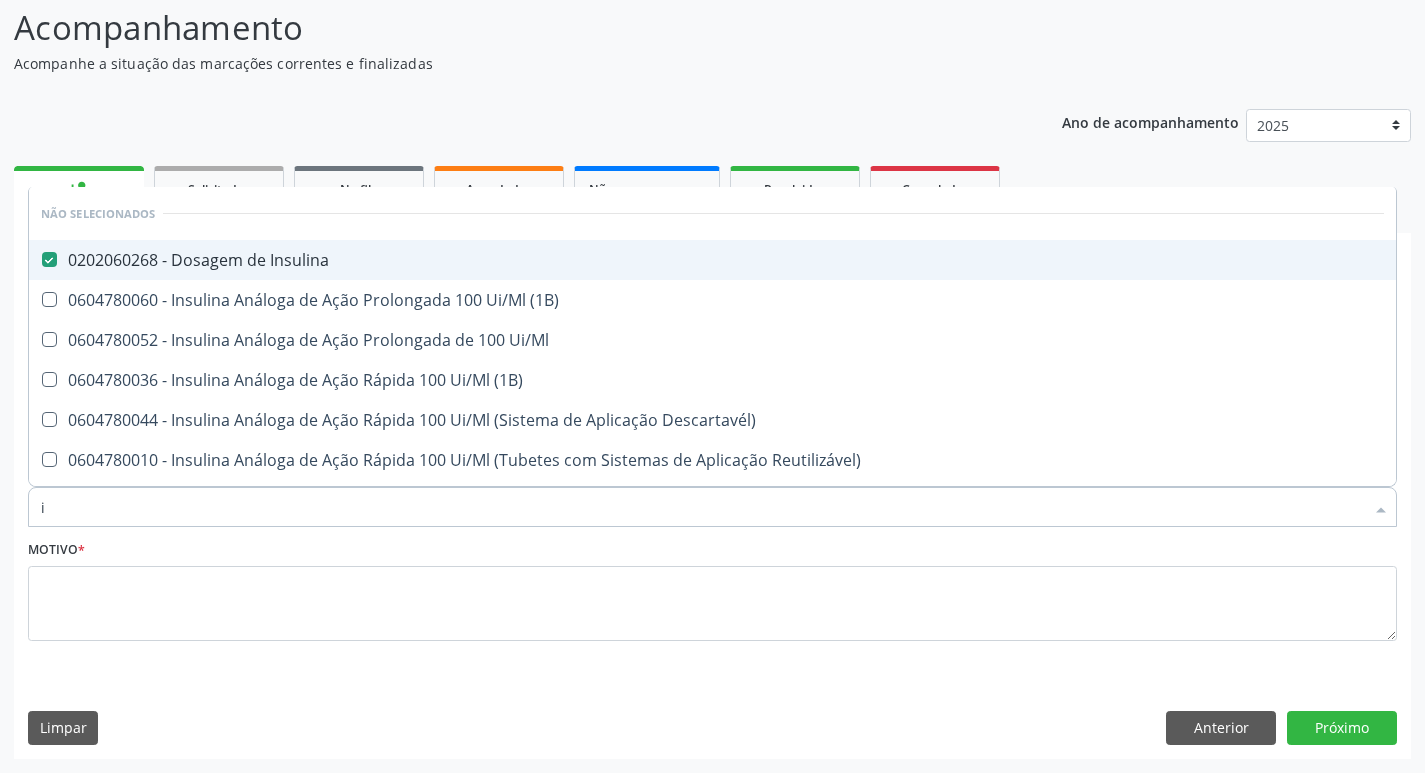 type 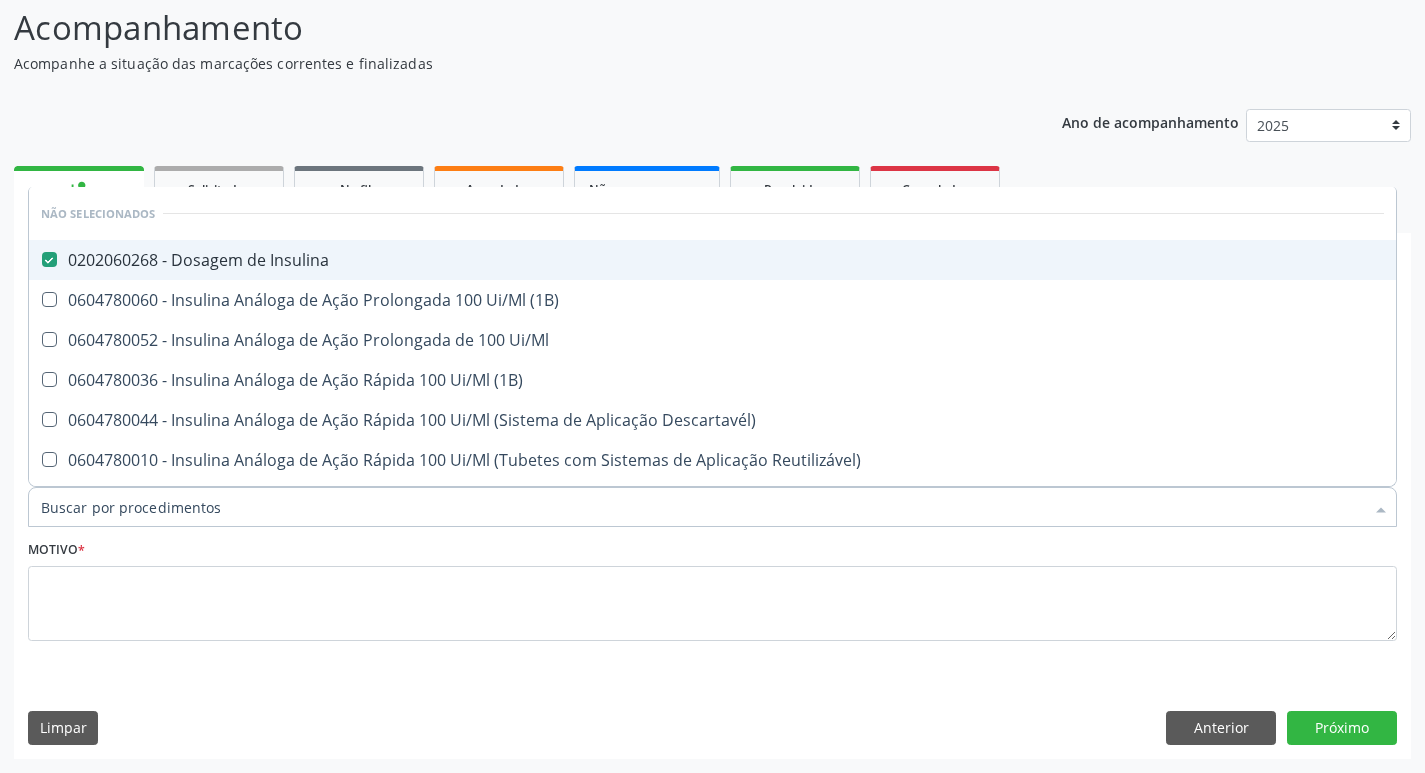 checkbox on "true" 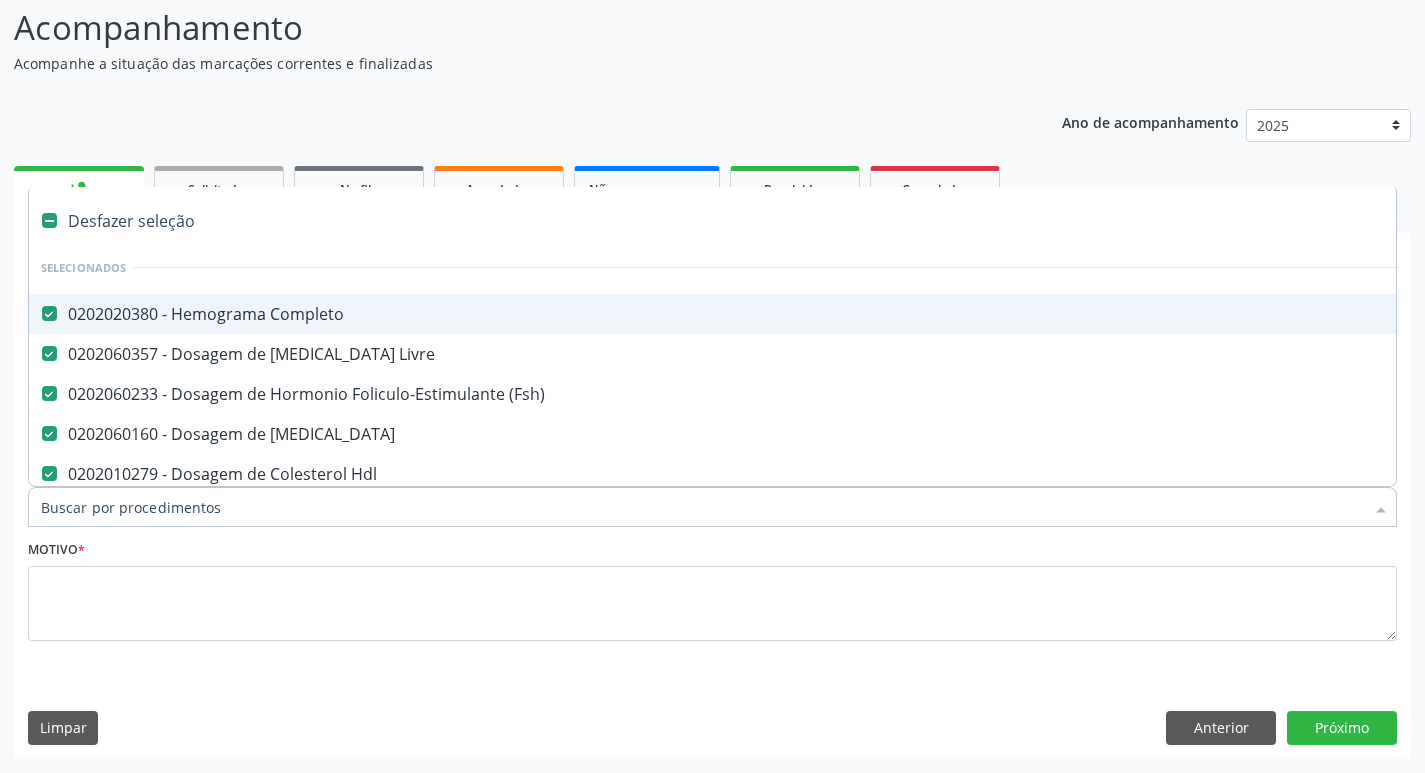type on "v" 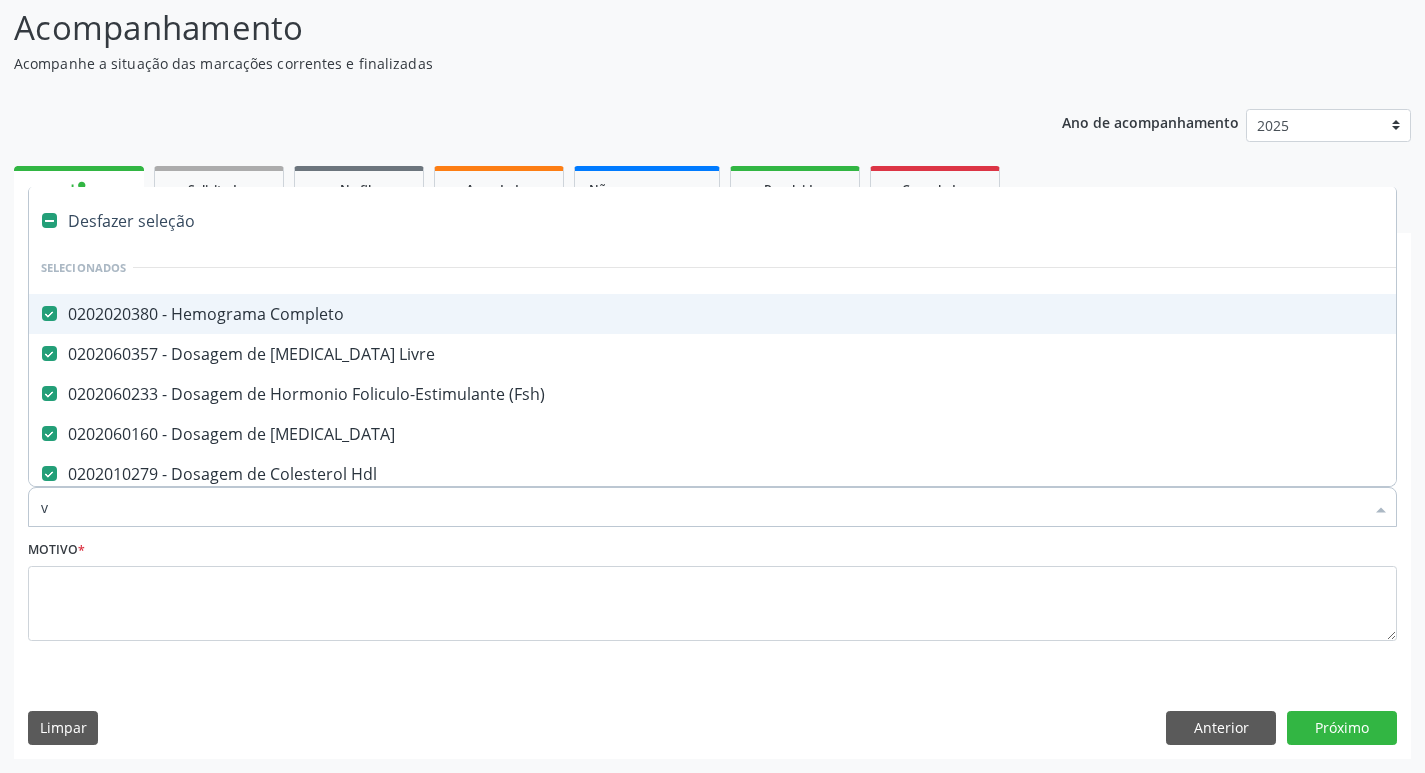 checkbox on "false" 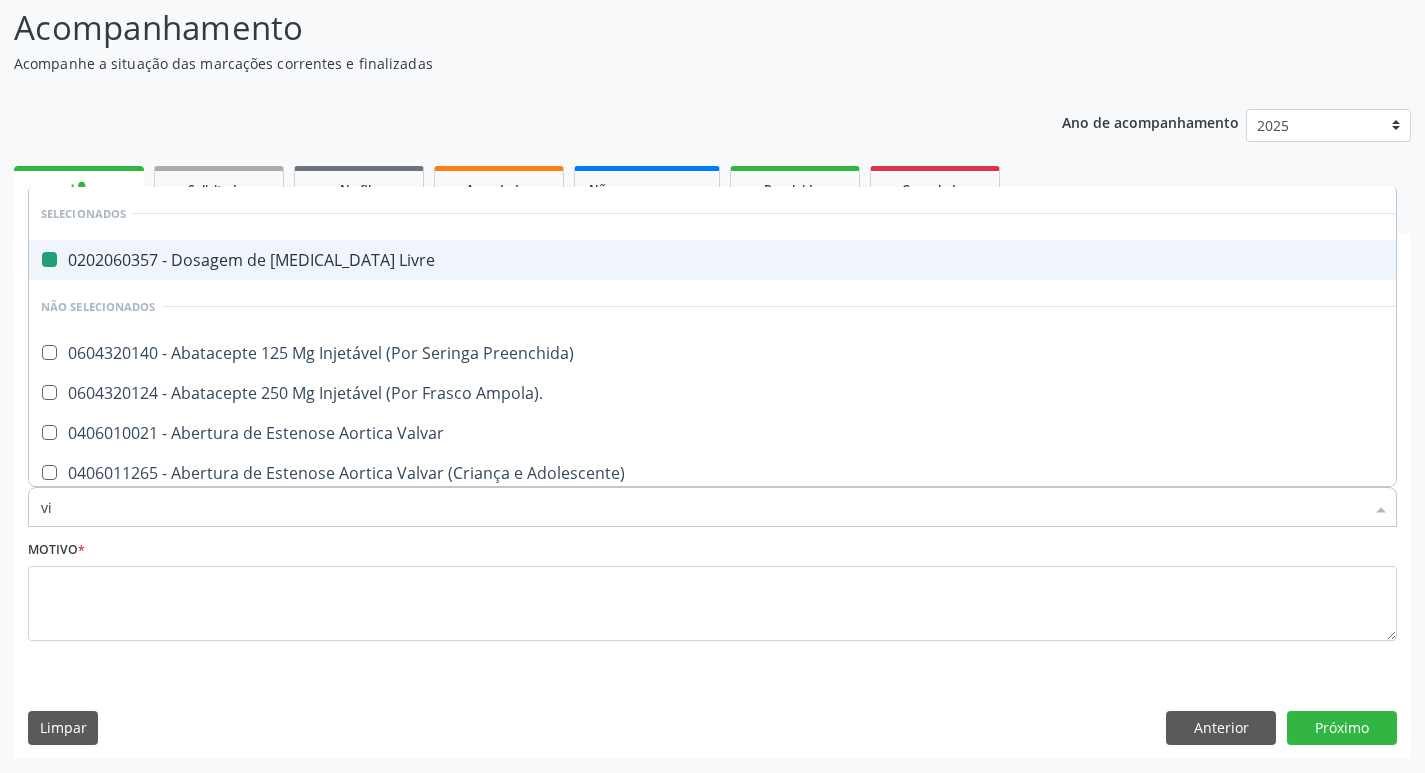 type on "vit" 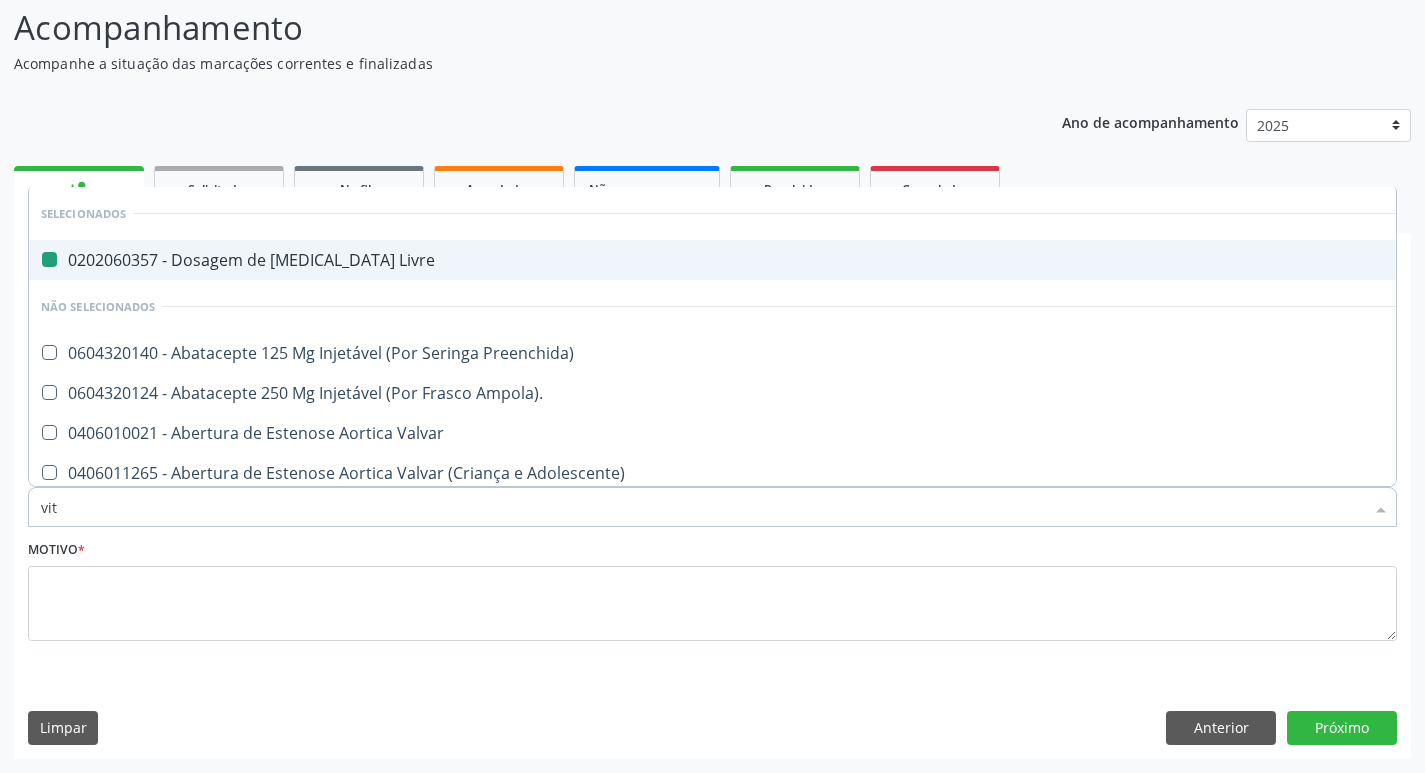 checkbox on "false" 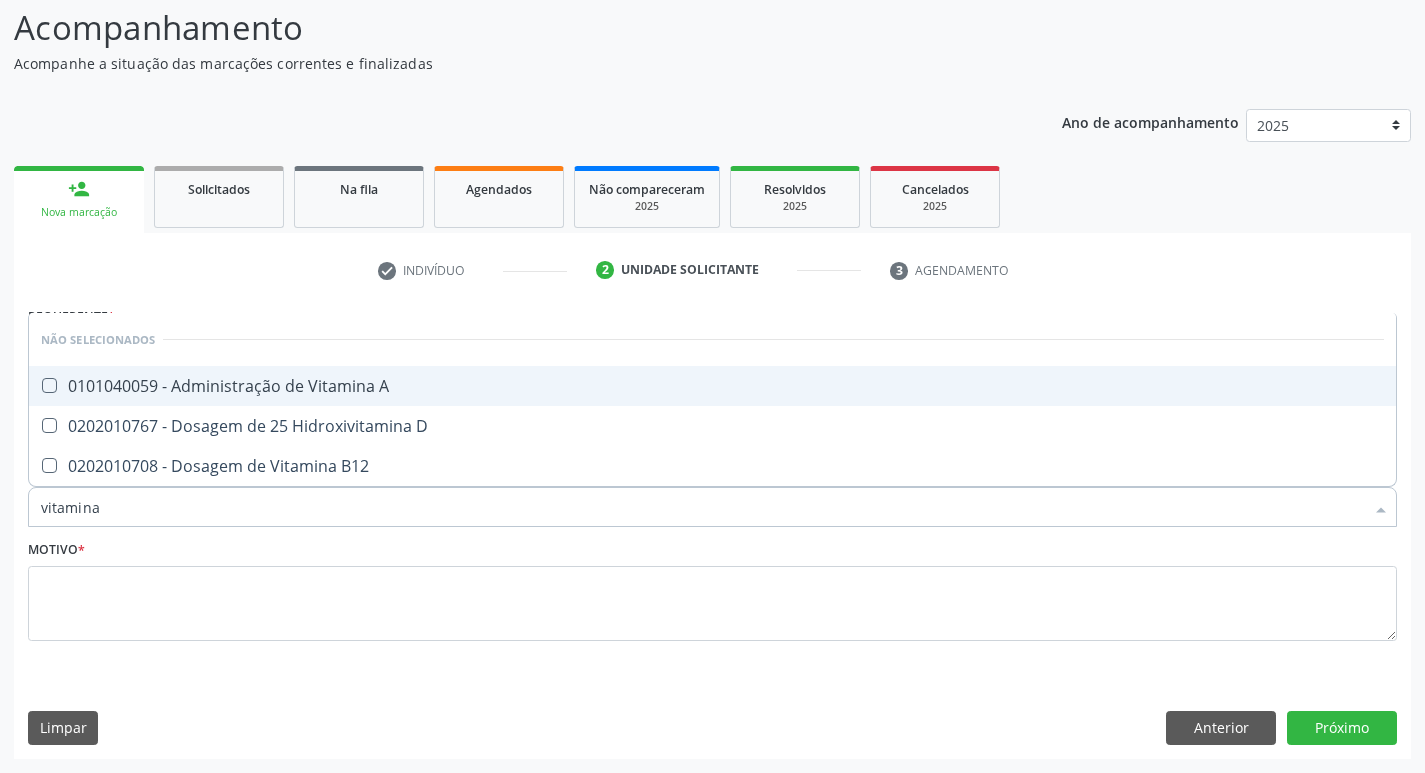 type on "vitamina" 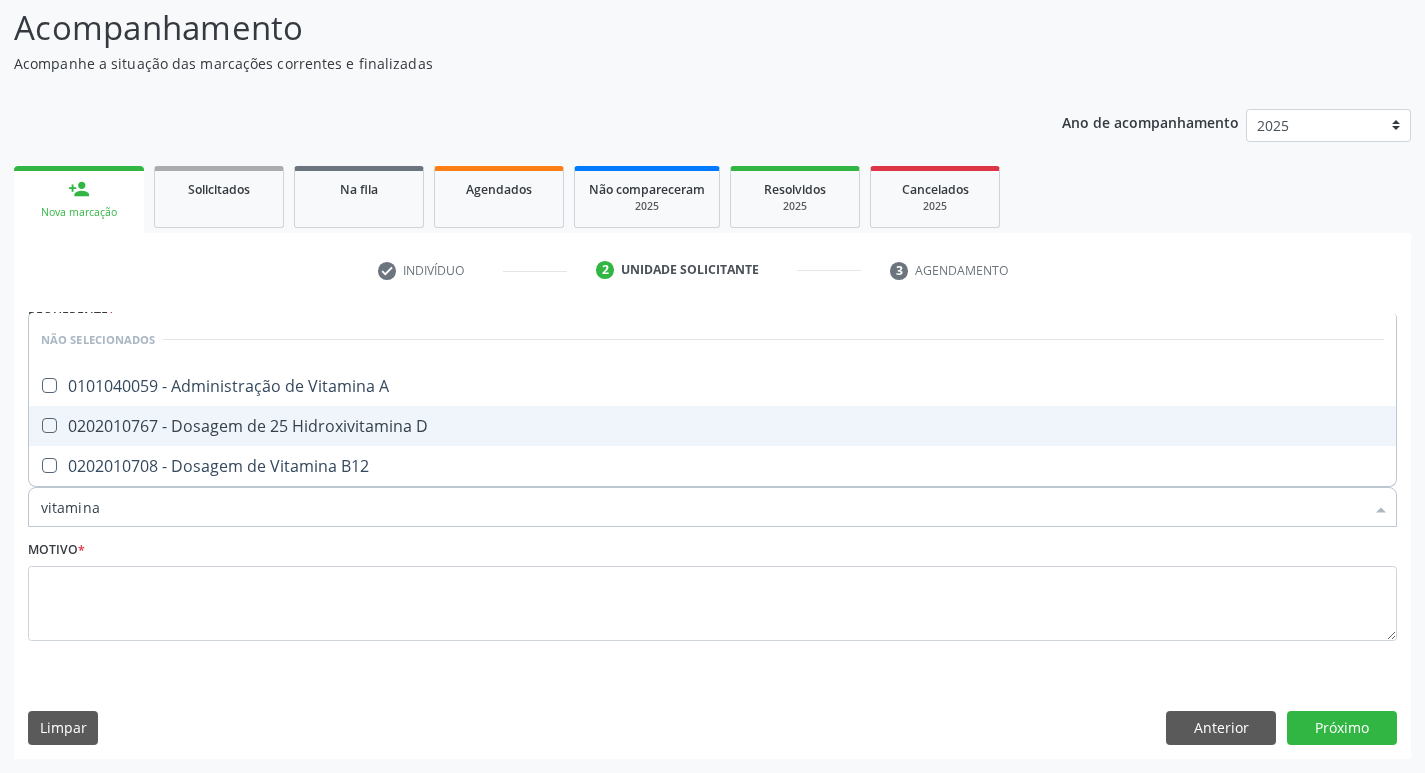 click on "0202010767 - Dosagem de 25 Hidroxivitamina D" at bounding box center [712, 426] 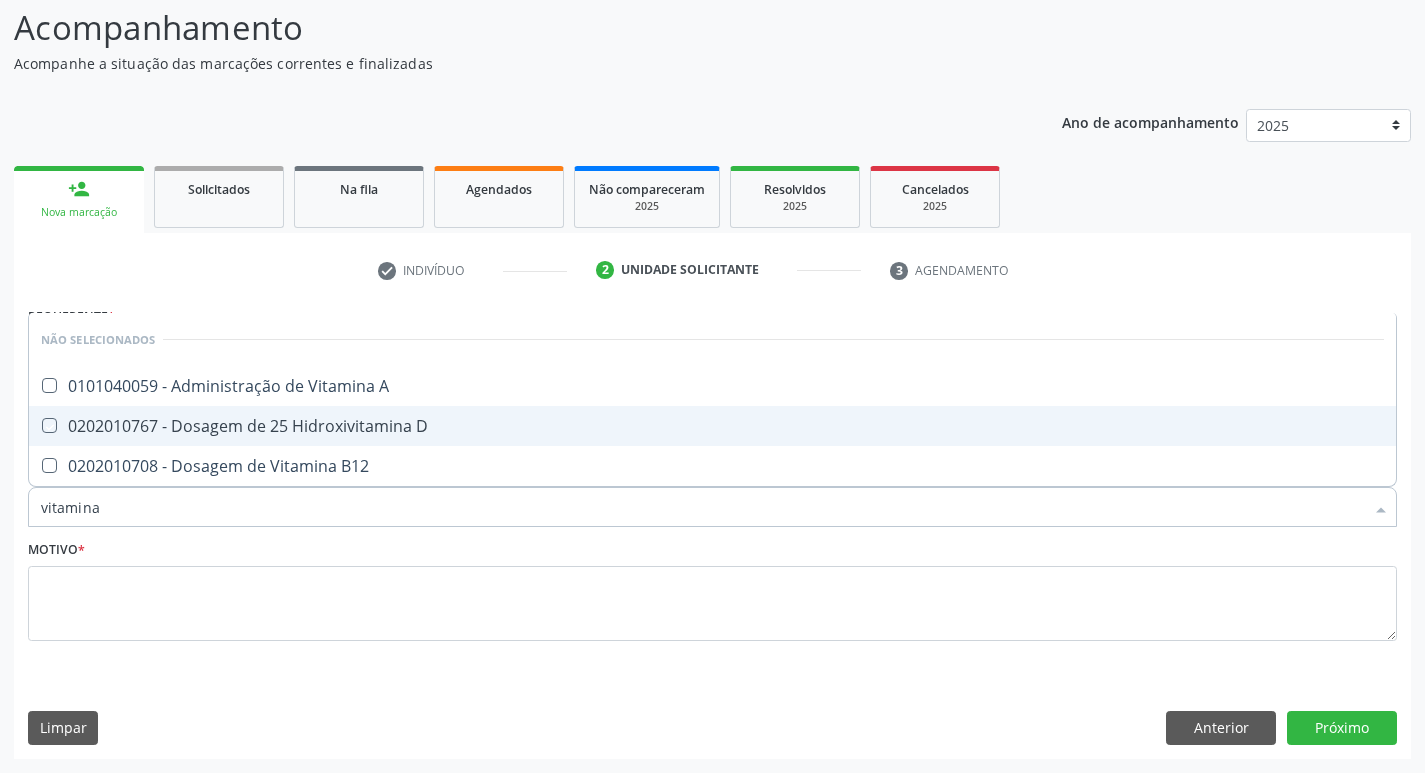 checkbox on "true" 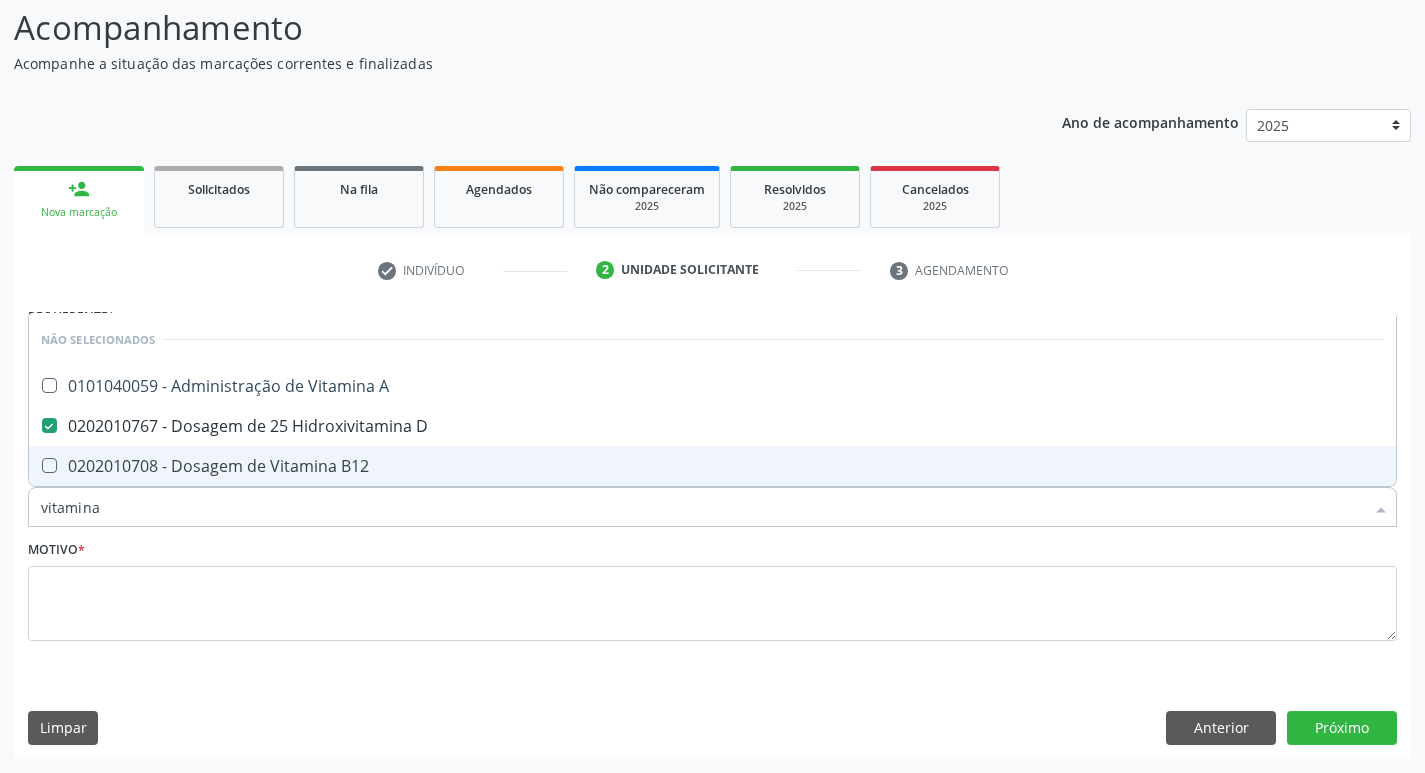 click at bounding box center (49, 465) 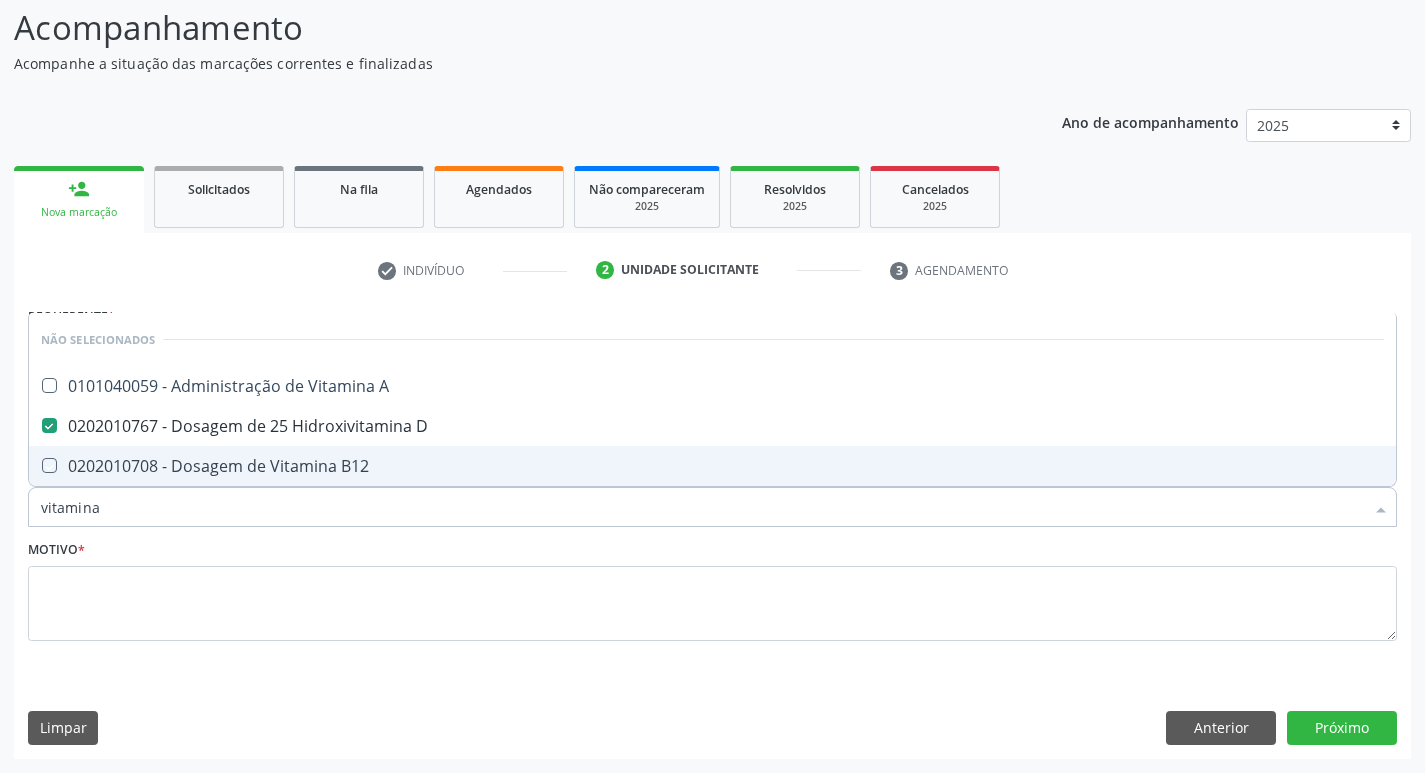 checkbox on "true" 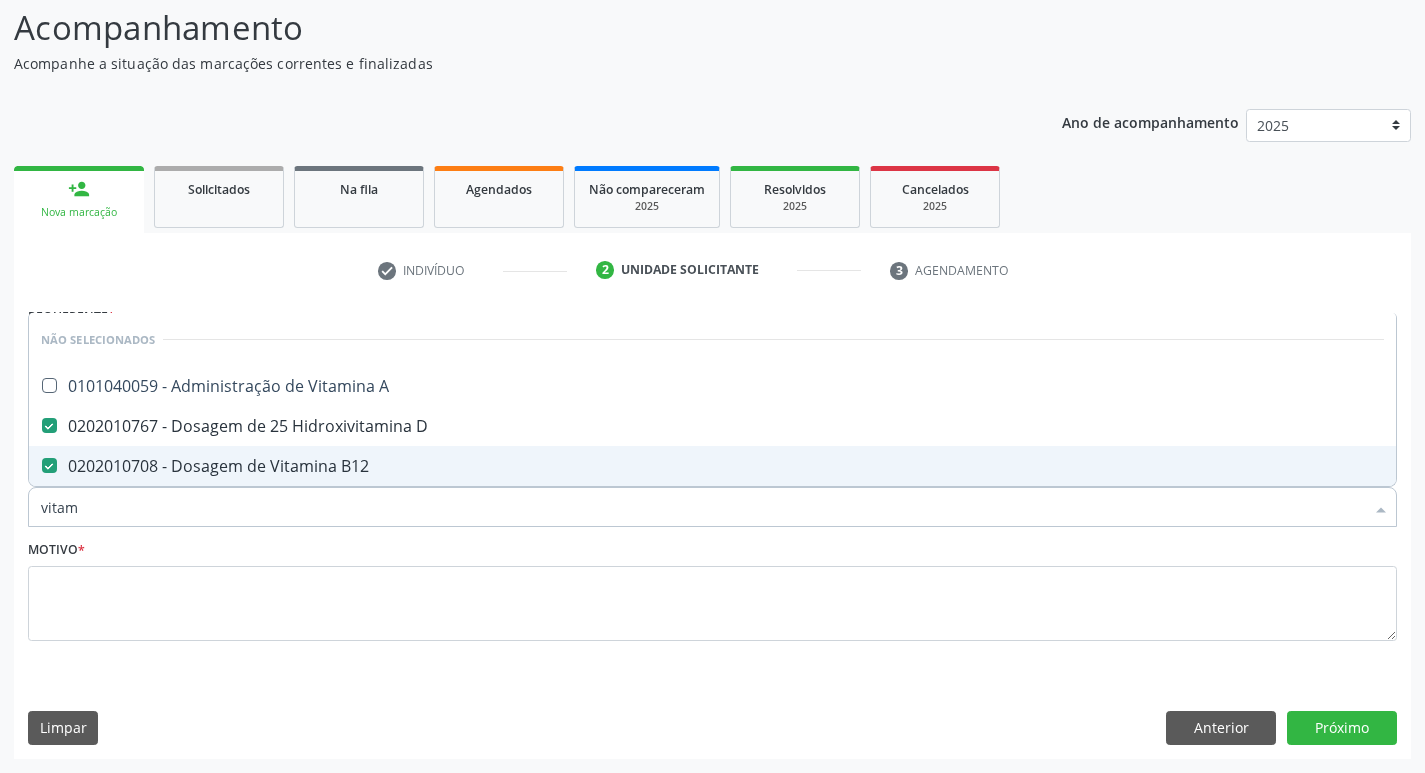 type on "vita" 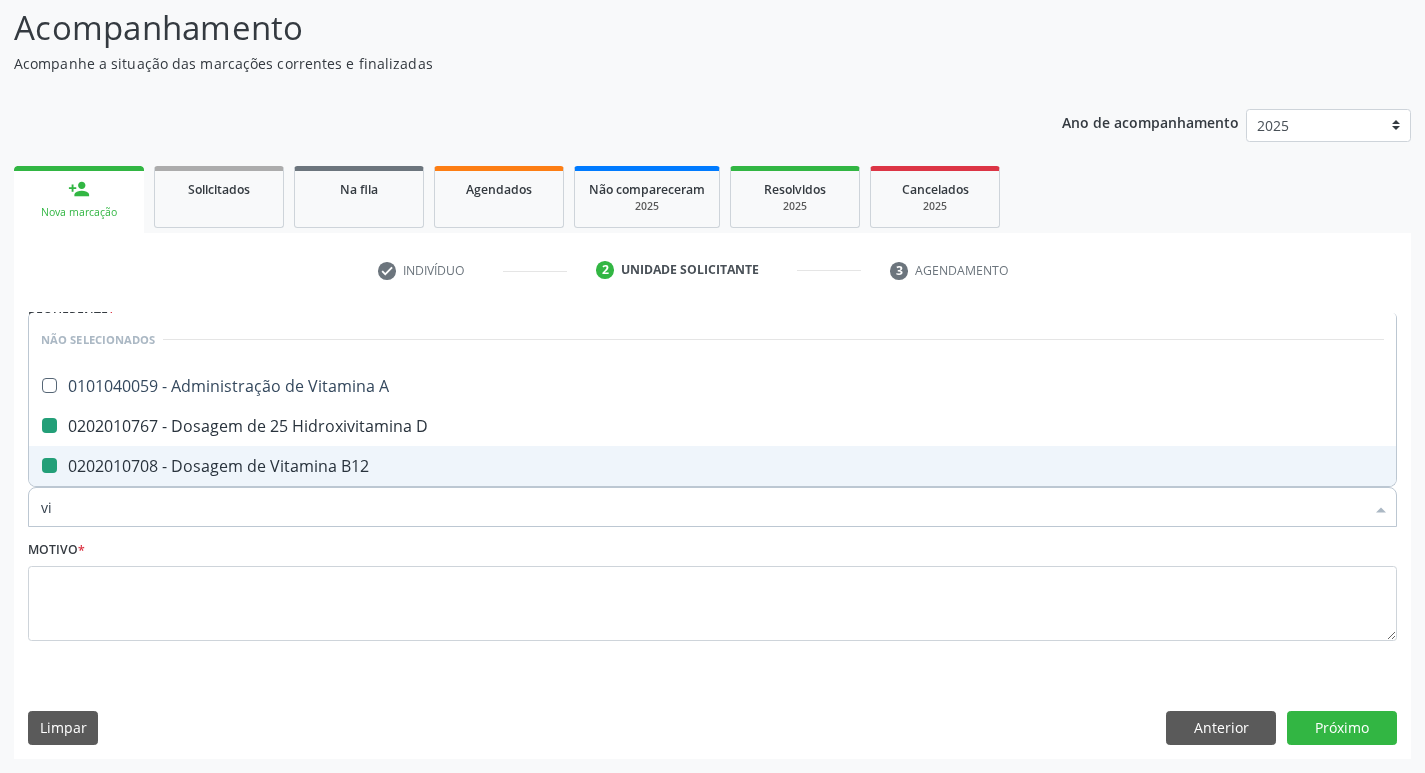 type on "v" 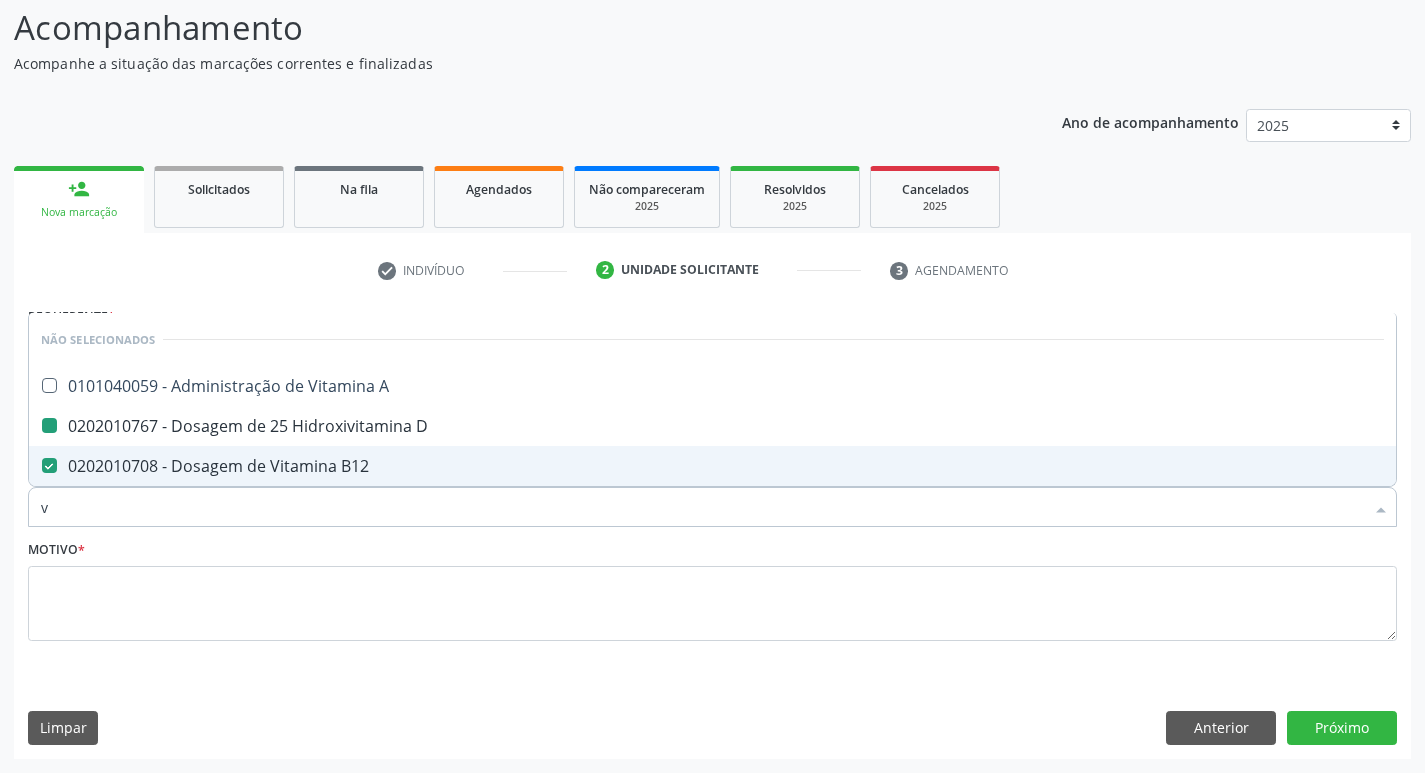 type 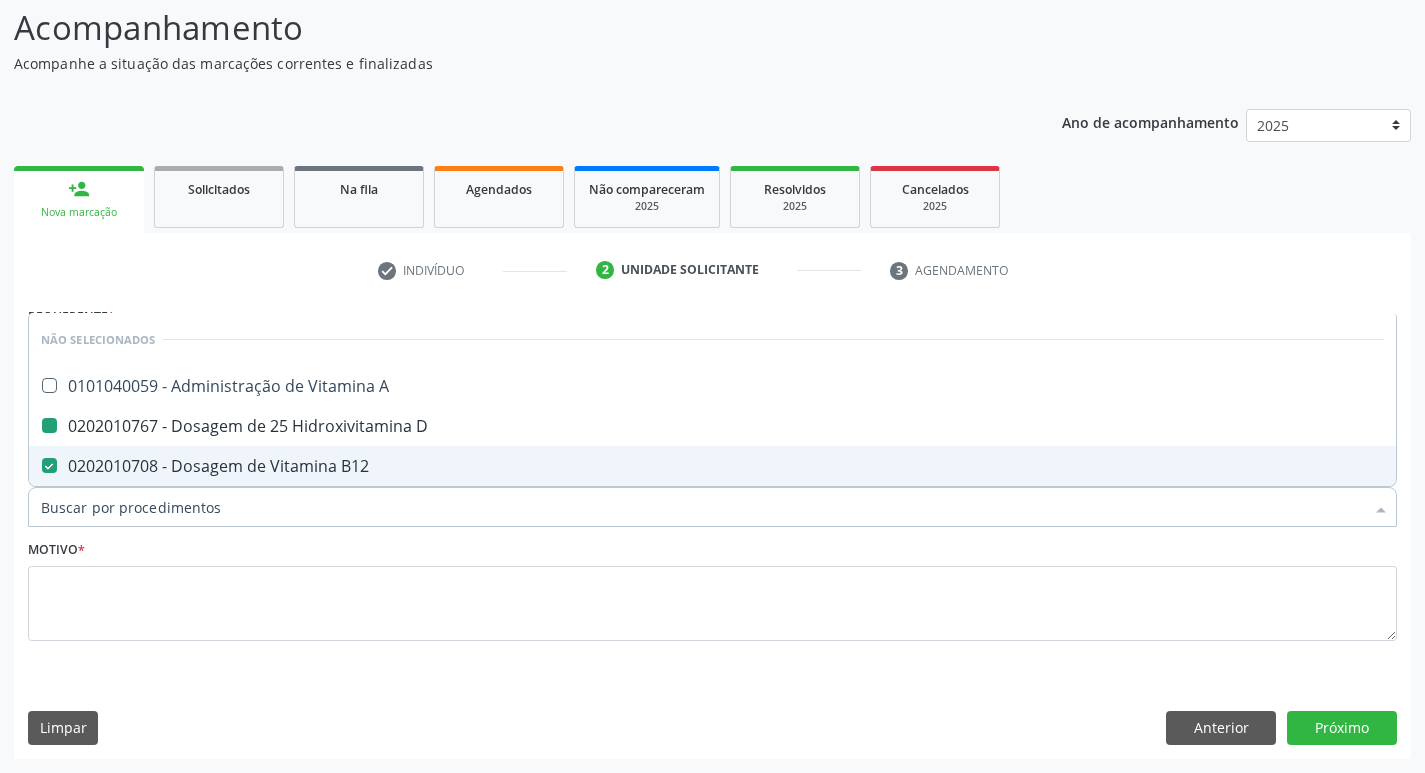 checkbox on "true" 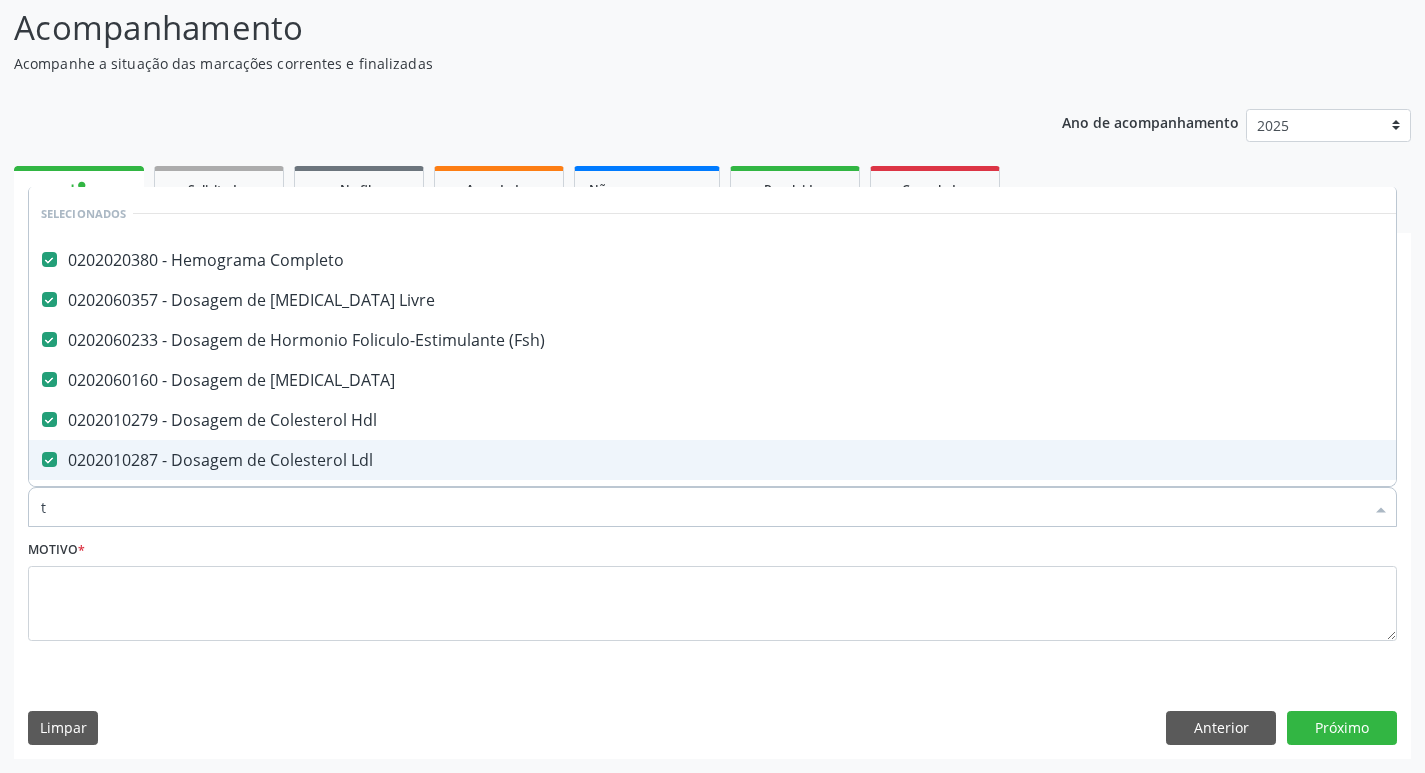 type on "ts" 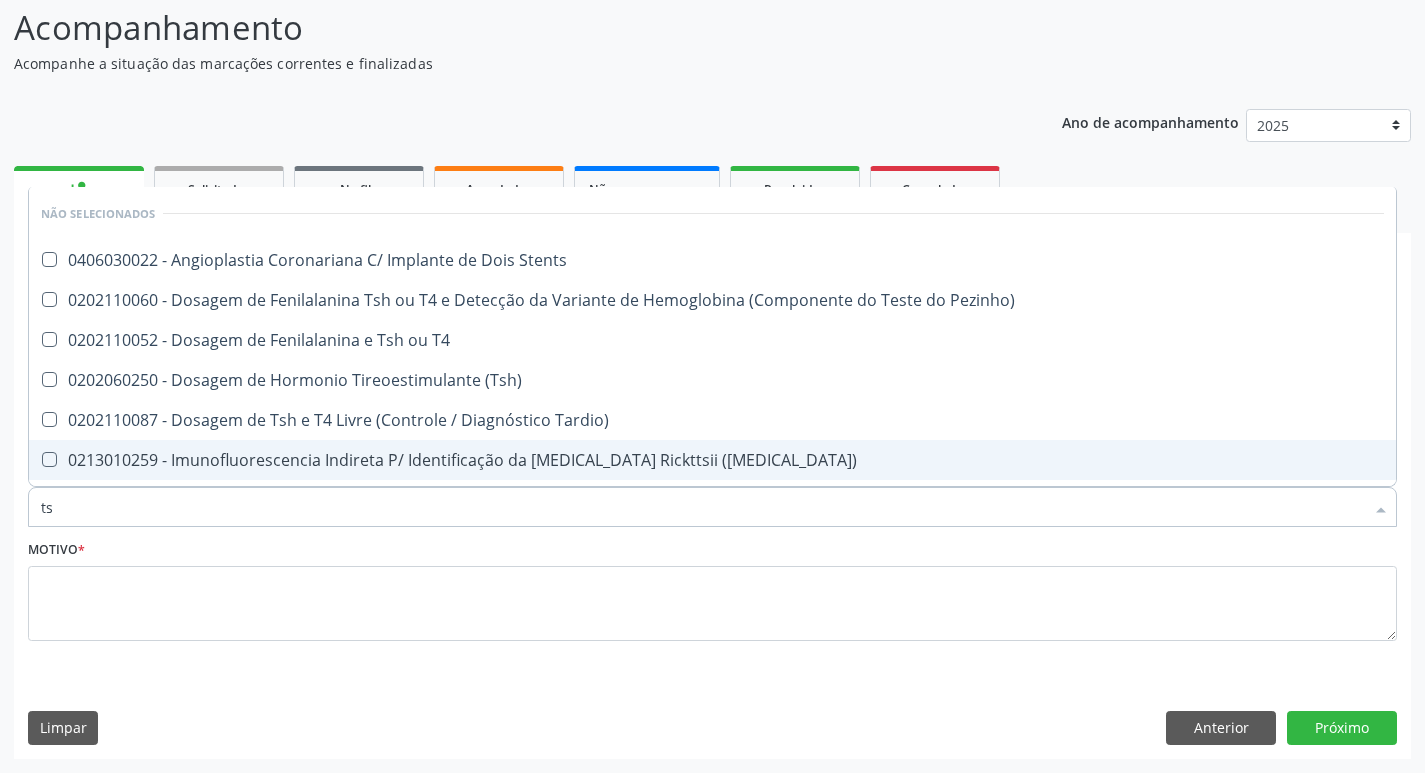 type on "tsh" 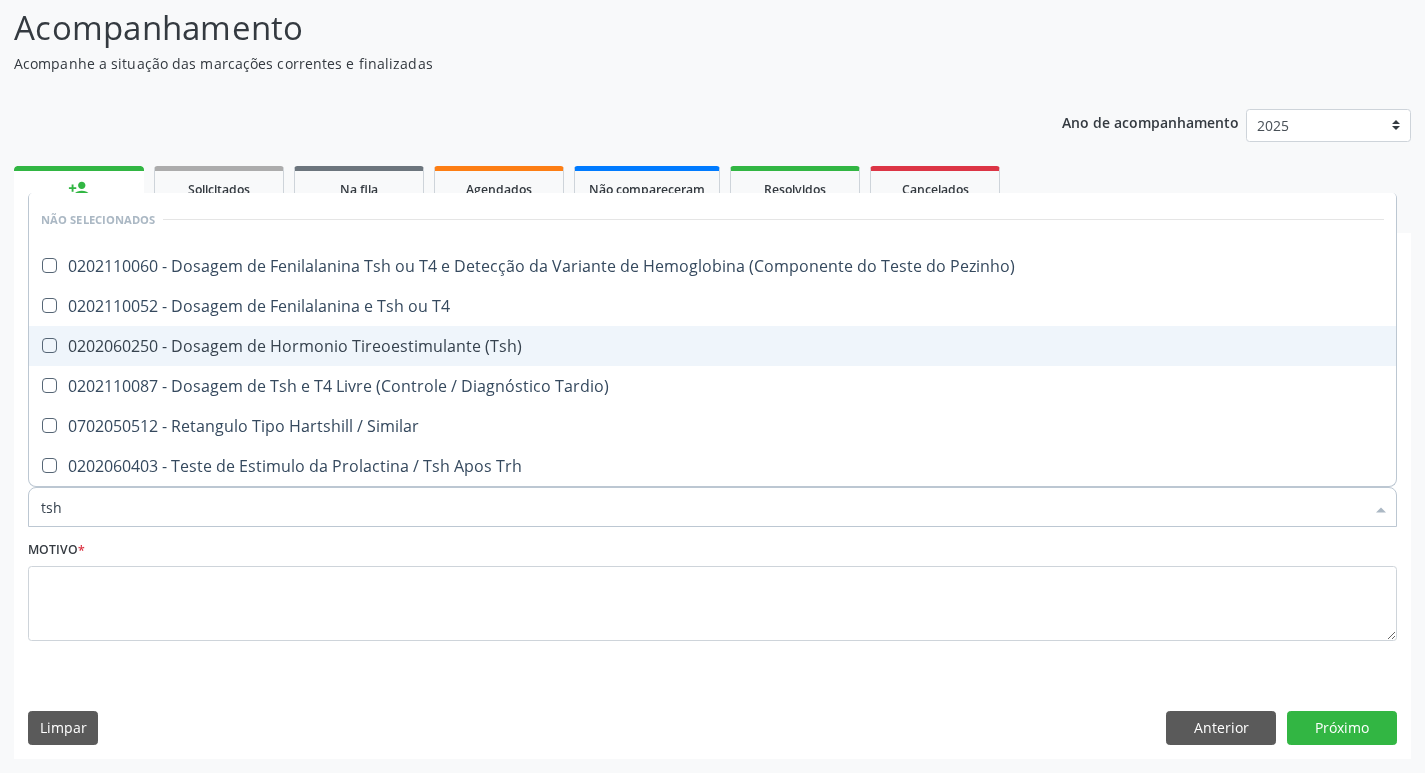 click at bounding box center [49, 345] 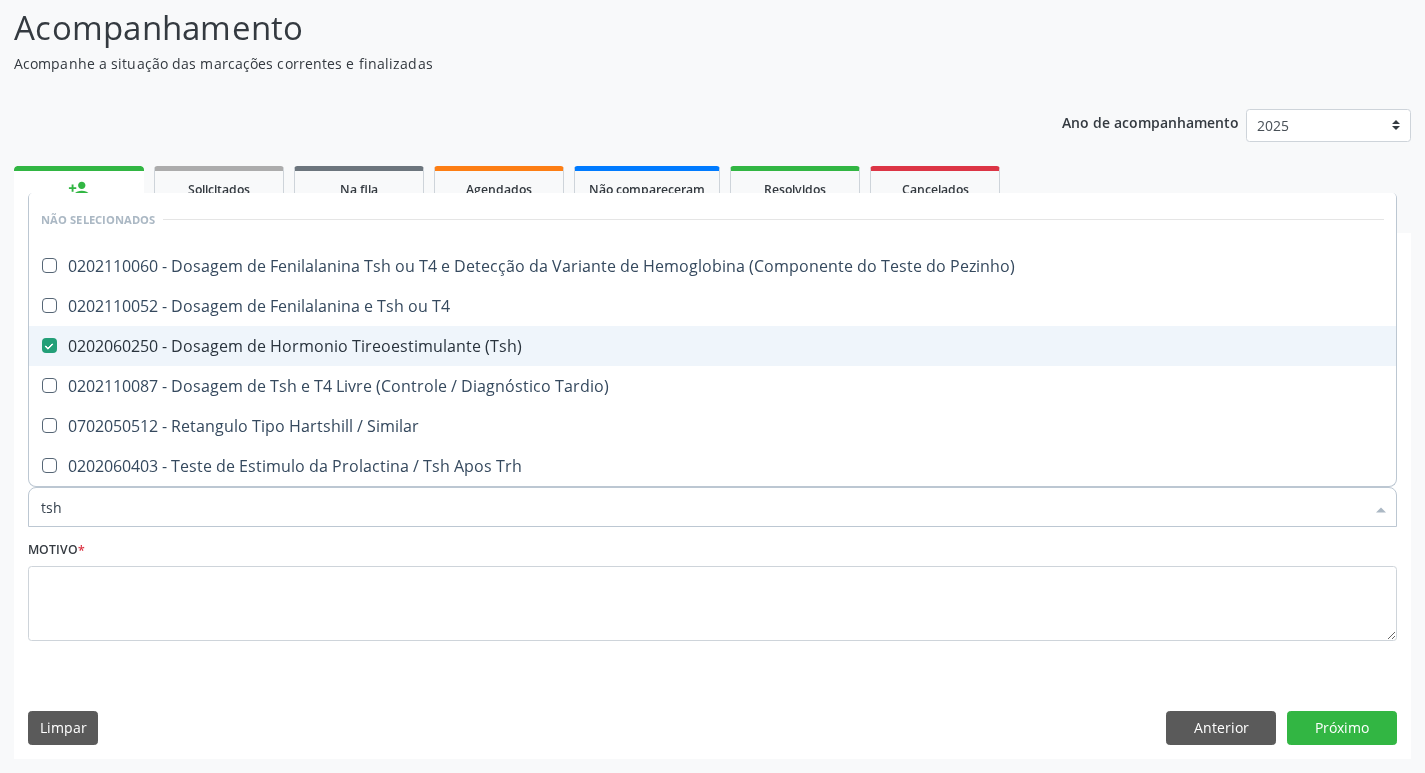 type on "ts" 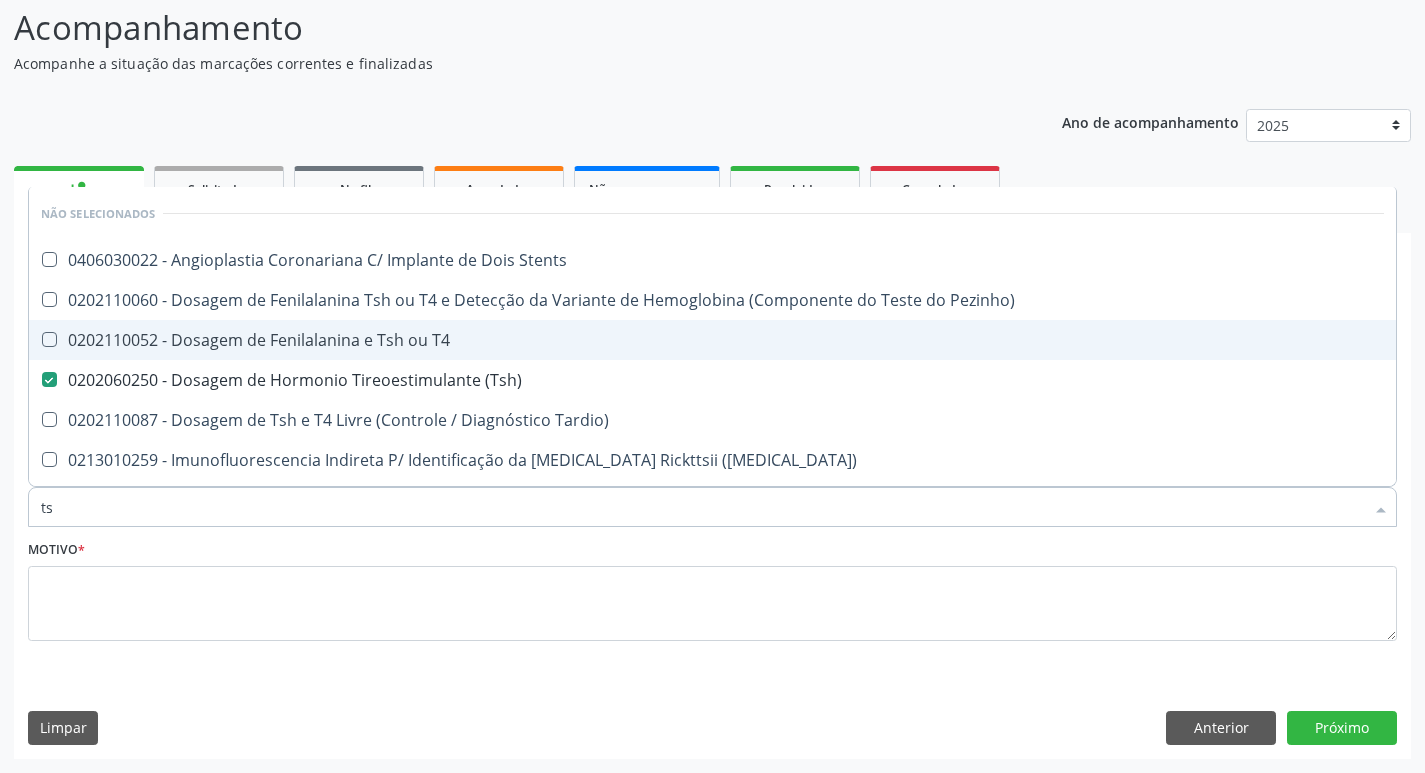 type on "t" 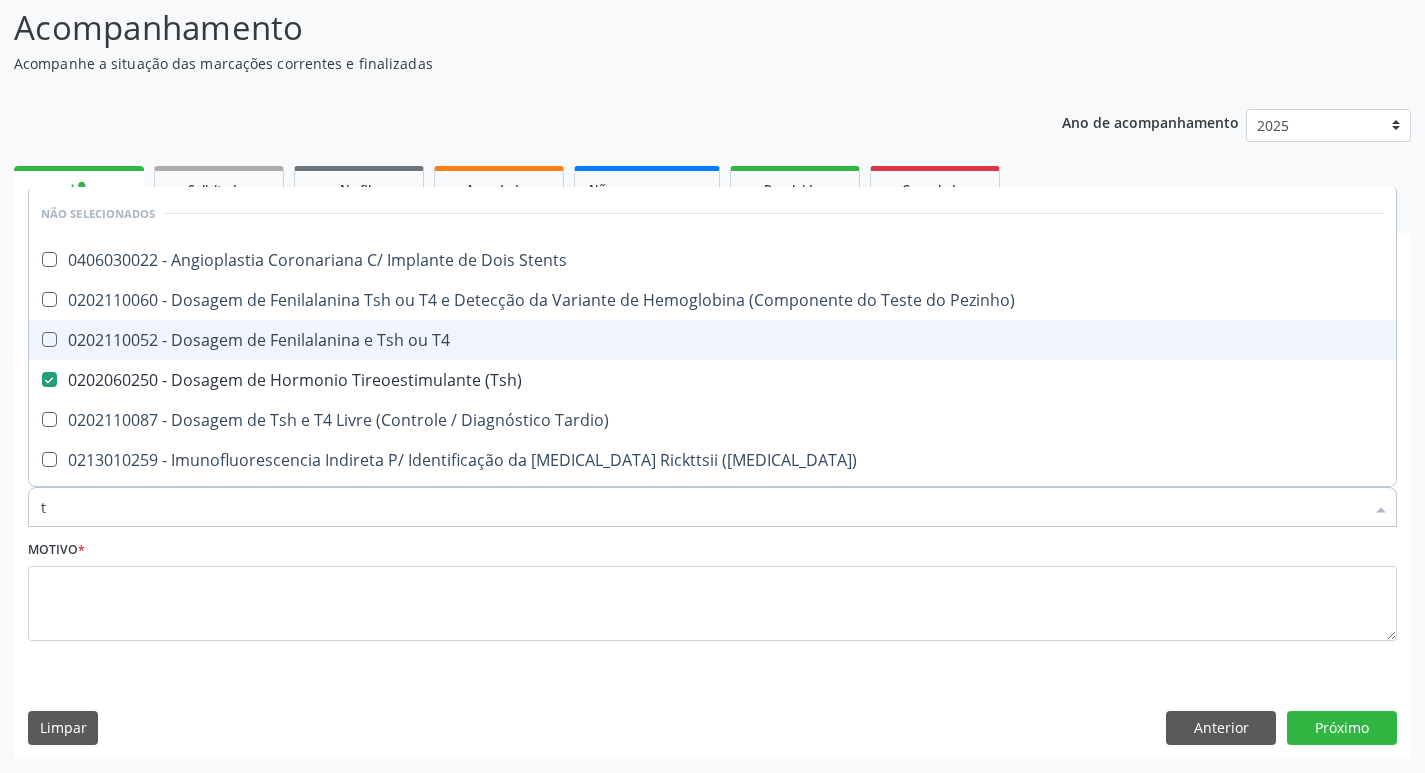 checkbox on "true" 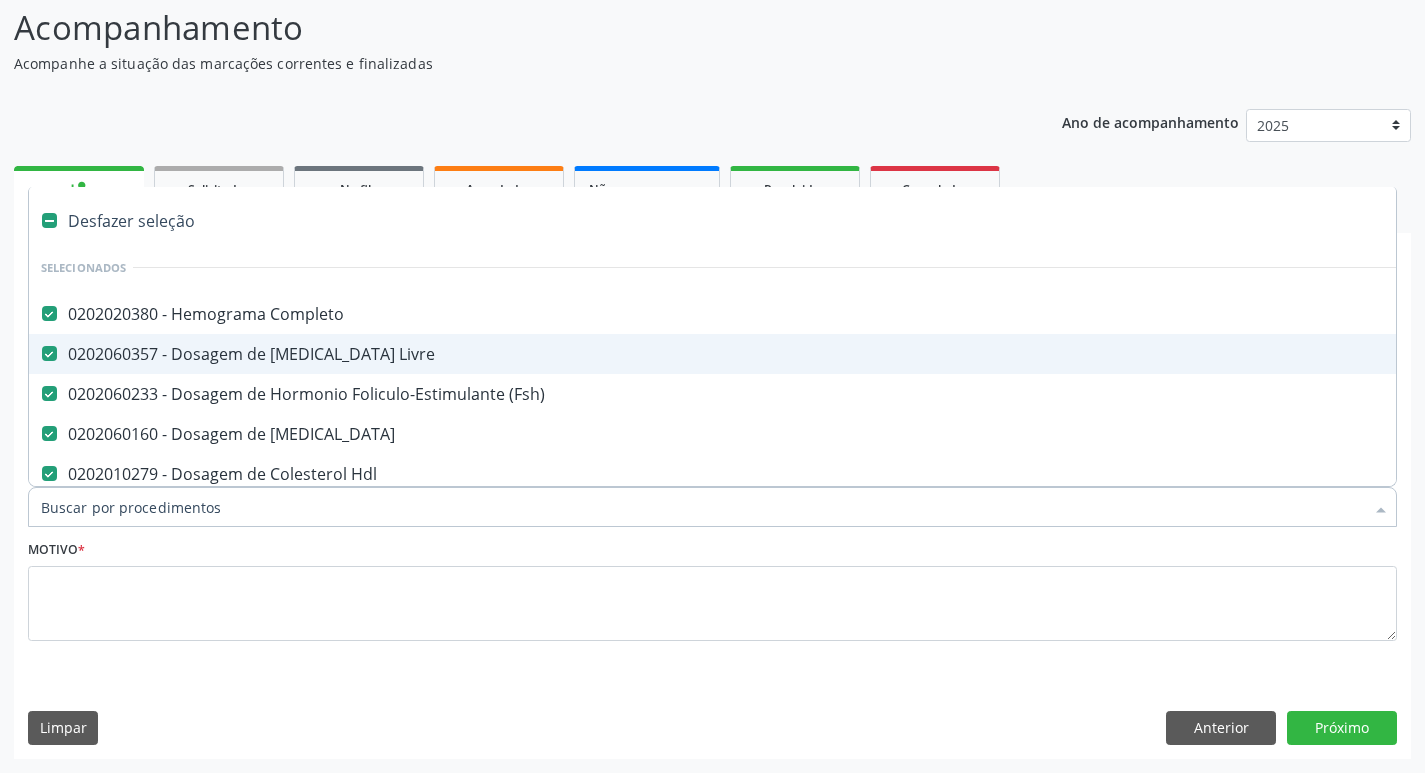 type on "3" 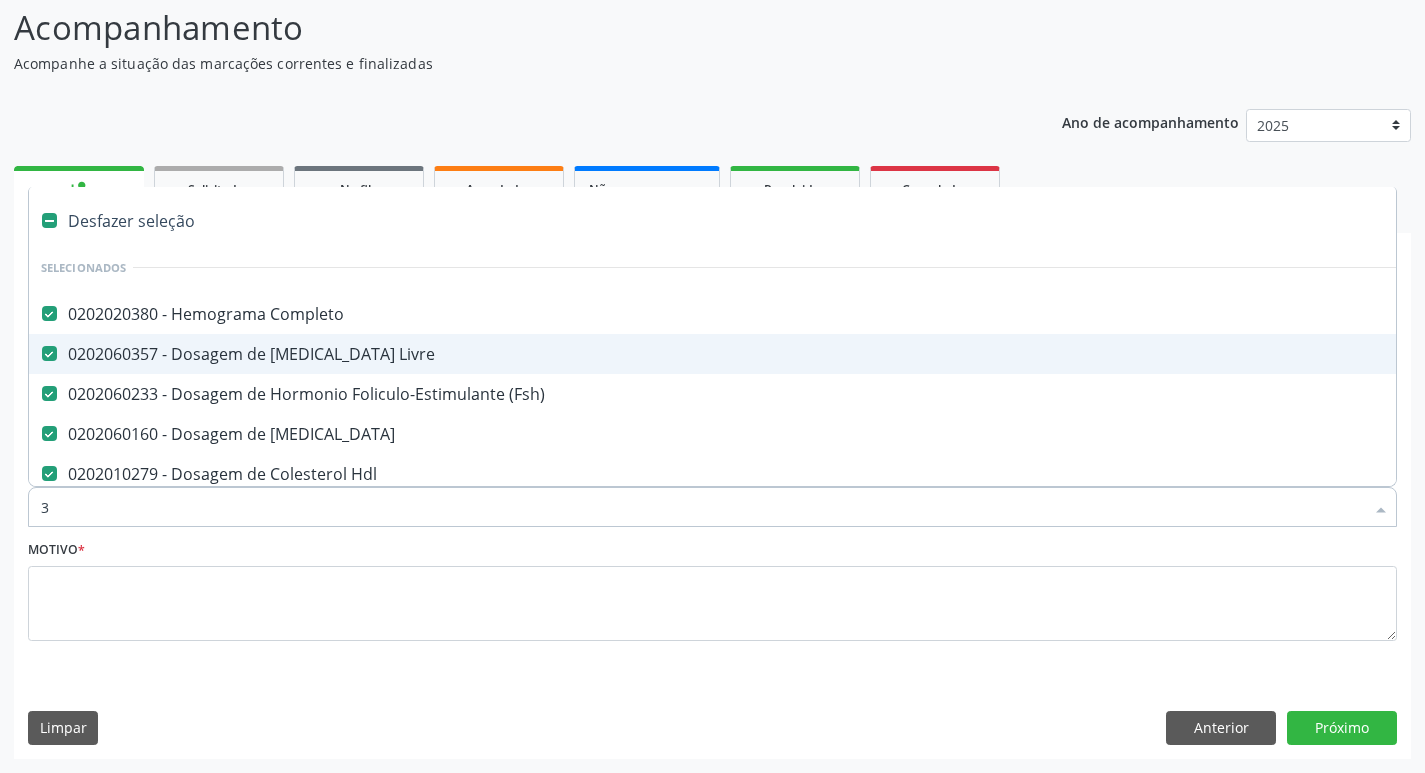 checkbox on "false" 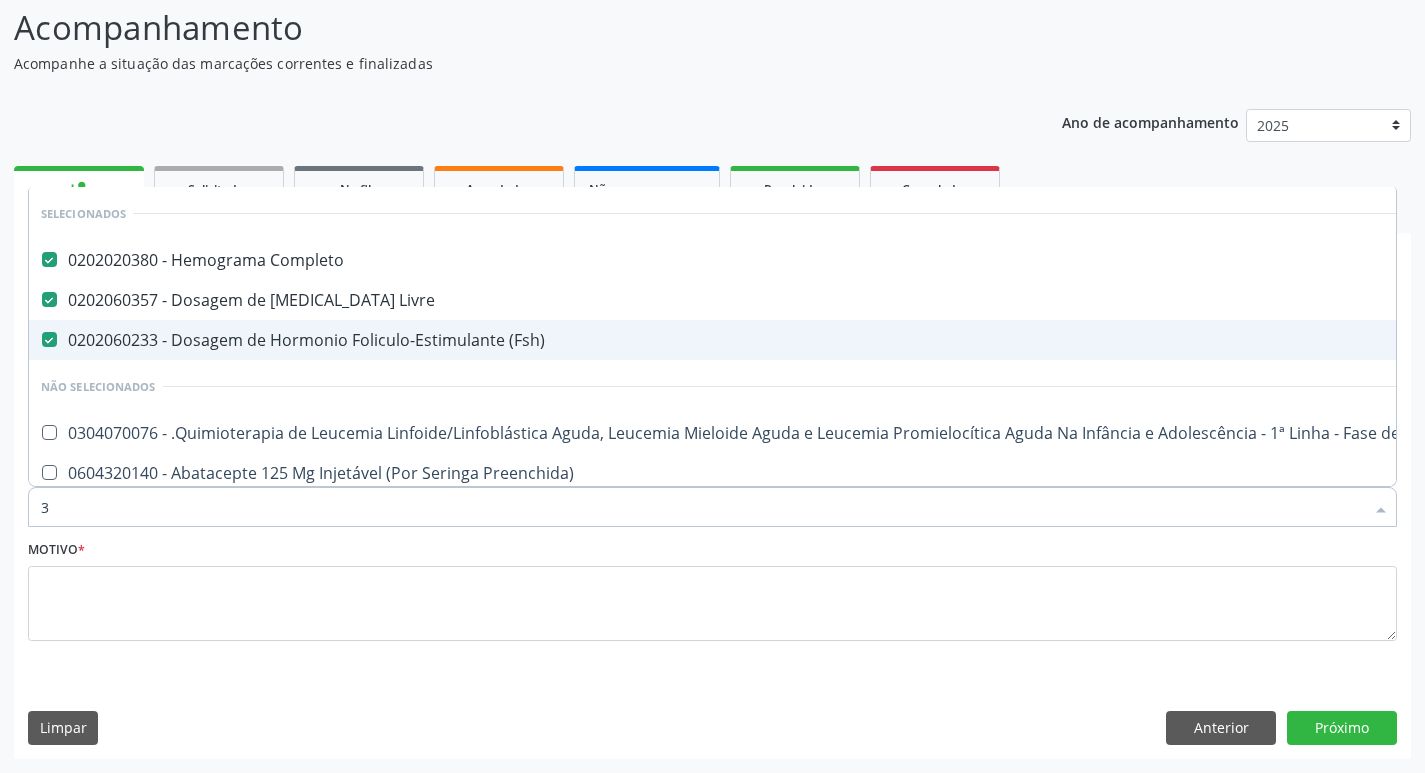 type 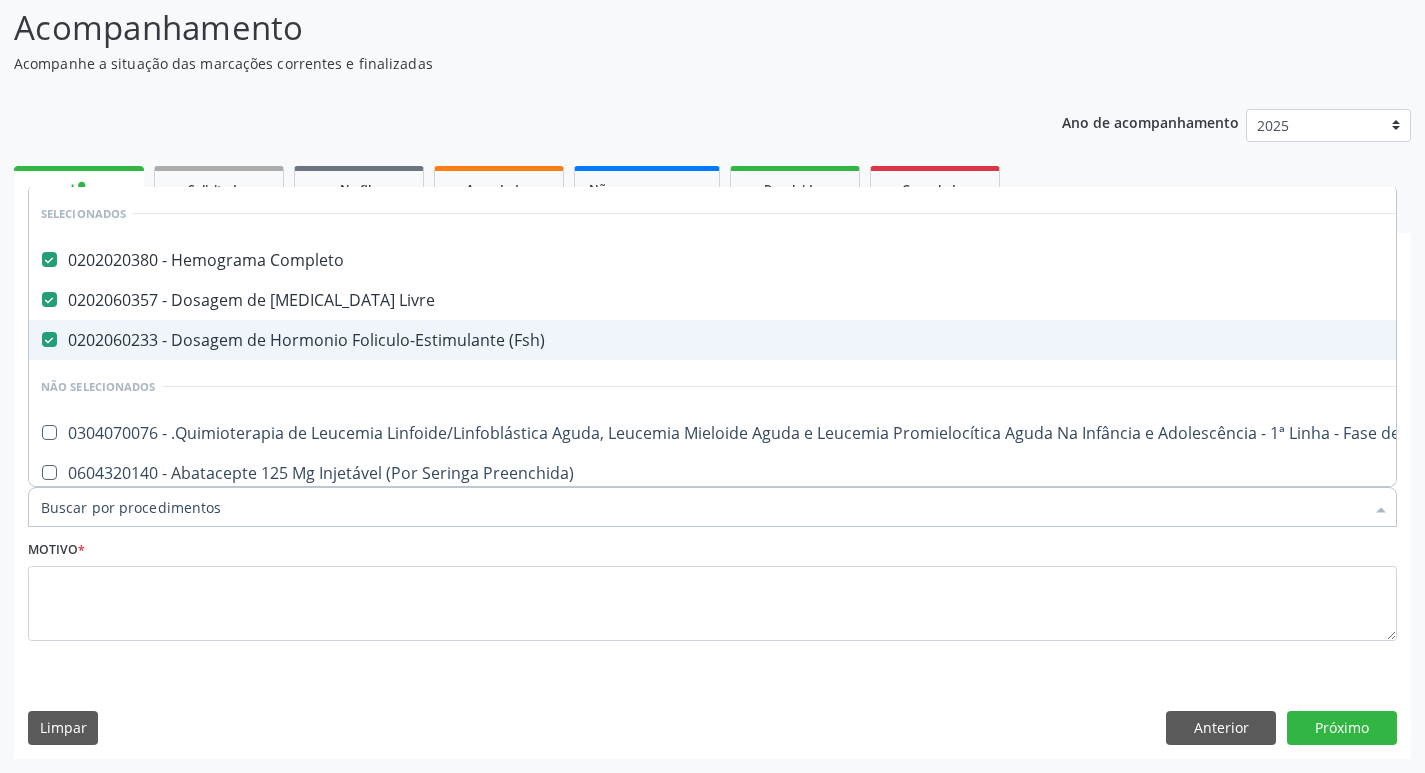 checkbox on "true" 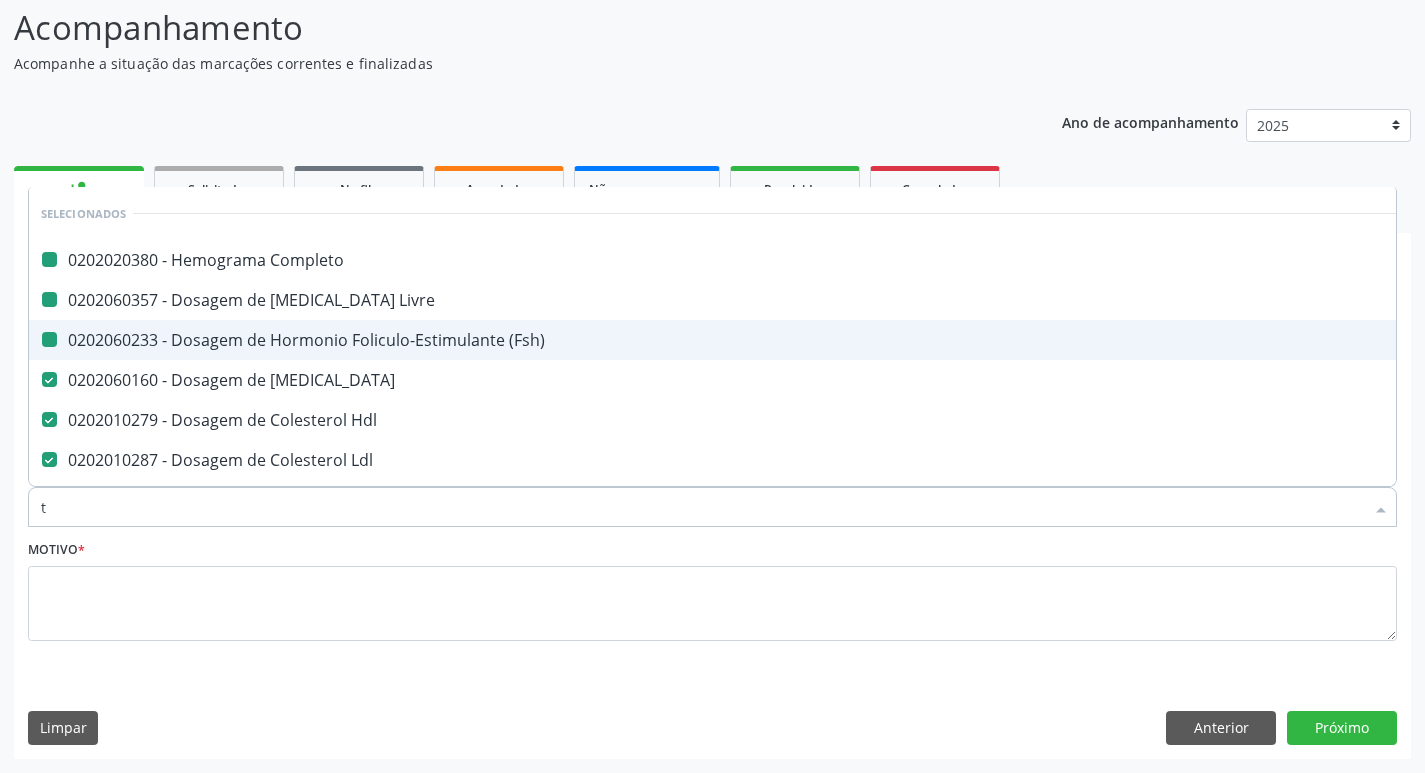 type on "t3" 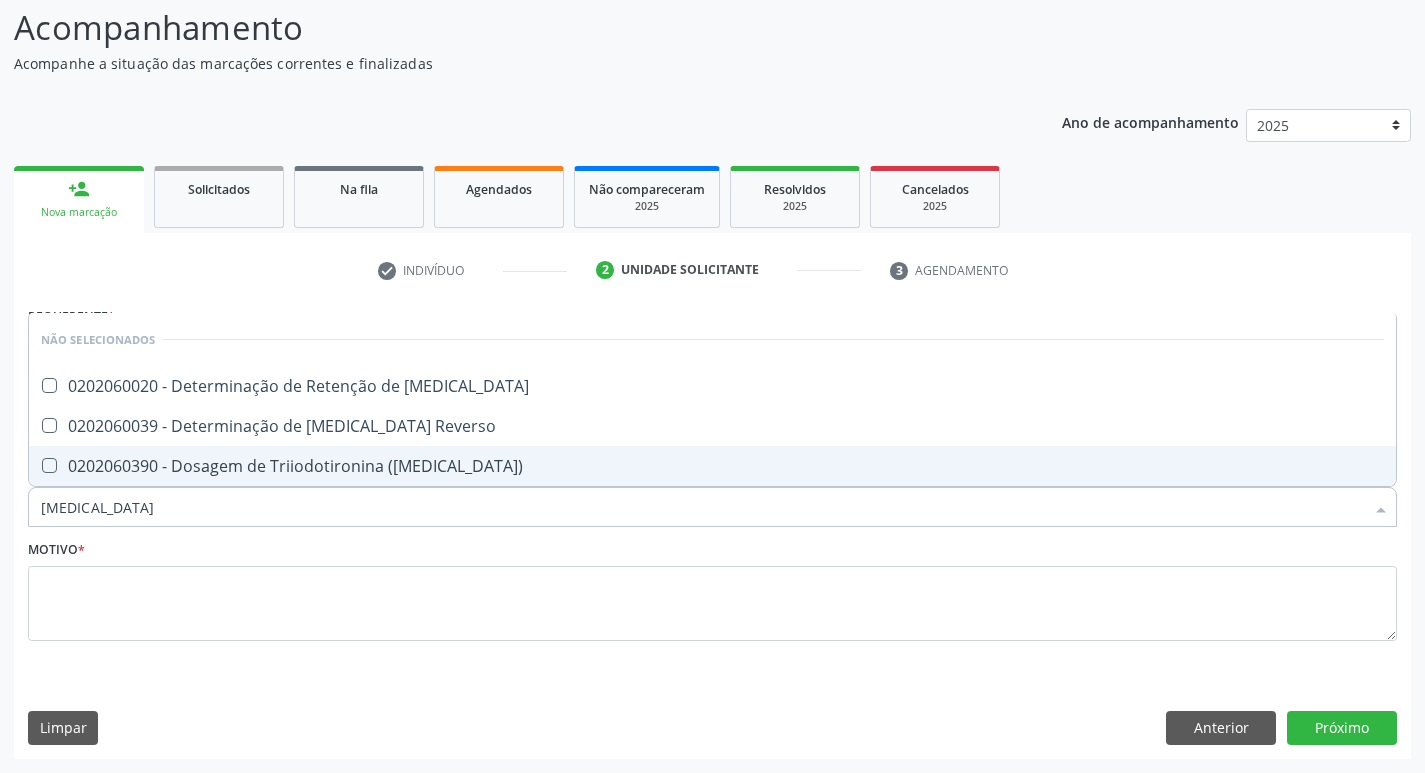 click at bounding box center (49, 465) 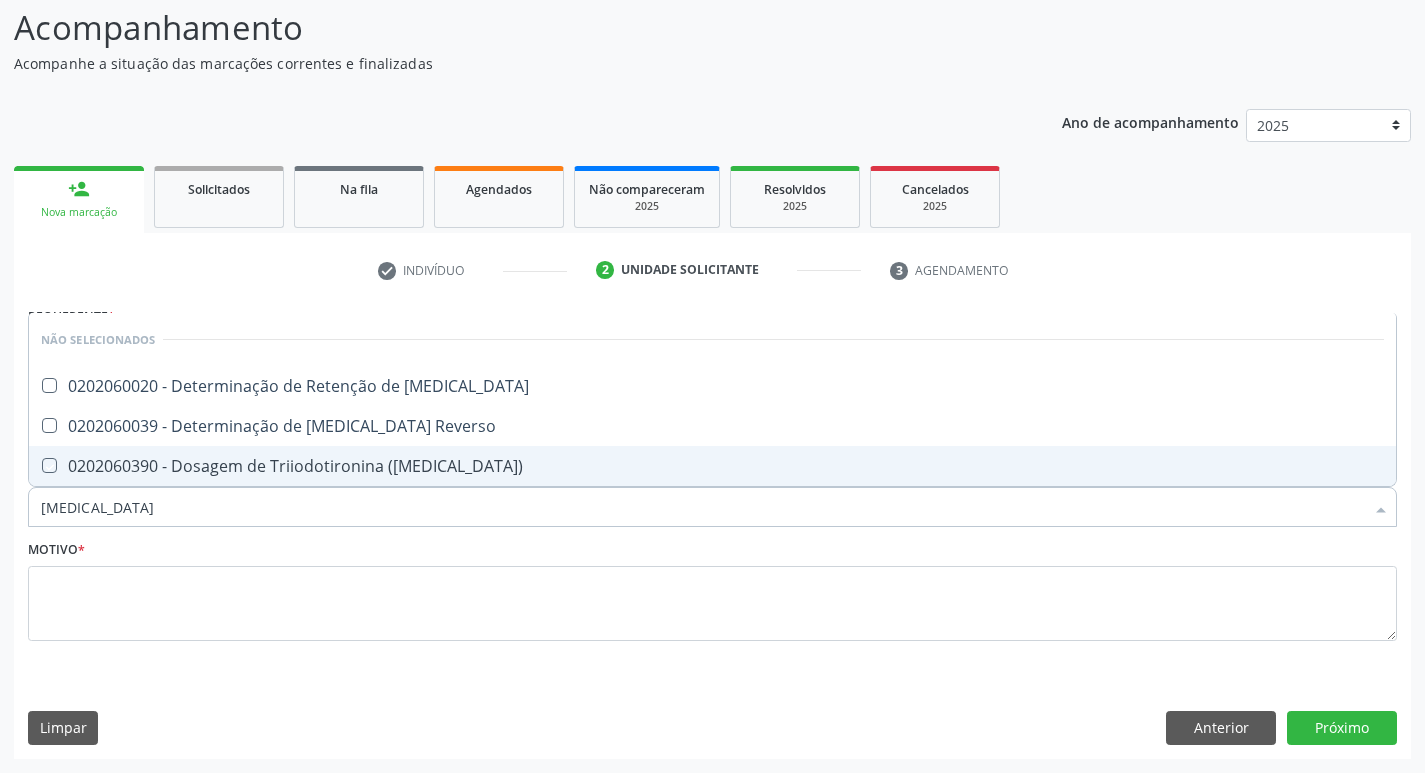 click at bounding box center (35, 465) 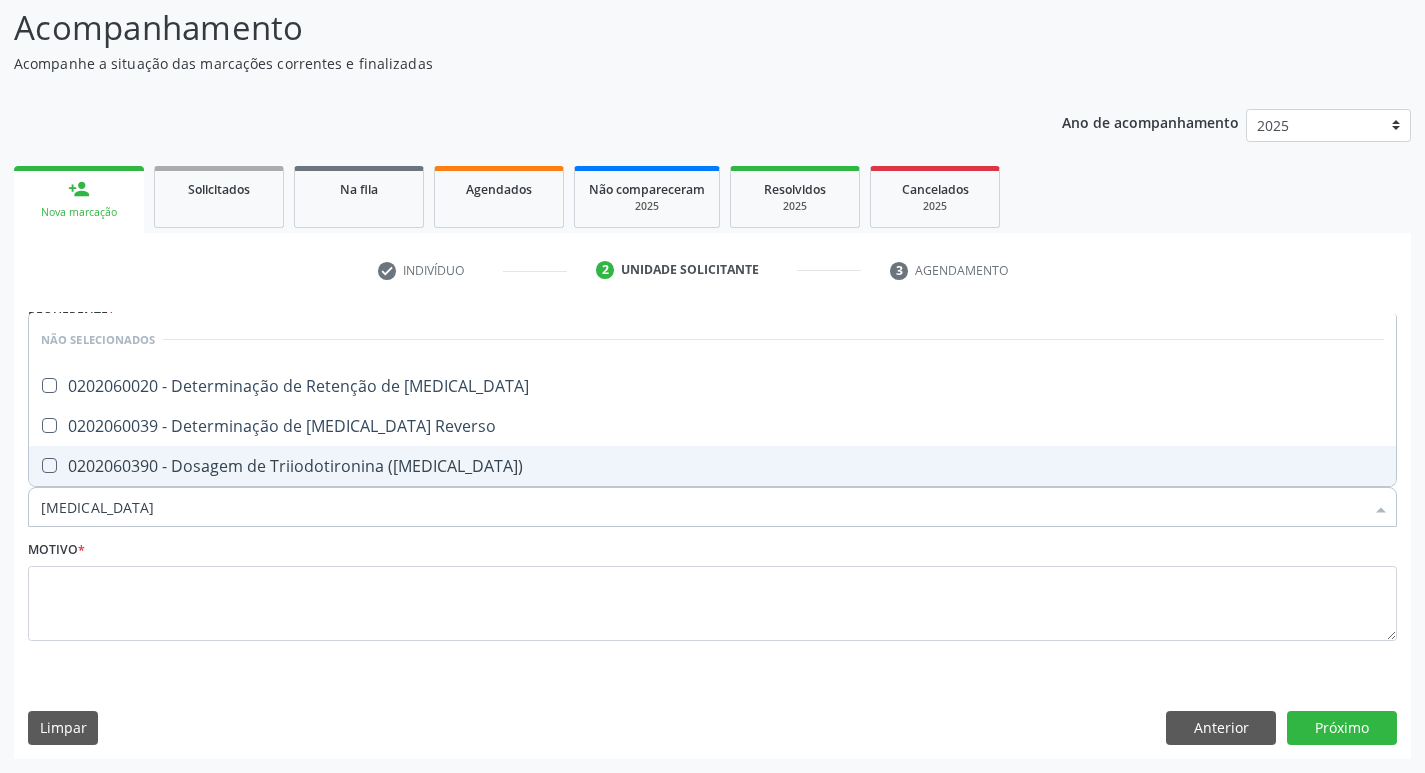 checkbox on "true" 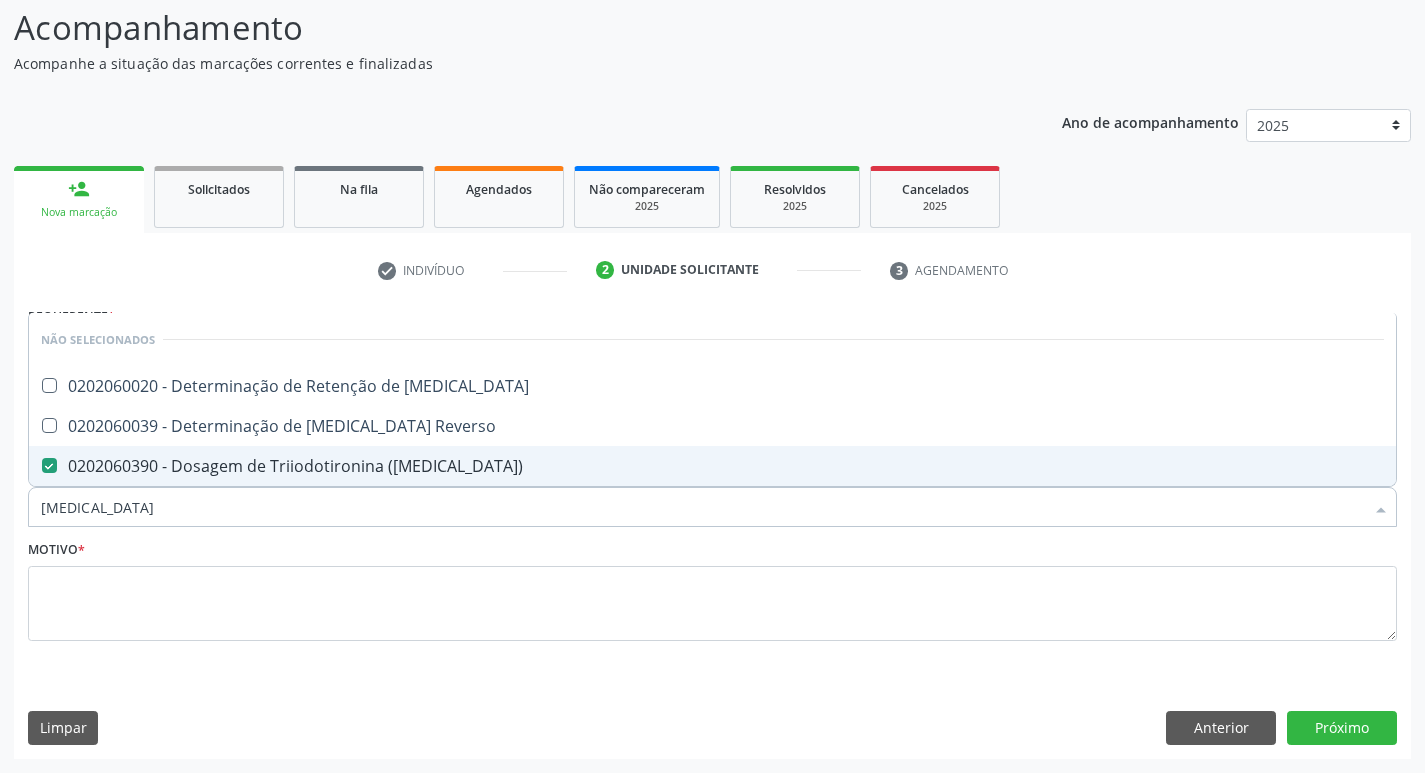 type on "t" 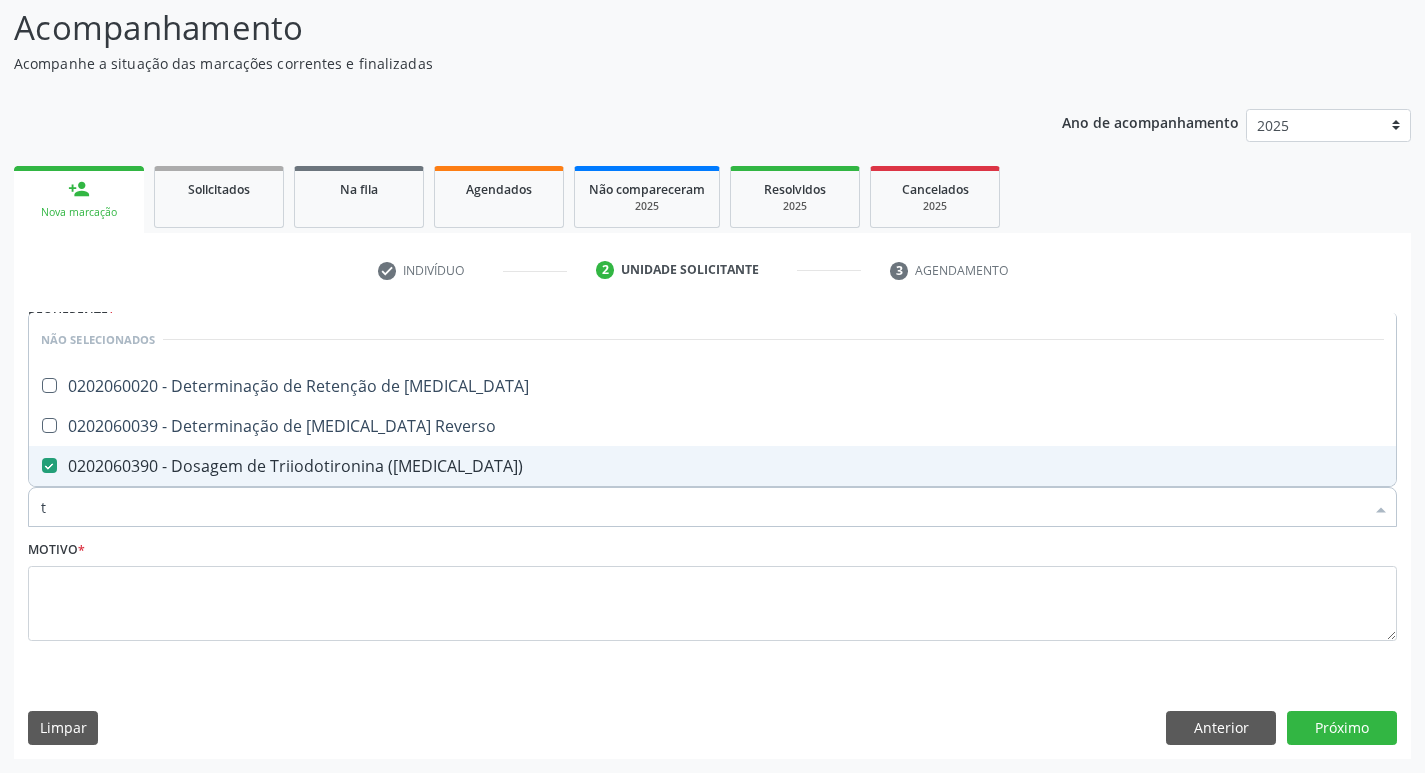 checkbox on "true" 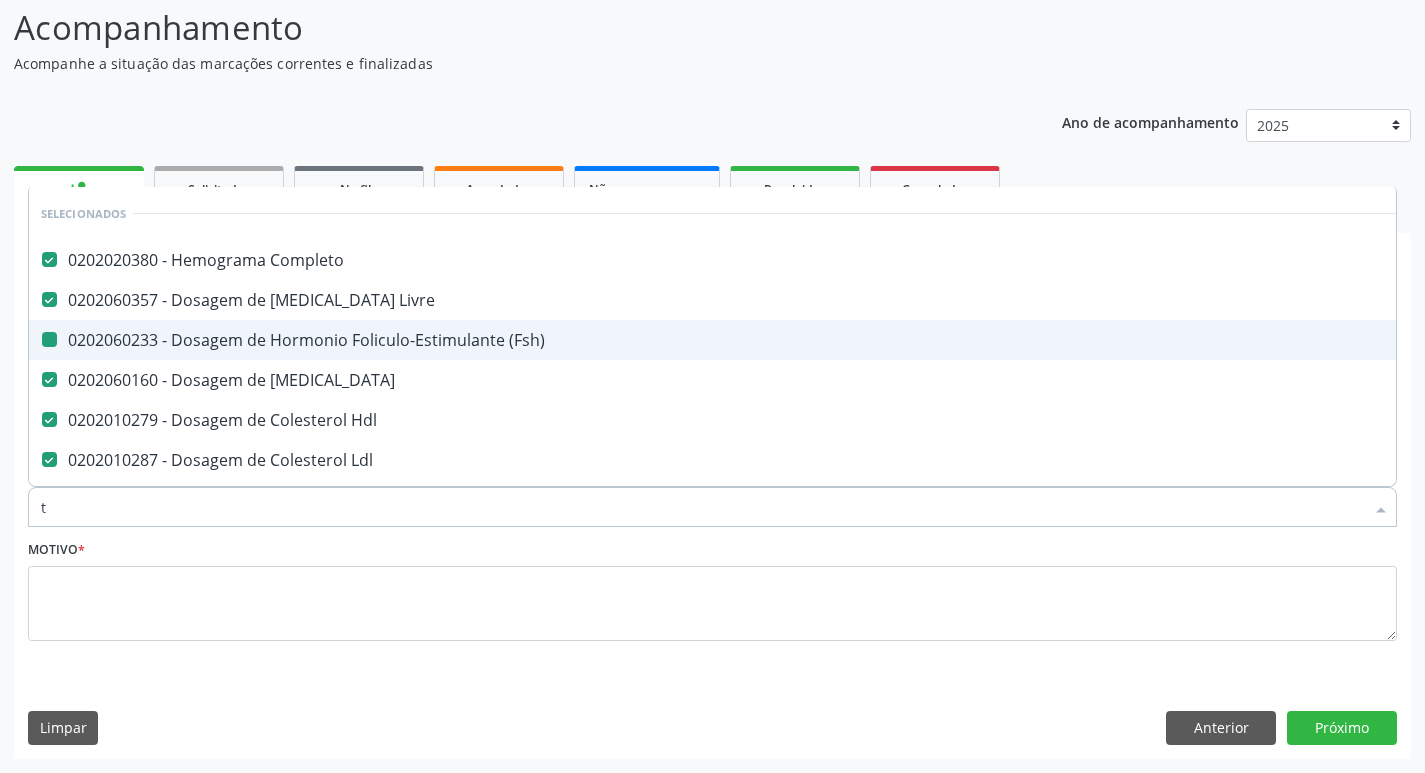 type on "t4" 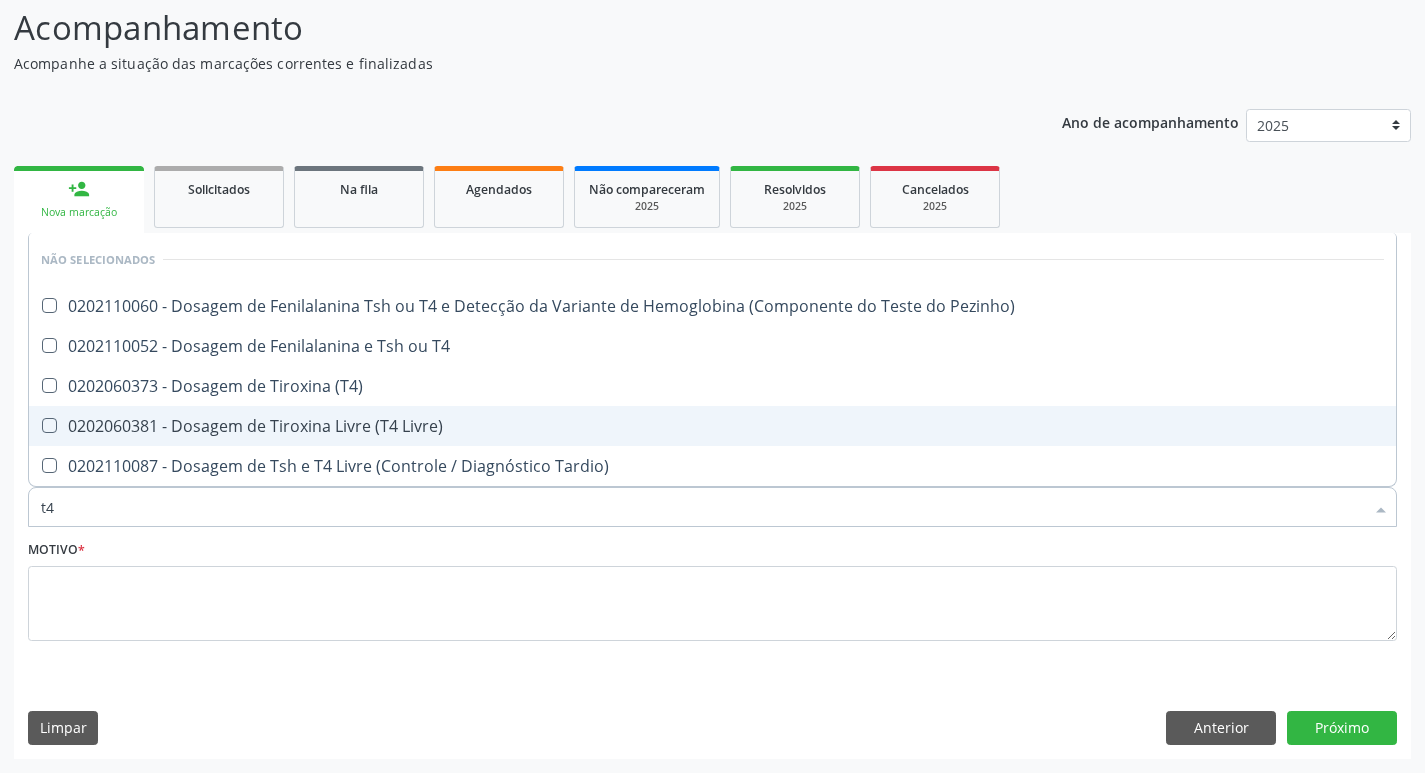 click at bounding box center [49, 425] 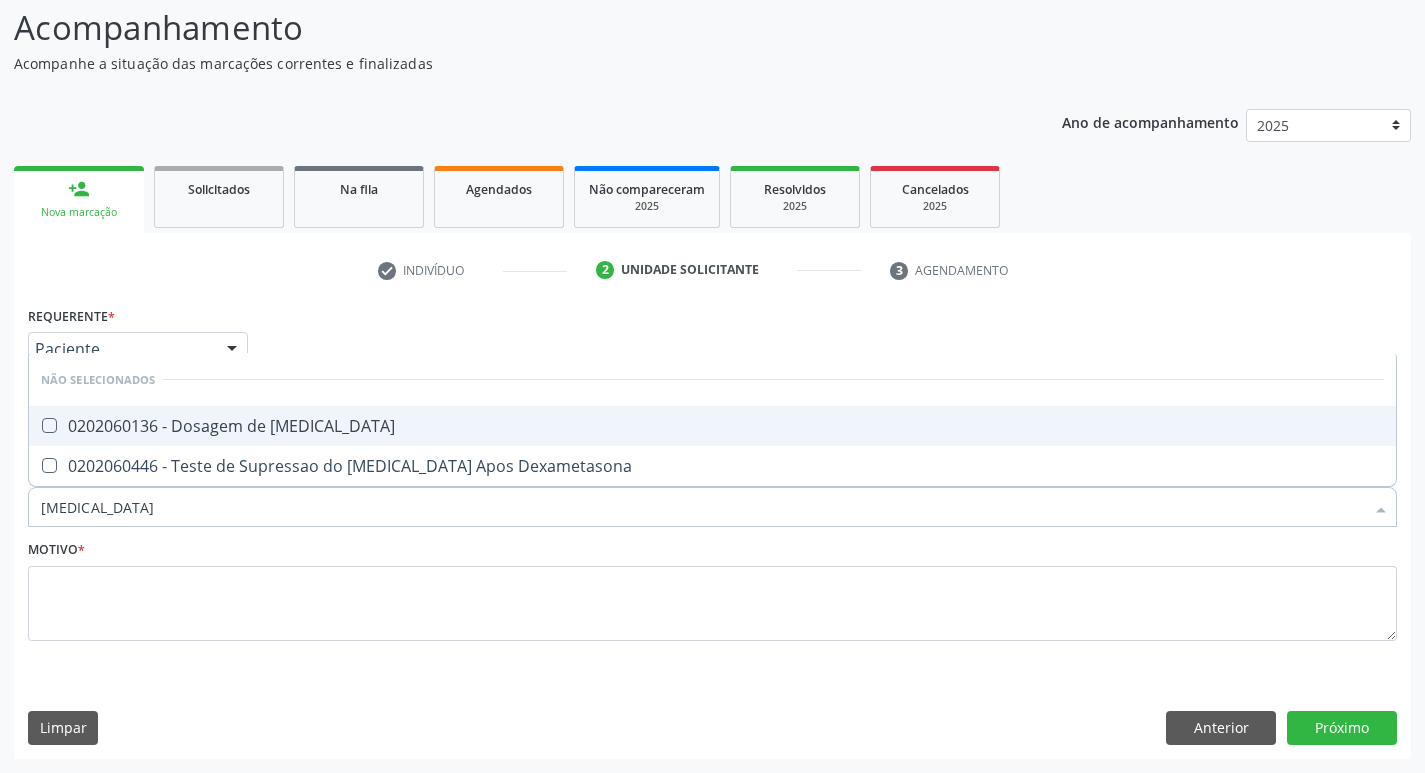 click at bounding box center (49, 425) 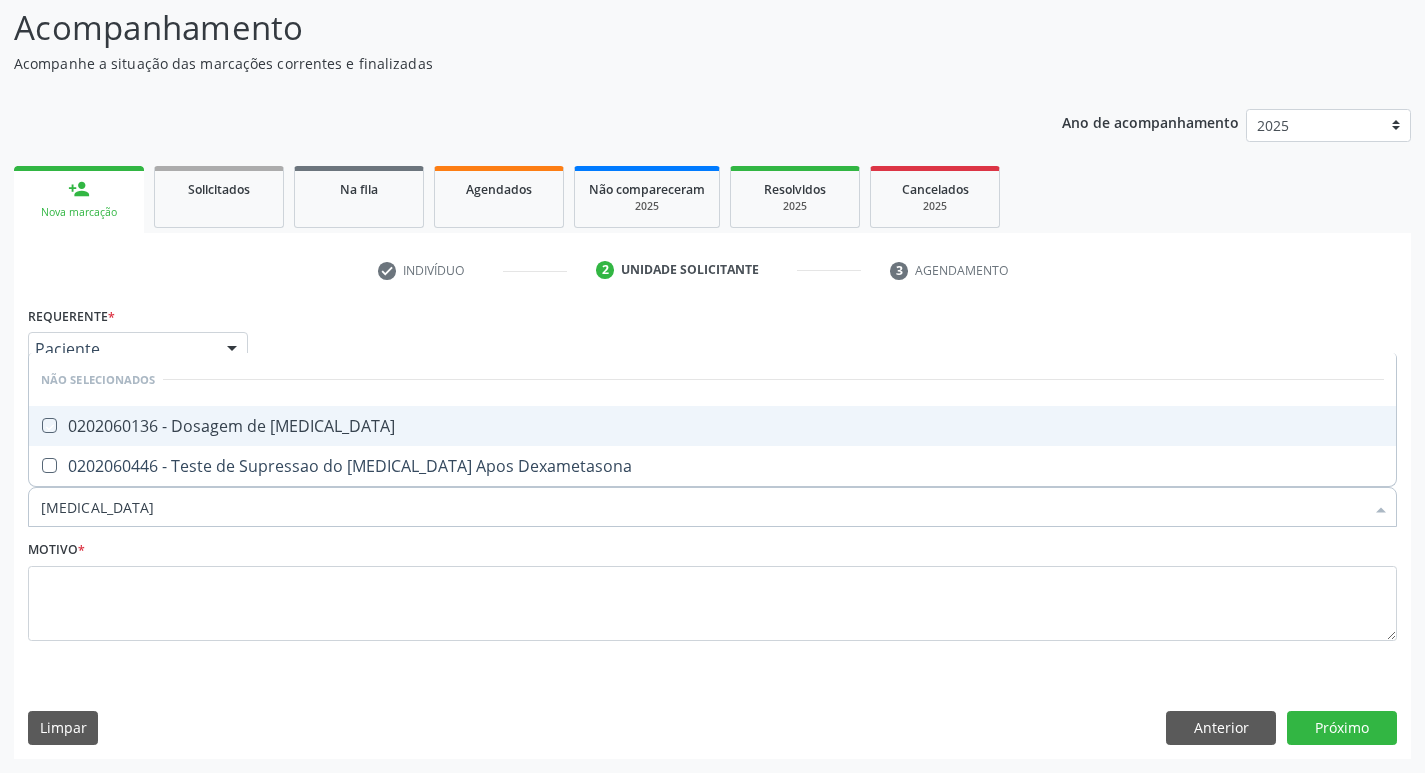 click at bounding box center [35, 425] 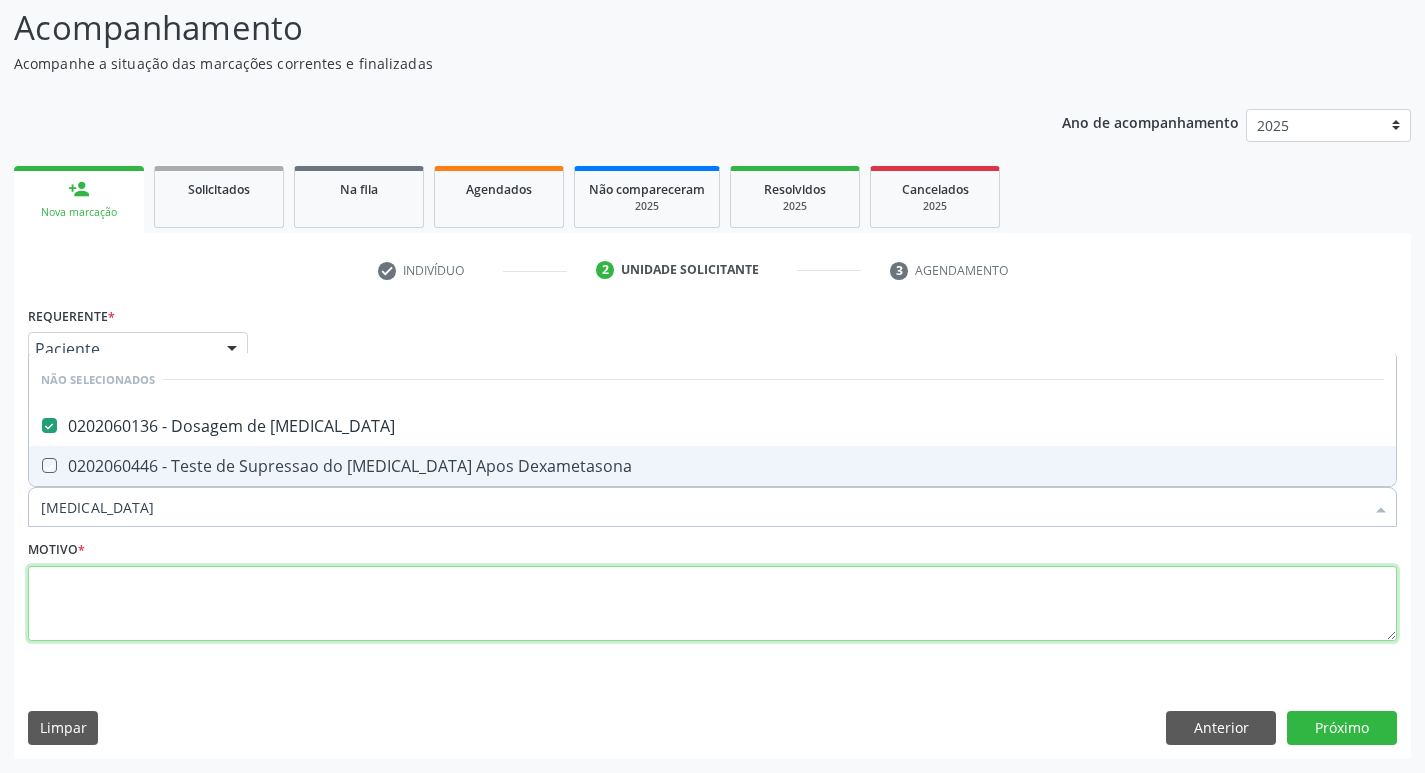 click at bounding box center [712, 604] 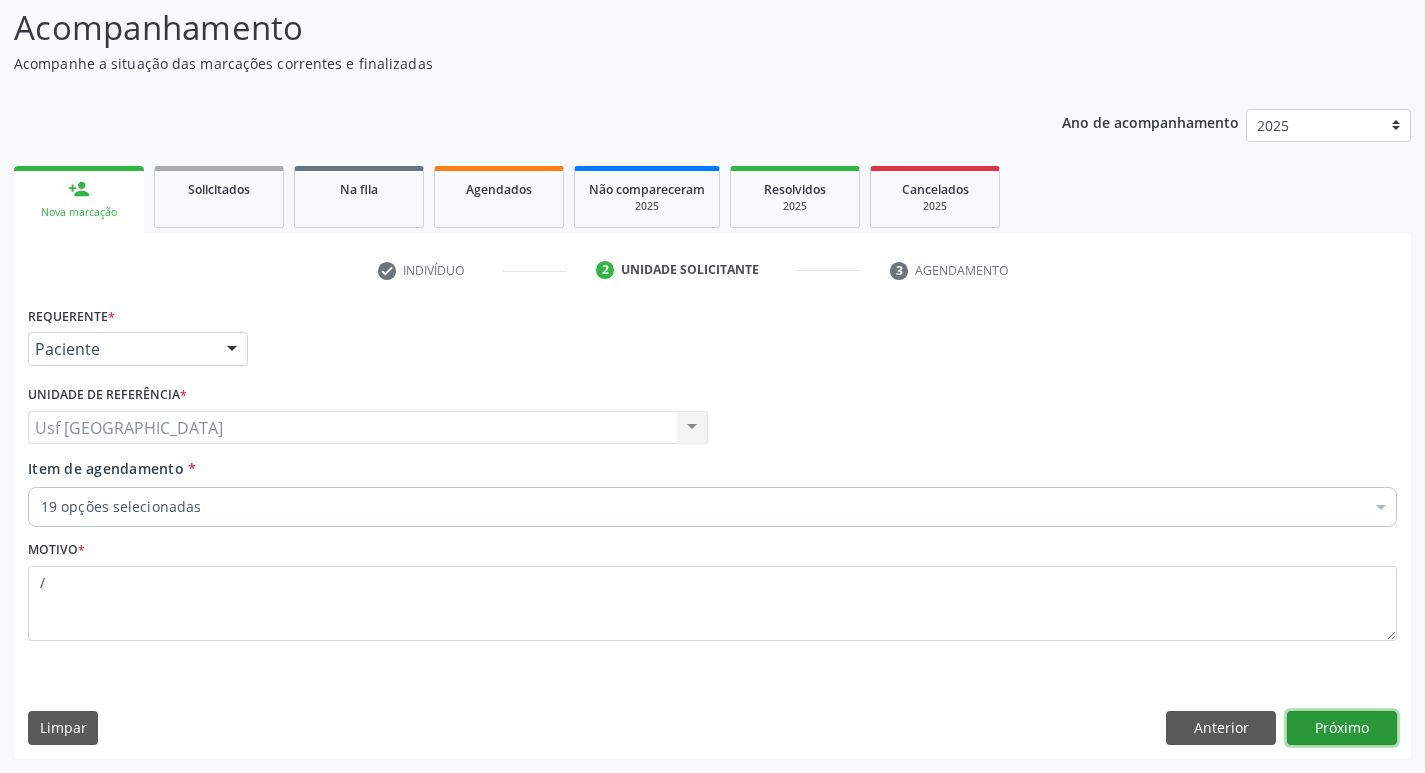 click on "Próximo" at bounding box center [1342, 728] 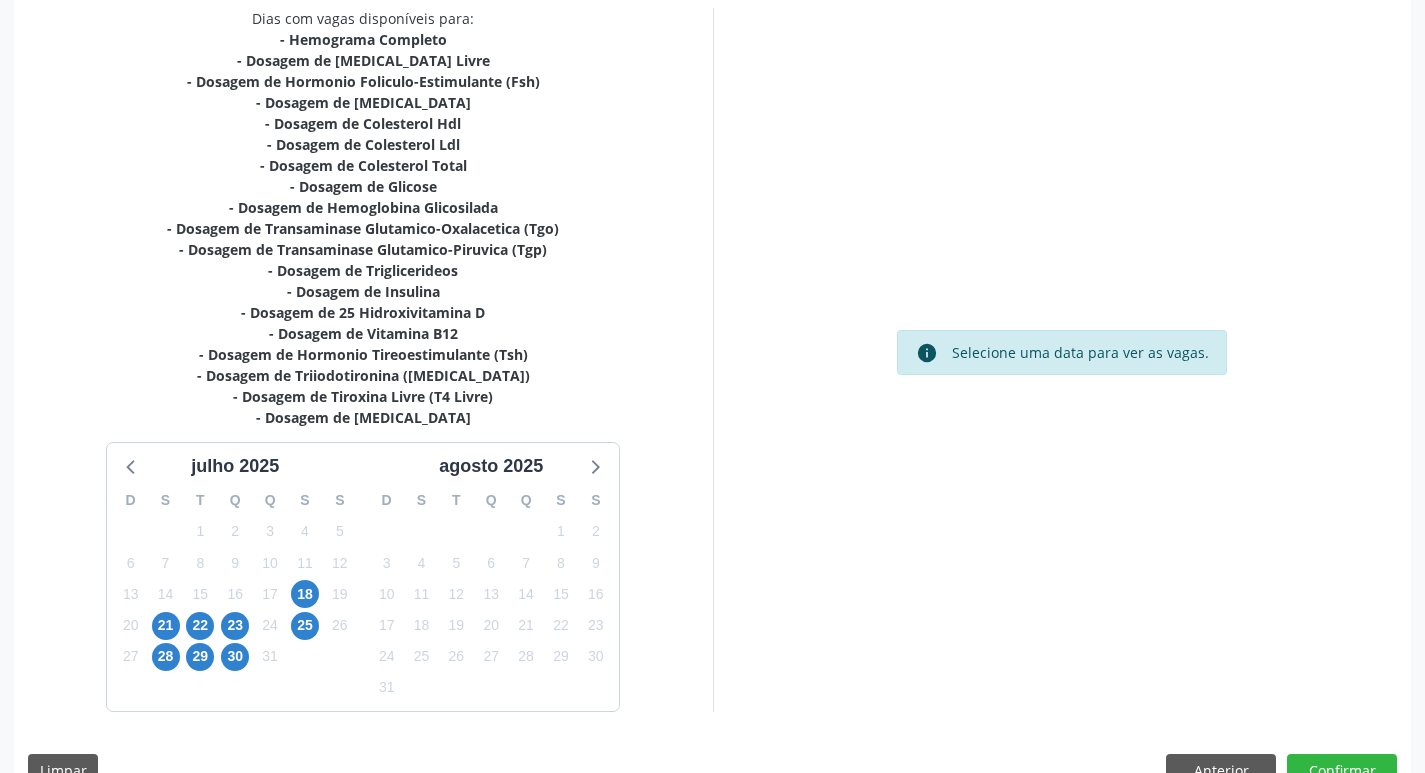 scroll, scrollTop: 475, scrollLeft: 0, axis: vertical 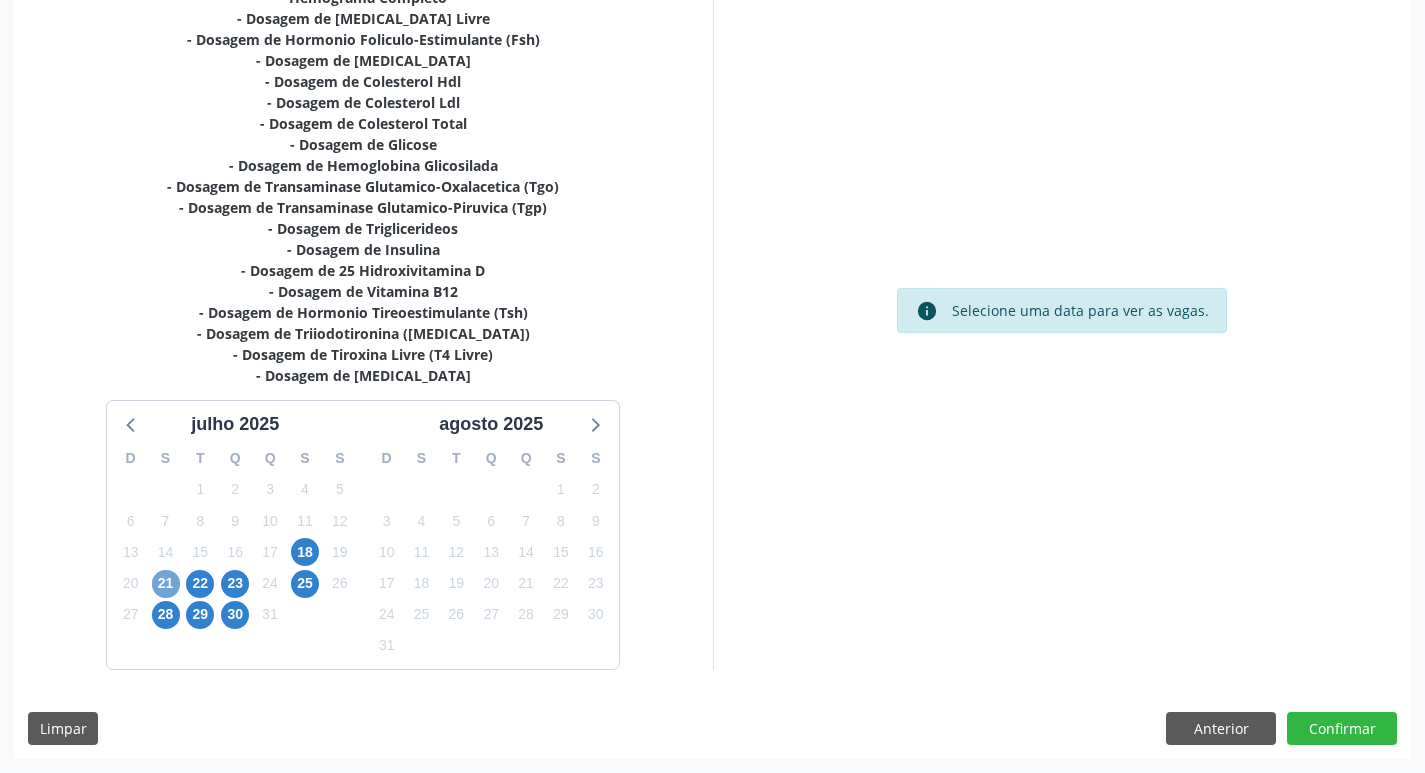 click on "21" at bounding box center [166, 584] 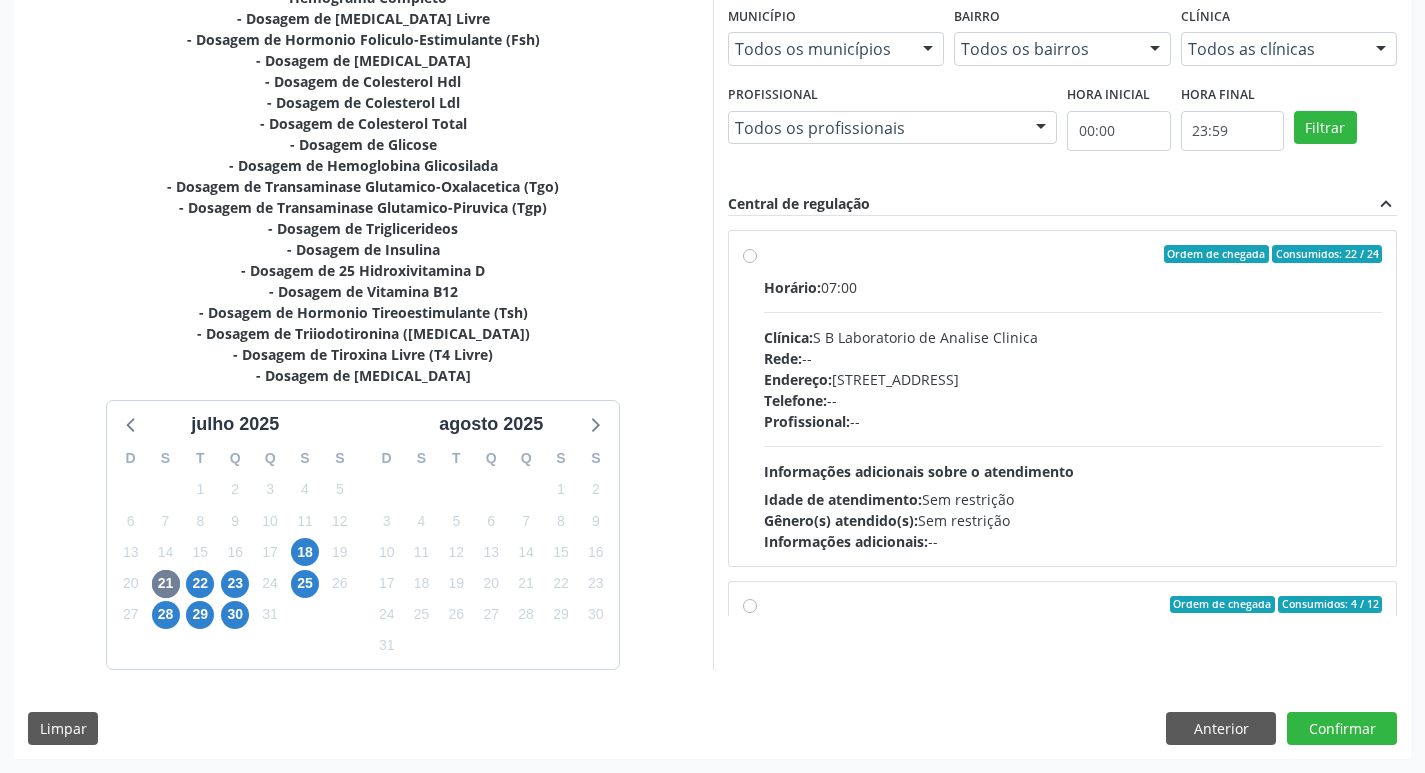 click on "Ordem de chegada
Consumidos: 22 / 24
Horário:   07:00
Clínica:  S B Laboratorio de Analise Clinica
Rede:
--
Endereço:   Casa, nº 679, Centro, Serra Talhada - PE
Telefone:   --
Profissional:
--
Informações adicionais sobre o atendimento
Idade de atendimento:
Sem restrição
Gênero(s) atendido(s):
Sem restrição
Informações adicionais:
--" at bounding box center [1073, 398] 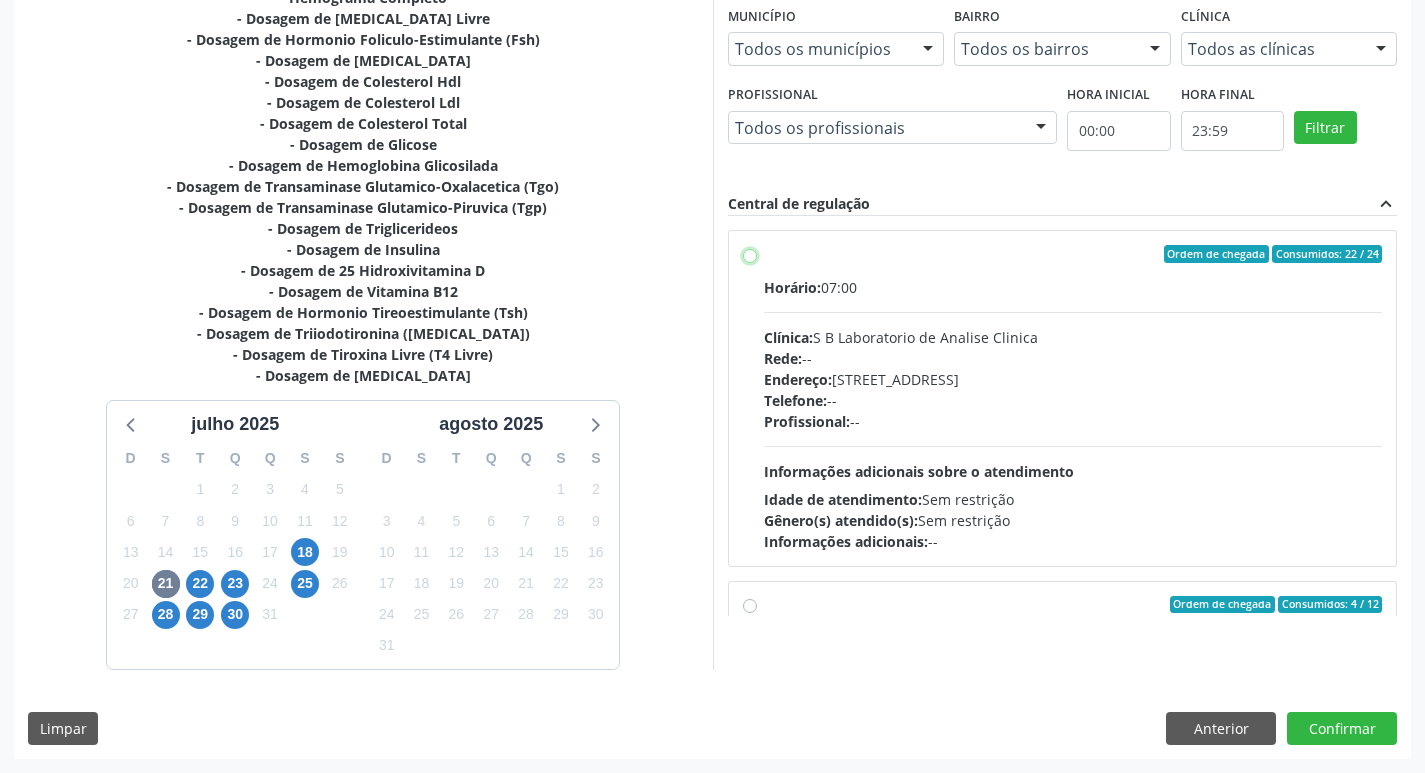click on "Ordem de chegada
Consumidos: 22 / 24
Horário:   07:00
Clínica:  S B Laboratorio de Analise Clinica
Rede:
--
Endereço:   Casa, nº 679, Centro, Serra Talhada - PE
Telefone:   --
Profissional:
--
Informações adicionais sobre o atendimento
Idade de atendimento:
Sem restrição
Gênero(s) atendido(s):
Sem restrição
Informações adicionais:
--" at bounding box center [750, 254] 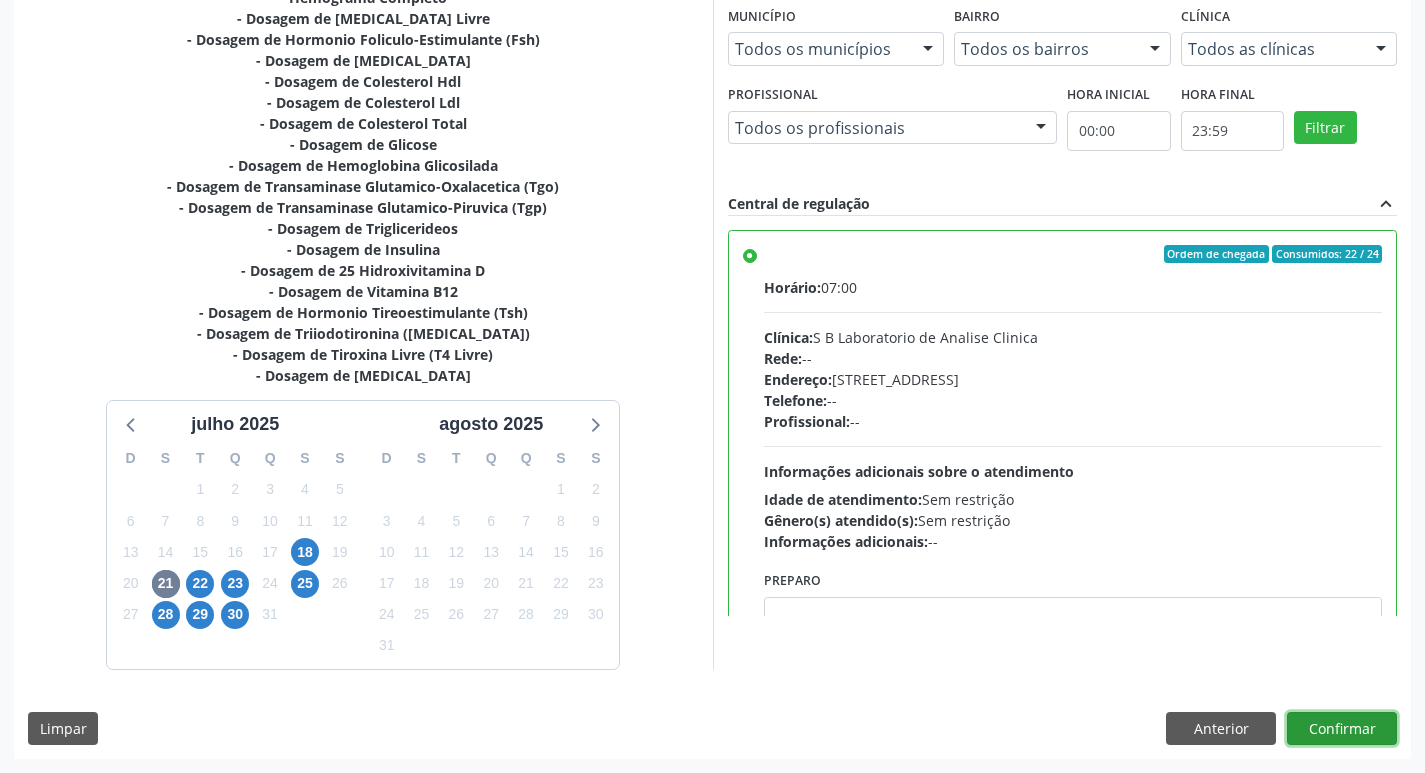 click on "Confirmar" at bounding box center (1342, 729) 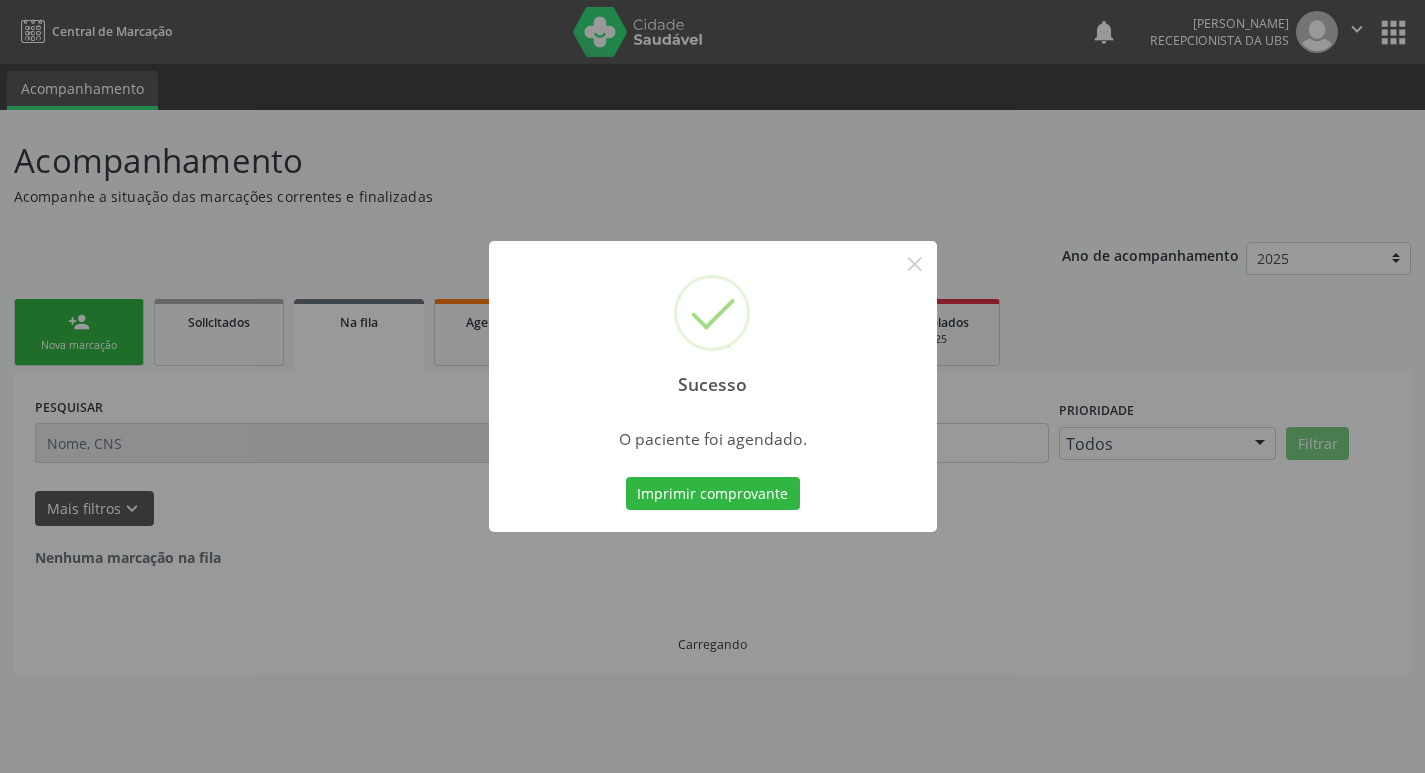 scroll, scrollTop: 0, scrollLeft: 0, axis: both 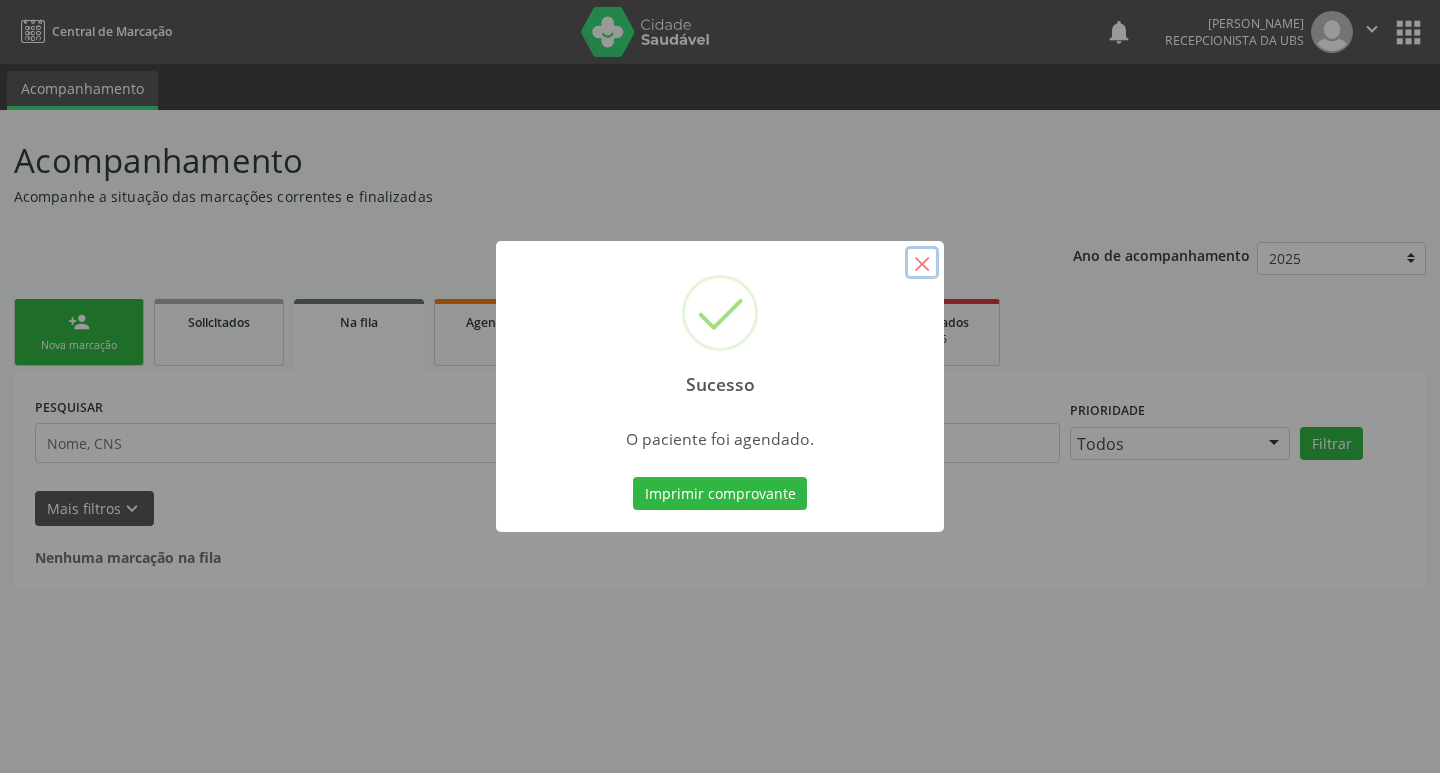 click on "×" at bounding box center [922, 263] 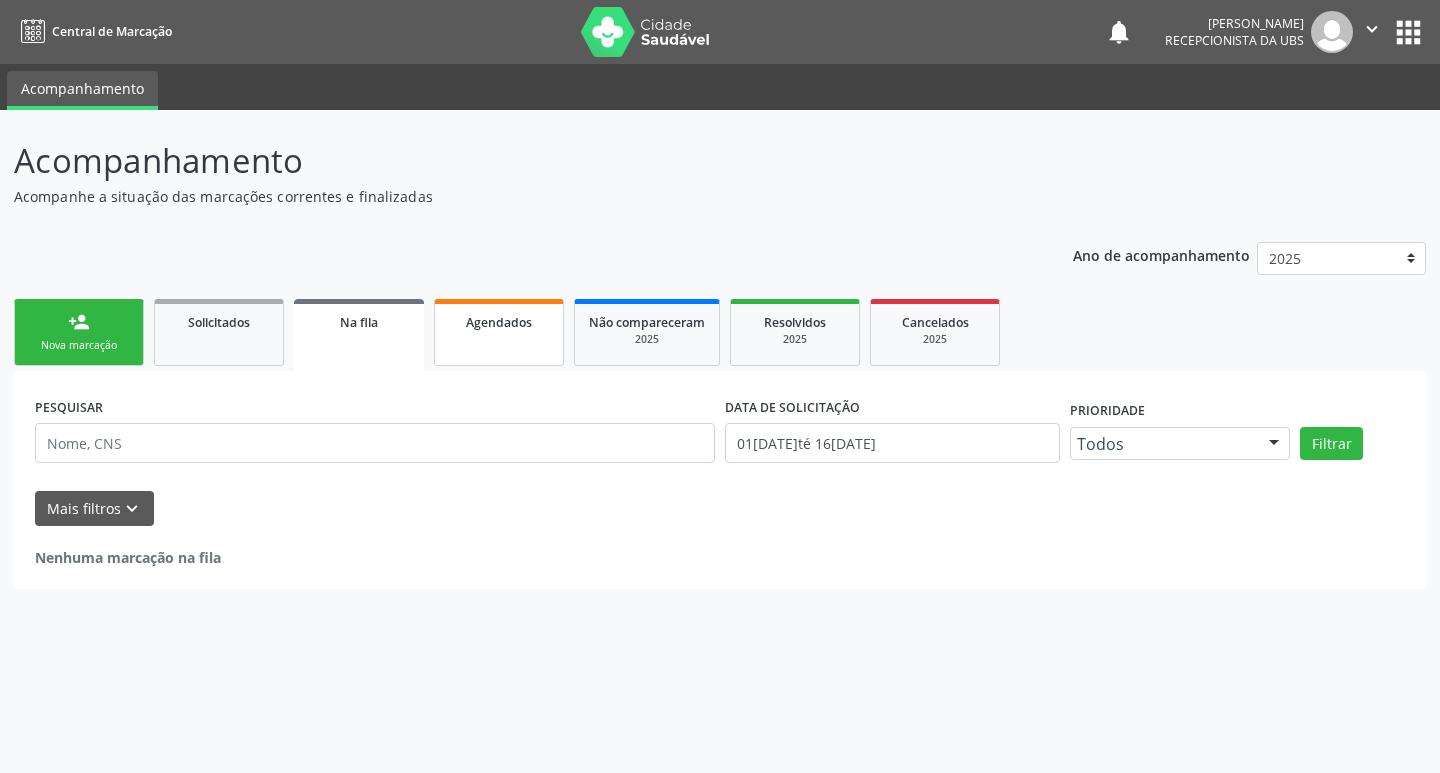 click on "Agendados" at bounding box center (499, 332) 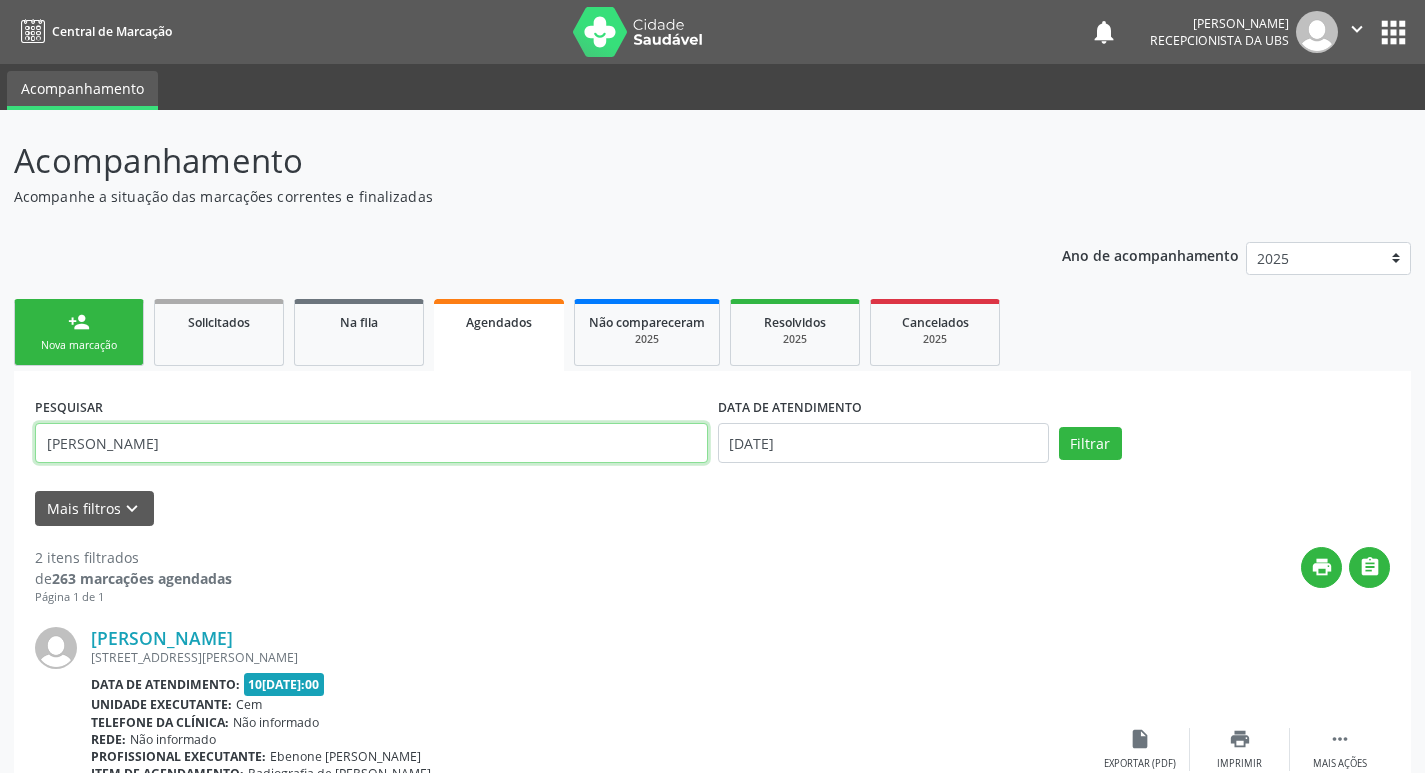 click on "luciana" at bounding box center (371, 443) 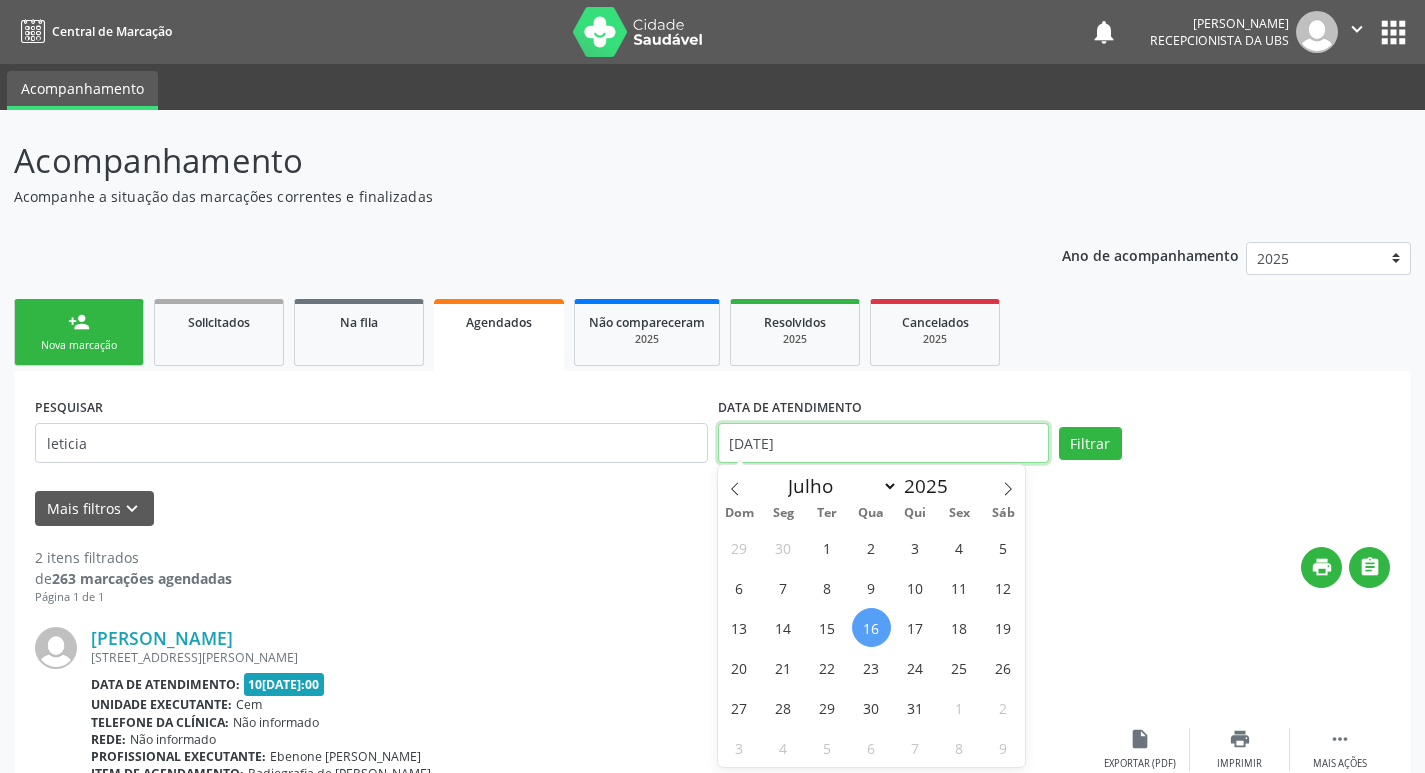 click on "16[DATE]" at bounding box center (883, 443) 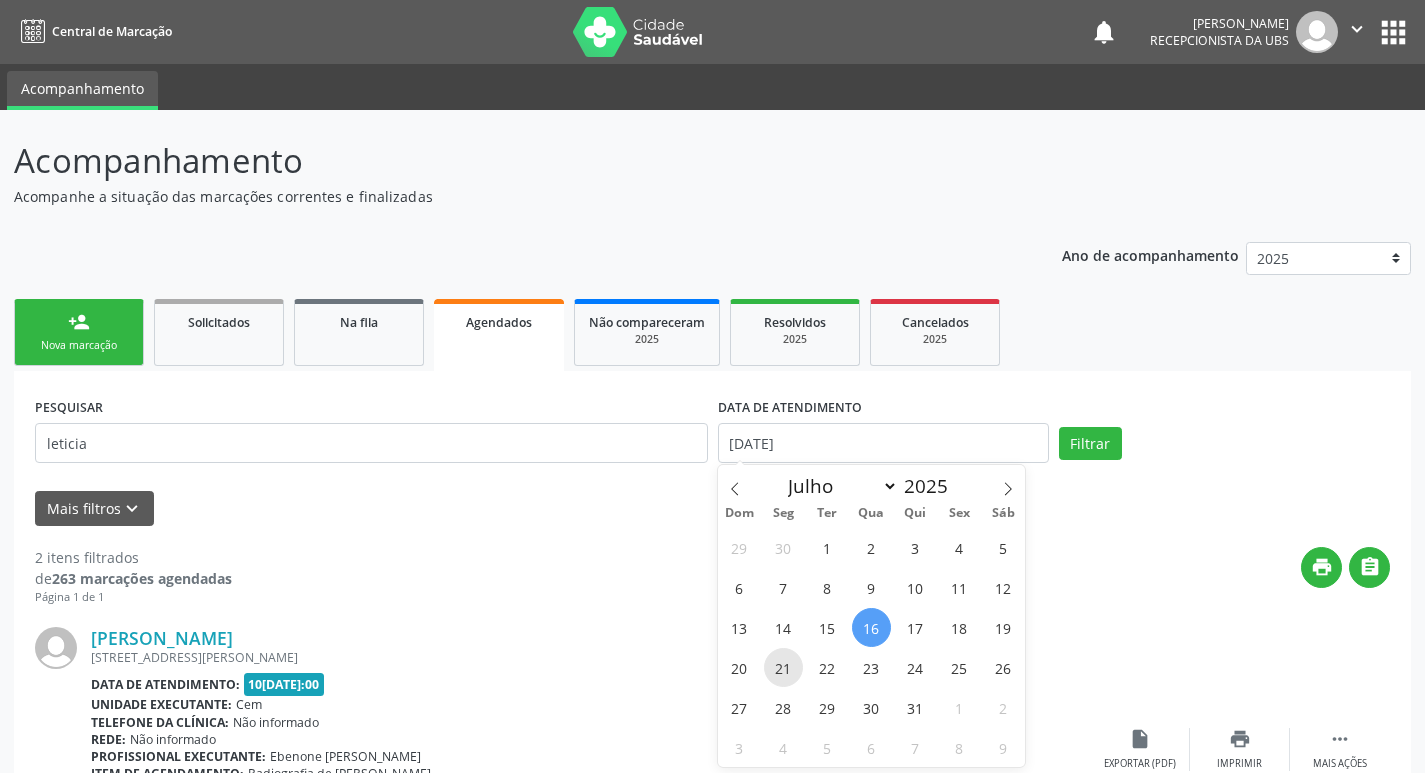 click on "21" at bounding box center (783, 667) 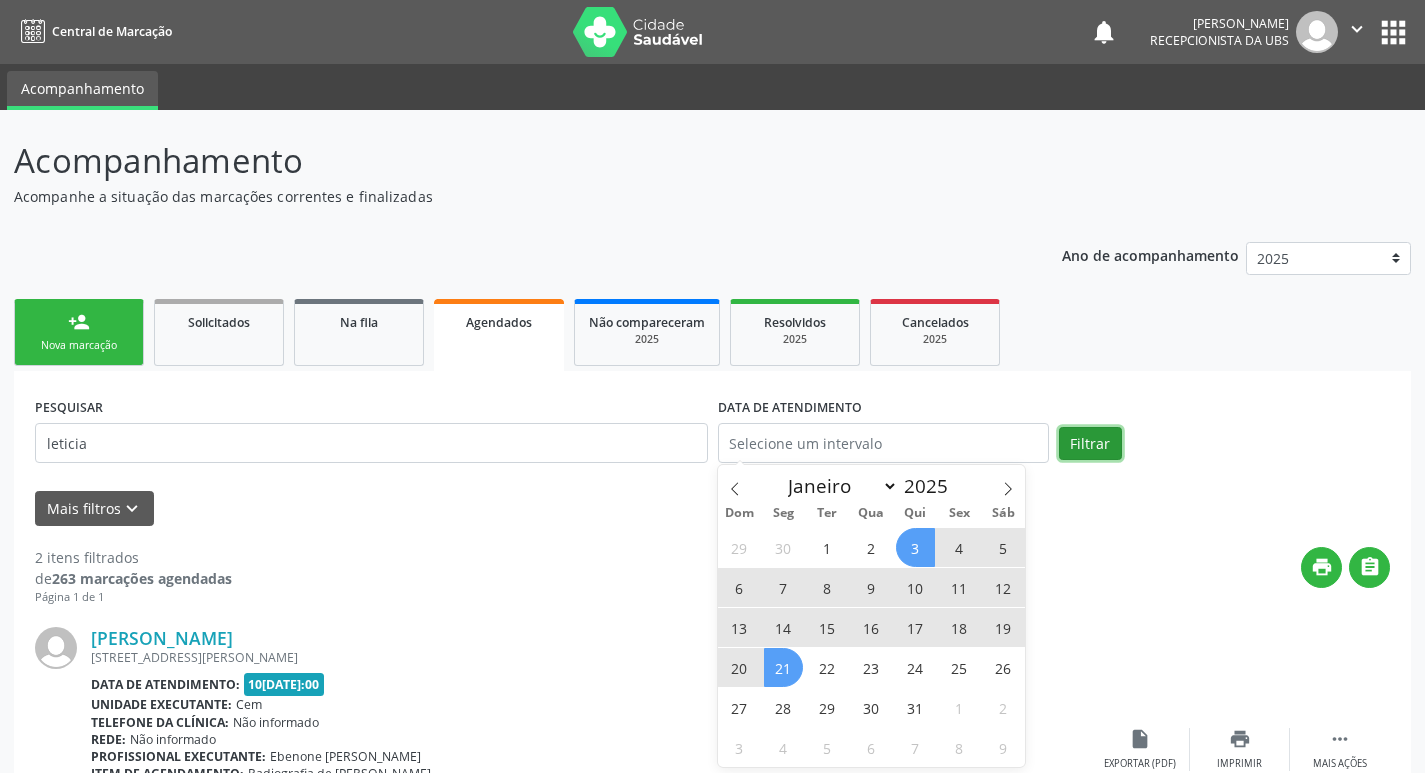 click on "Filtrar" at bounding box center (1090, 444) 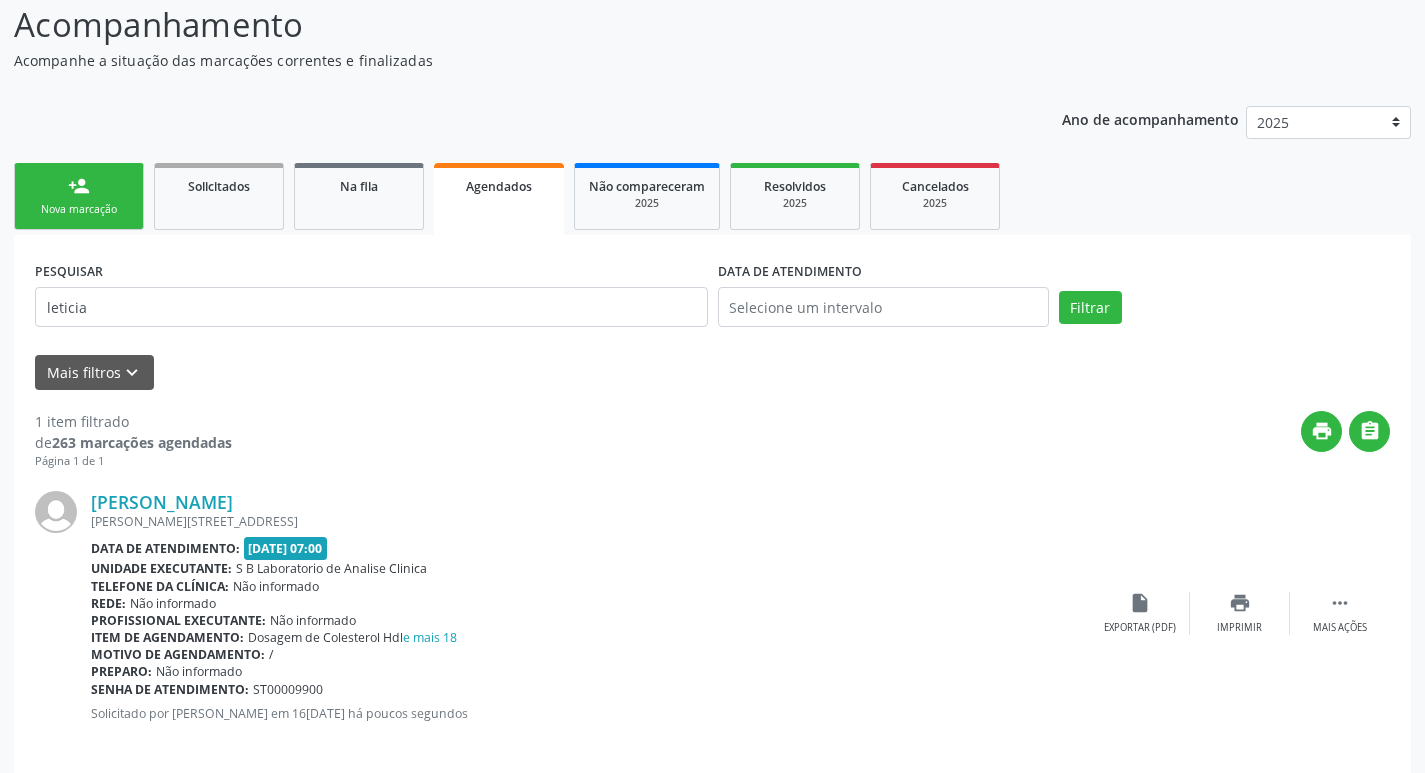 scroll, scrollTop: 155, scrollLeft: 0, axis: vertical 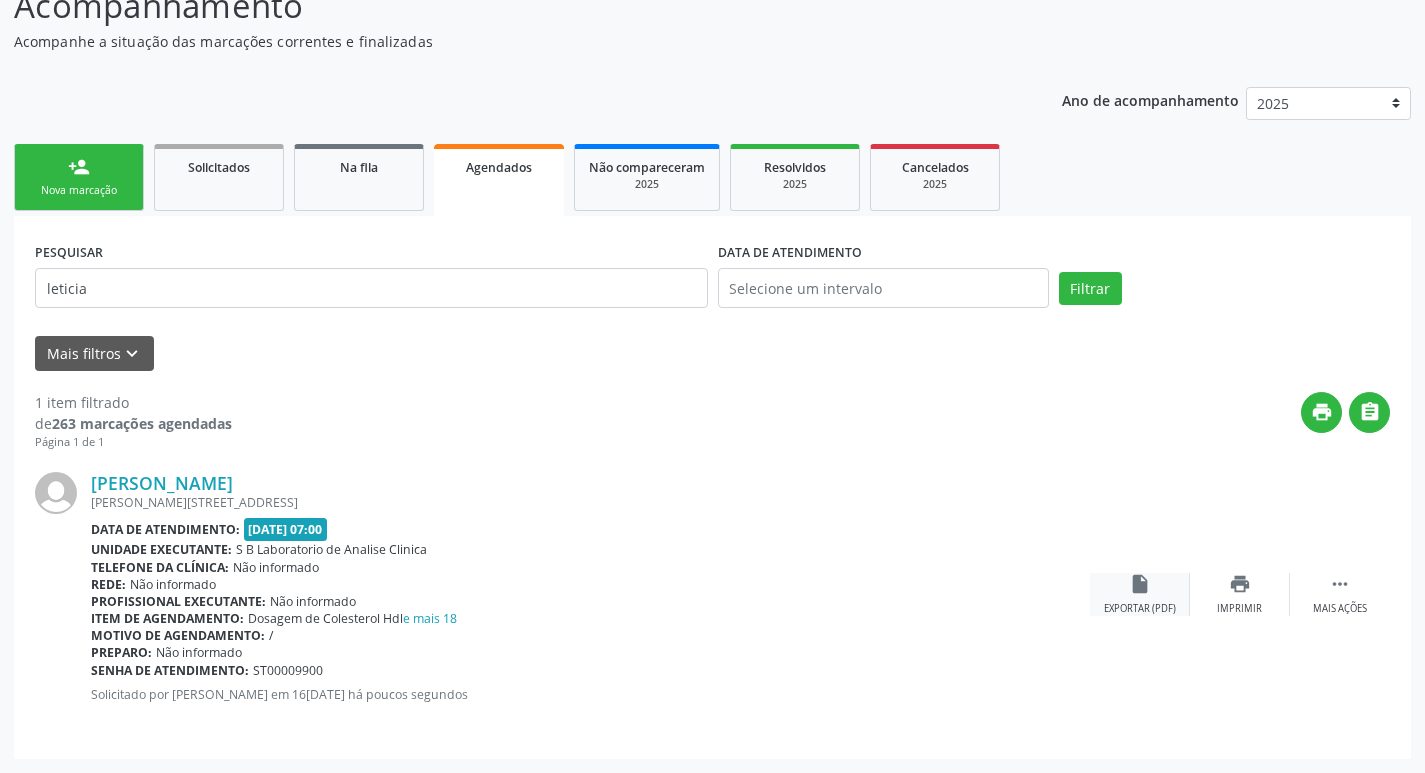 click on "insert_drive_file
Exportar (PDF)" at bounding box center (1140, 594) 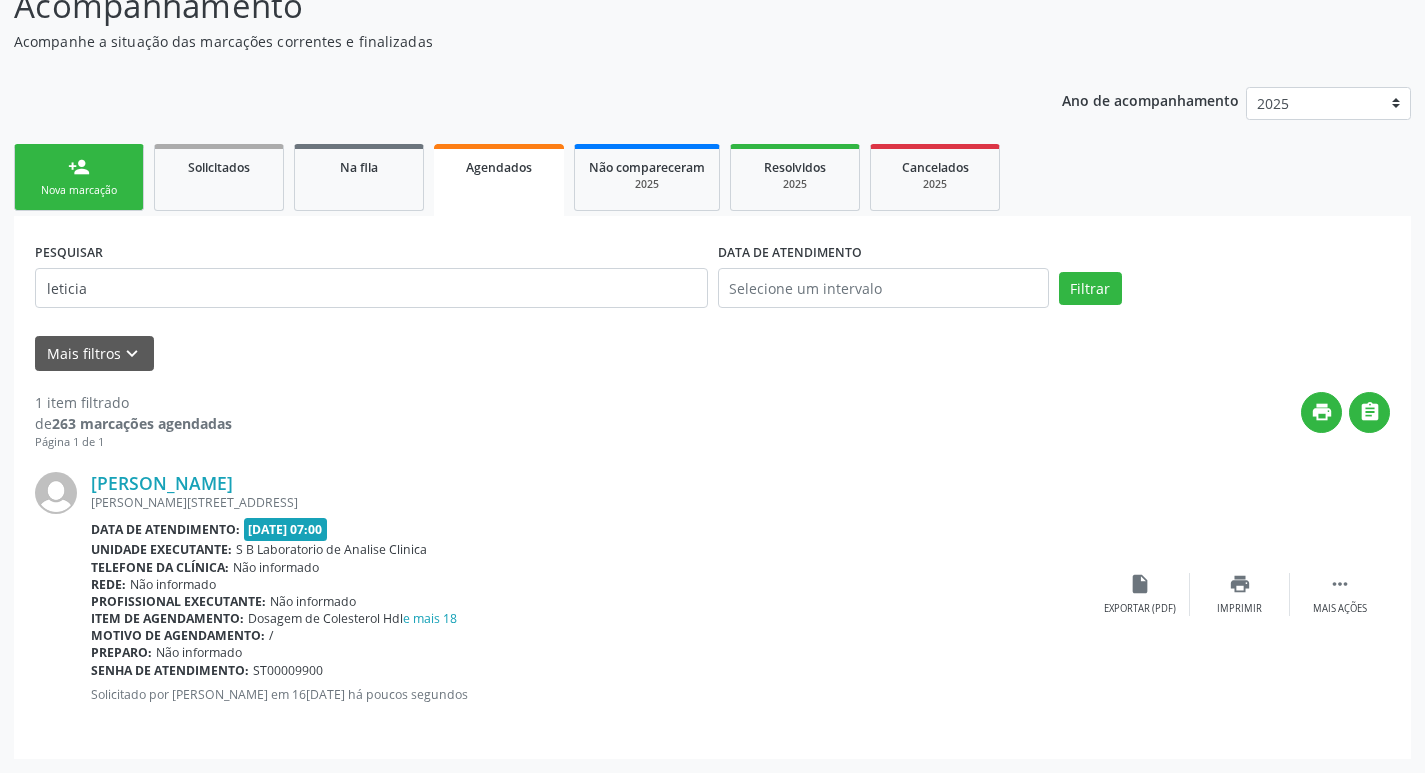 click on "person_add
Nova marcação" at bounding box center (79, 177) 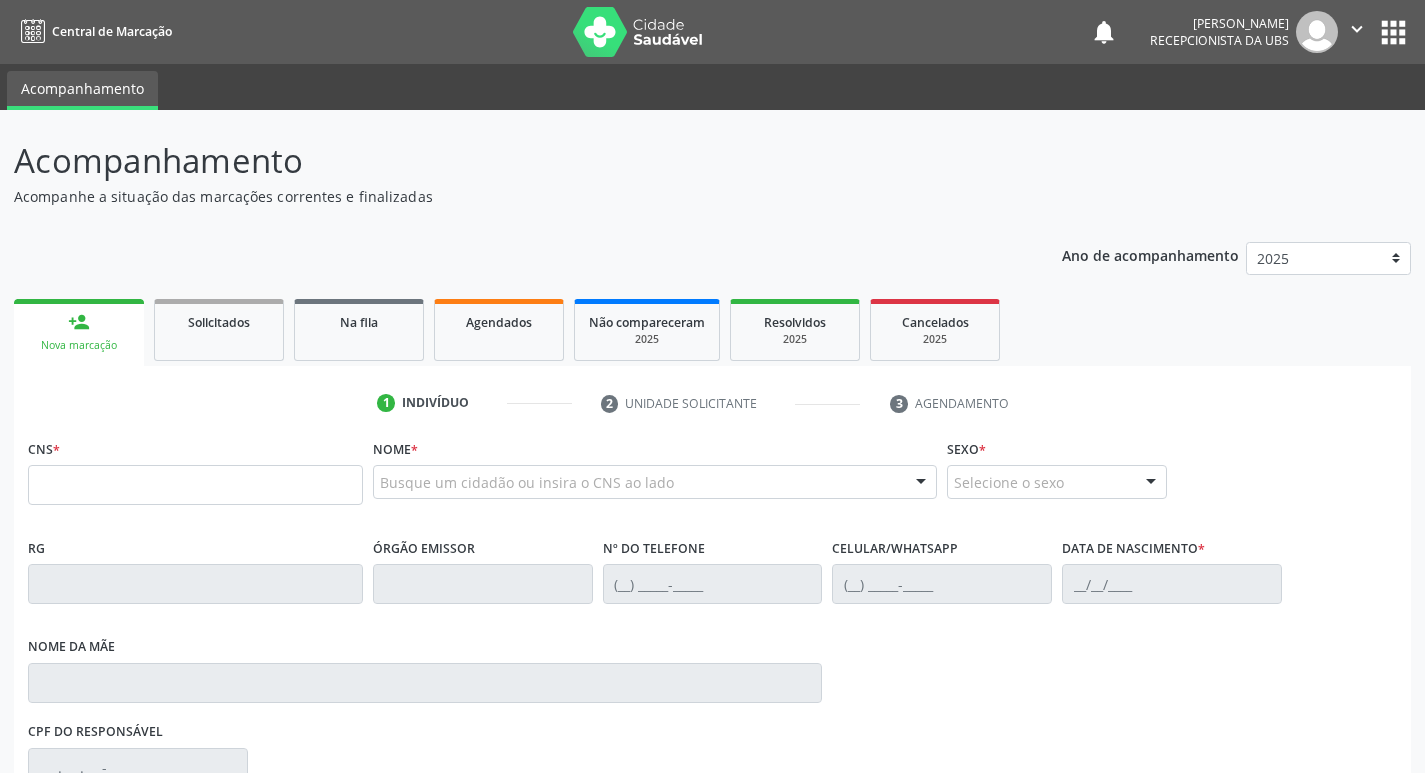 scroll, scrollTop: 155, scrollLeft: 0, axis: vertical 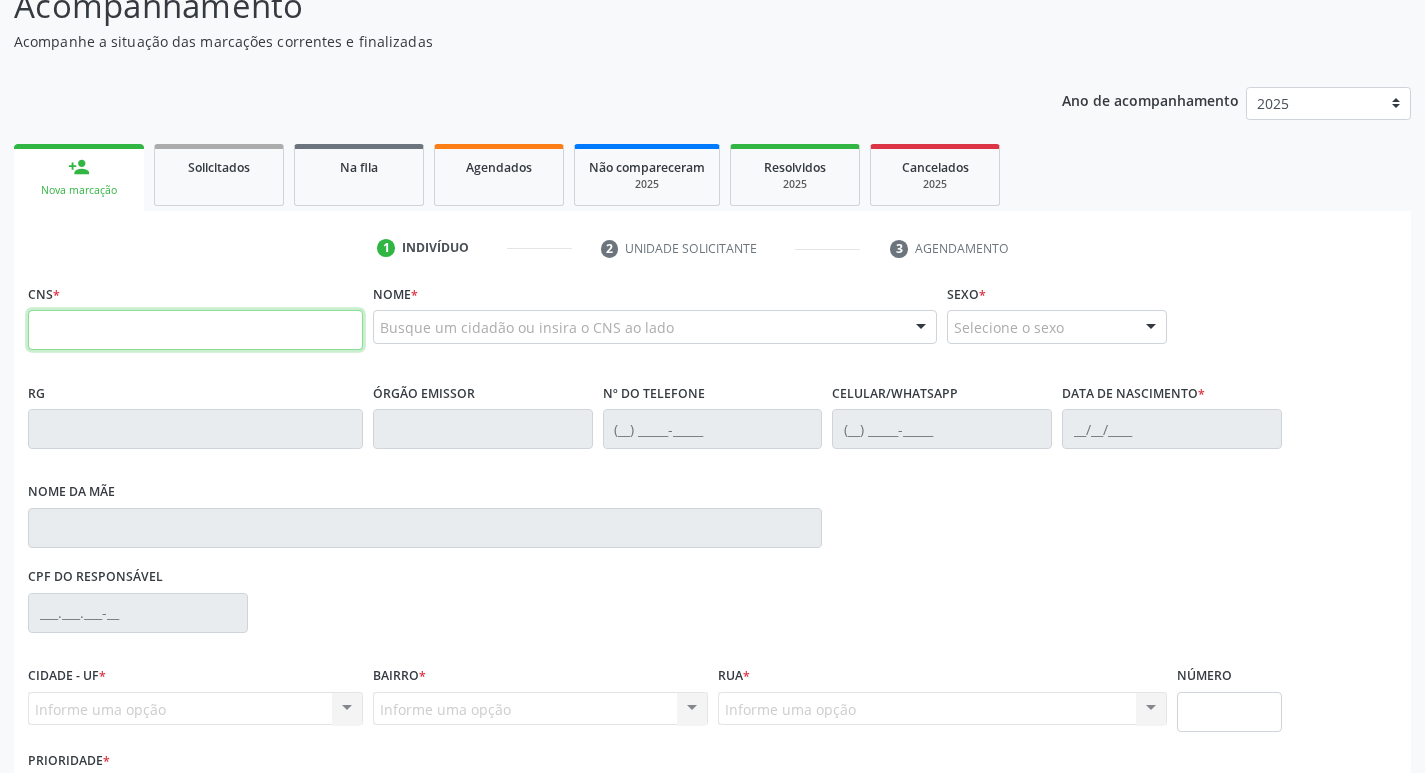 click at bounding box center (195, 330) 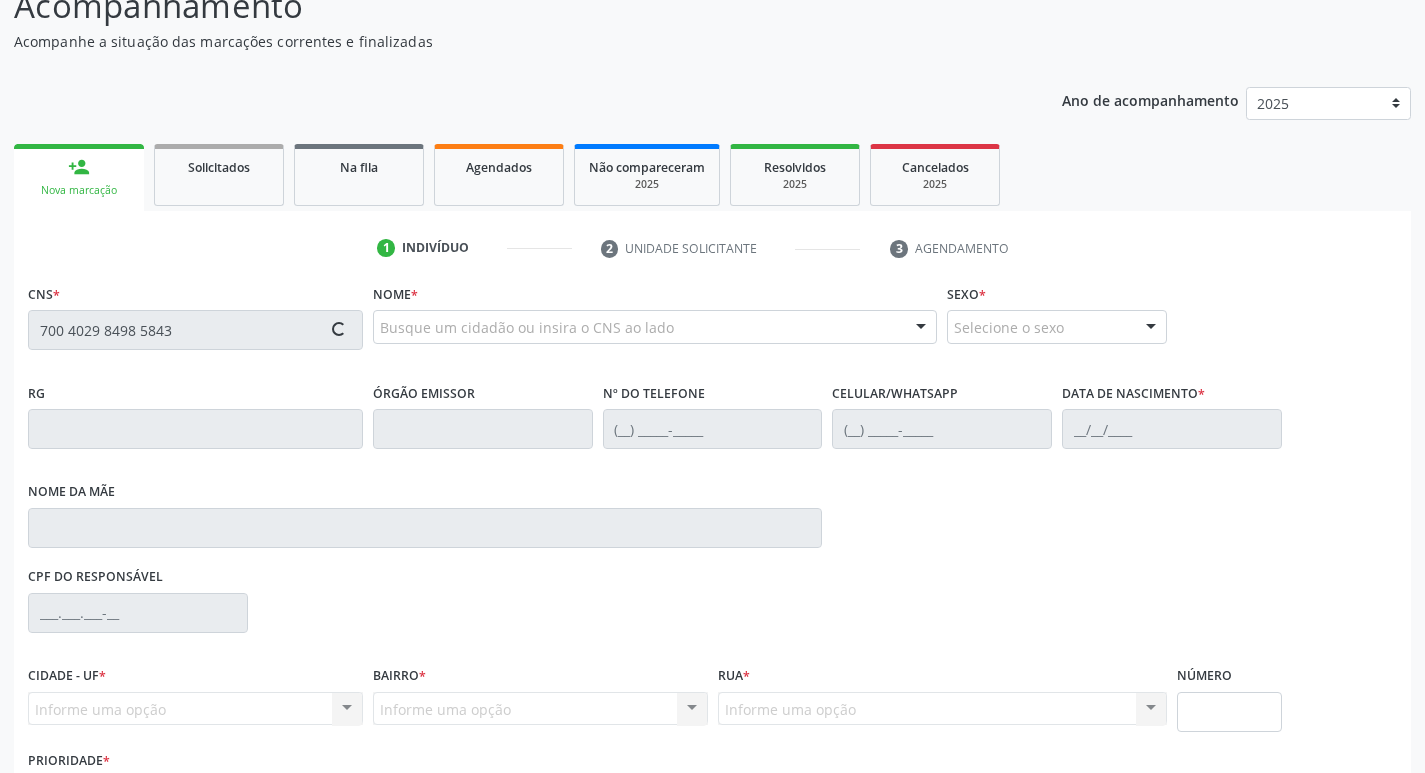 type on "700 4029 8498 5843" 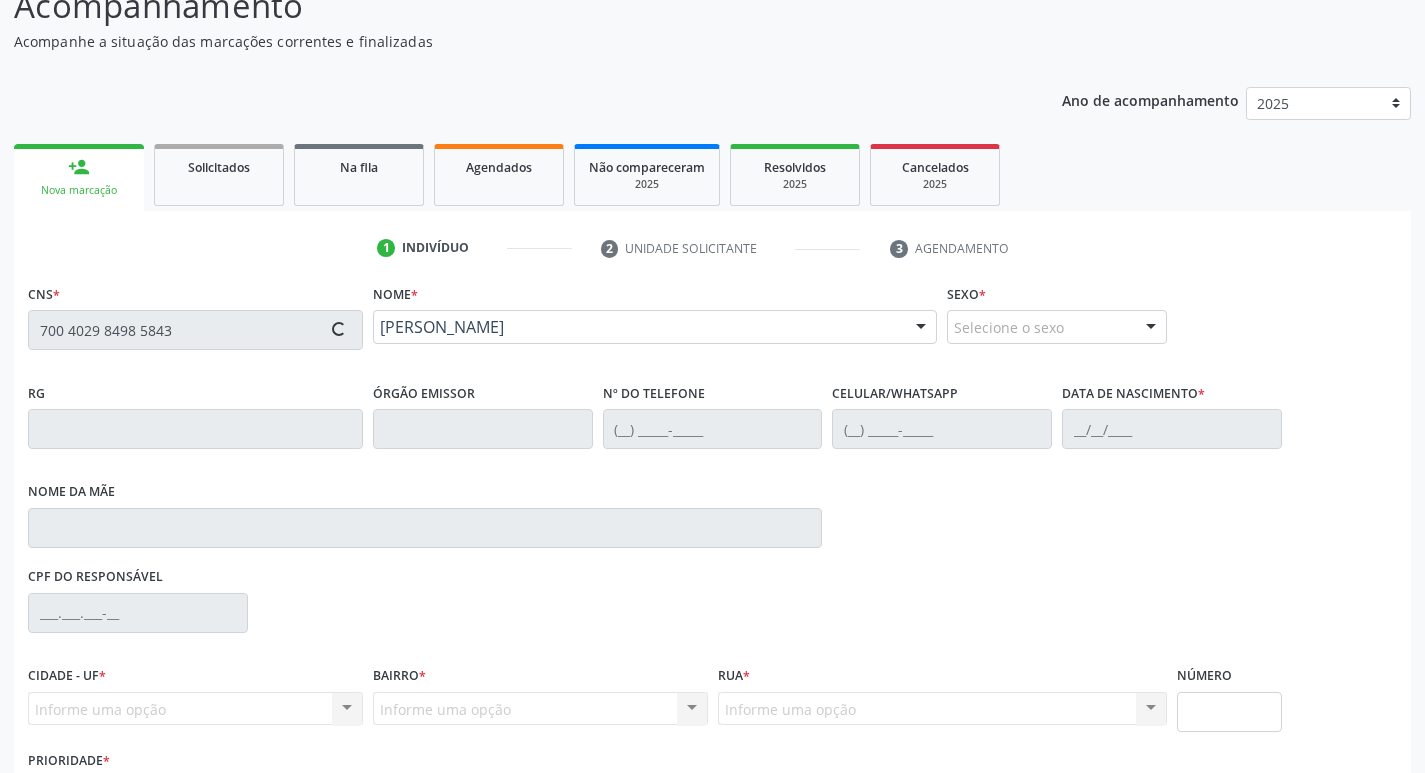 type on "[PHONE_NUMBER]" 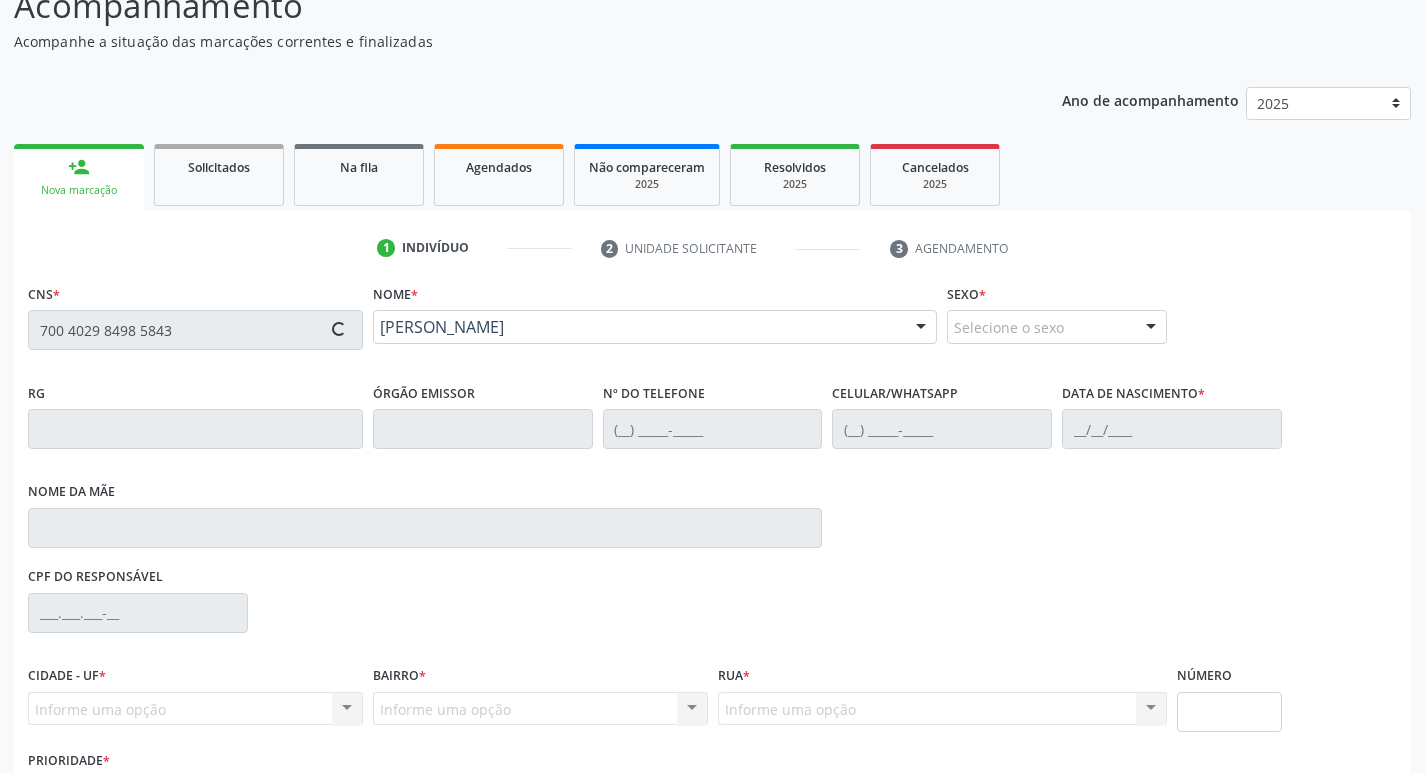 type on "2[DATE]" 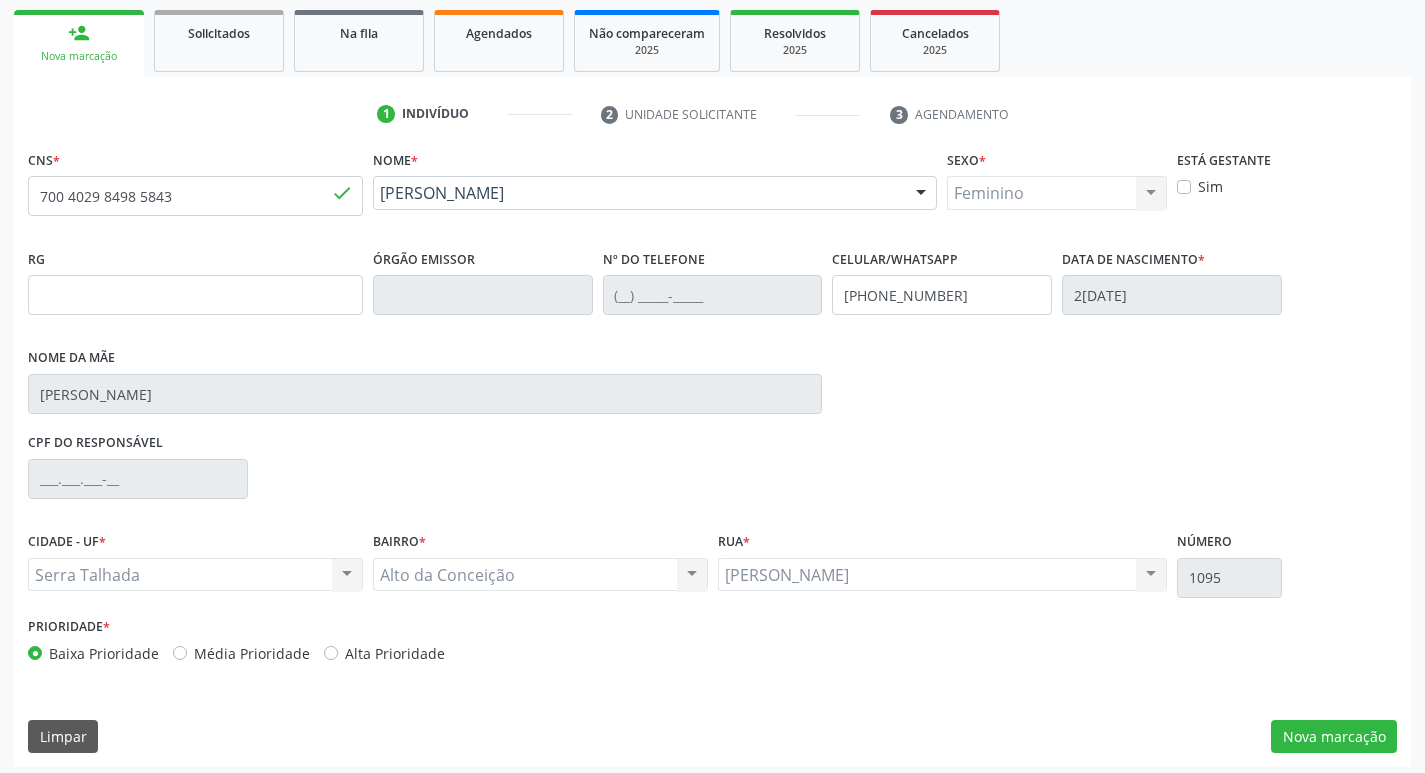 scroll, scrollTop: 297, scrollLeft: 0, axis: vertical 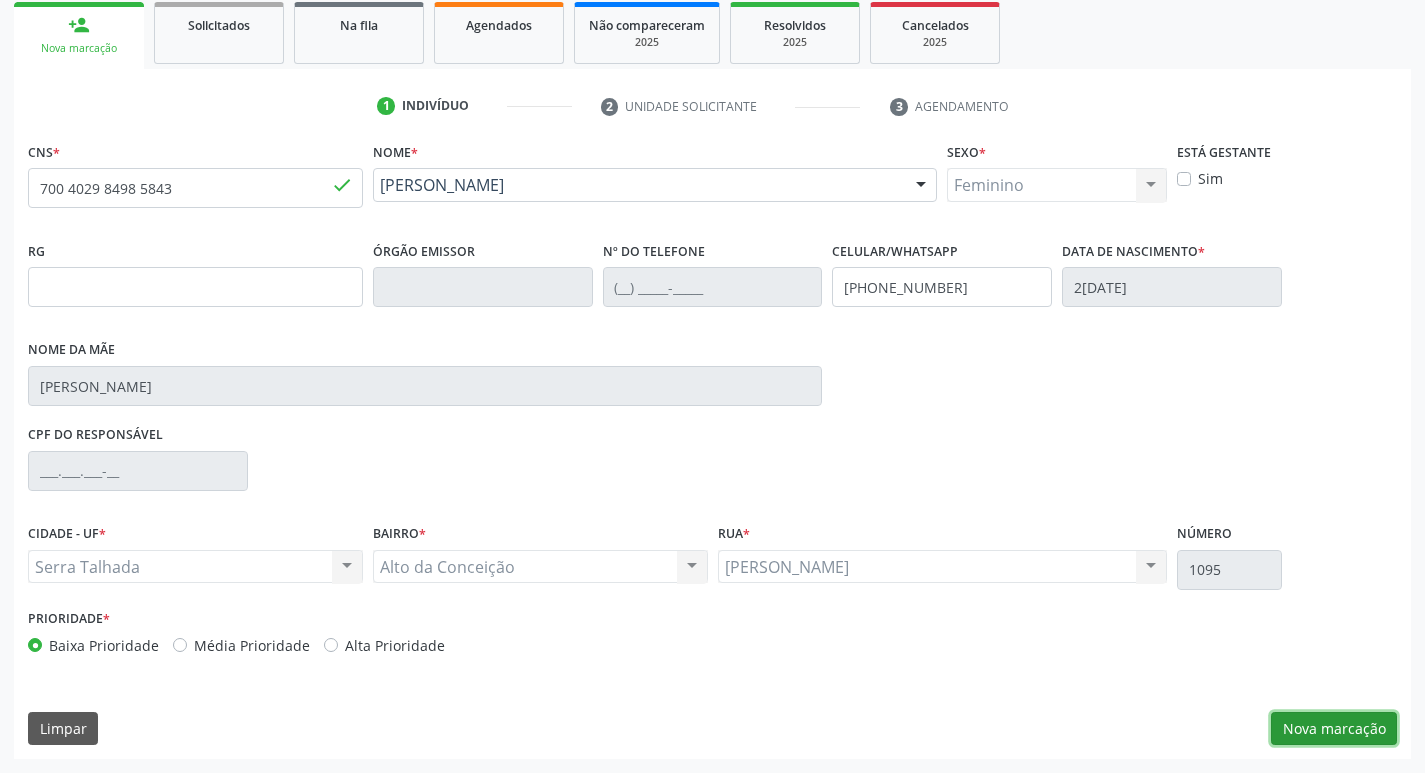 click on "Nova marcação" at bounding box center (1334, 729) 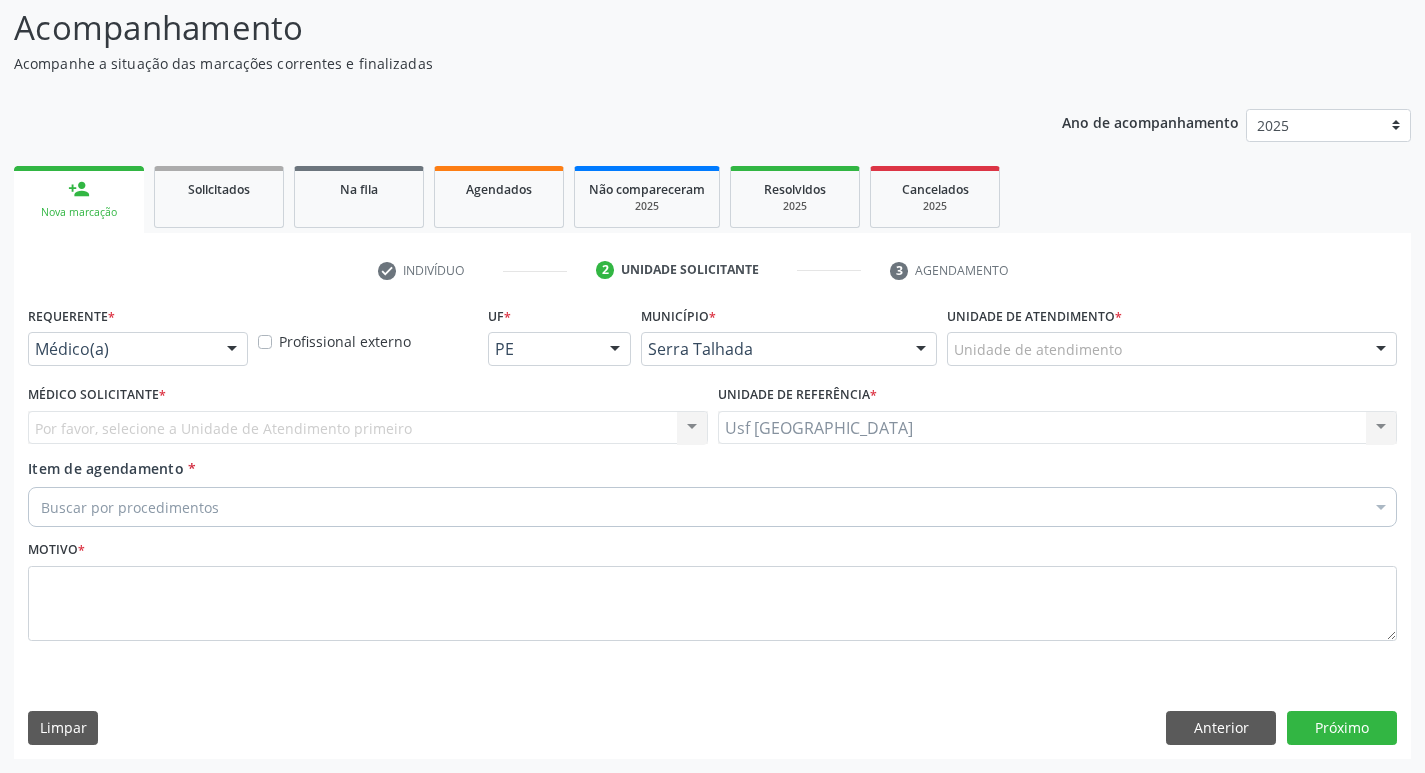 scroll, scrollTop: 133, scrollLeft: 0, axis: vertical 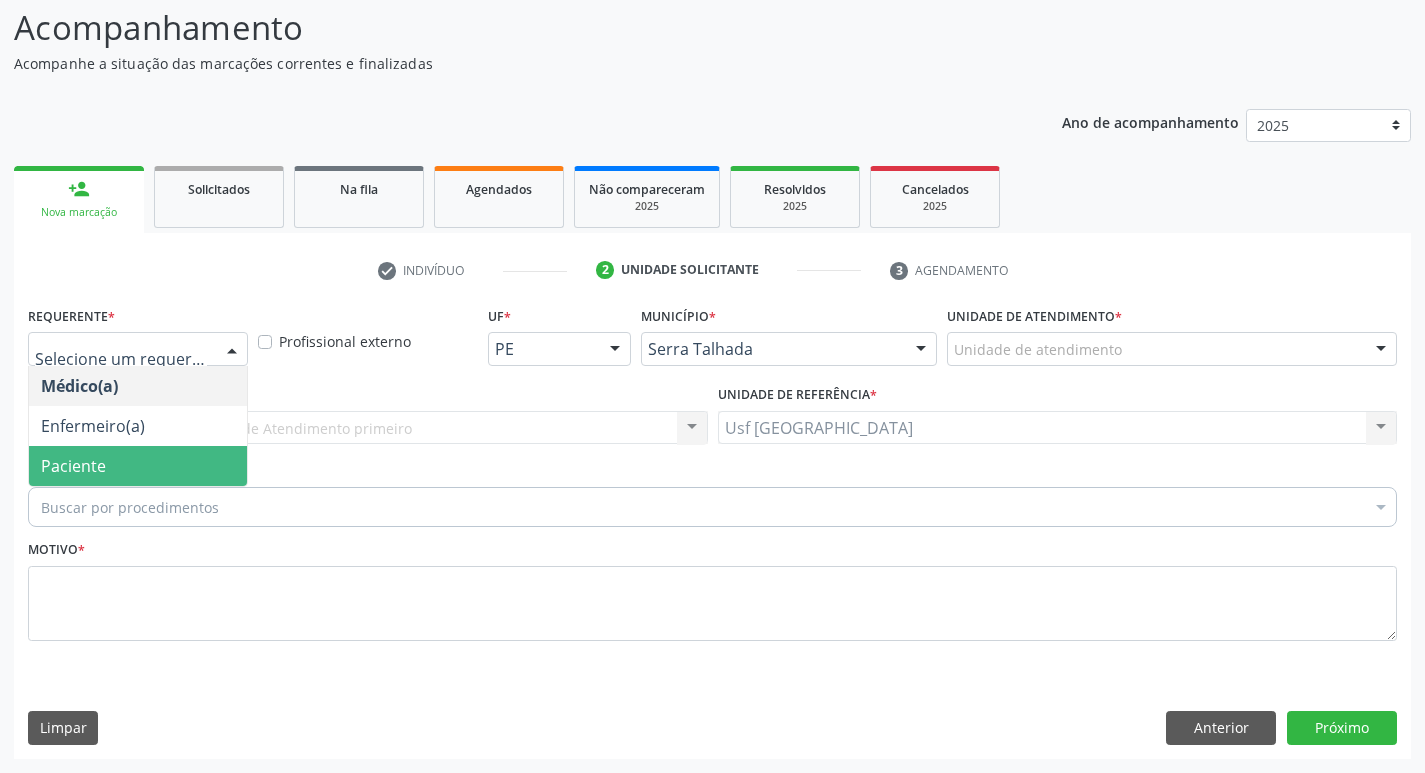 click on "Paciente" at bounding box center [73, 466] 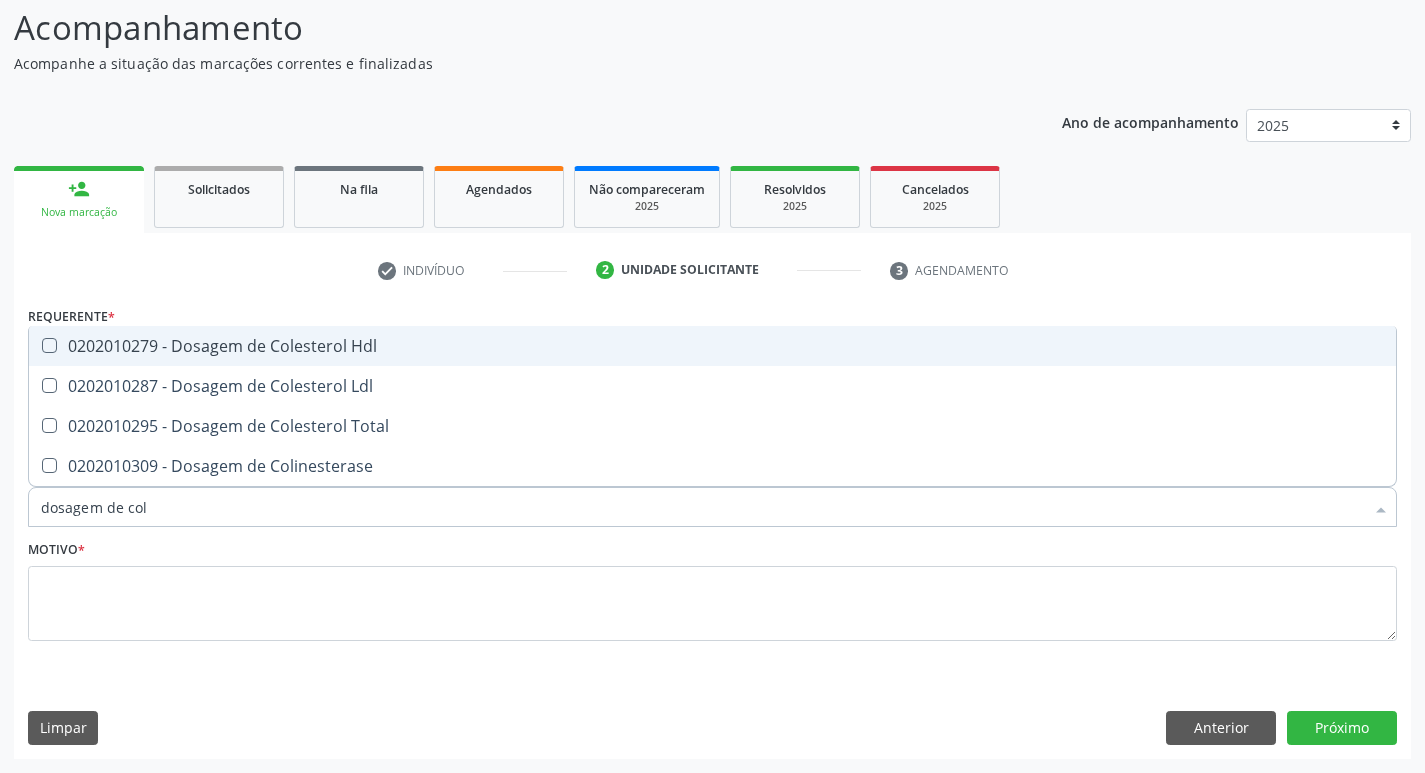 type on "dosagem de [PERSON_NAME]" 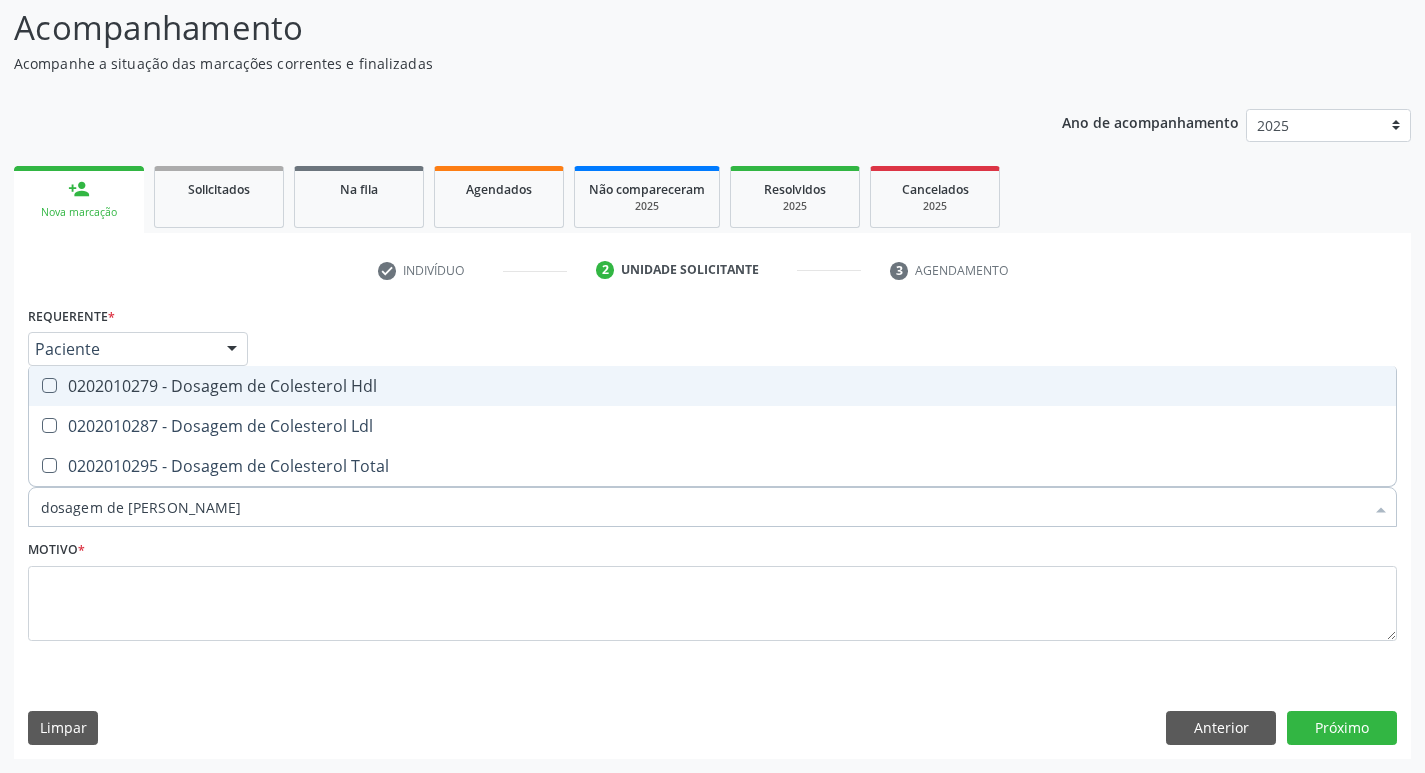click at bounding box center [49, 385] 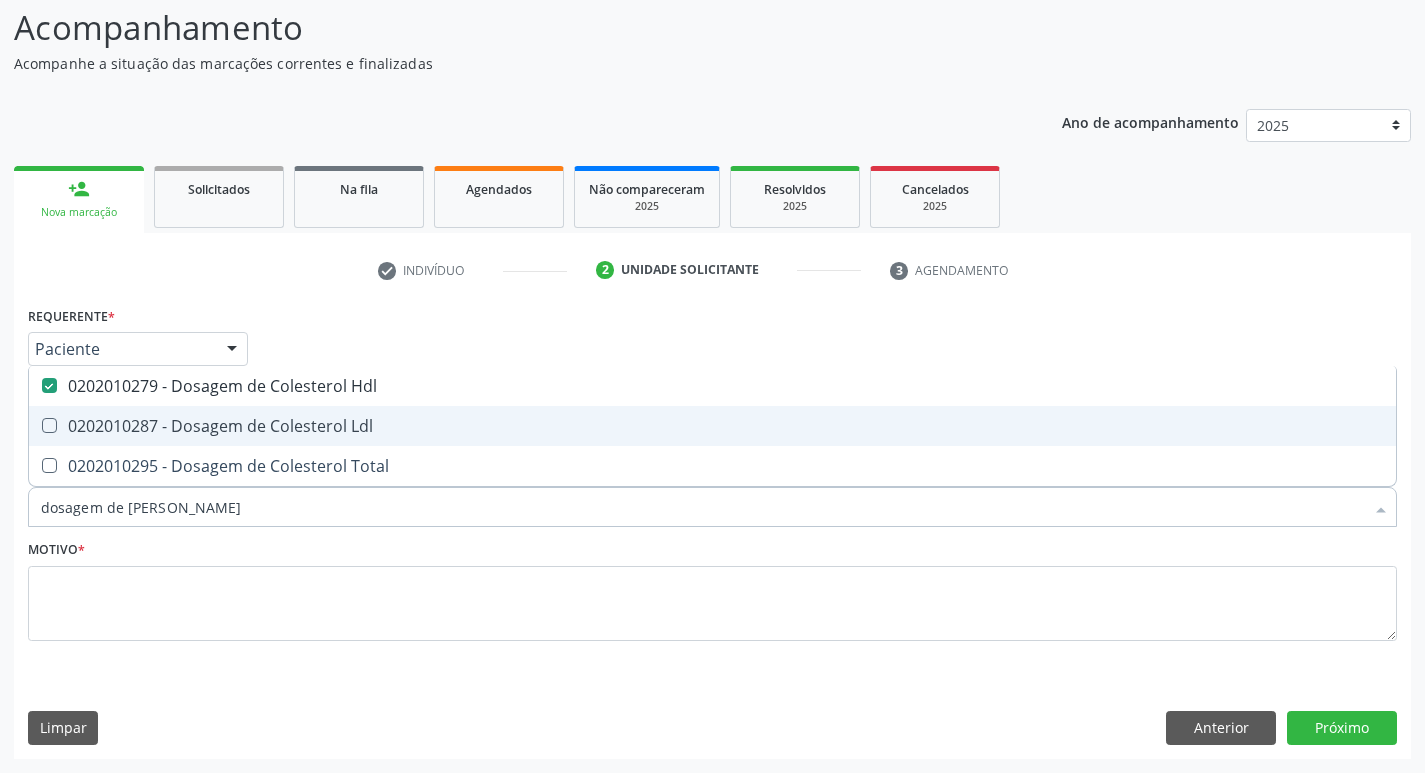 click at bounding box center [49, 425] 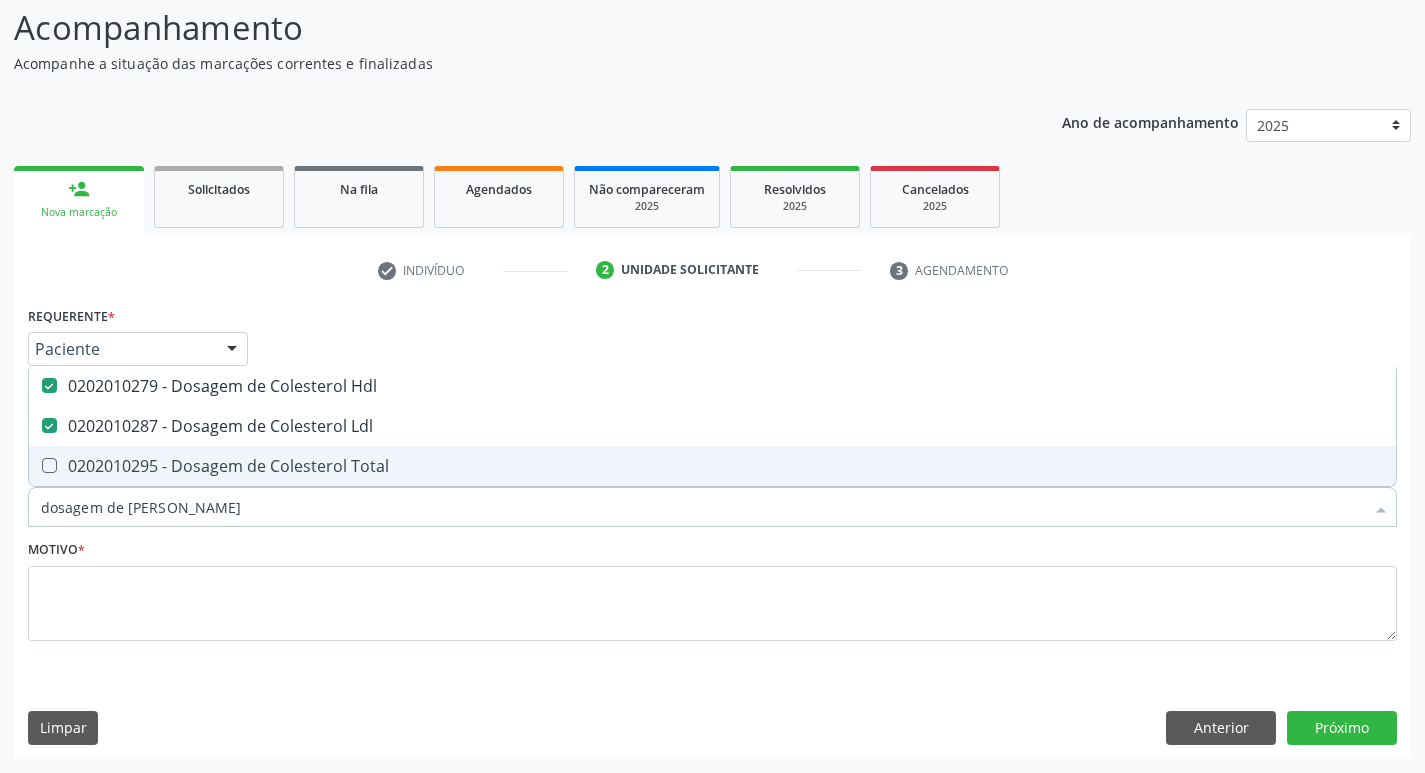 click at bounding box center (49, 465) 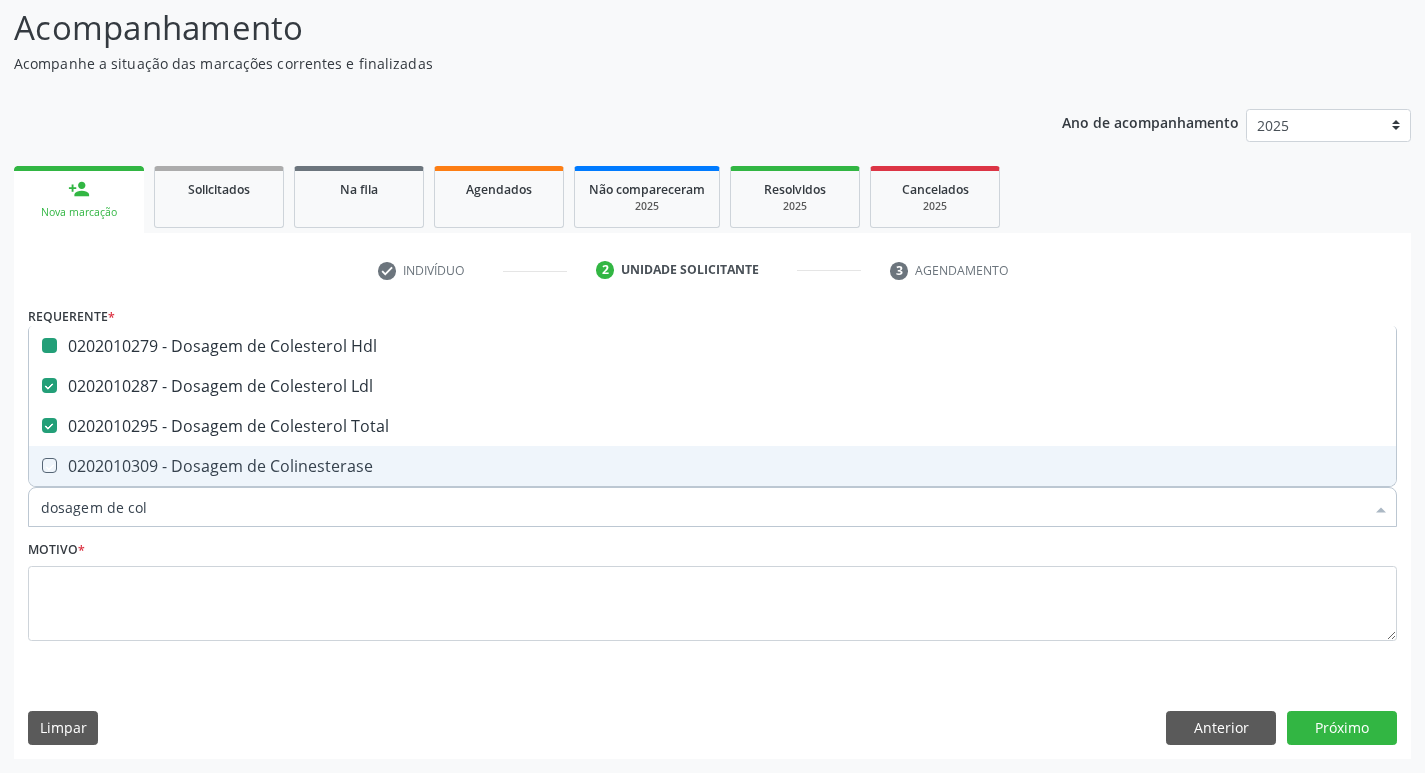 type on "dosagem de co" 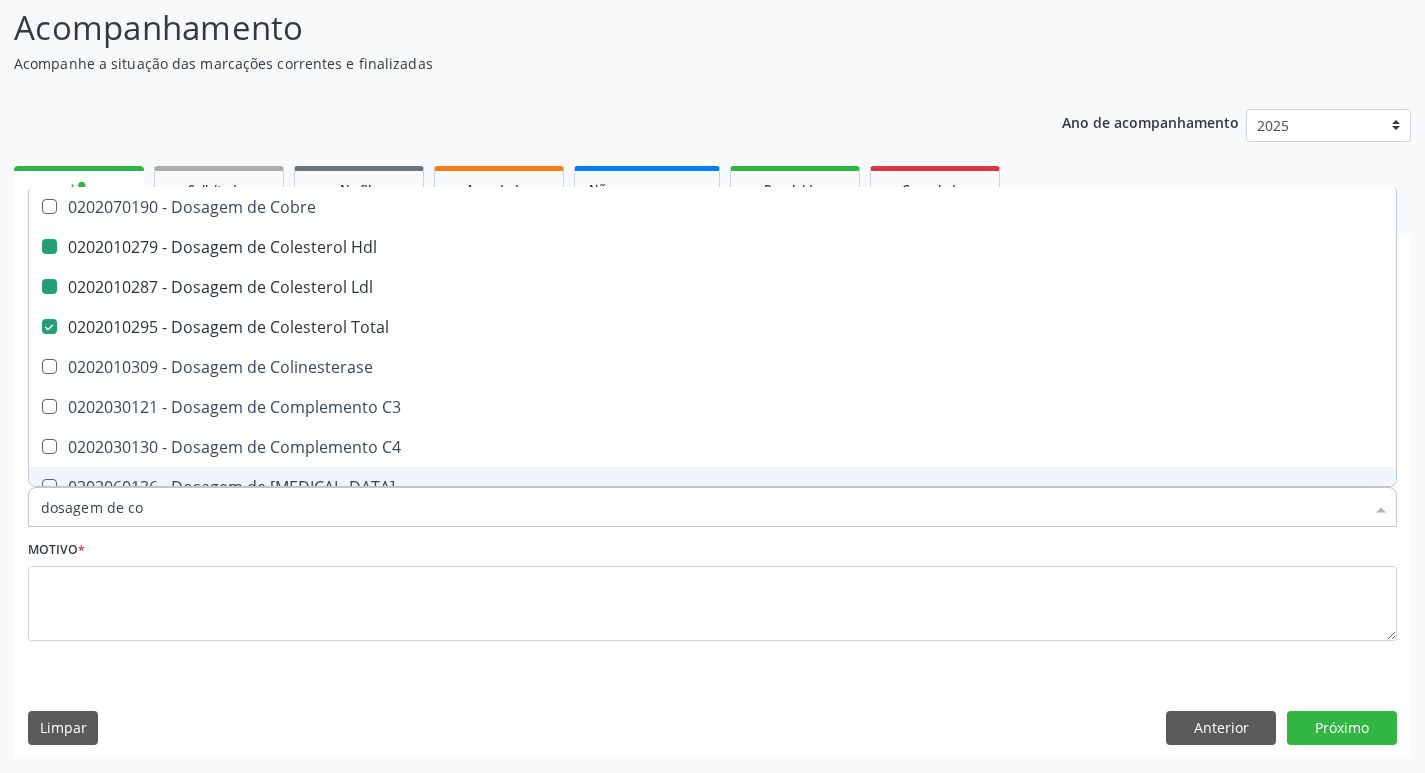type on "dosagem de c" 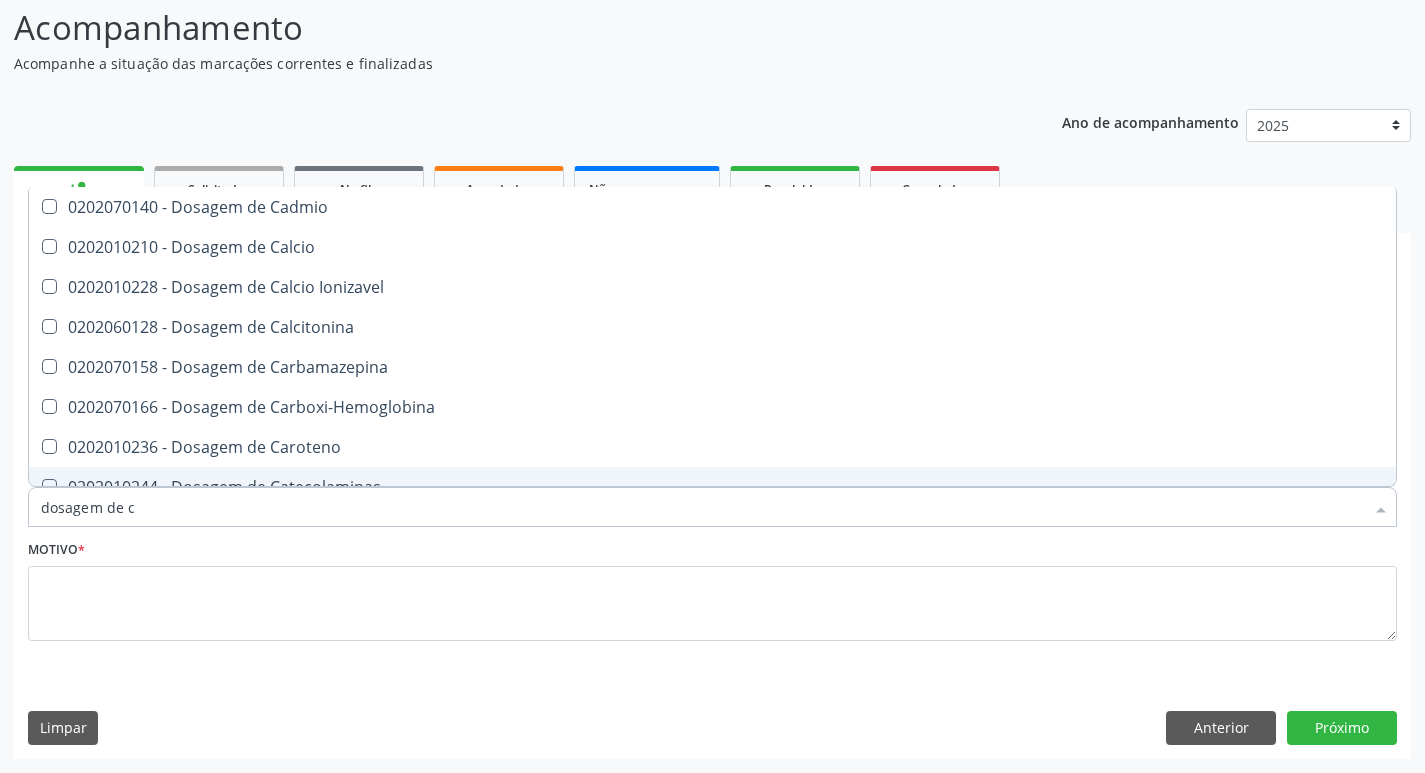 type on "dosagem de" 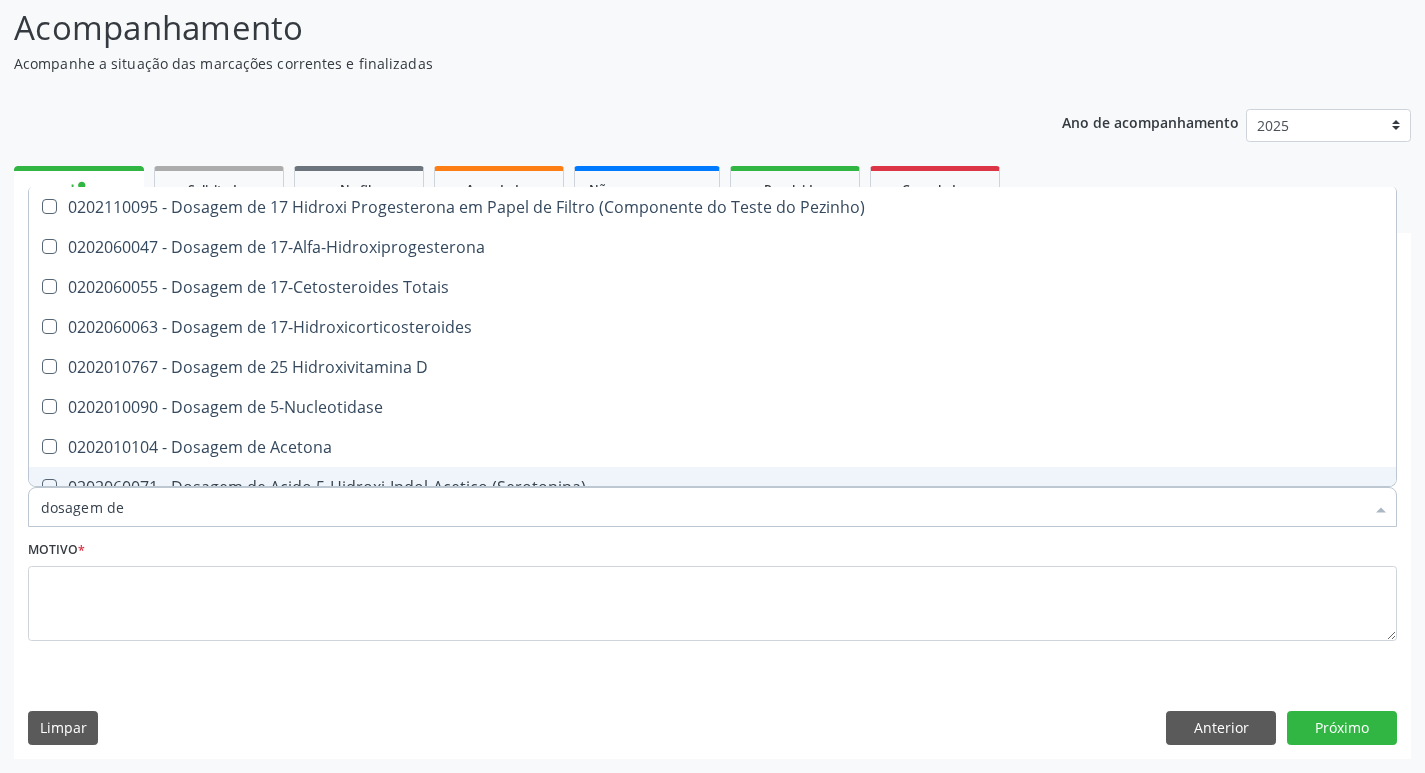 type on "dosagem de c" 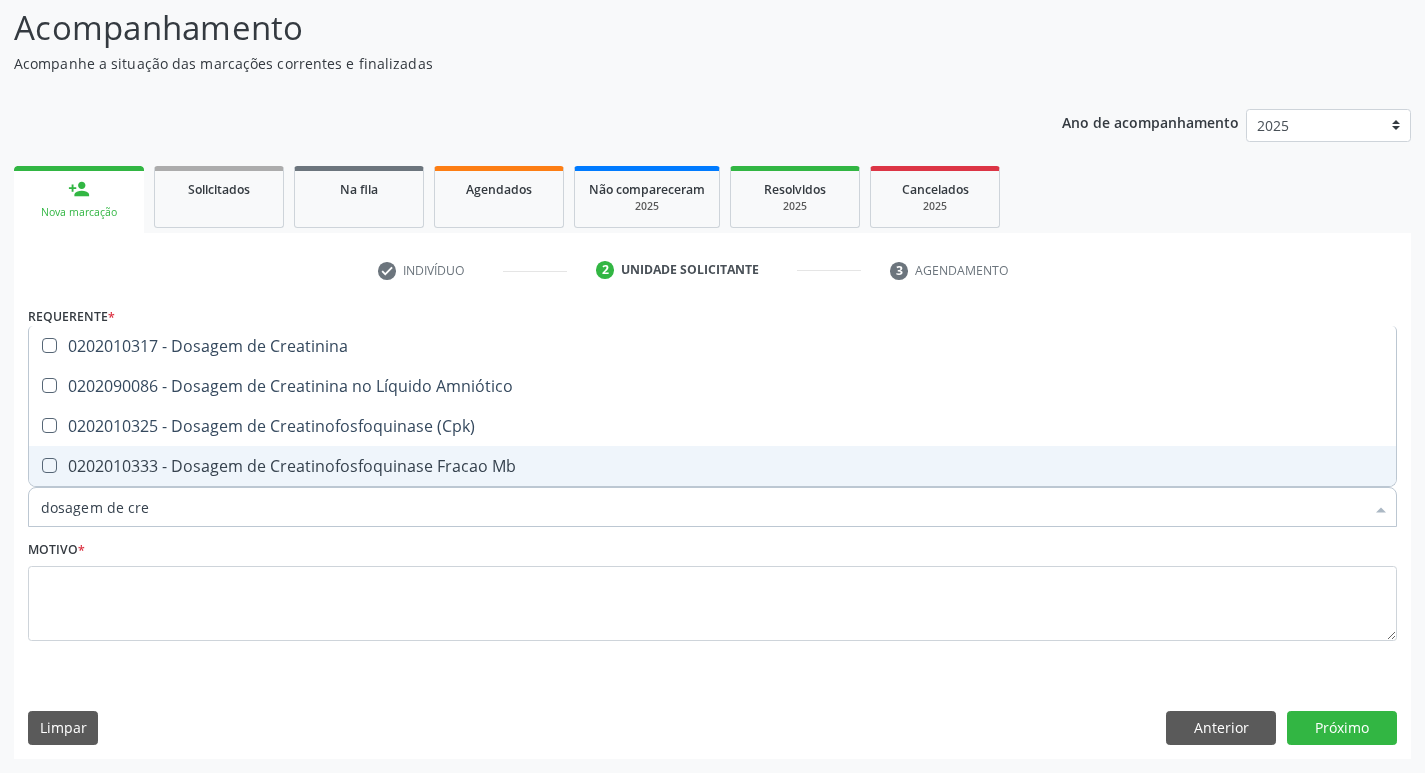 type on "dosagem de crea" 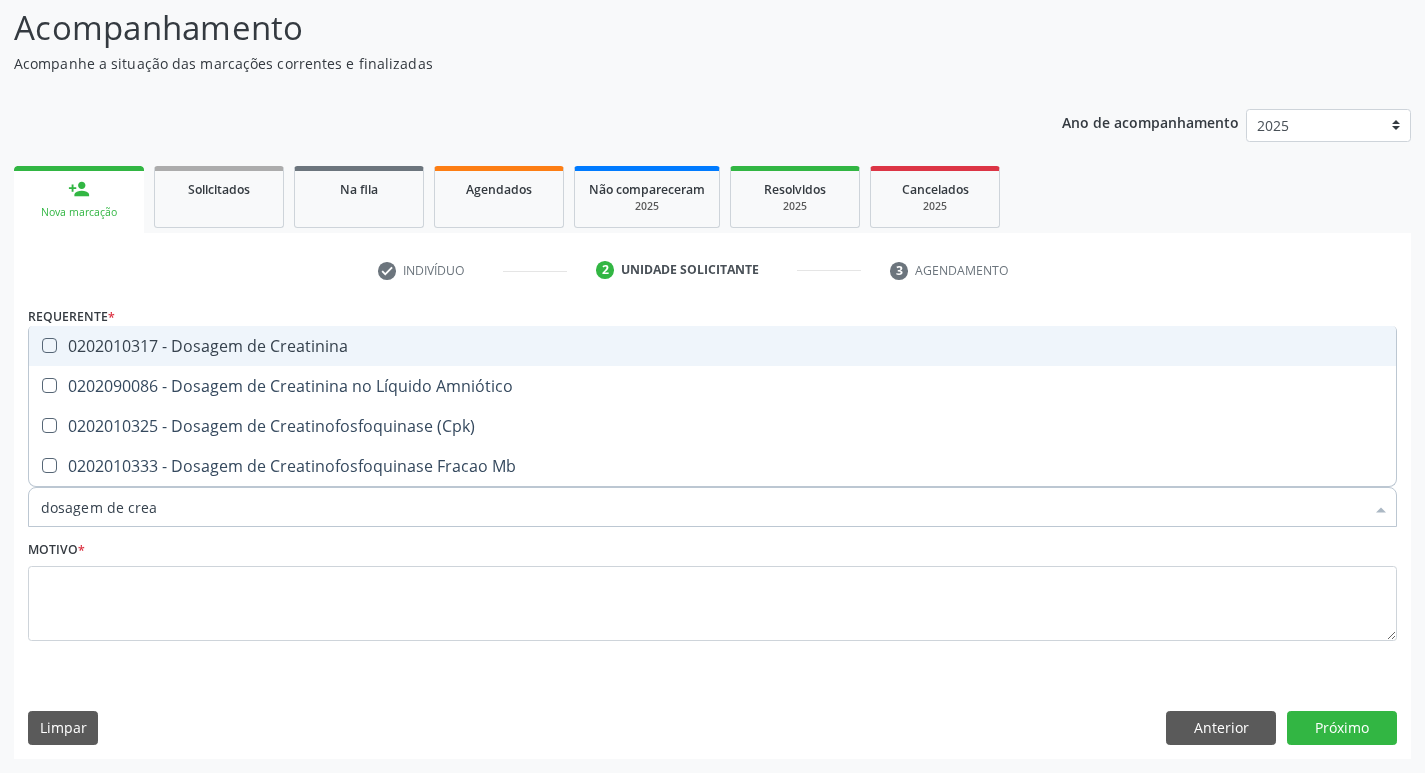 click on "0202010317 - Dosagem de Creatinina" at bounding box center [712, 346] 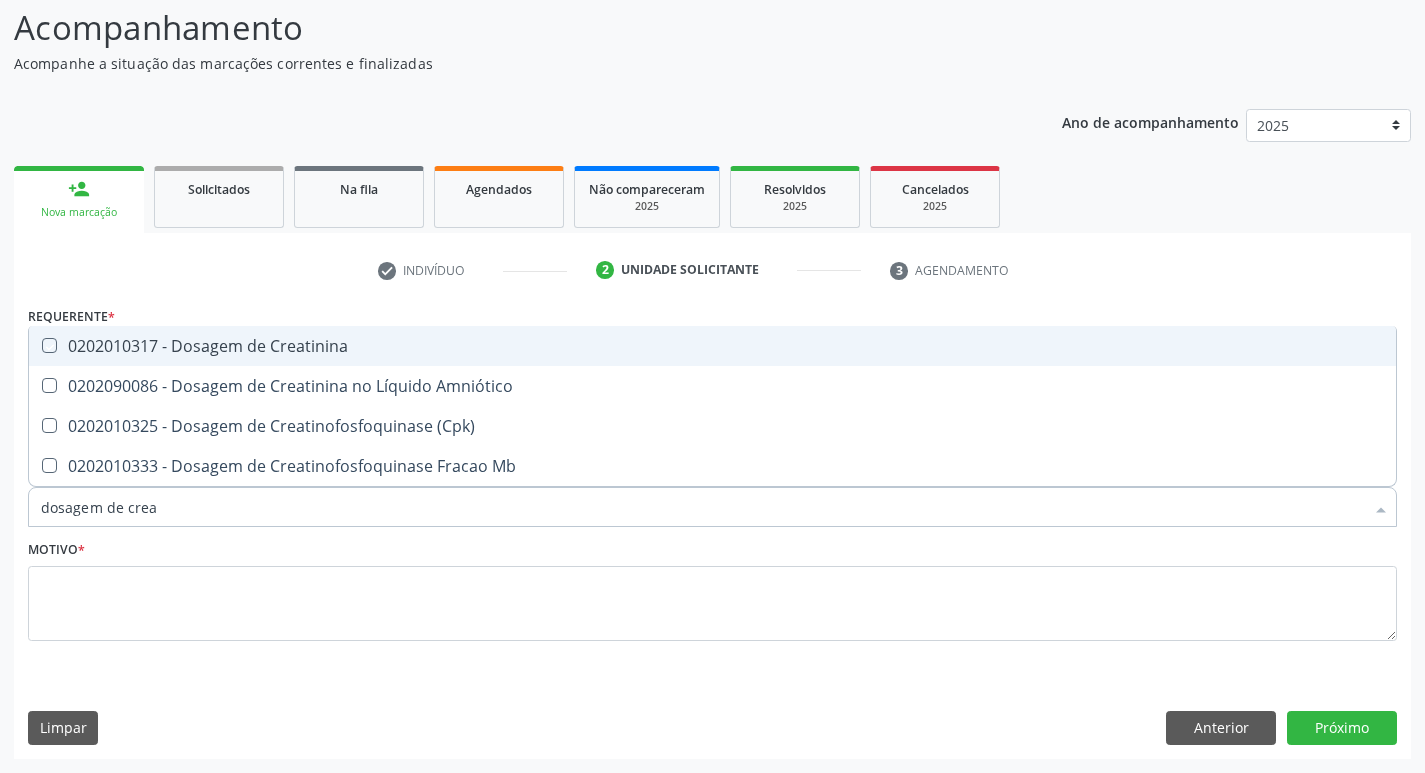 checkbox on "true" 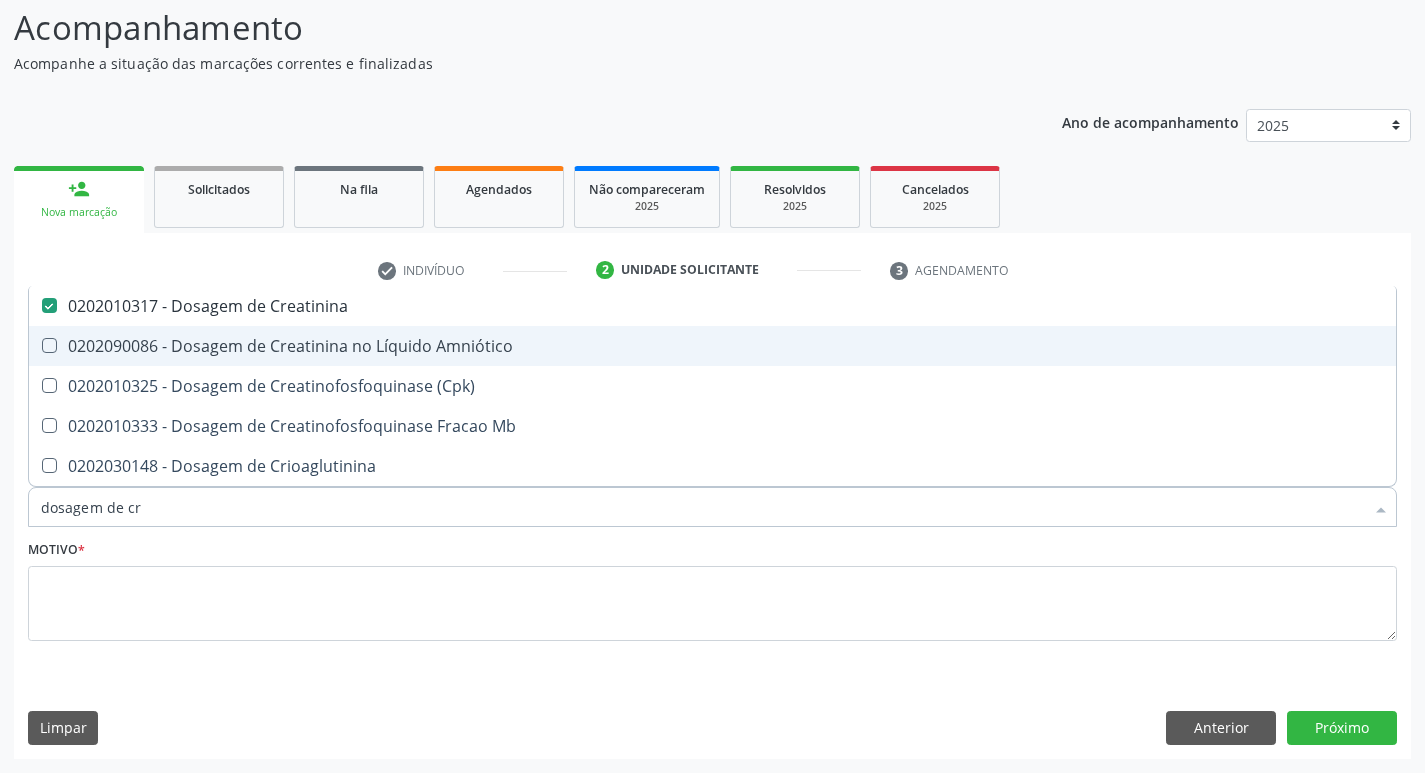 type on "dosagem de c" 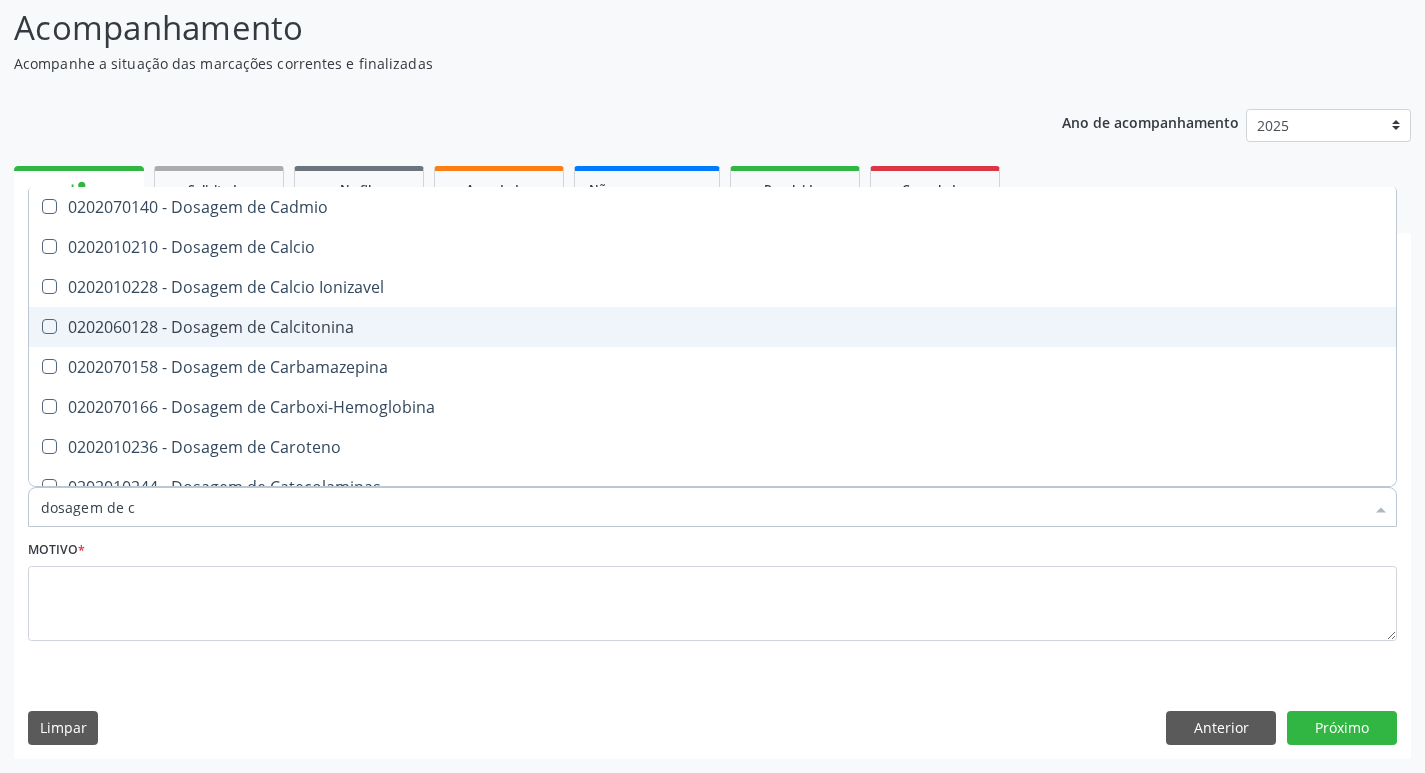 type on "dosagem de" 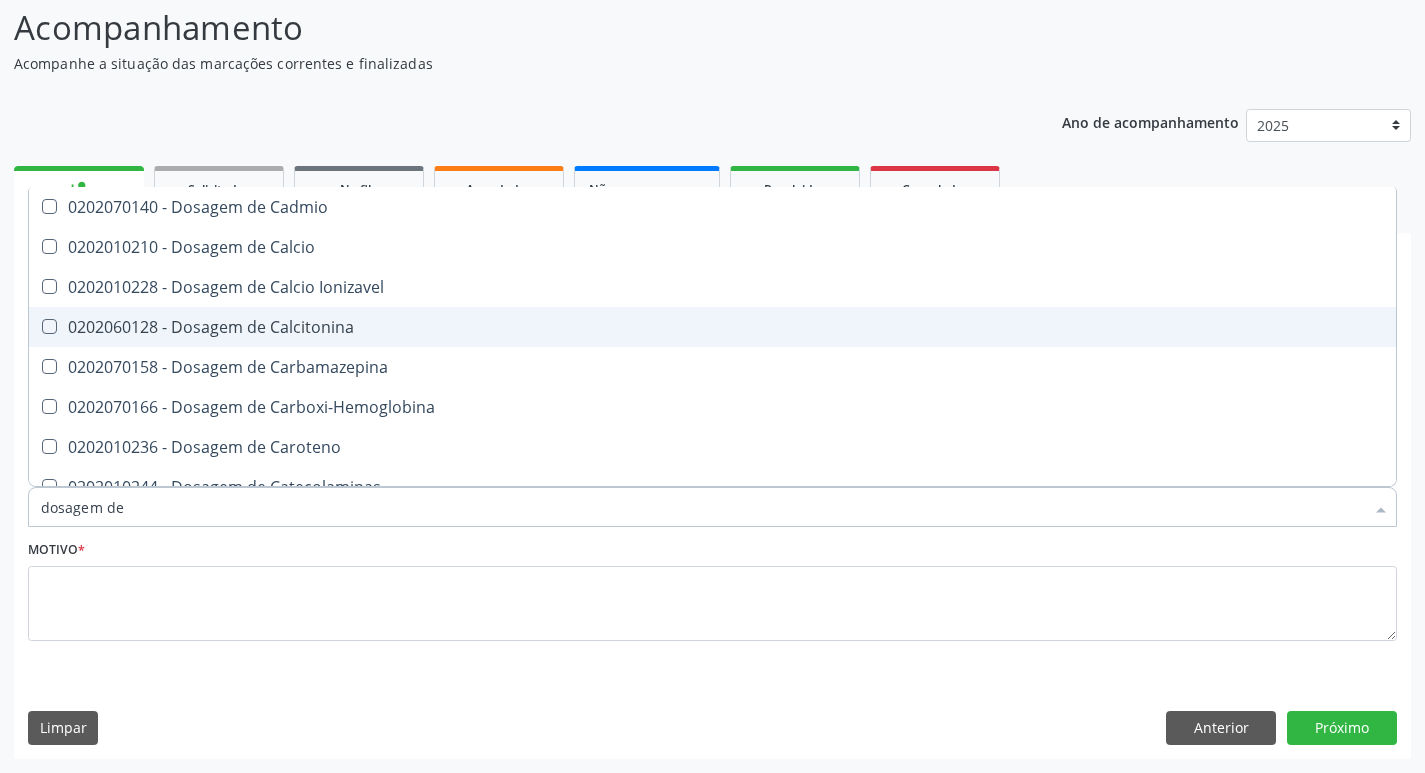 checkbox on "false" 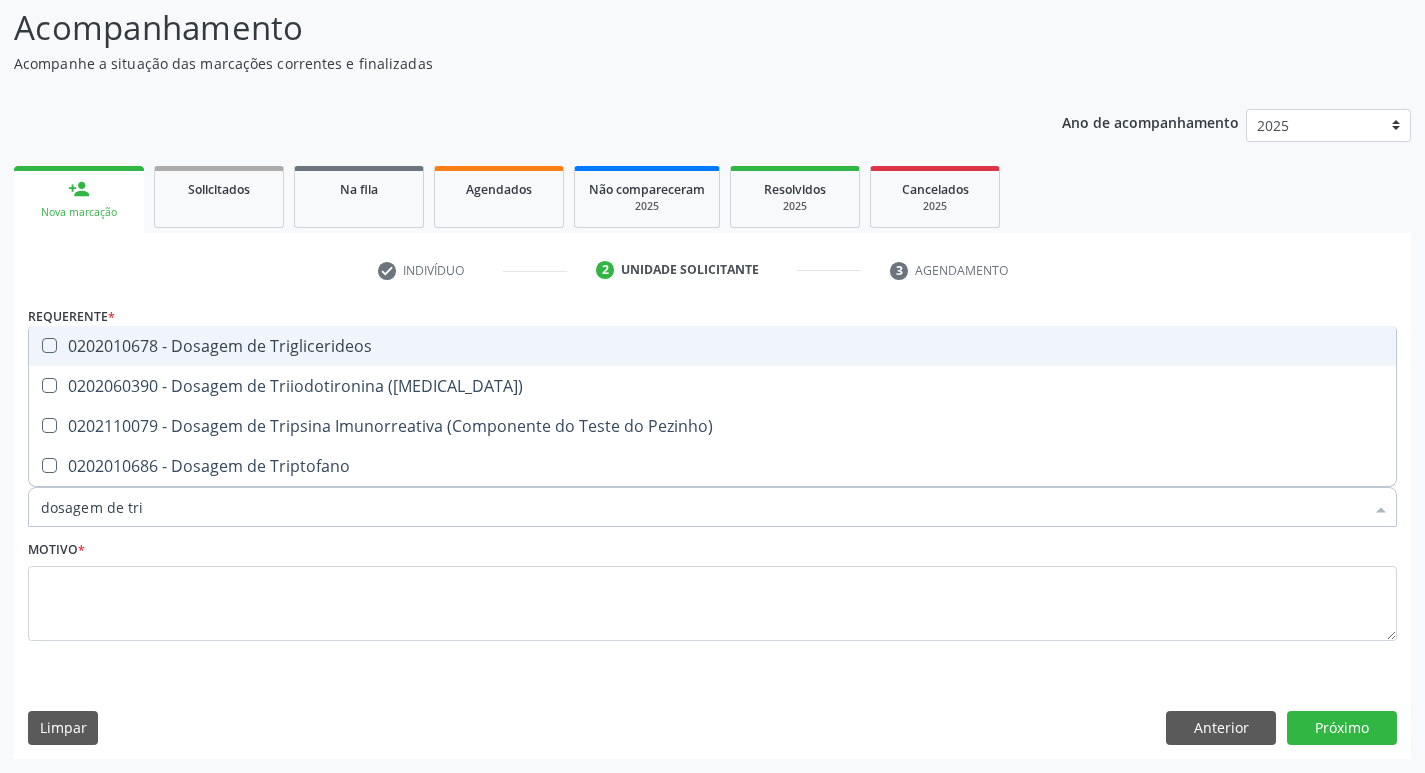type on "dosagem de trig" 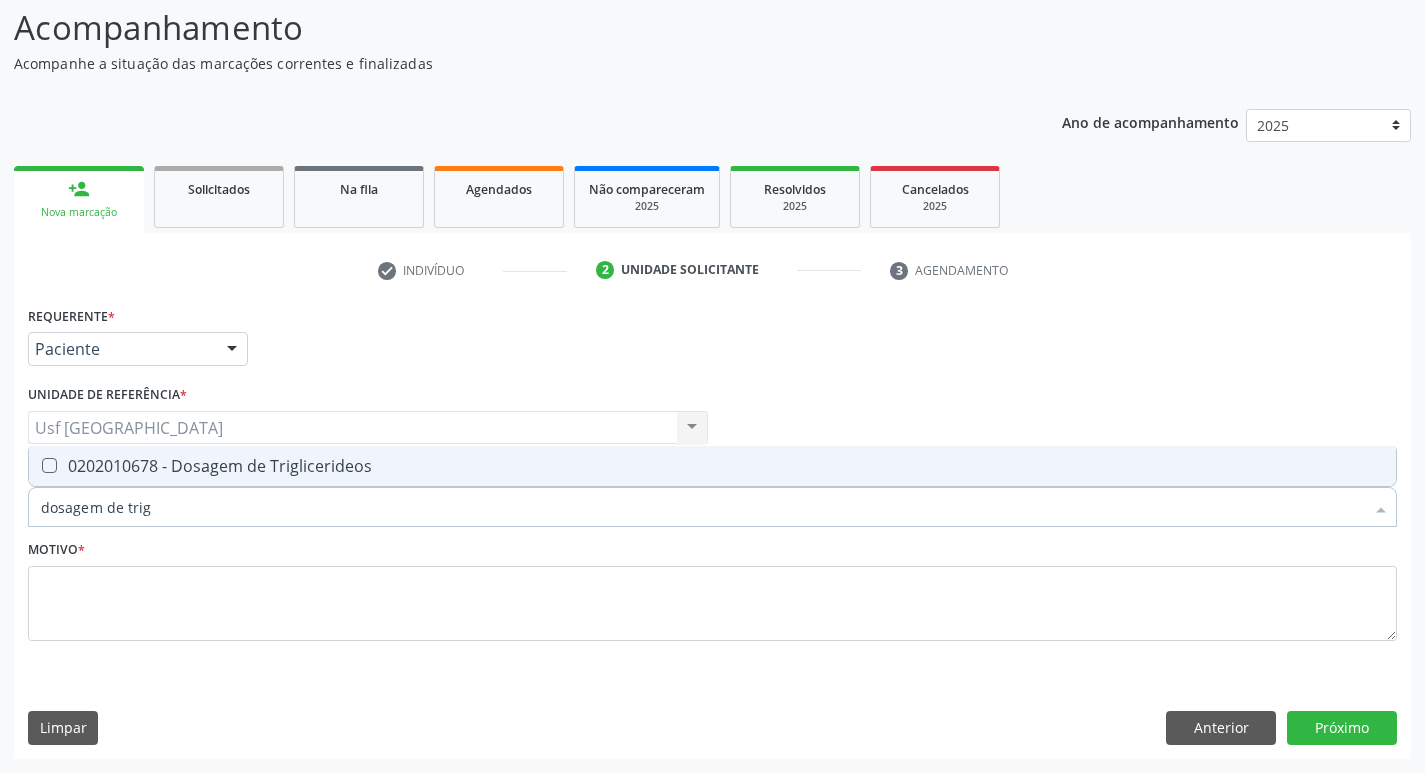 click at bounding box center (49, 465) 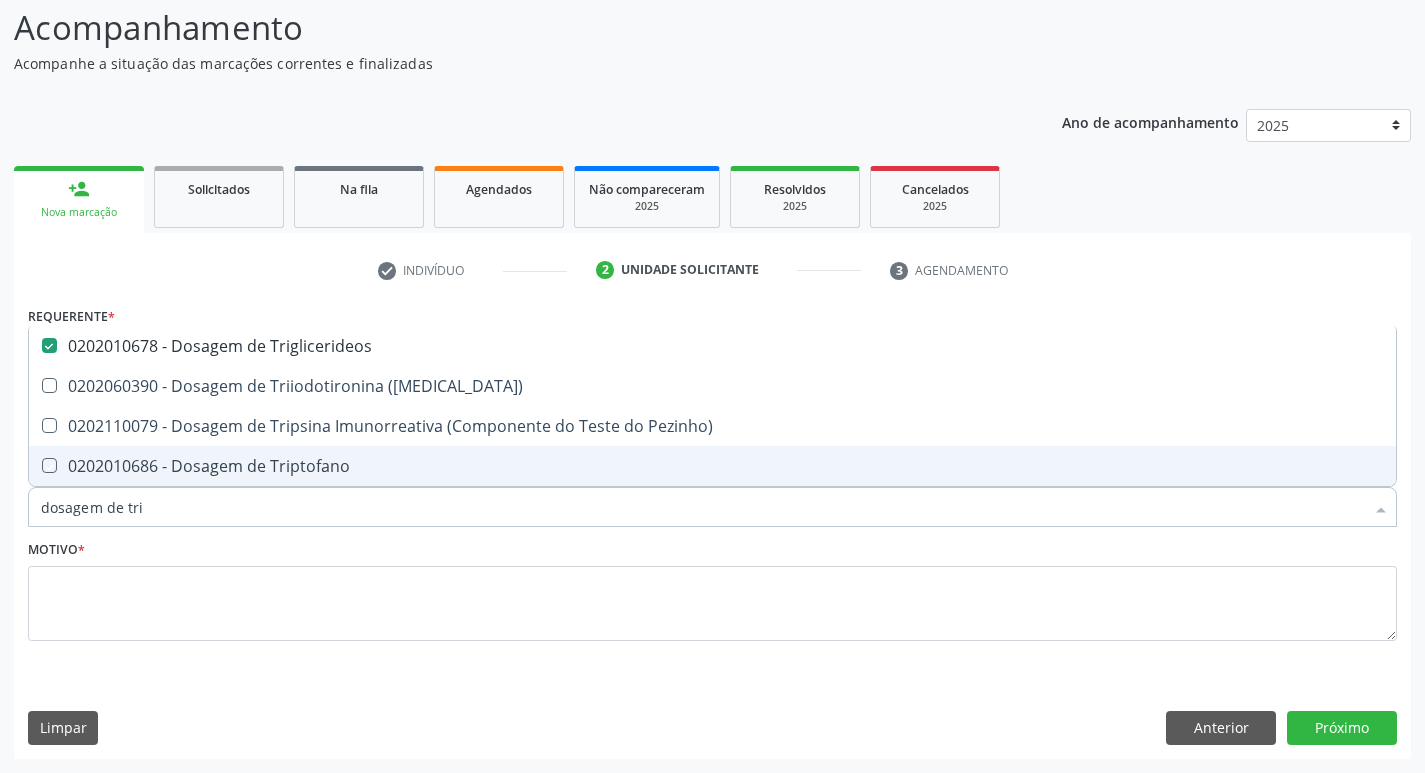 type on "dosagem de tr" 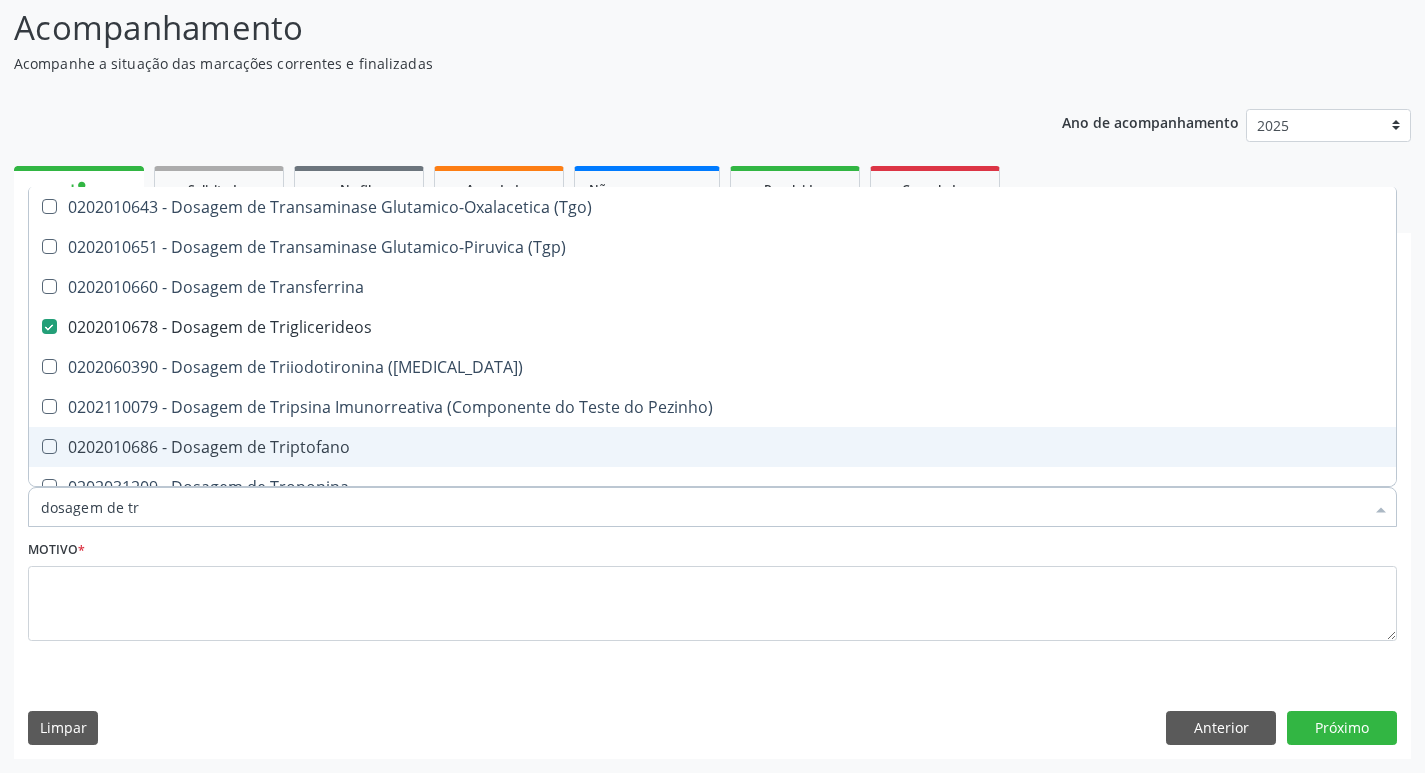 type on "dosagem de t" 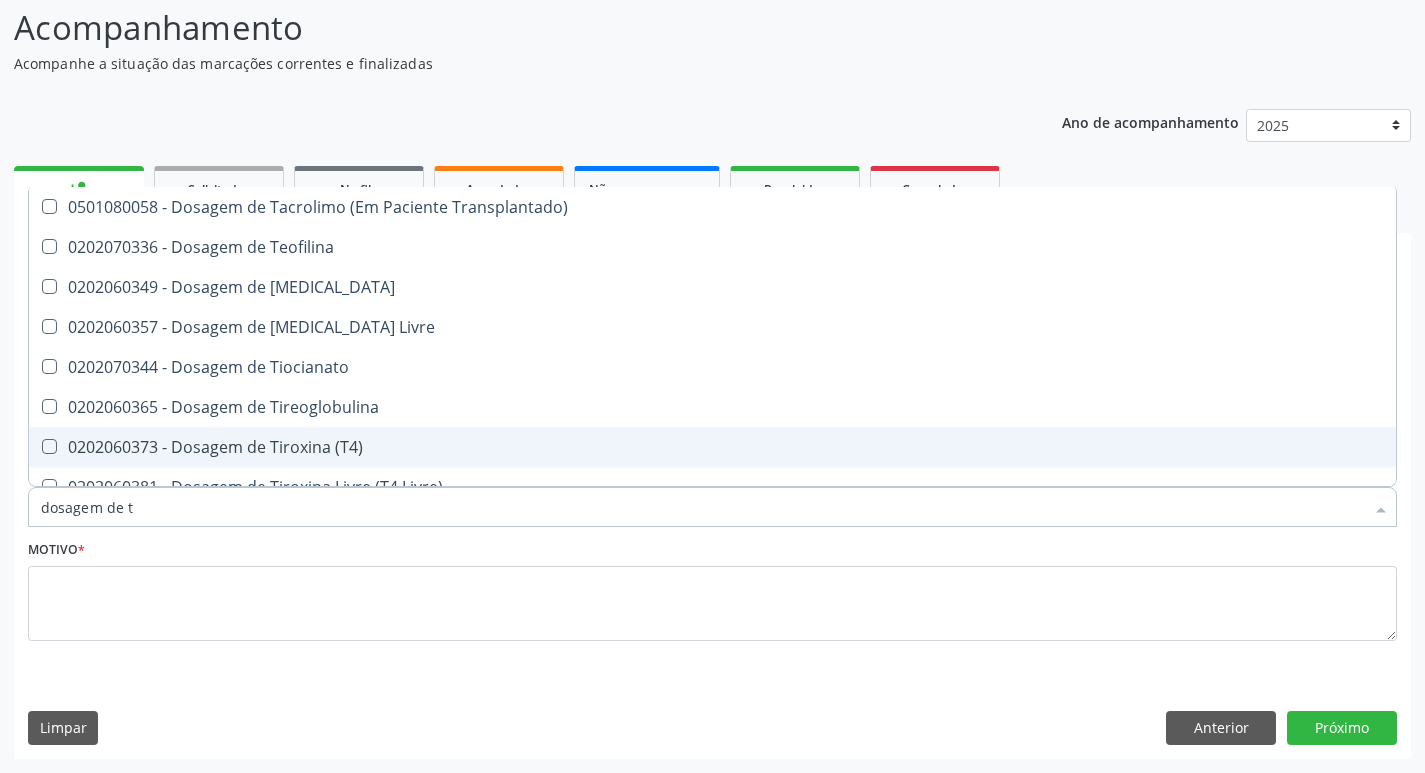 type on "dosagem de" 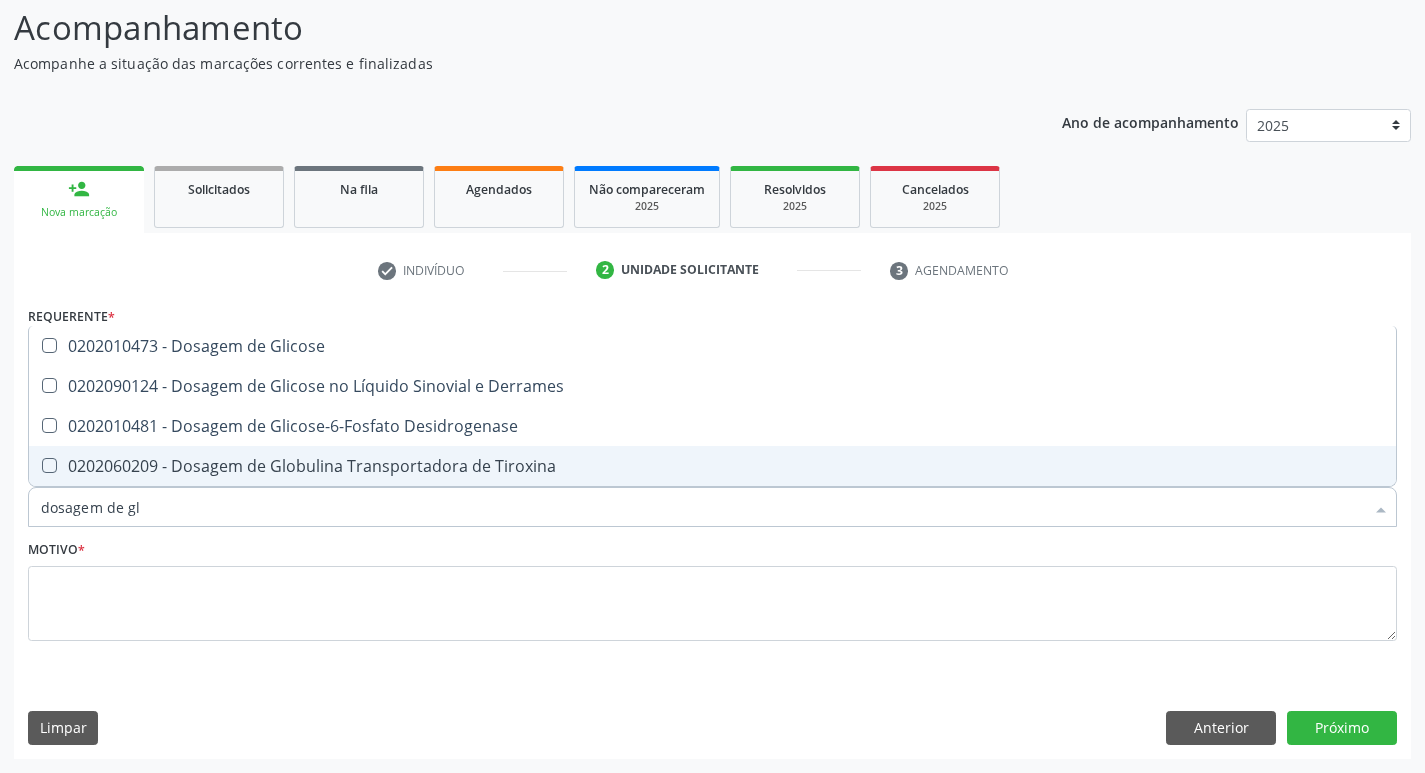 type on "dosagem de gli" 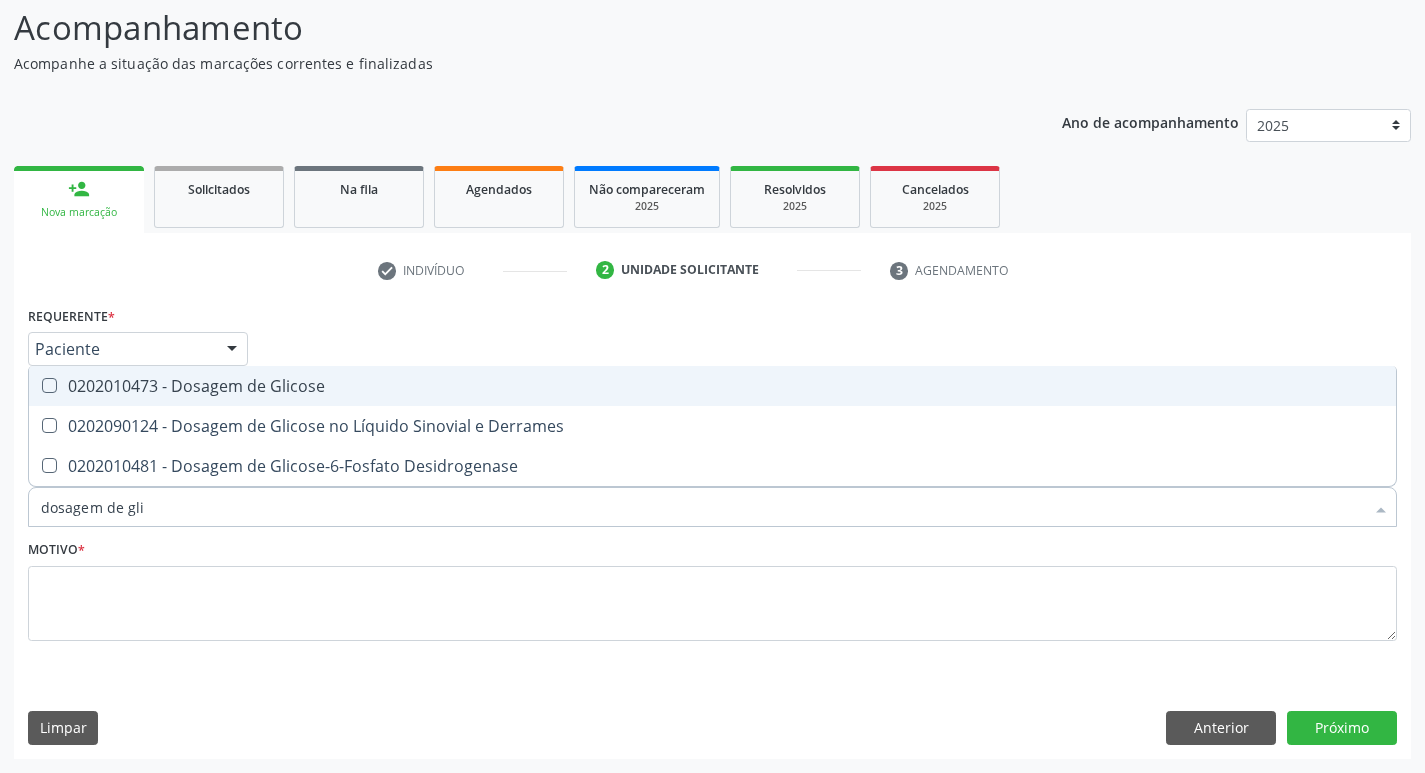 click on "0202010473 - Dosagem de Glicose" at bounding box center [712, 386] 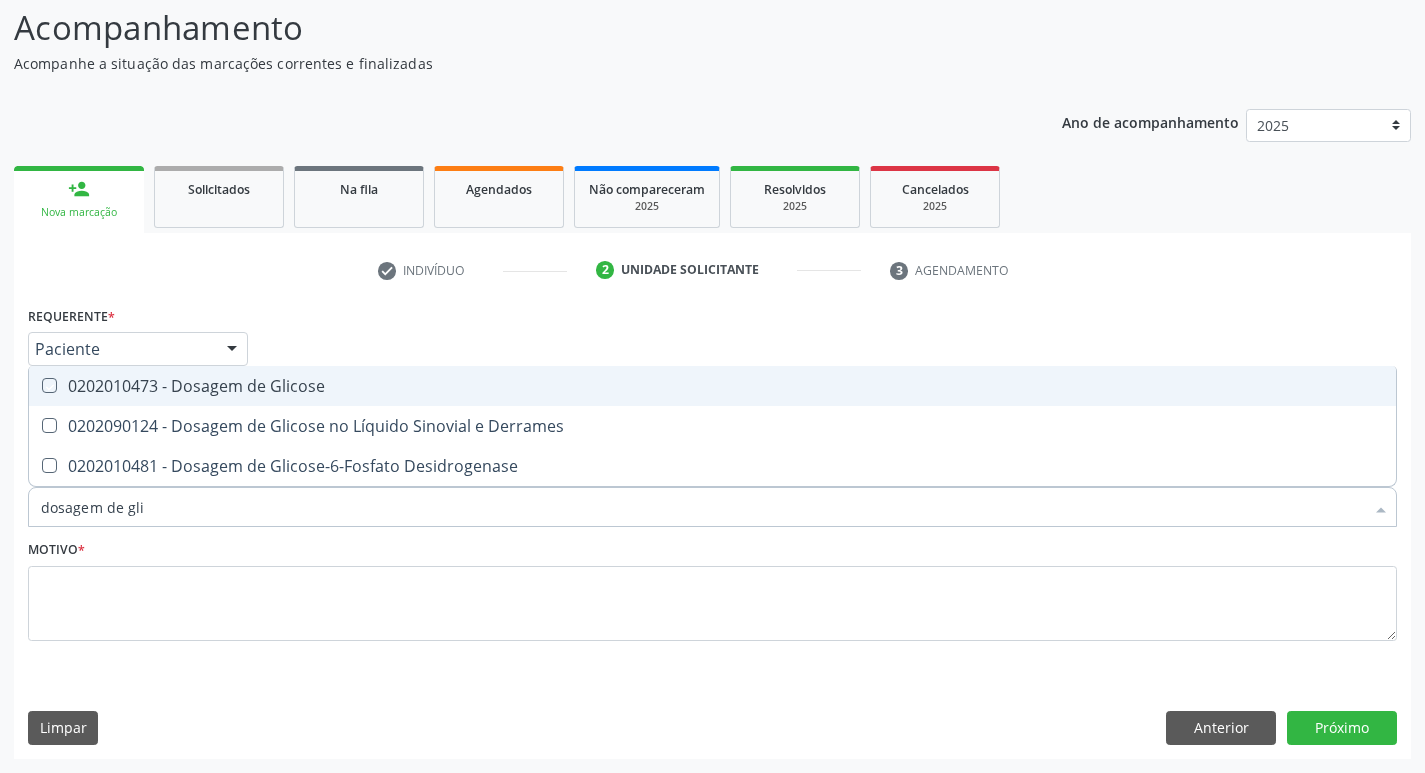 checkbox on "true" 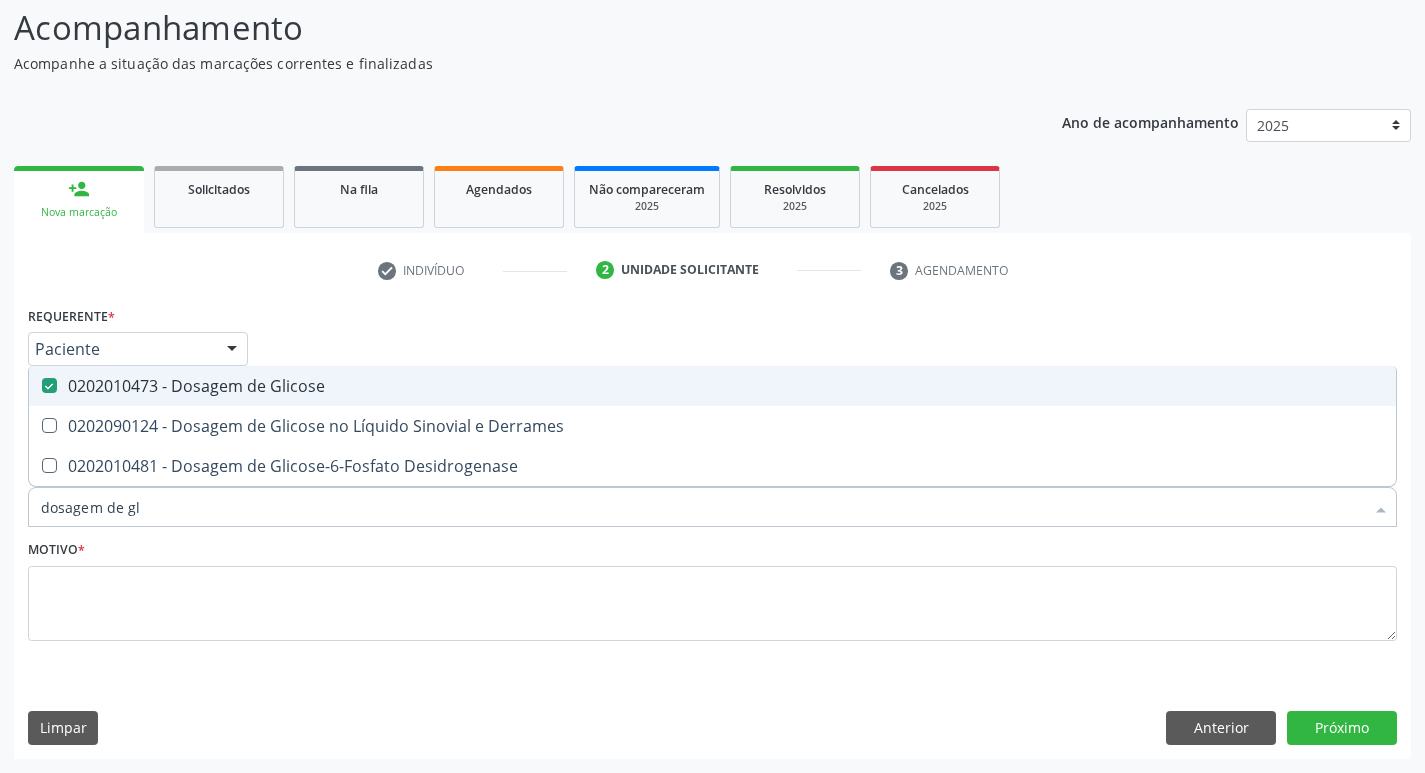 type on "dosagem de g" 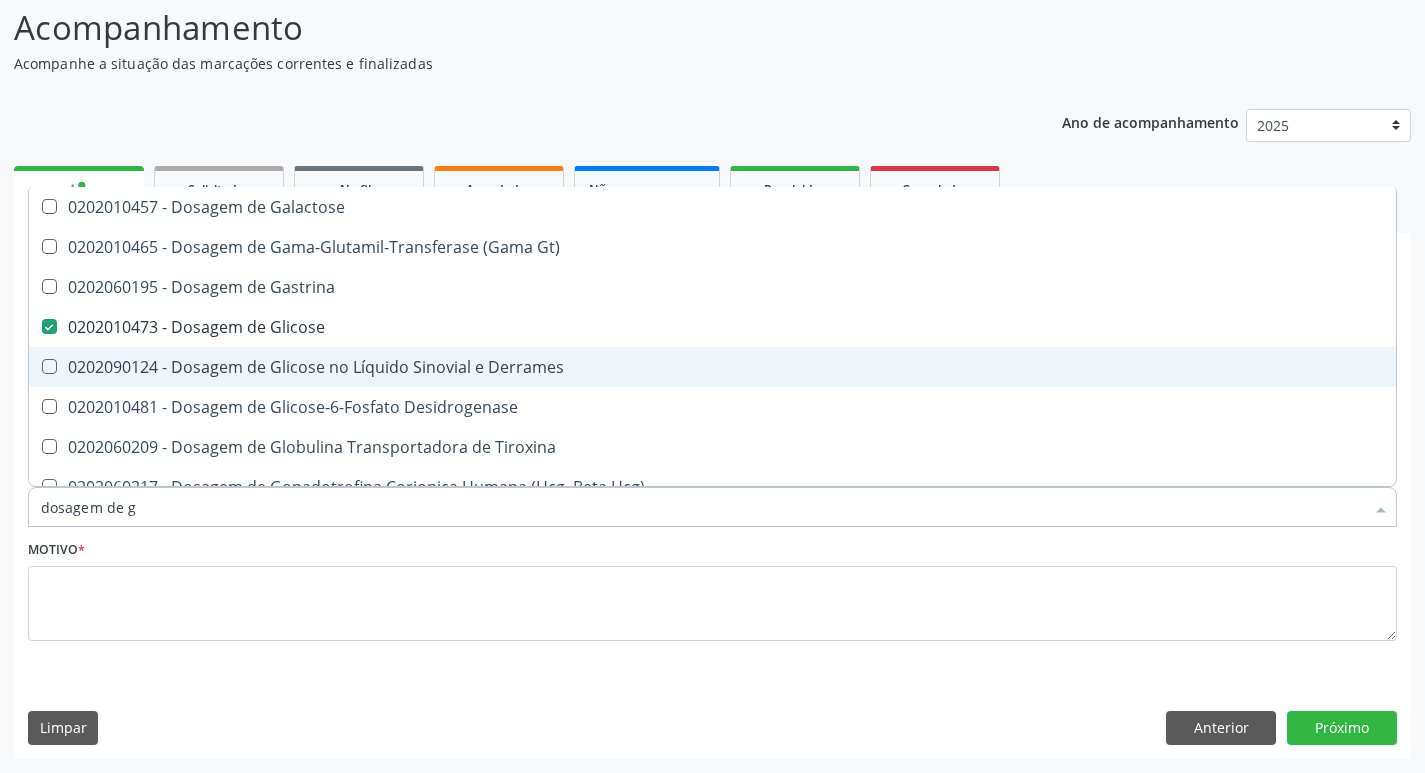 type on "dosagem de" 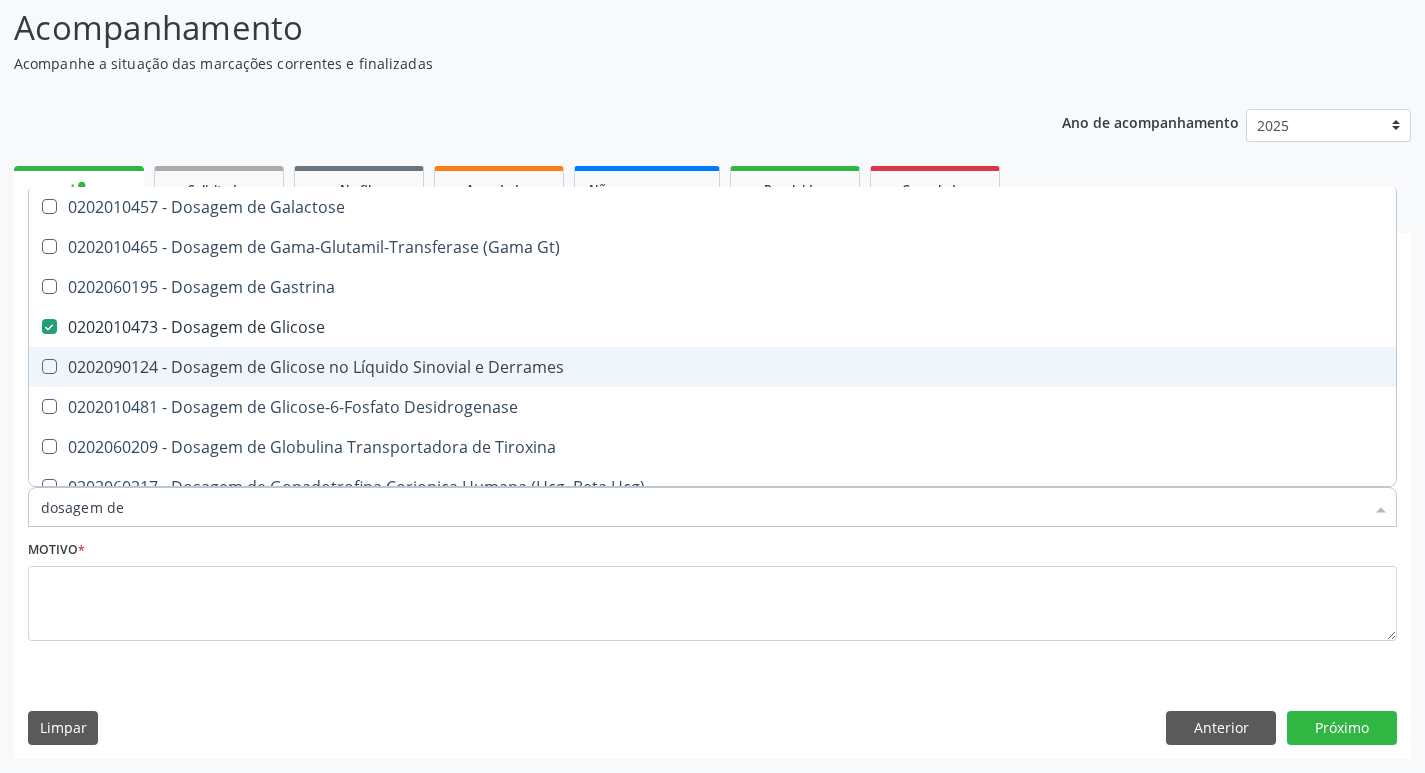 checkbox on "false" 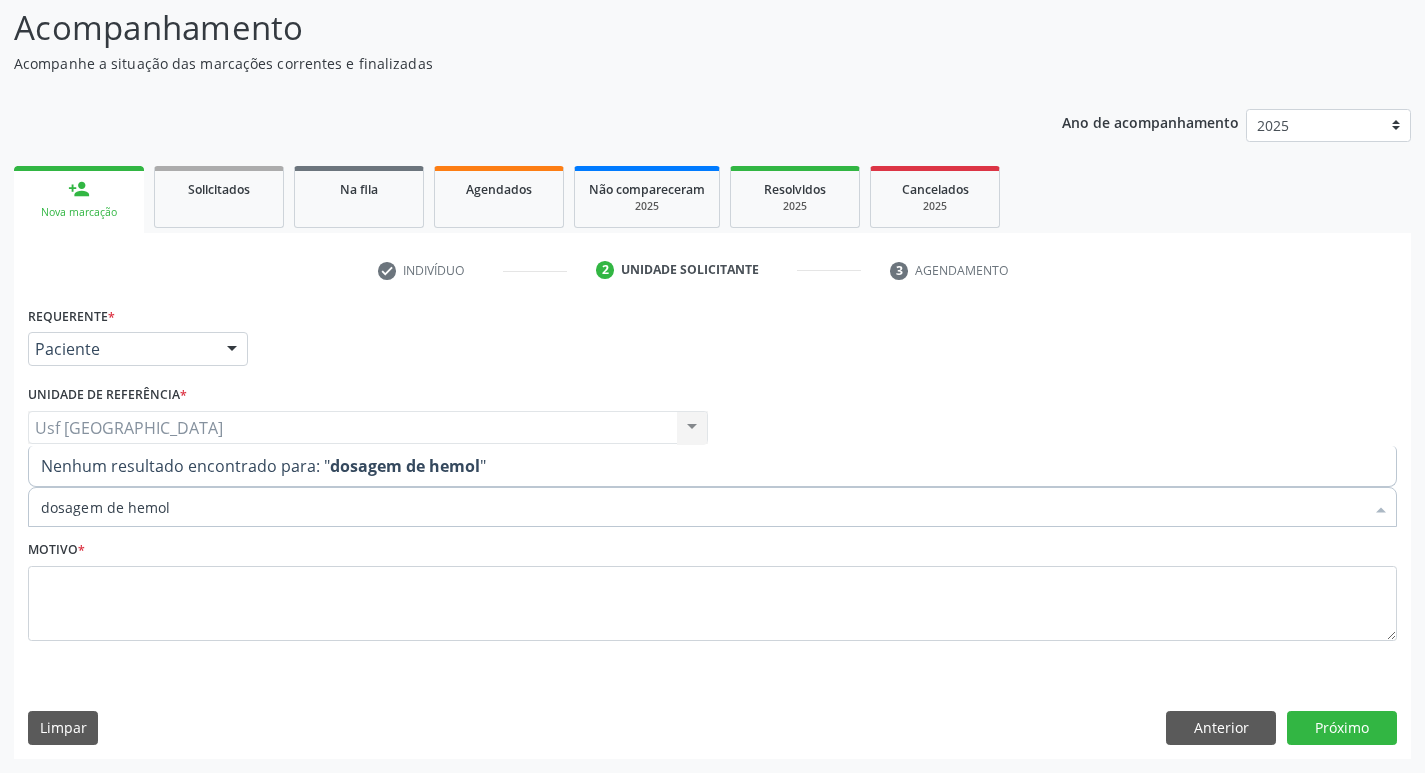 type on "dosagem de hemo" 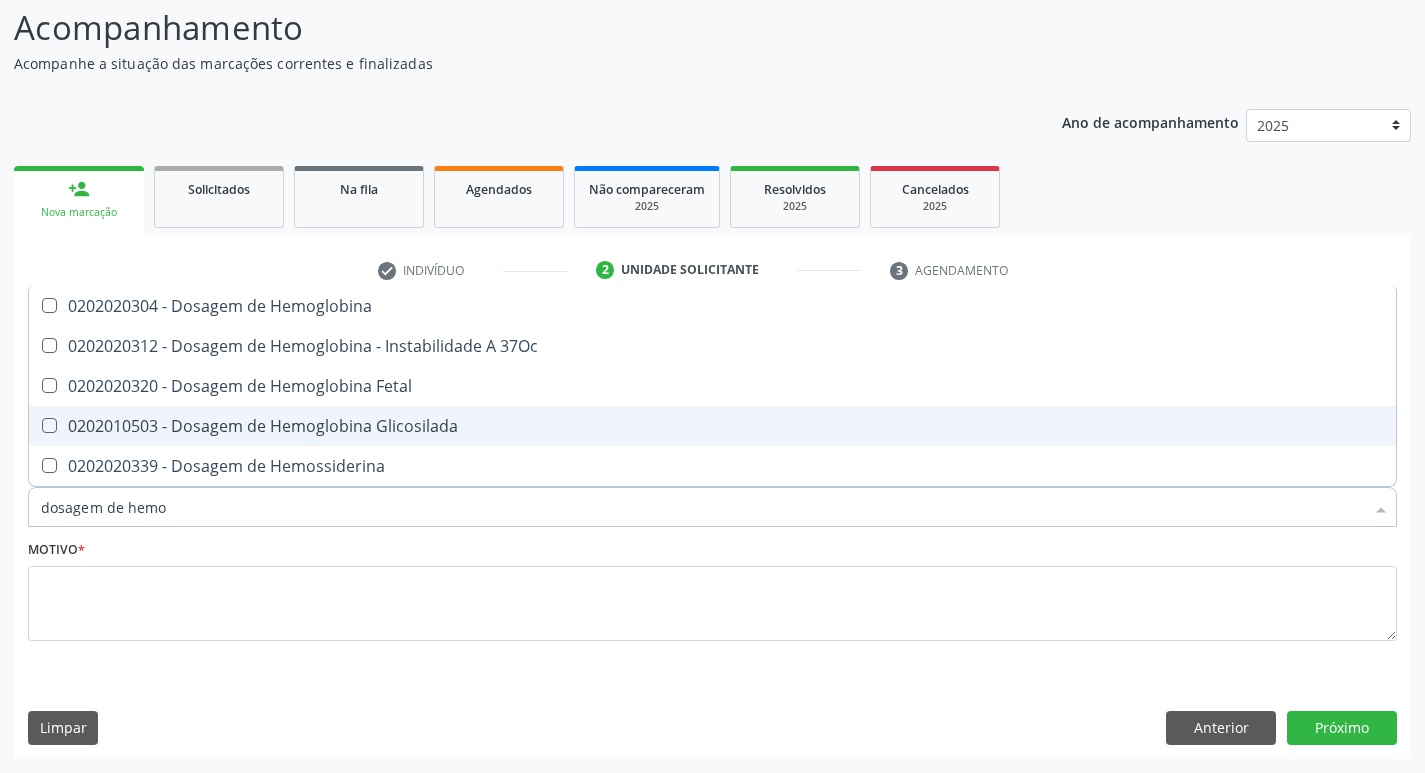 click at bounding box center (49, 425) 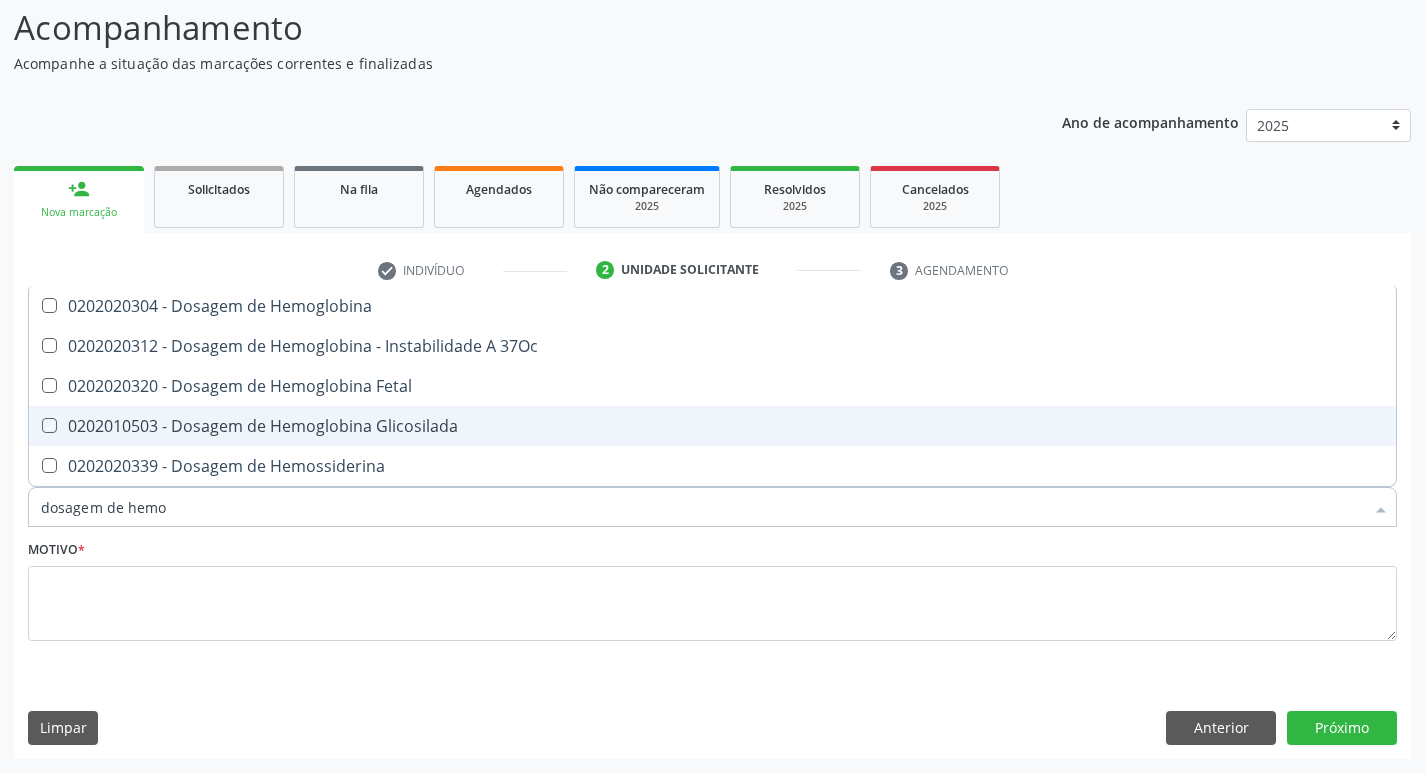 click at bounding box center [35, 425] 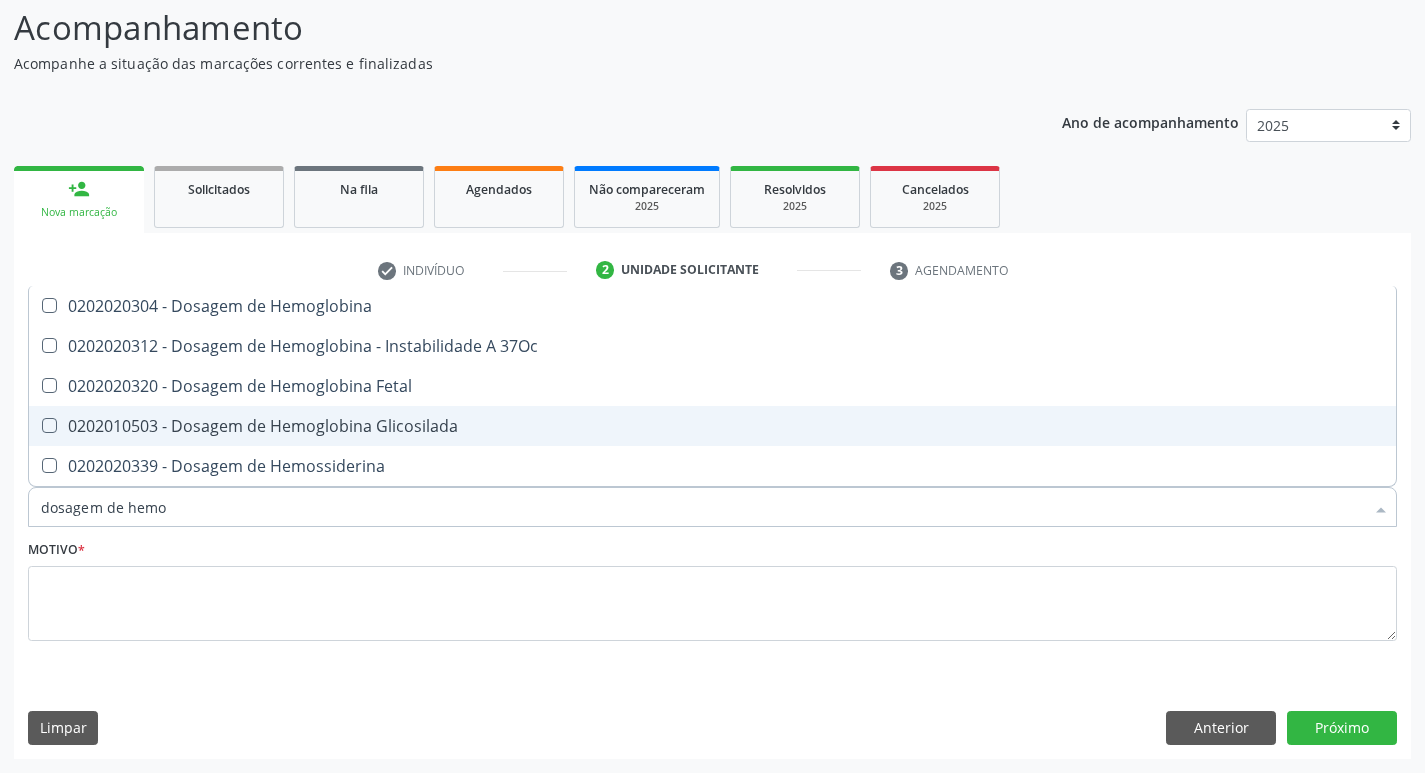 checkbox on "true" 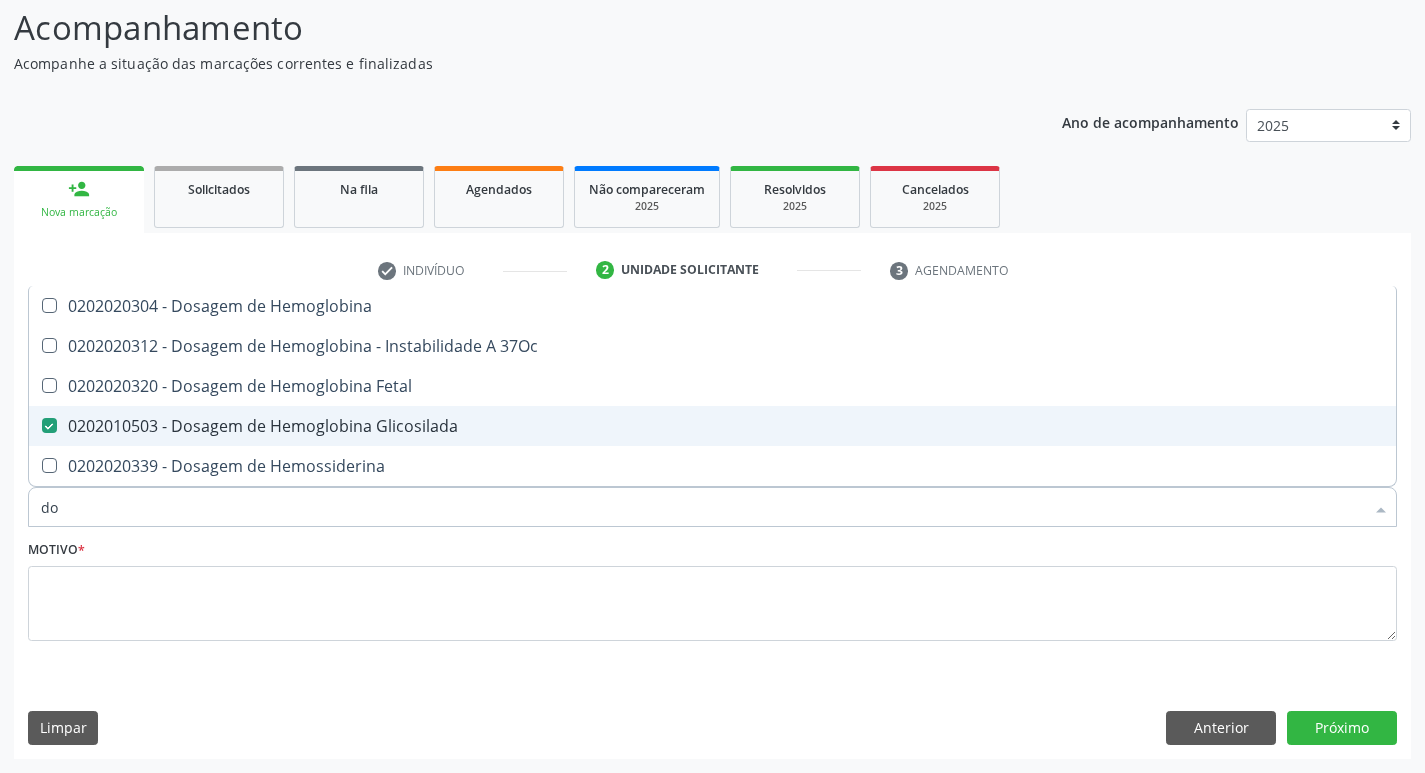 type on "d" 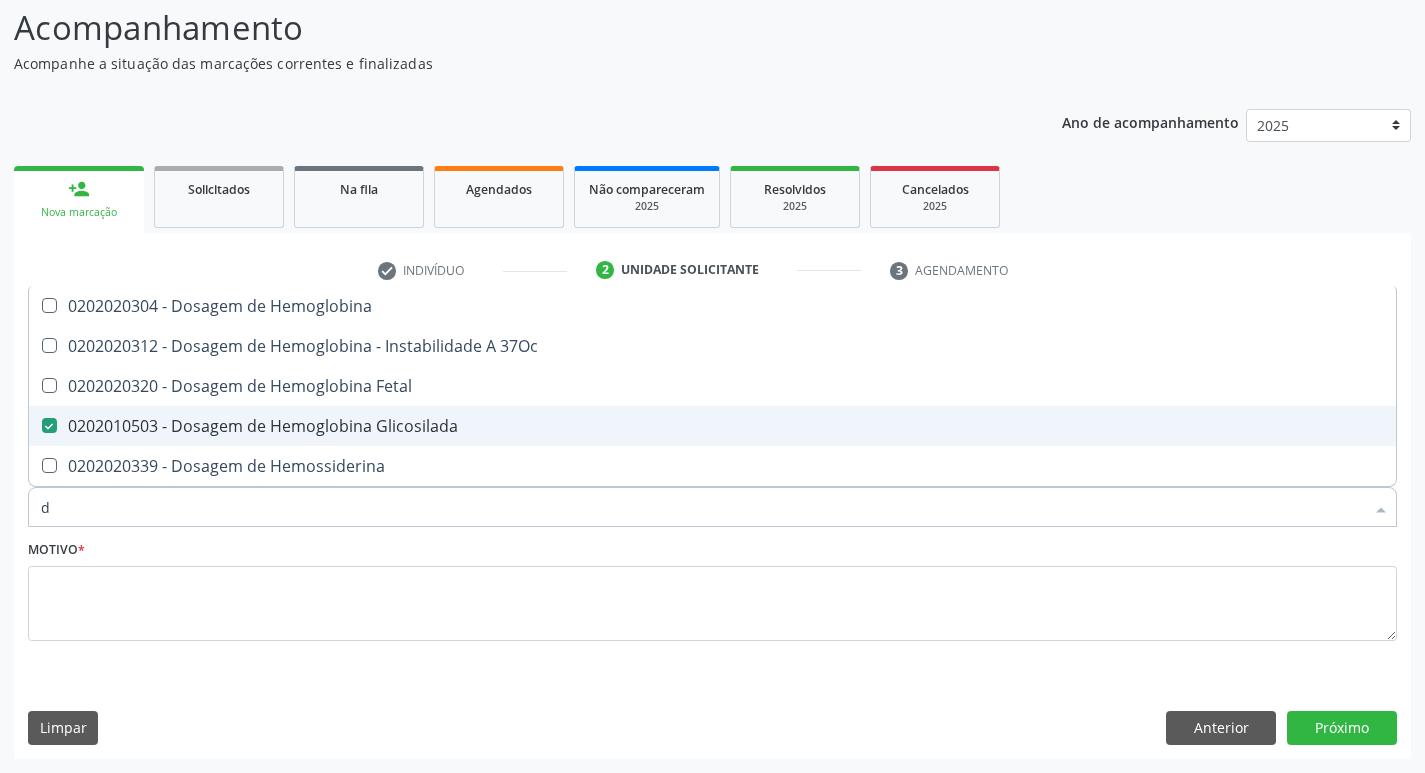 type 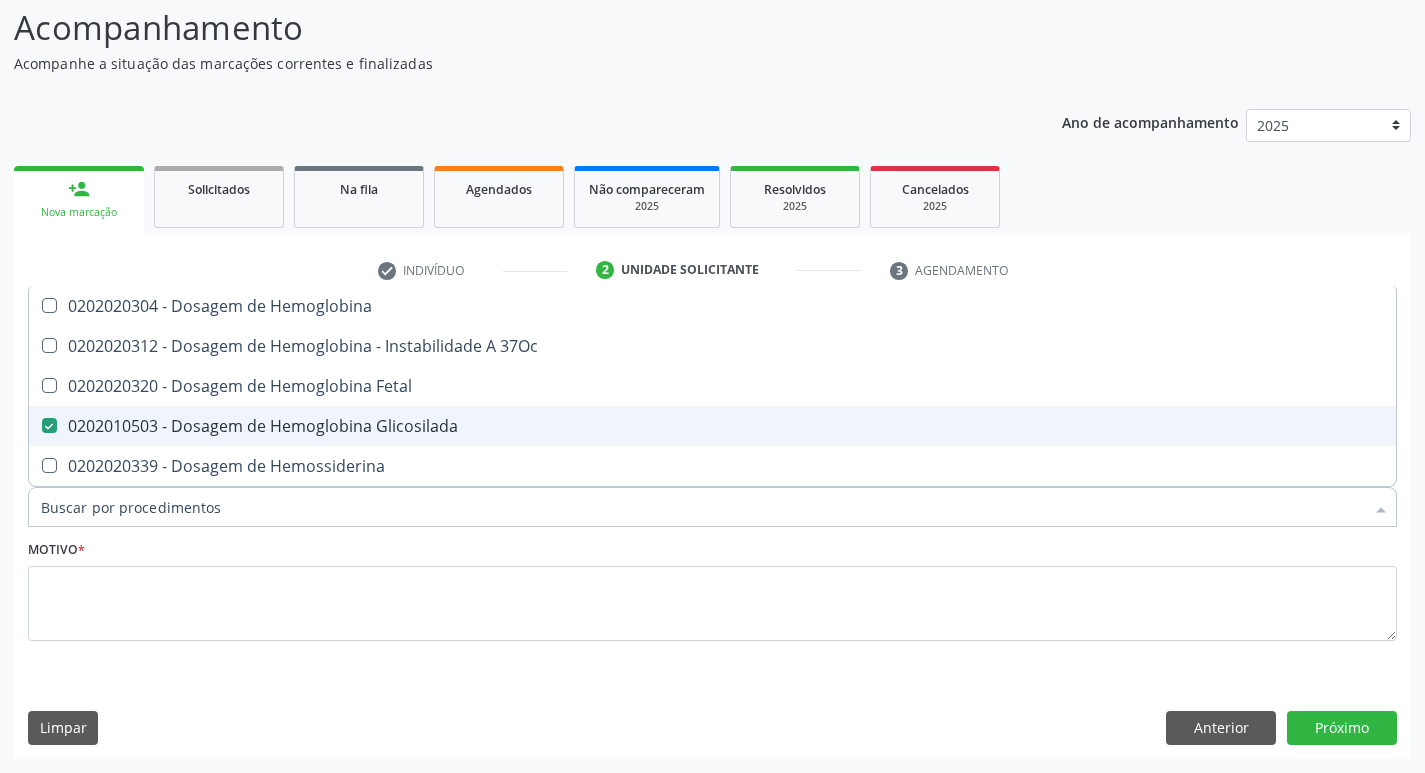 checkbox on "false" 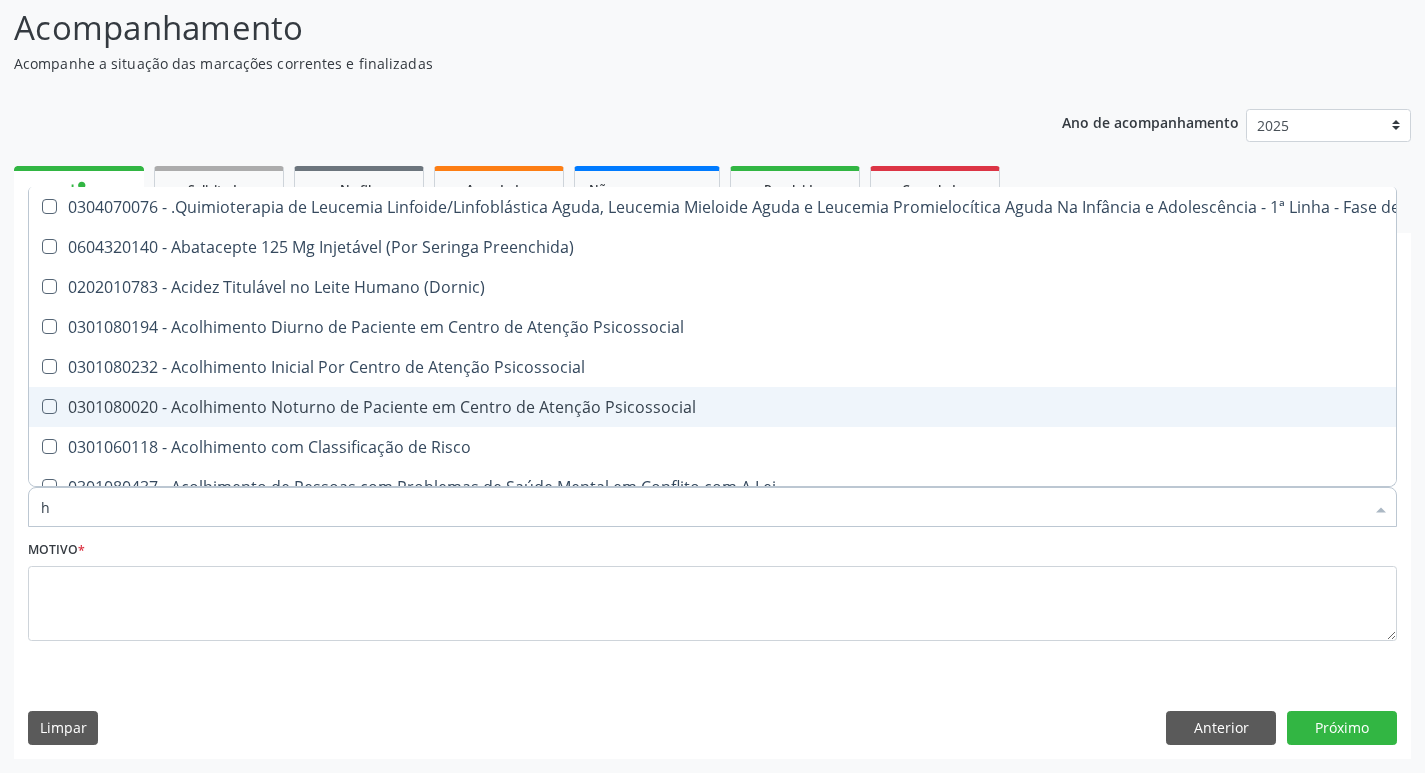 type on "he" 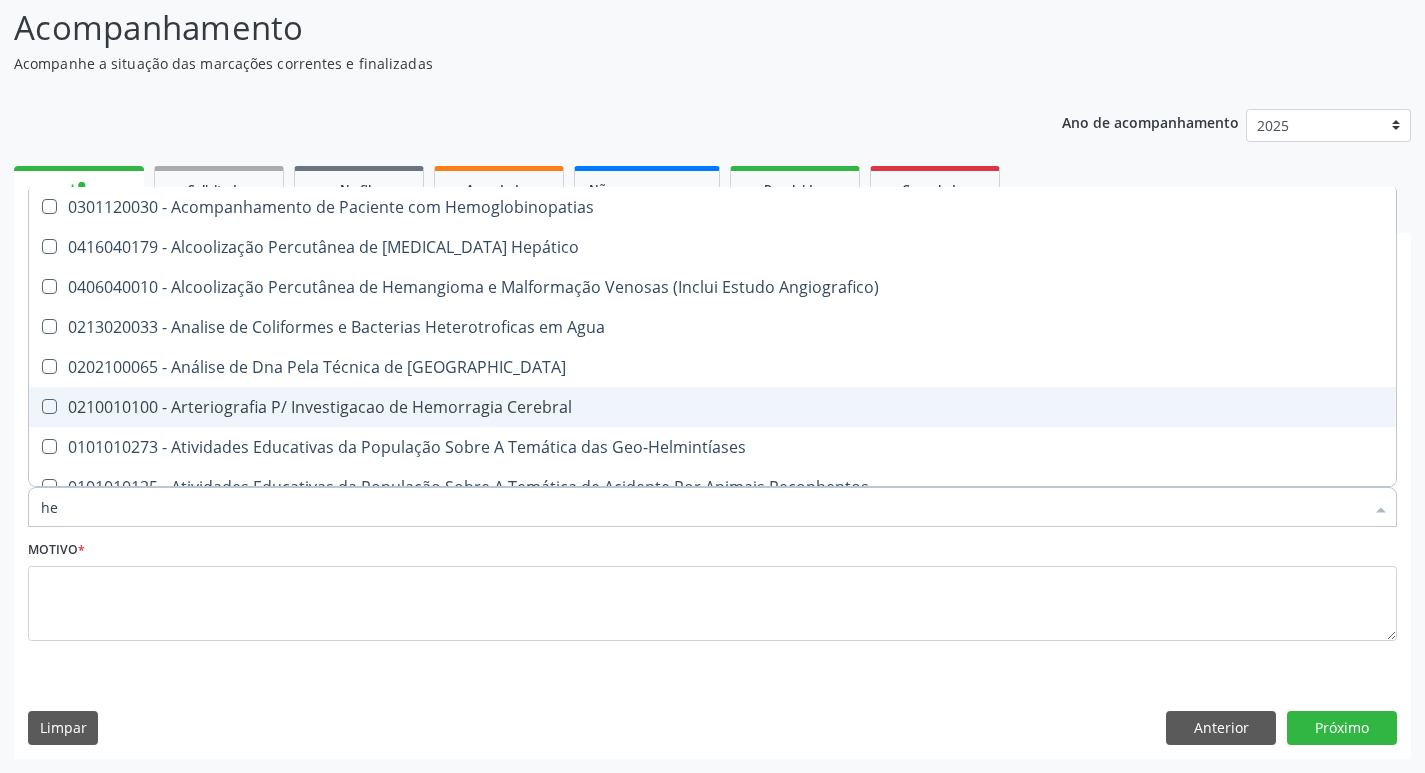 type on "hem" 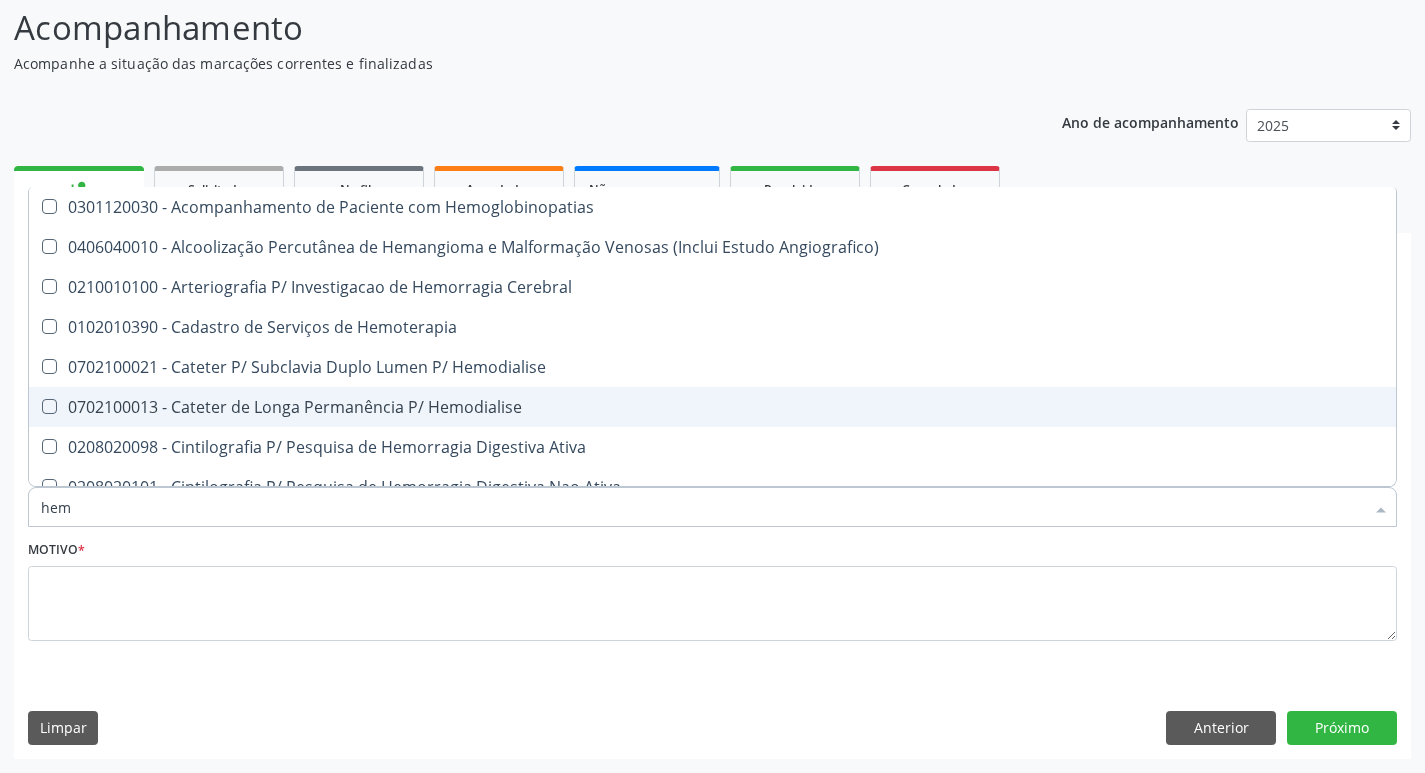 type on "hemo" 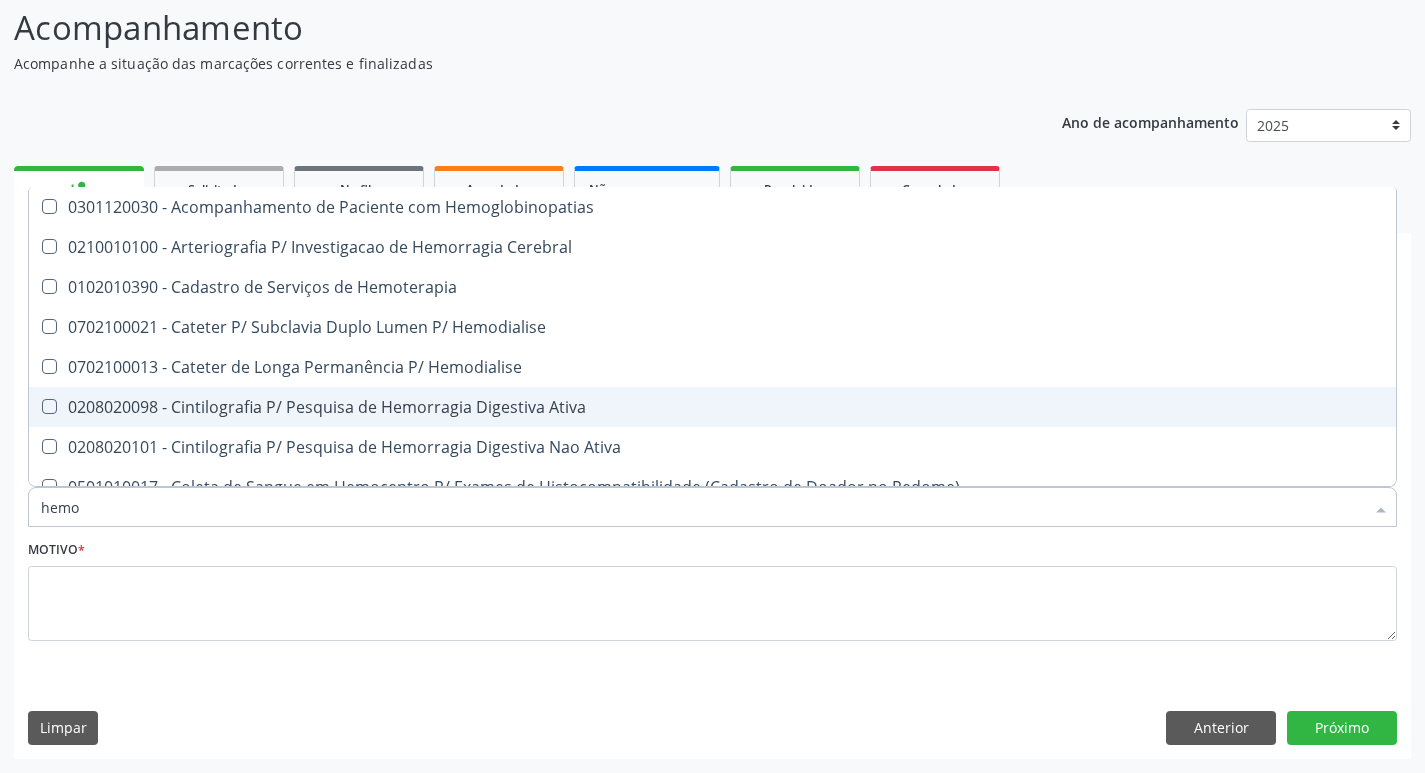 type on "hemog" 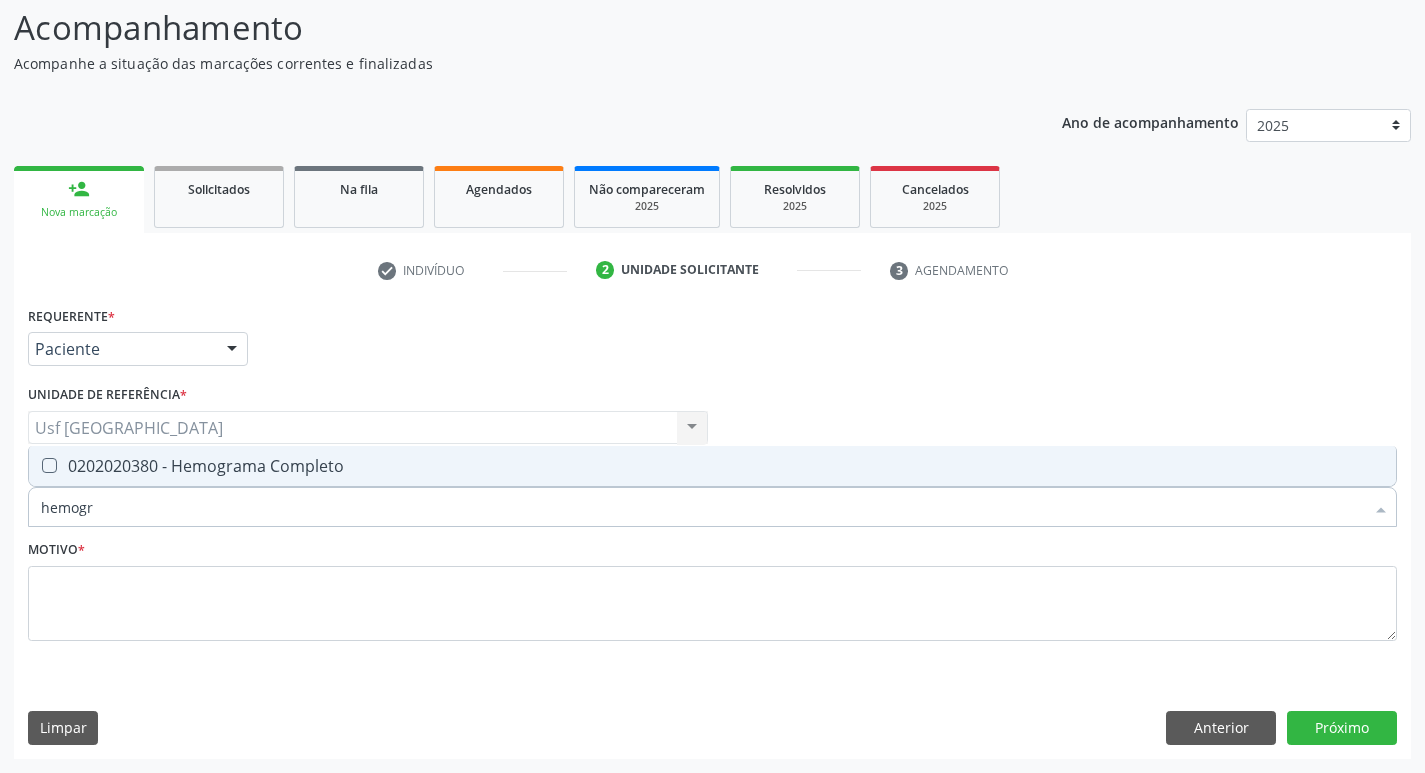 type on "hemogra" 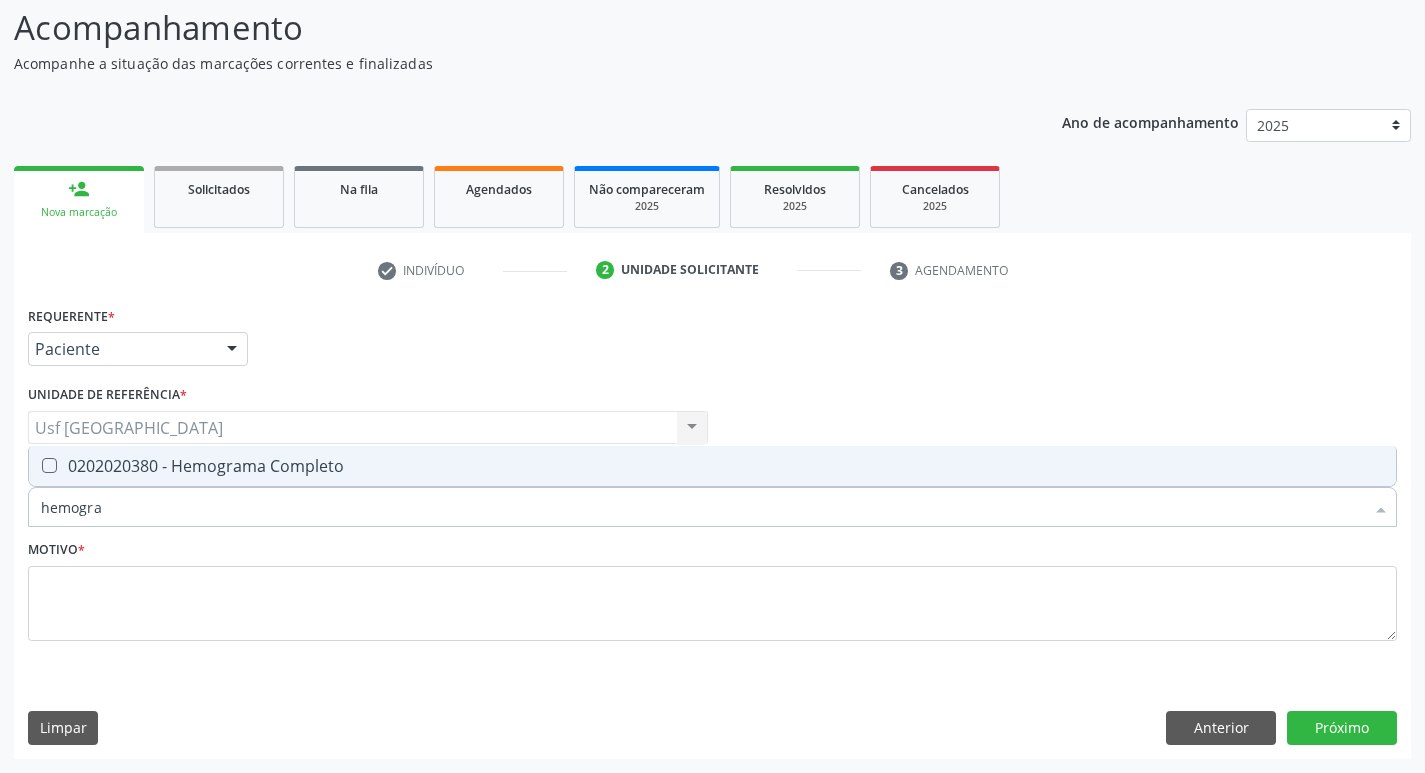 click at bounding box center (49, 465) 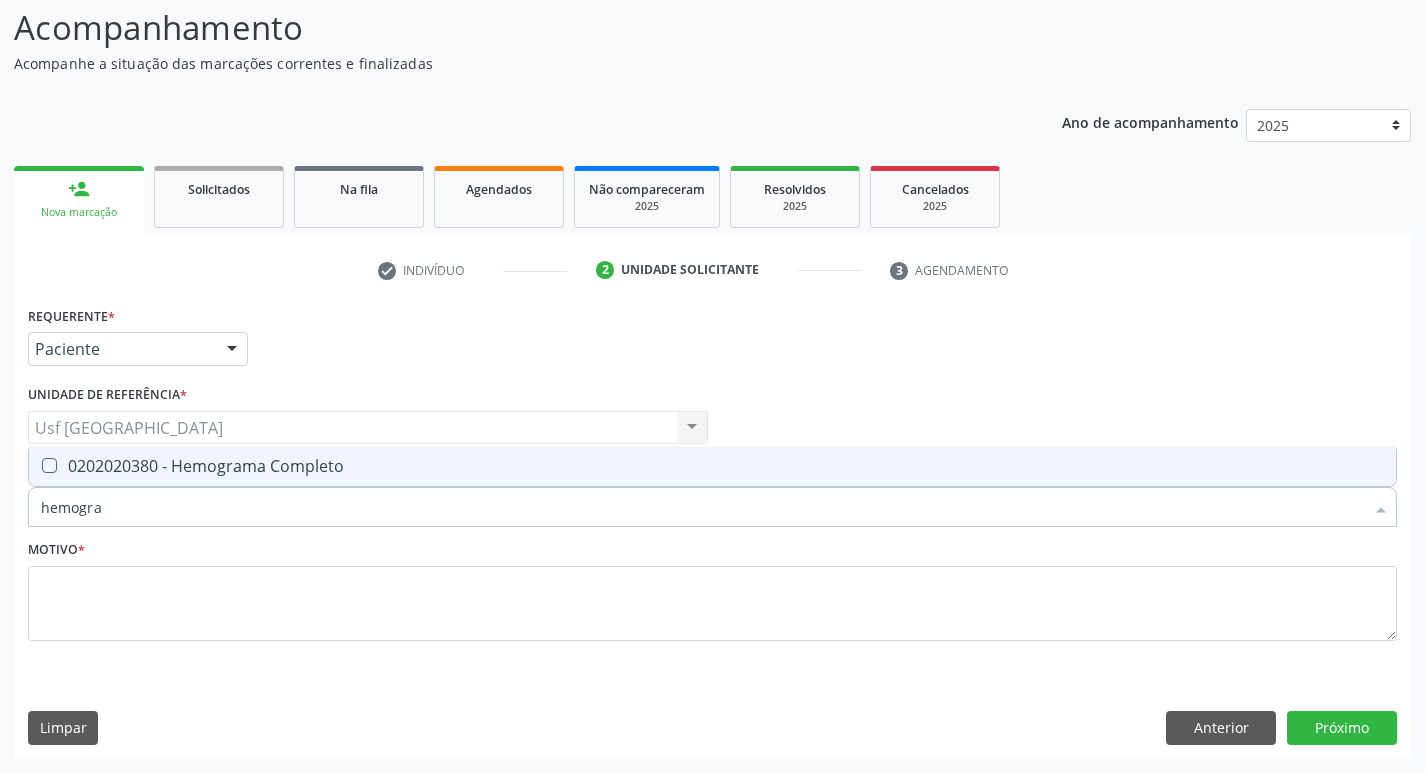 click at bounding box center [35, 465] 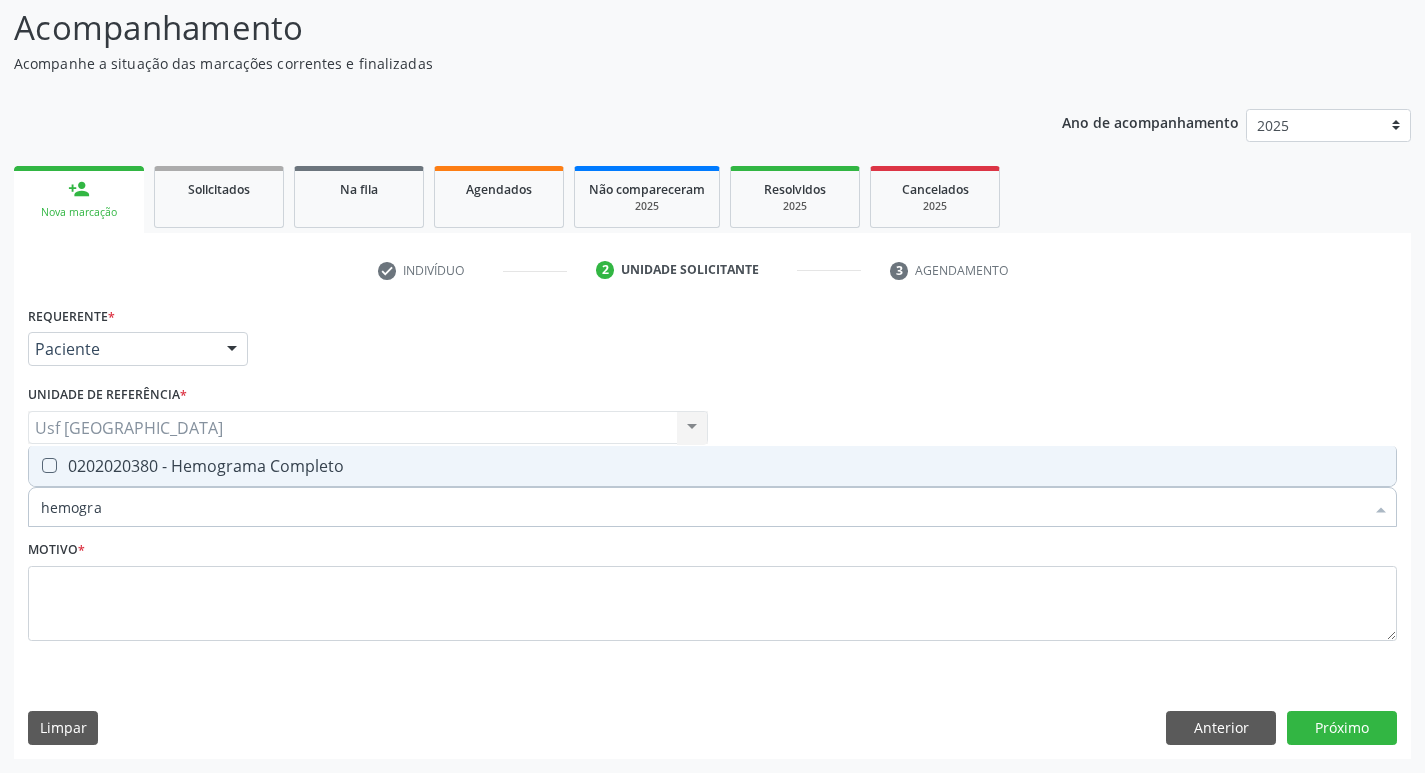 checkbox on "true" 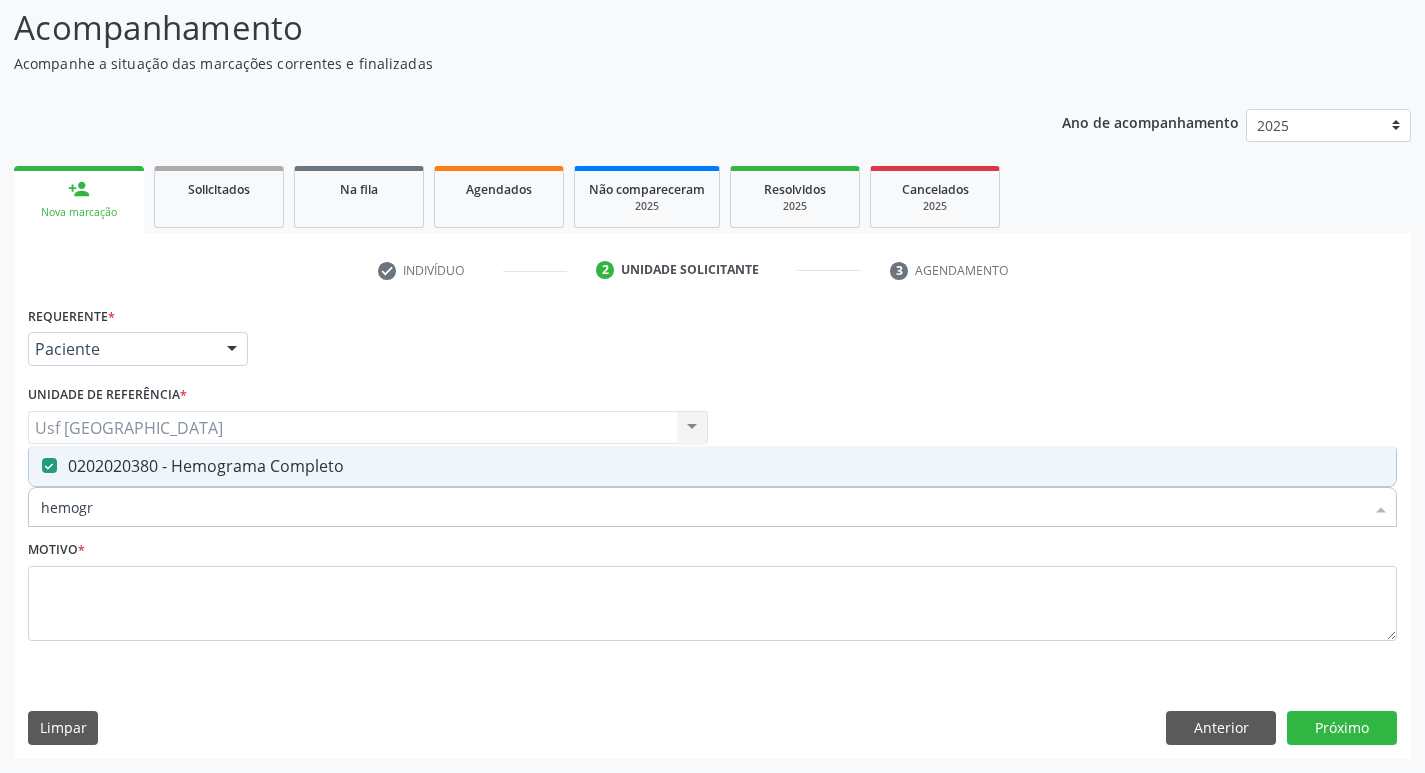 type on "hemog" 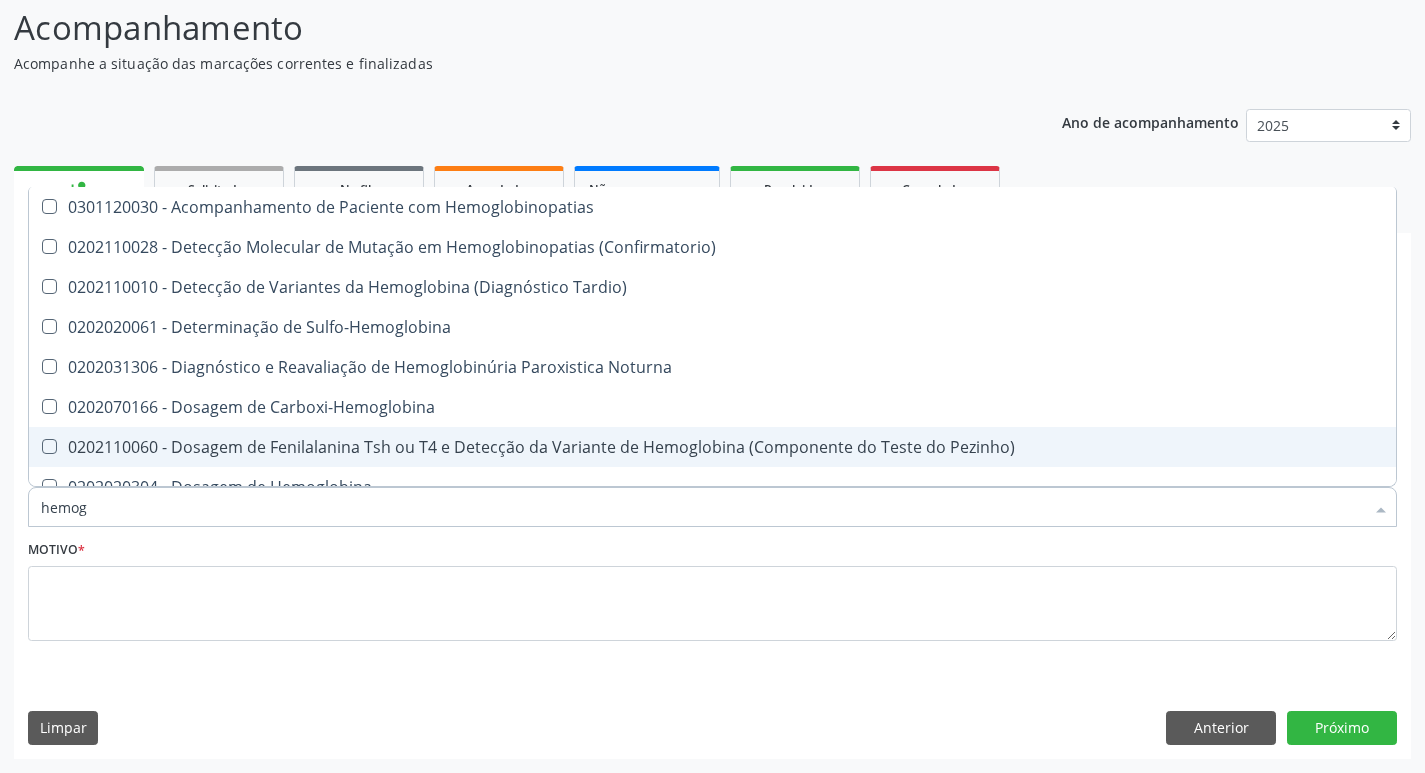 type on "hemo" 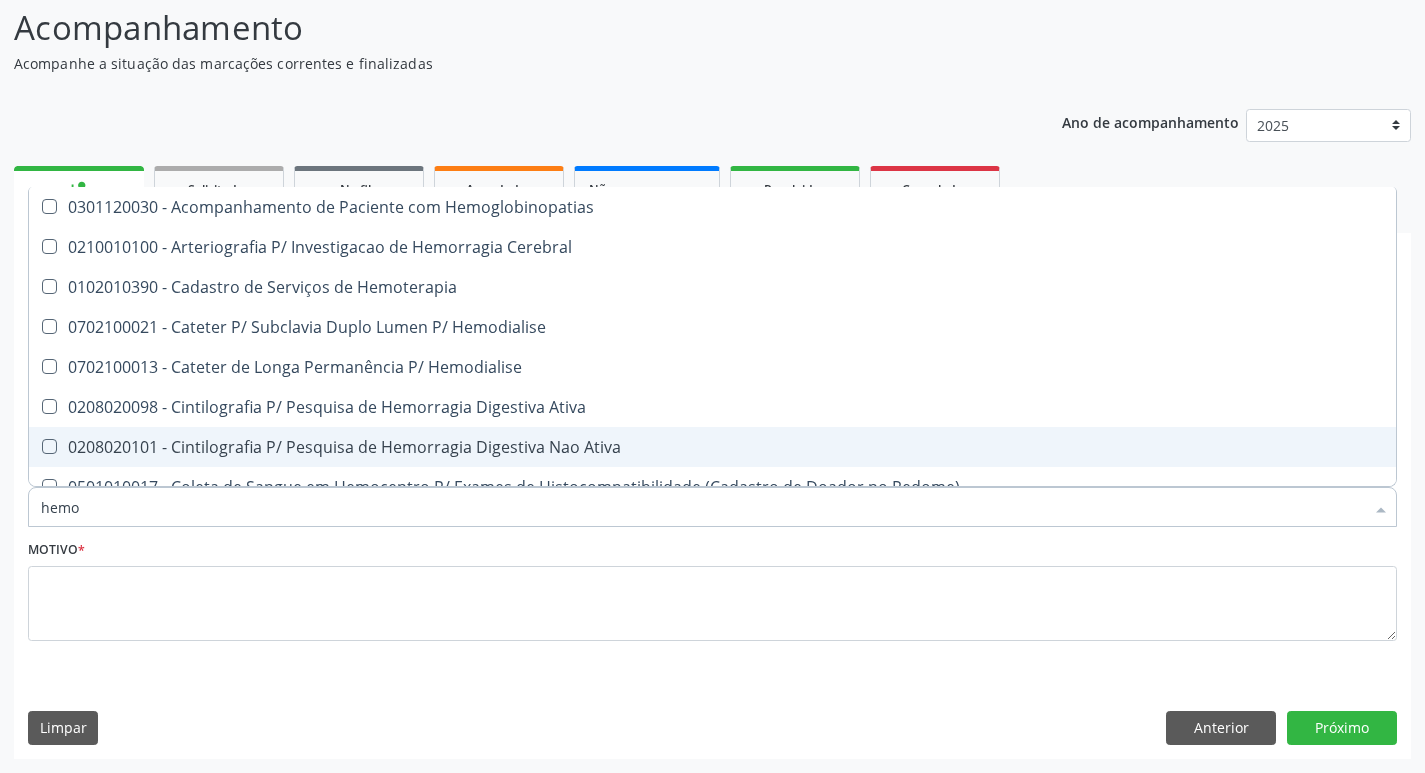 type on "hem" 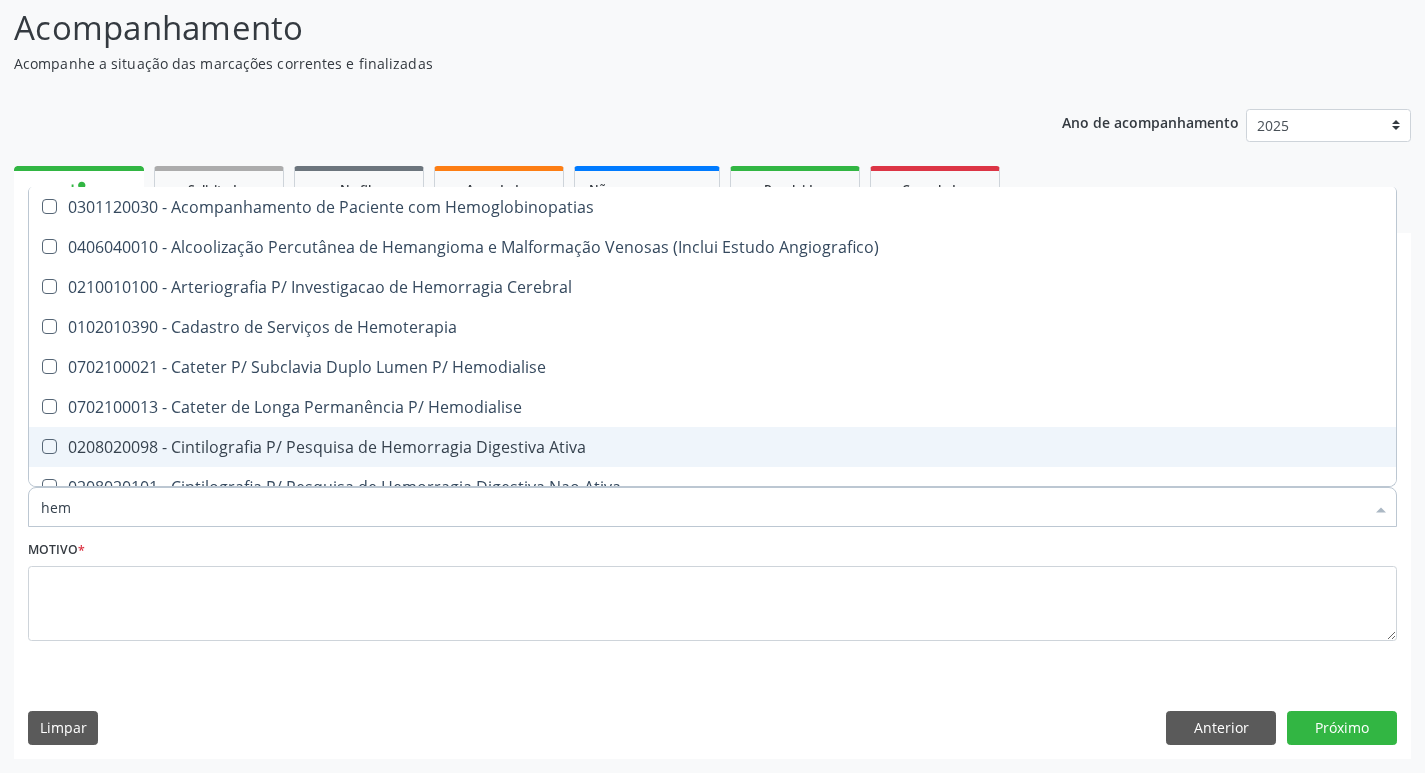 type on "he" 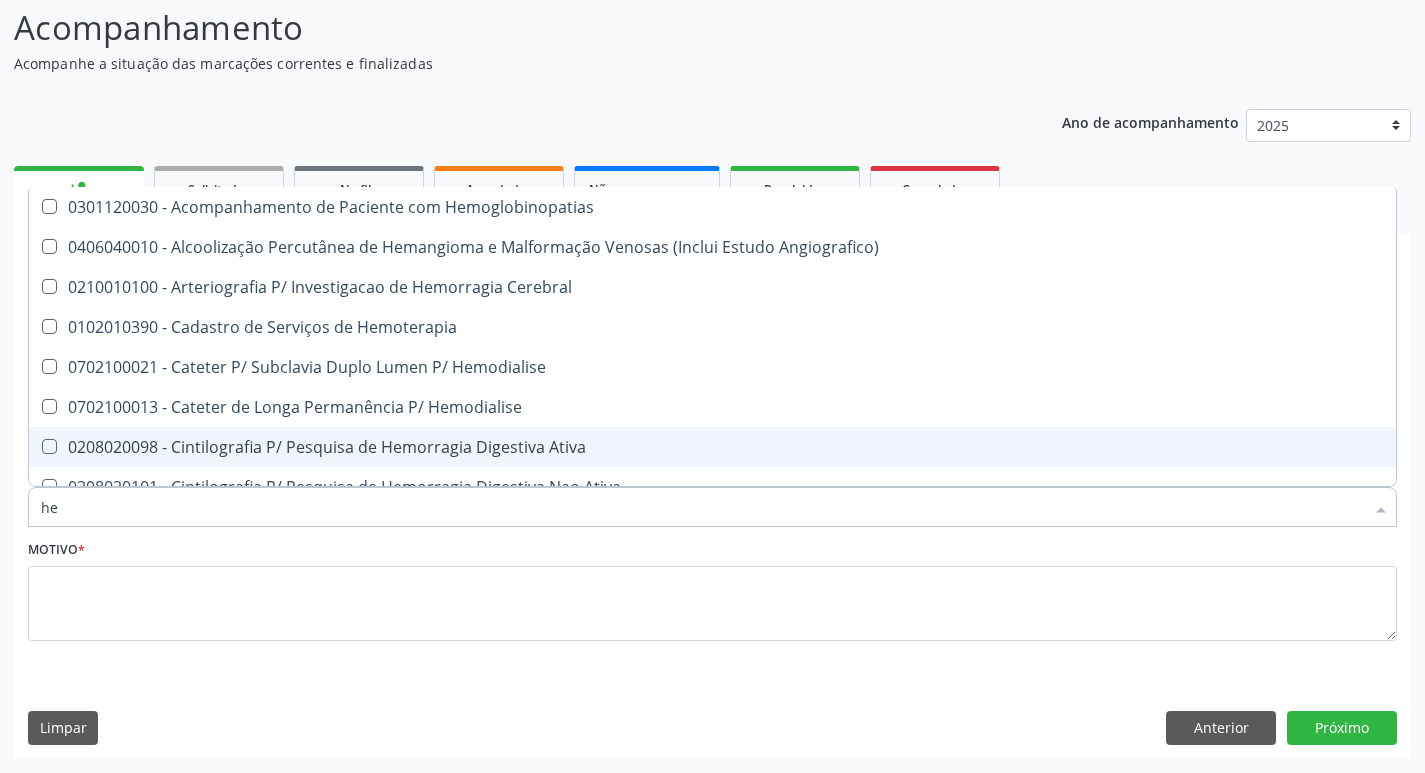type on "h" 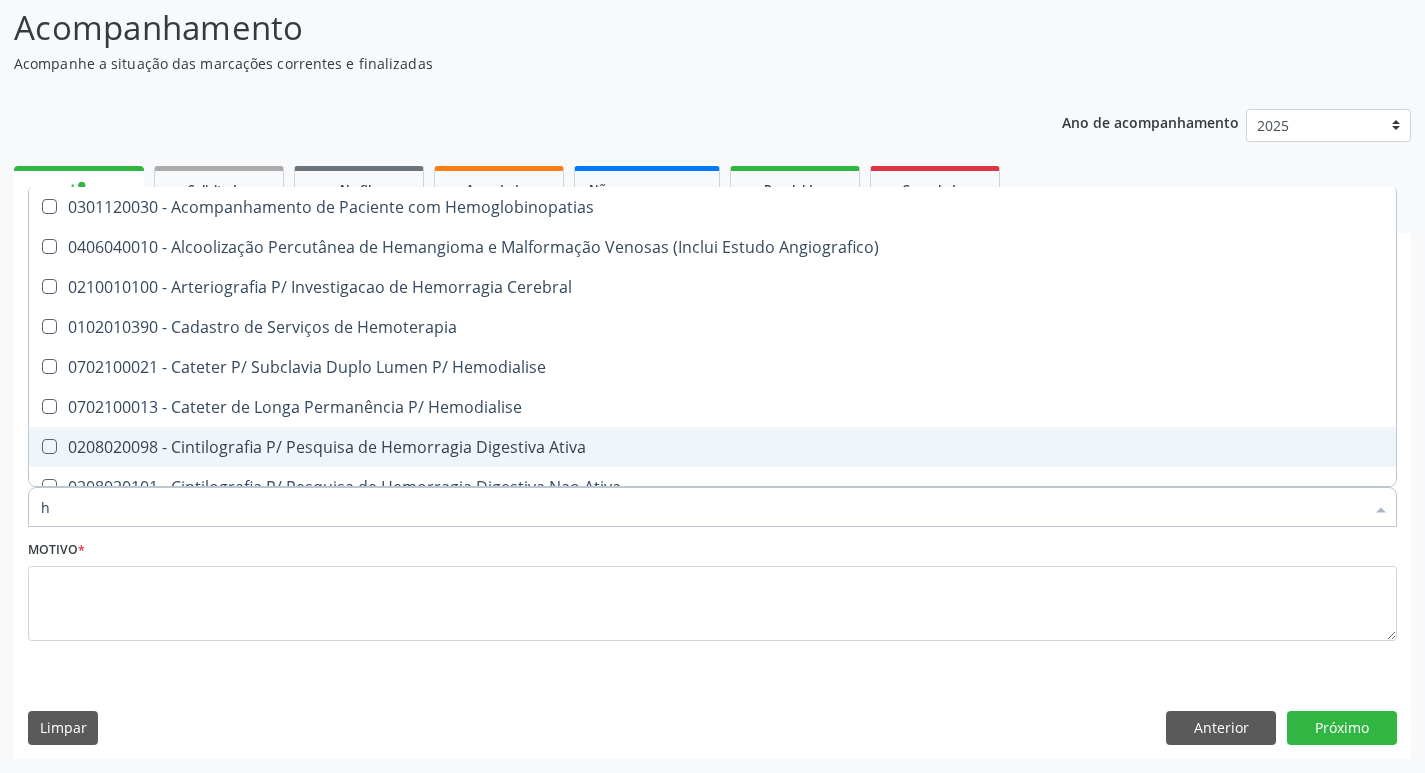 type 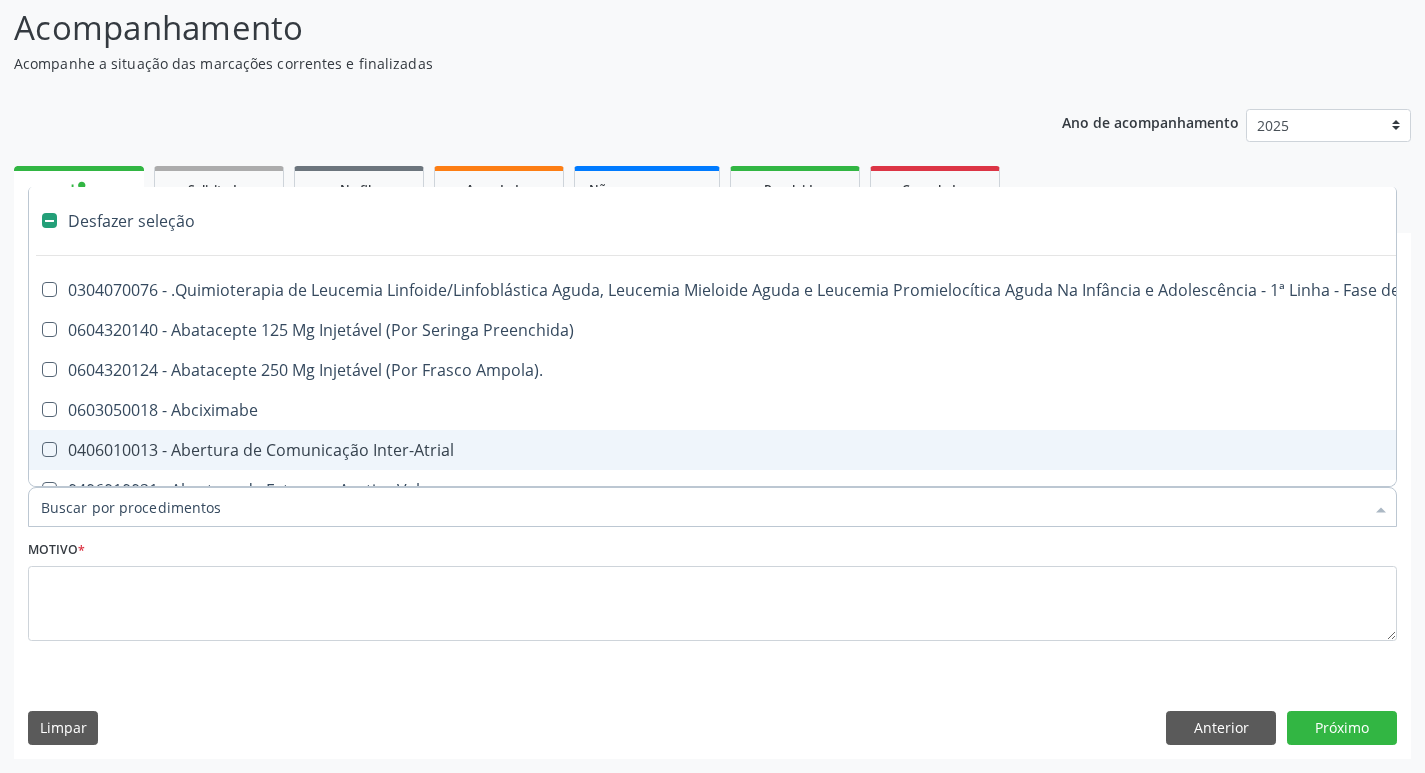 checkbox on "false" 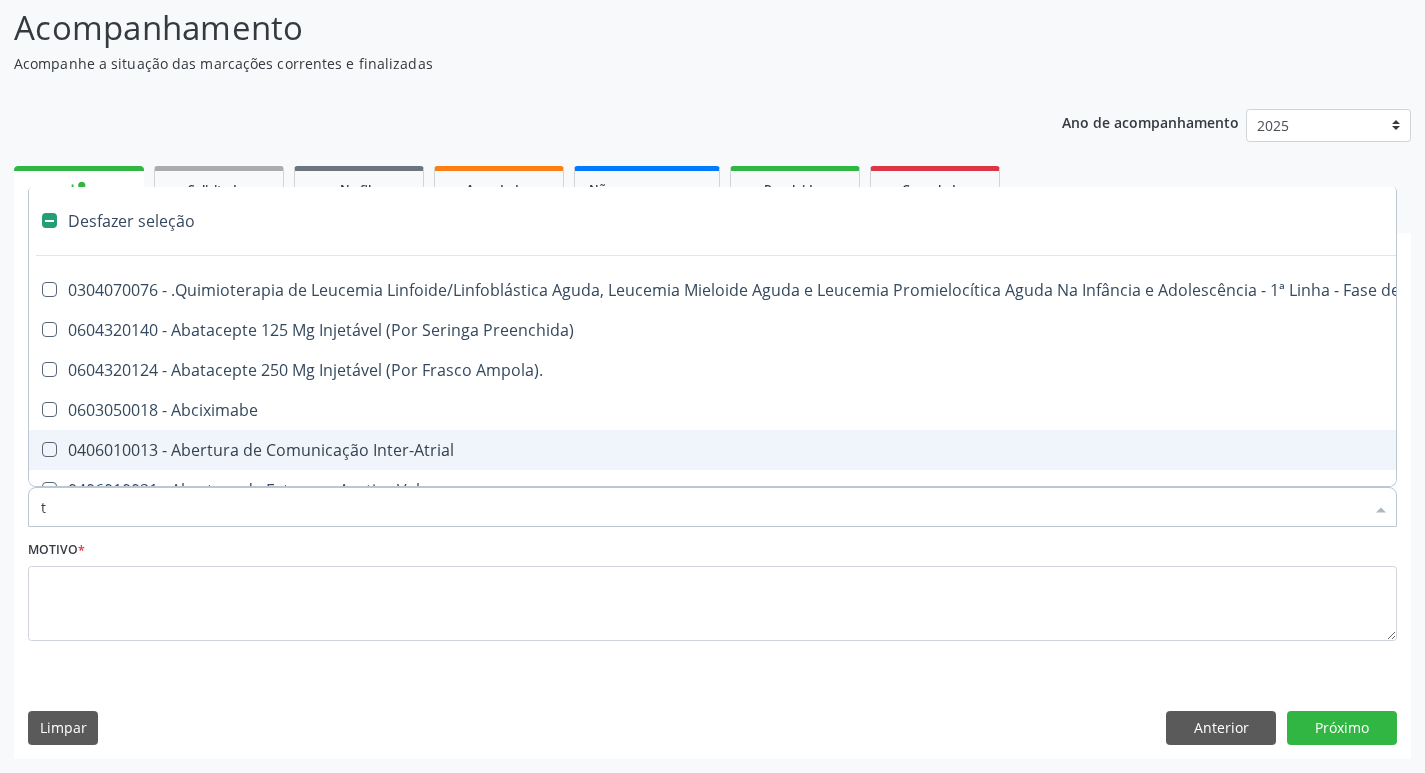 type on "tr" 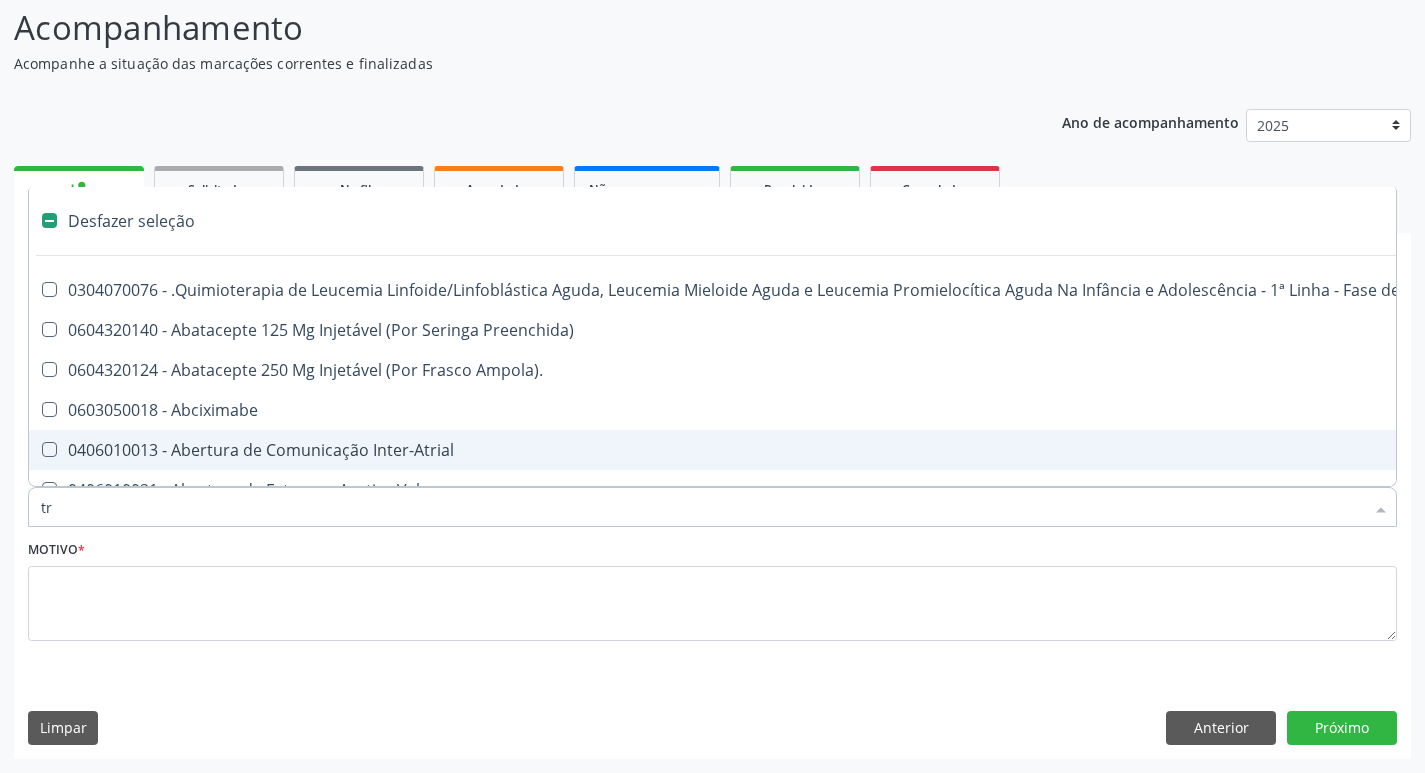 checkbox on "true" 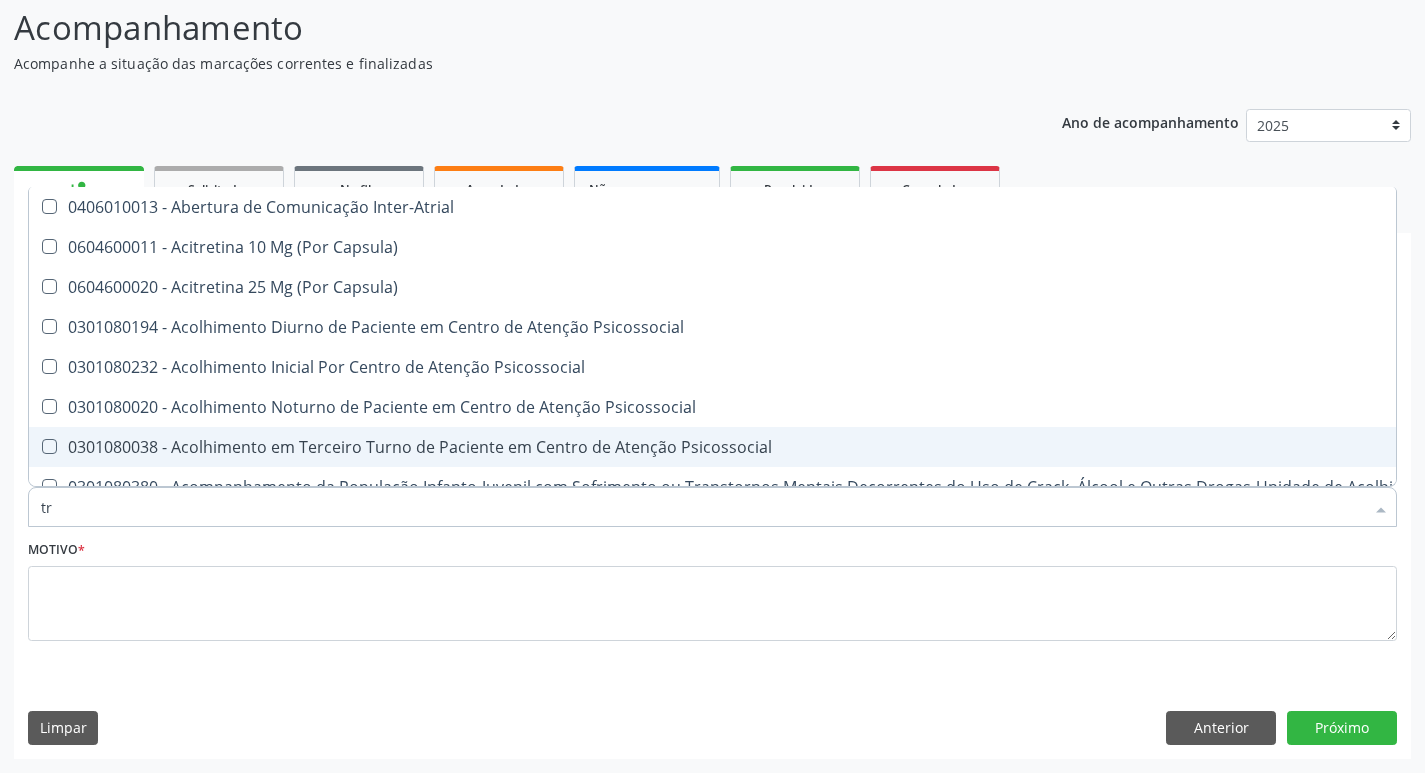 type on "tri" 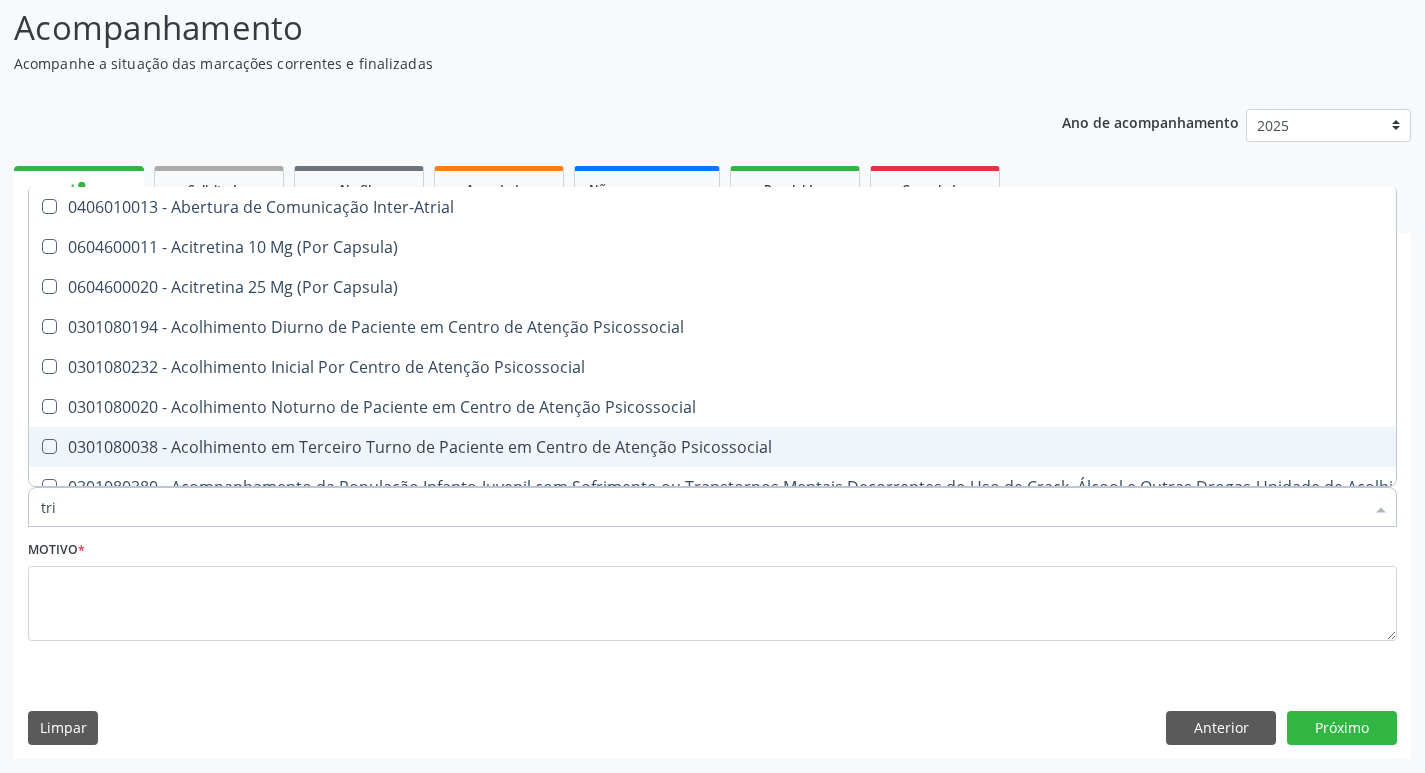 checkbox on "true" 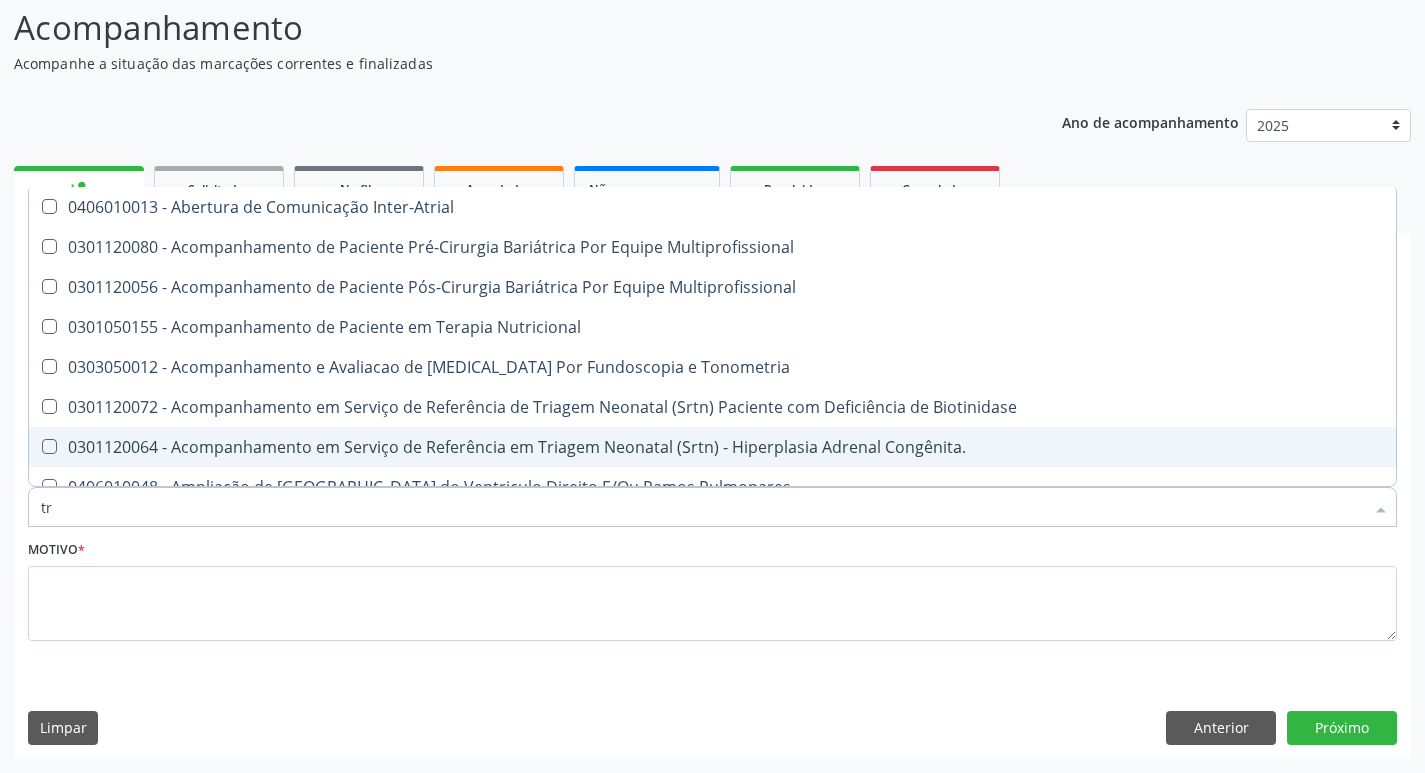 type on "t" 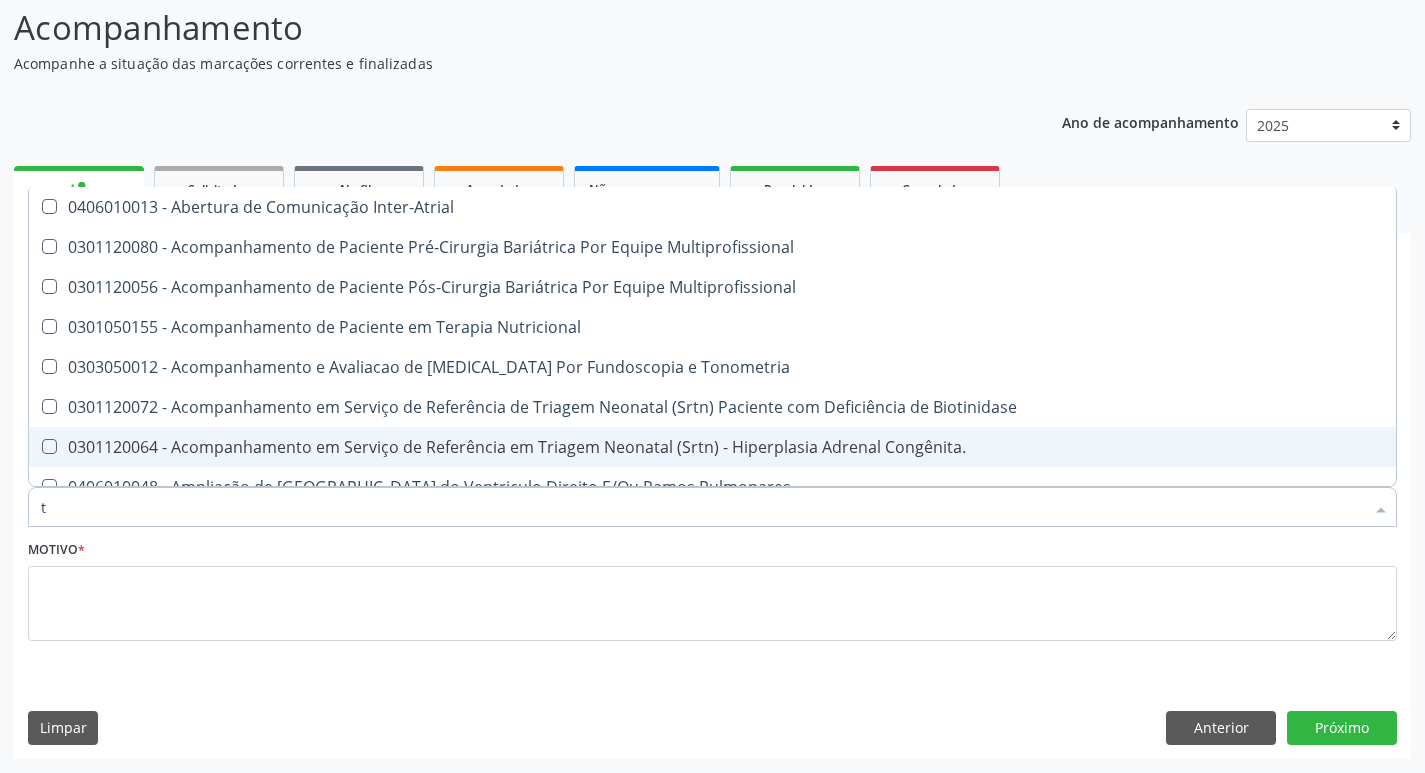 checkbox on "false" 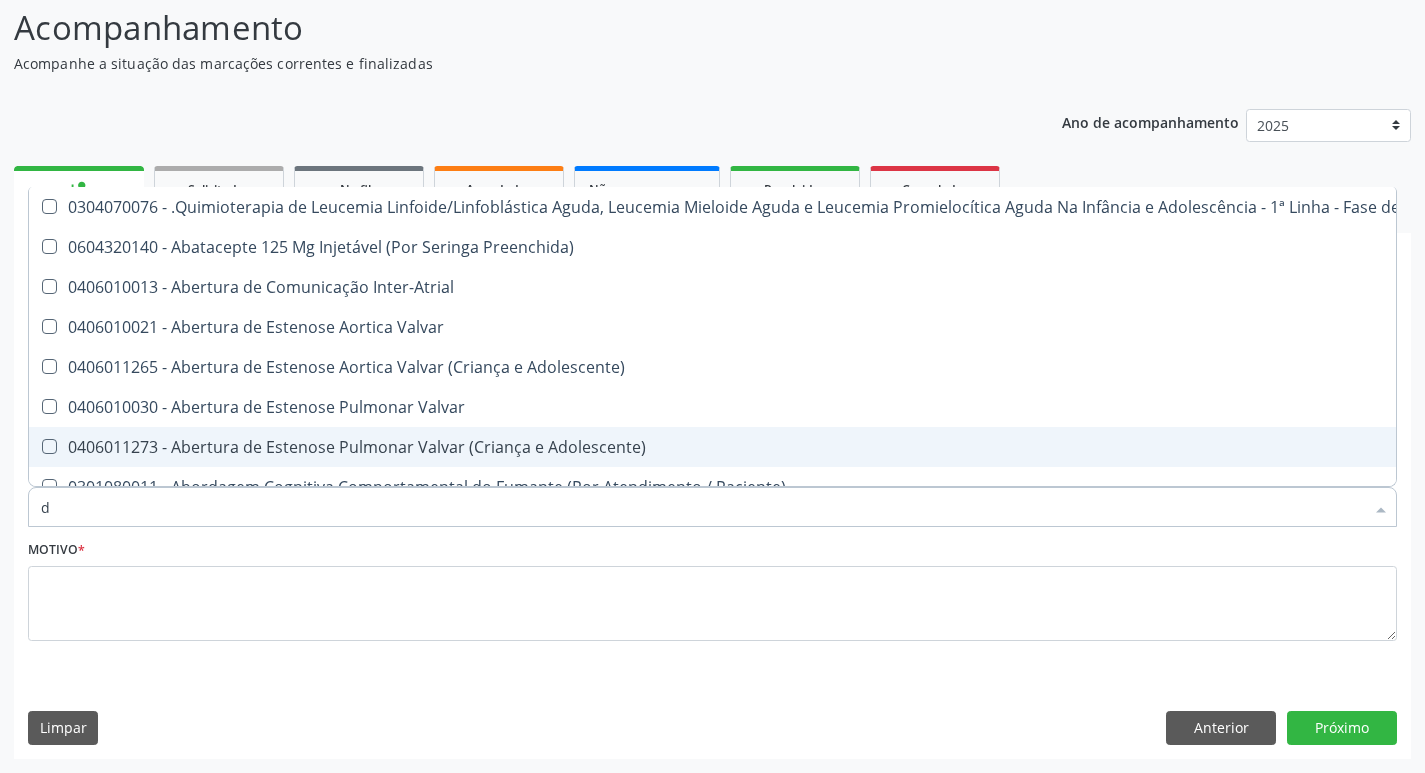 type on "do" 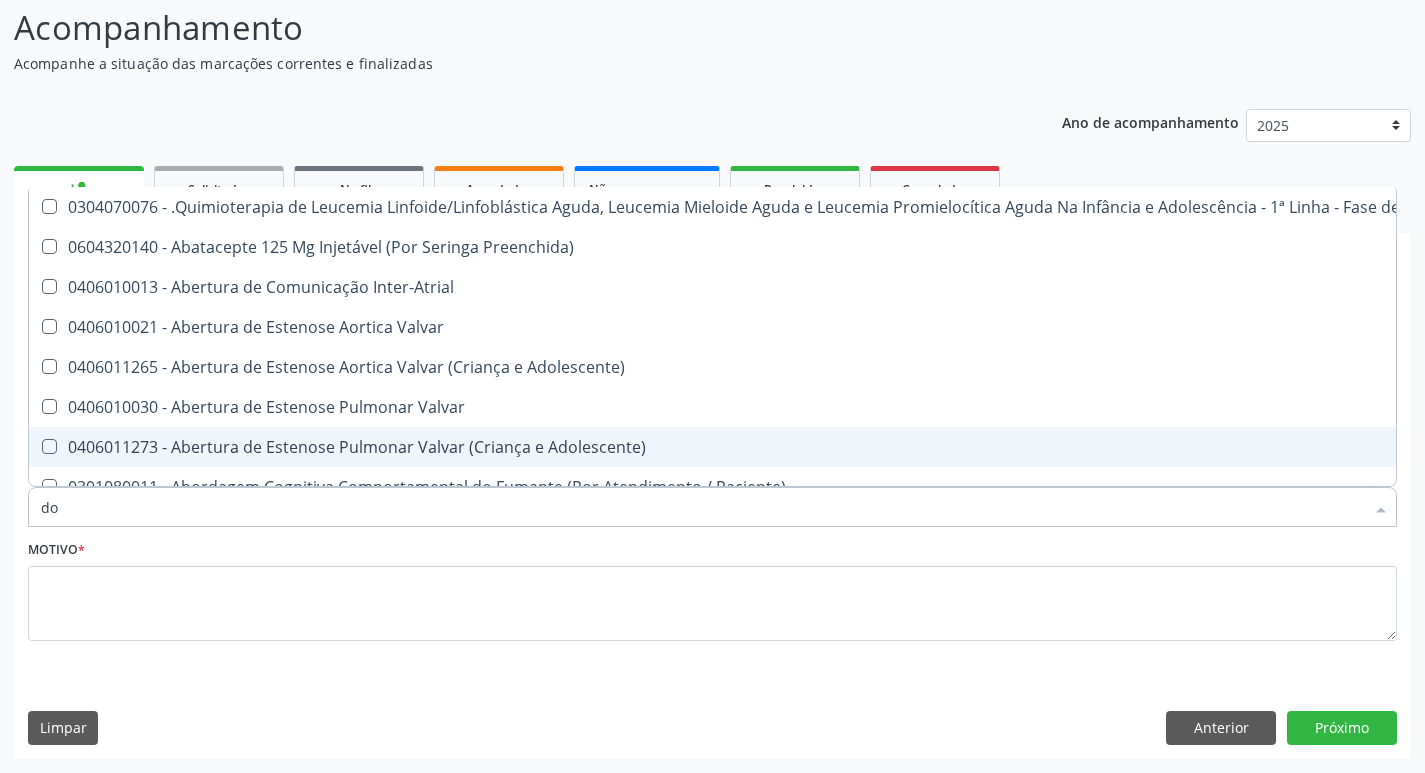 checkbox on "true" 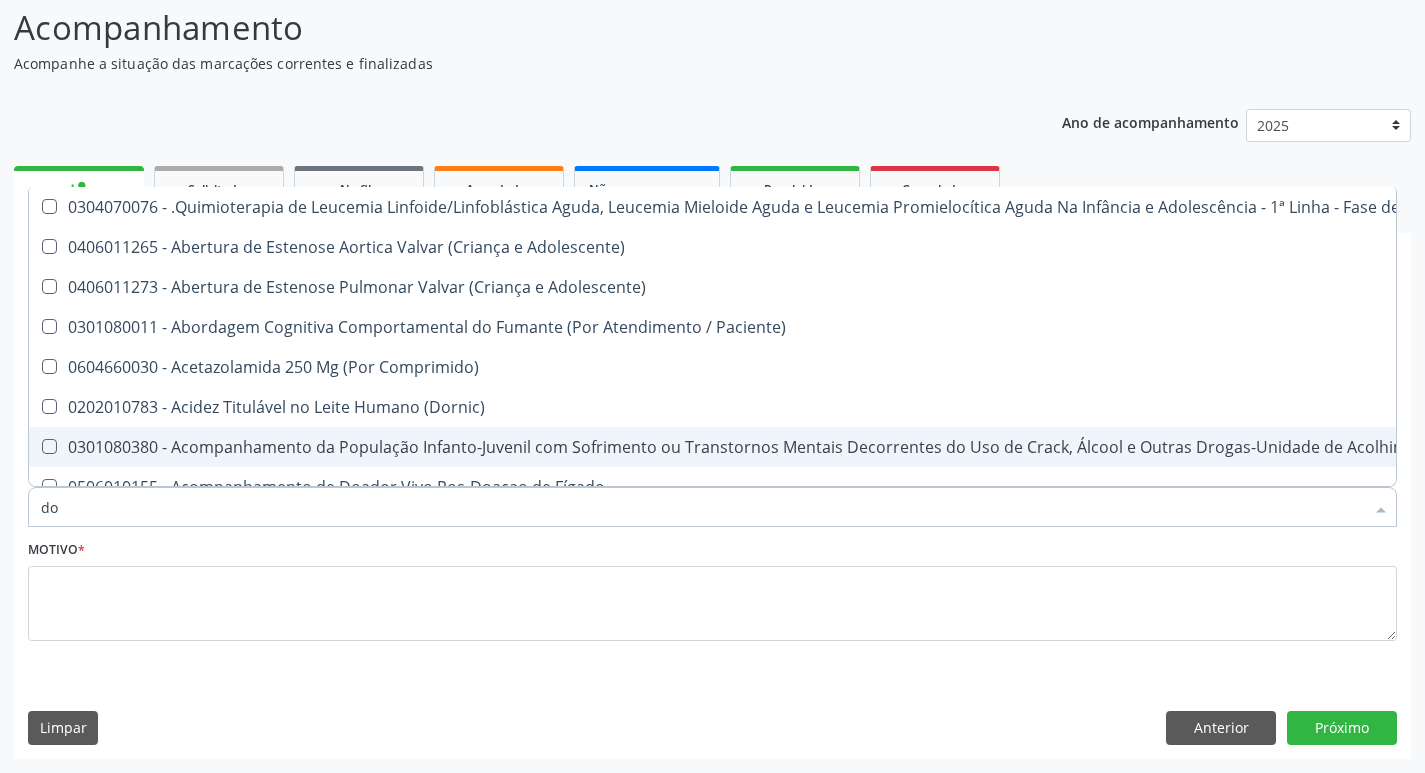 type on "dos" 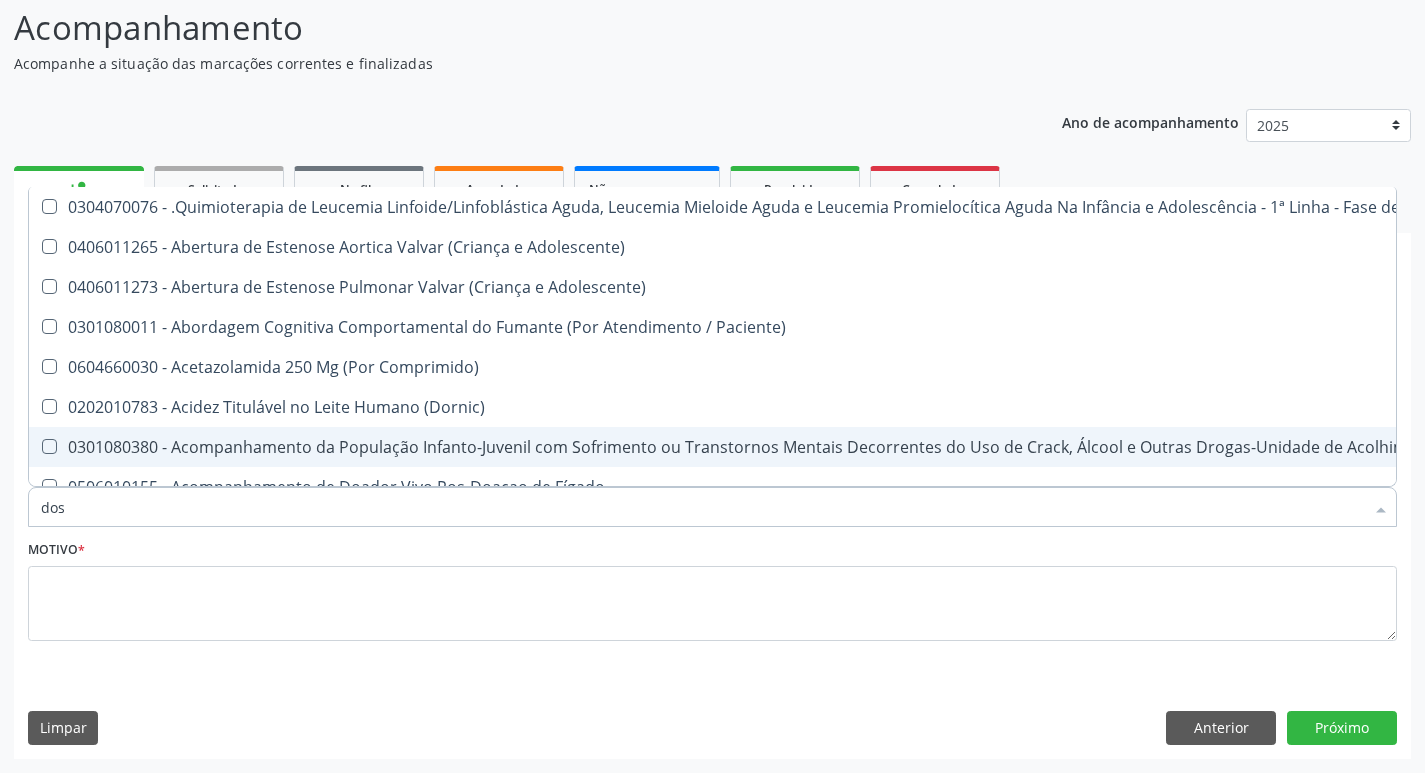 checkbox on "true" 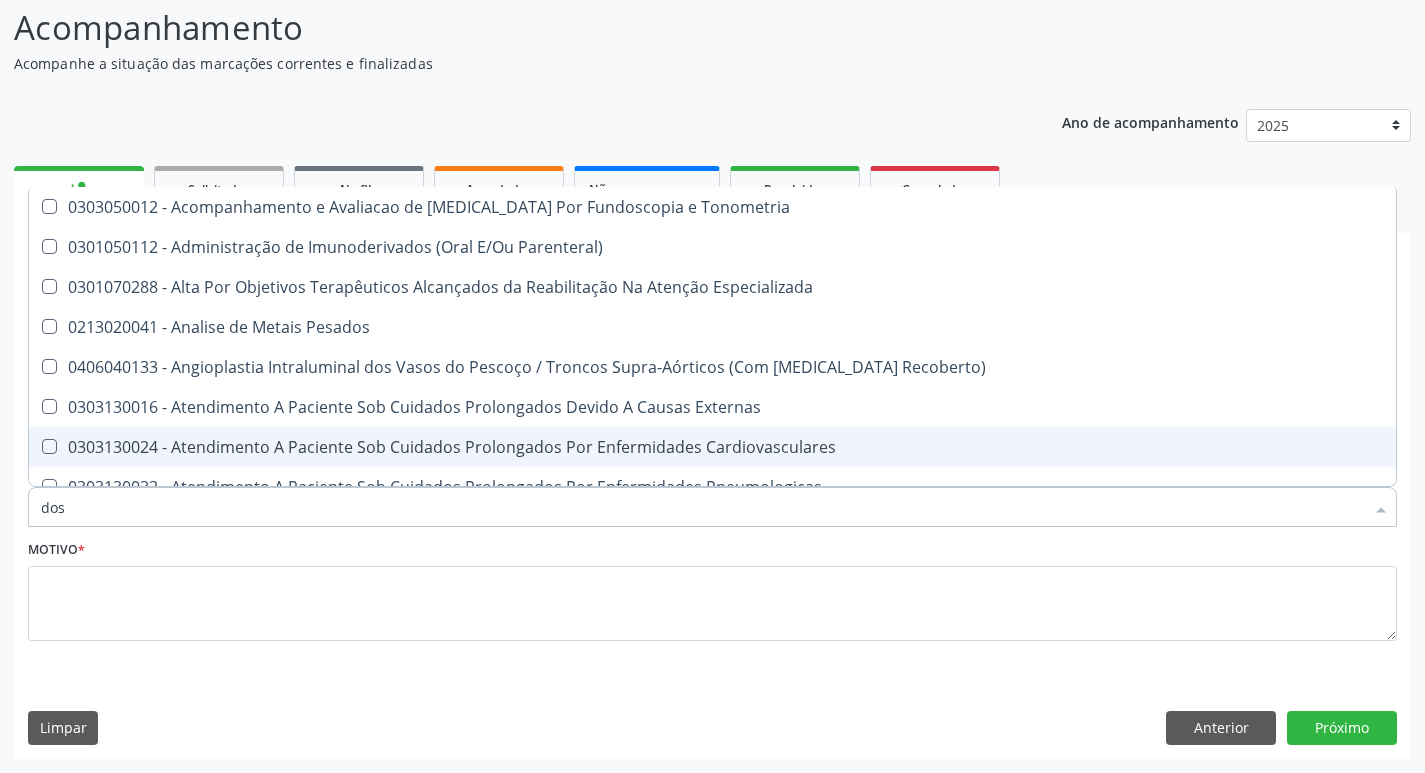 type on "dosa" 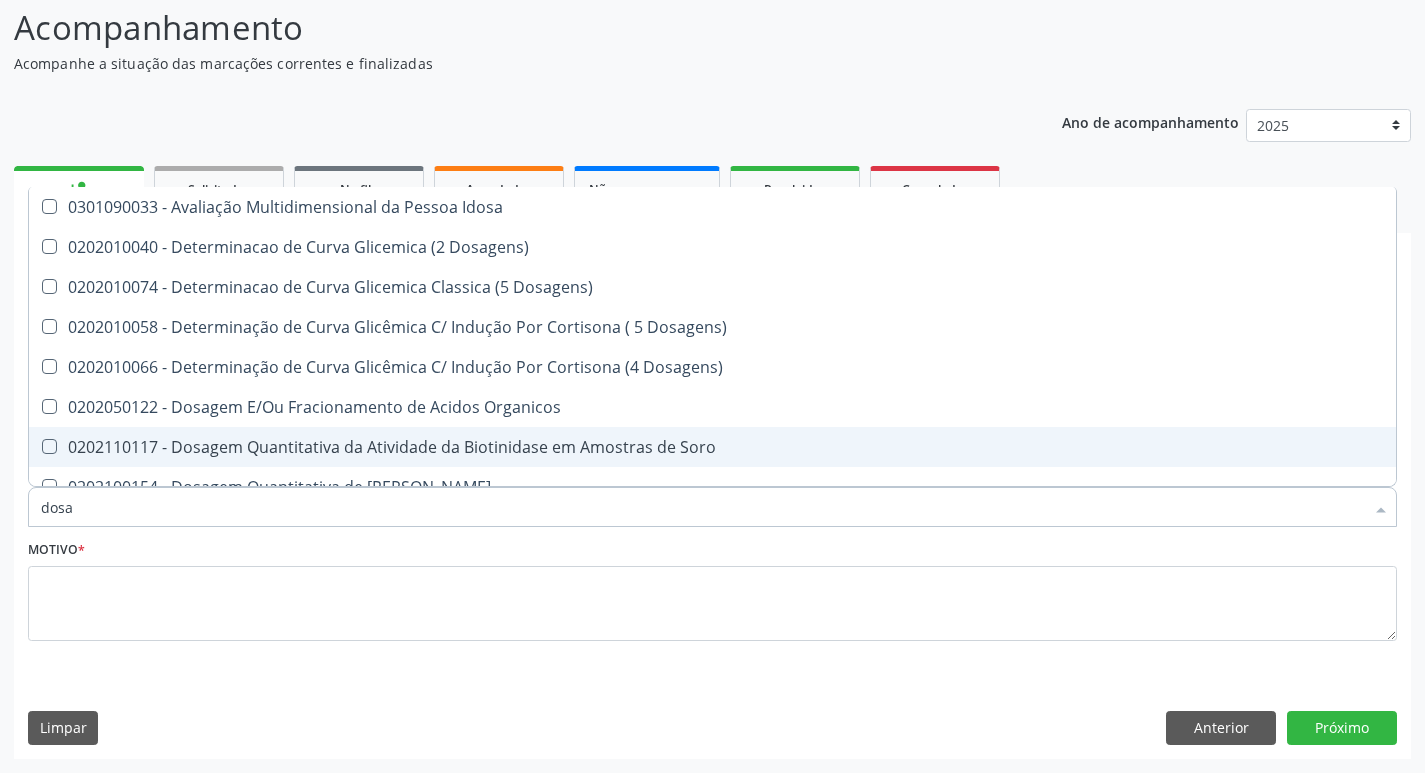 type on "dosag" 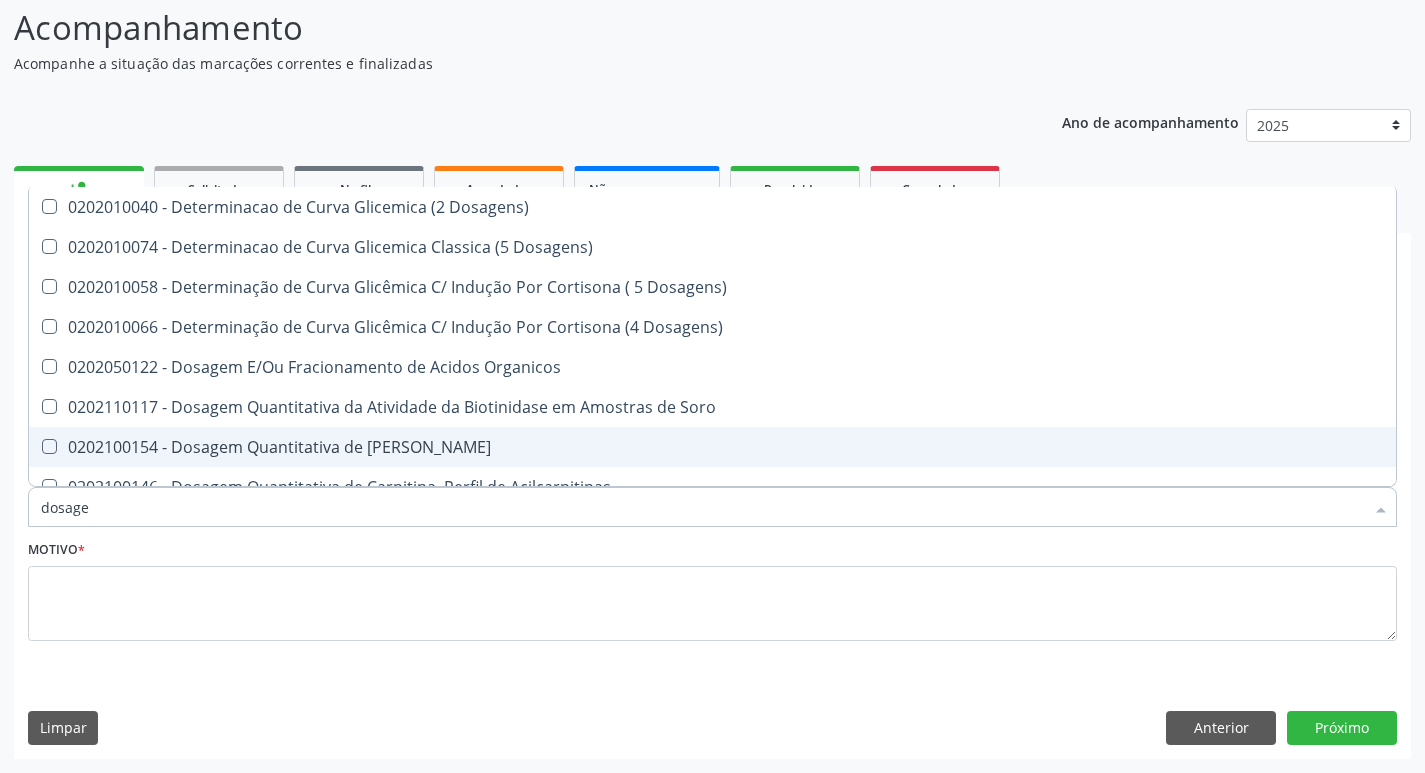 type on "dosagem" 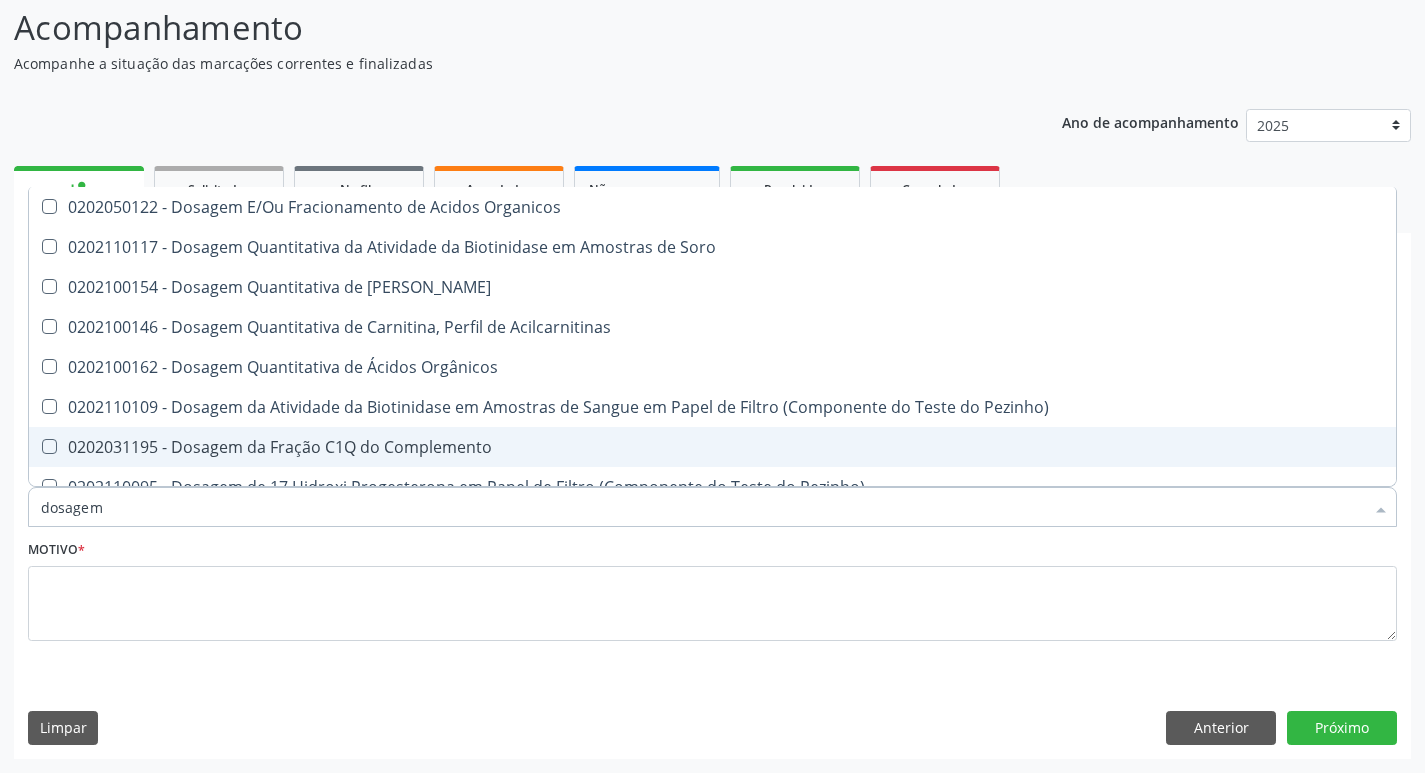 type on "dosagem d" 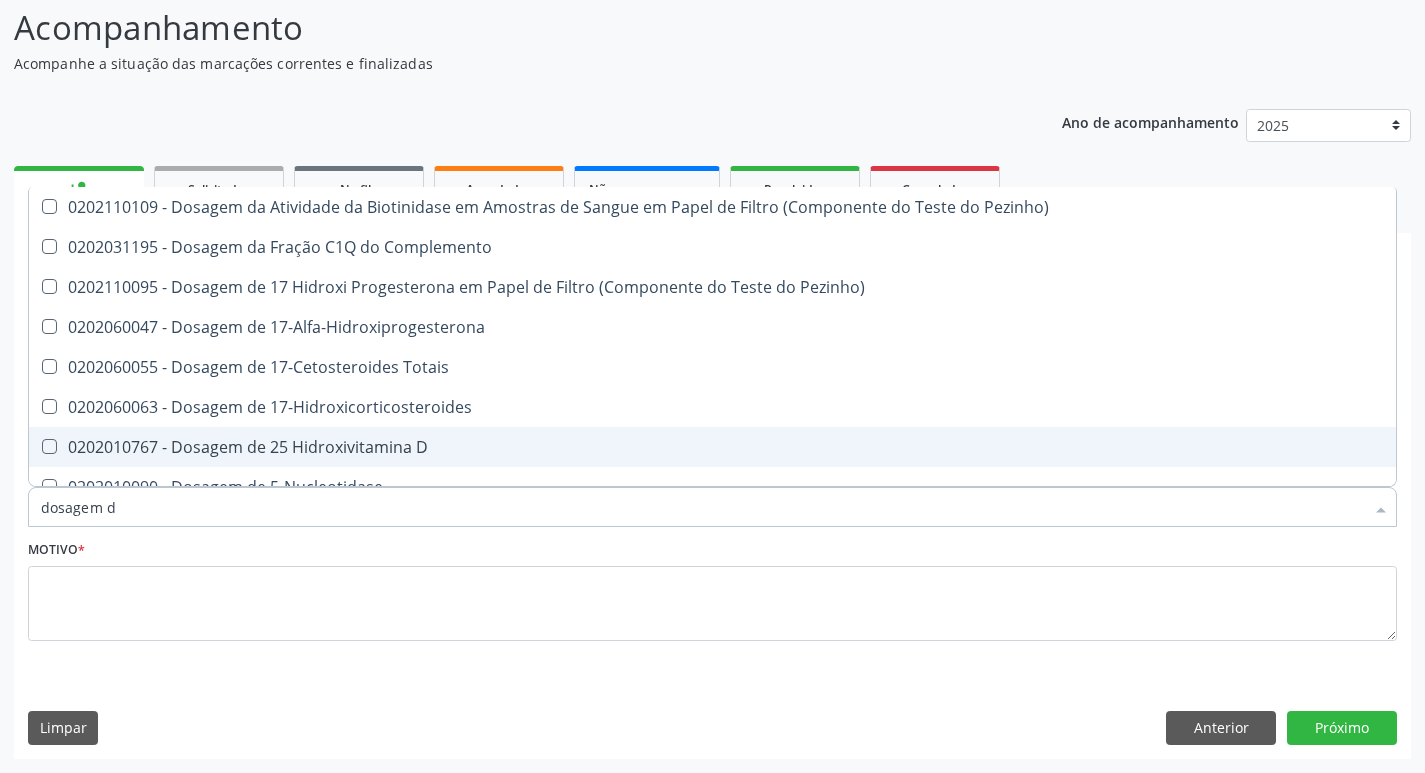 type on "dosagem de" 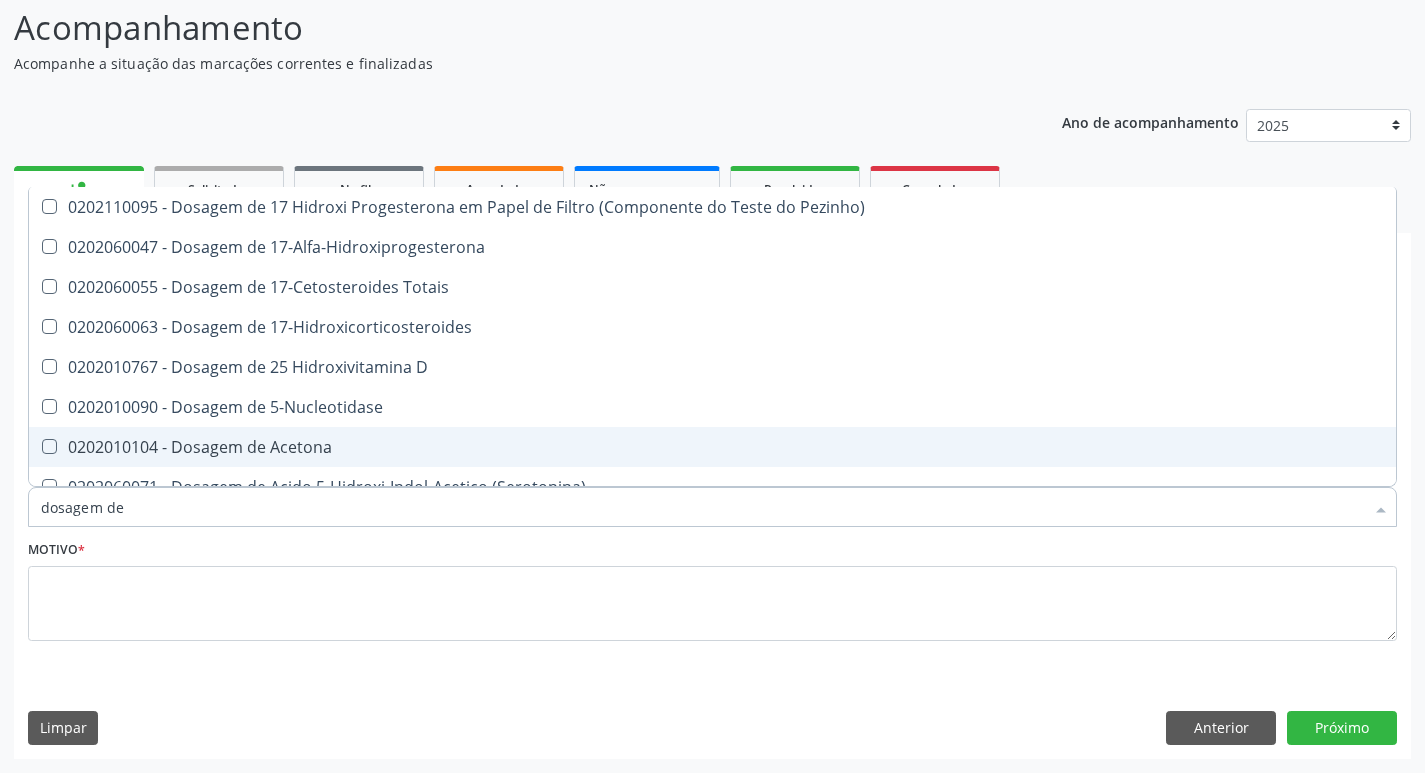 type on "dosagem de t" 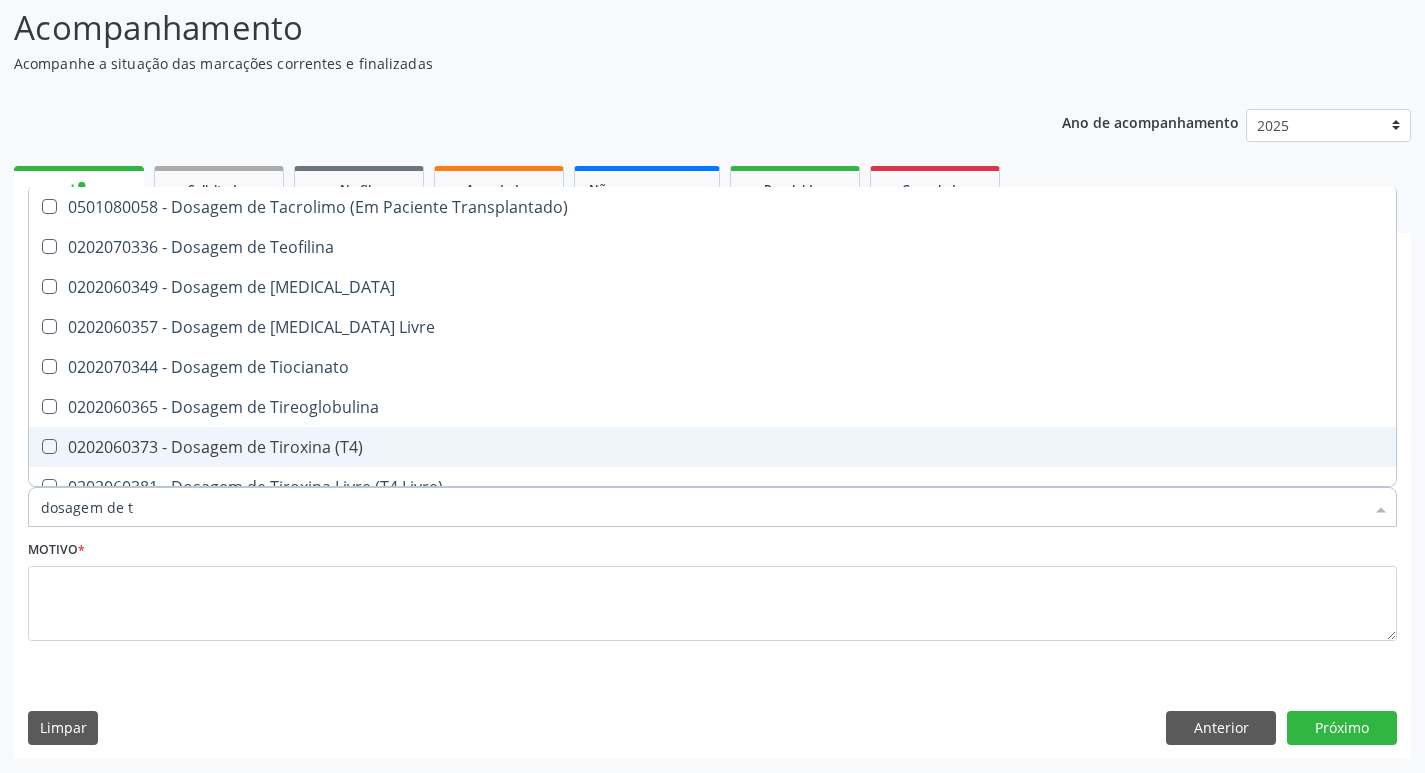 type on "dosagem de tr" 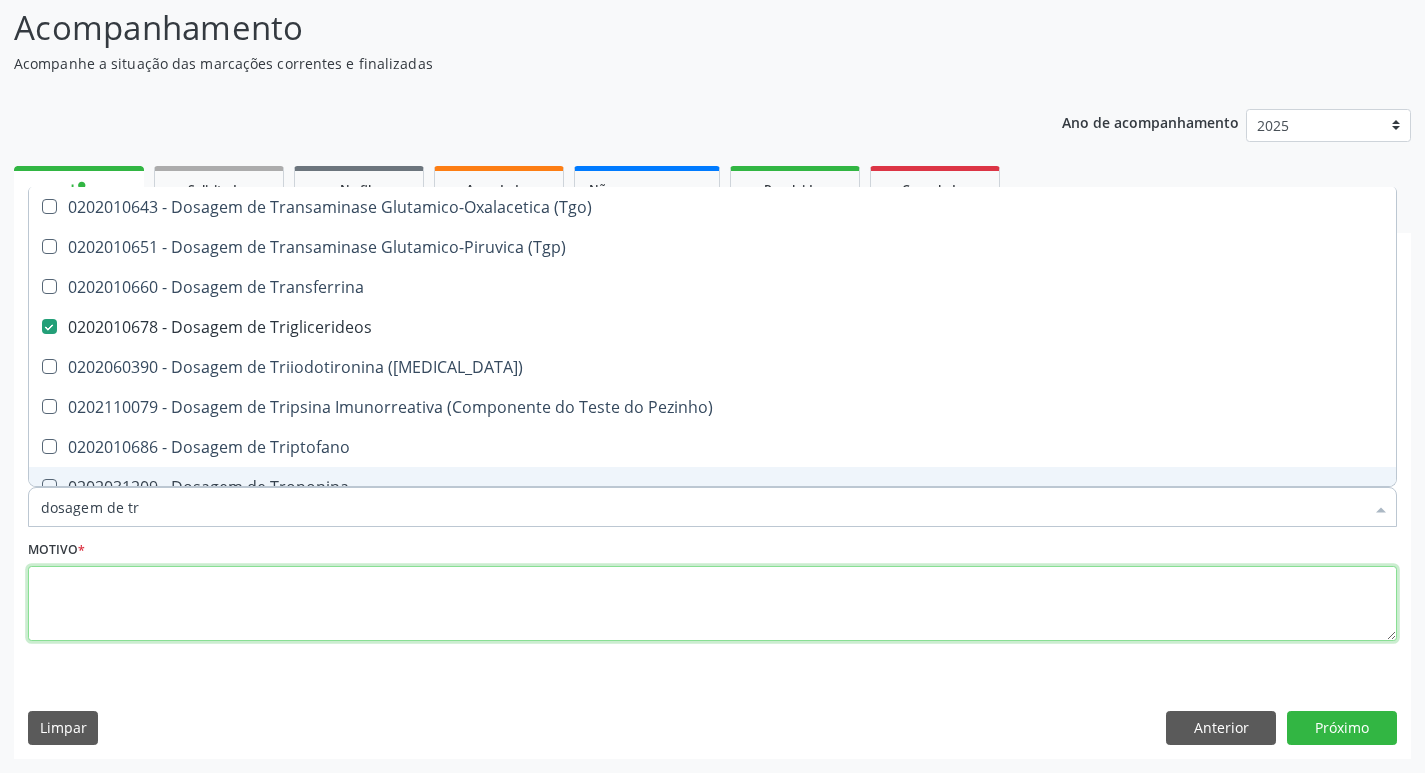 click at bounding box center (712, 604) 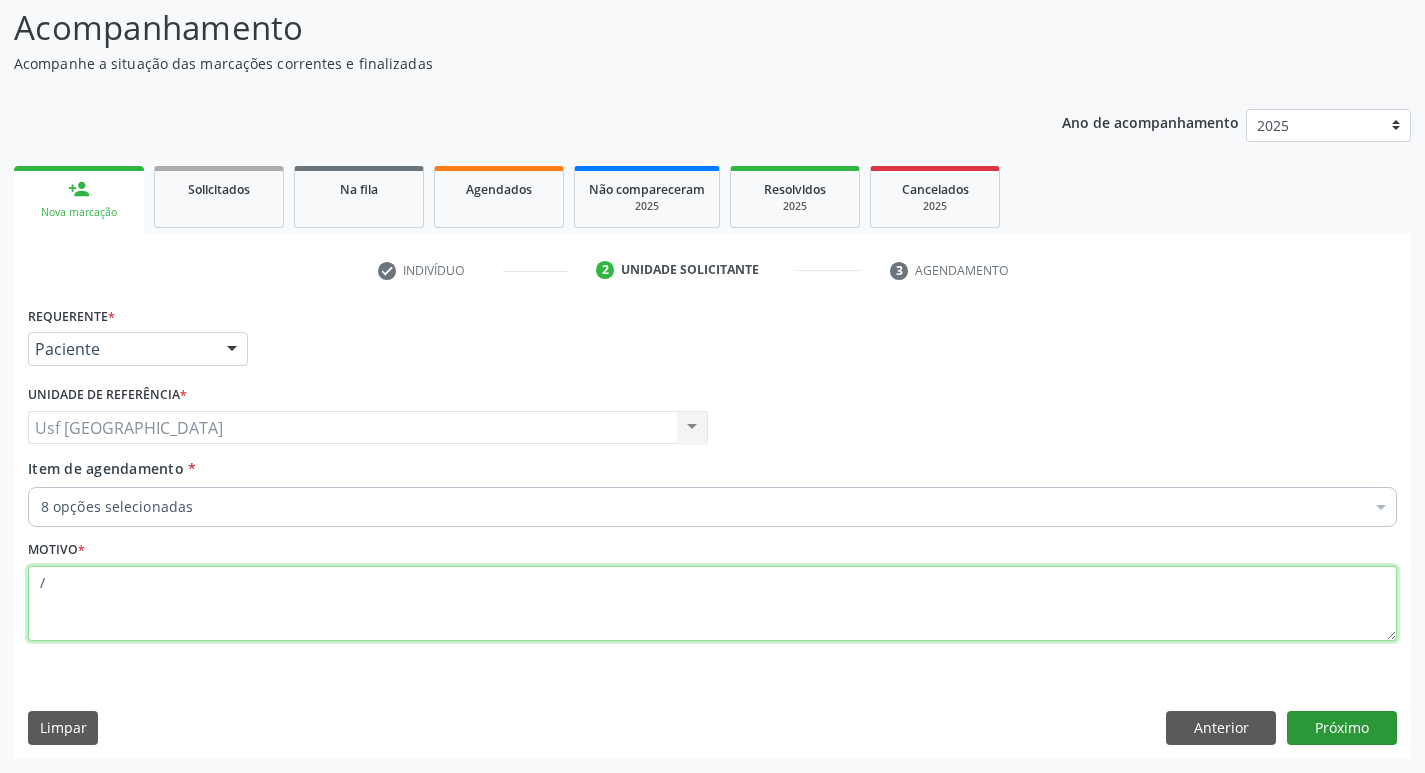 type on "/" 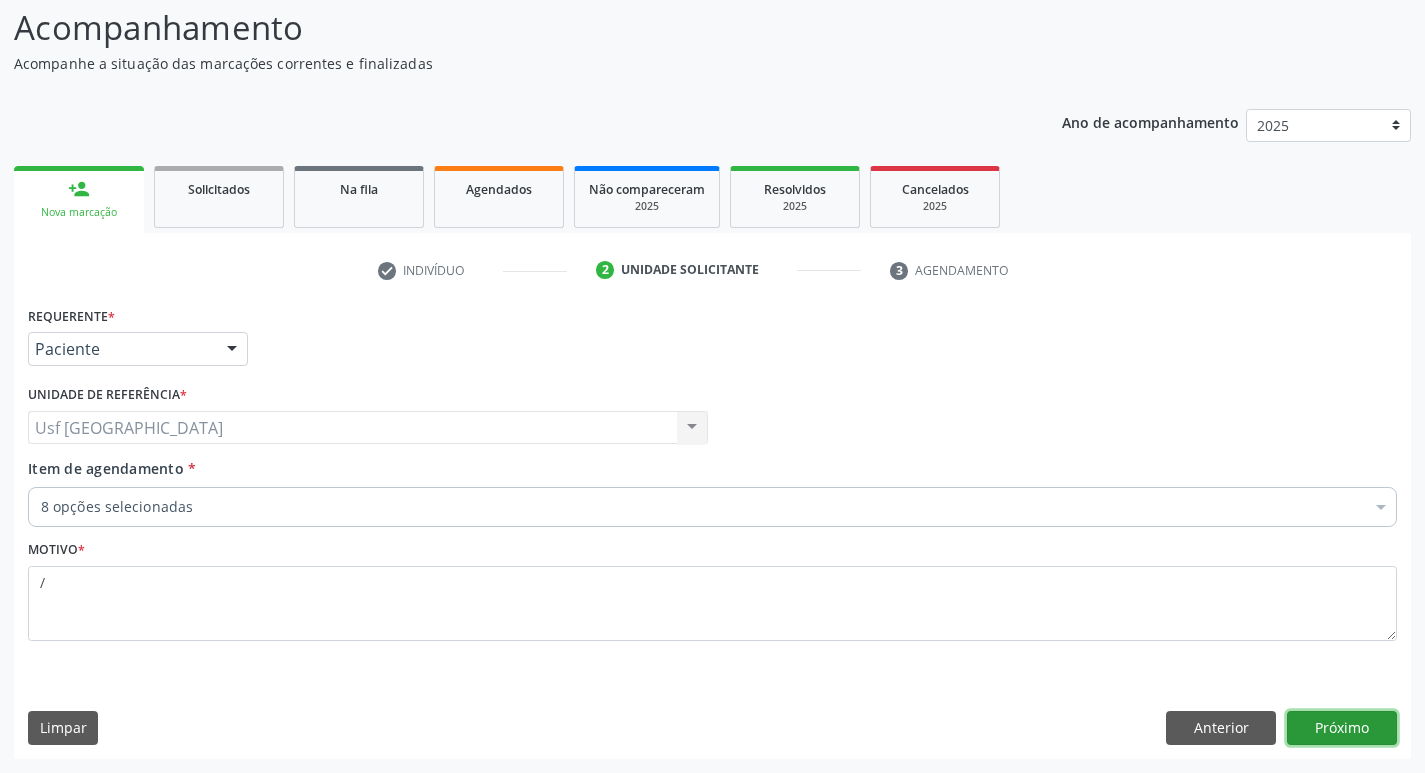 click on "Próximo" at bounding box center (1342, 728) 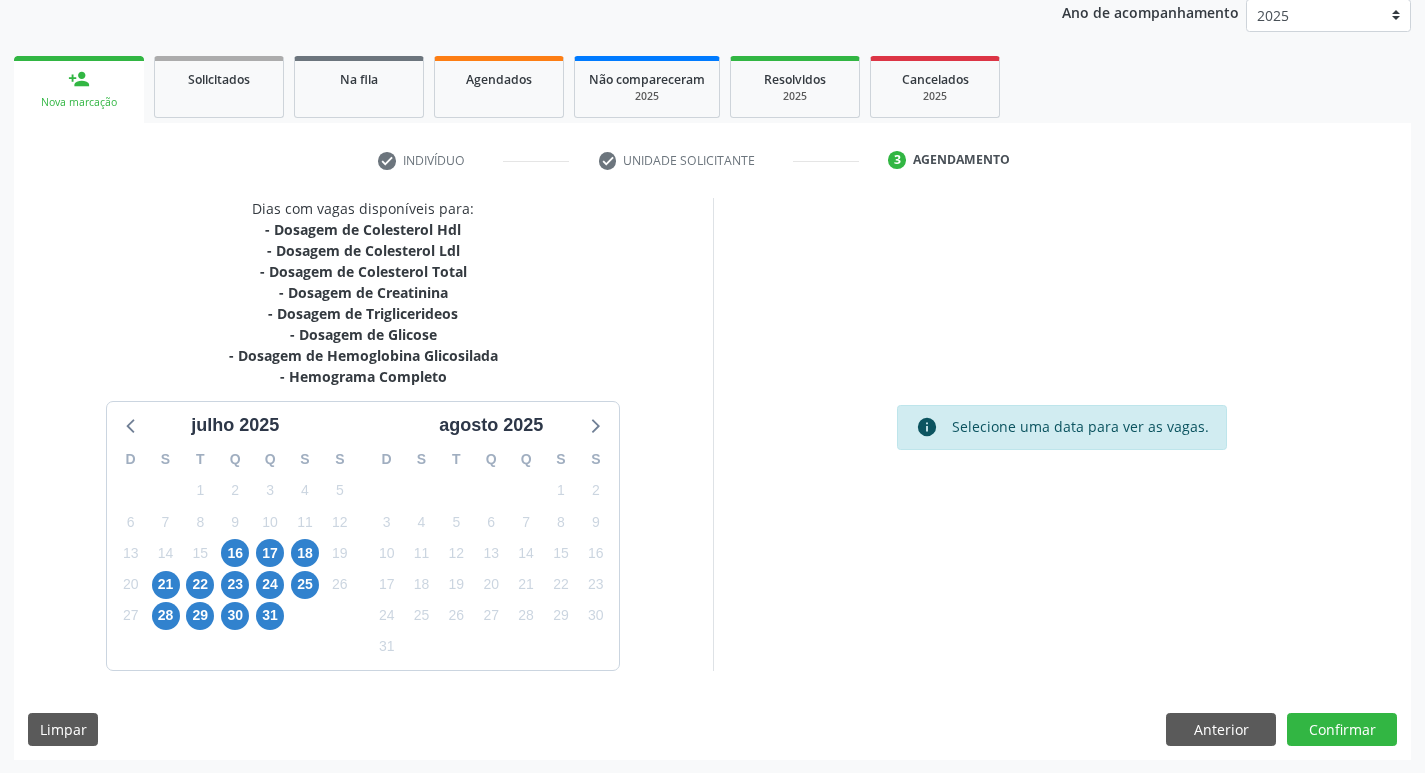 scroll, scrollTop: 244, scrollLeft: 0, axis: vertical 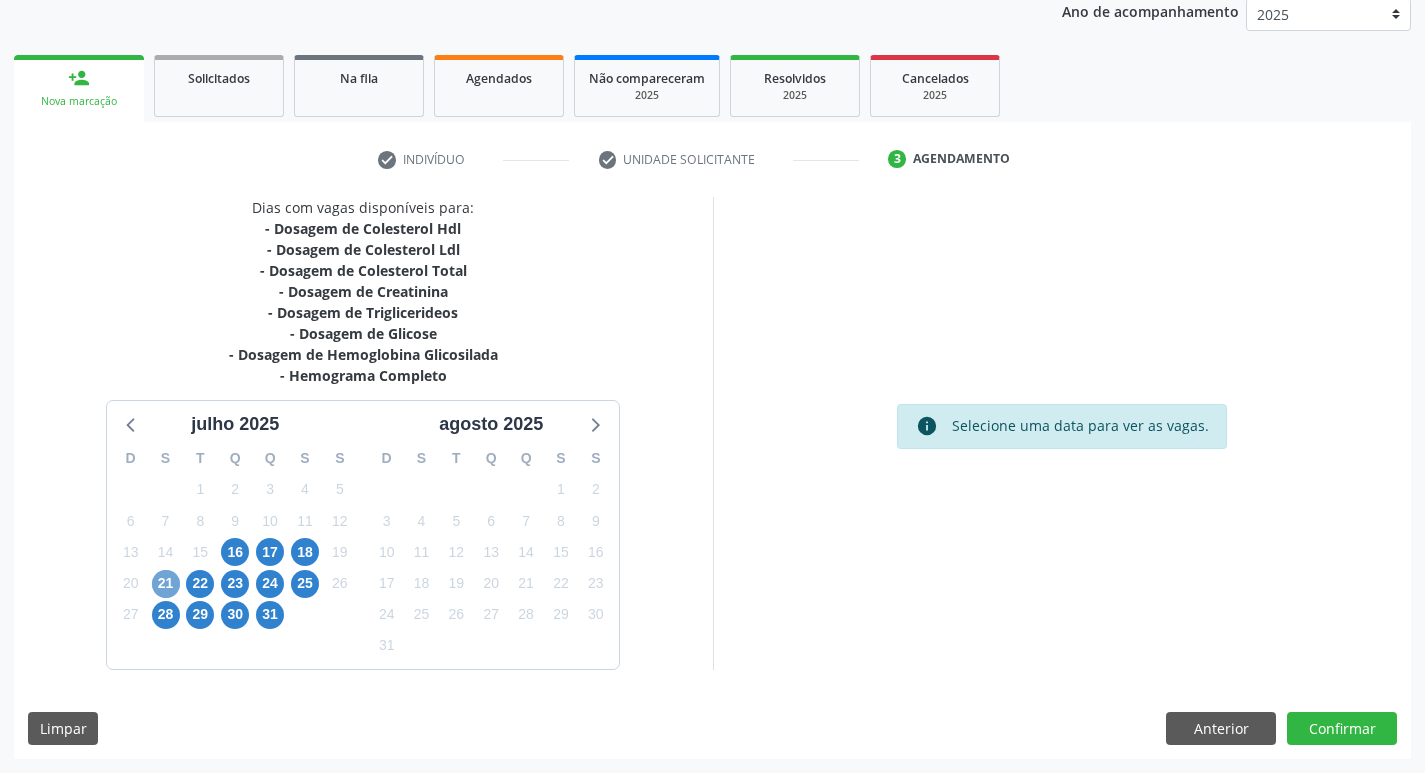click on "21" at bounding box center [166, 584] 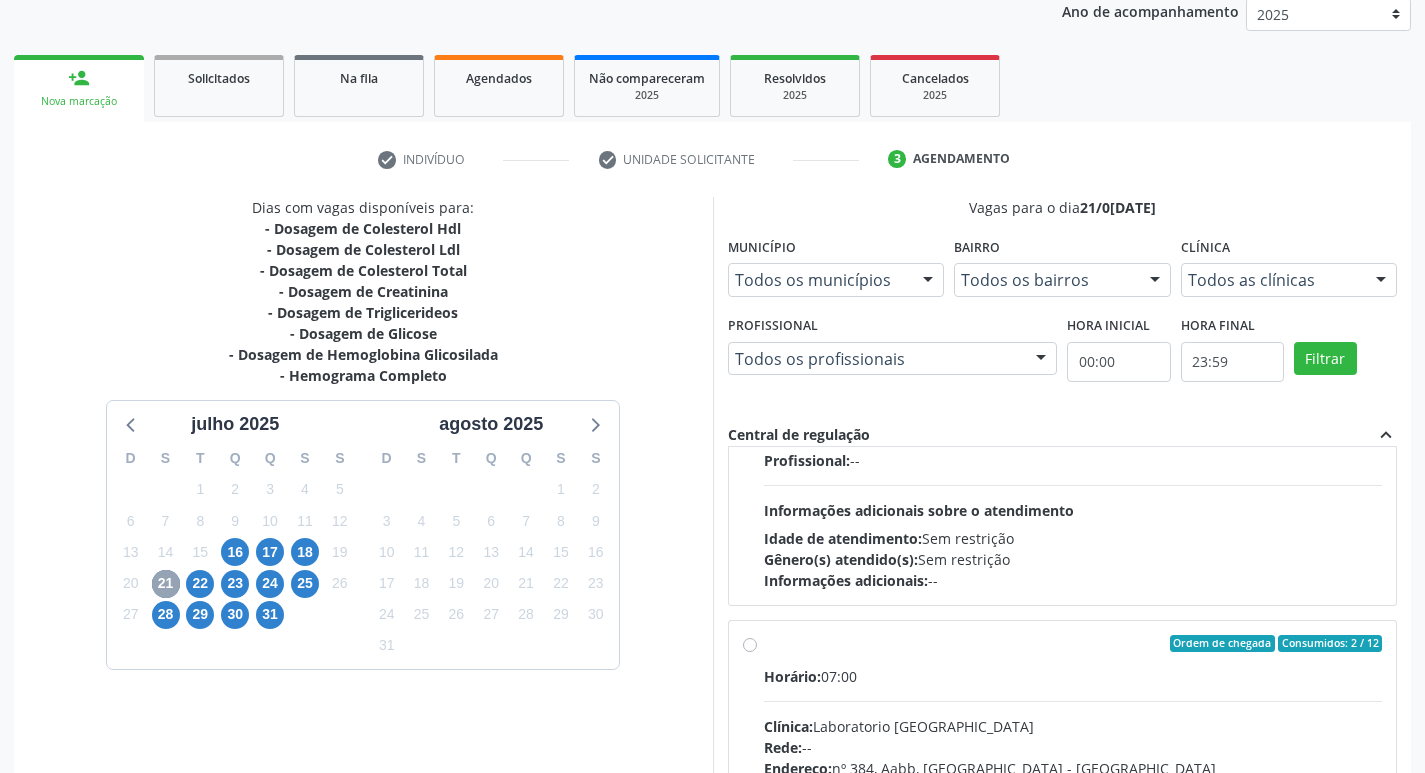 scroll, scrollTop: 0, scrollLeft: 0, axis: both 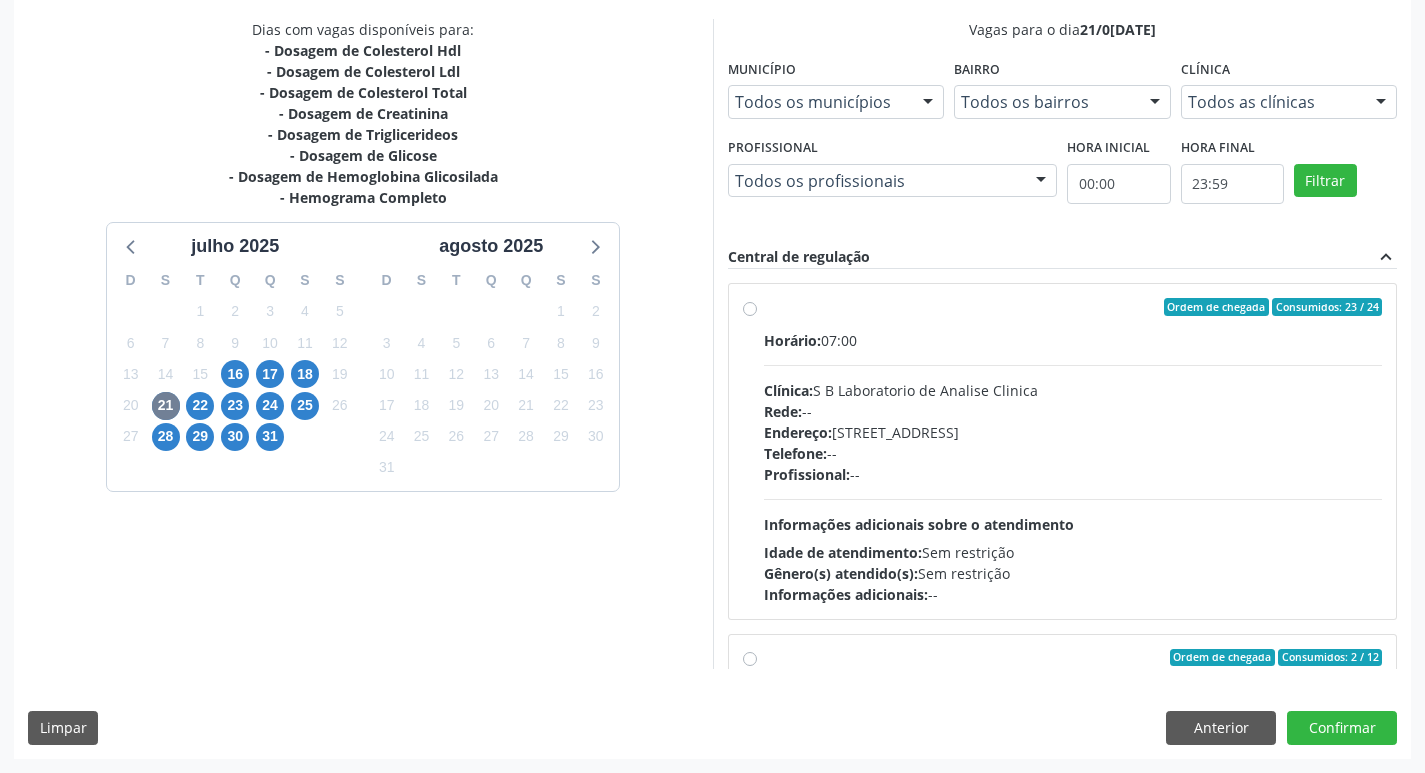 click on "Ordem de chegada
Consumidos: 23 / 24
Horário:   07:00
Clínica:  S B Laboratorio de Analise Clinica
Rede:
--
Endereço:   Casa, nº 679, Centro, Serra Talhada - PE
Telefone:   --
Profissional:
--
Informações adicionais sobre o atendimento
Idade de atendimento:
Sem restrição
Gênero(s) atendido(s):
Sem restrição
Informações adicionais:
--" at bounding box center (1063, 451) 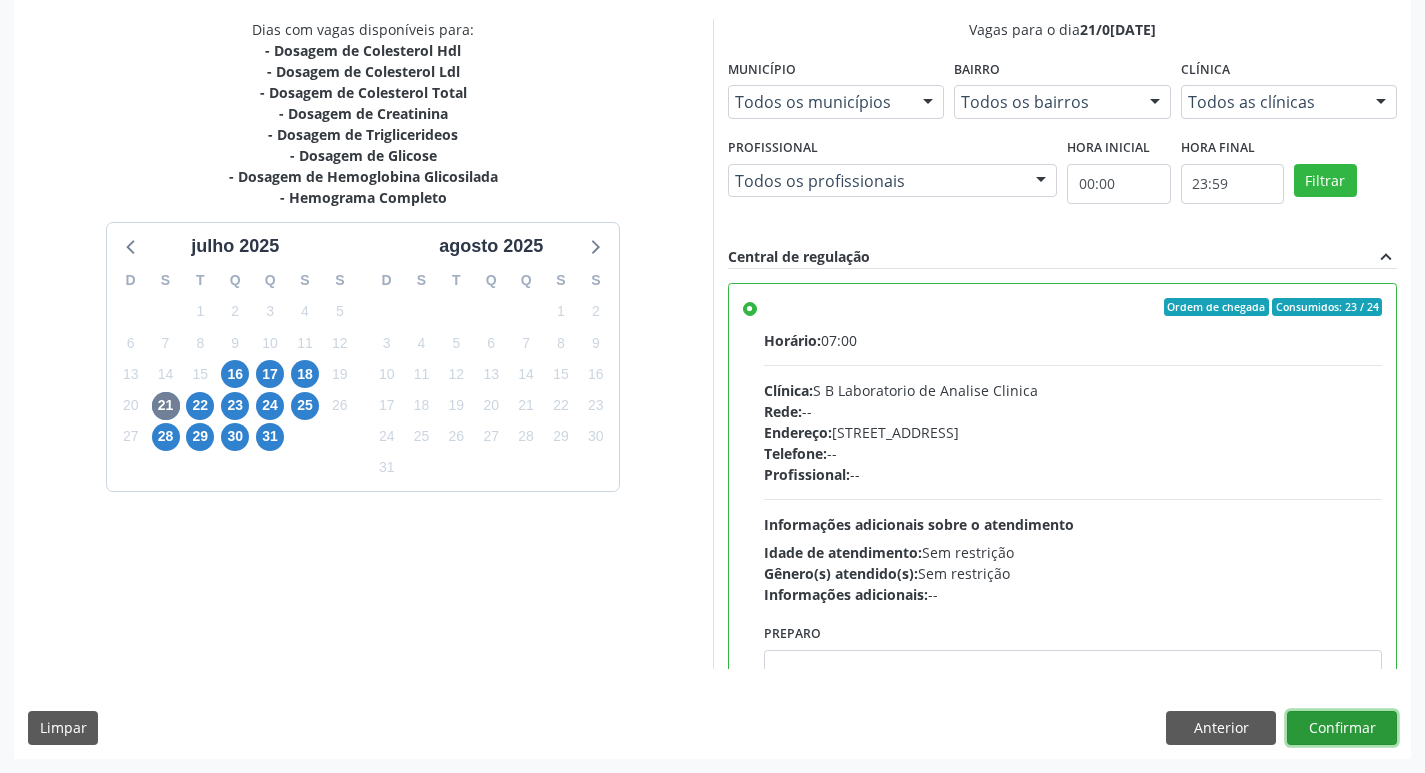 click on "Confirmar" at bounding box center (1342, 728) 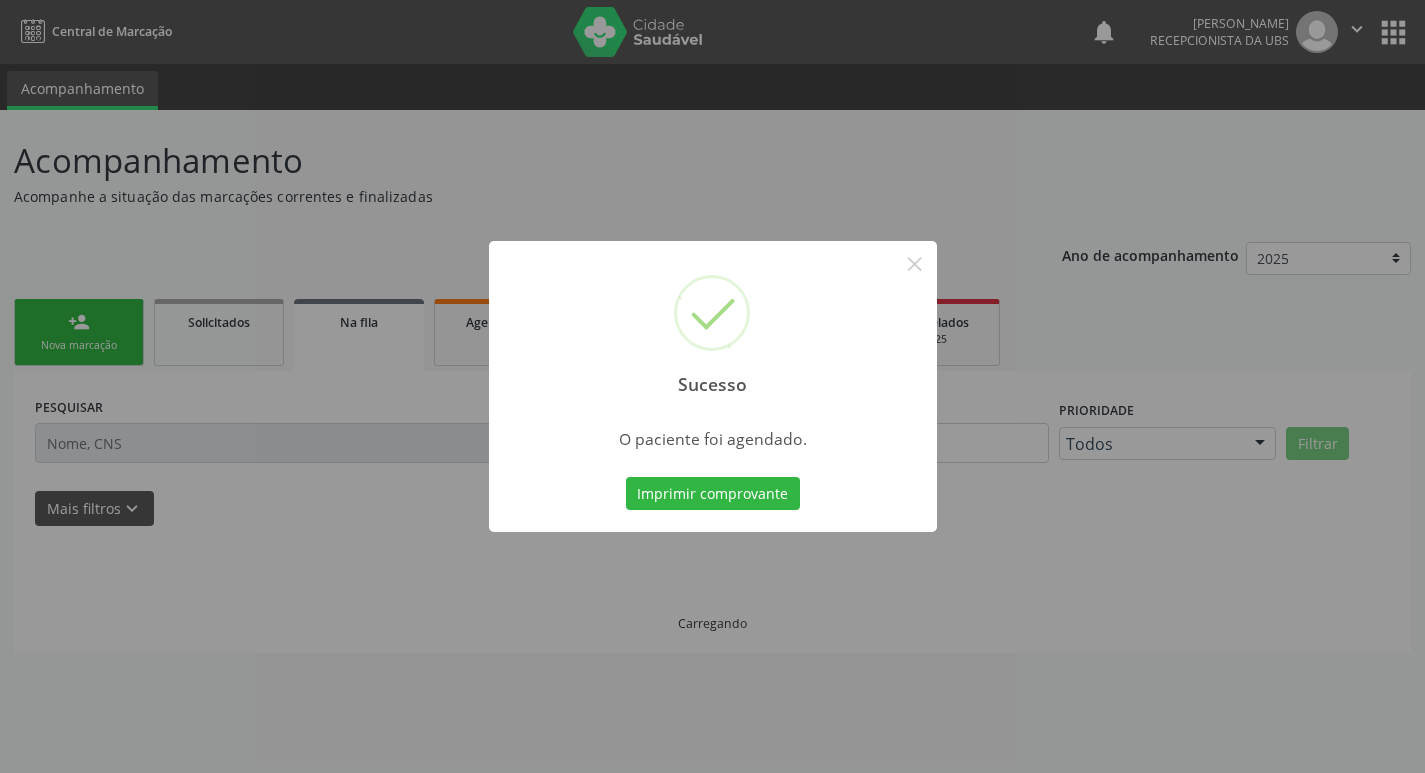 scroll, scrollTop: 0, scrollLeft: 0, axis: both 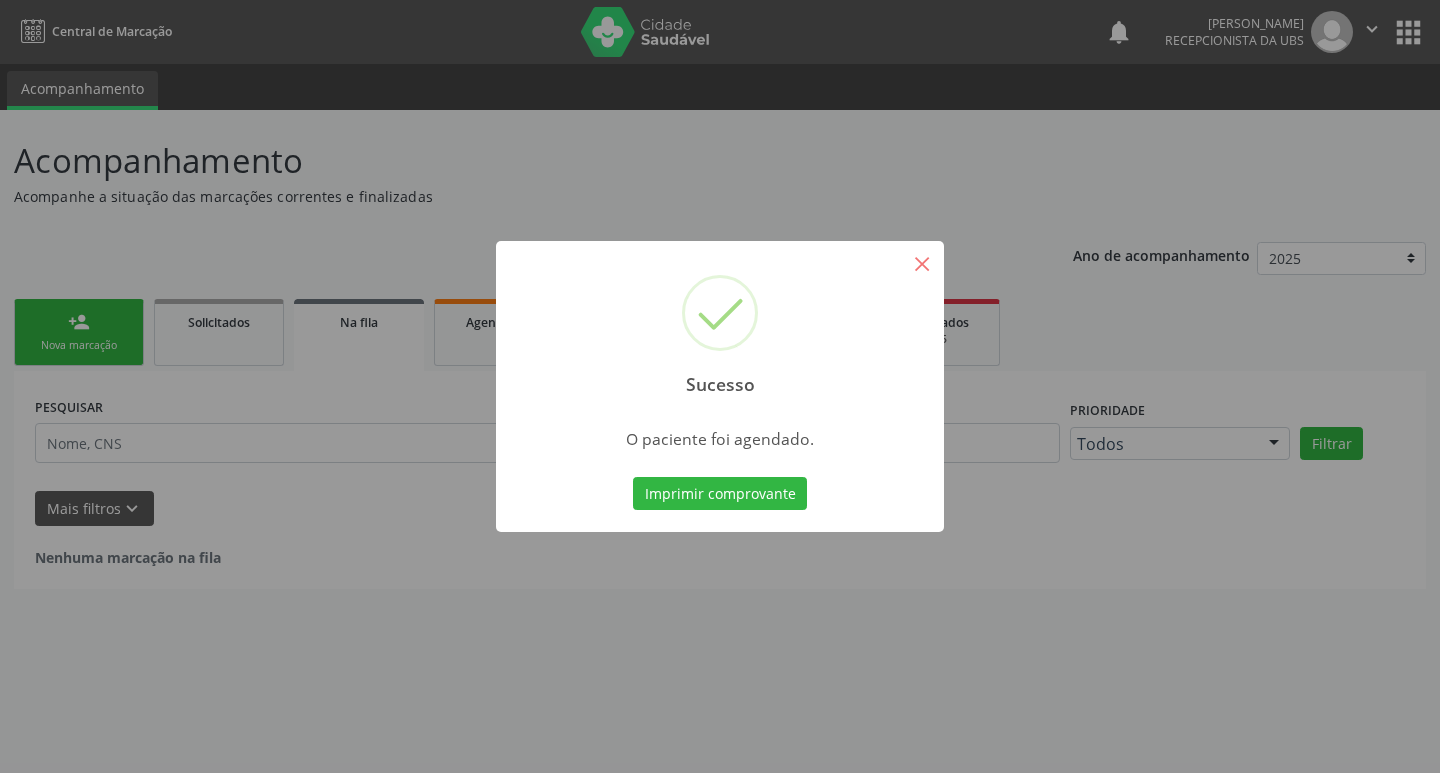 click on "×" at bounding box center [922, 263] 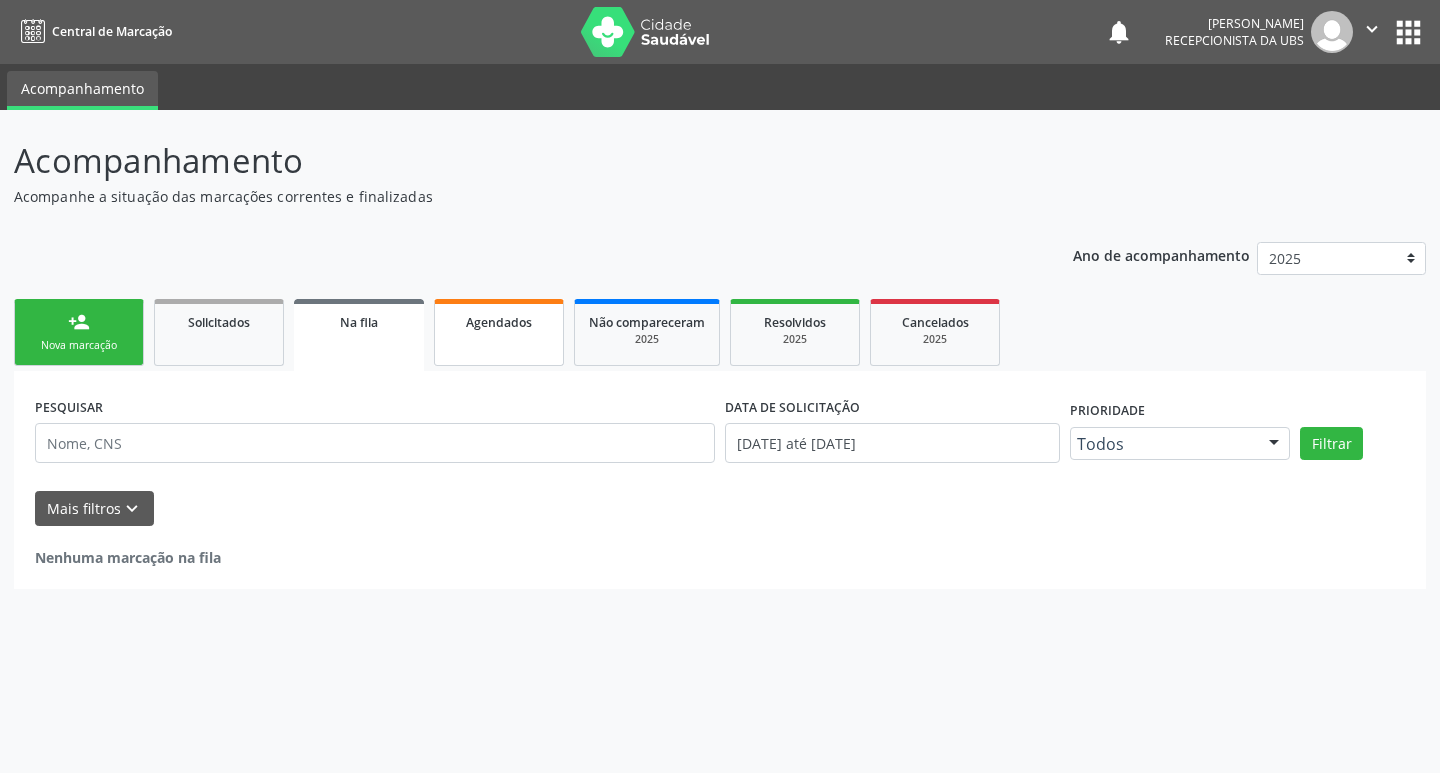 click on "Agendados" at bounding box center [499, 332] 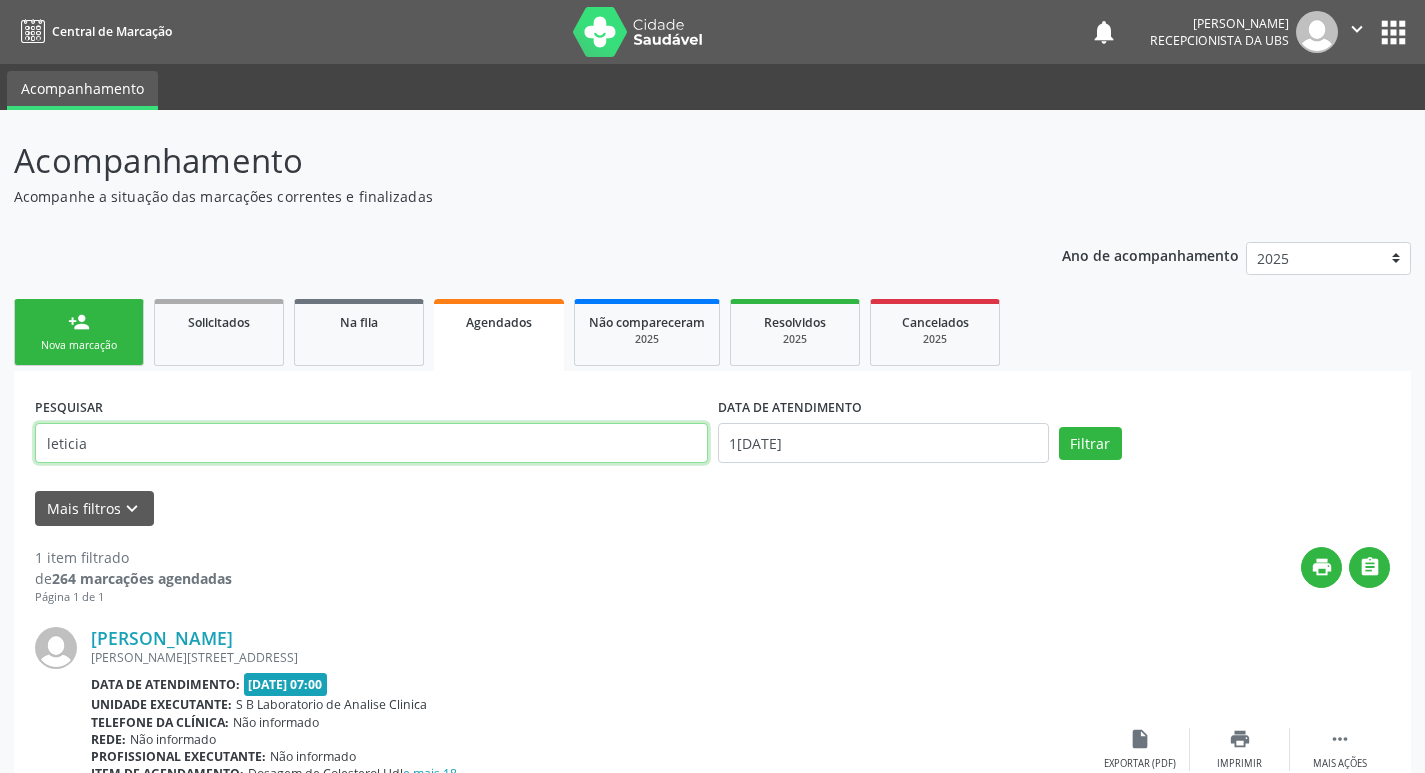 click on "leticia" at bounding box center (371, 443) 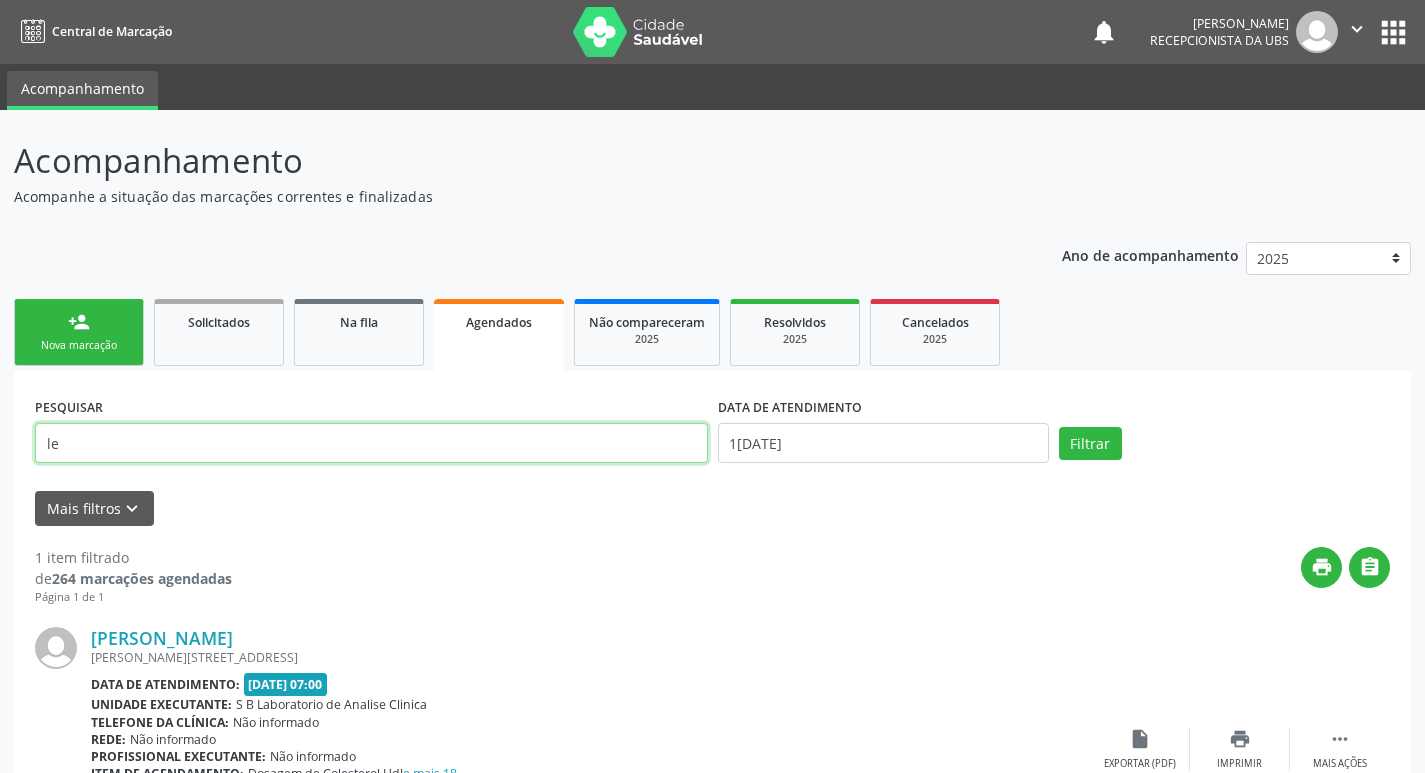 type on "l" 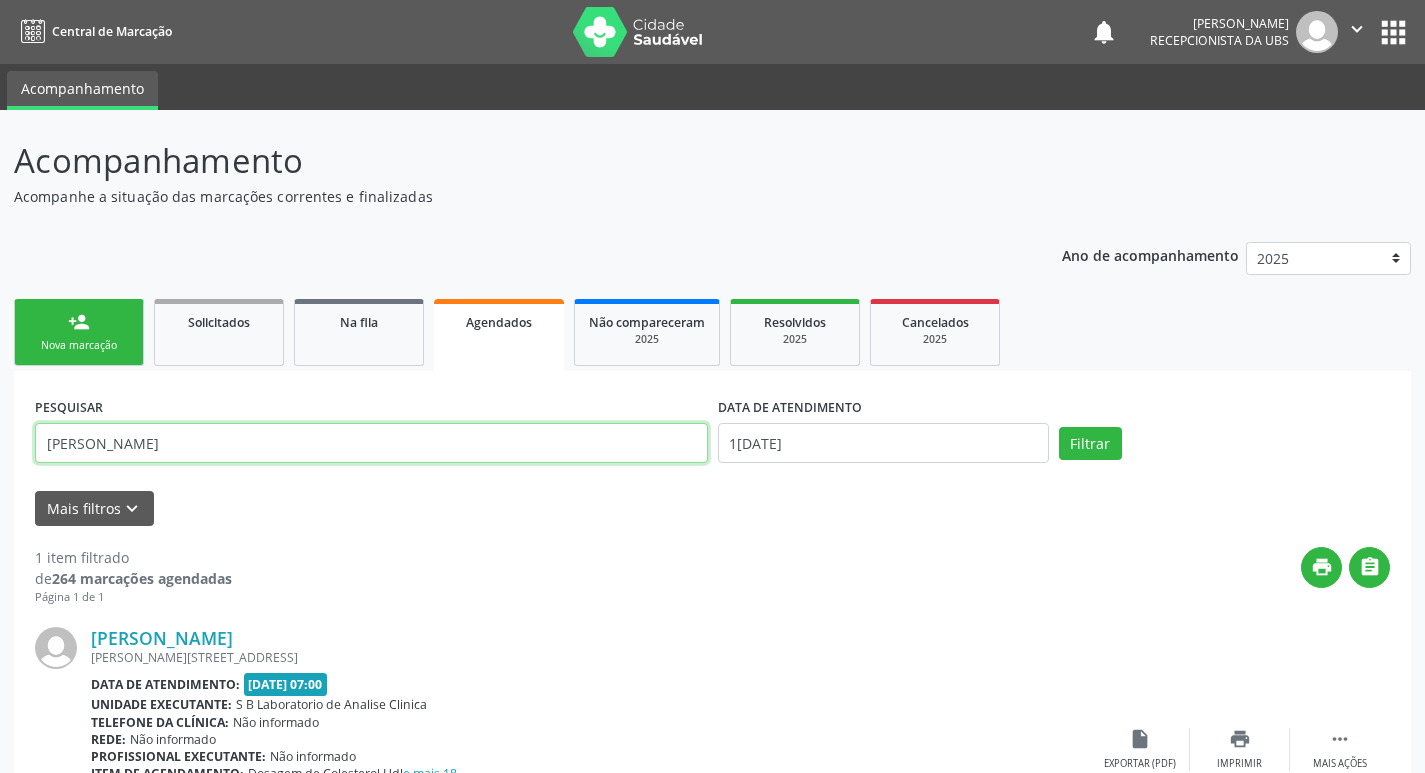type on "[PERSON_NAME]" 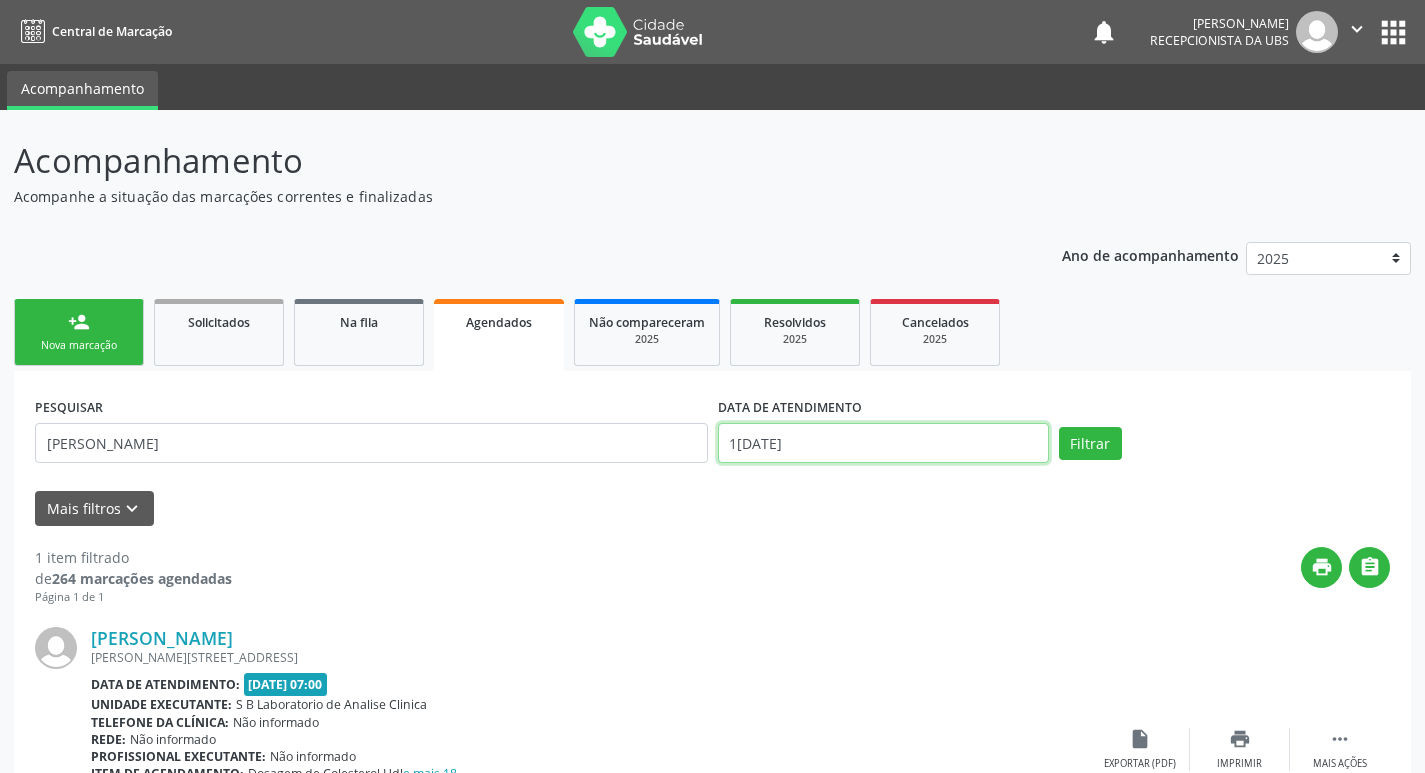 click on "16[DATE]" at bounding box center [883, 443] 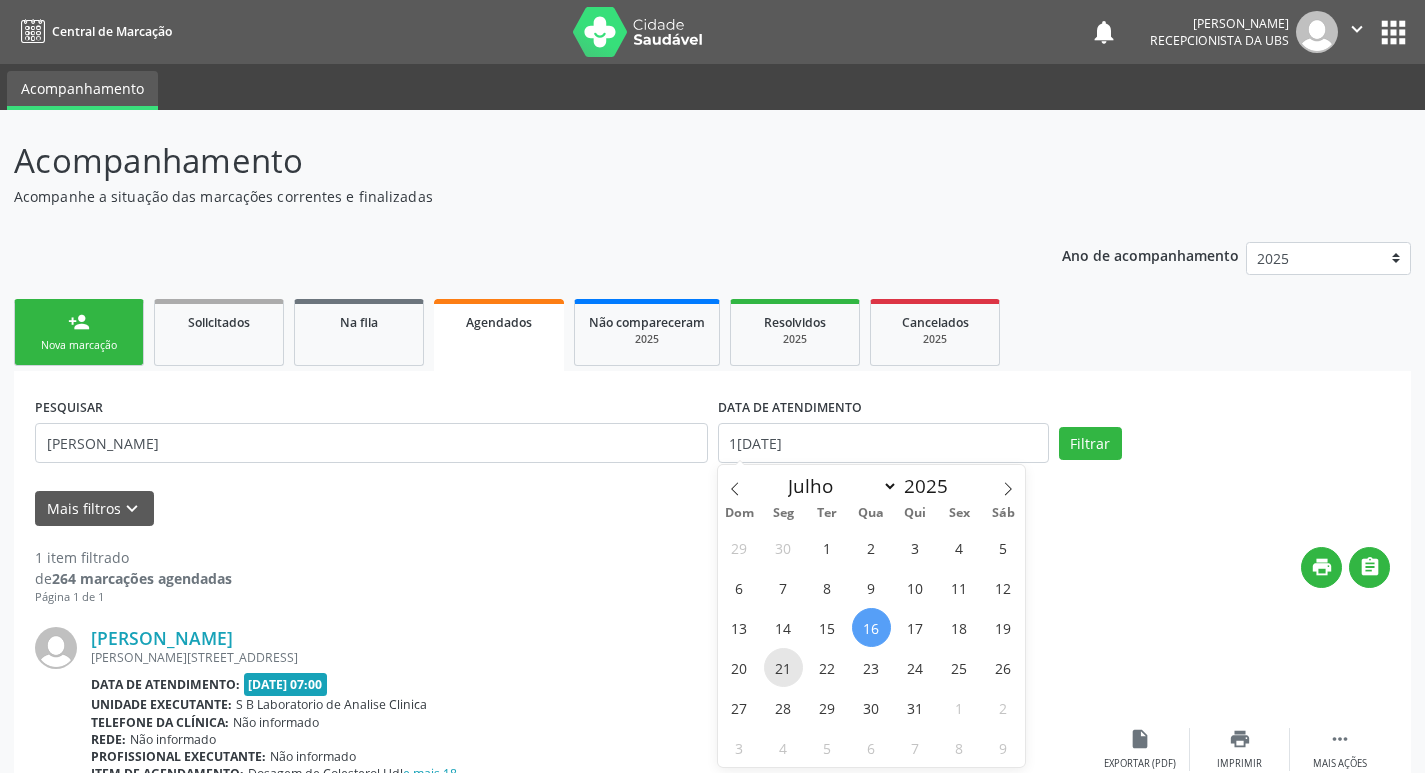 click on "21" at bounding box center (783, 667) 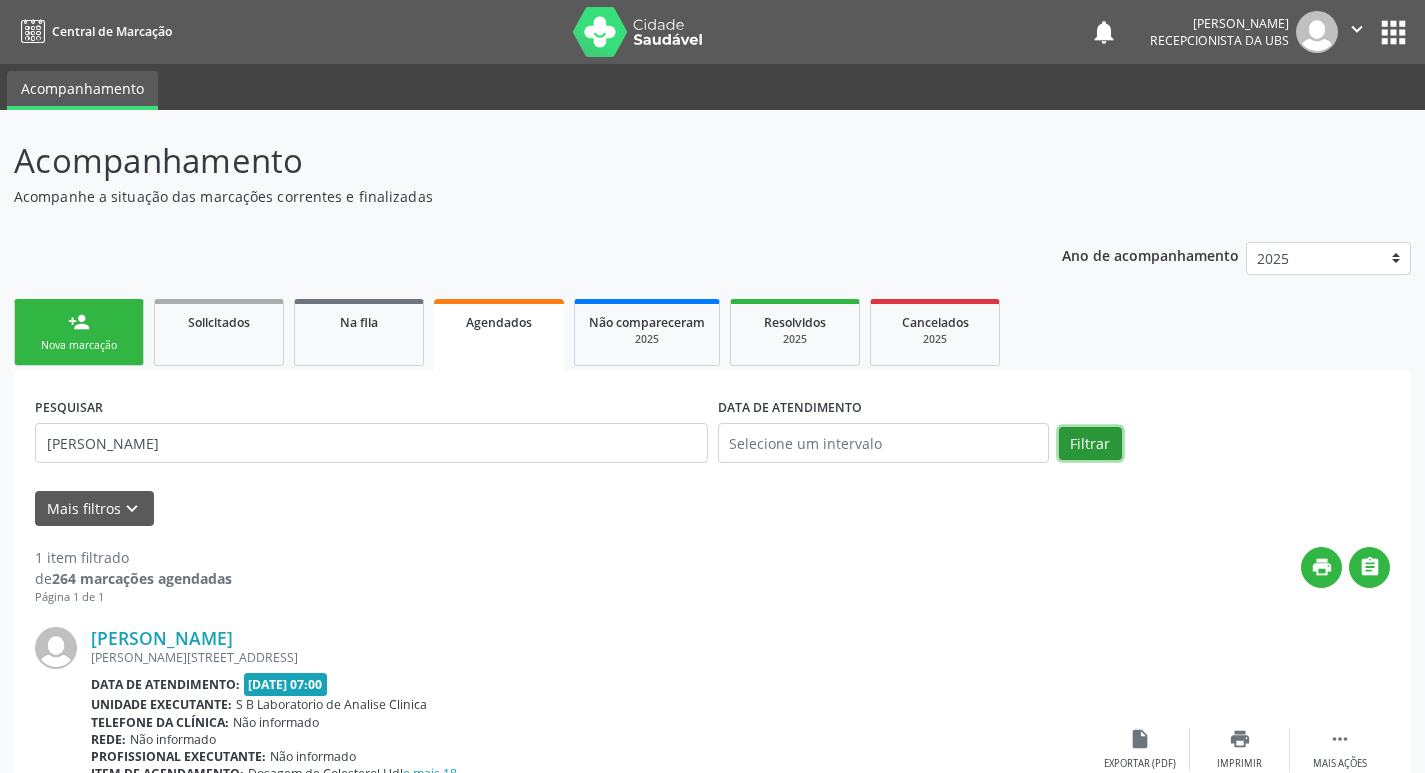 click on "Filtrar" at bounding box center (1090, 444) 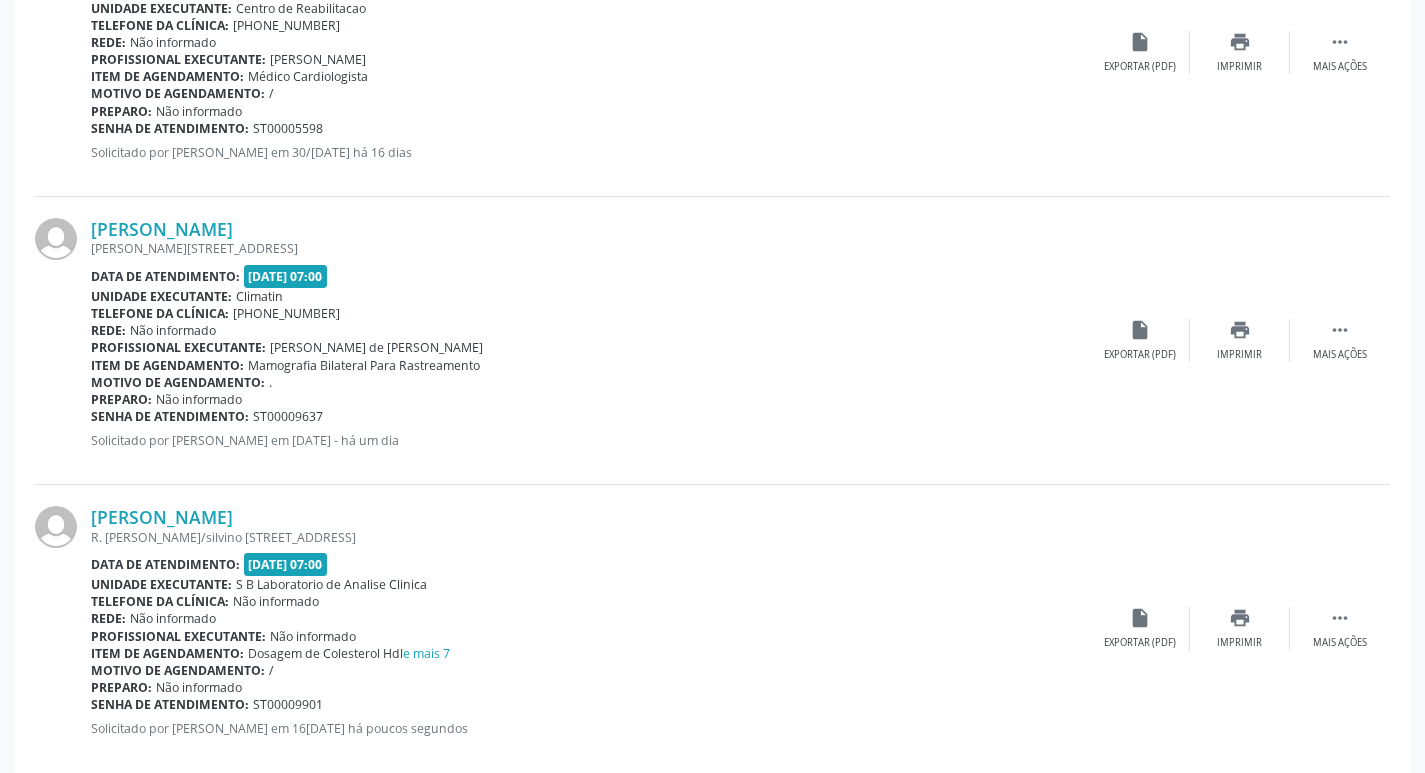 scroll, scrollTop: 1020, scrollLeft: 0, axis: vertical 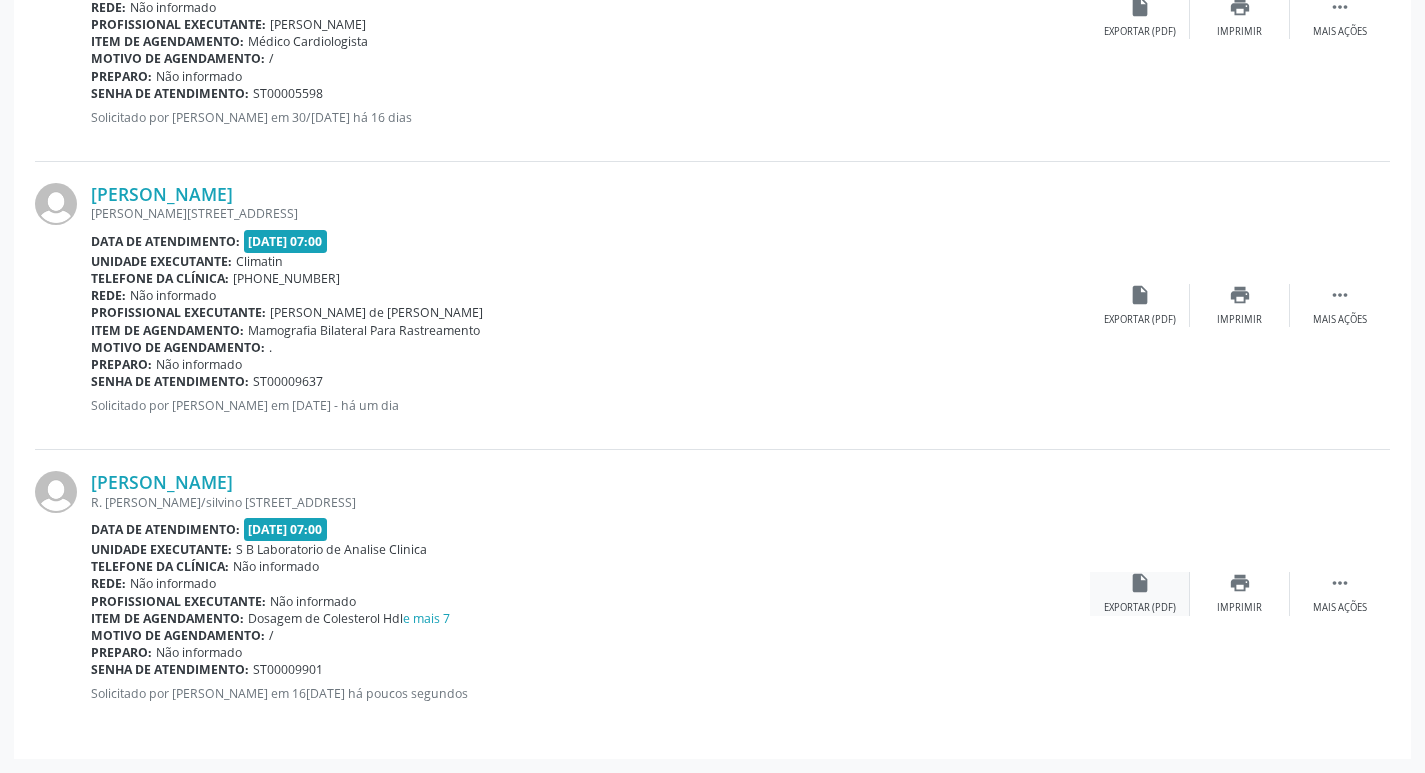 click on "insert_drive_file" at bounding box center (1140, 583) 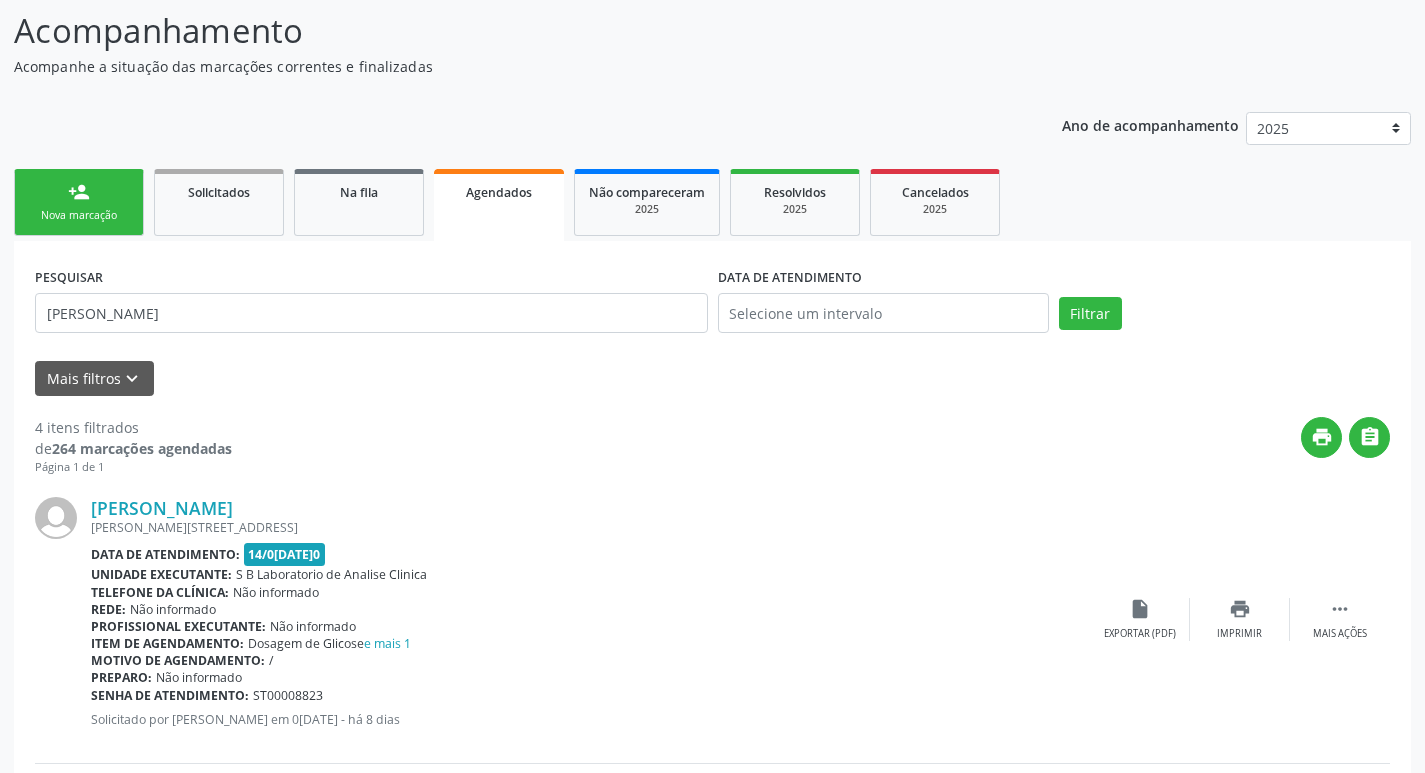 scroll, scrollTop: 20, scrollLeft: 0, axis: vertical 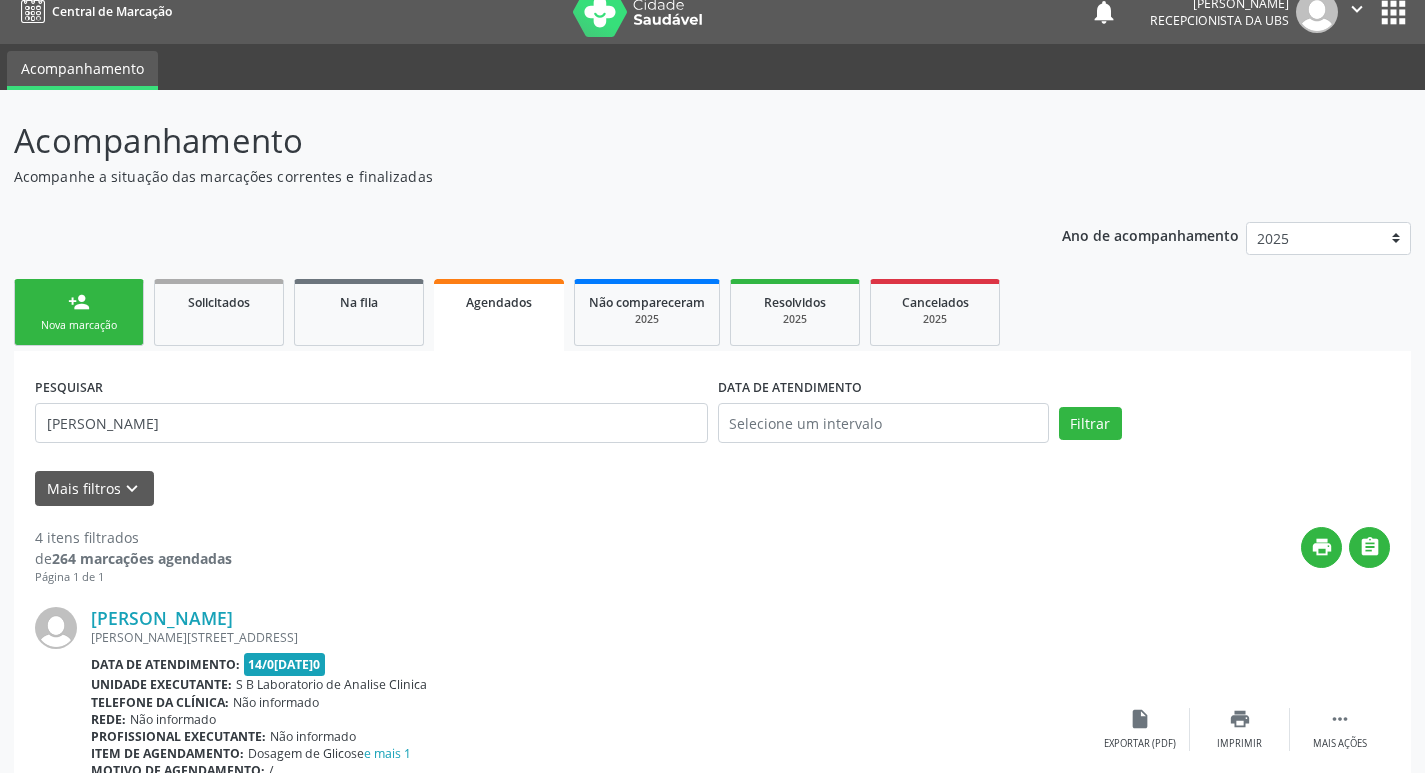 click on "person_add
Nova marcação" at bounding box center [79, 312] 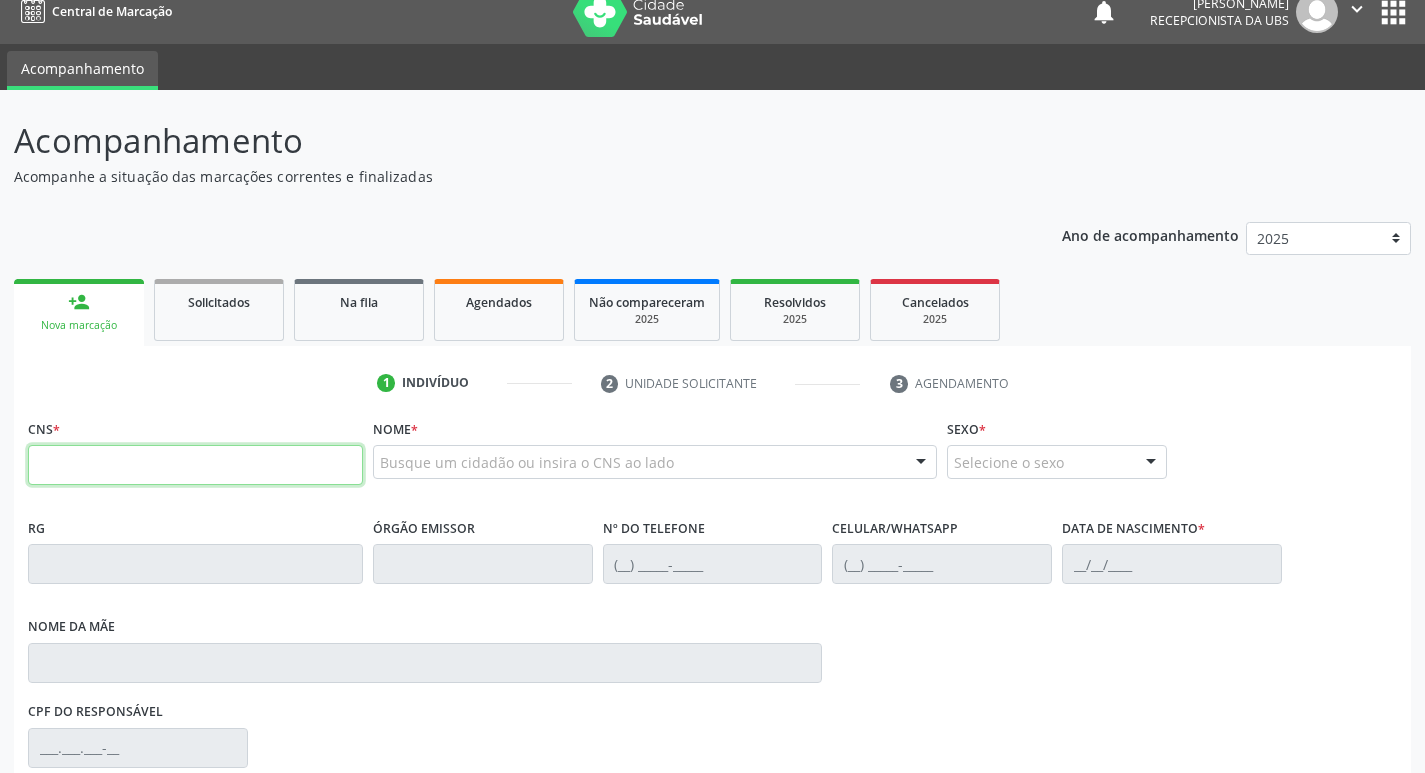 click at bounding box center [195, 465] 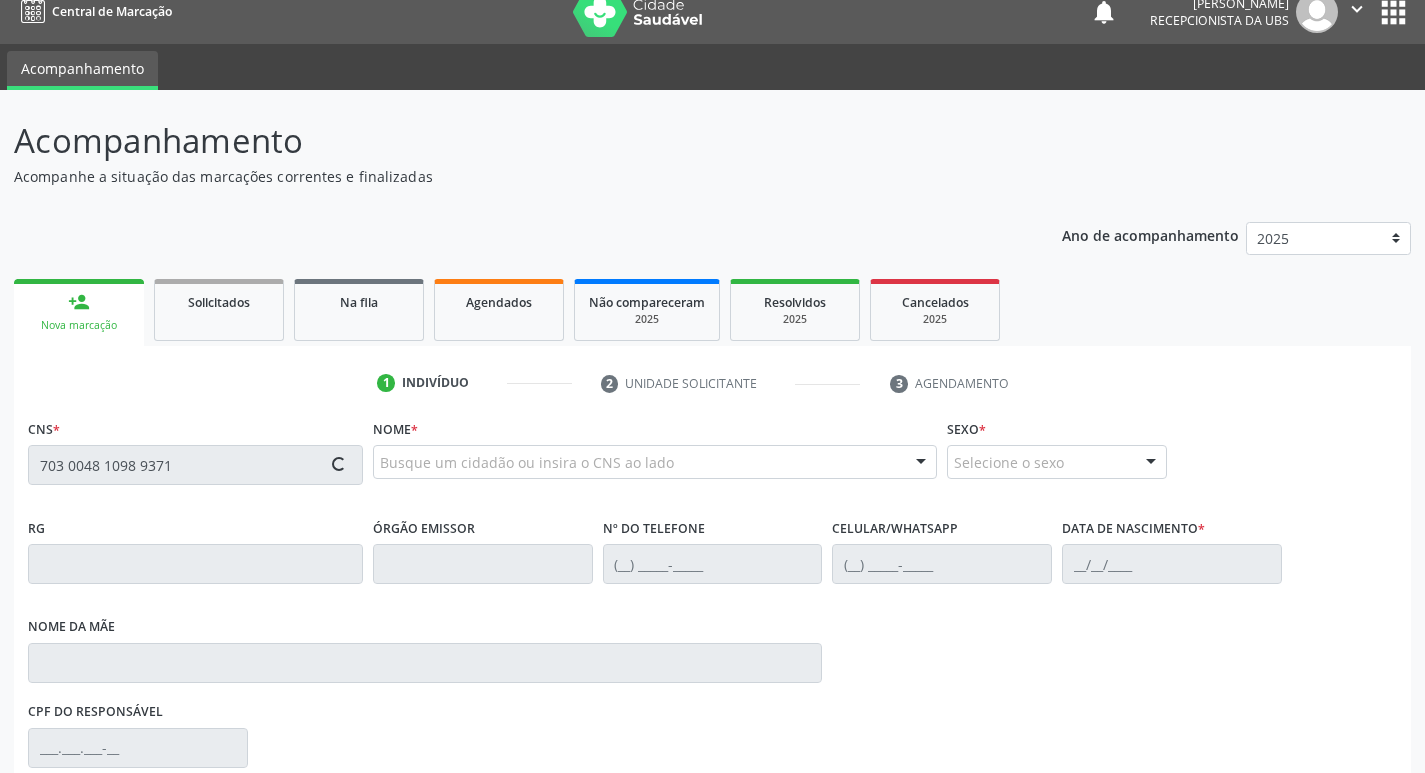 type on "703 0048 1098 9371" 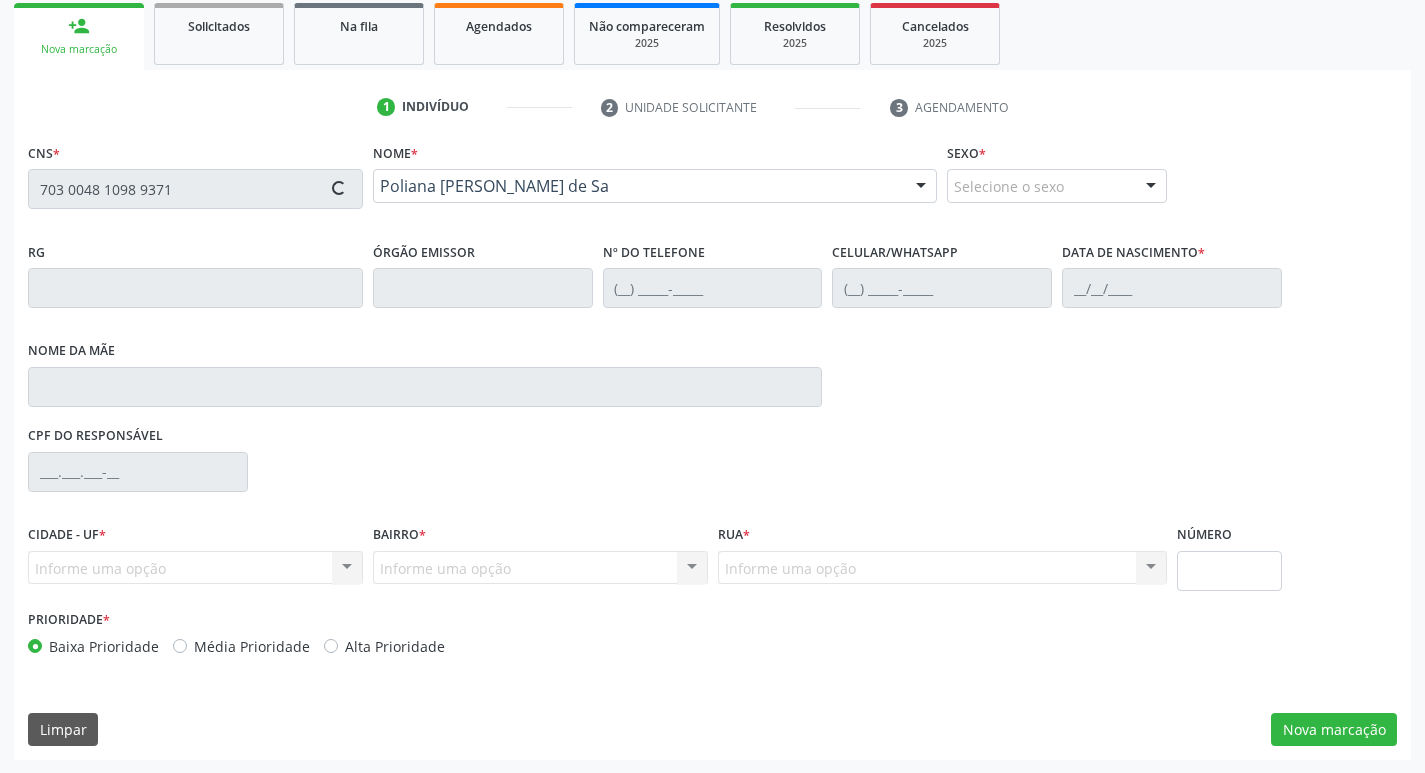scroll, scrollTop: 297, scrollLeft: 0, axis: vertical 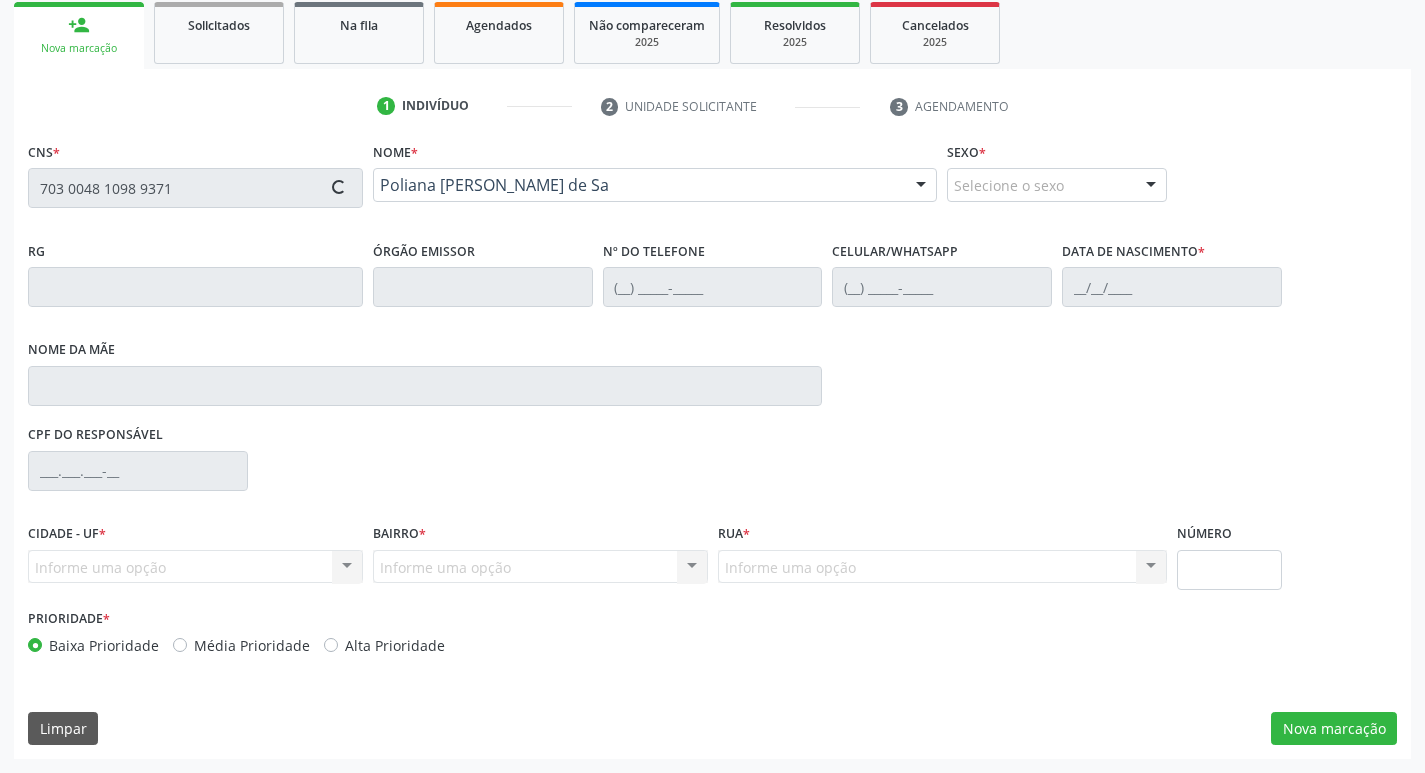 type on "(87) 99655-2648" 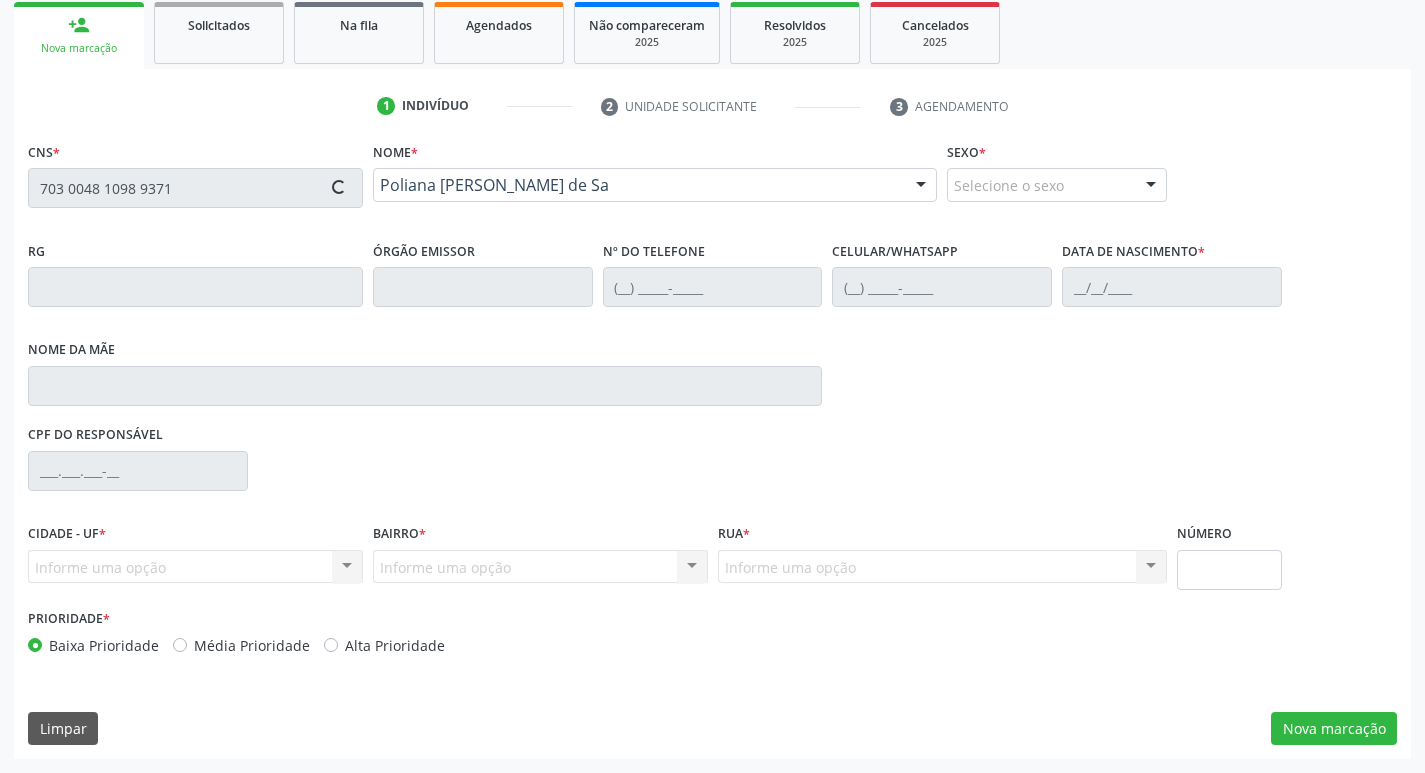 type on "Maria do Carmo Silva Sa" 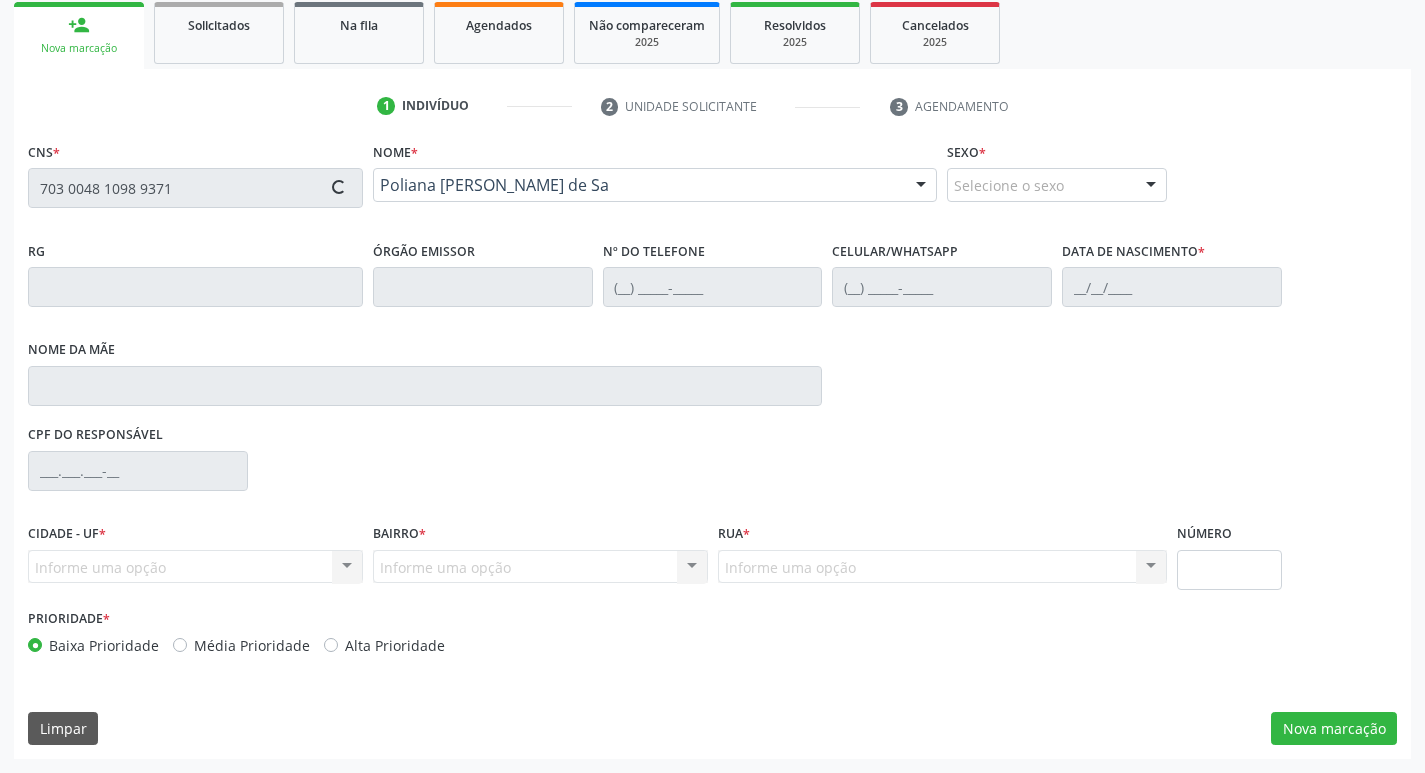 type on "788" 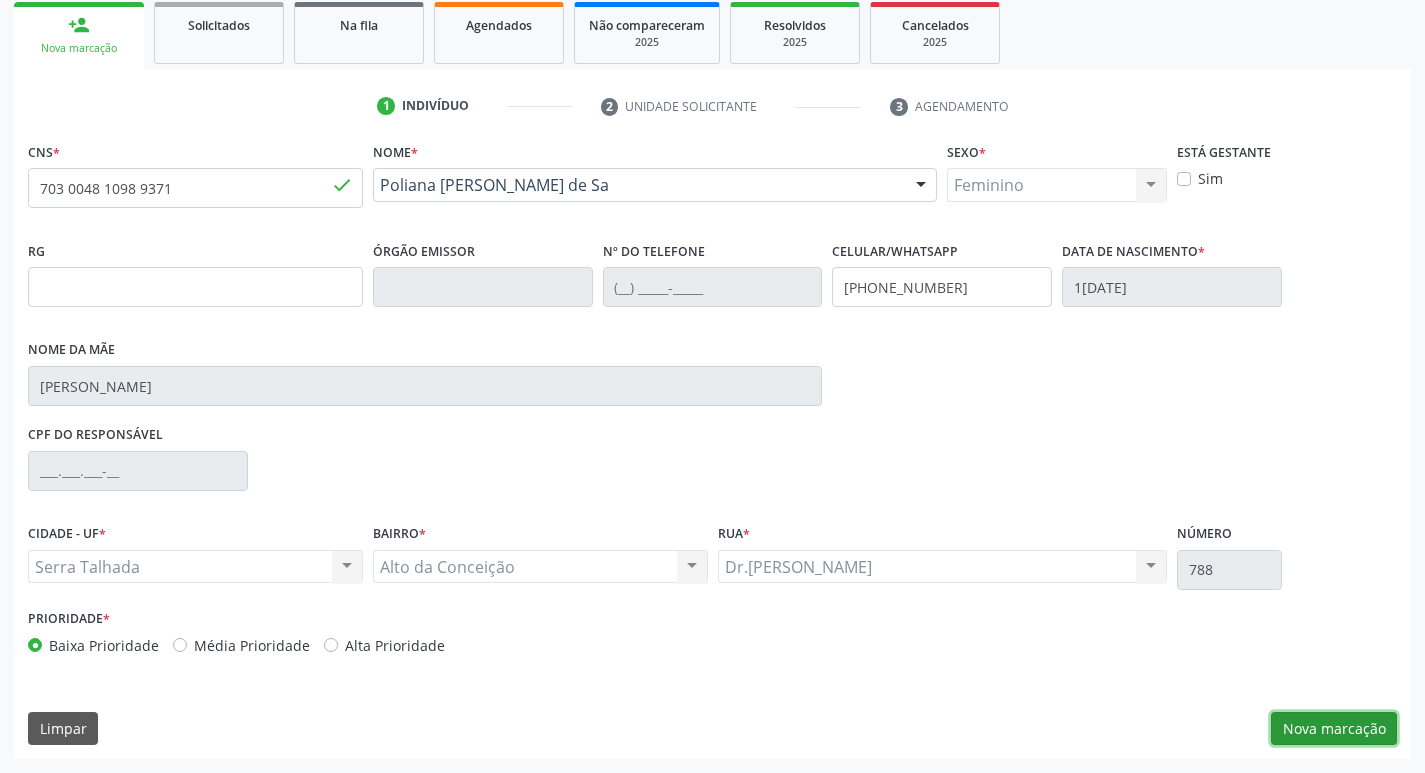 click on "Nova marcação" at bounding box center [1334, 729] 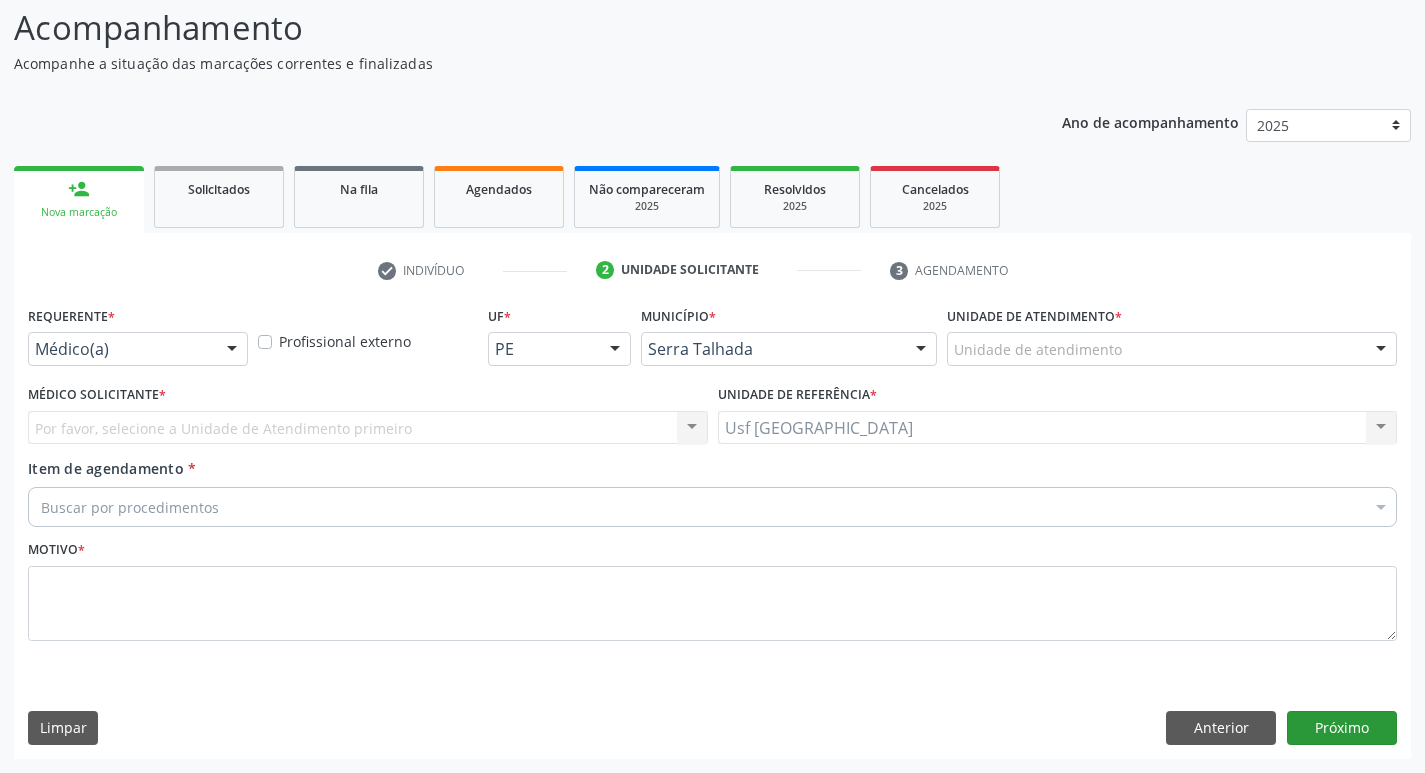 scroll, scrollTop: 133, scrollLeft: 0, axis: vertical 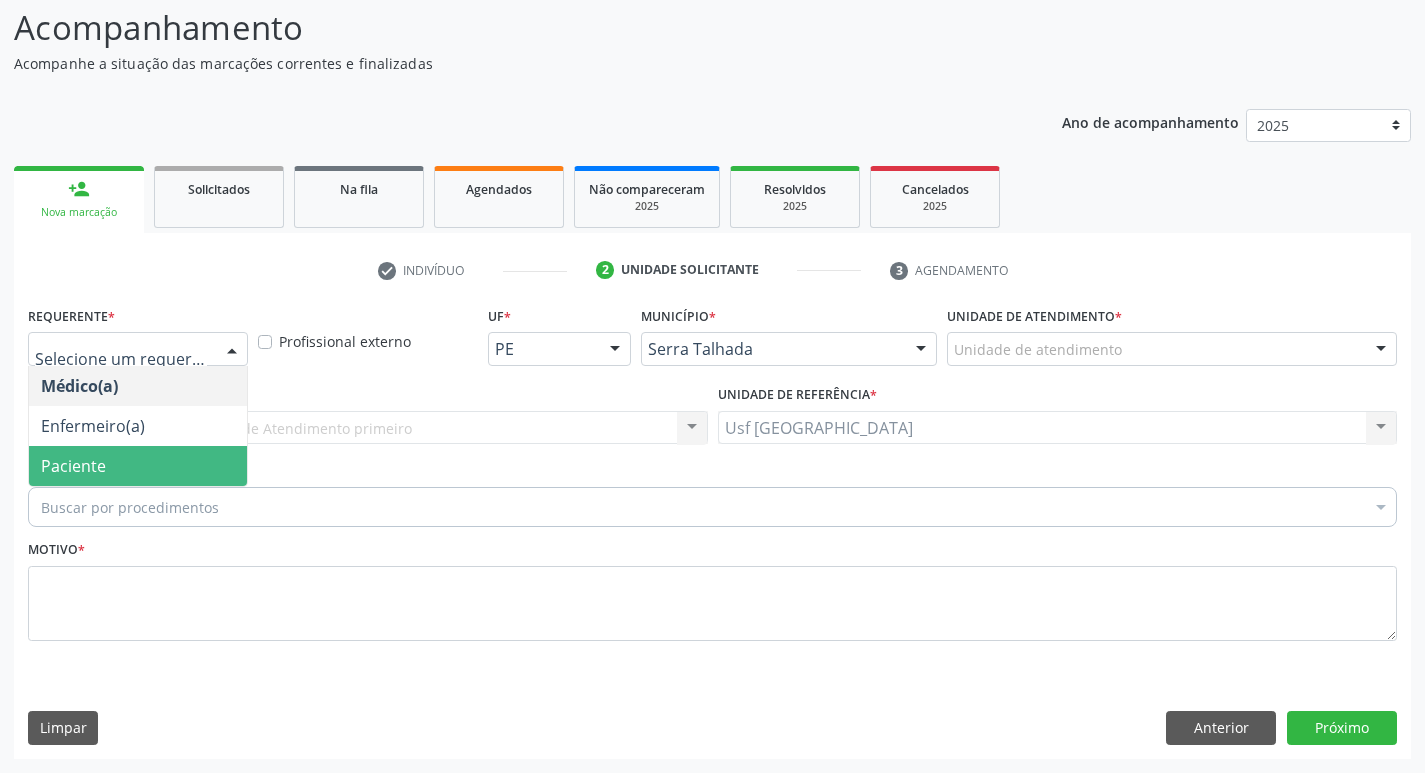 click on "Paciente" at bounding box center (138, 466) 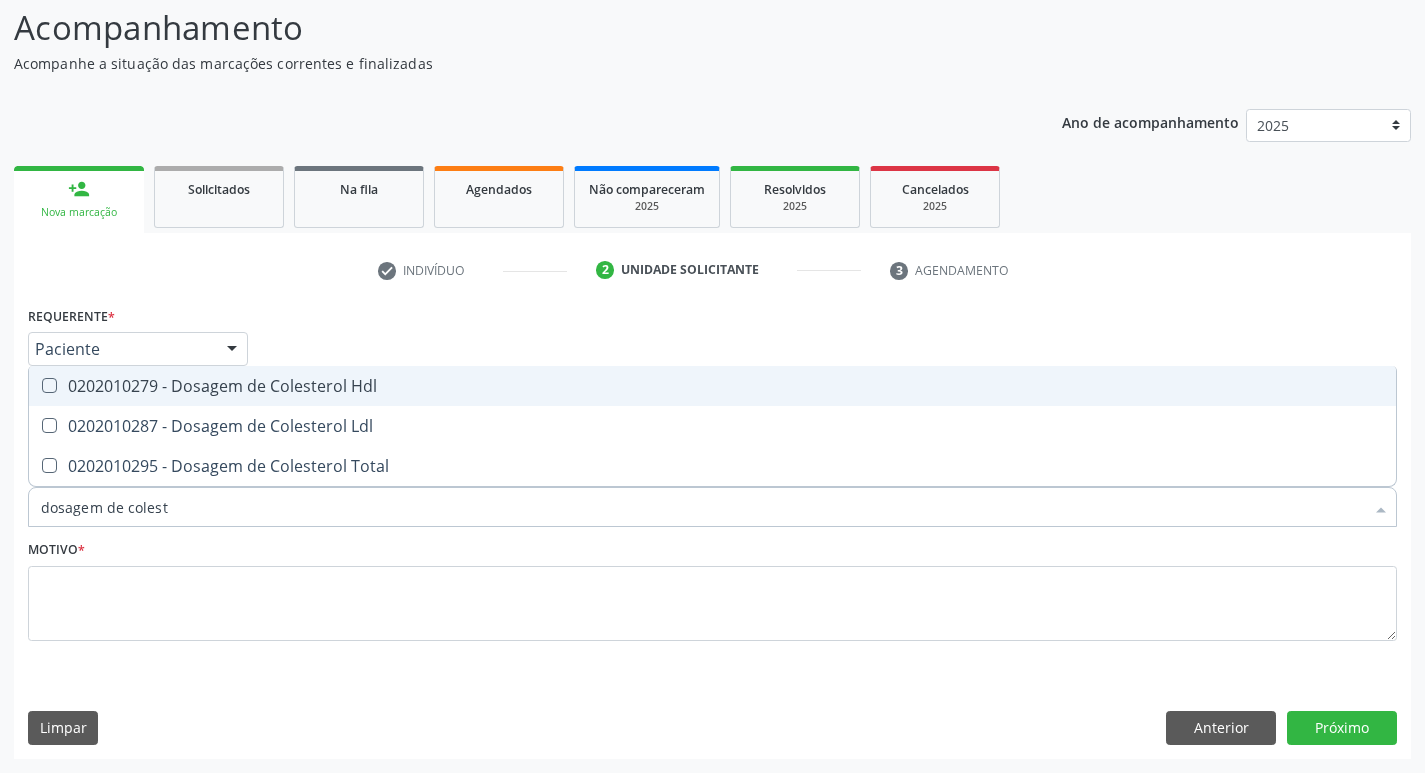 type on "dosagem de coleste" 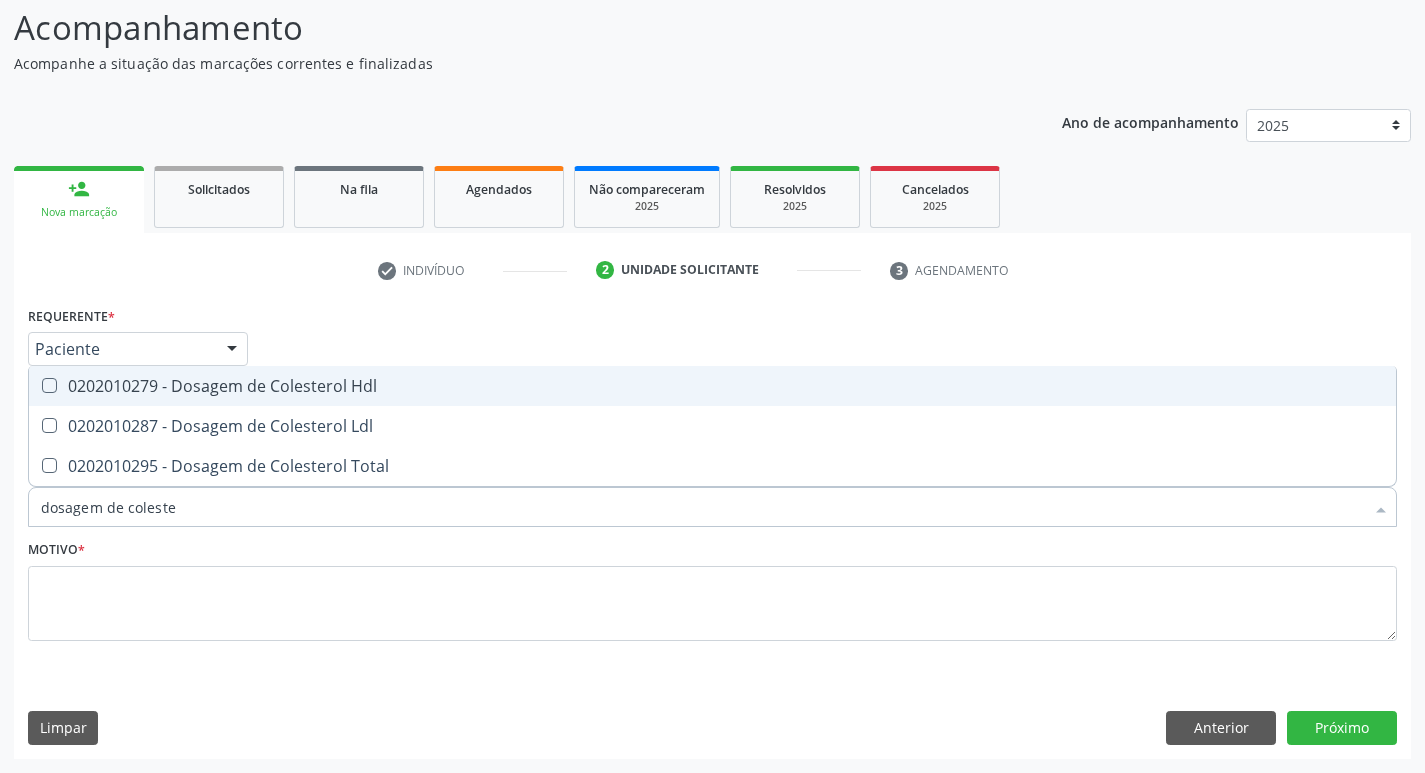 click at bounding box center [49, 385] 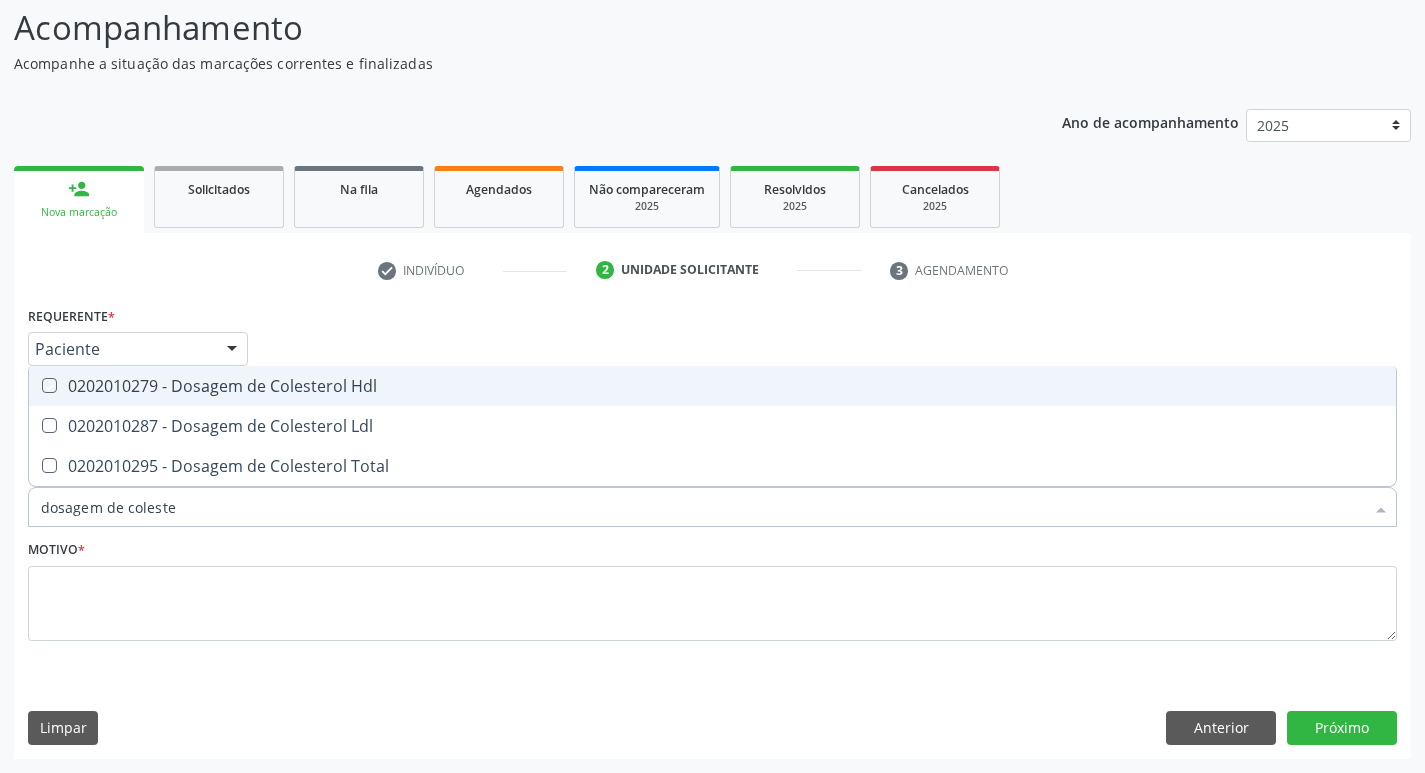 click at bounding box center [35, 385] 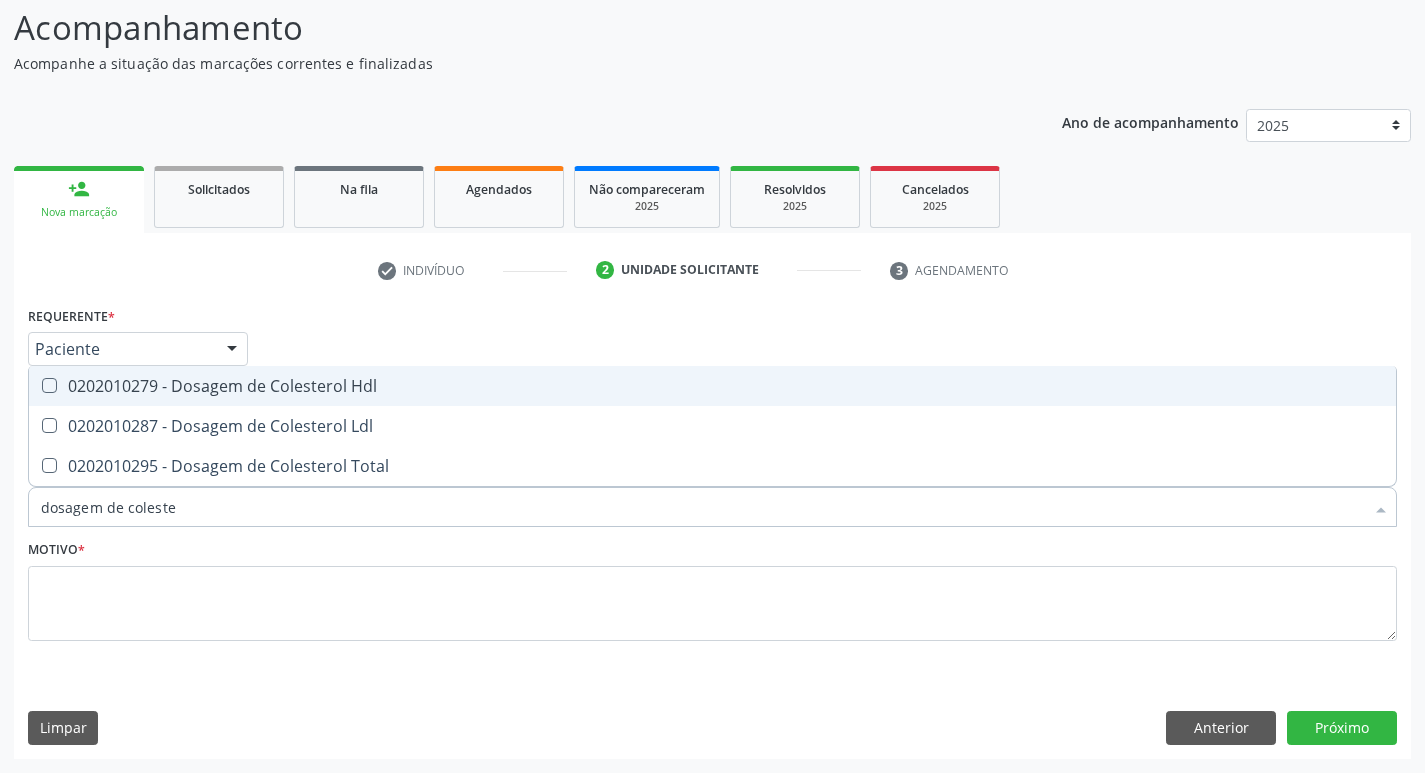 checkbox on "true" 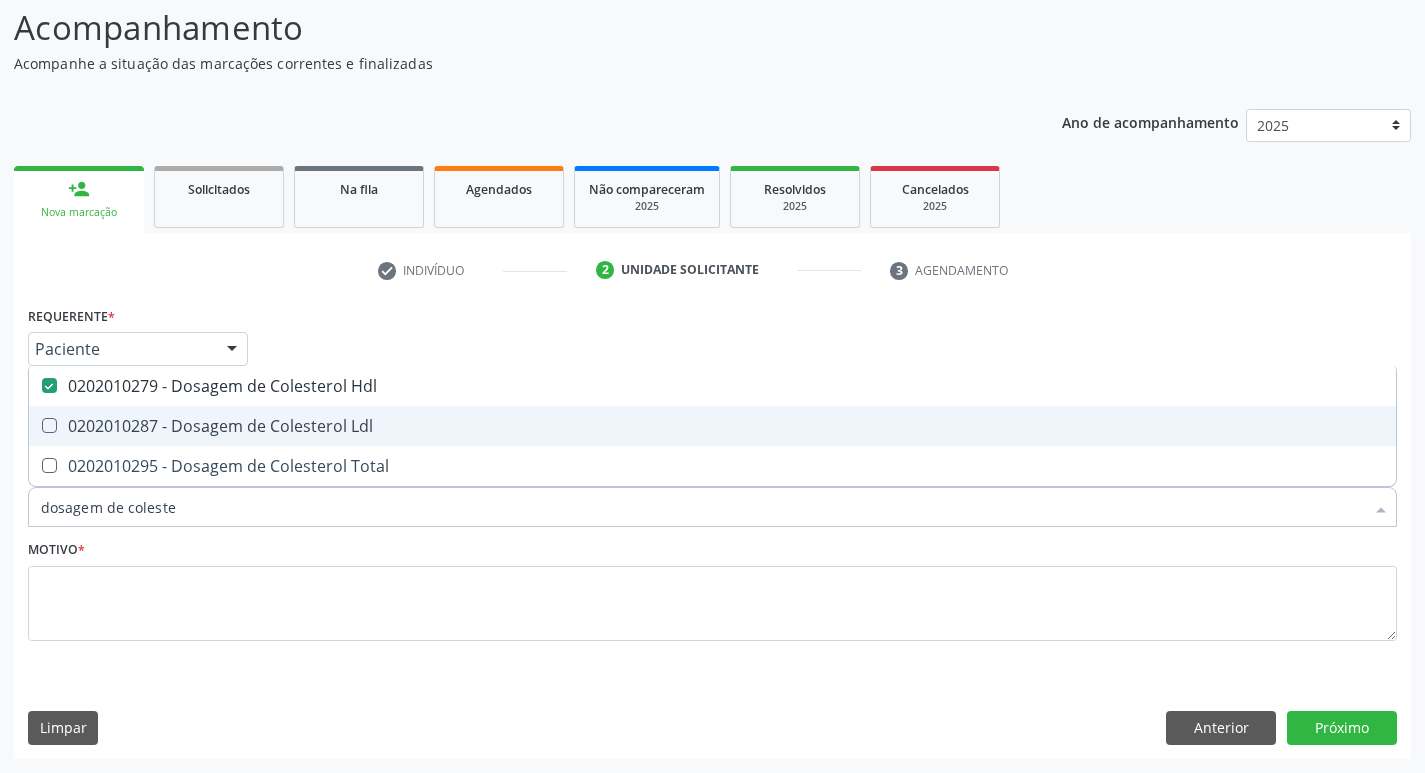 click at bounding box center [49, 425] 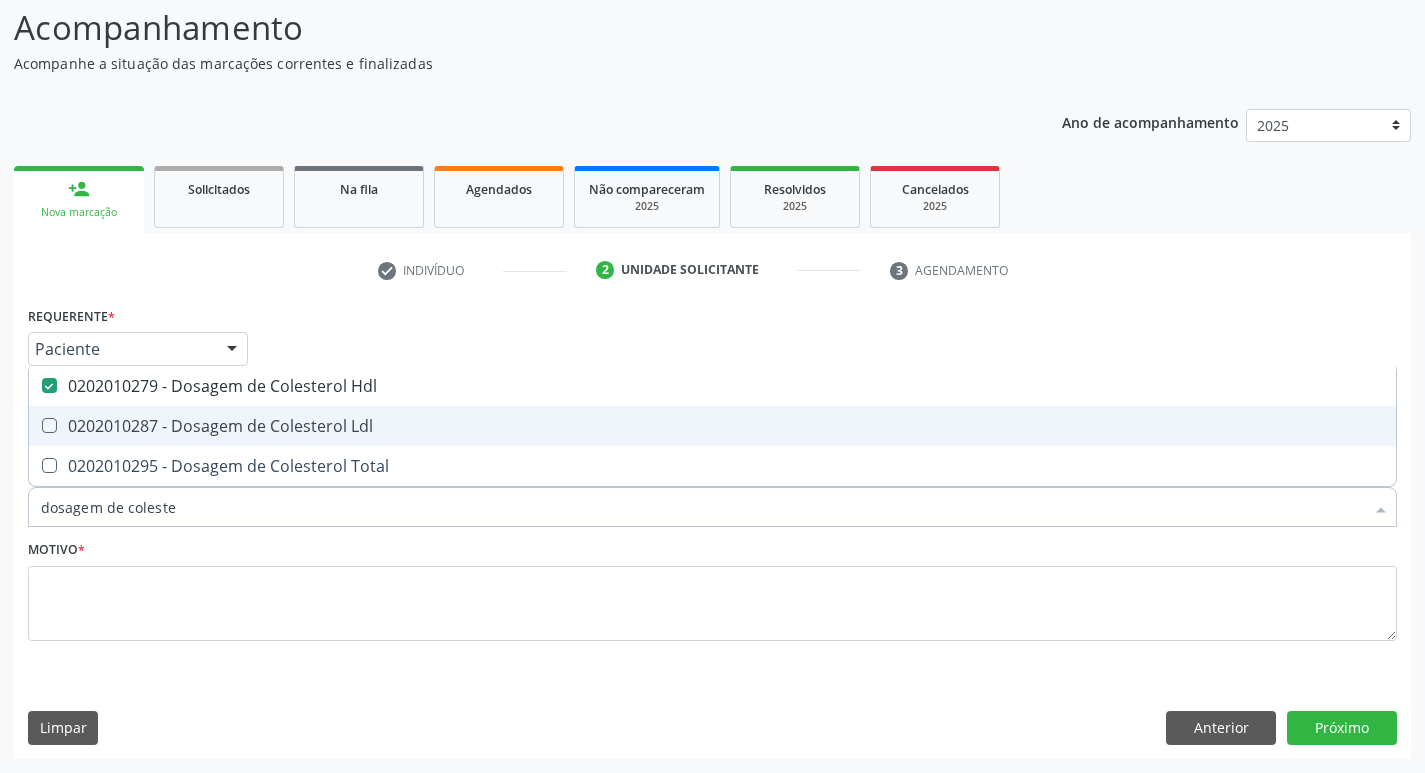 click at bounding box center (35, 425) 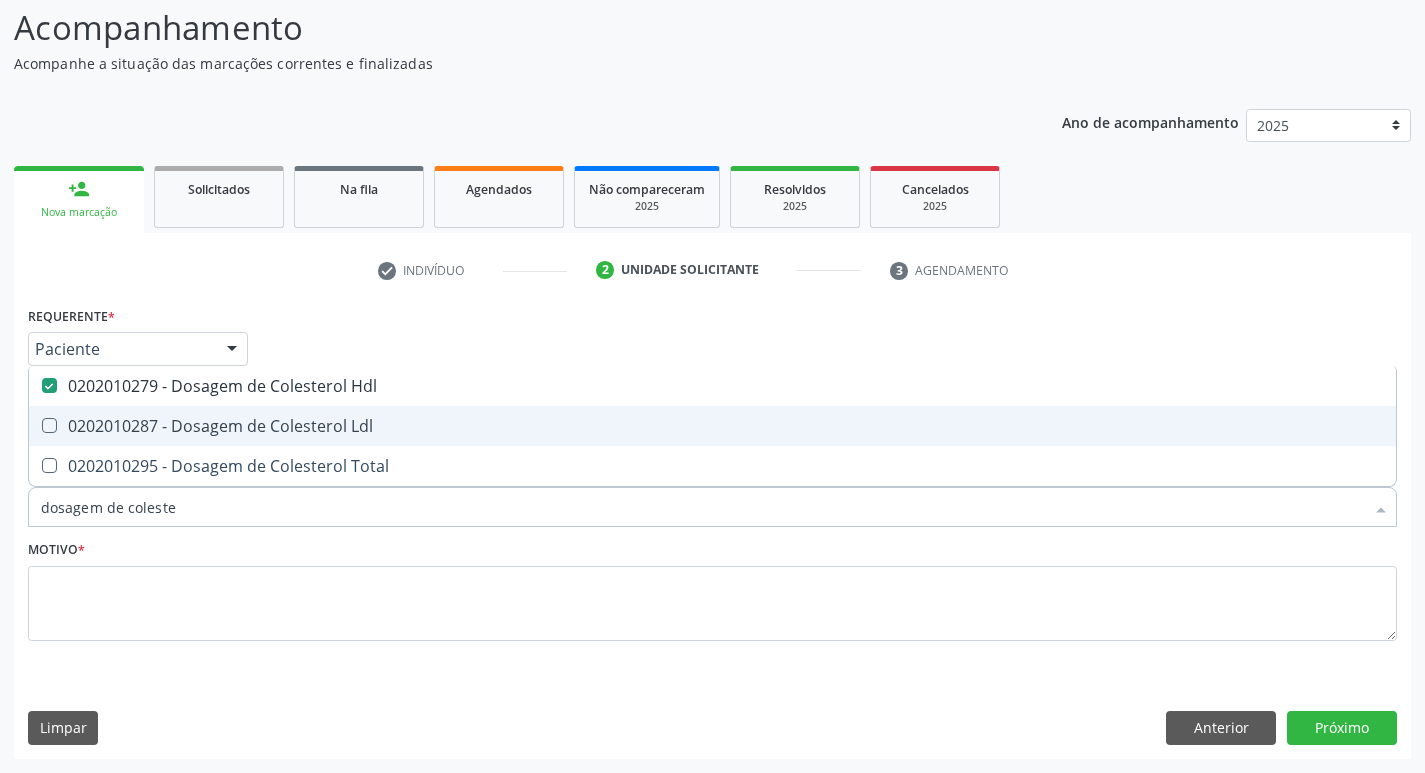 checkbox on "true" 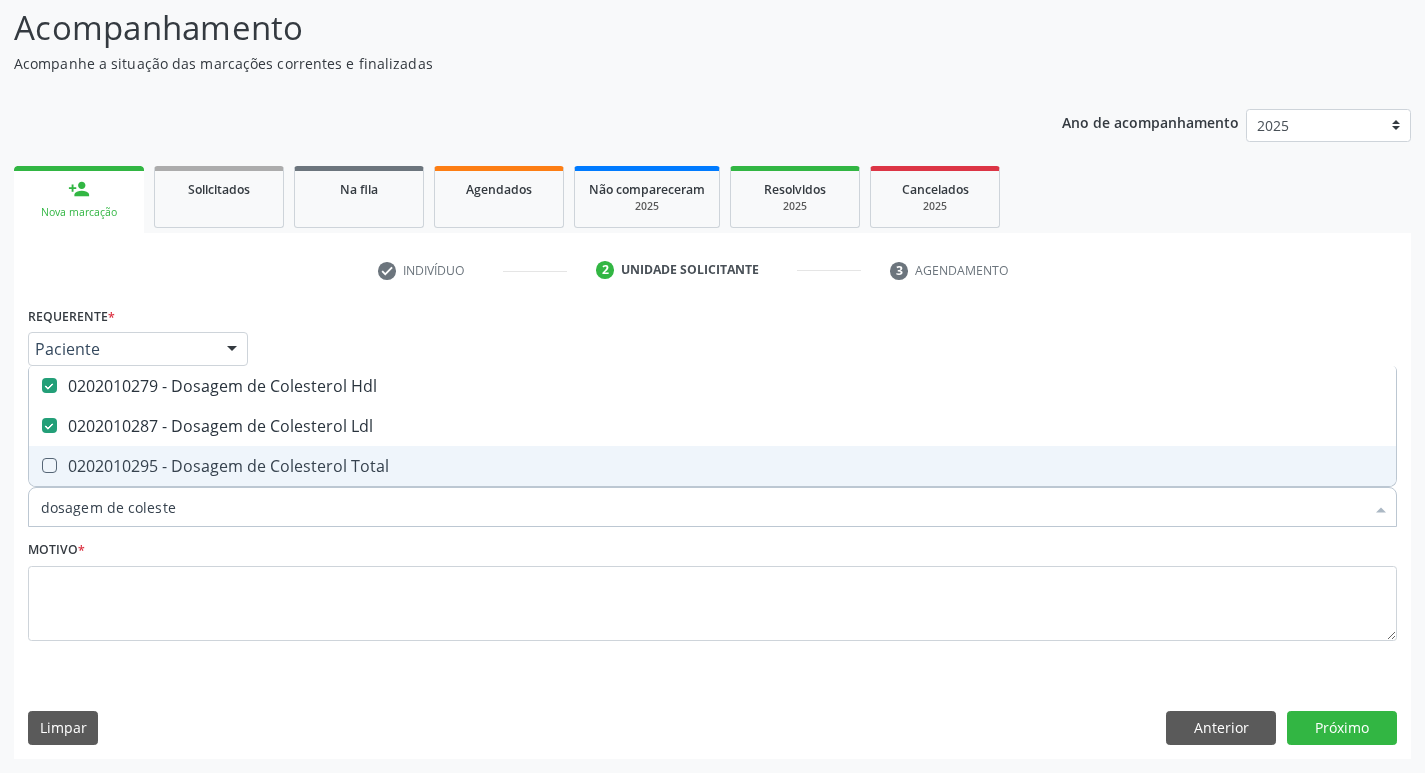 click on "0202010295 - Dosagem de Colesterol Total" at bounding box center [712, 466] 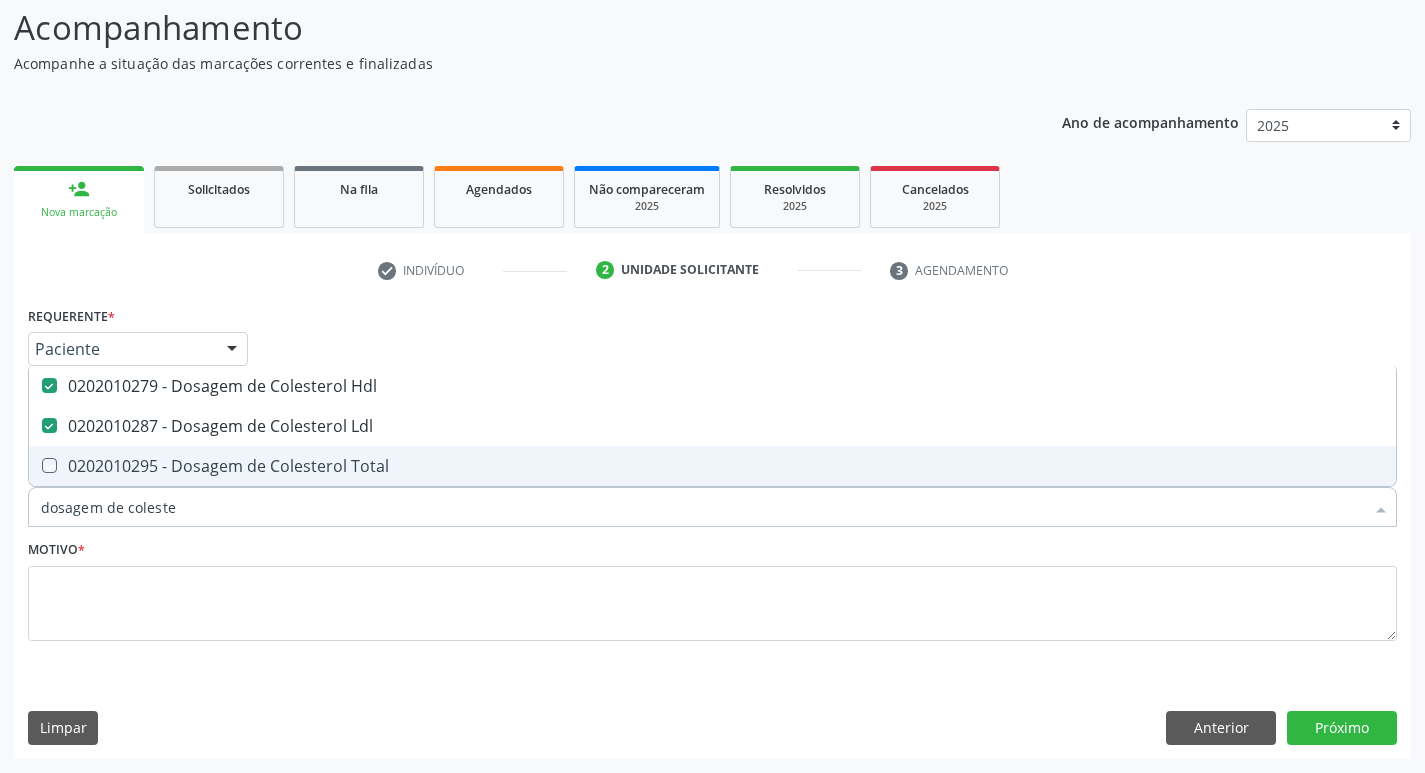 checkbox on "true" 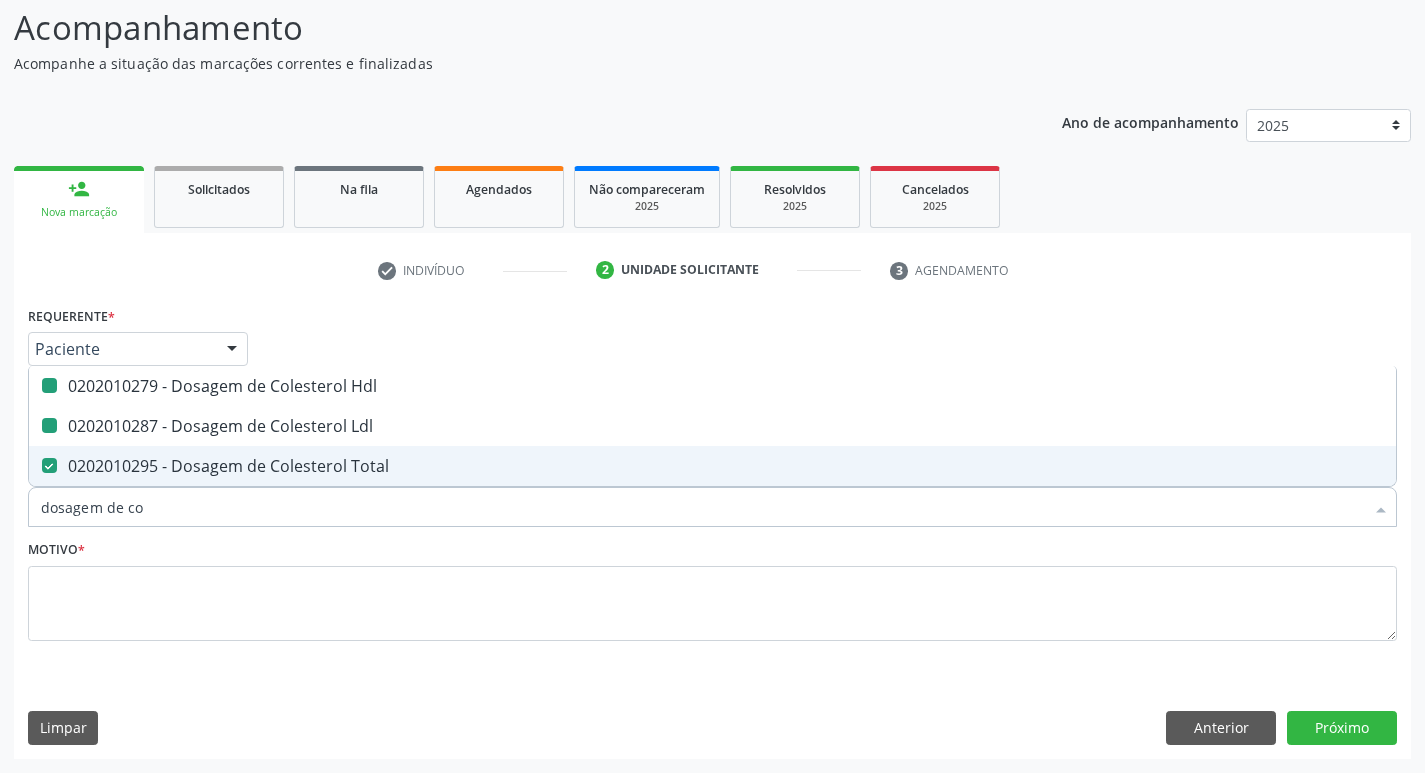 type on "dosagem de c" 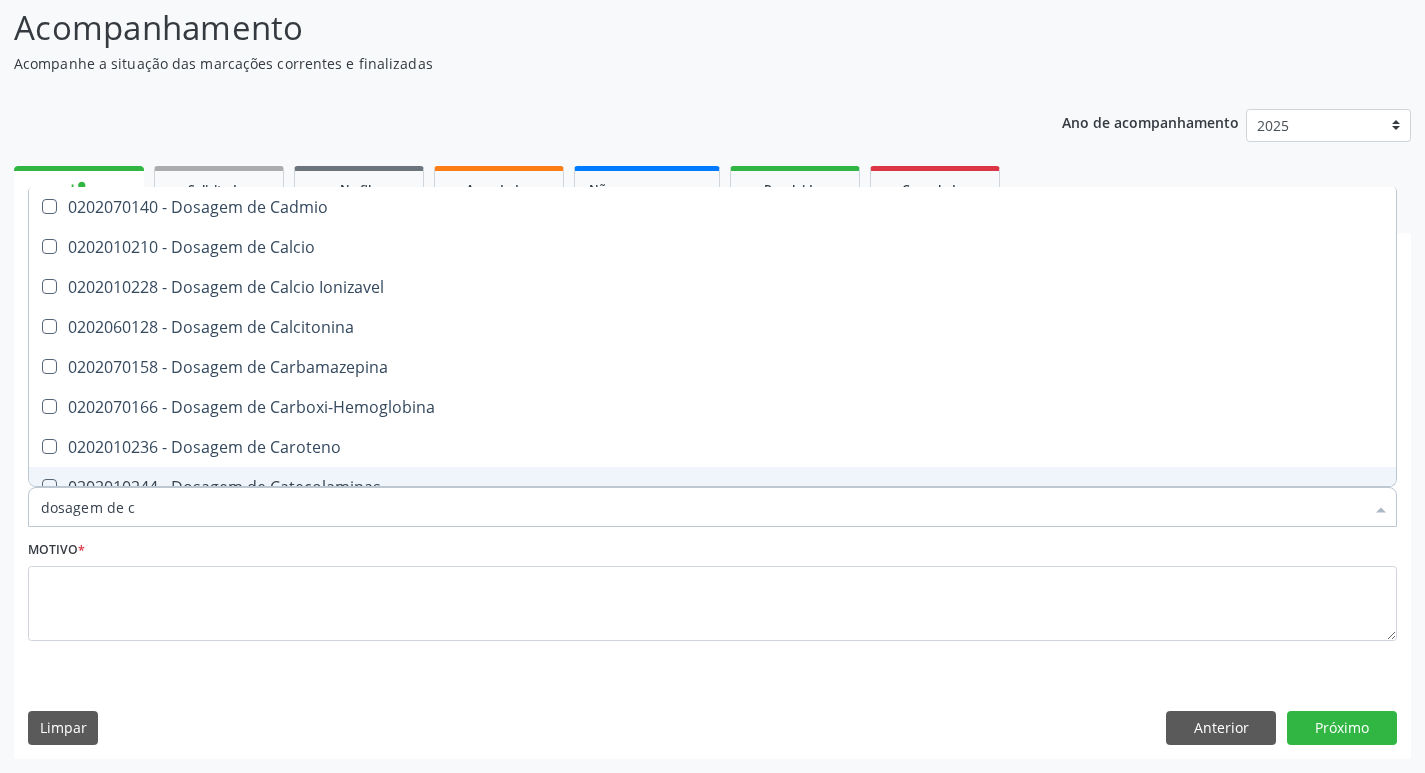 checkbox on "false" 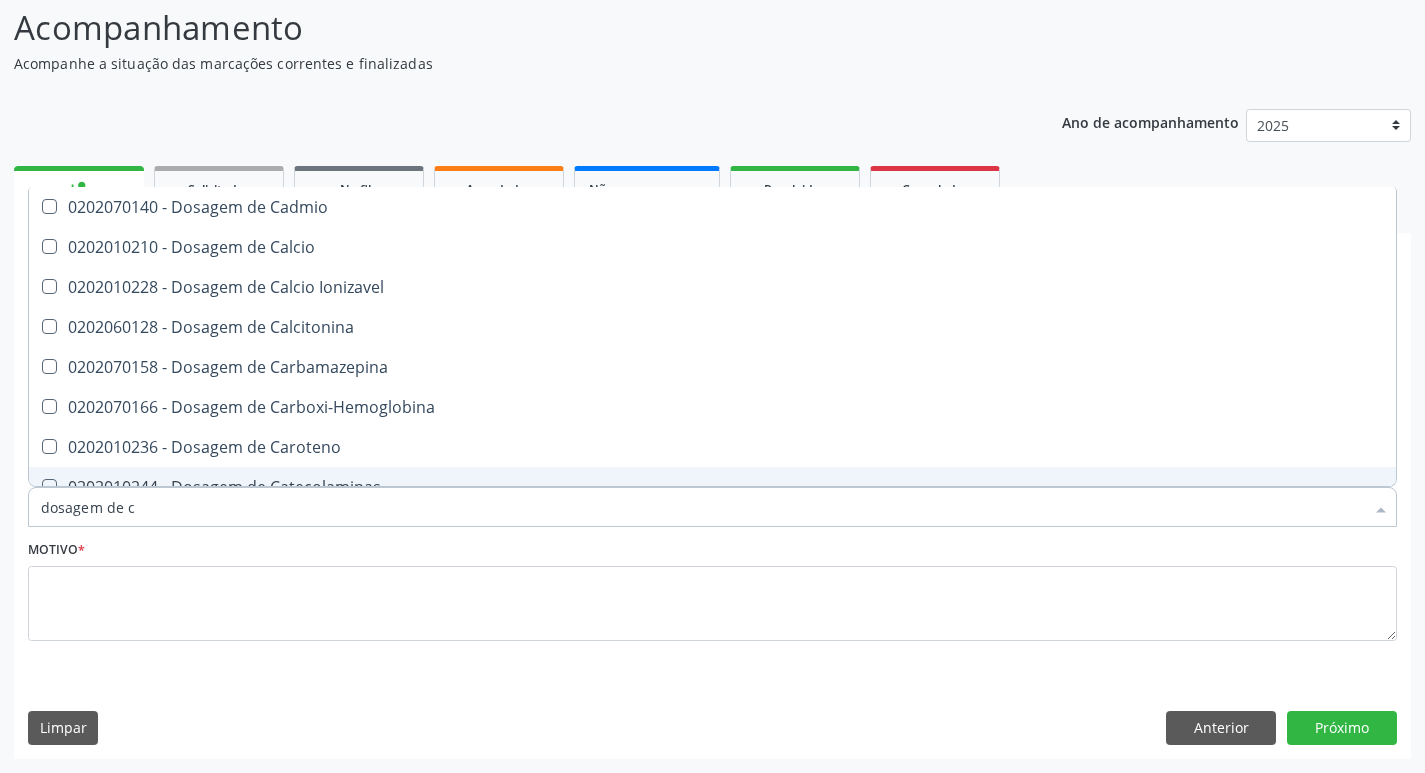 type on "dosagem de" 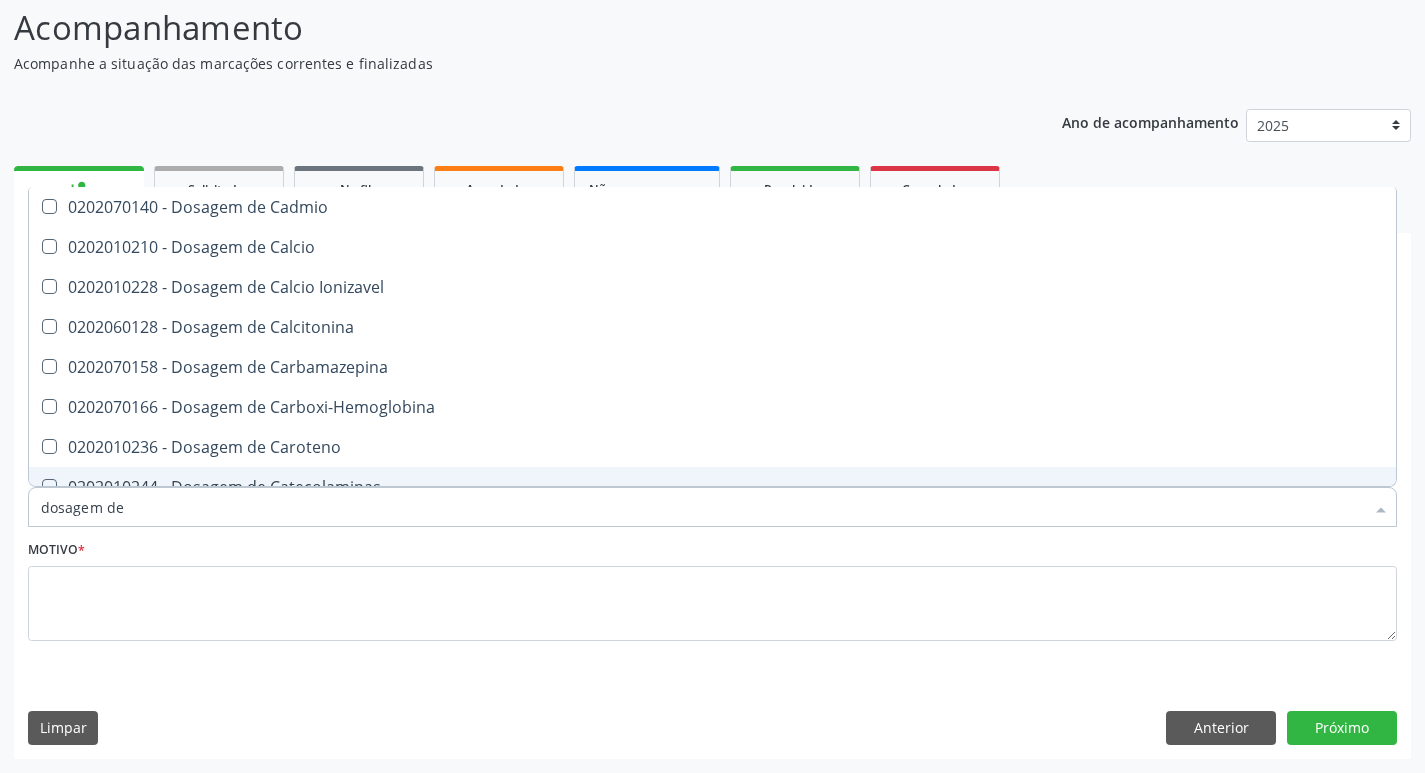 checkbox on "false" 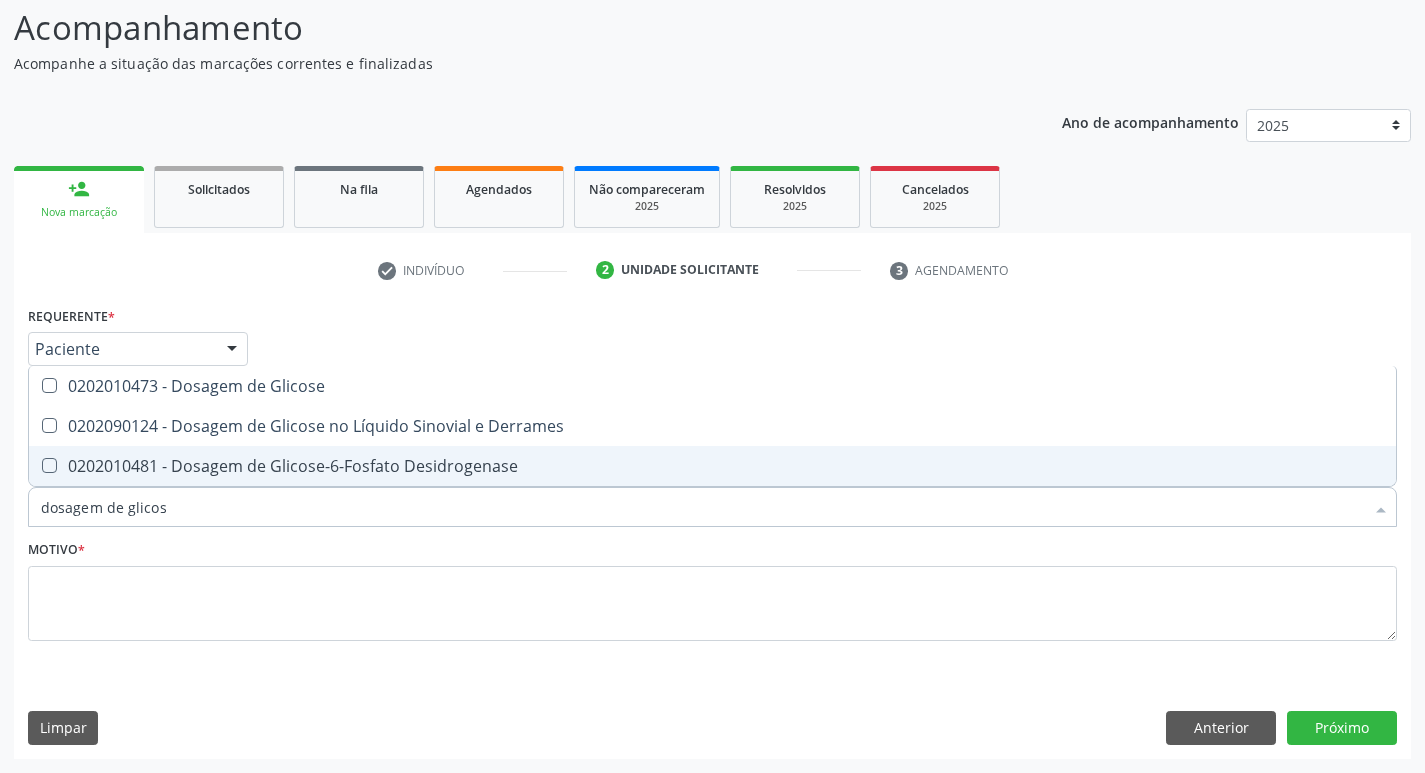 type on "dosagem de glicose" 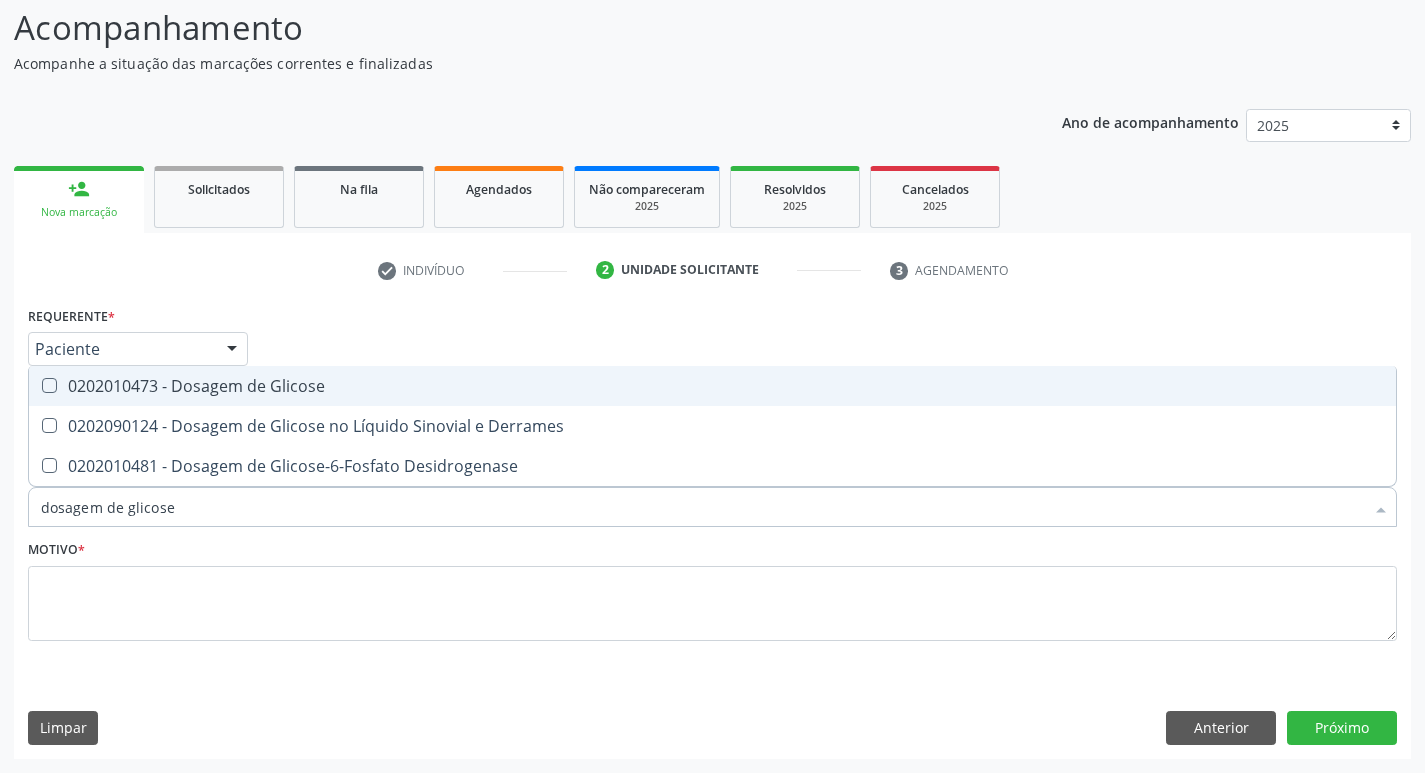 click at bounding box center [49, 385] 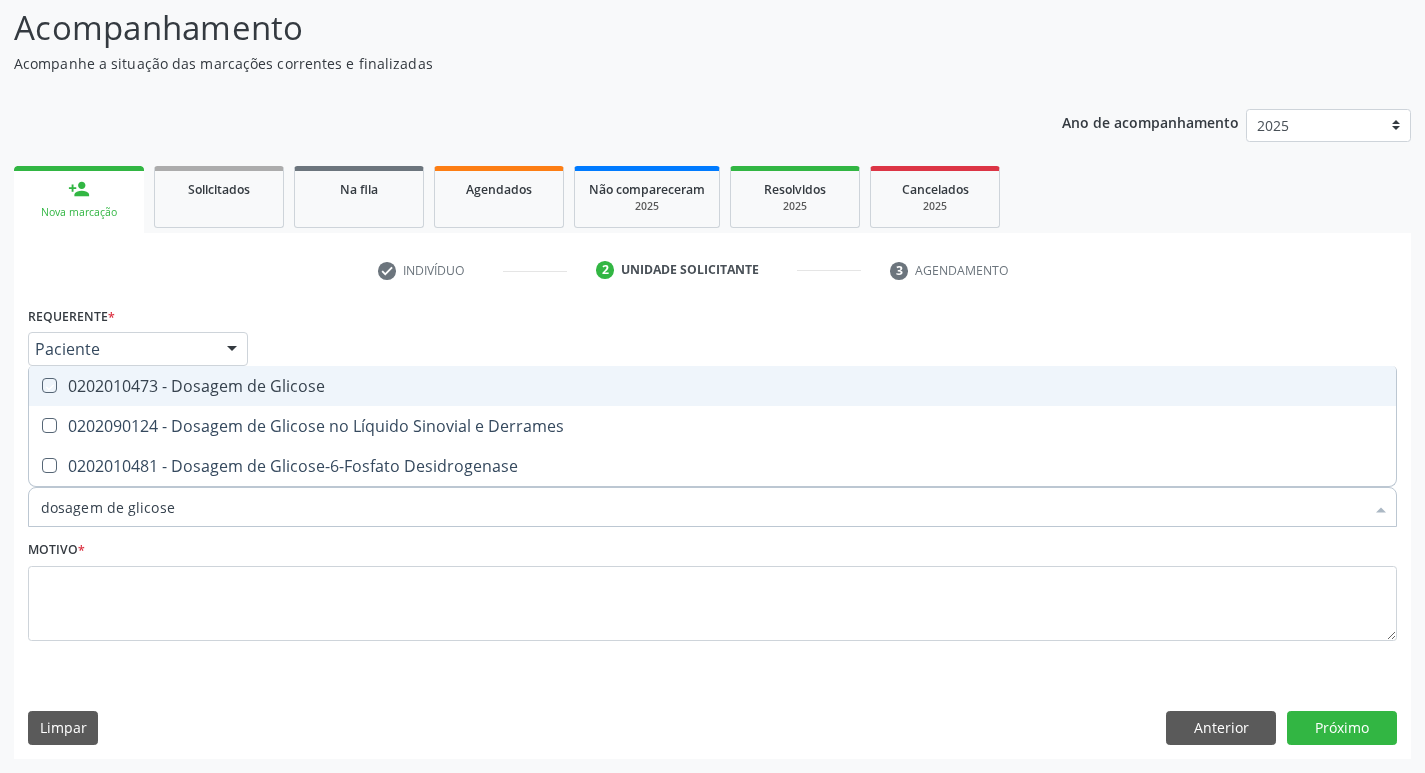 click at bounding box center [35, 385] 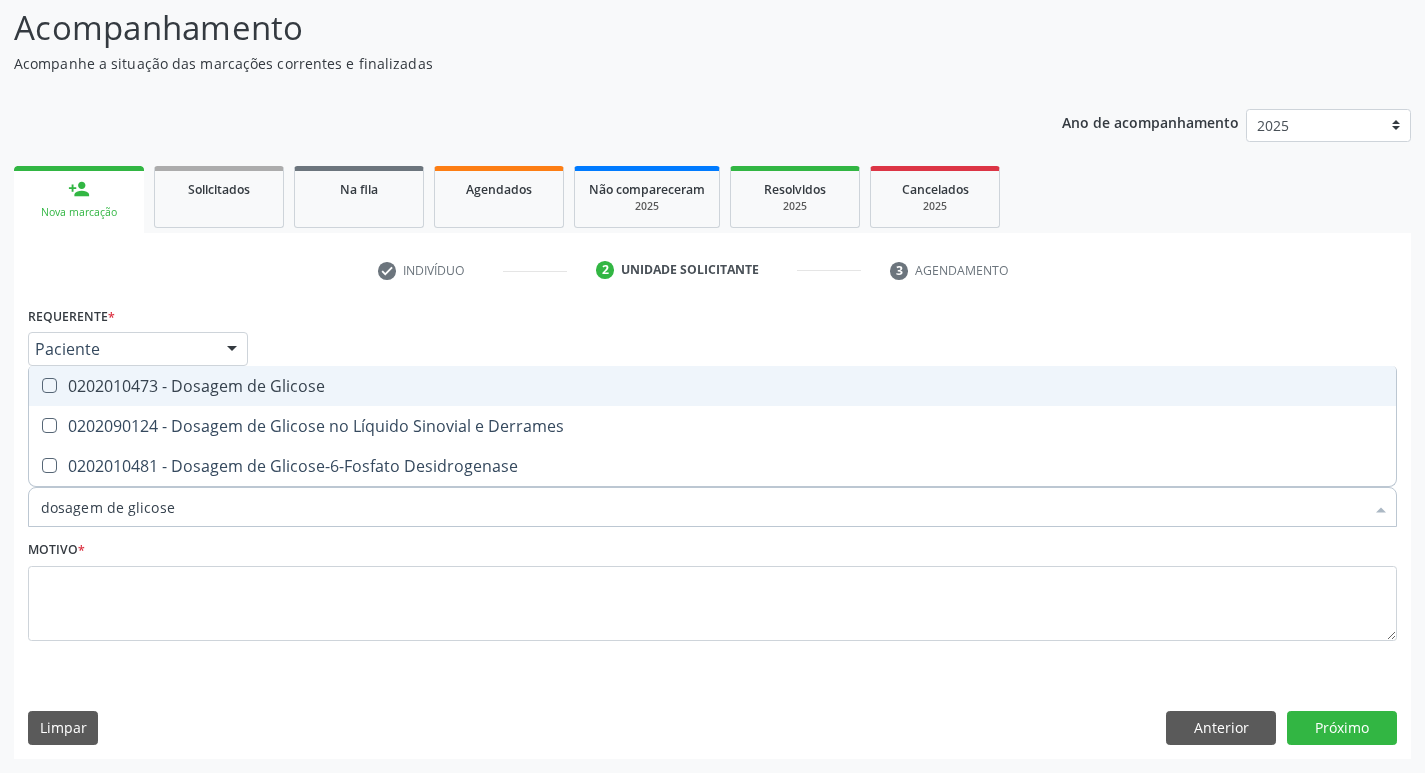 type 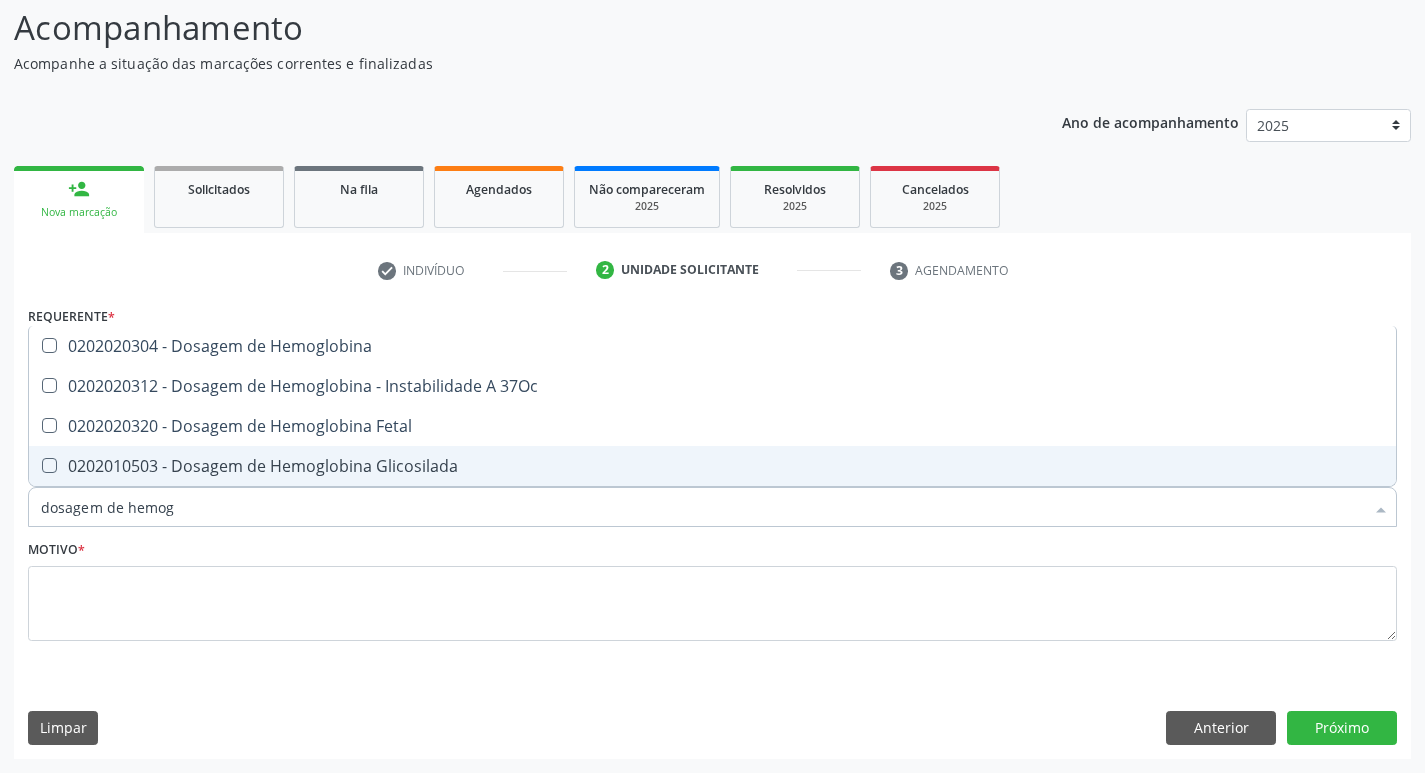 click at bounding box center [49, 465] 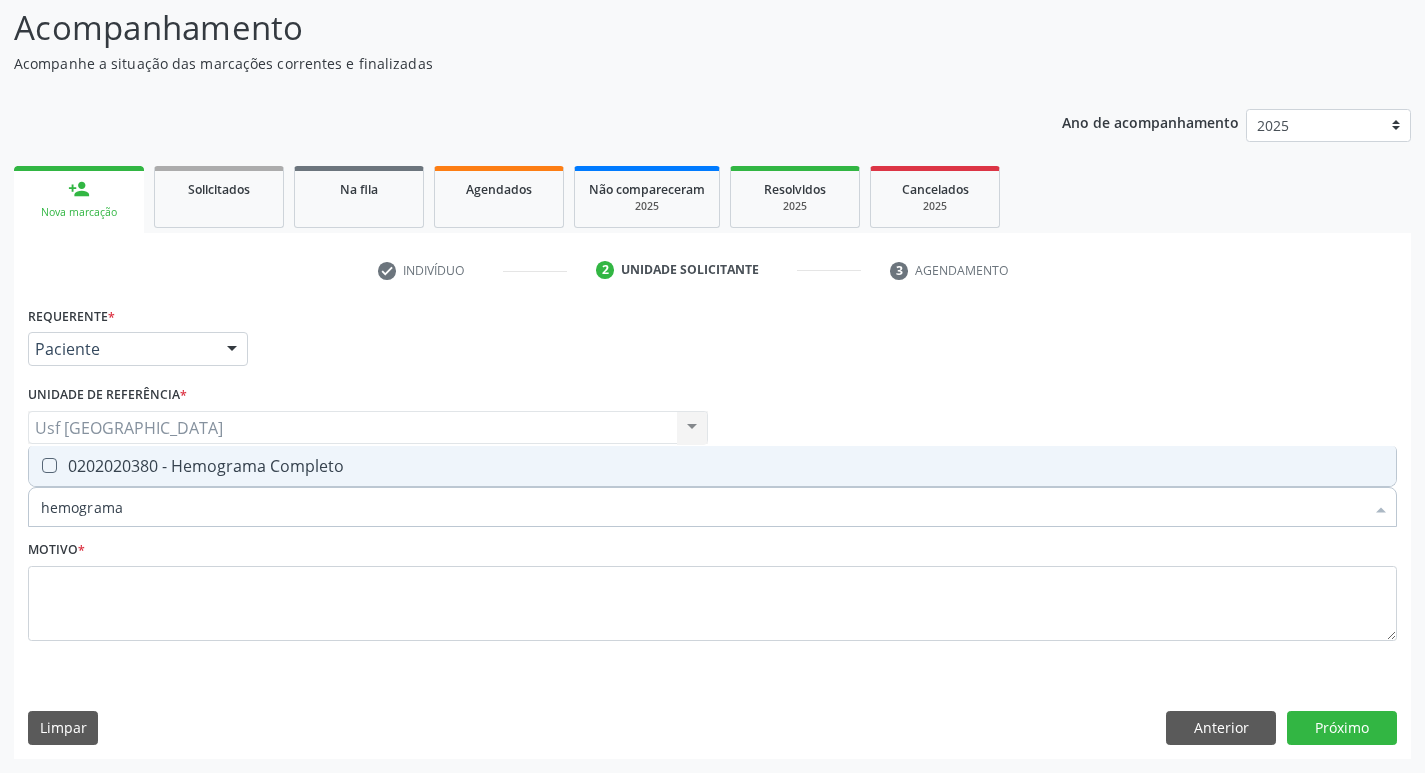 click at bounding box center [49, 465] 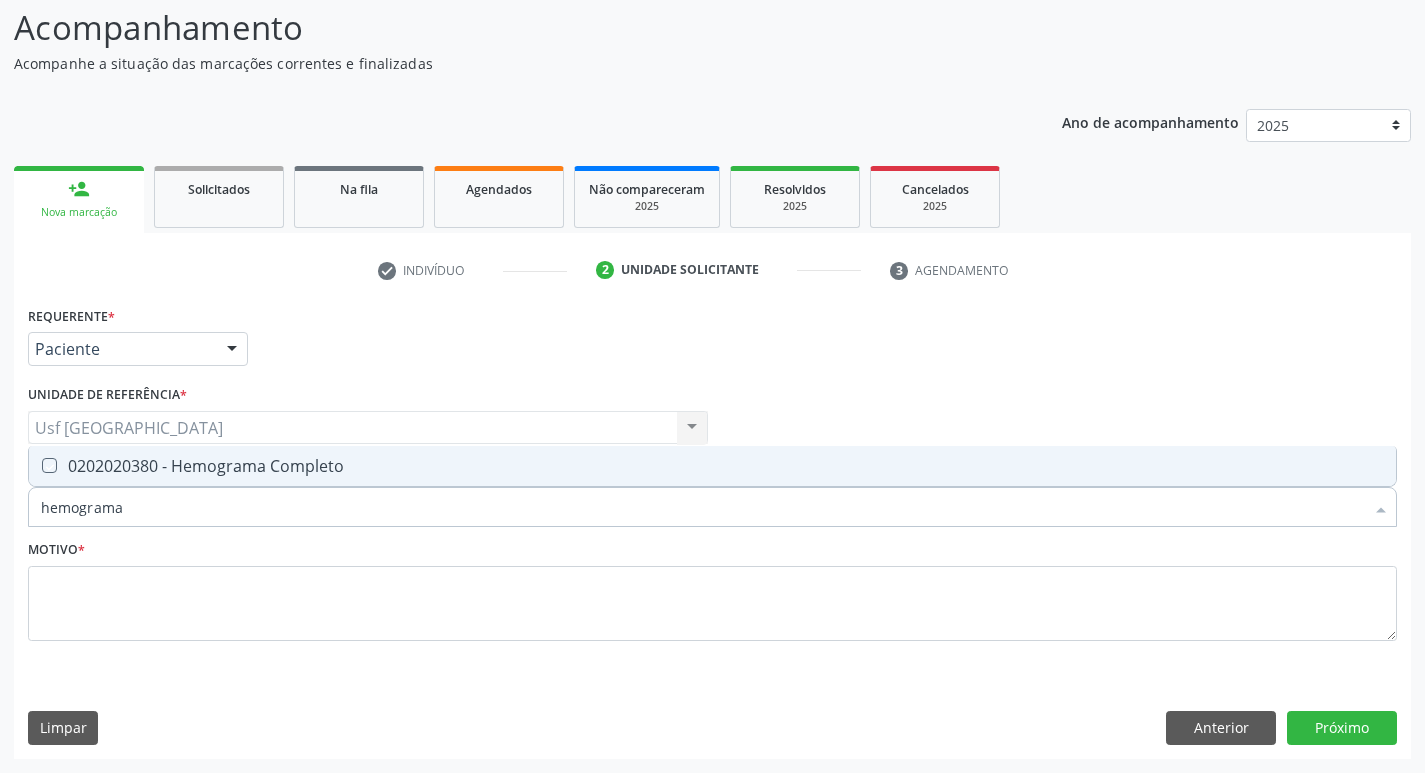 click at bounding box center (35, 465) 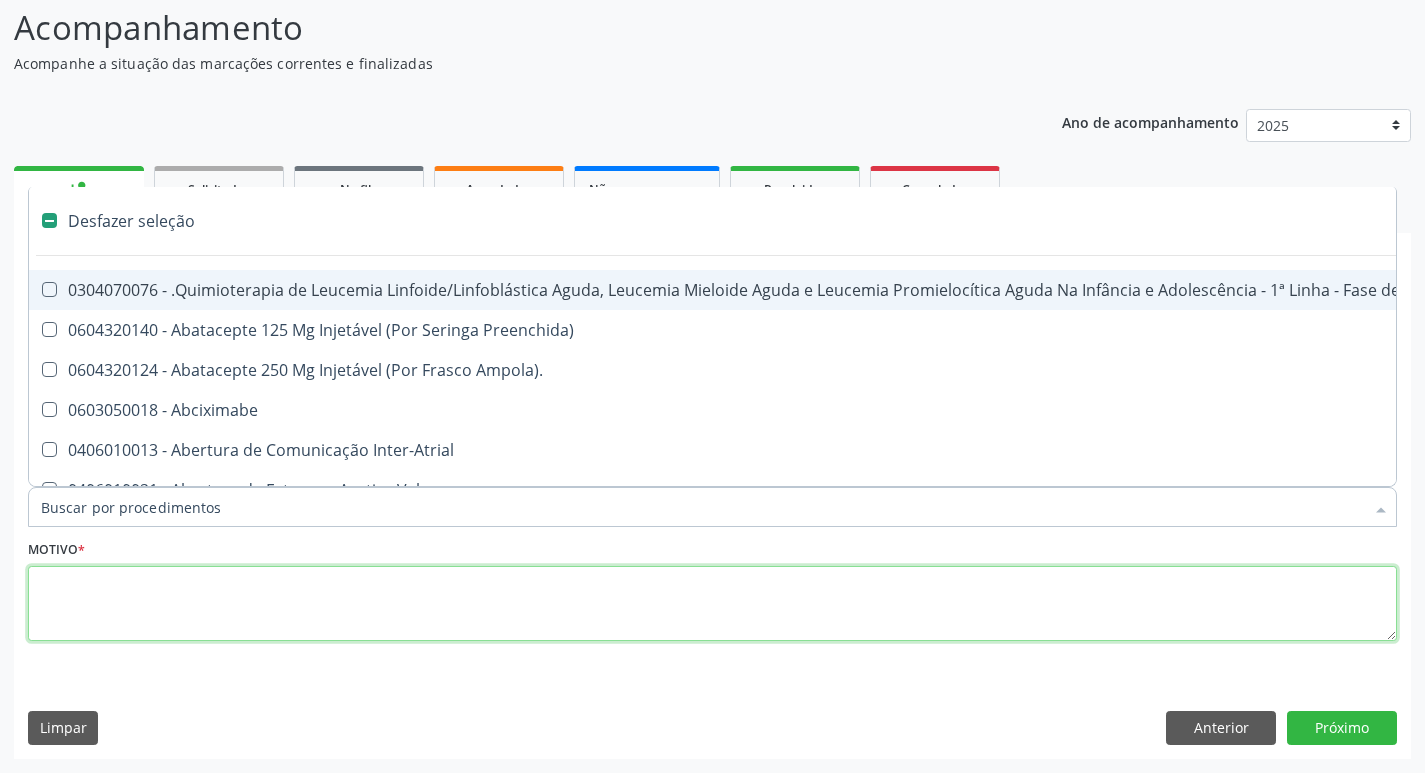 click at bounding box center [712, 604] 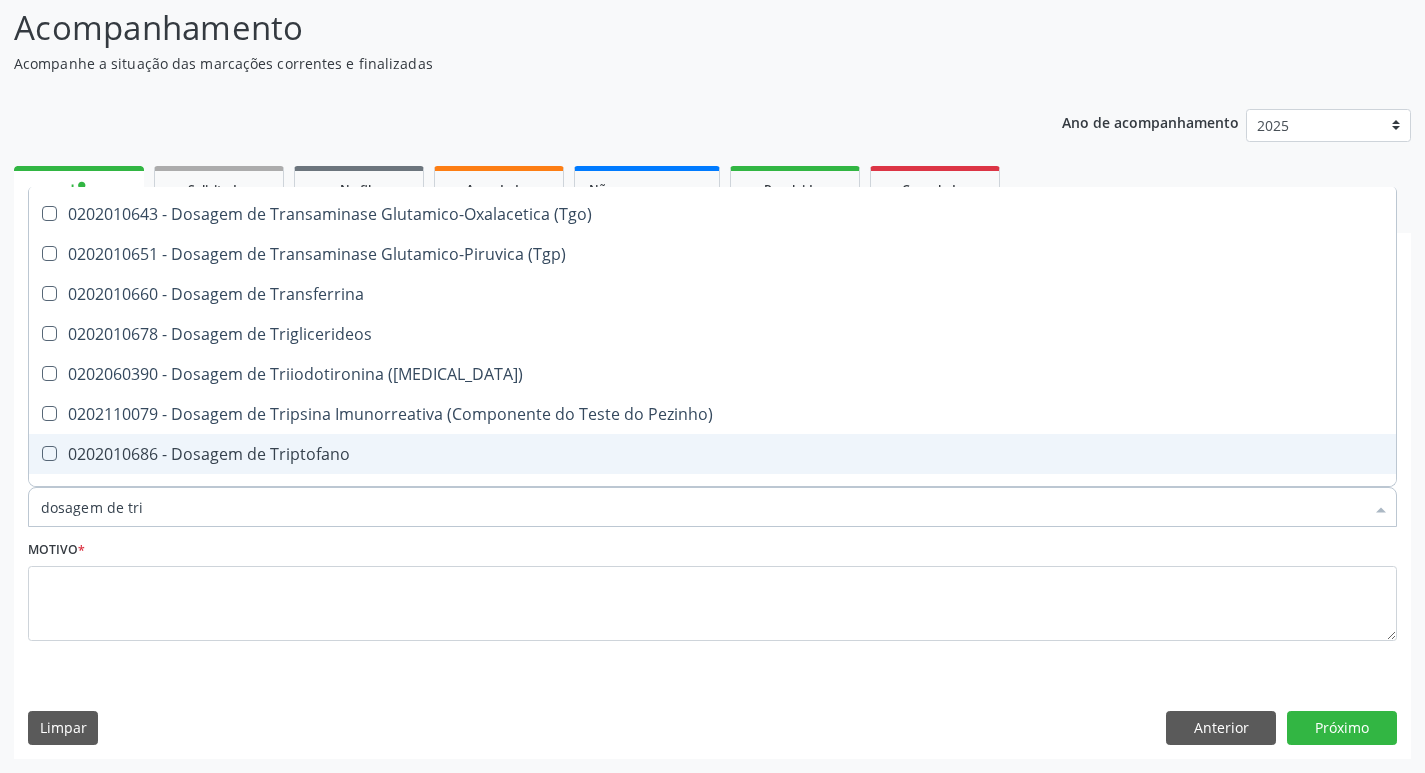 scroll, scrollTop: 0, scrollLeft: 0, axis: both 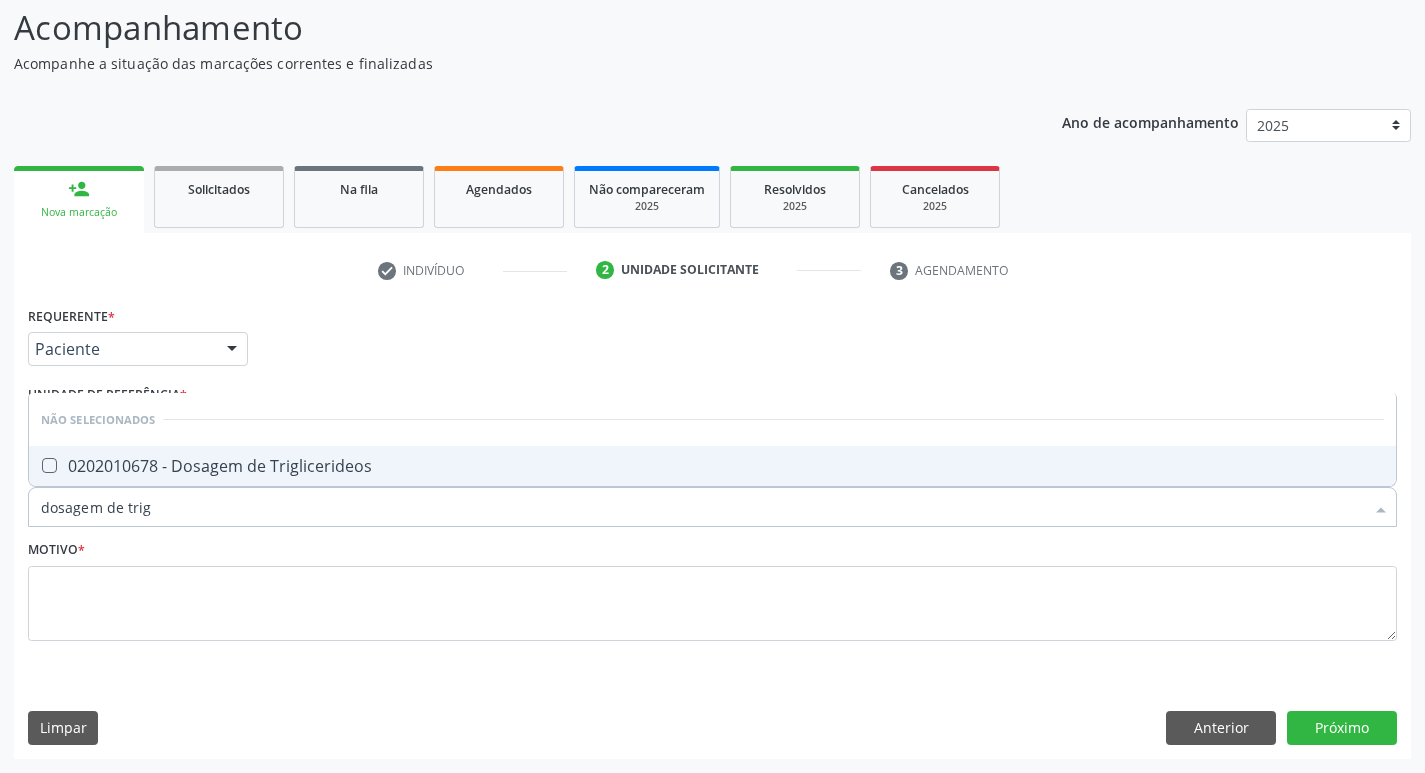 click at bounding box center [49, 465] 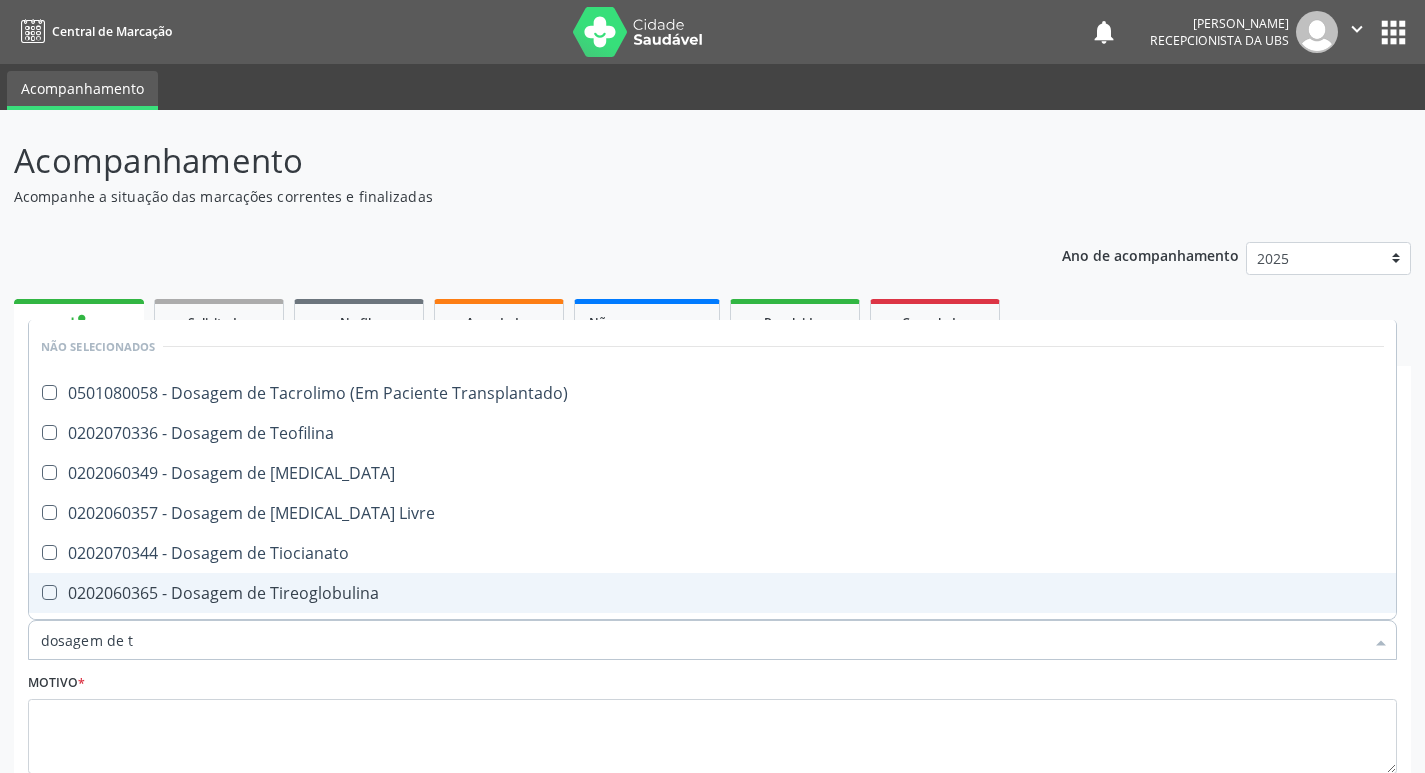 scroll, scrollTop: 133, scrollLeft: 0, axis: vertical 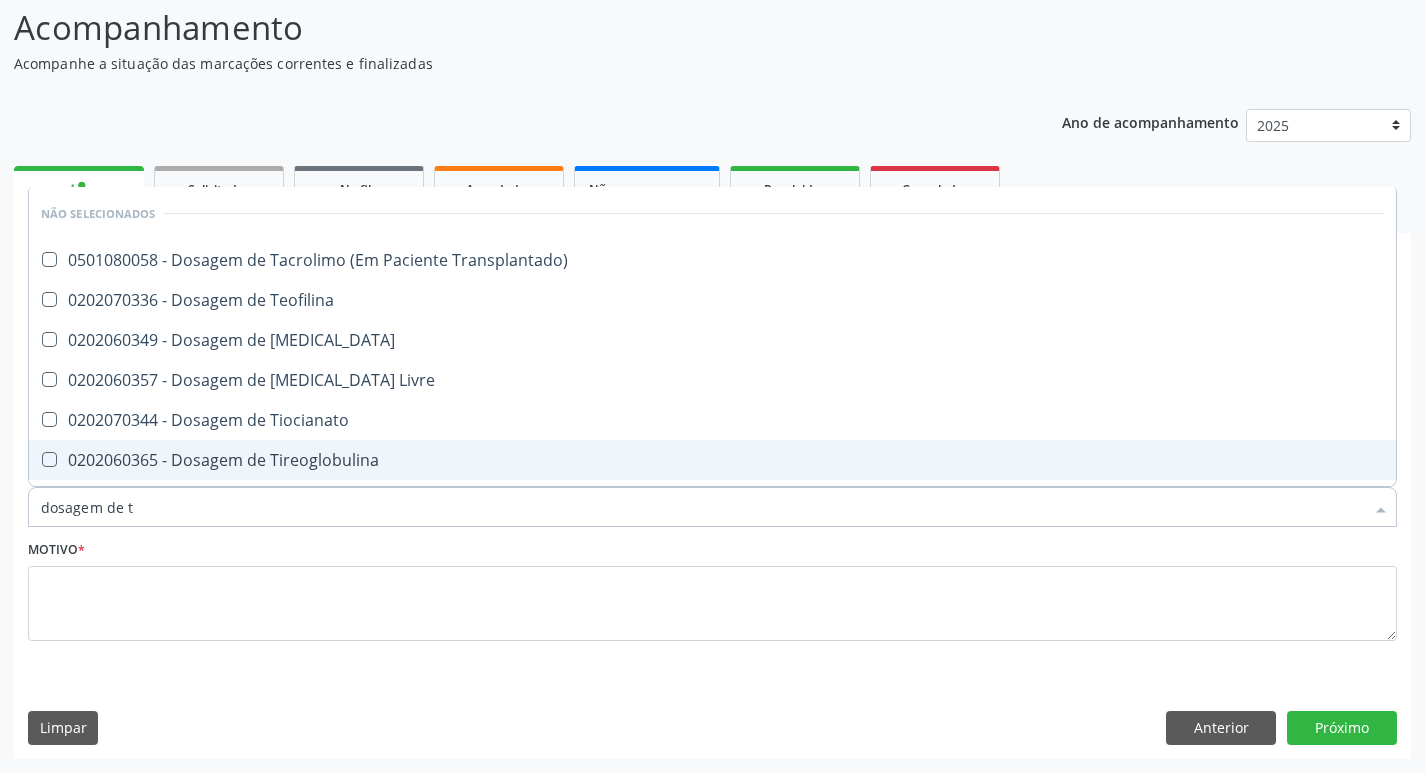 type on "dosagem de" 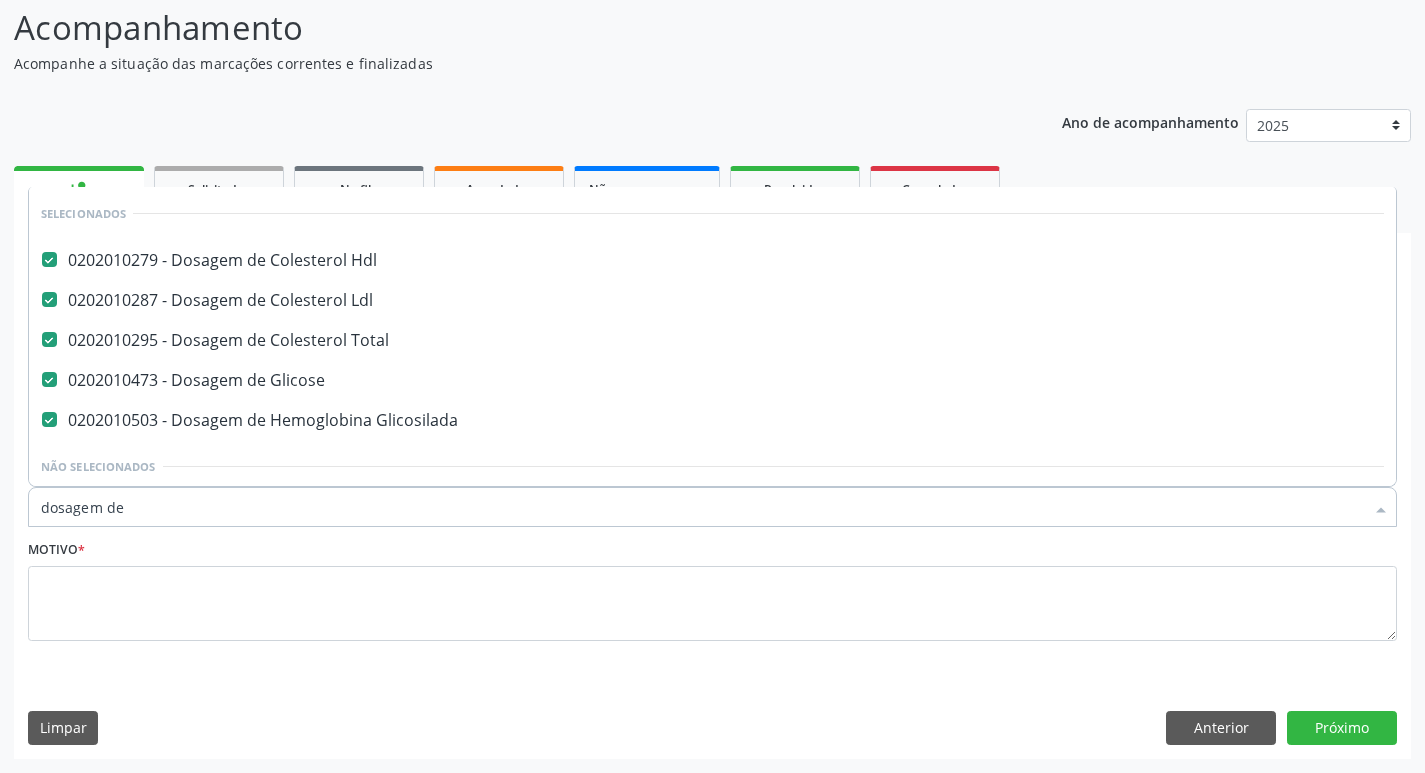 scroll, scrollTop: 20, scrollLeft: 0, axis: vertical 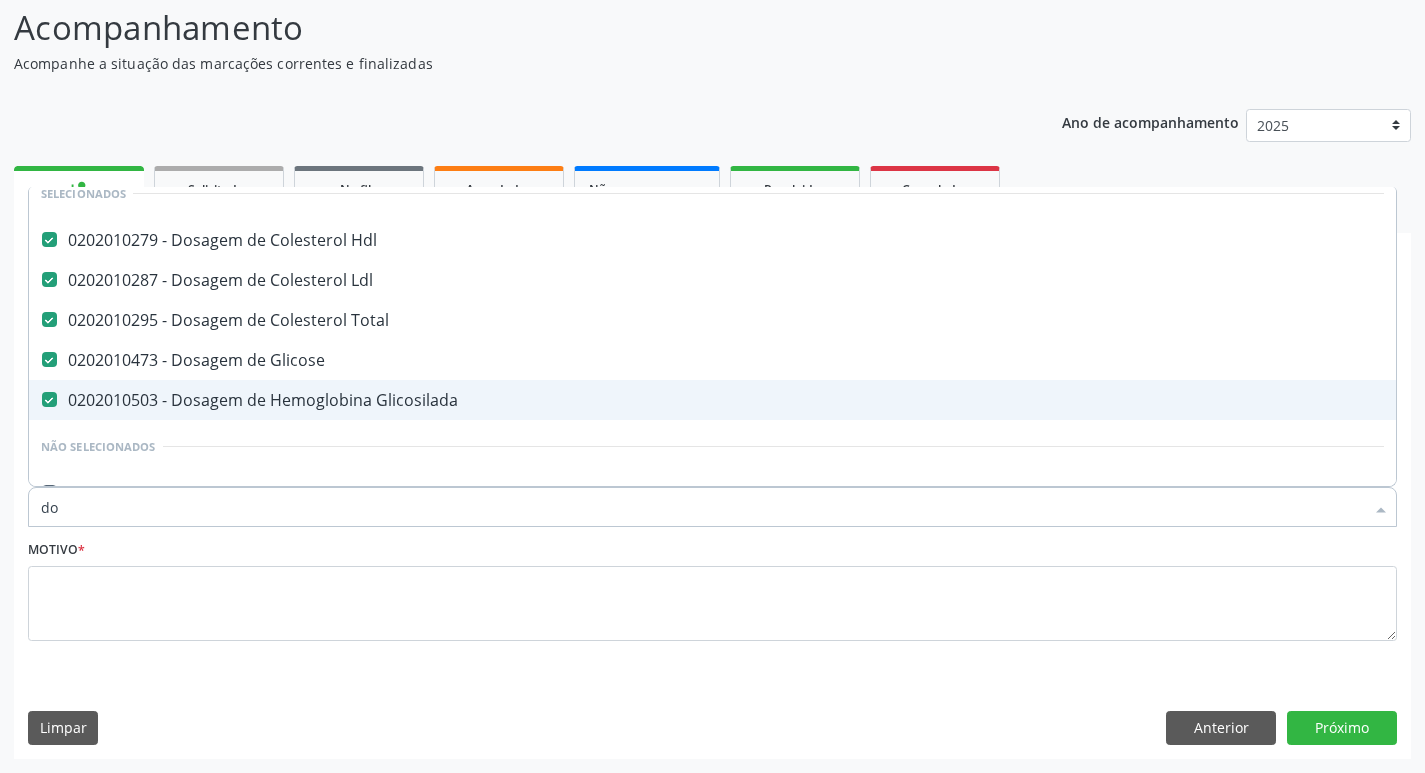 type on "d" 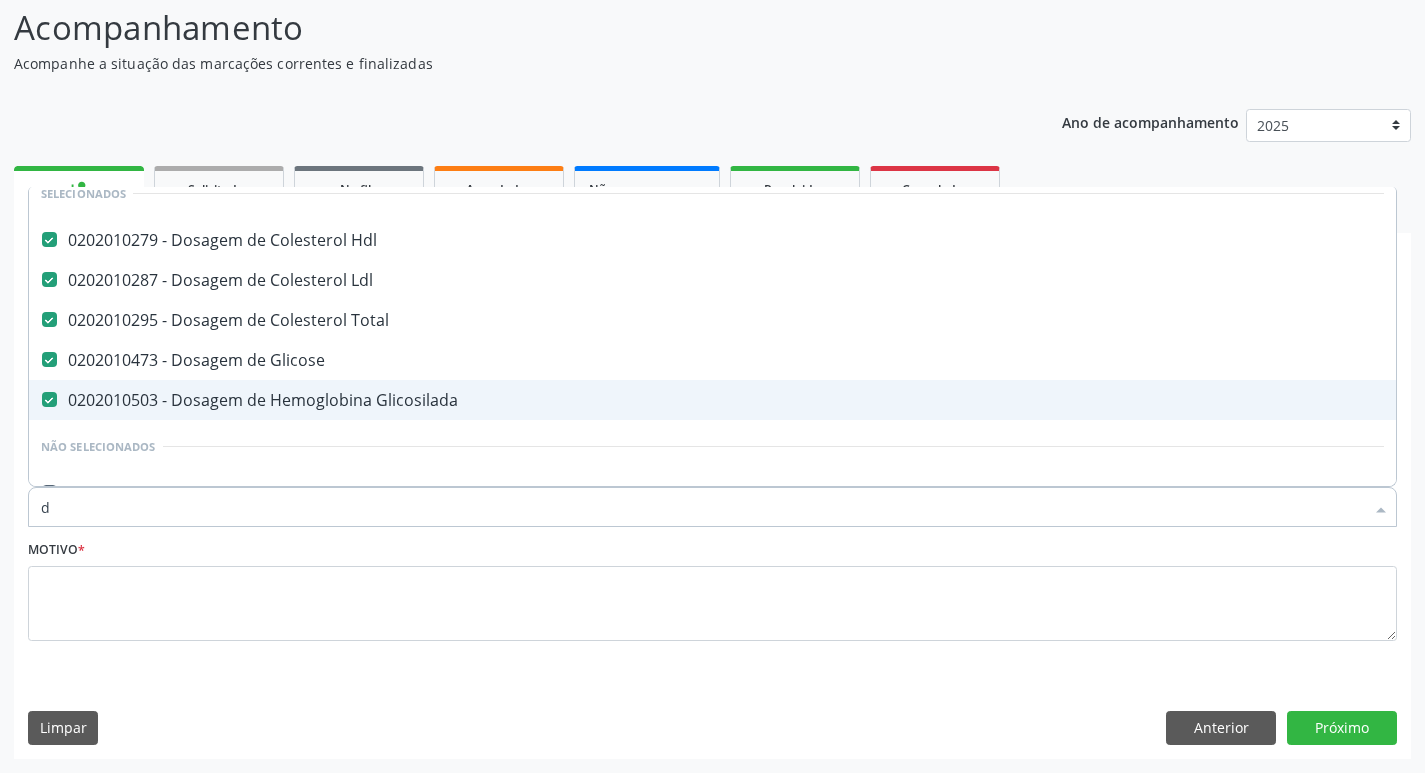 type 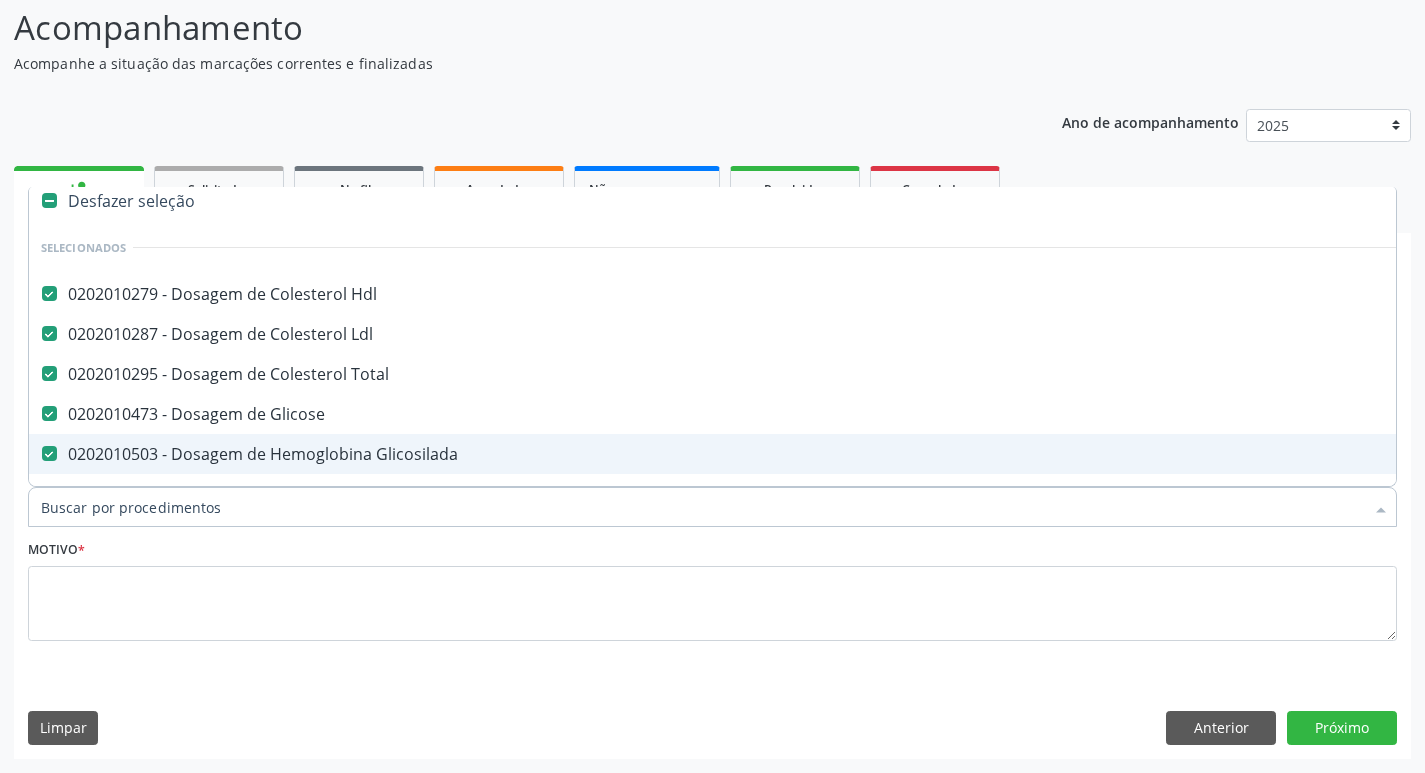 checkbox on "false" 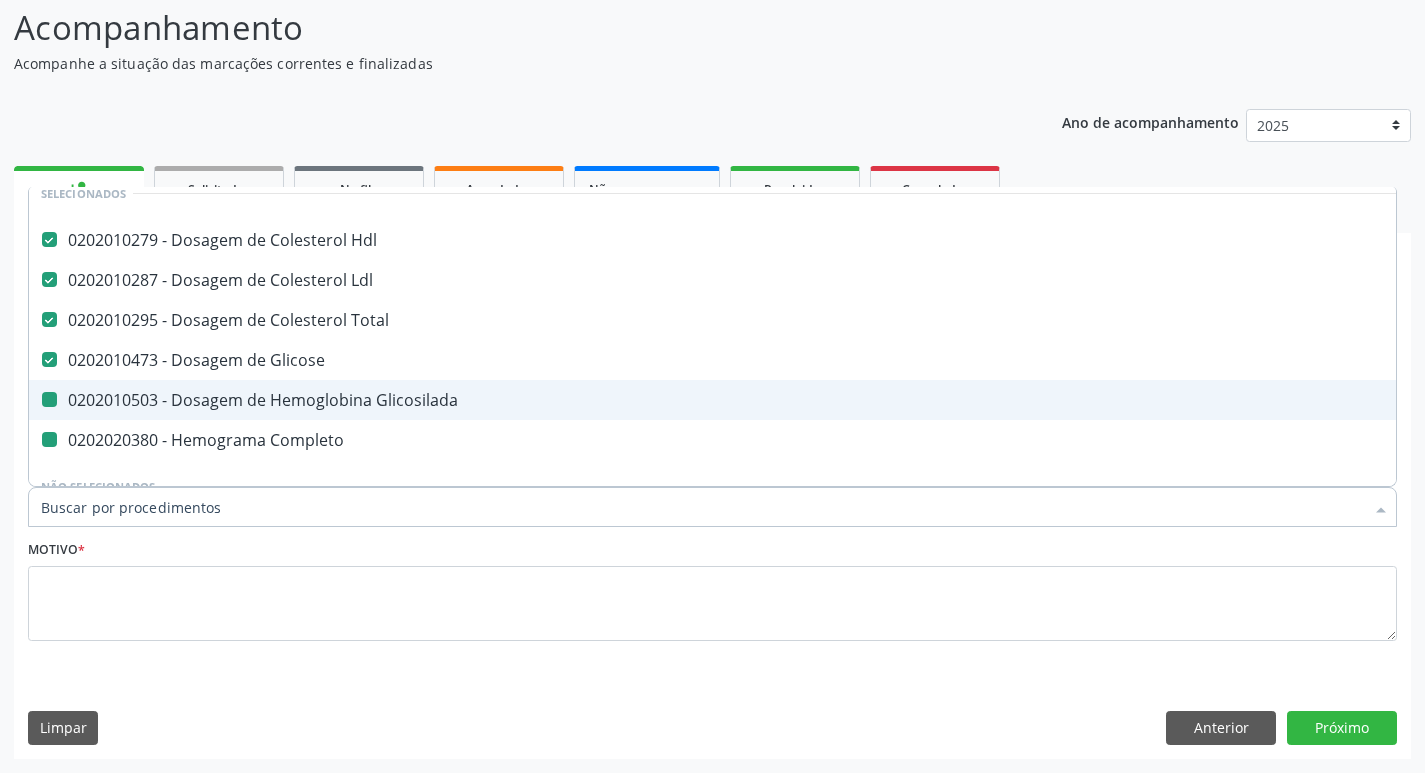 type on "h" 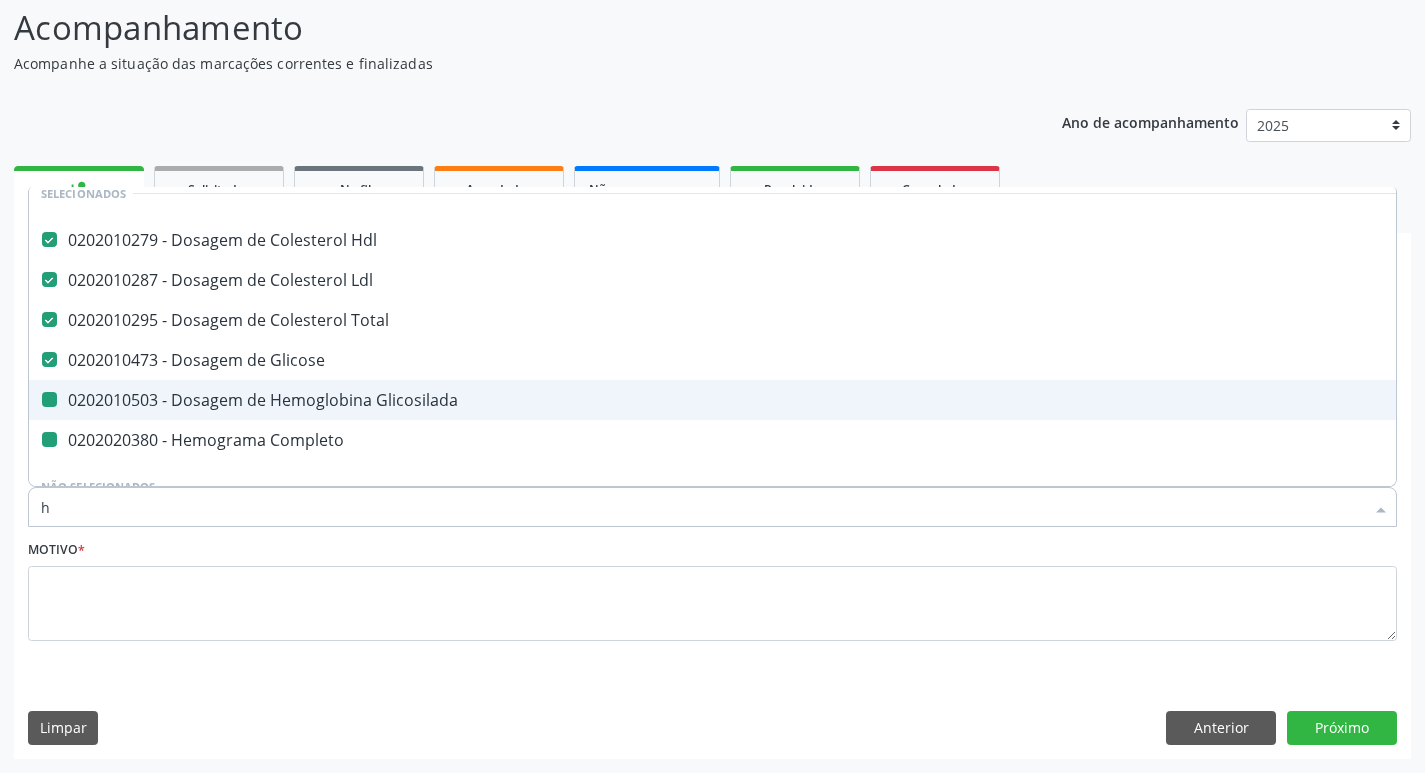 checkbox on "false" 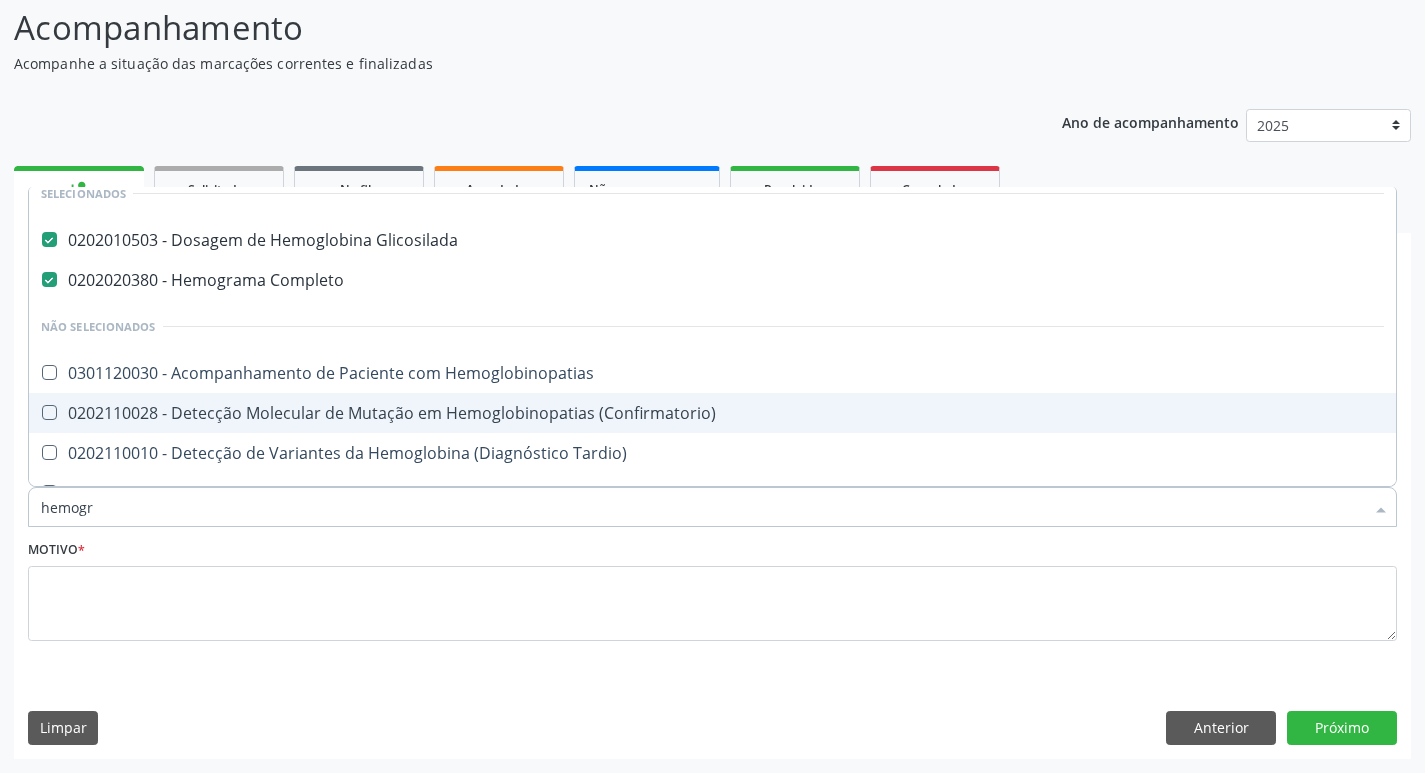 scroll, scrollTop: 0, scrollLeft: 0, axis: both 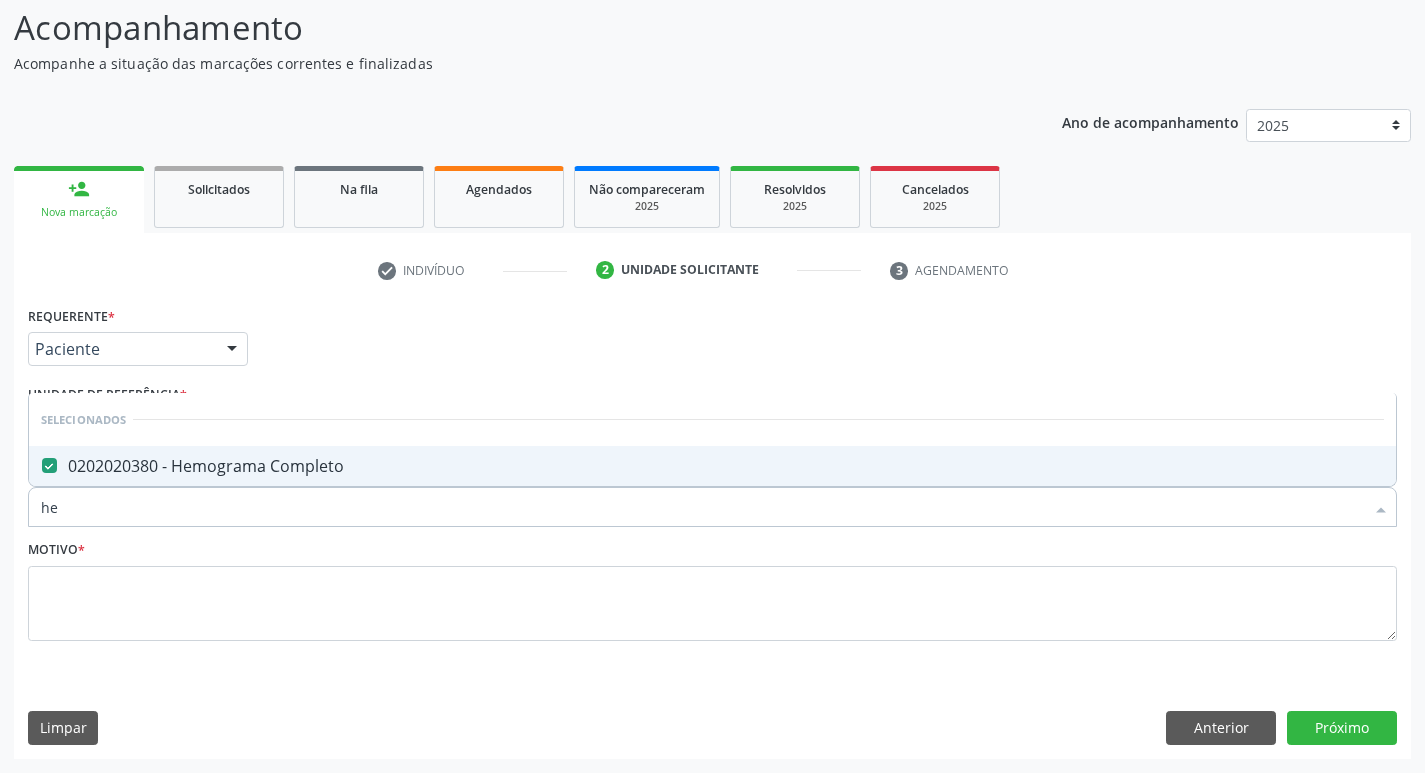 type on "h" 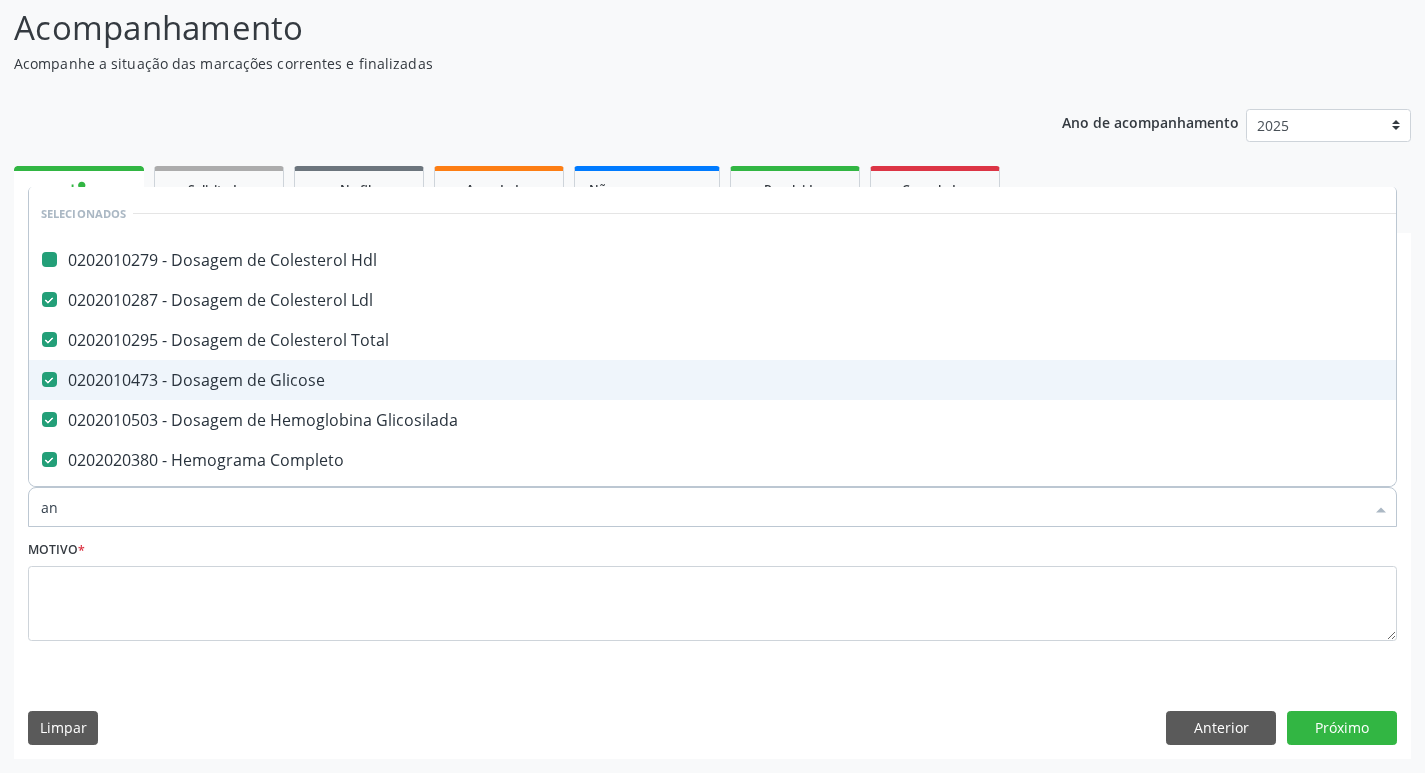 type on "ana" 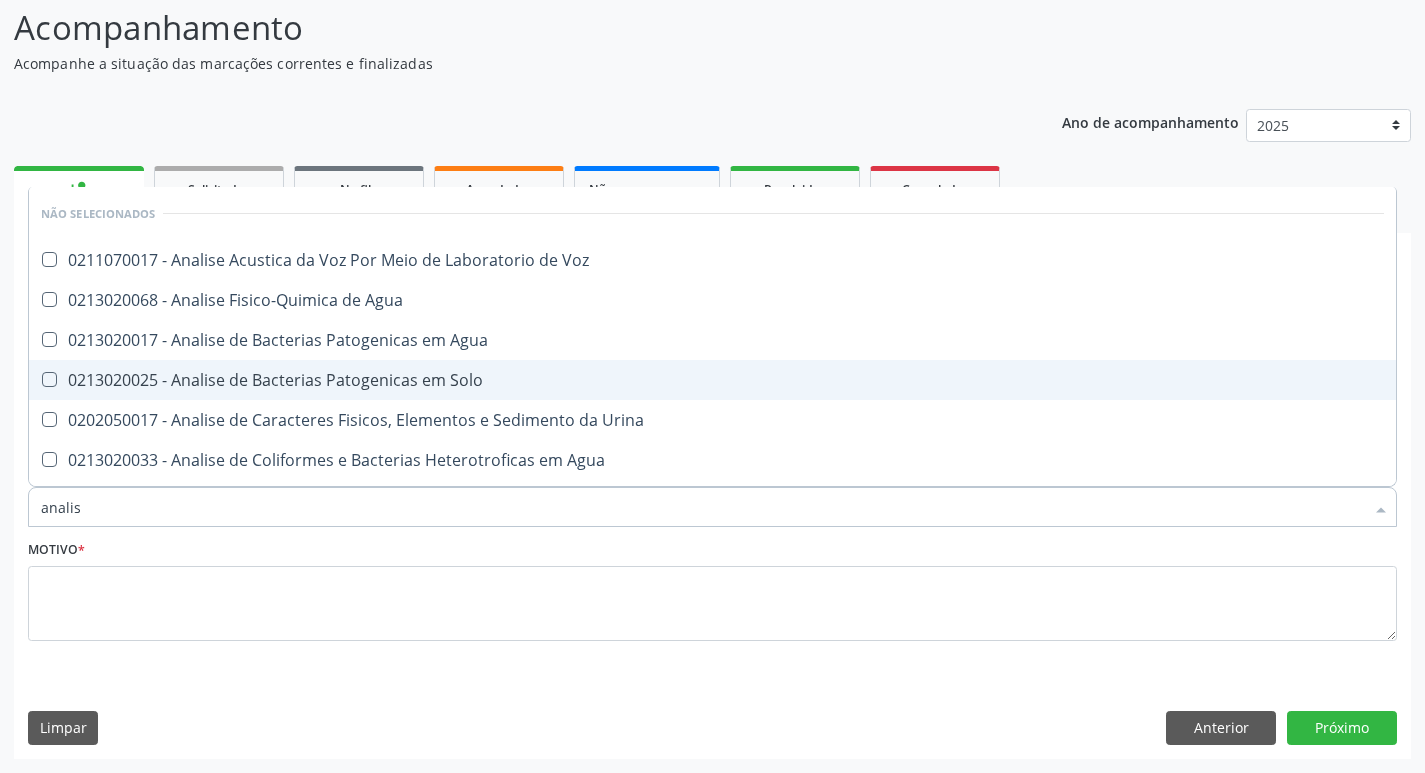type on "analis" 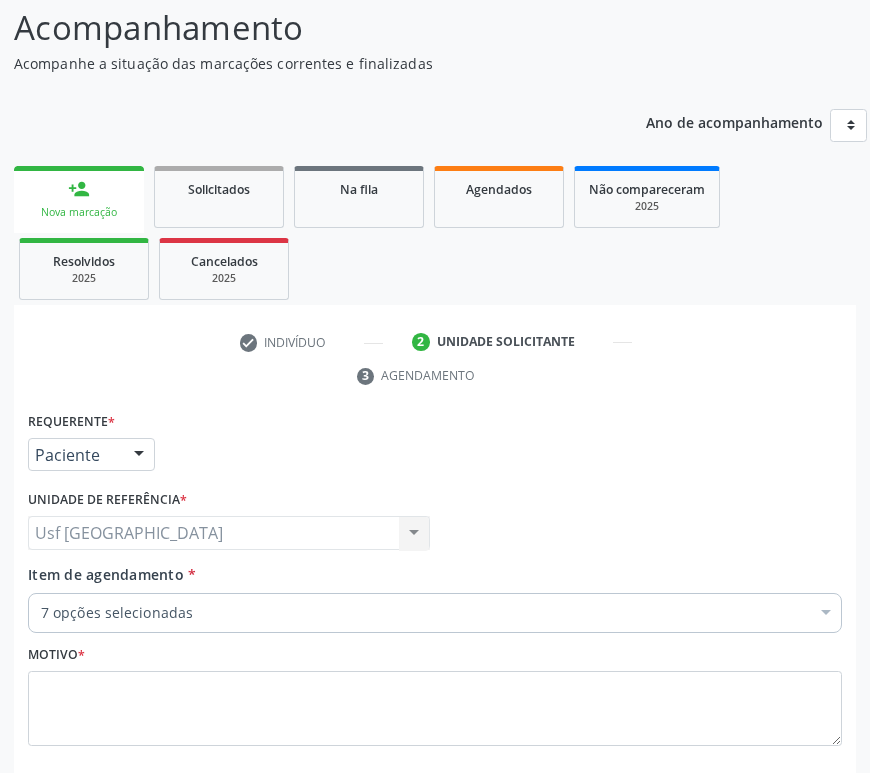 click on "check
Indivíduo
2
Unidade solicitante
3
Agendamento" at bounding box center [435, 359] 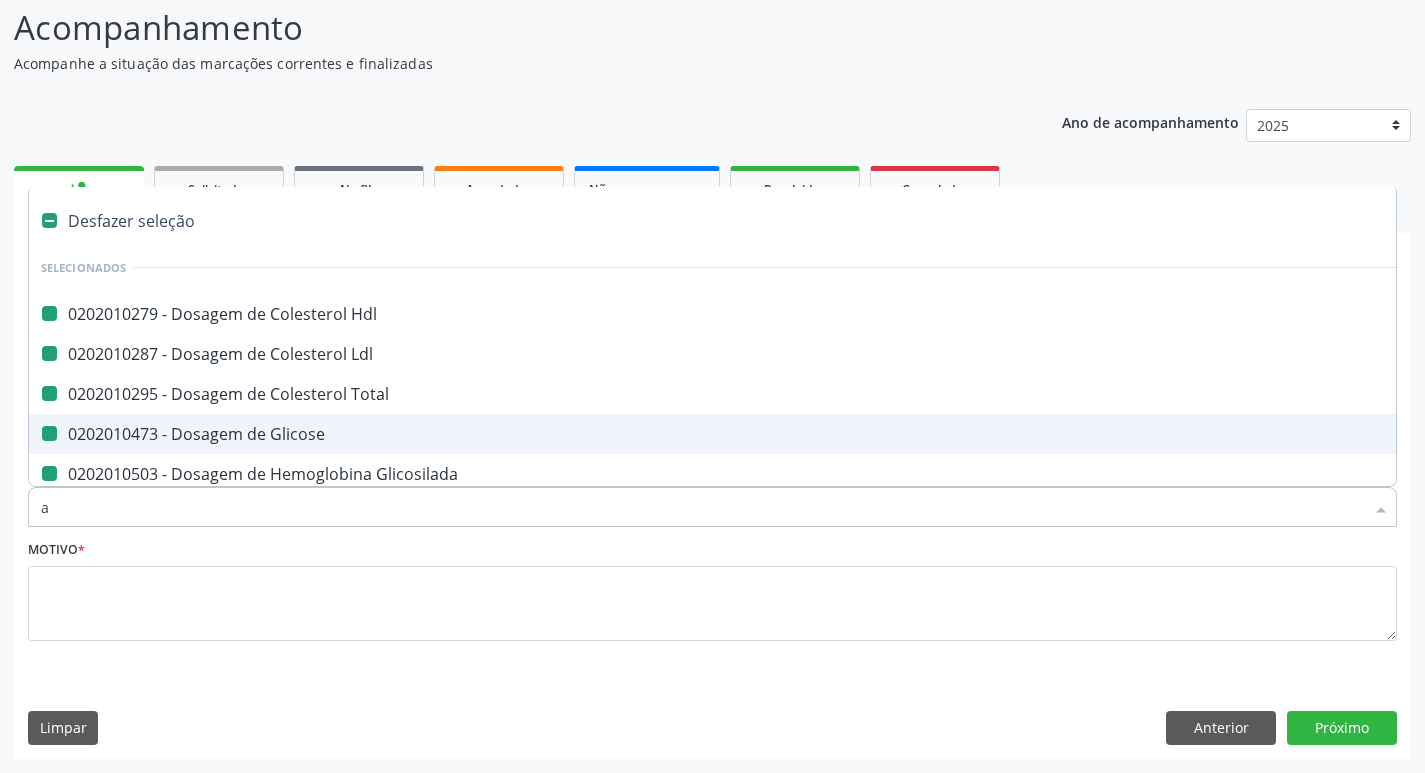 type on "an" 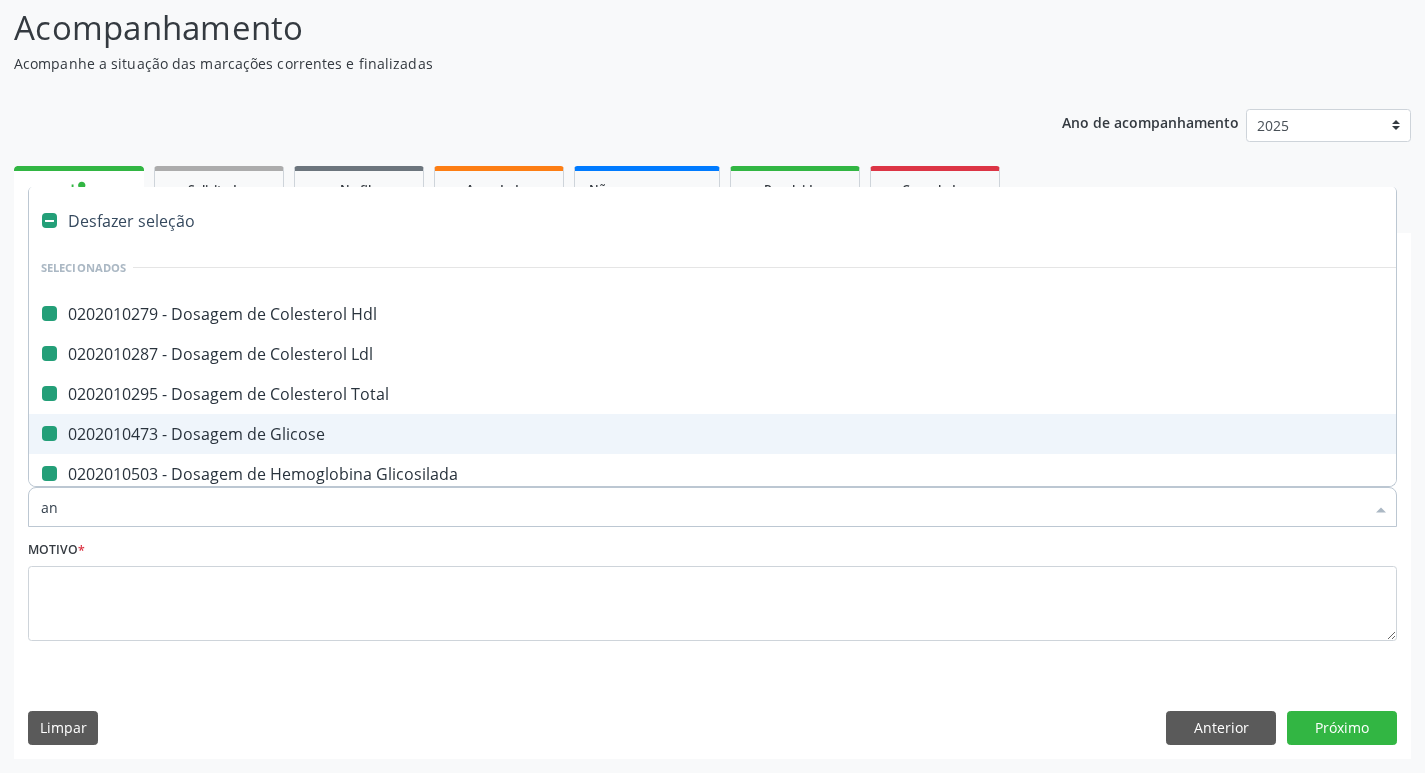 checkbox on "false" 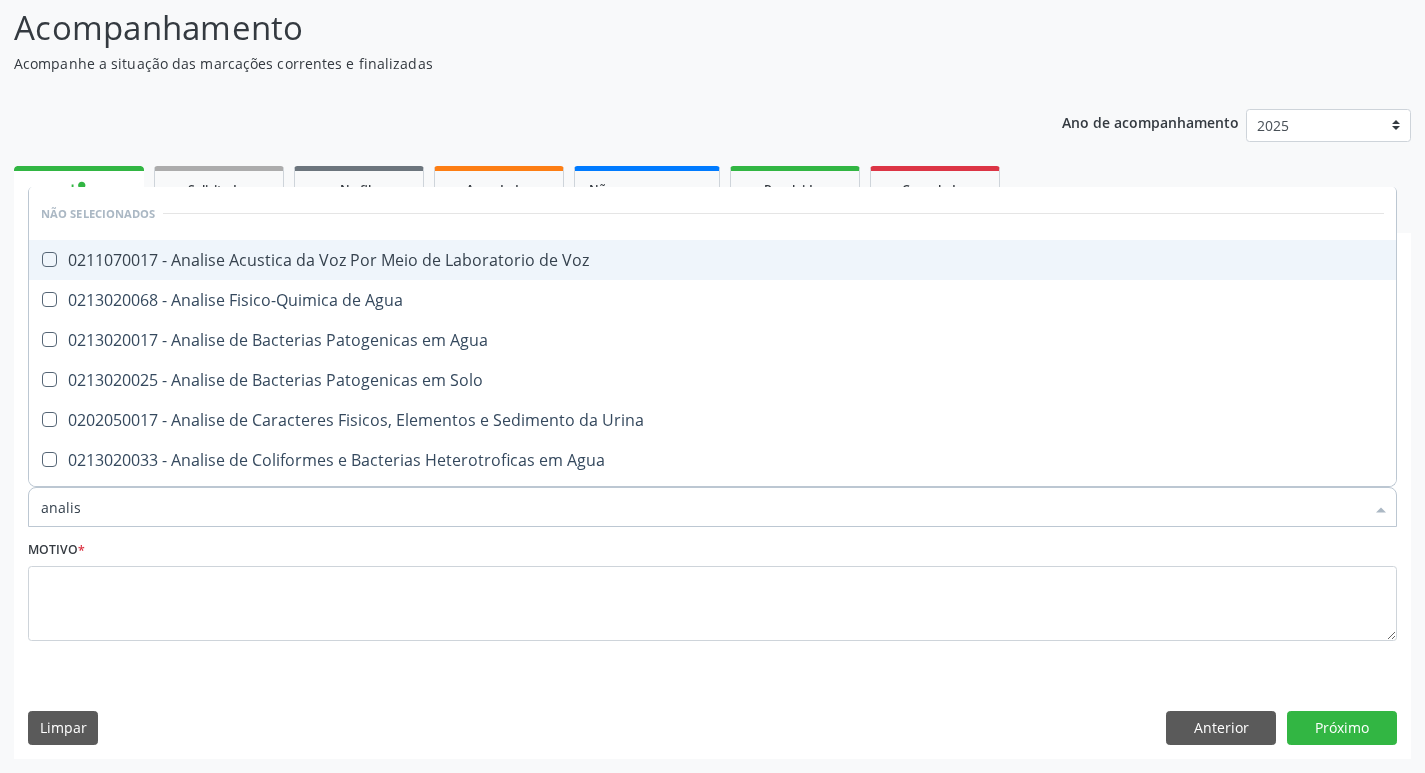 type on "anali" 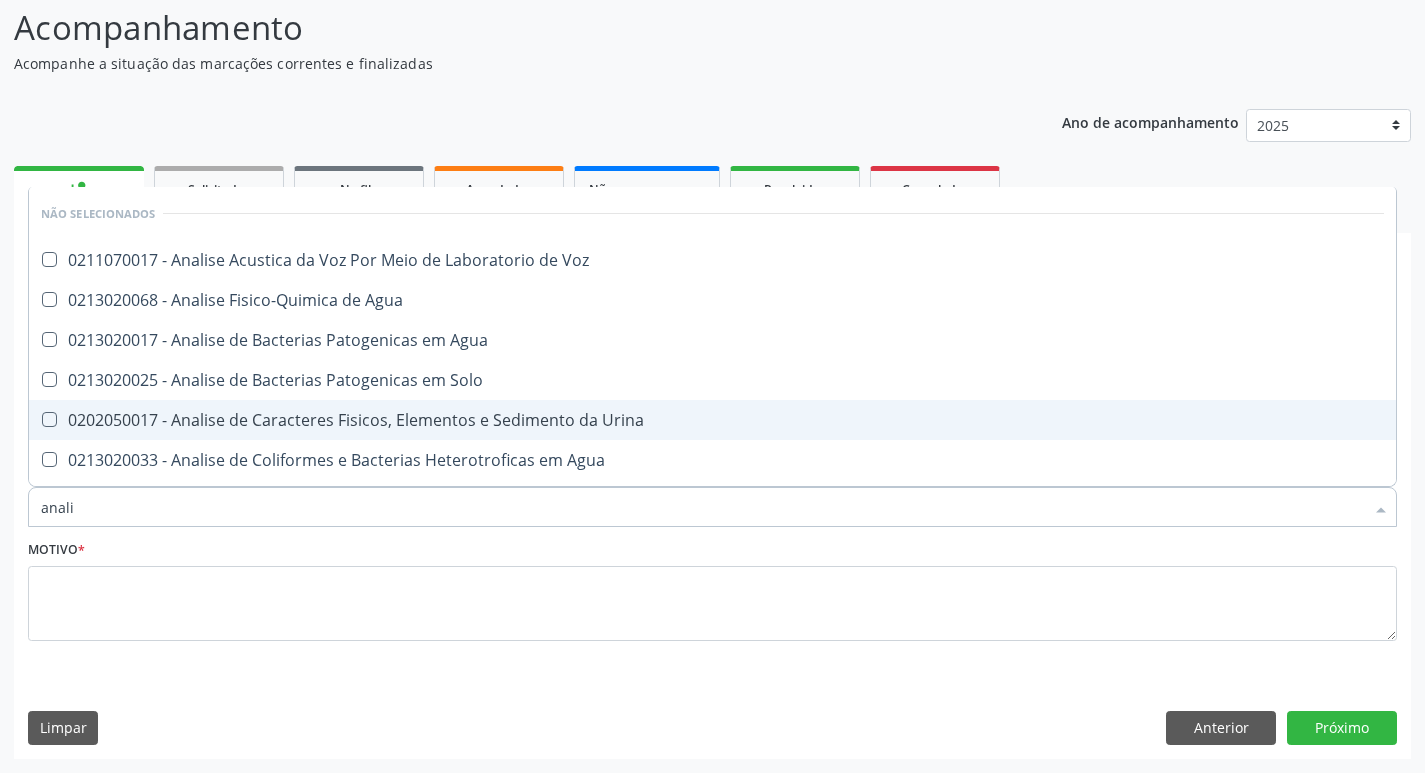 click at bounding box center (49, 419) 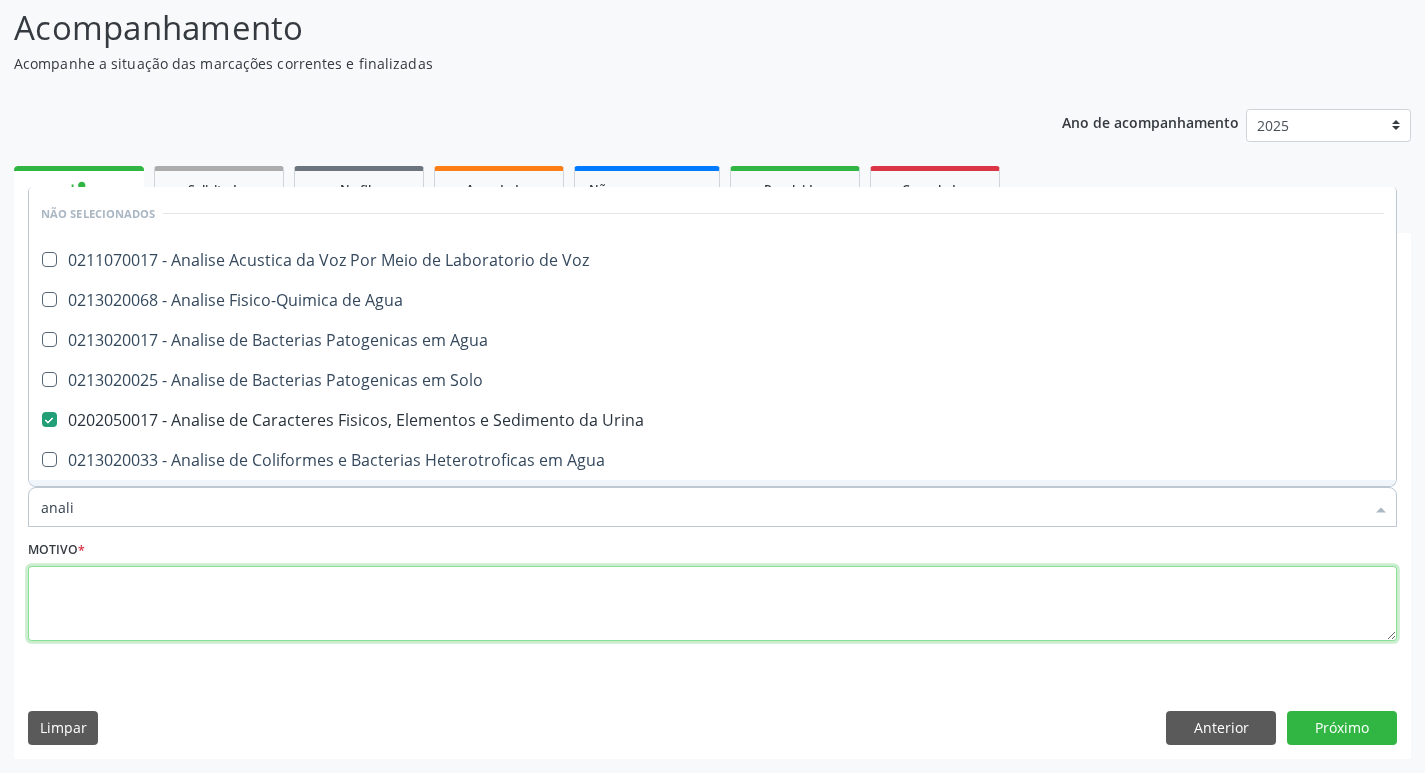 click at bounding box center [712, 604] 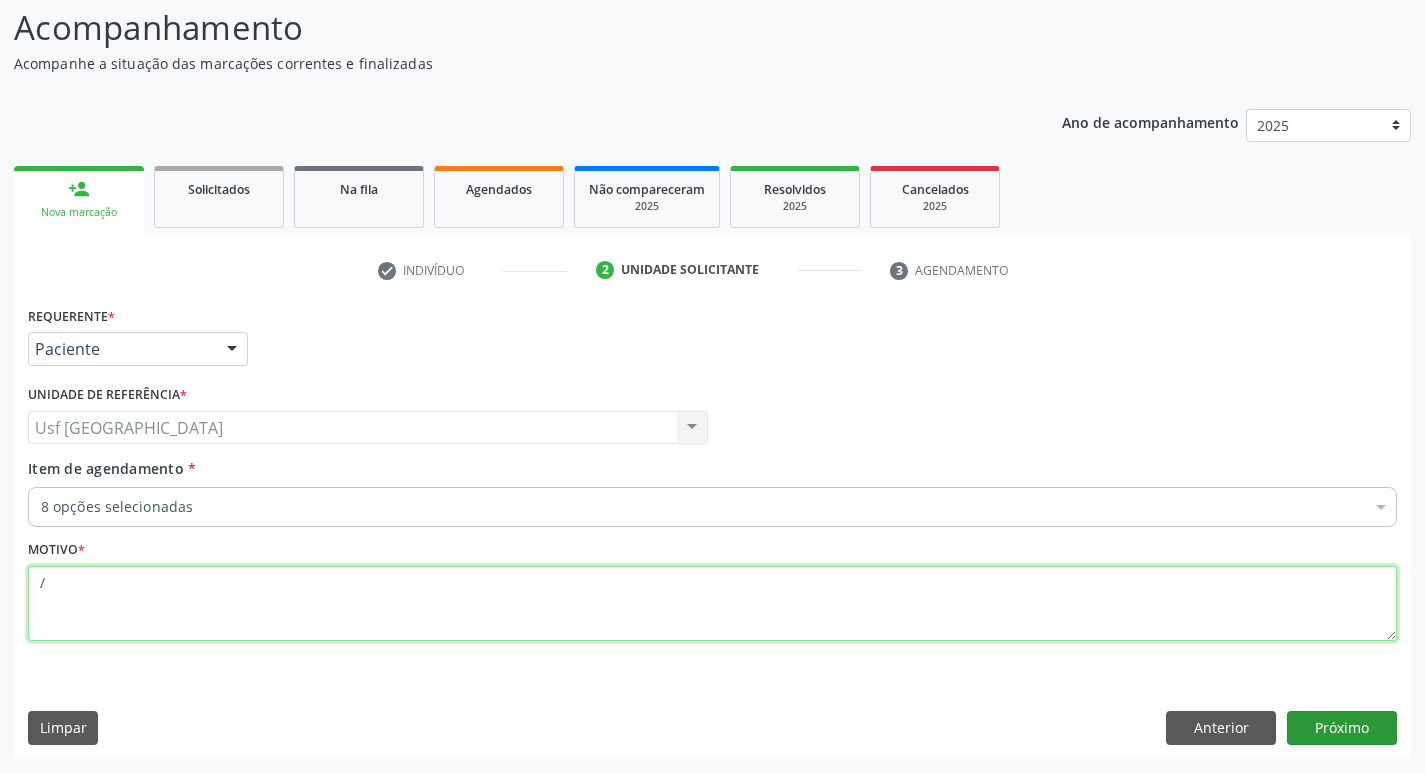 type on "/" 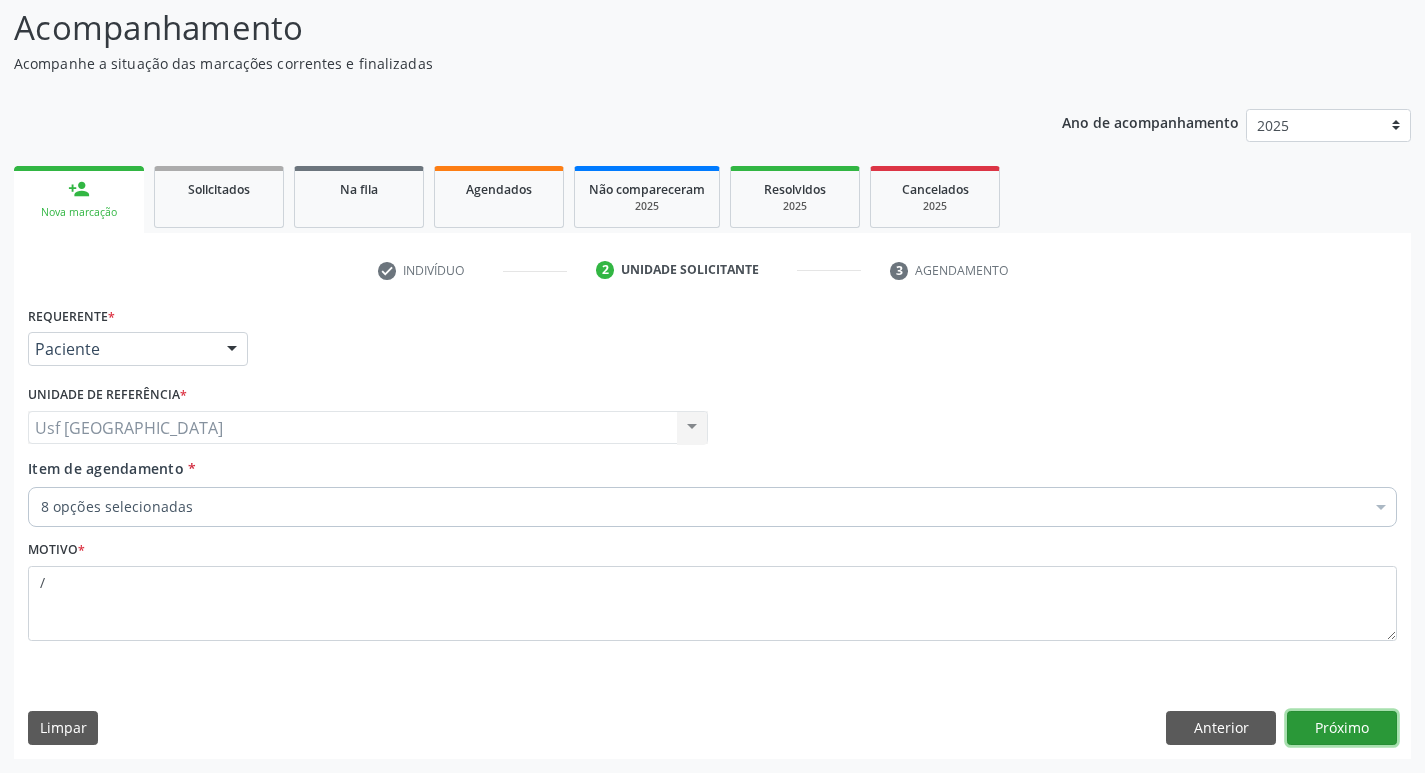 click on "Próximo" at bounding box center [1342, 728] 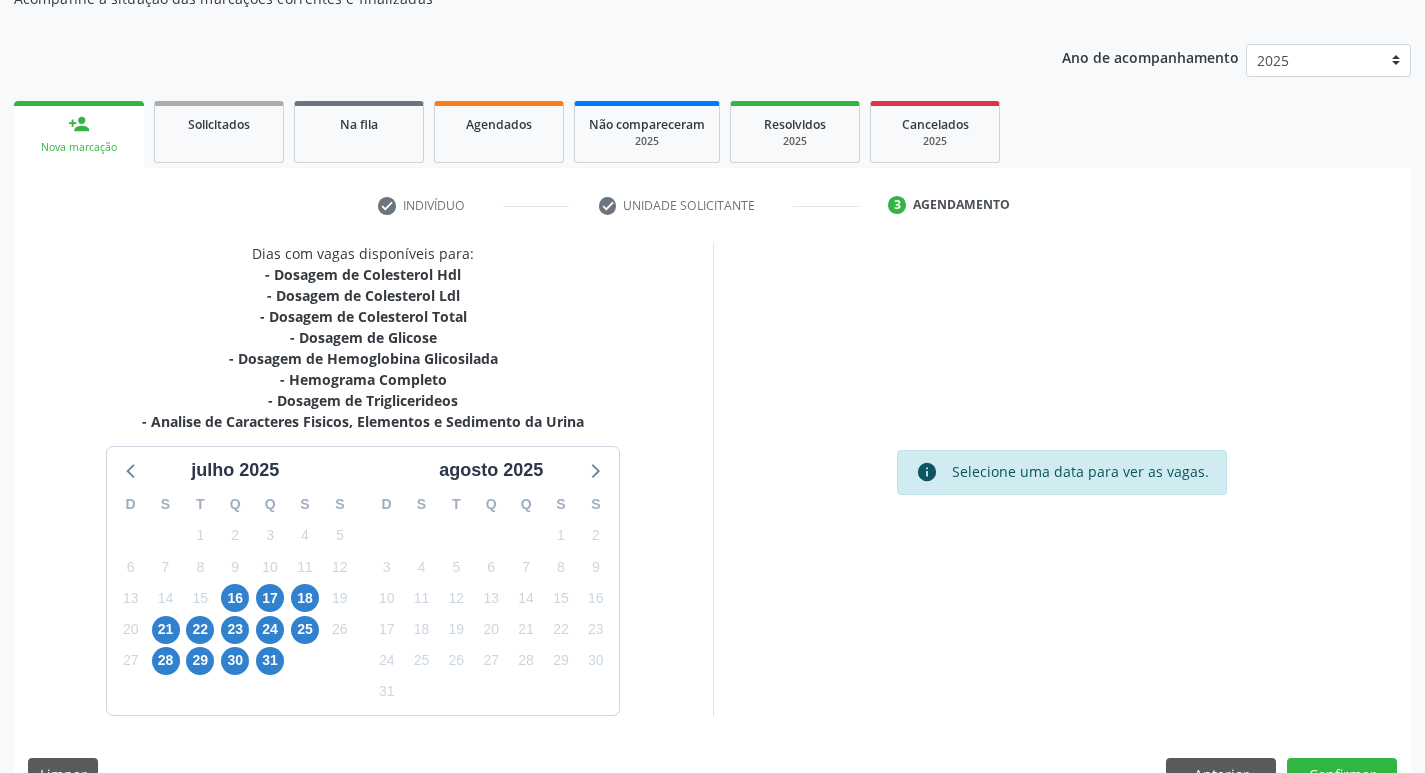 scroll, scrollTop: 244, scrollLeft: 0, axis: vertical 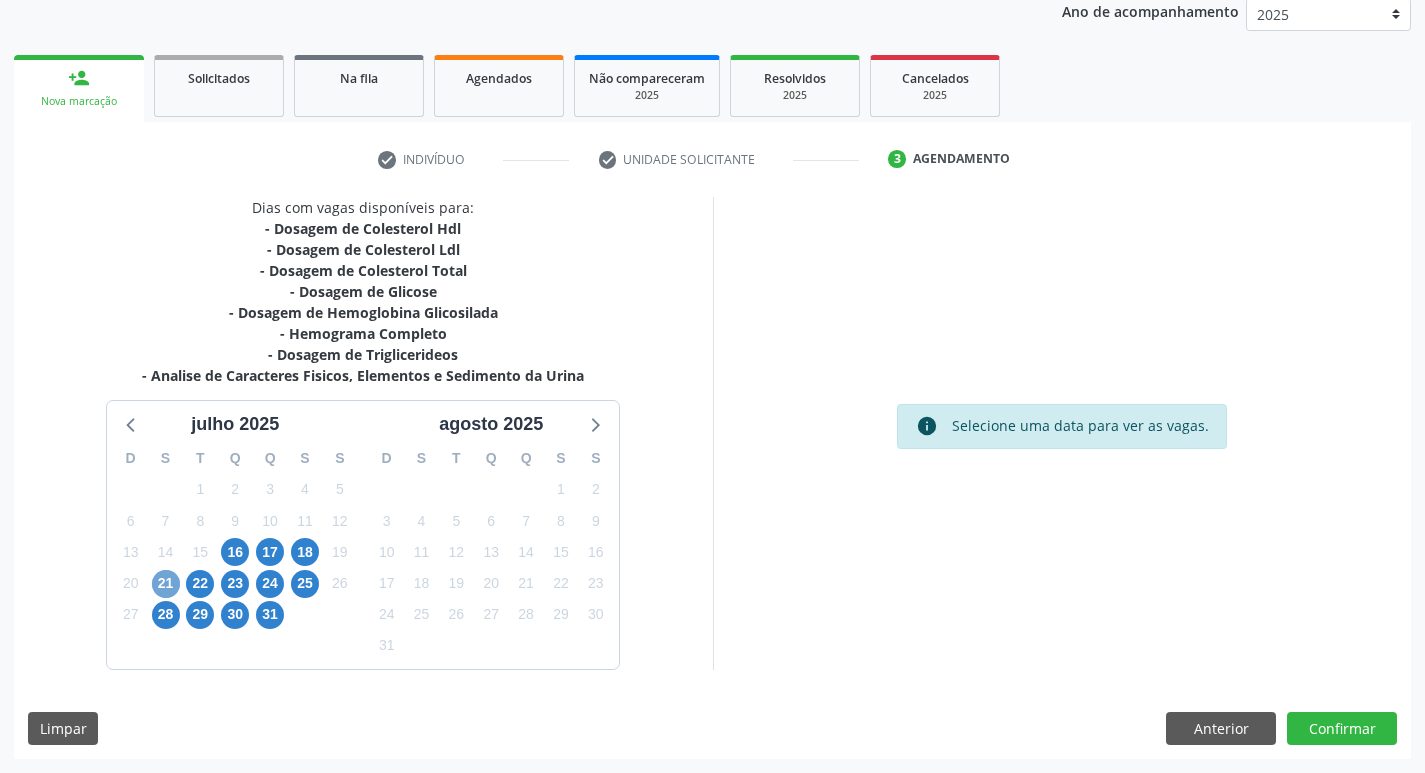 click on "21" at bounding box center (166, 584) 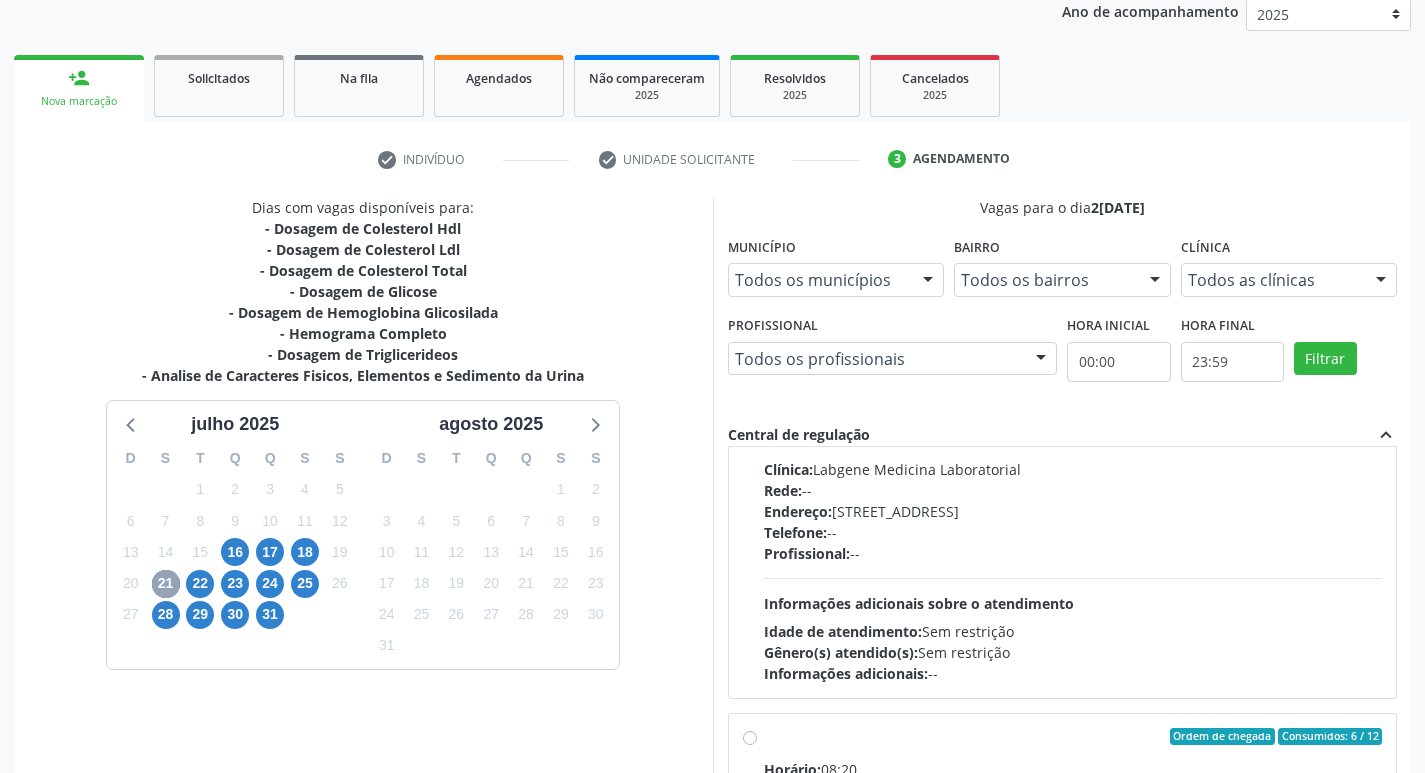 scroll, scrollTop: 1000, scrollLeft: 0, axis: vertical 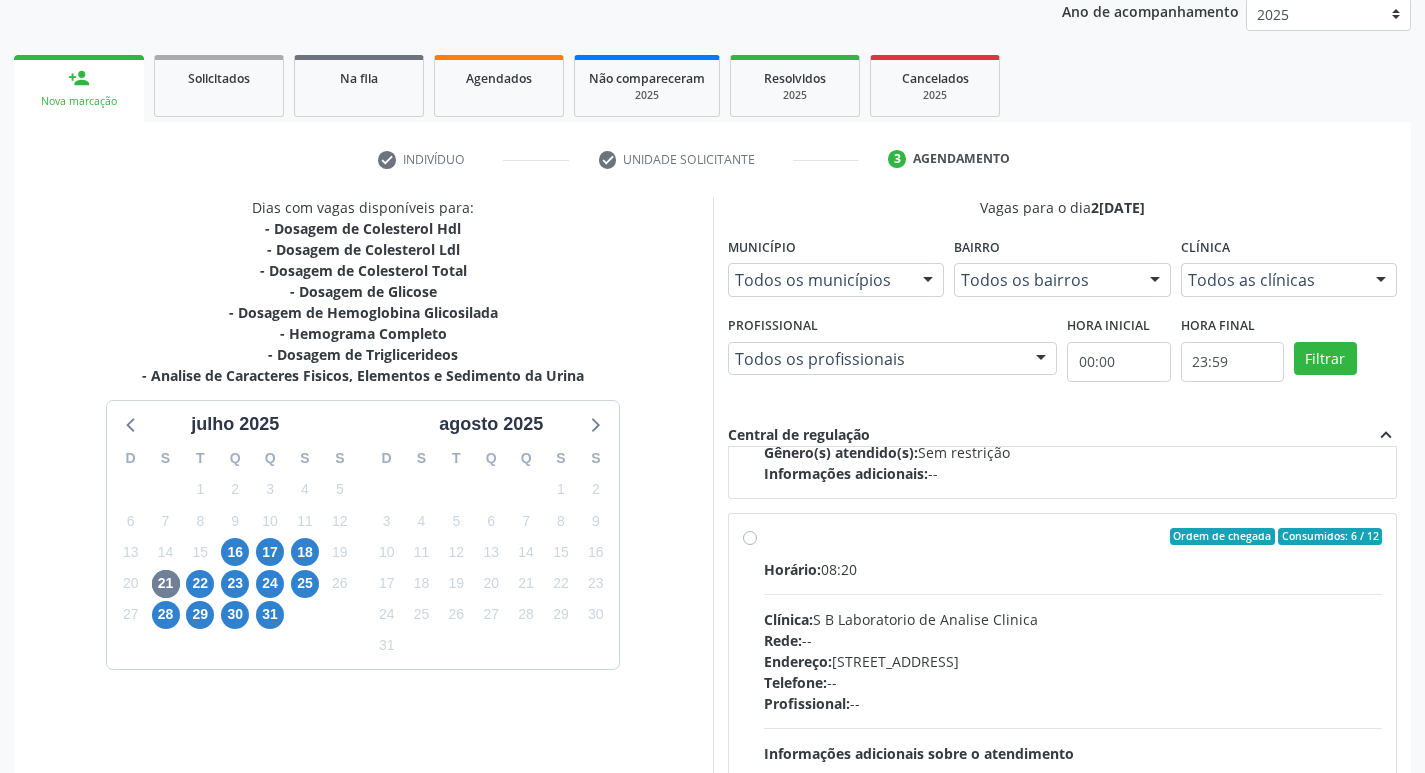 click on "Ordem de chegada
Consumidos: 6 / 12
Horário:   08:20
Clínica:  S B Laboratorio de Analise Clinica
Rede:
--
Endereço:   [STREET_ADDRESS]
Telefone:   --
Profissional:
--
Informações adicionais sobre o atendimento
Idade de atendimento:
Sem restrição
Gênero(s) atendido(s):
Sem restrição
Informações adicionais:
--" at bounding box center (1073, 681) 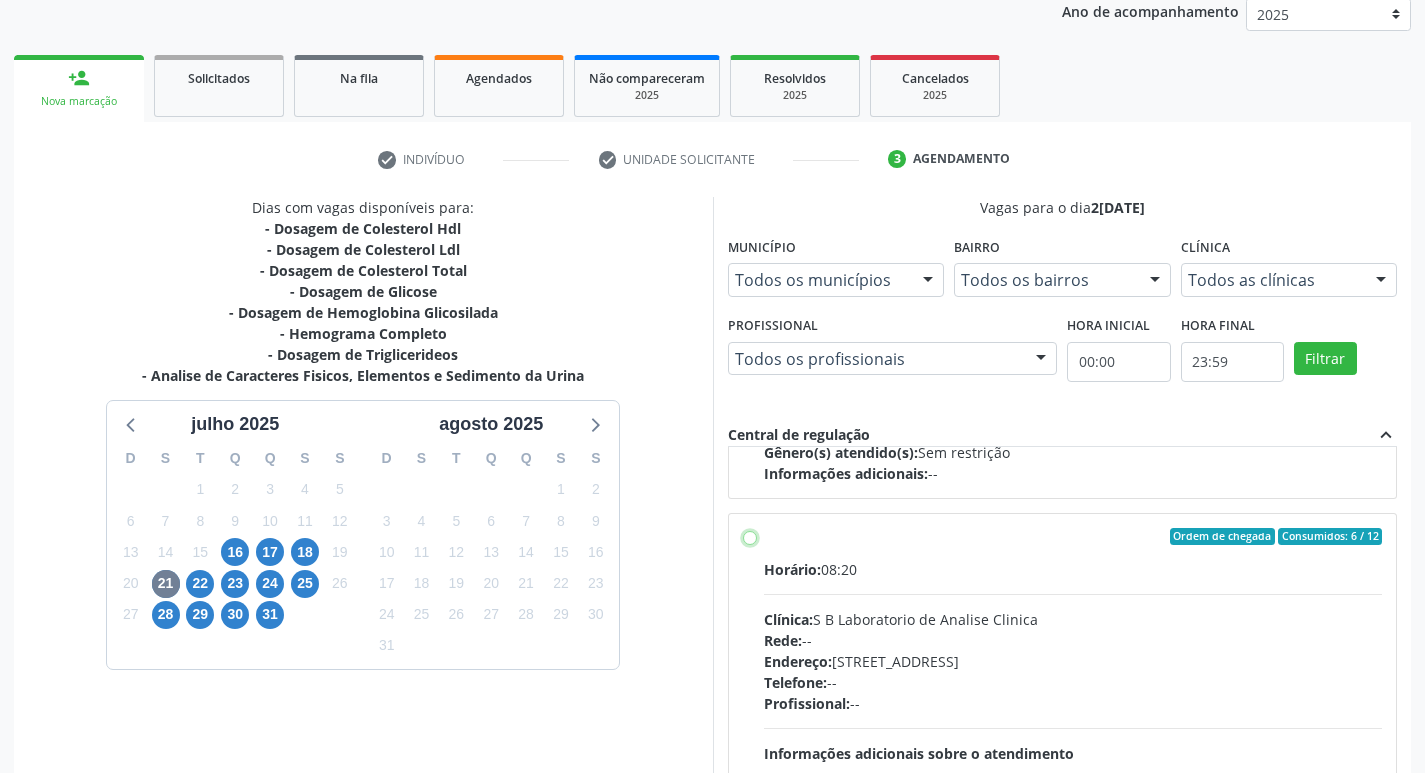 click on "Ordem de chegada
Consumidos: 6 / 12
Horário:   08:20
Clínica:  S B Laboratorio de Analise Clinica
Rede:
--
Endereço:   [STREET_ADDRESS]
Telefone:   --
Profissional:
--
Informações adicionais sobre o atendimento
Idade de atendimento:
Sem restrição
Gênero(s) atendido(s):
Sem restrição
Informações adicionais:
--" at bounding box center [750, 537] 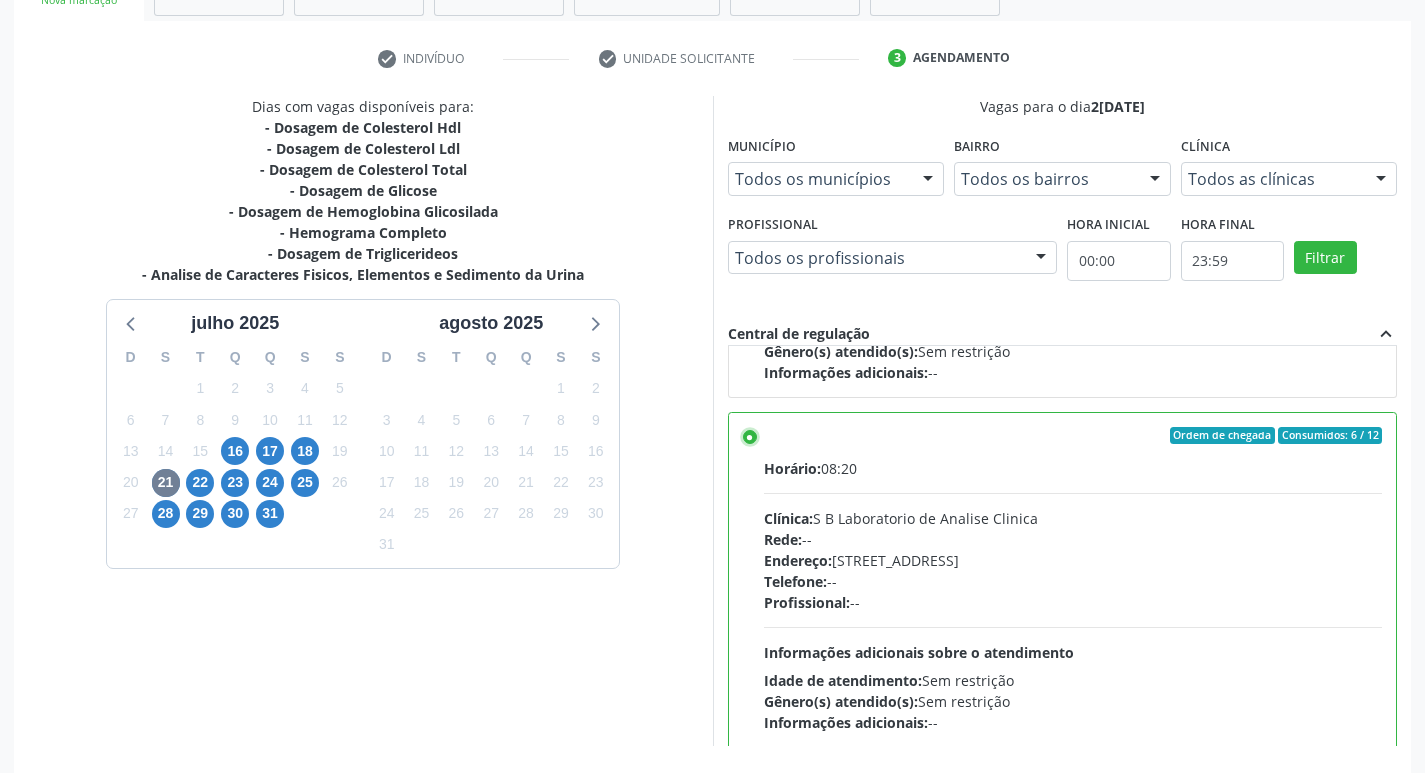 scroll, scrollTop: 422, scrollLeft: 0, axis: vertical 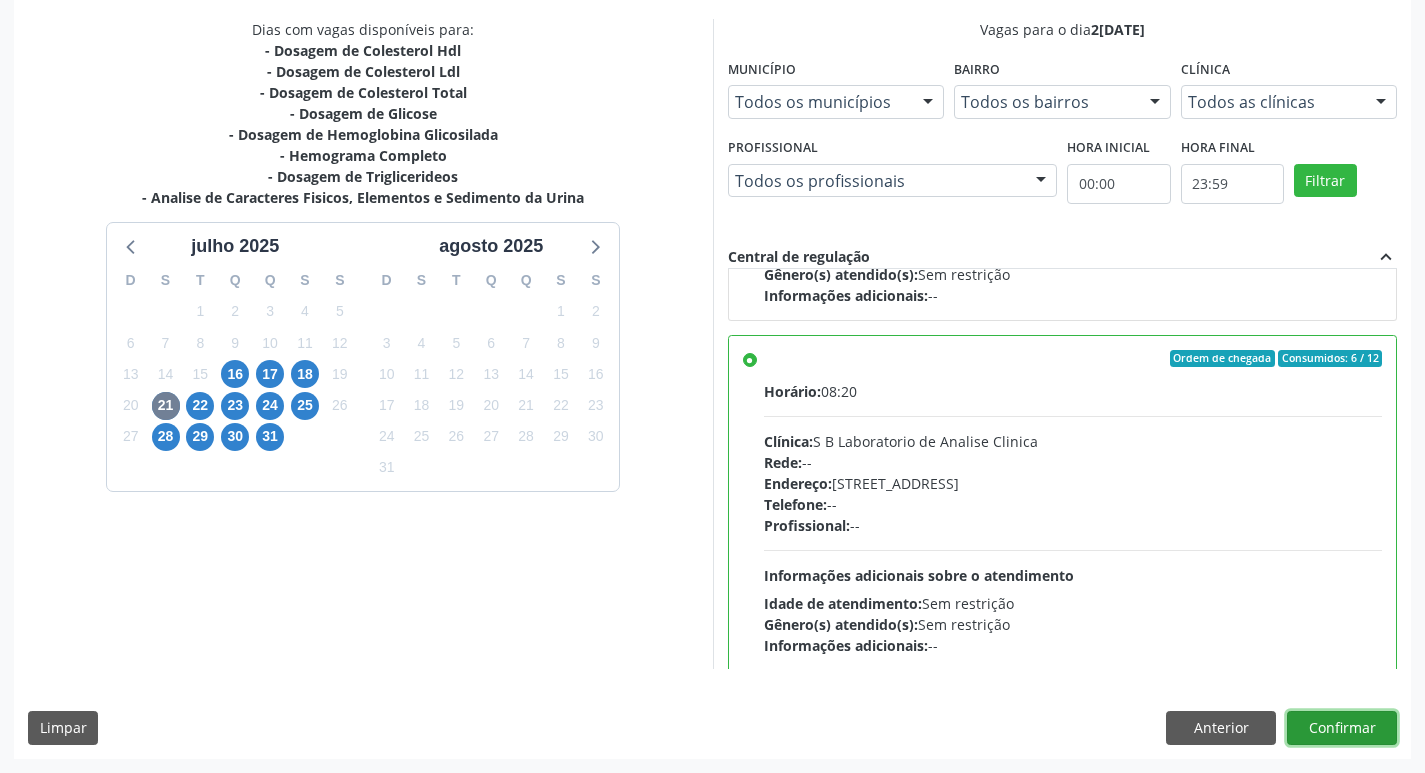 click on "Confirmar" at bounding box center [1342, 728] 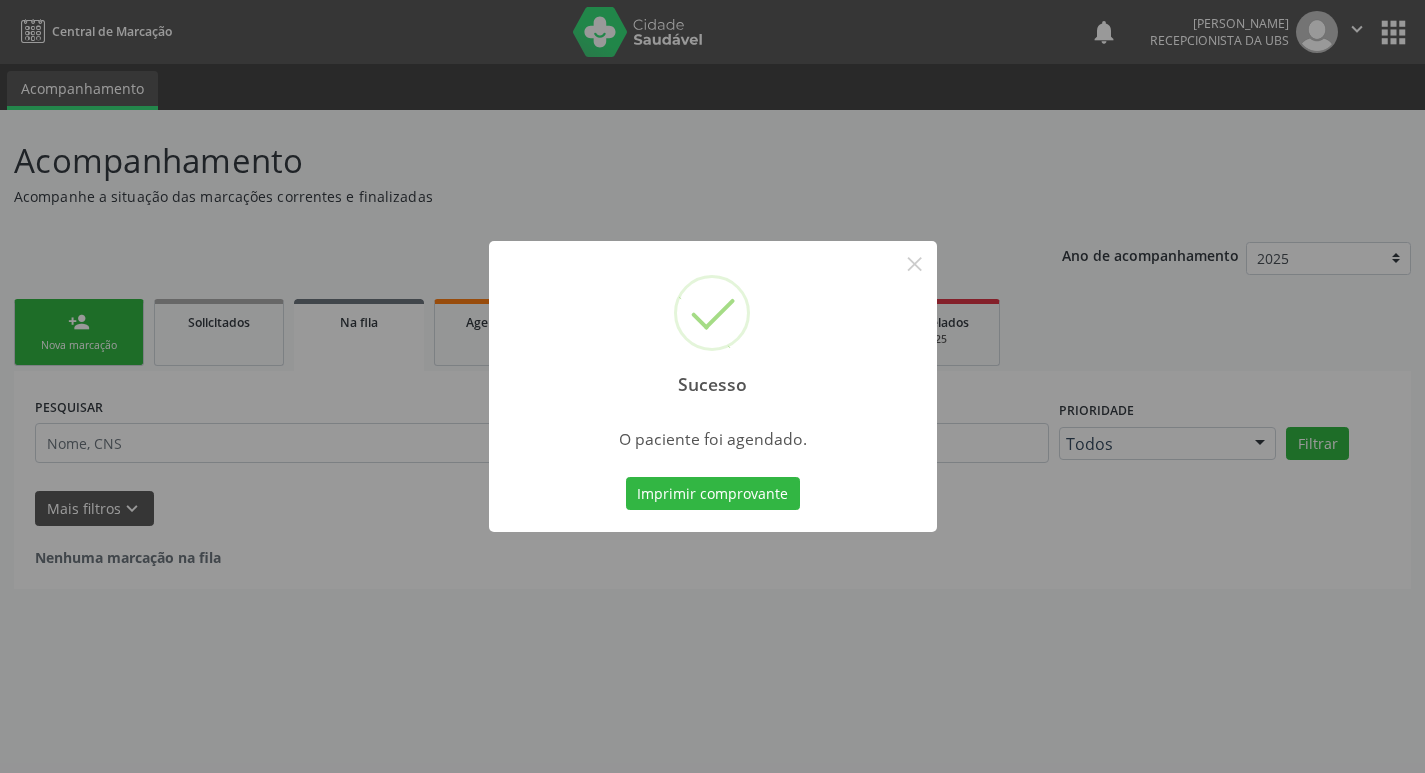 scroll, scrollTop: 0, scrollLeft: 0, axis: both 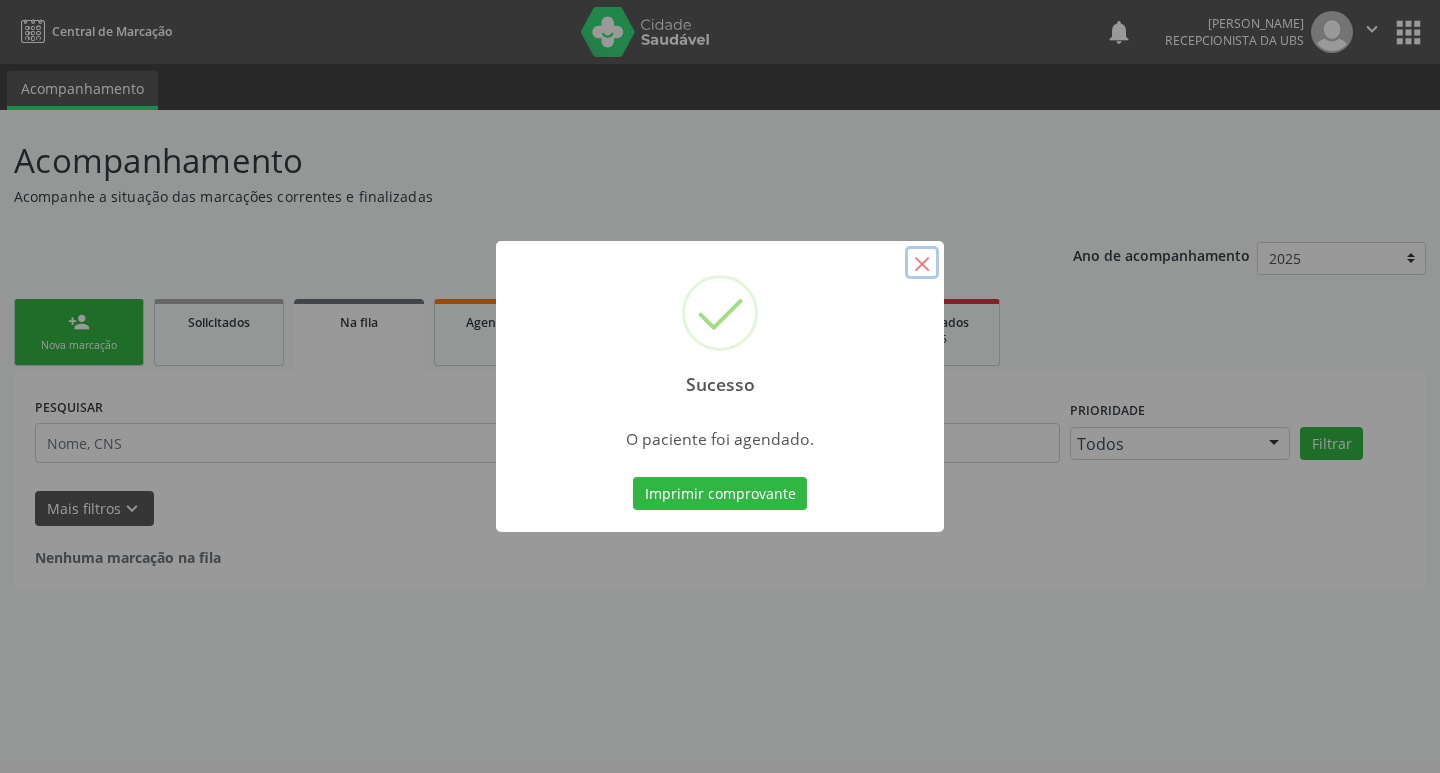 click on "×" at bounding box center (922, 263) 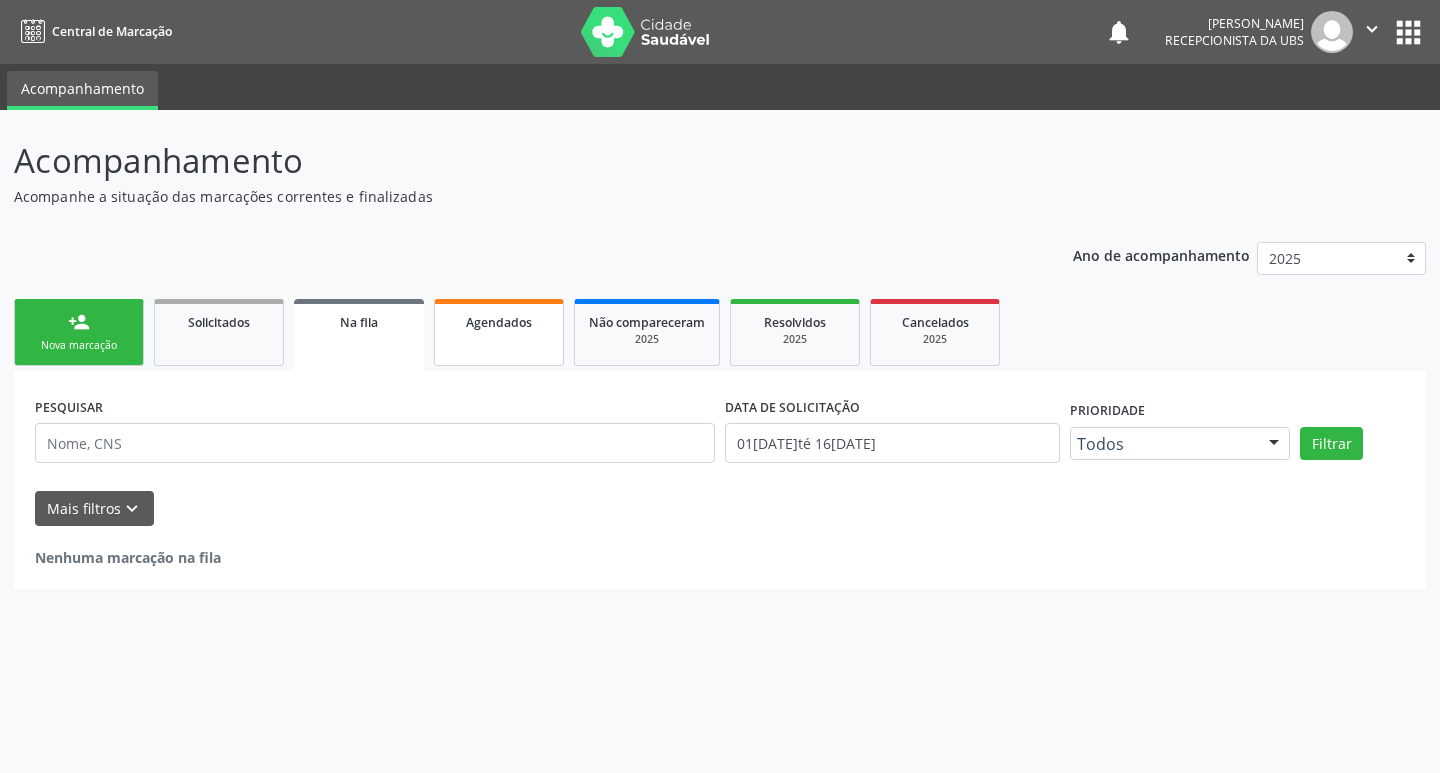 click on "Agendados" at bounding box center [499, 332] 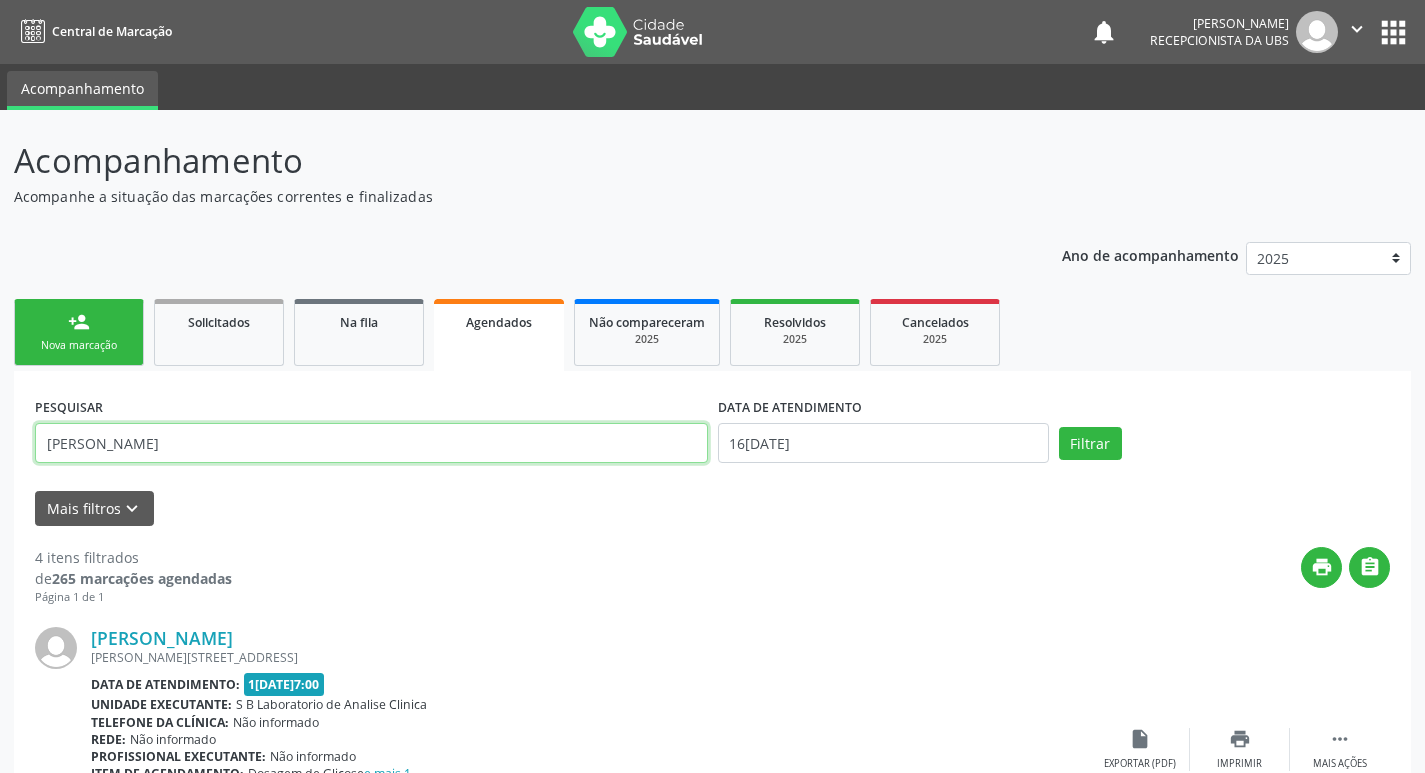 click on "[PERSON_NAME]" at bounding box center [371, 443] 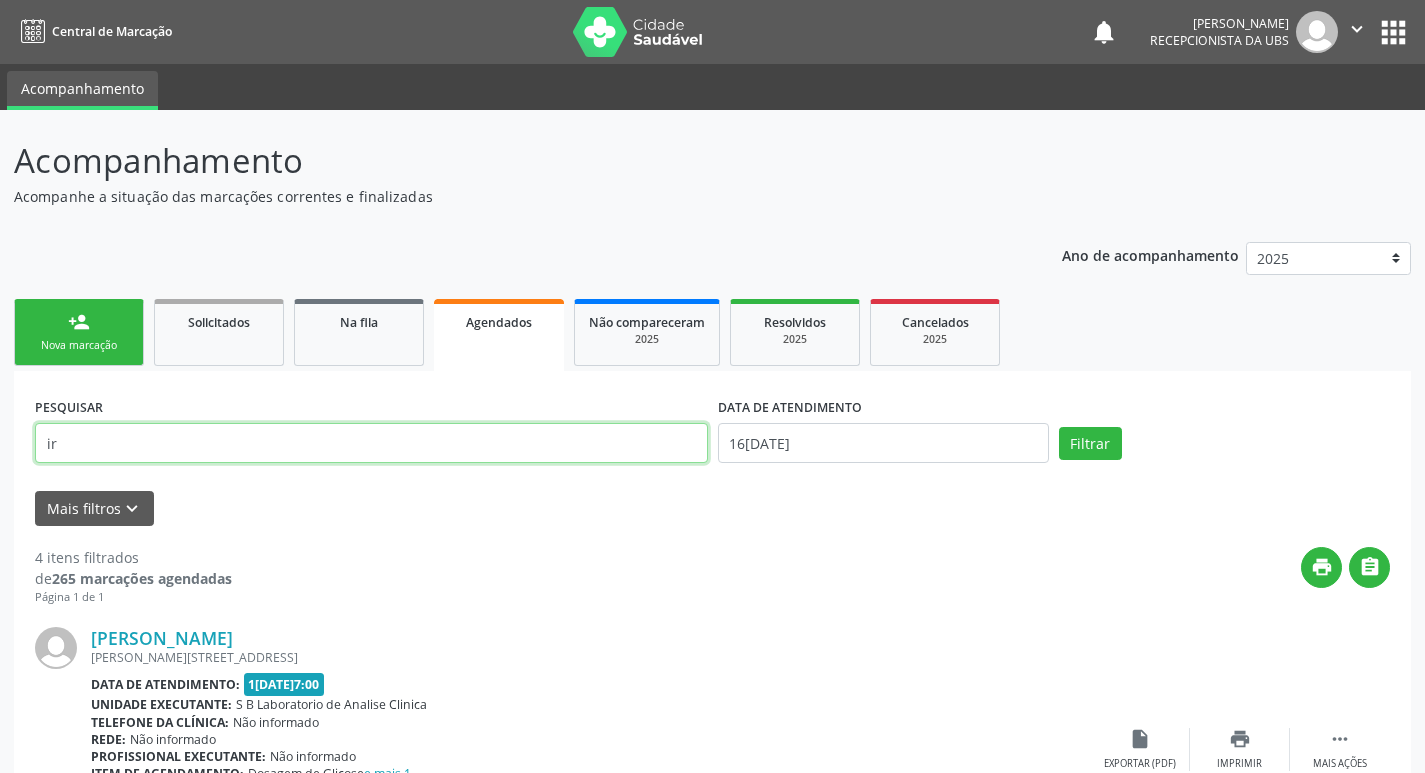 type on "i" 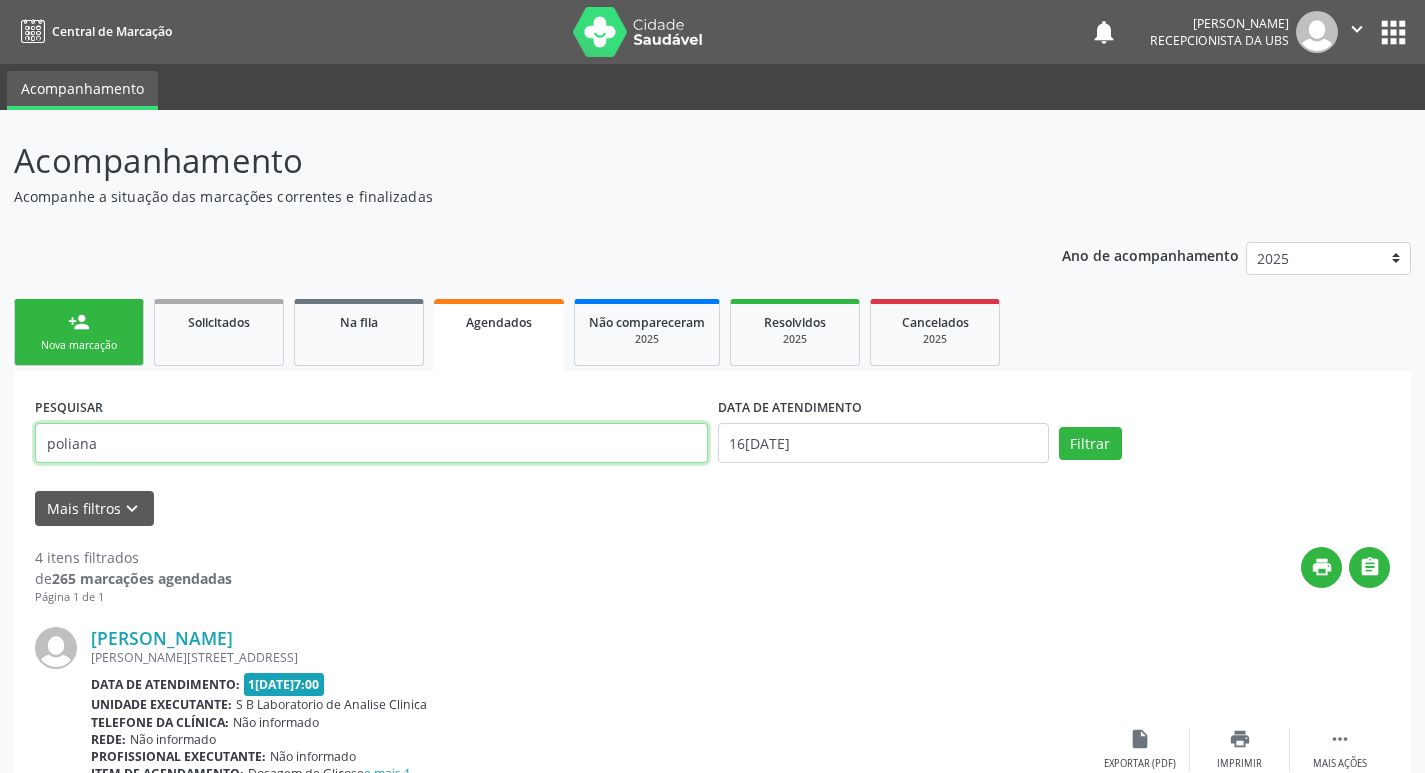 type on "poliana" 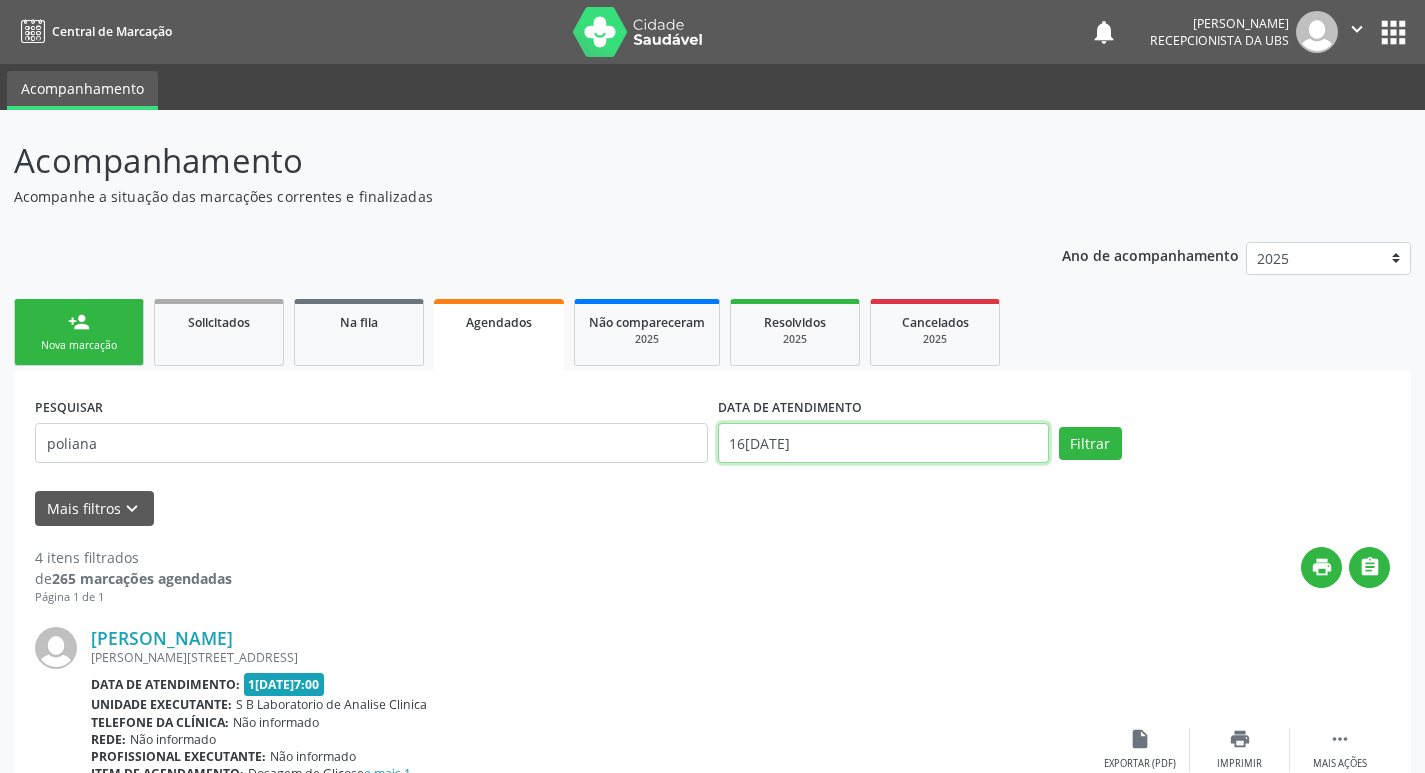 click on "16[DATE]" at bounding box center [883, 443] 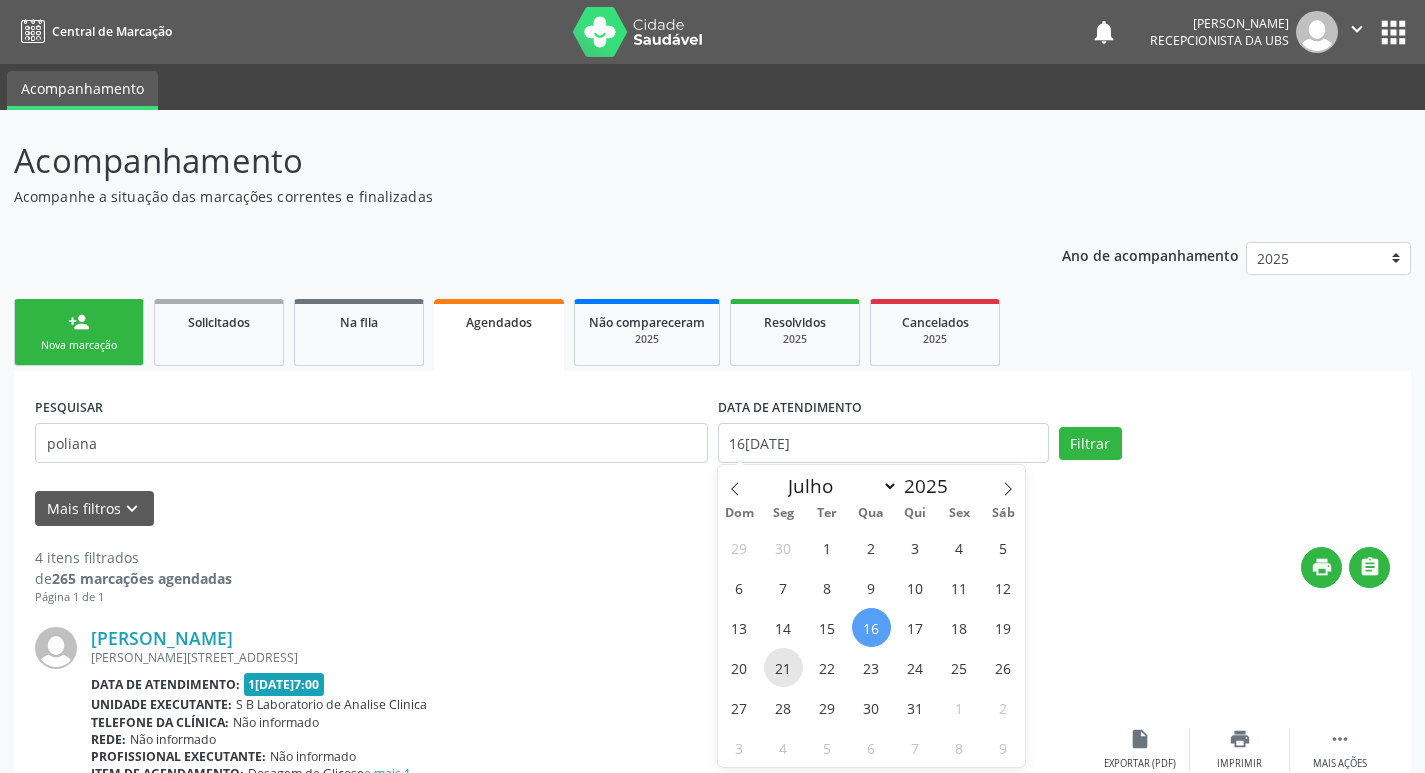 click on "21" at bounding box center [783, 667] 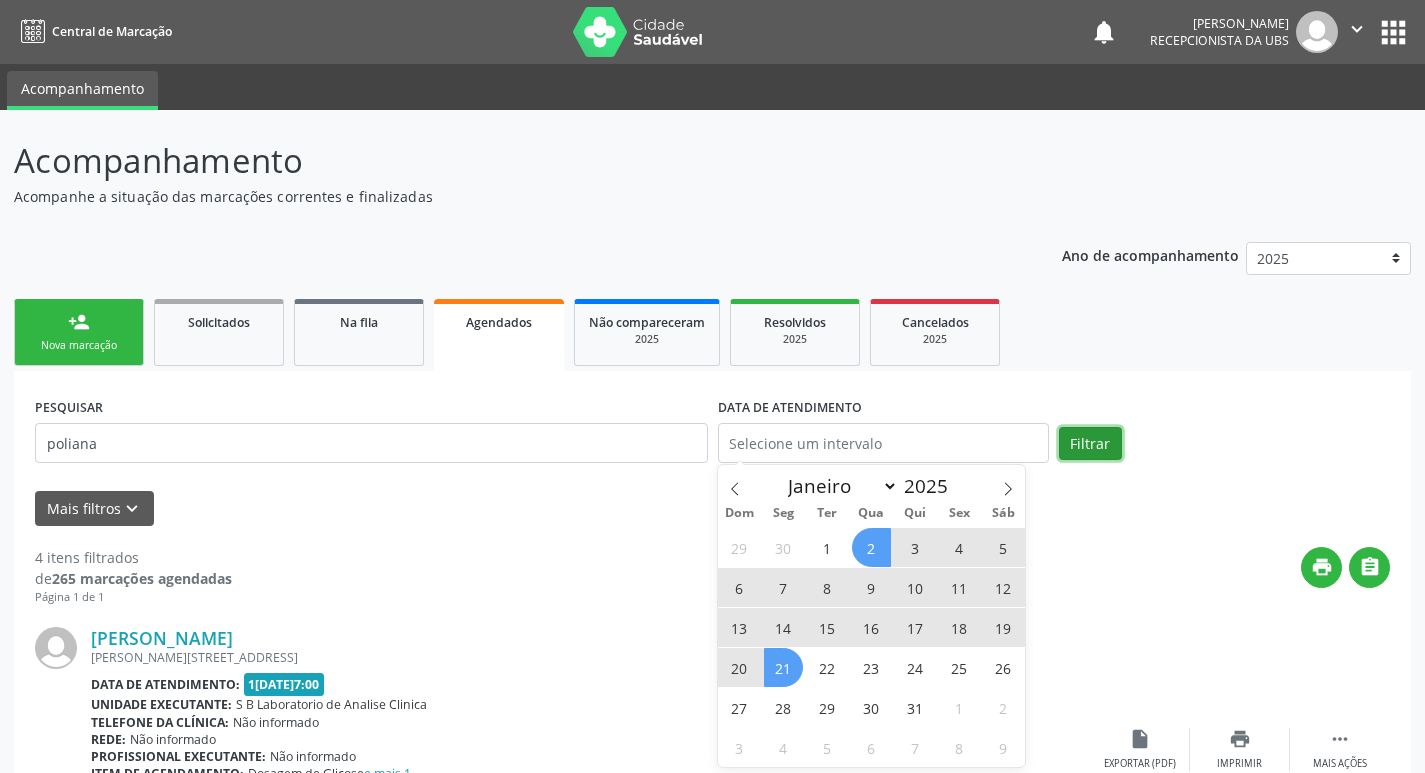 click on "Filtrar" at bounding box center [1090, 444] 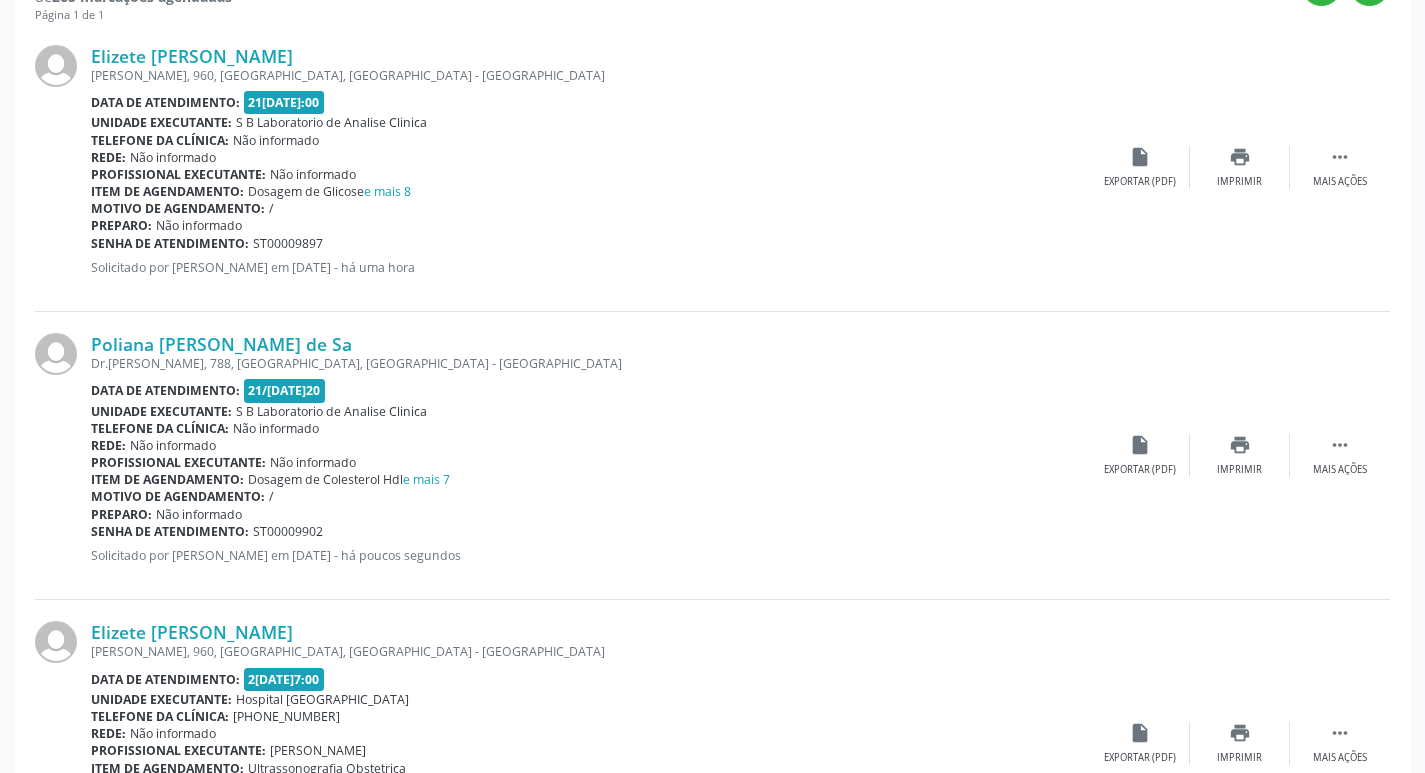 scroll, scrollTop: 598, scrollLeft: 0, axis: vertical 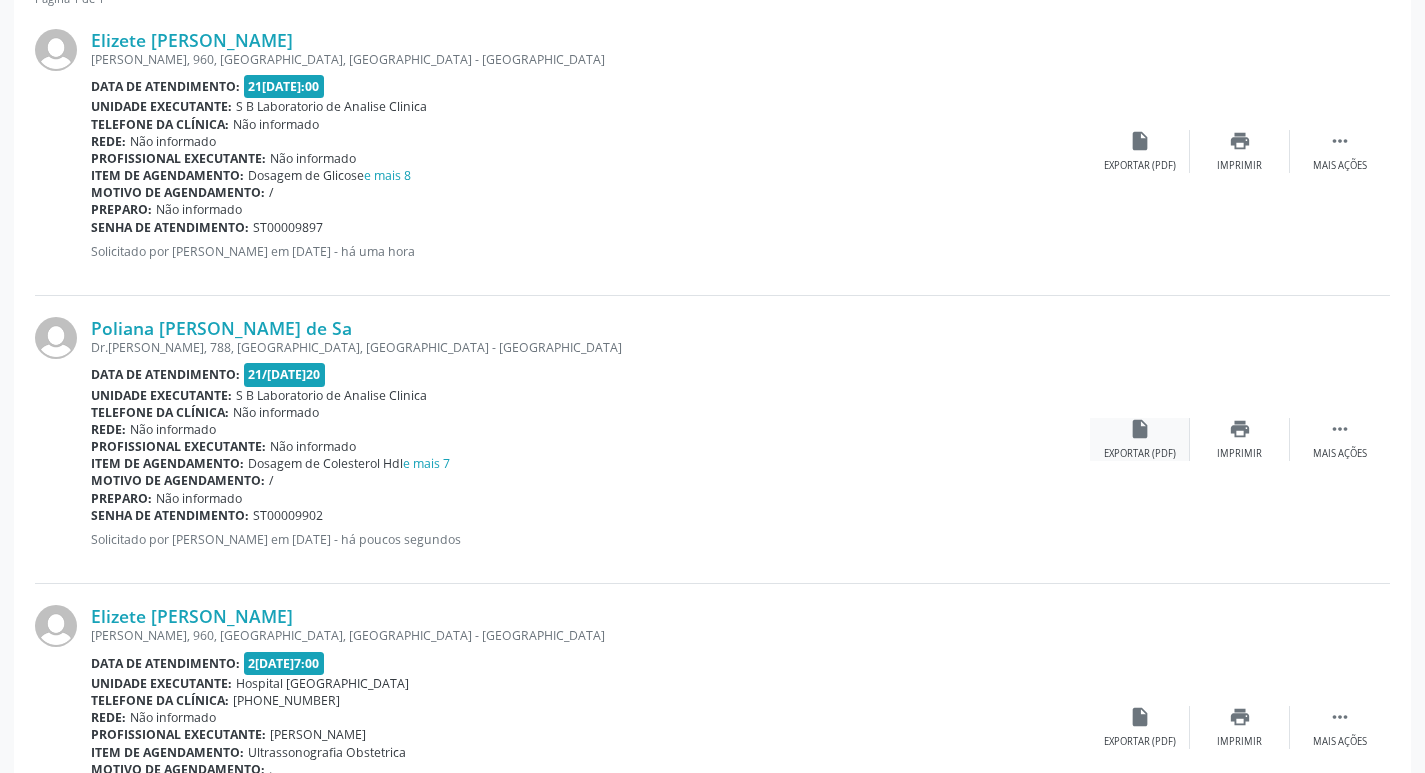 click on "insert_drive_file
Exportar (PDF)" at bounding box center [1140, 439] 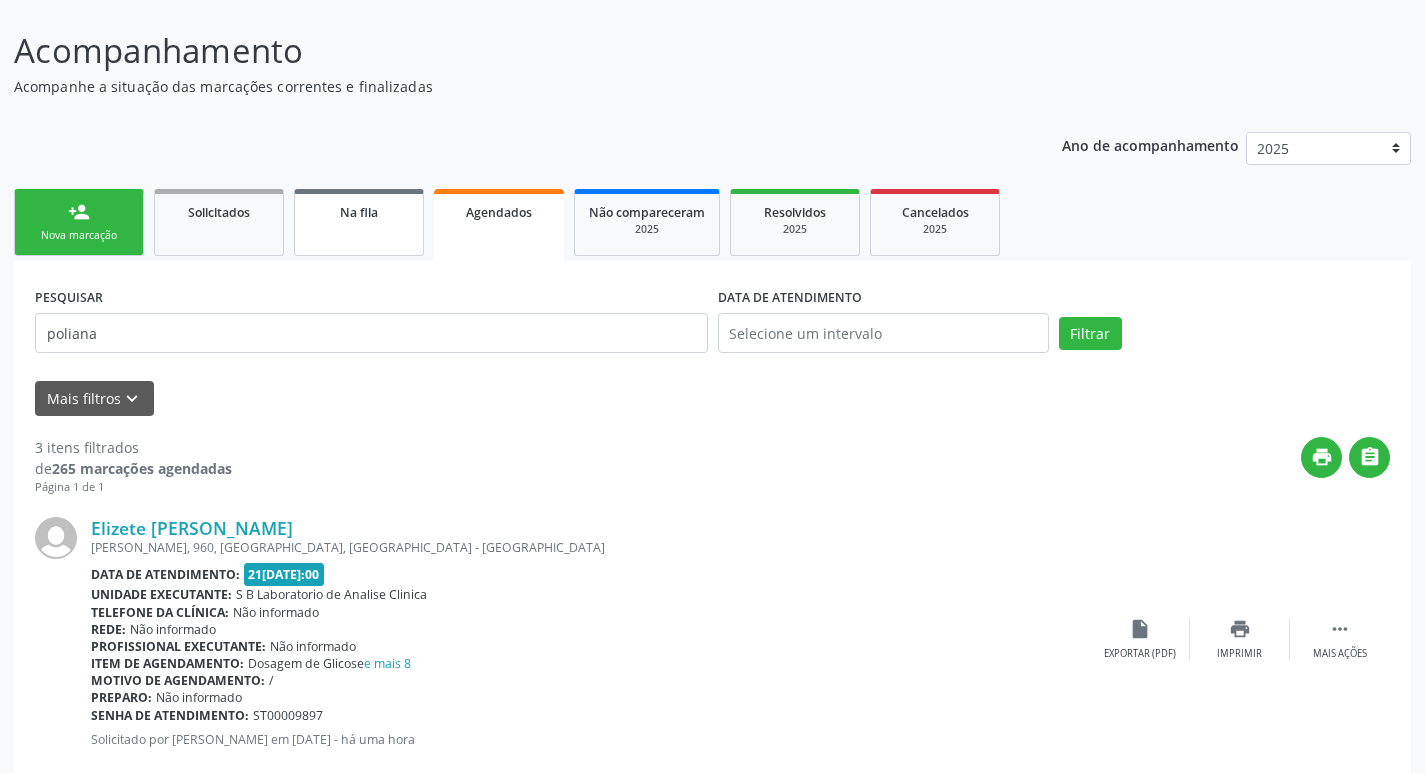 scroll, scrollTop: 0, scrollLeft: 0, axis: both 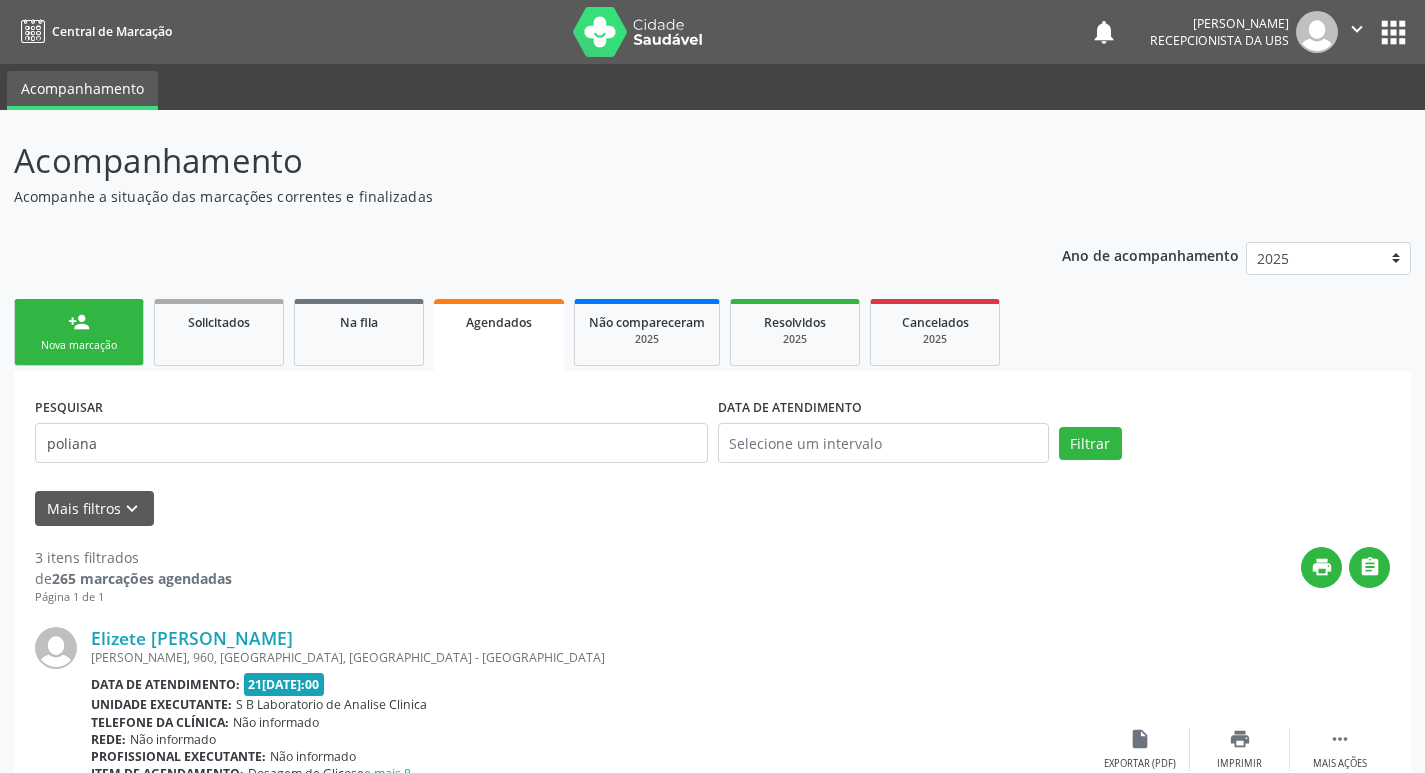 click on "Nova marcação" at bounding box center (79, 345) 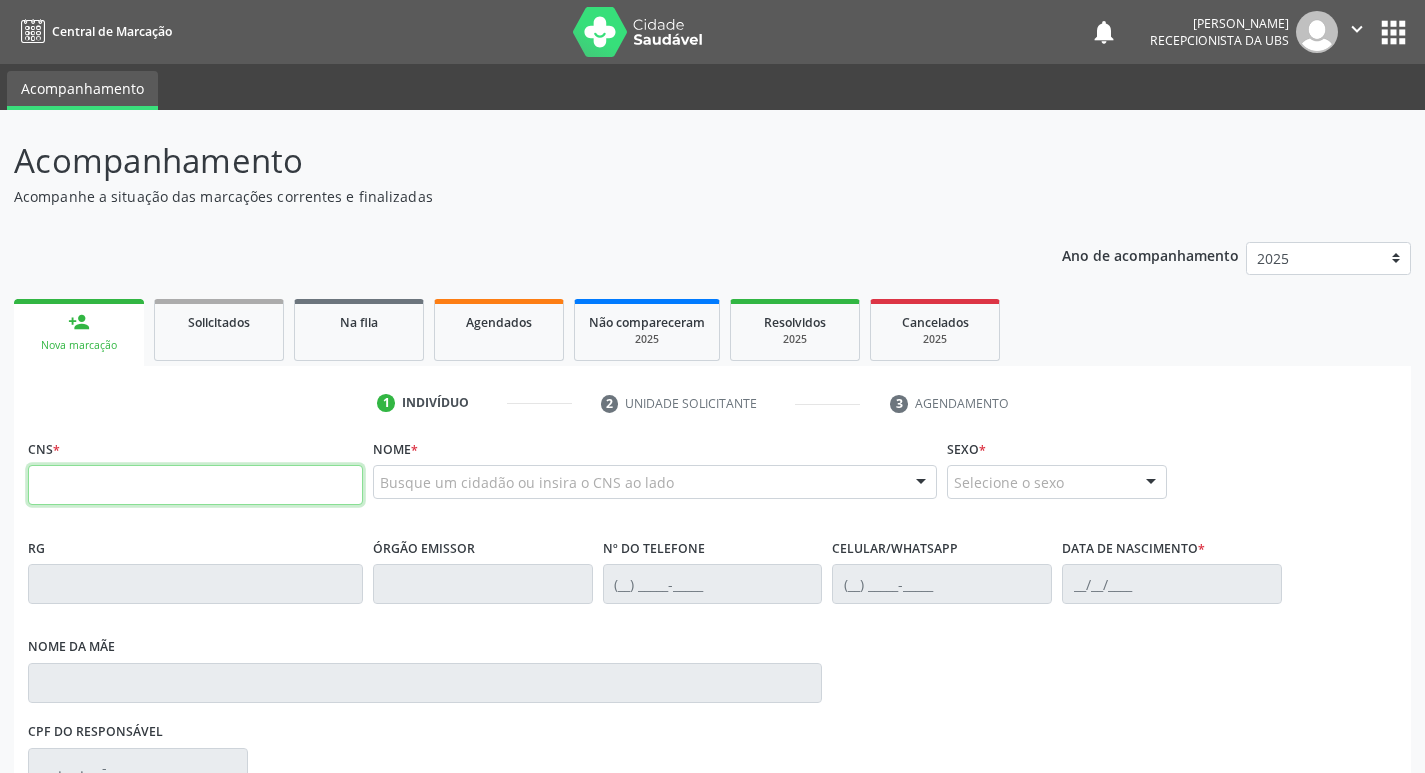 click at bounding box center (195, 485) 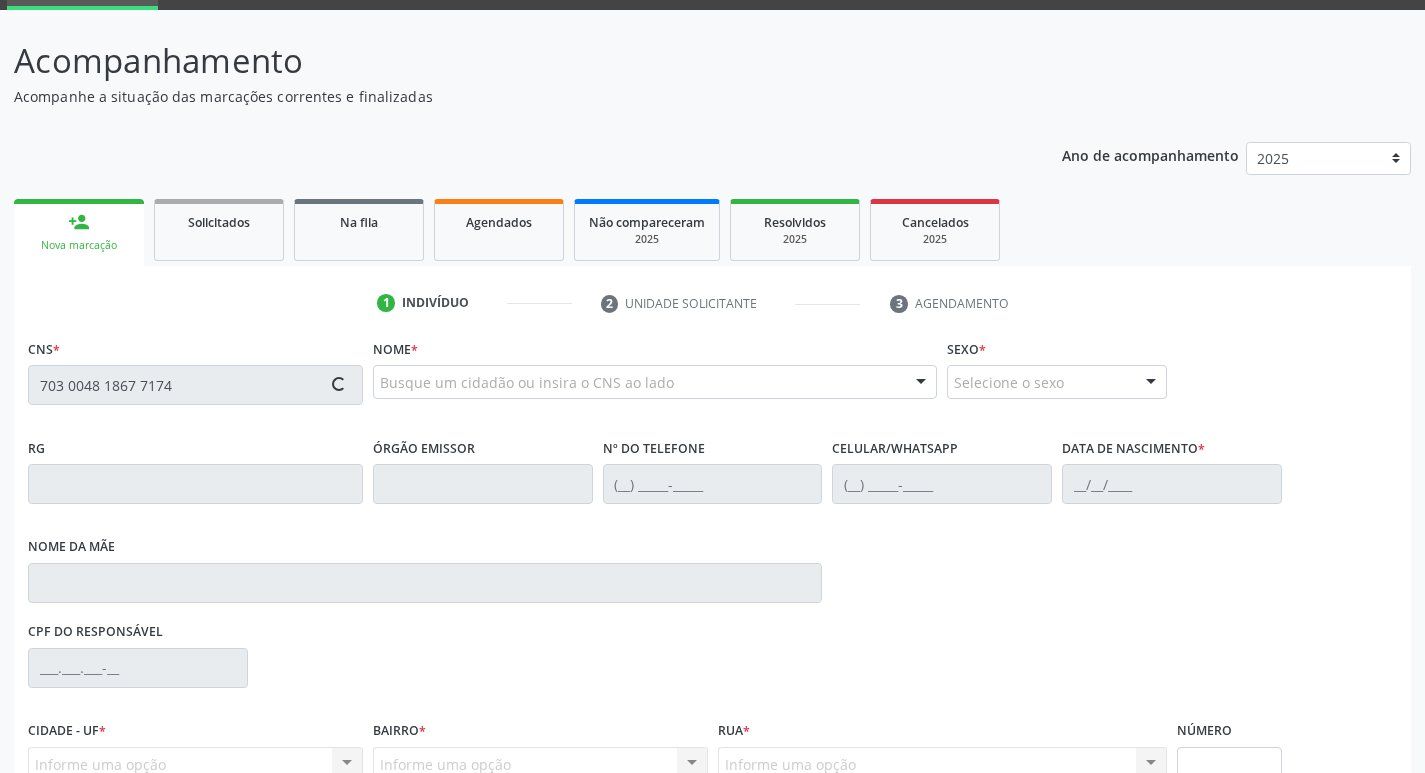 type on "703 0048 1867 7174" 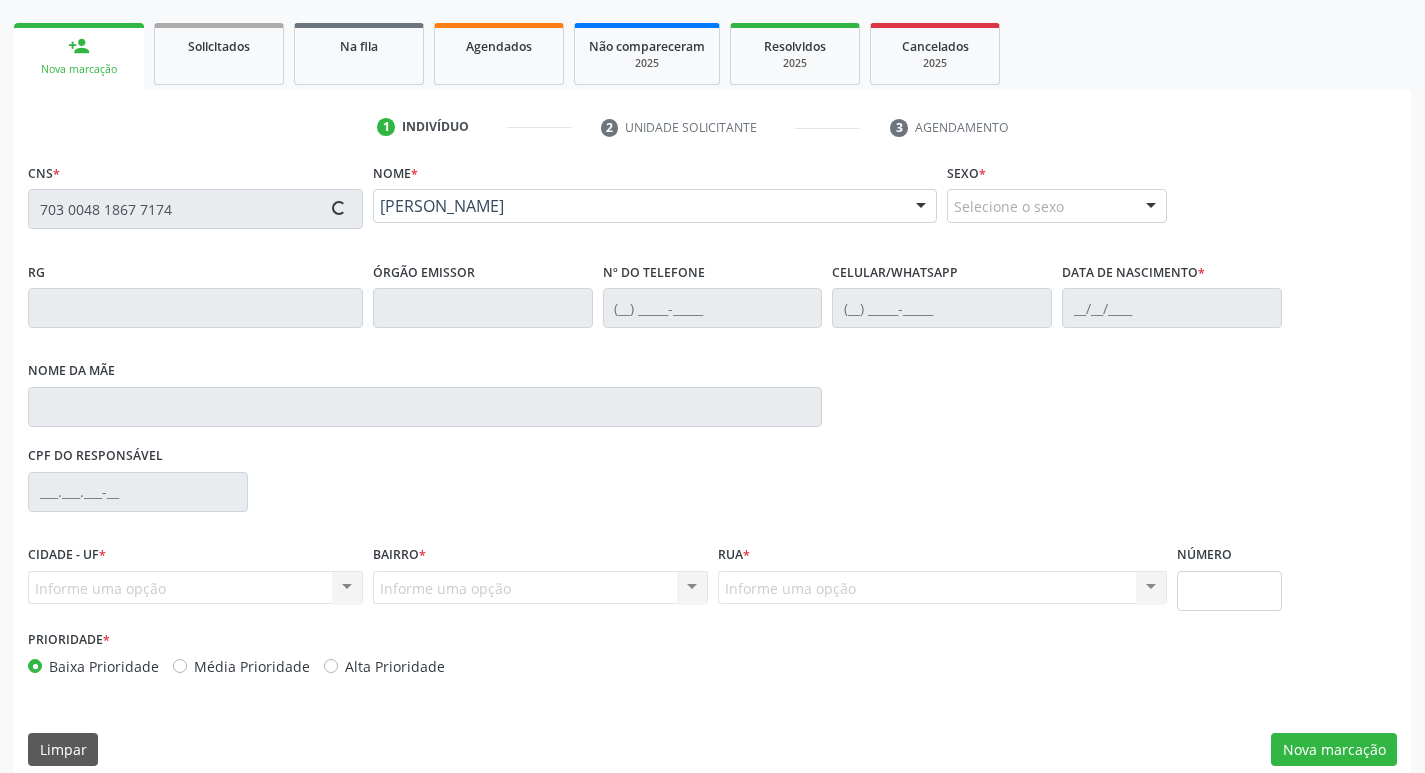 scroll, scrollTop: 297, scrollLeft: 0, axis: vertical 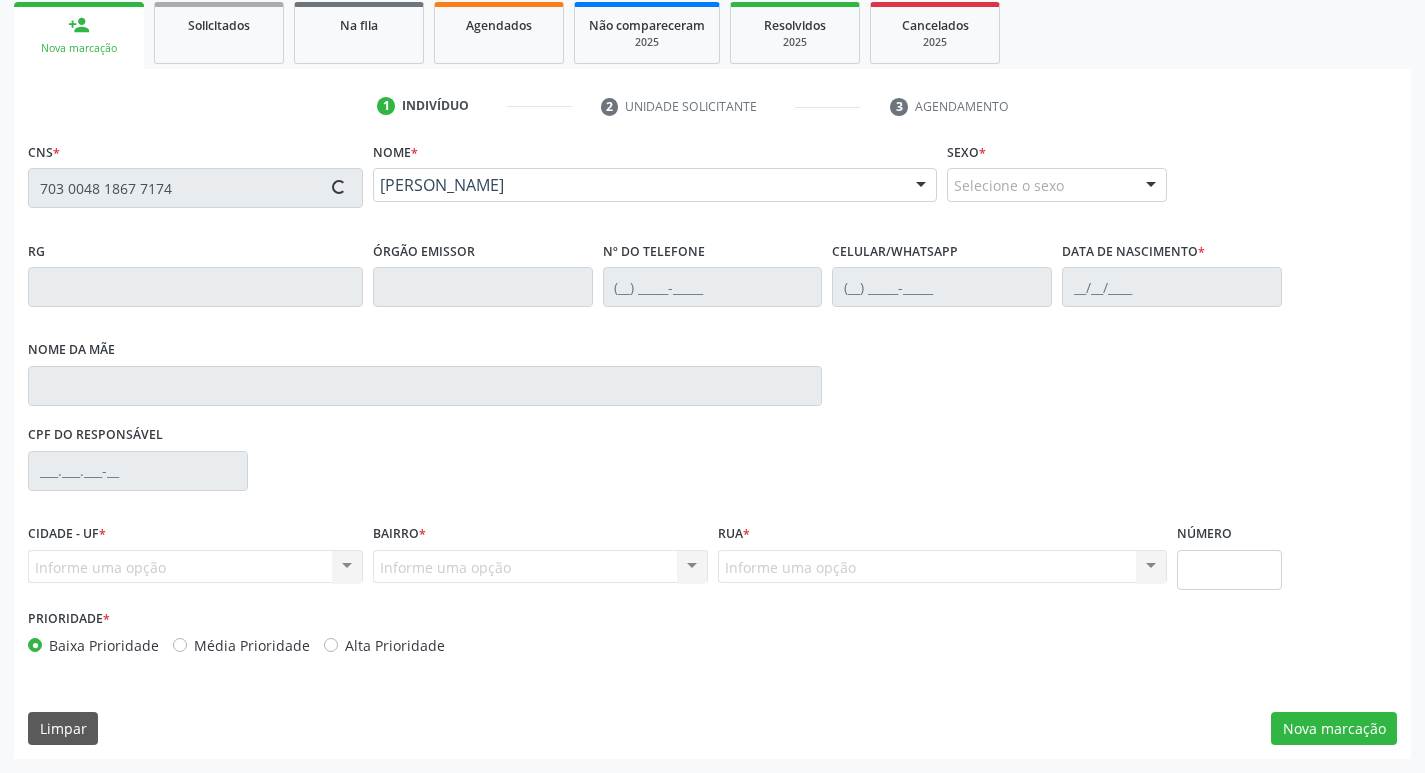 type on "[PHONE_NUMBER]" 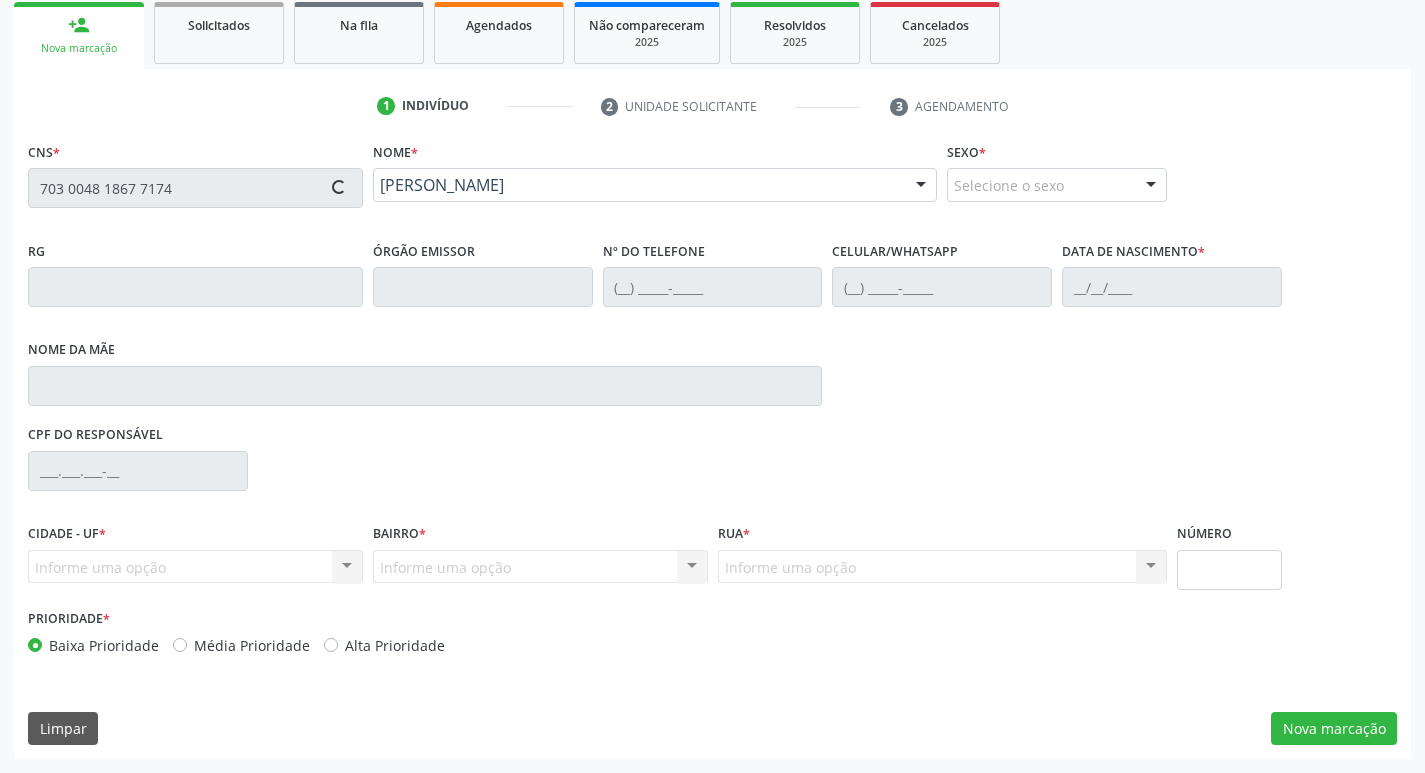 type on "712.340.574-92" 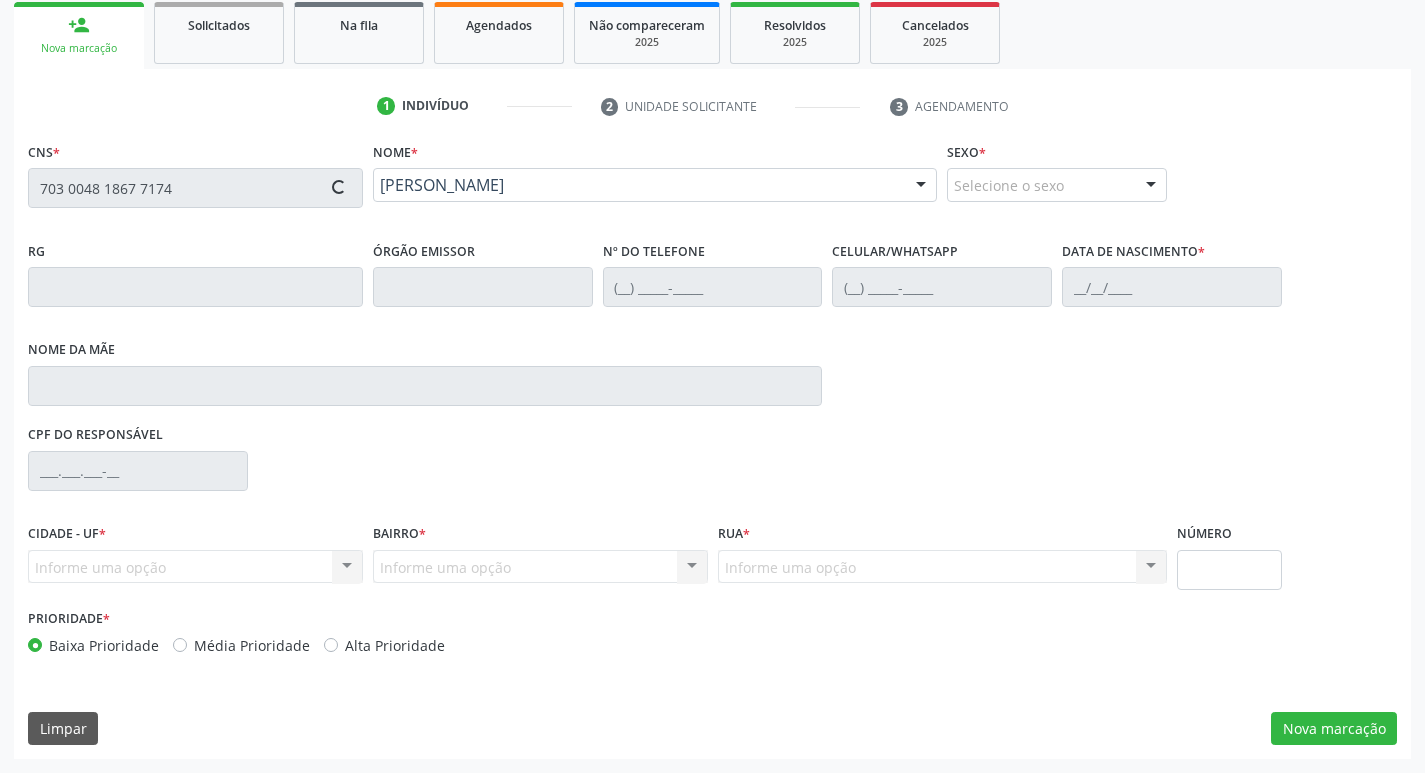 type on "346" 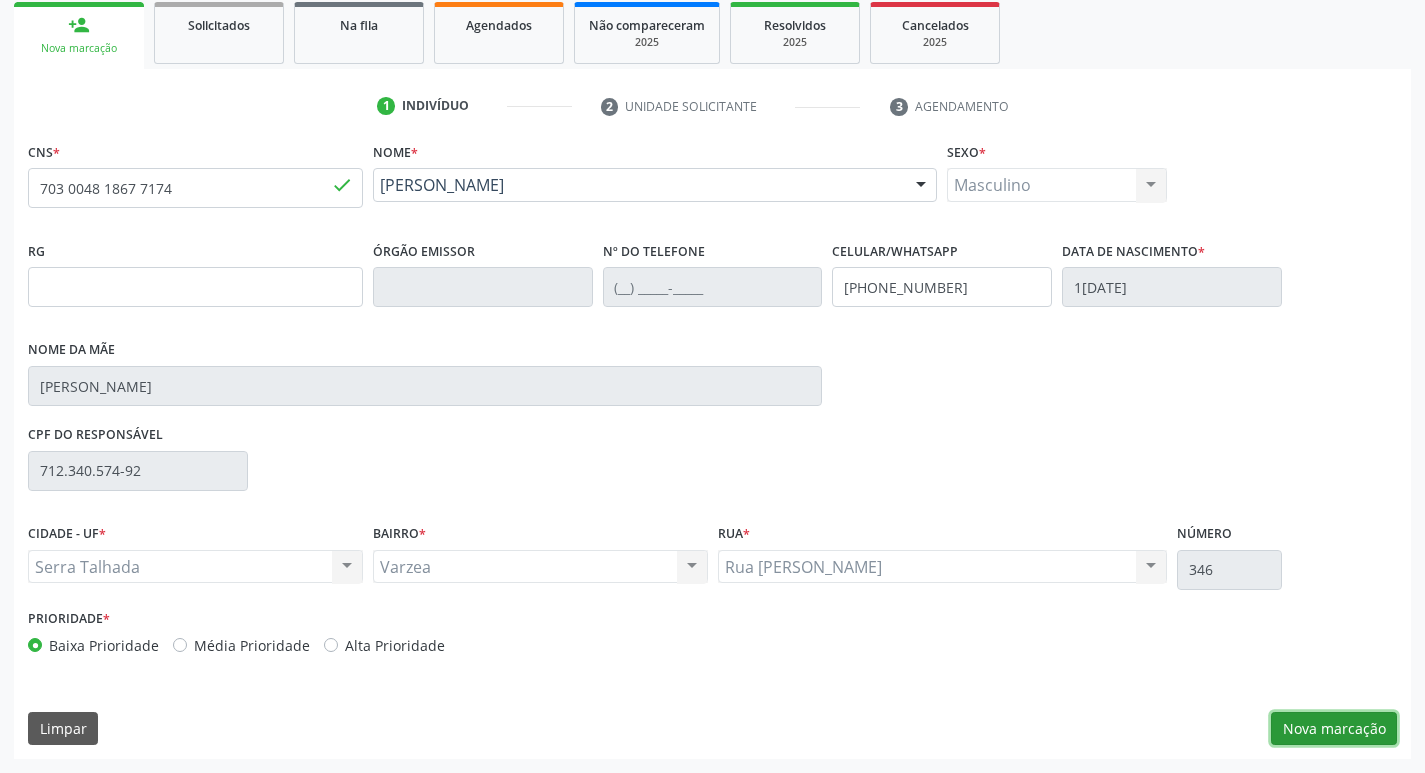click on "Nova marcação" at bounding box center (1334, 729) 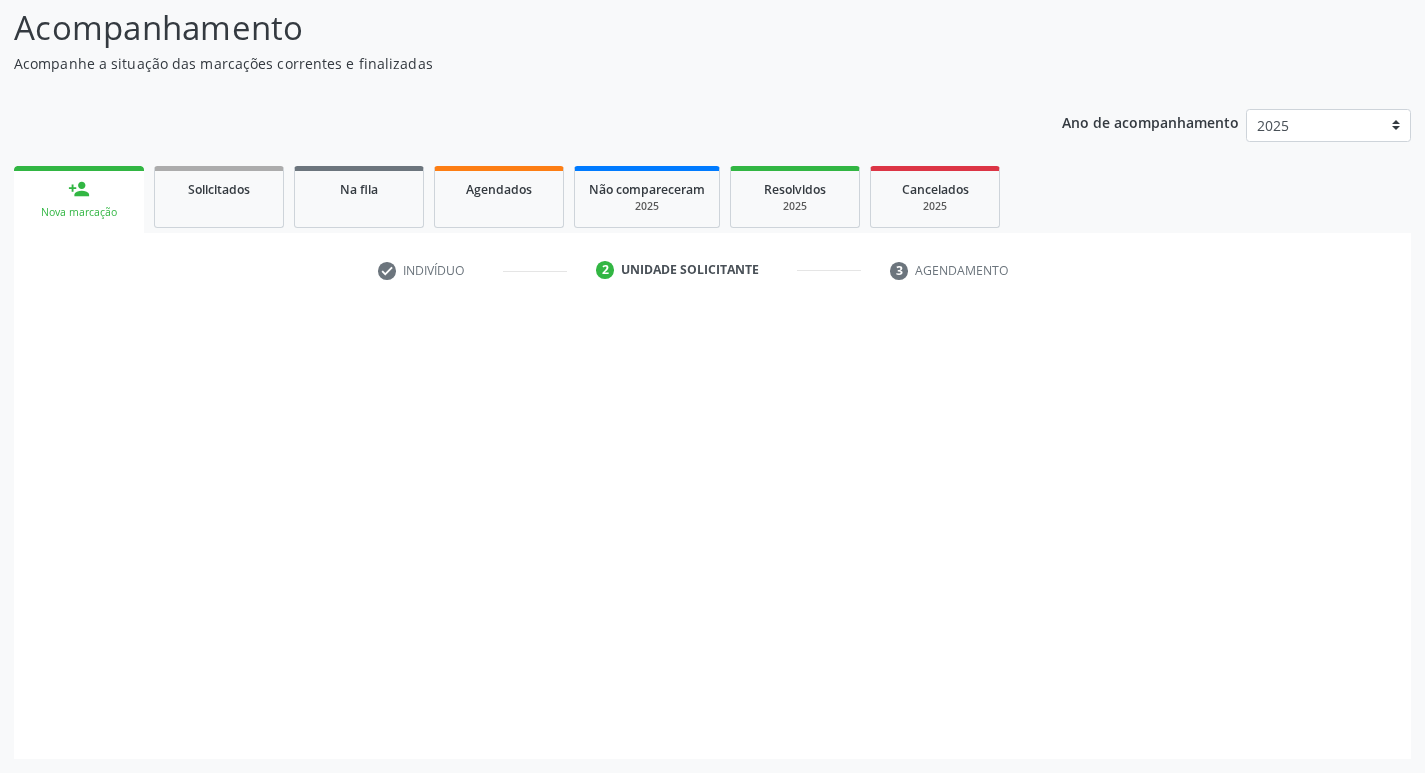 scroll, scrollTop: 133, scrollLeft: 0, axis: vertical 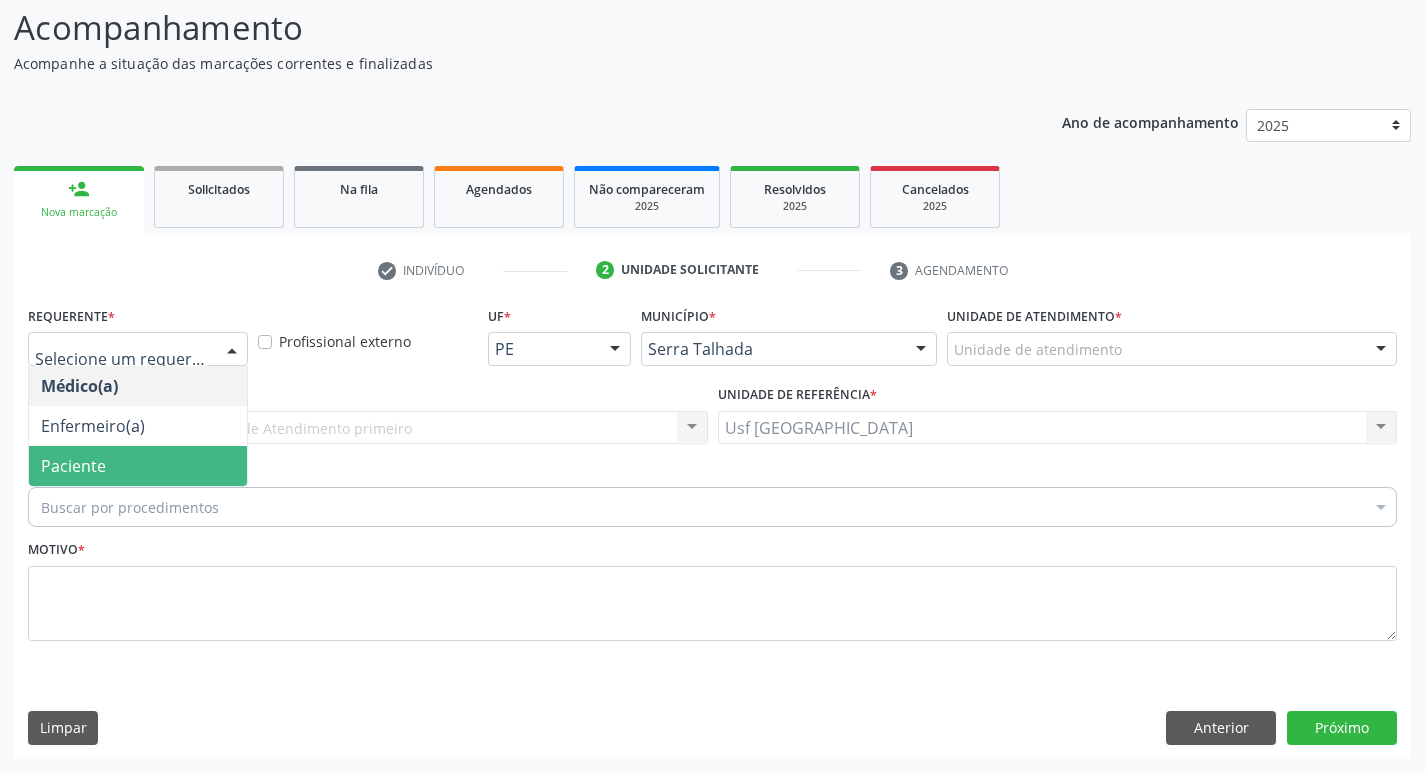 click on "Paciente" at bounding box center (73, 466) 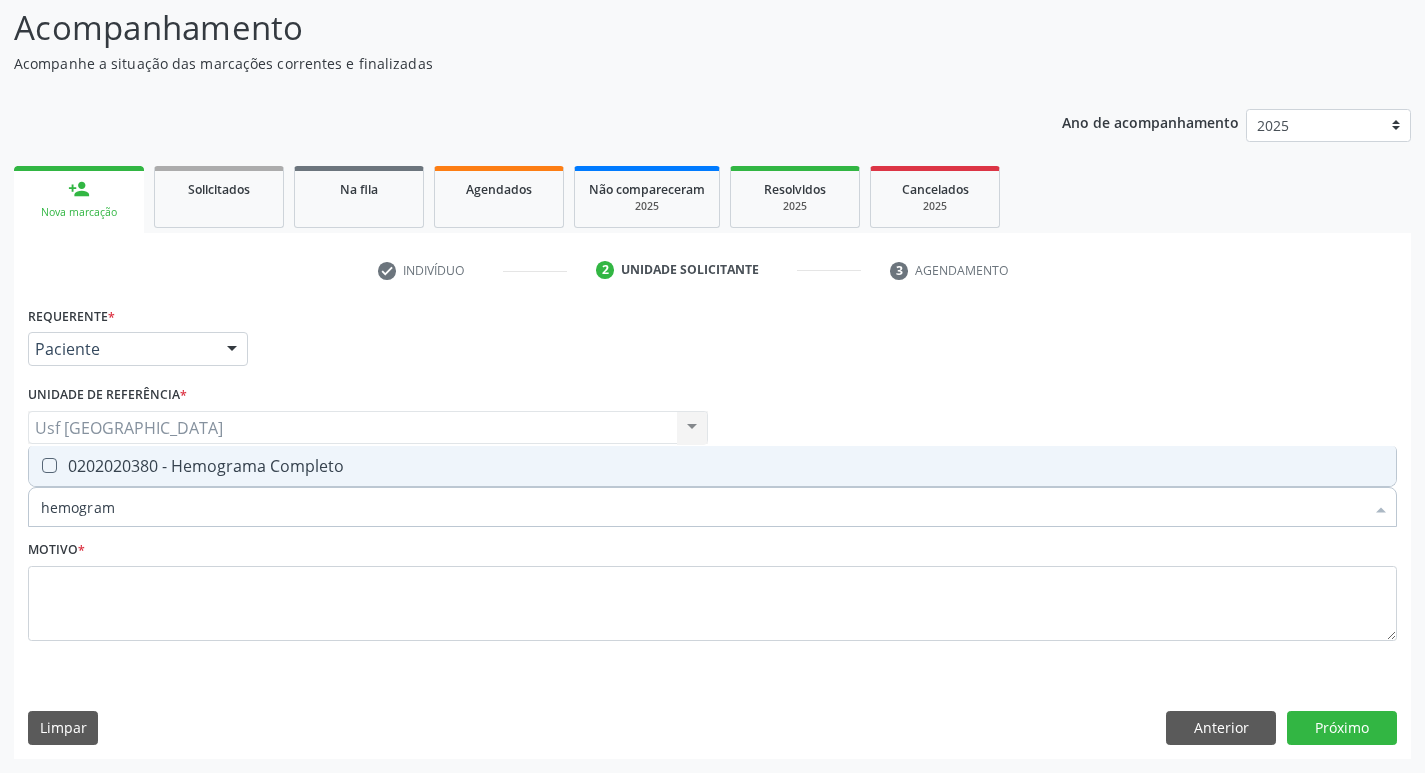 type on "hemograma" 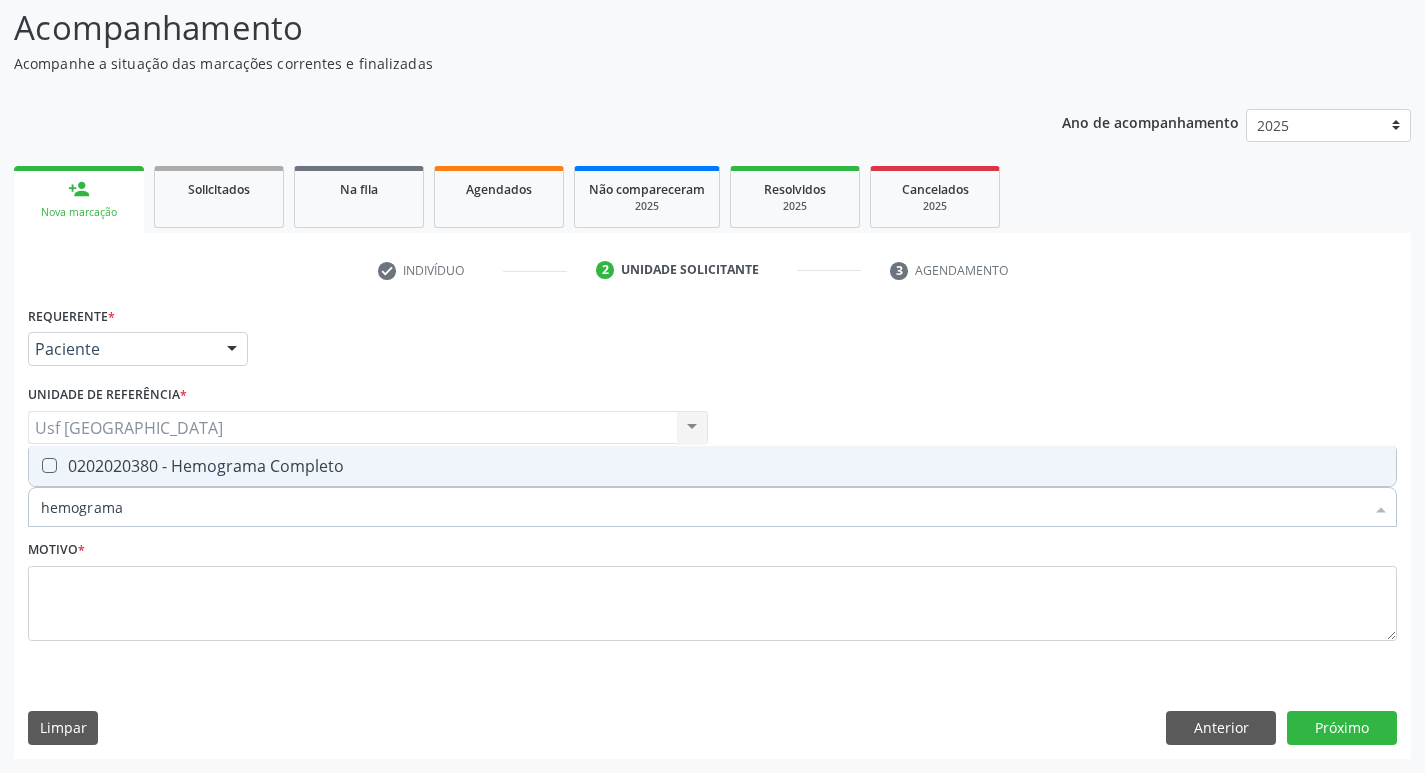 click at bounding box center [49, 465] 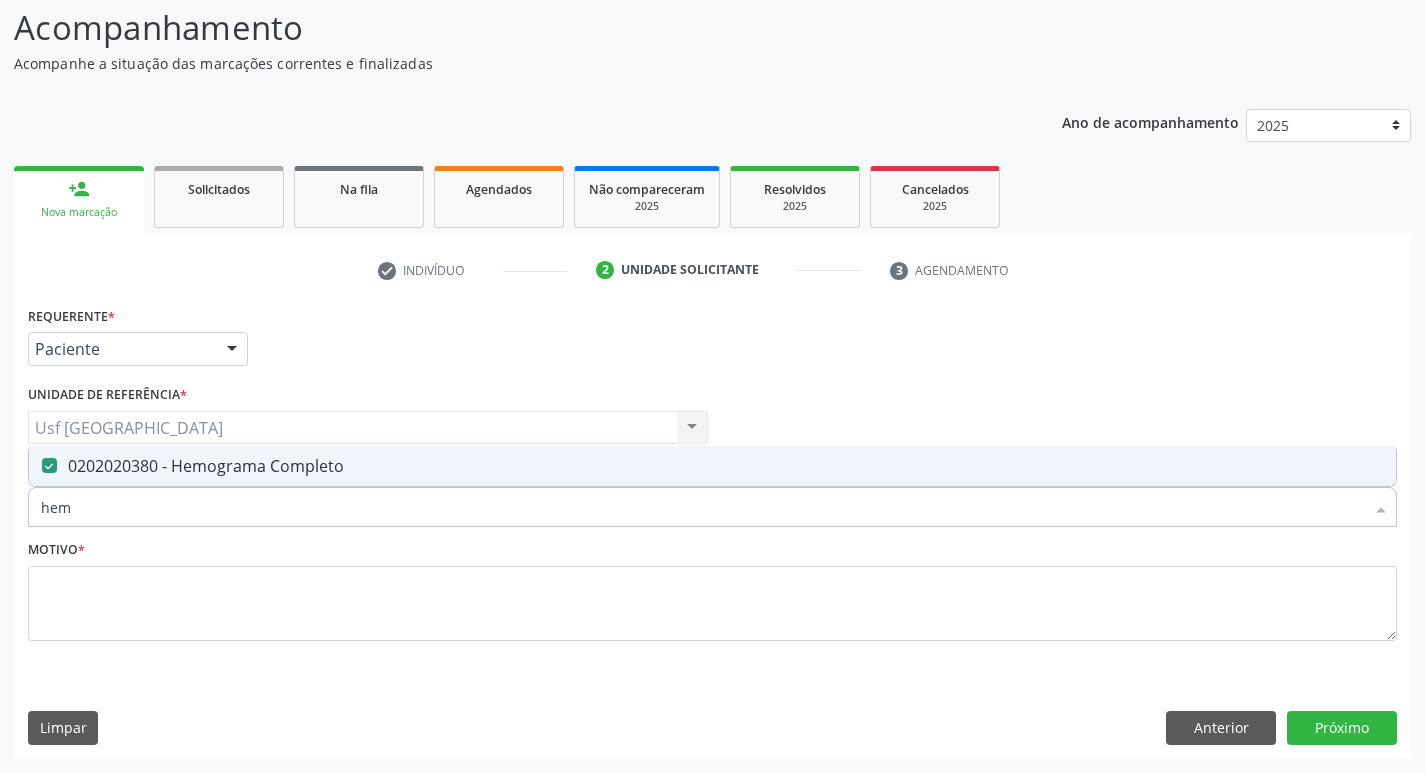 type on "he" 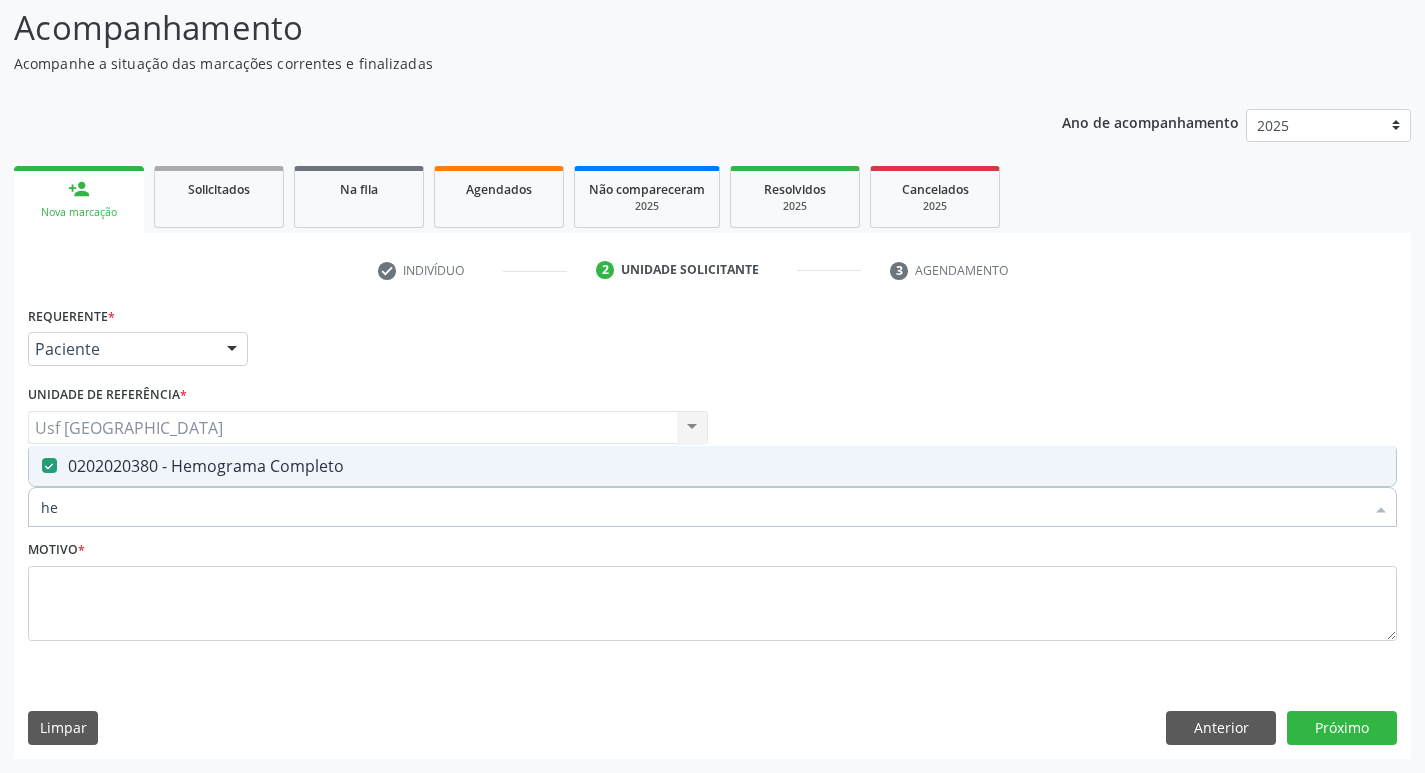 checkbox on "false" 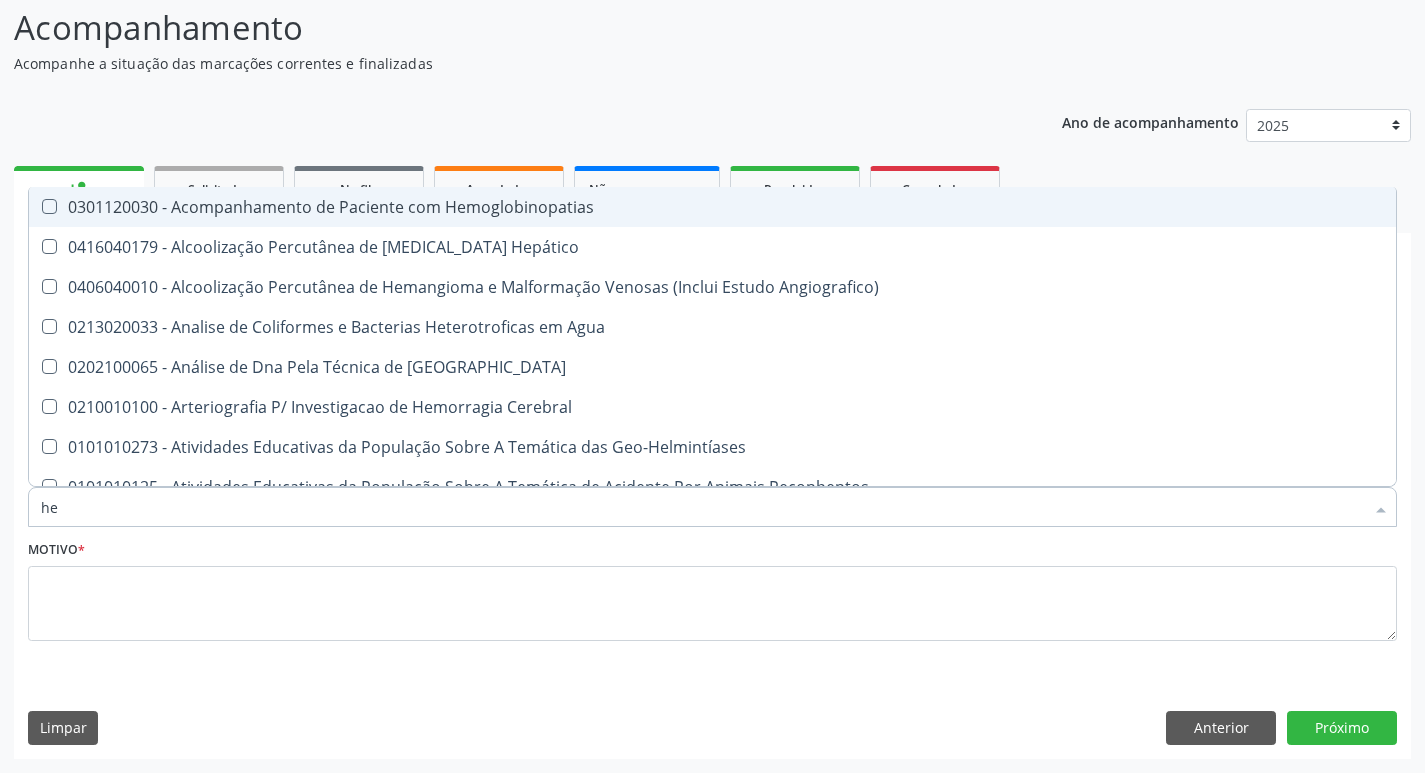 type on "h" 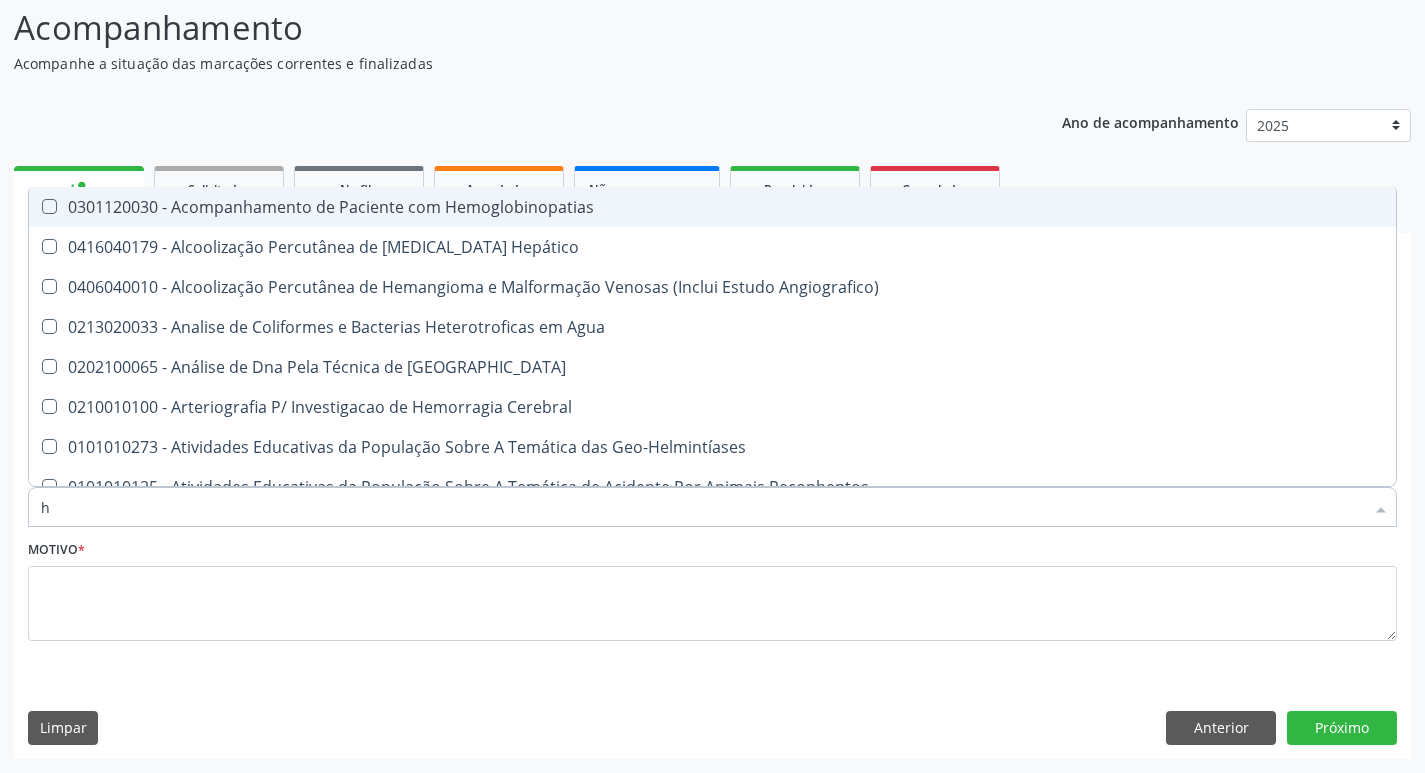type 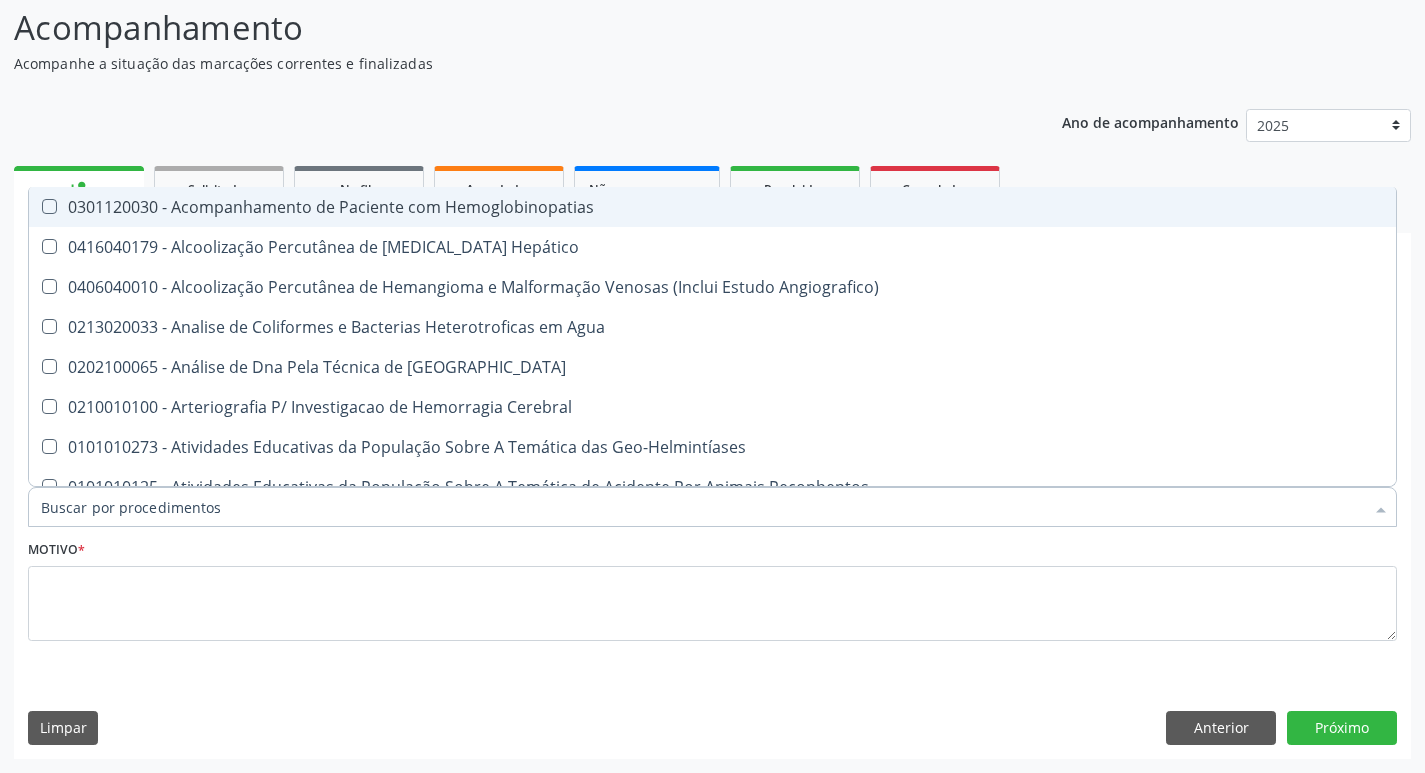 checkbox on "false" 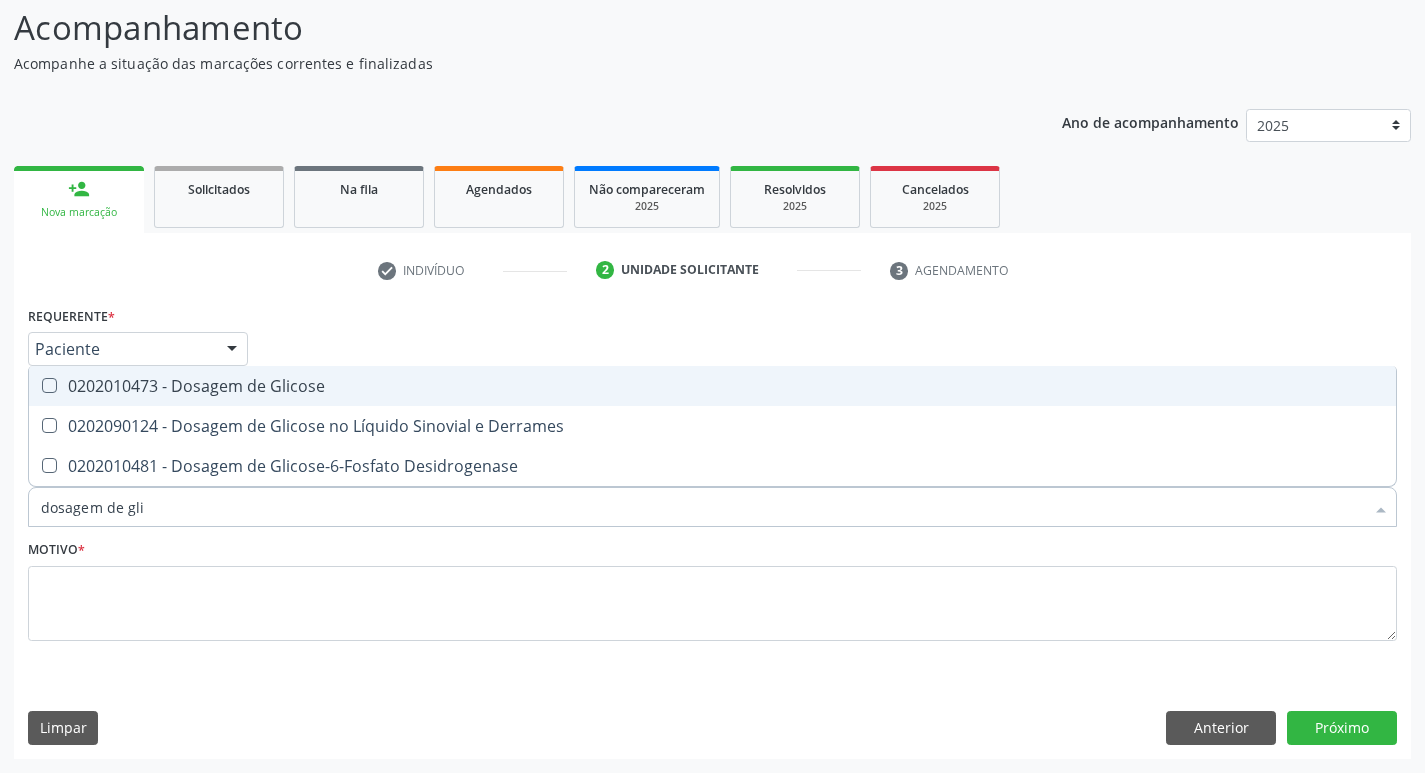 type on "dosagem de glic" 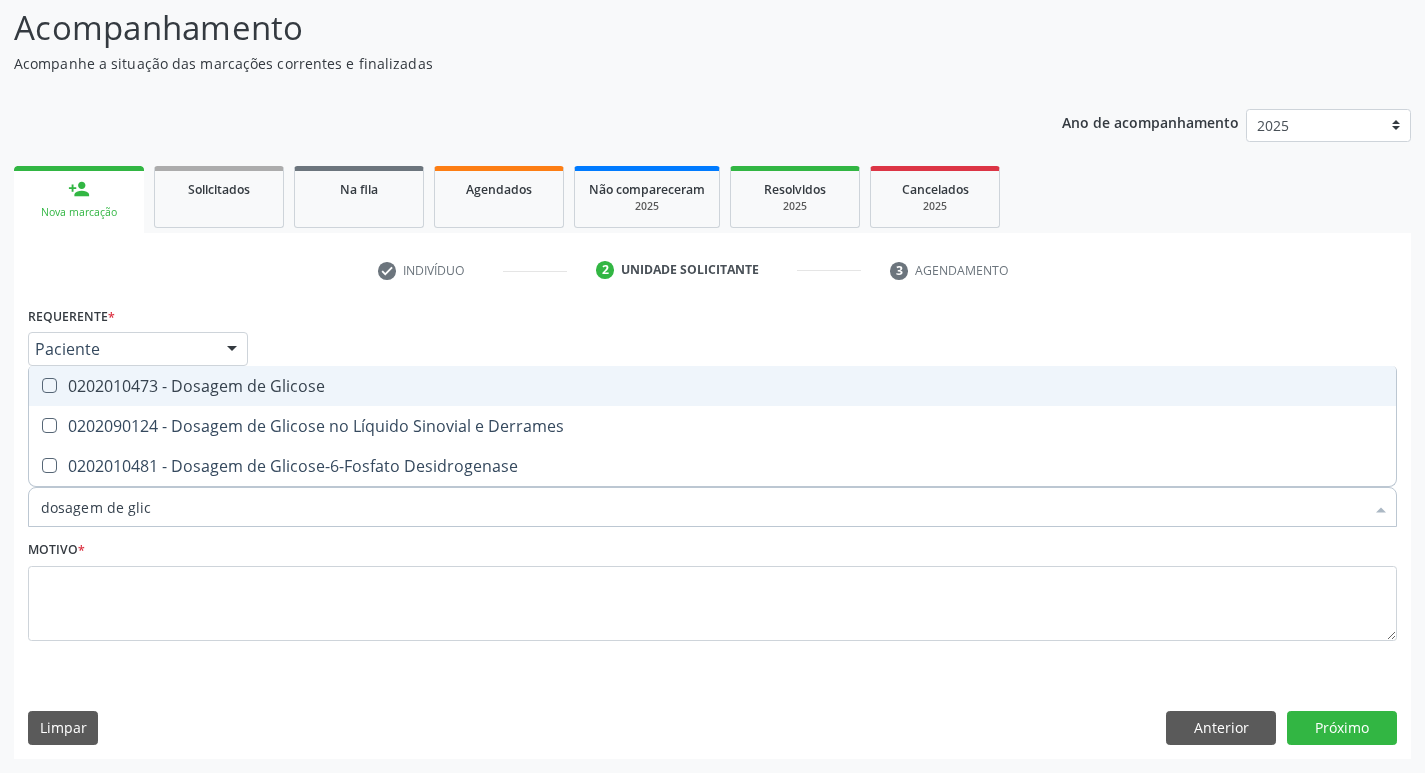 click at bounding box center (49, 385) 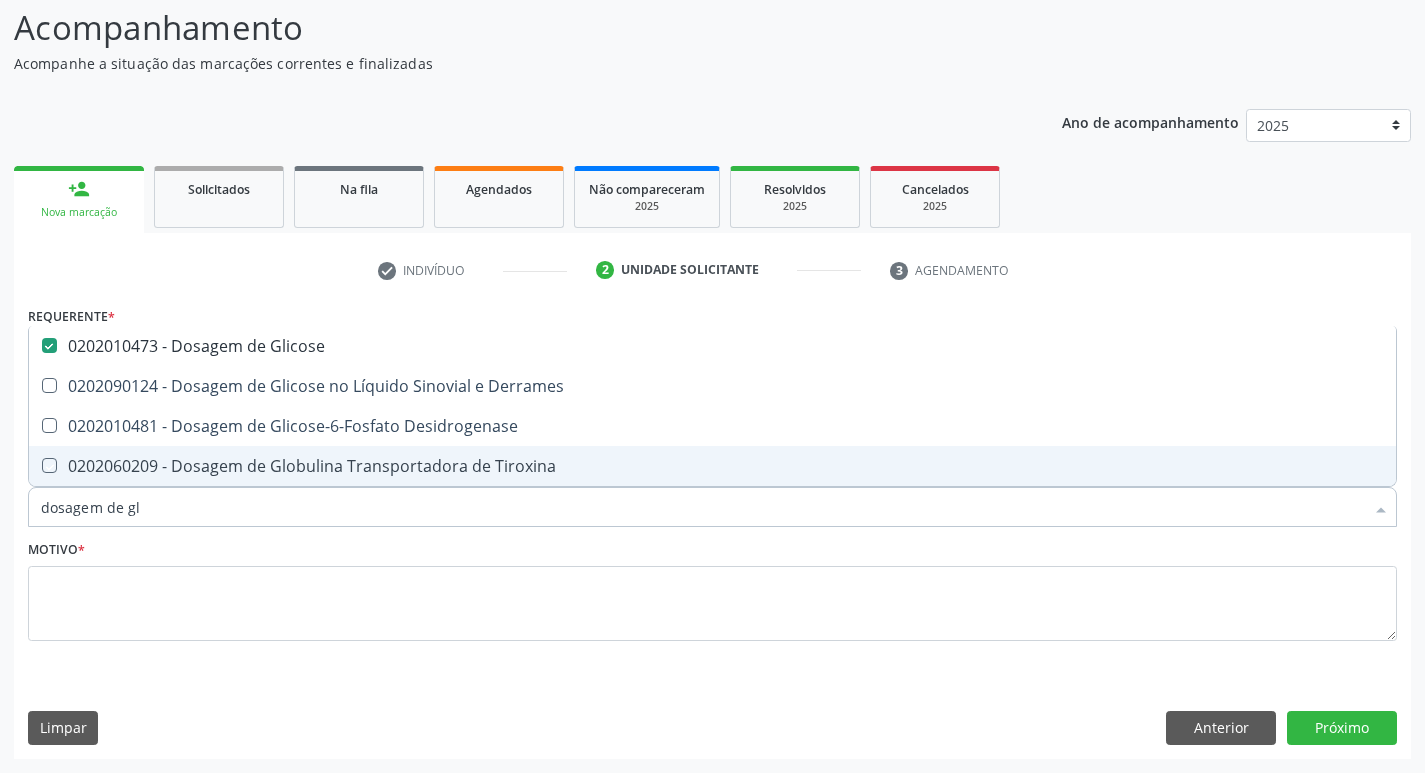 type on "dosagem de g" 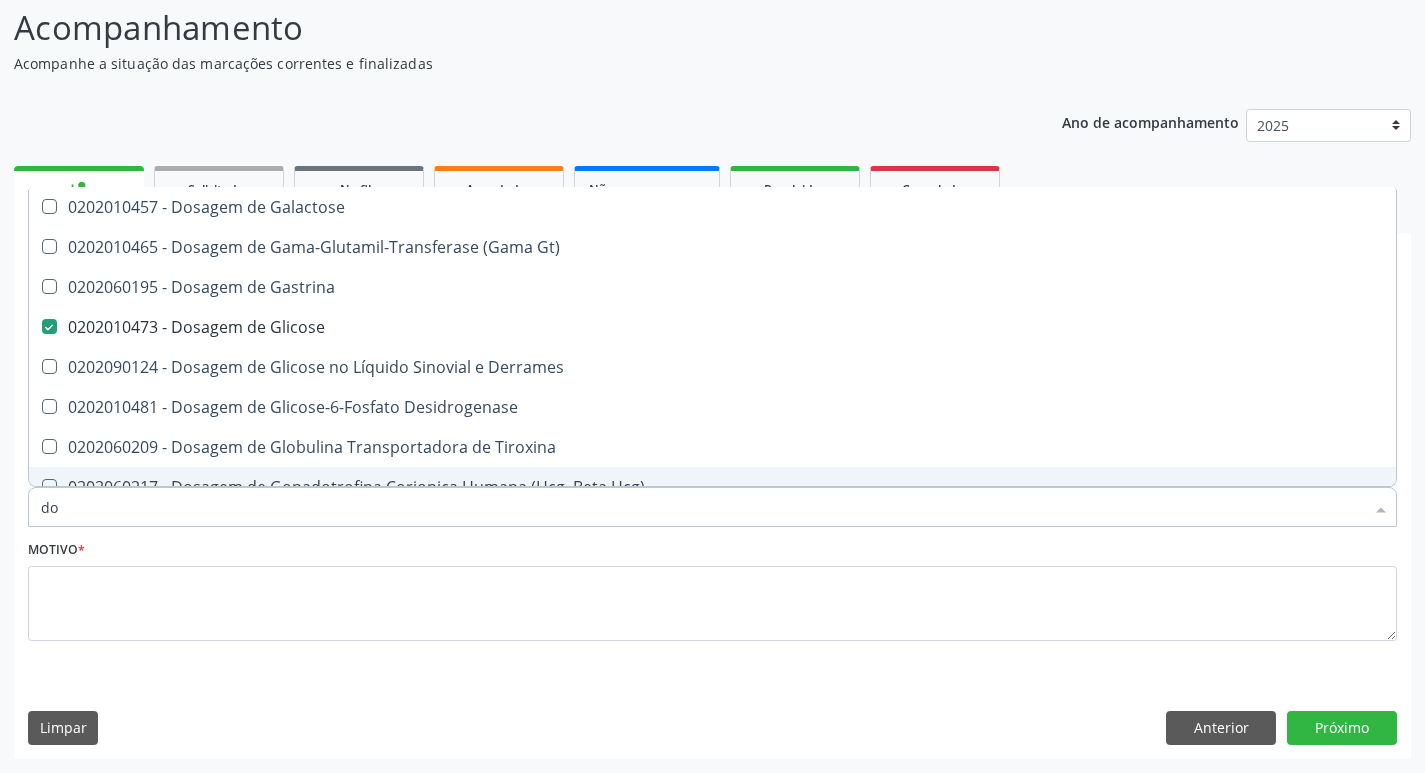 type on "d" 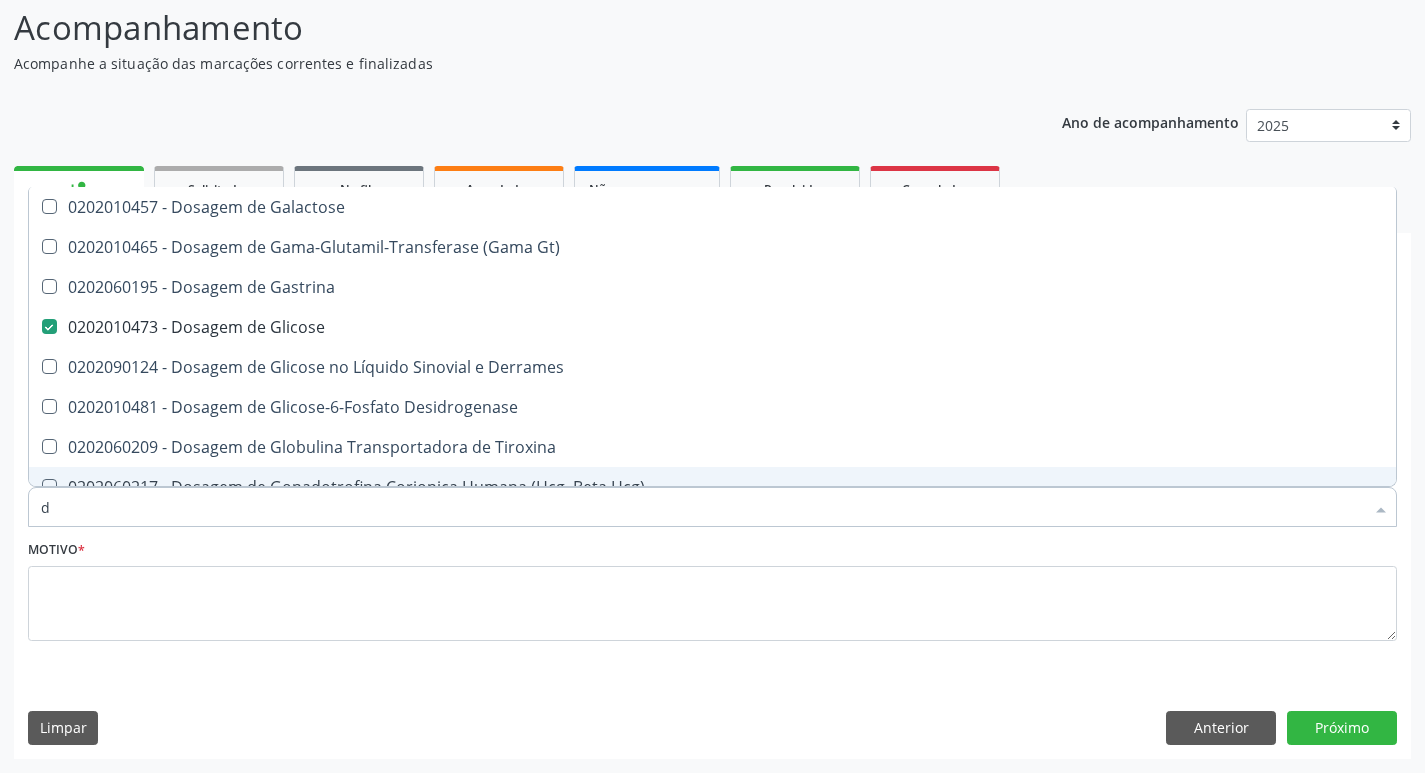type 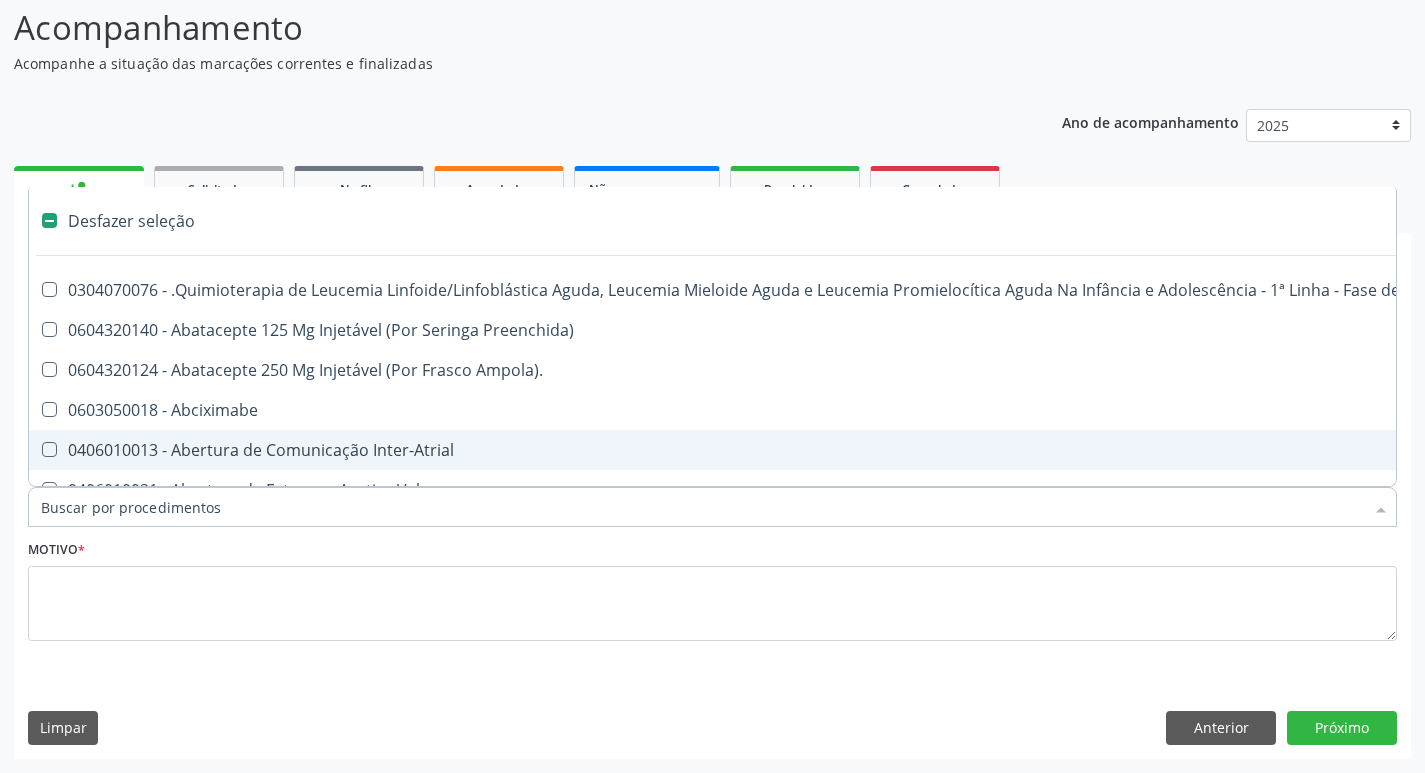 checkbox on "false" 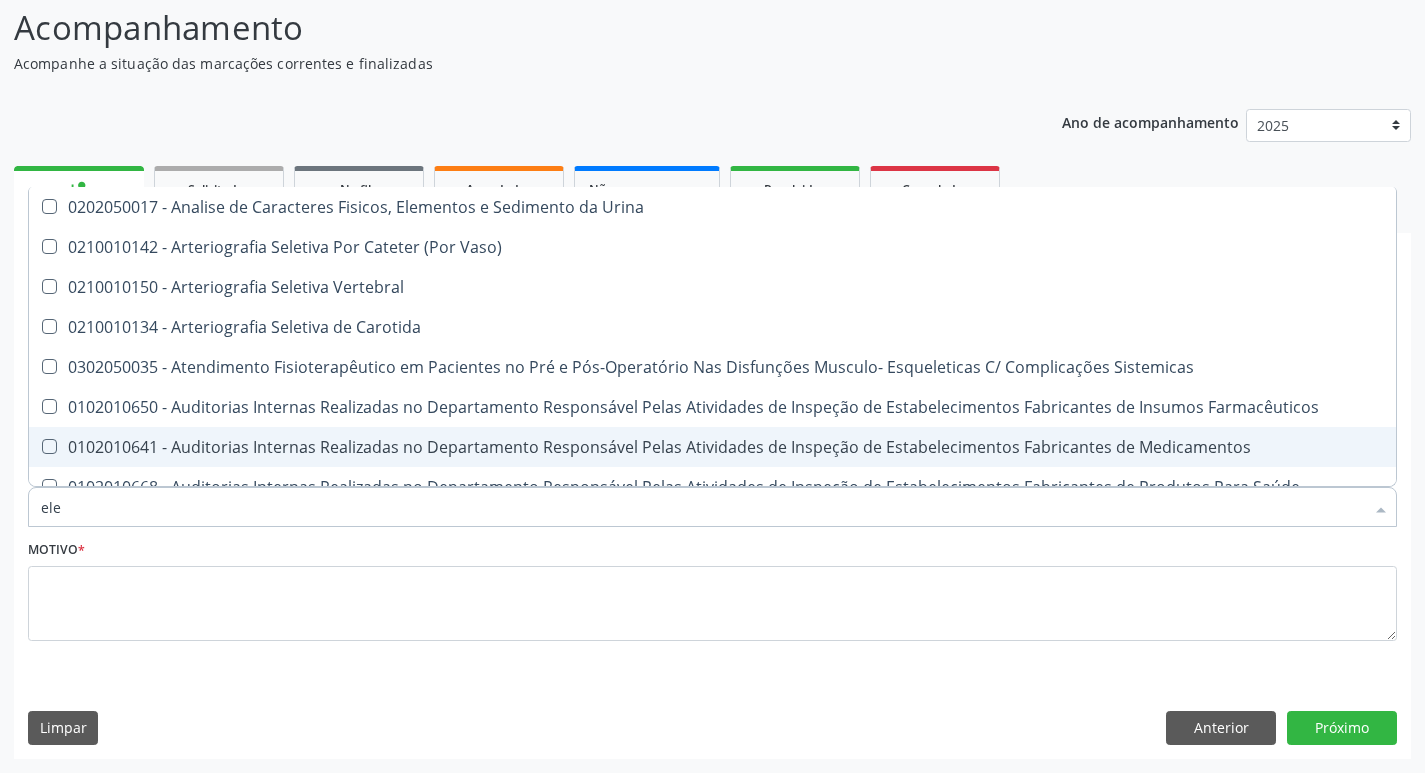 type on "elem" 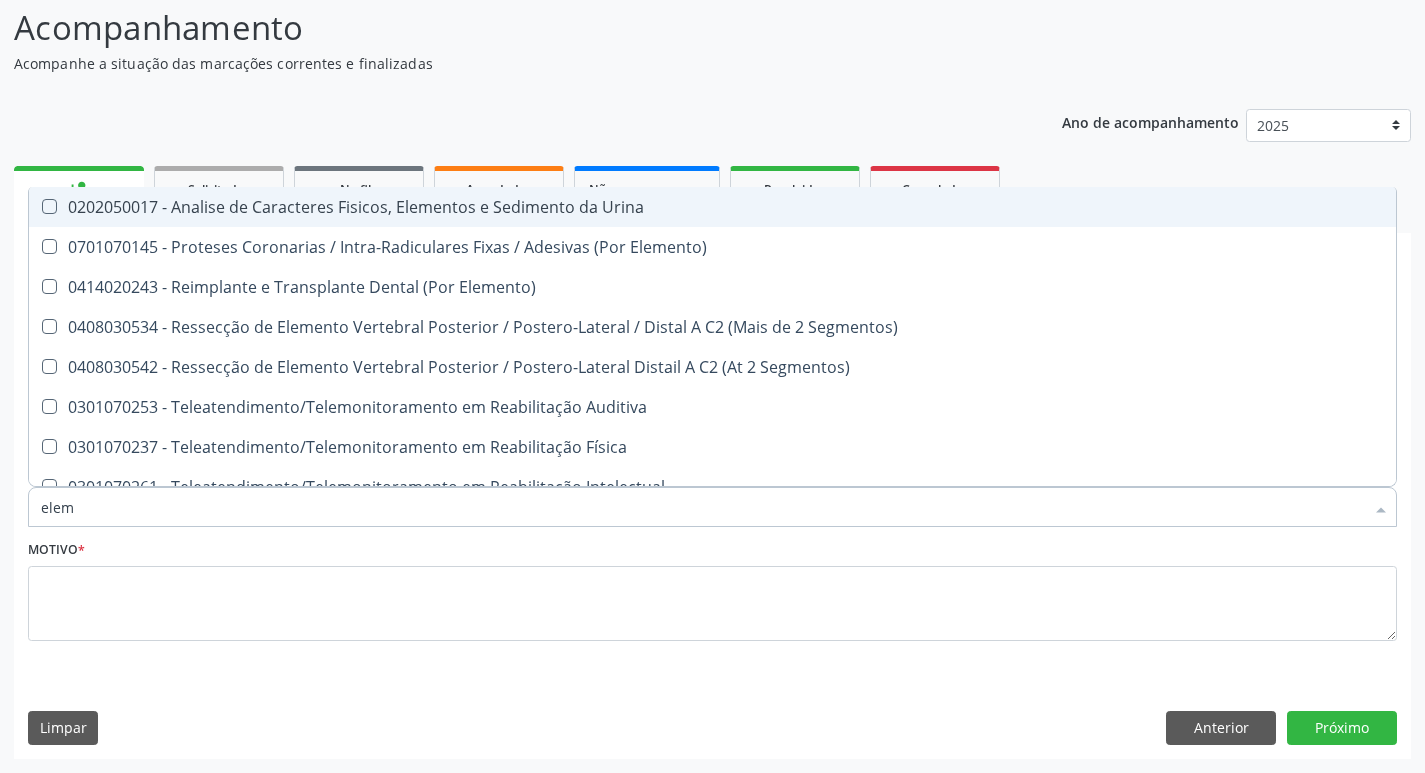 click at bounding box center [49, 206] 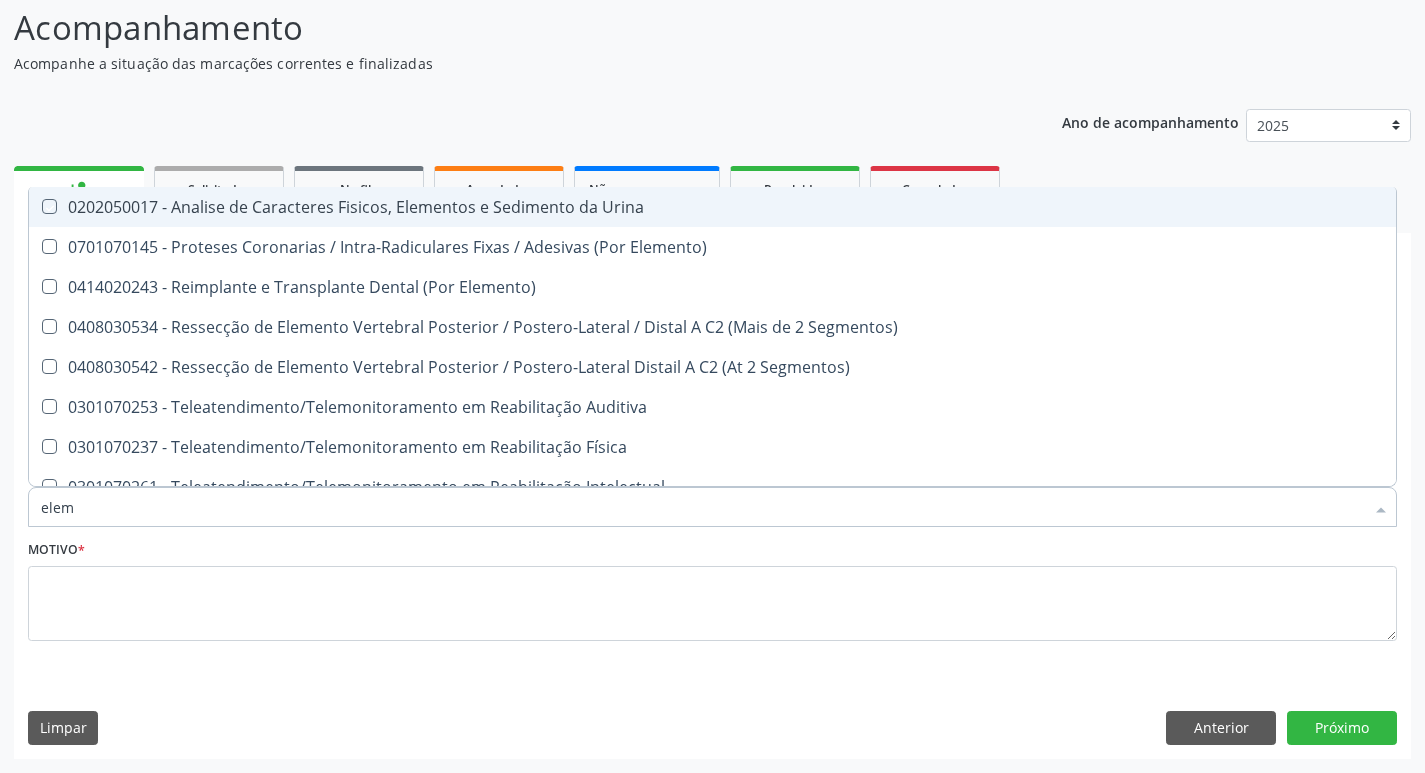 checkbox on "true" 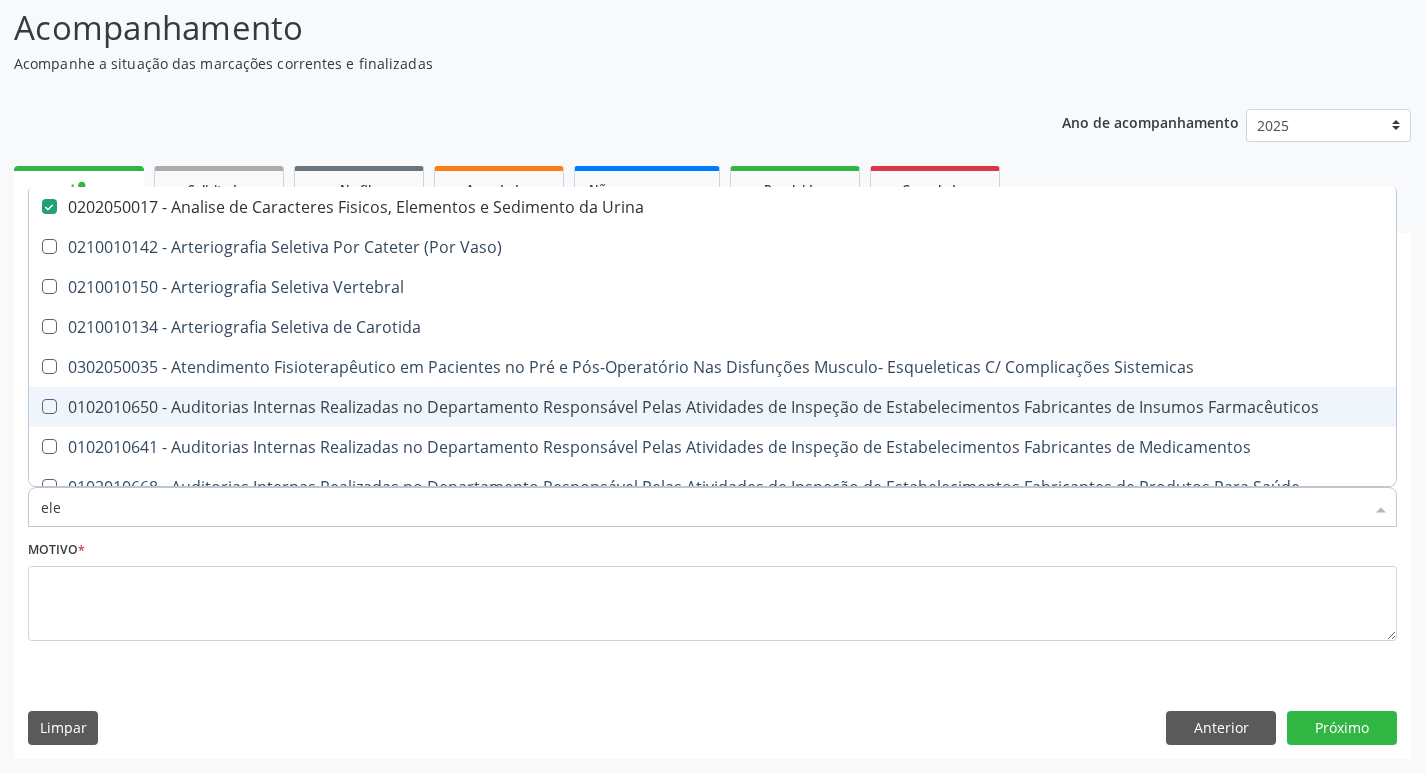 type on "el" 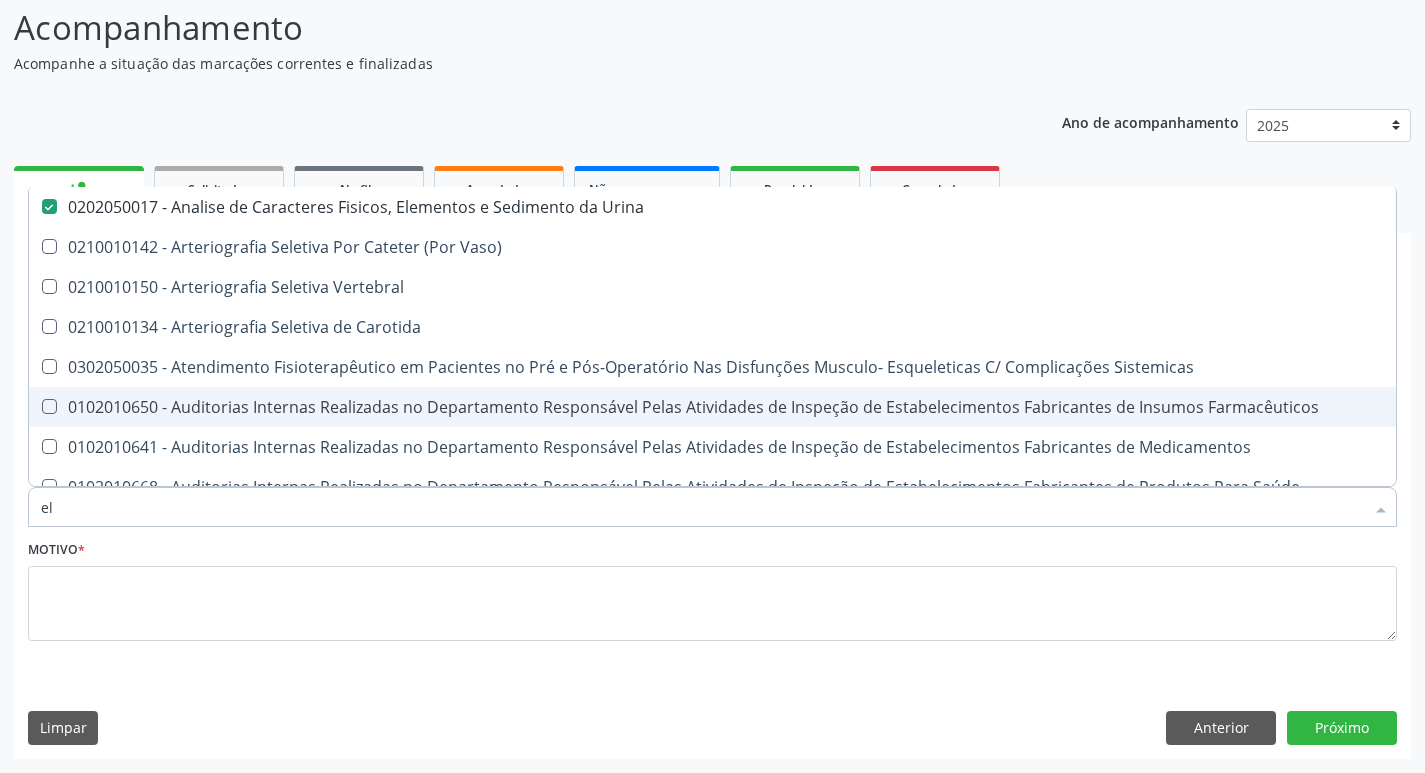 checkbox on "false" 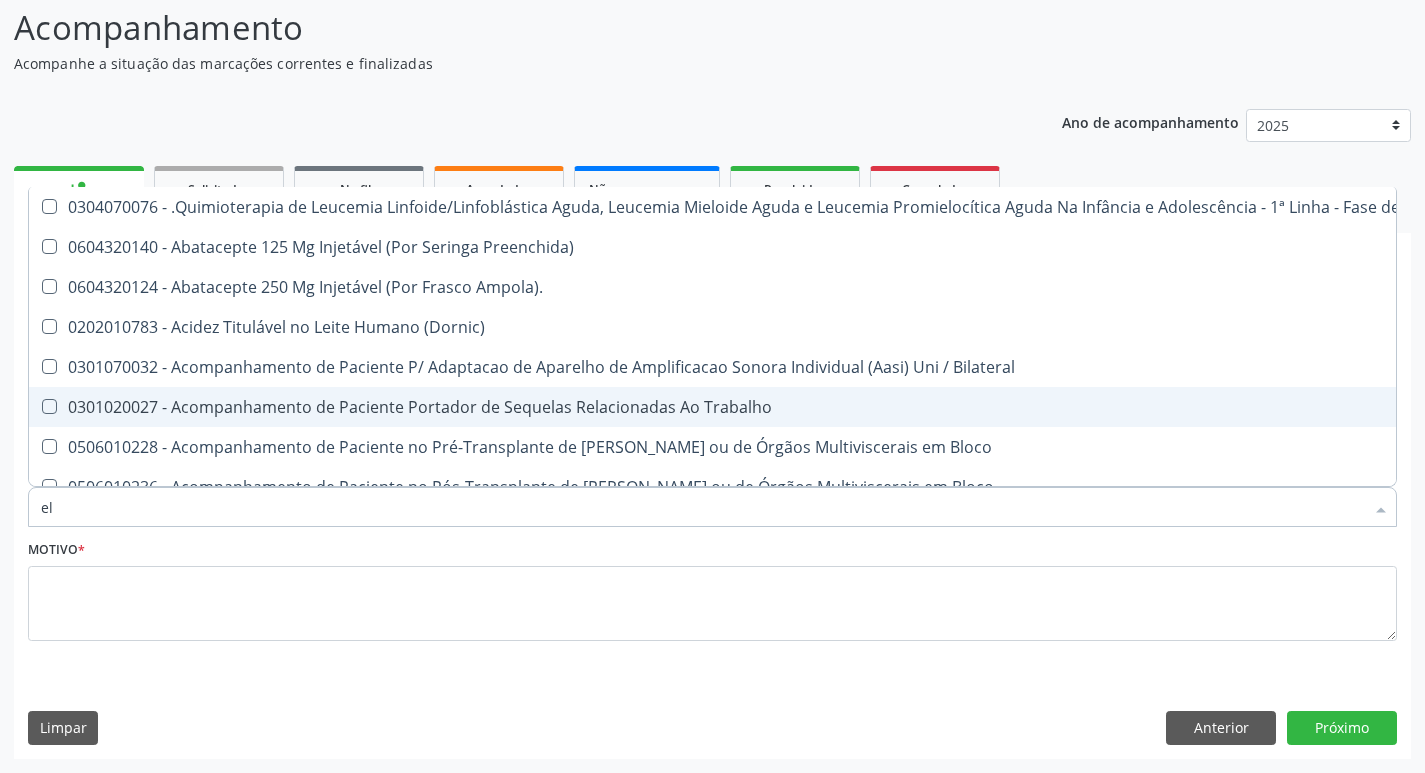type on "e" 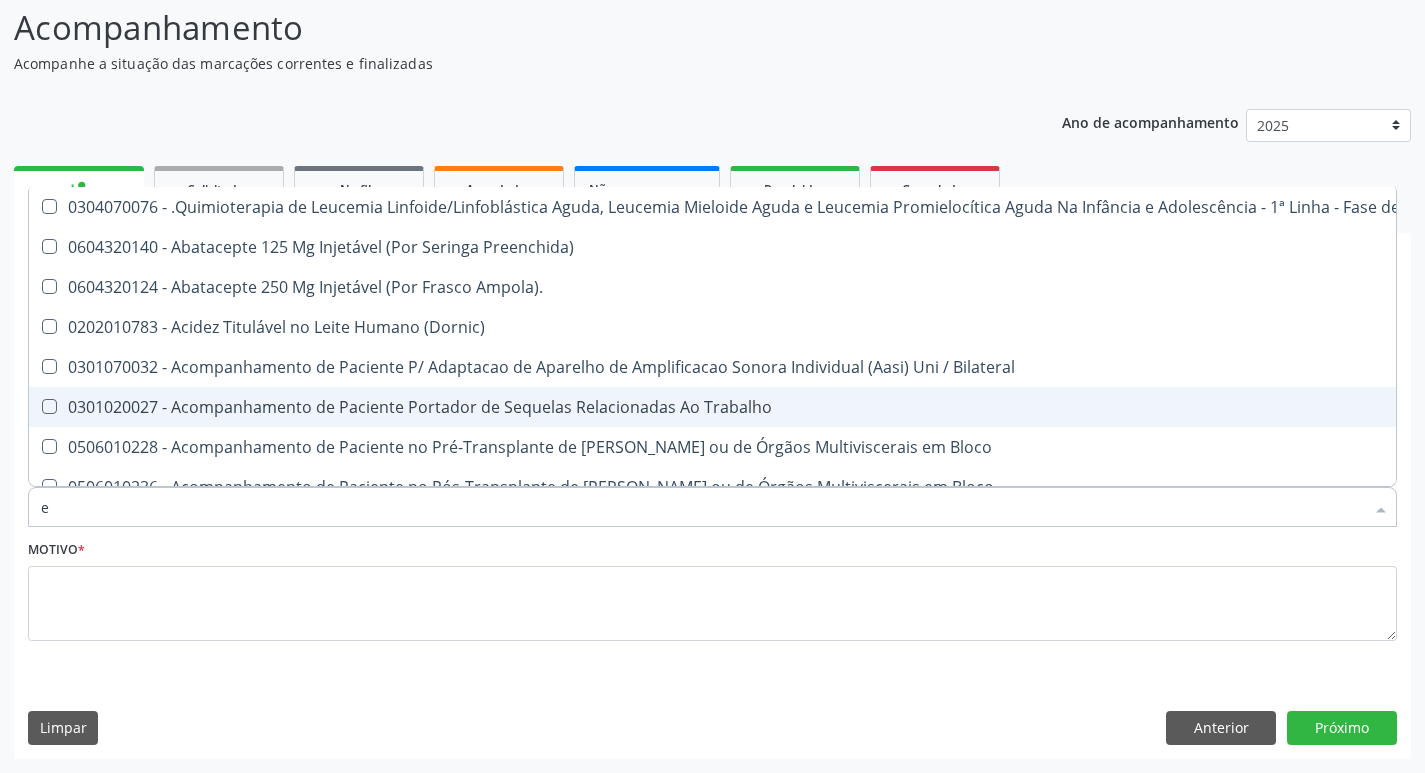 checkbox on "false" 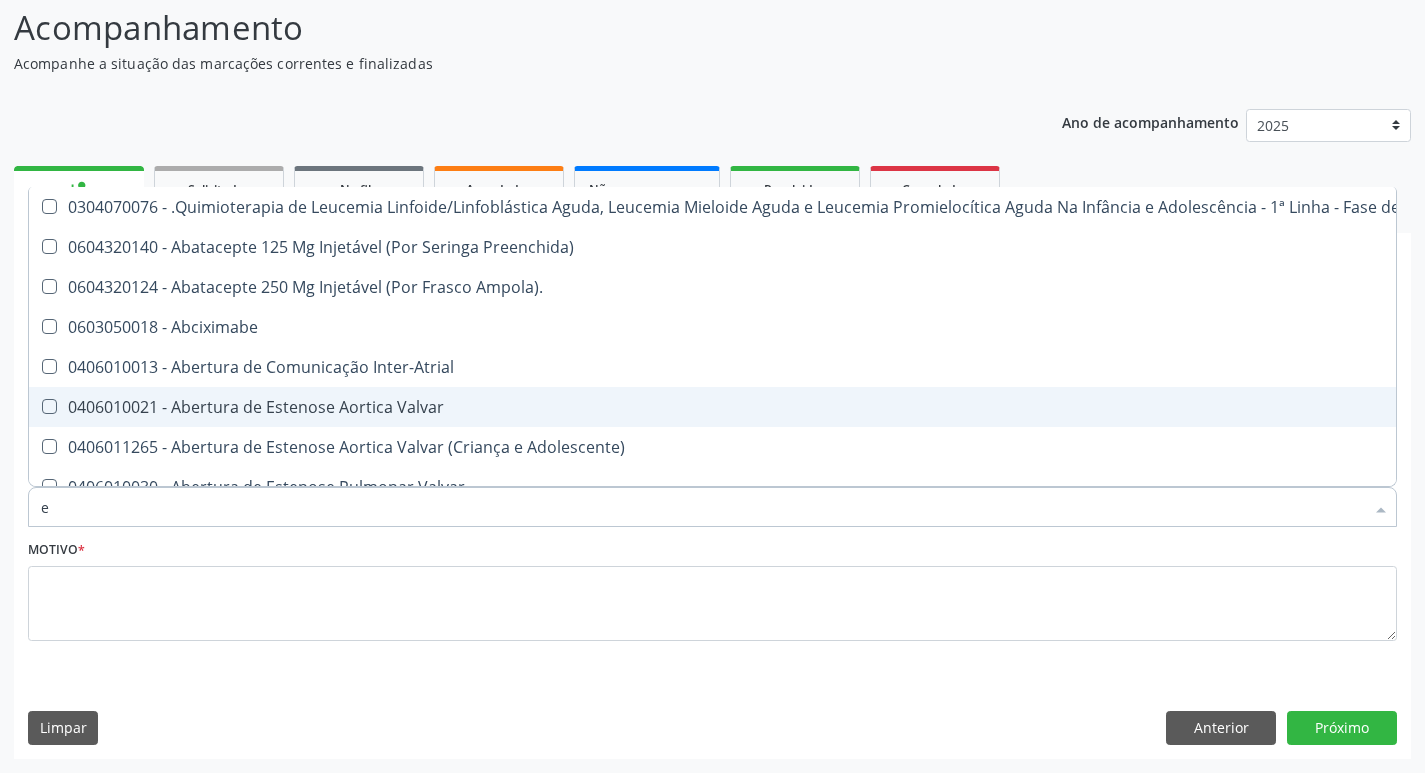type 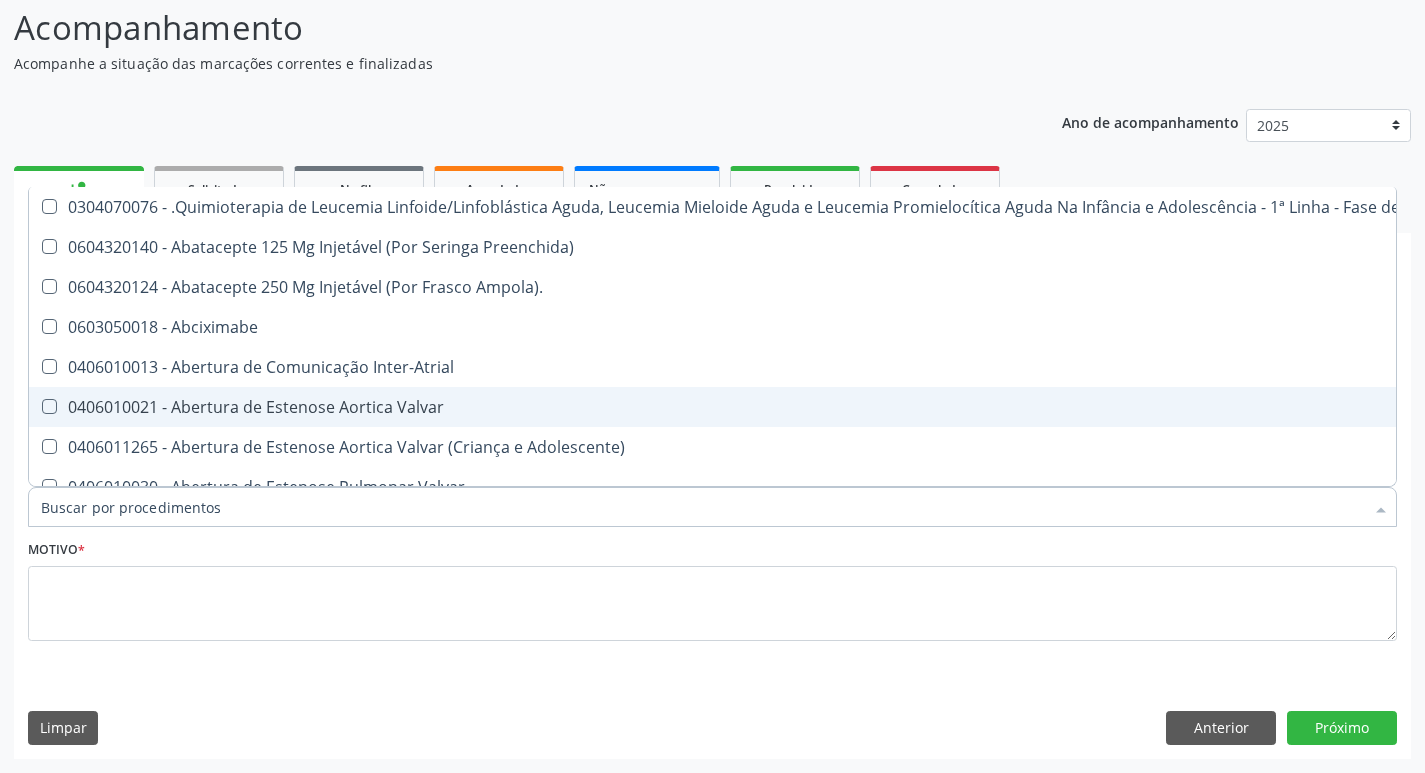 checkbox on "false" 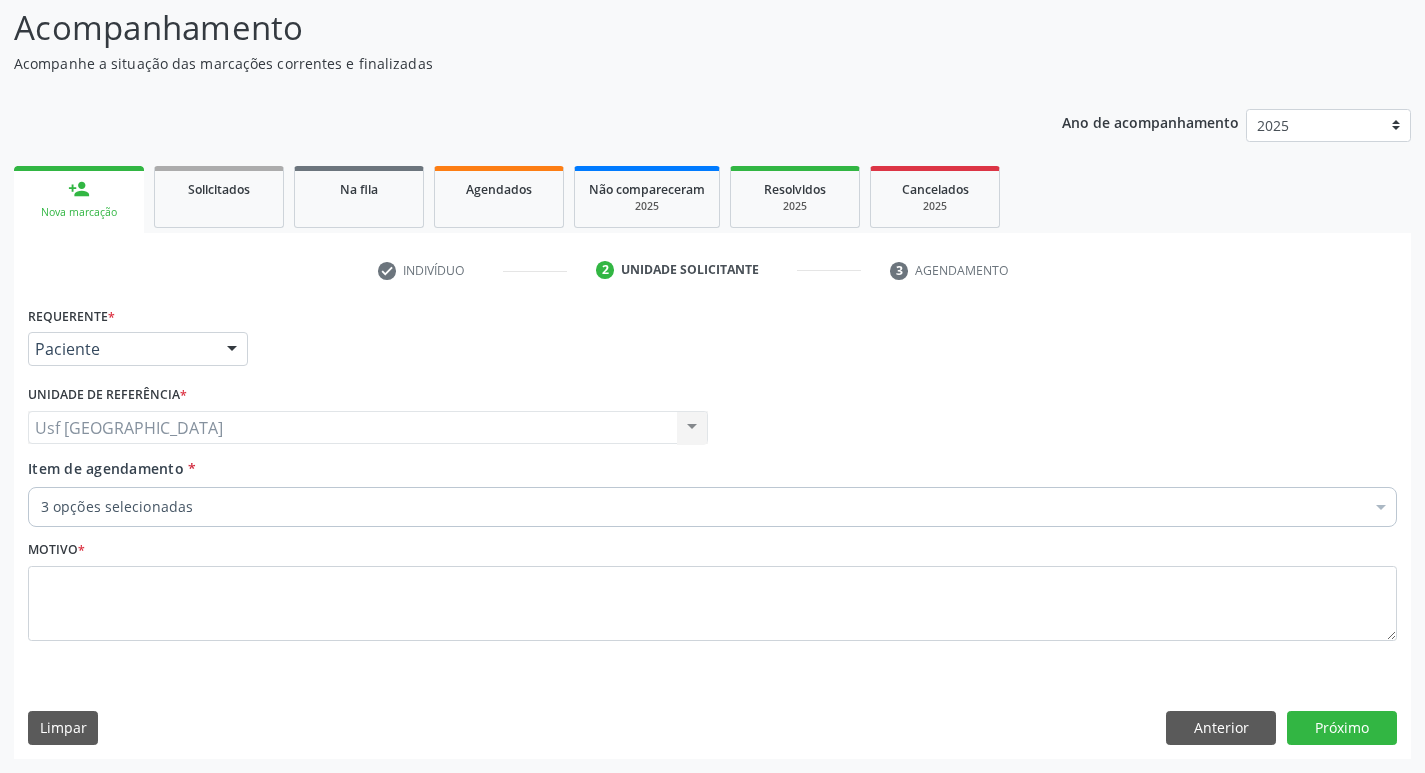 checkbox on "true" 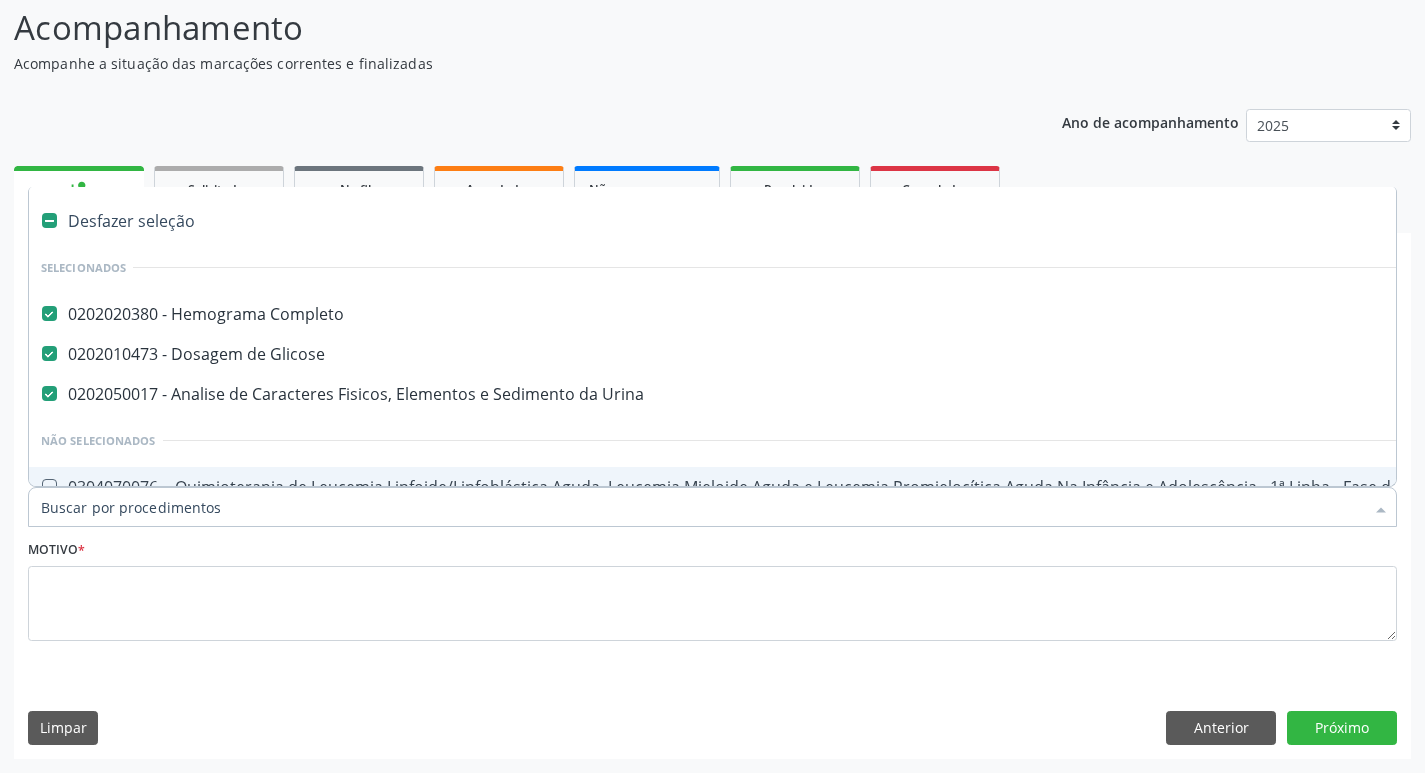 click on "Item de agendamento
*" at bounding box center [702, 507] 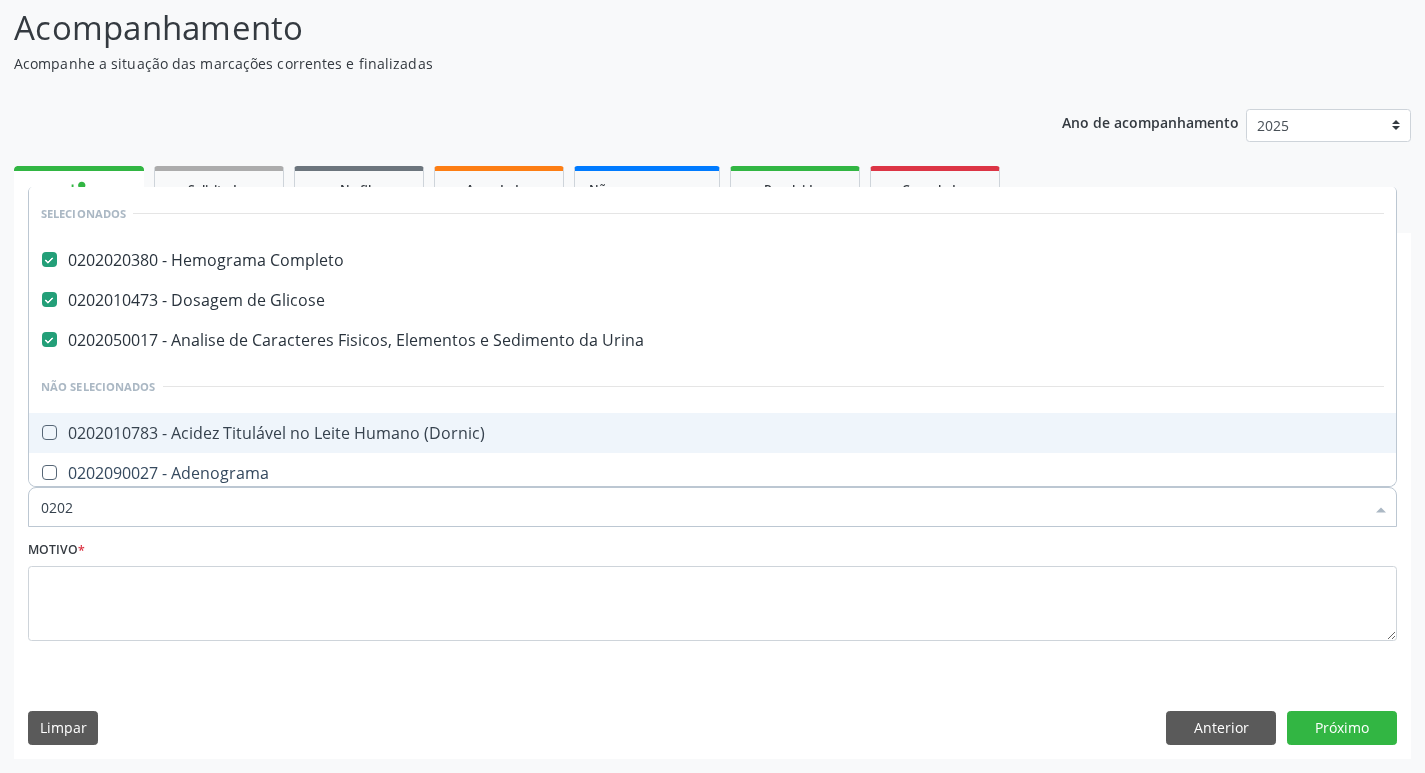 type on "02020" 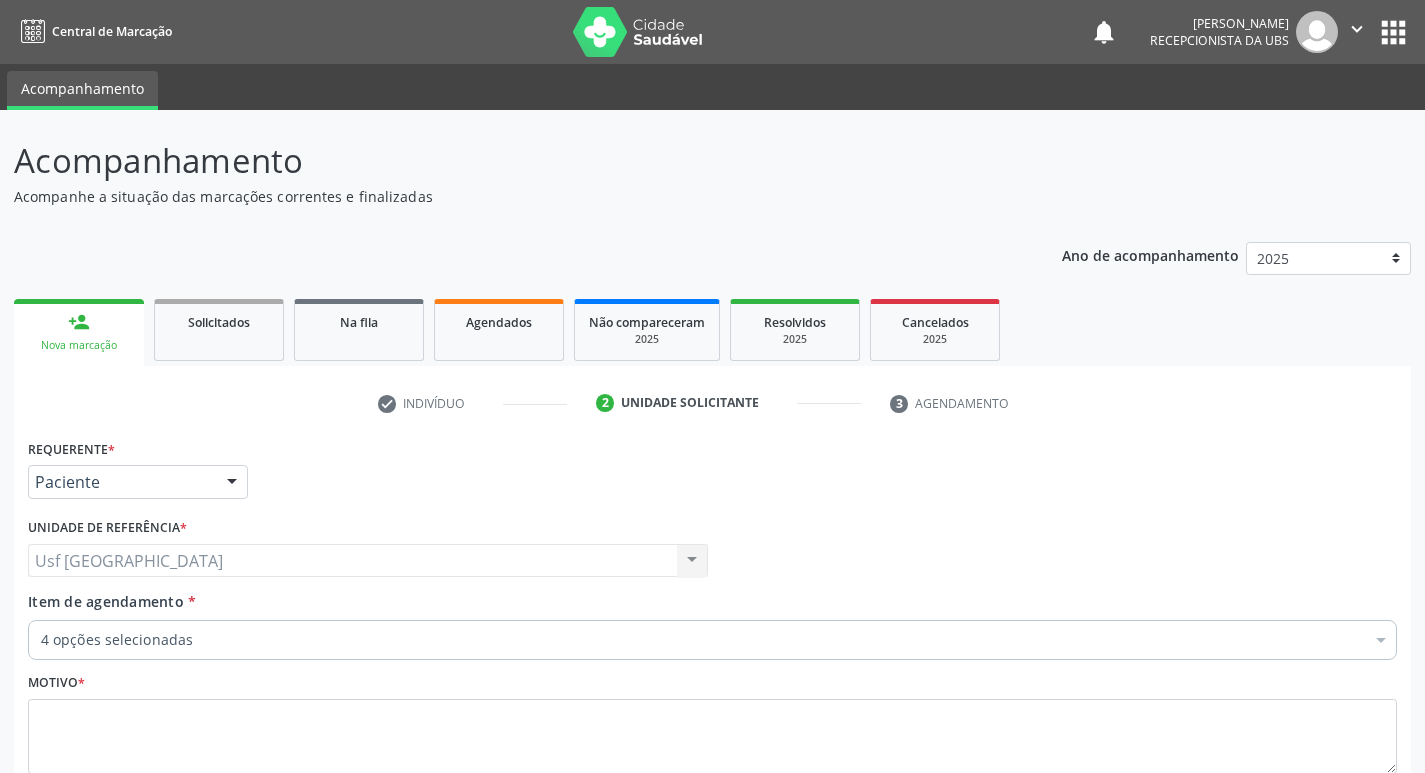 scroll, scrollTop: 133, scrollLeft: 0, axis: vertical 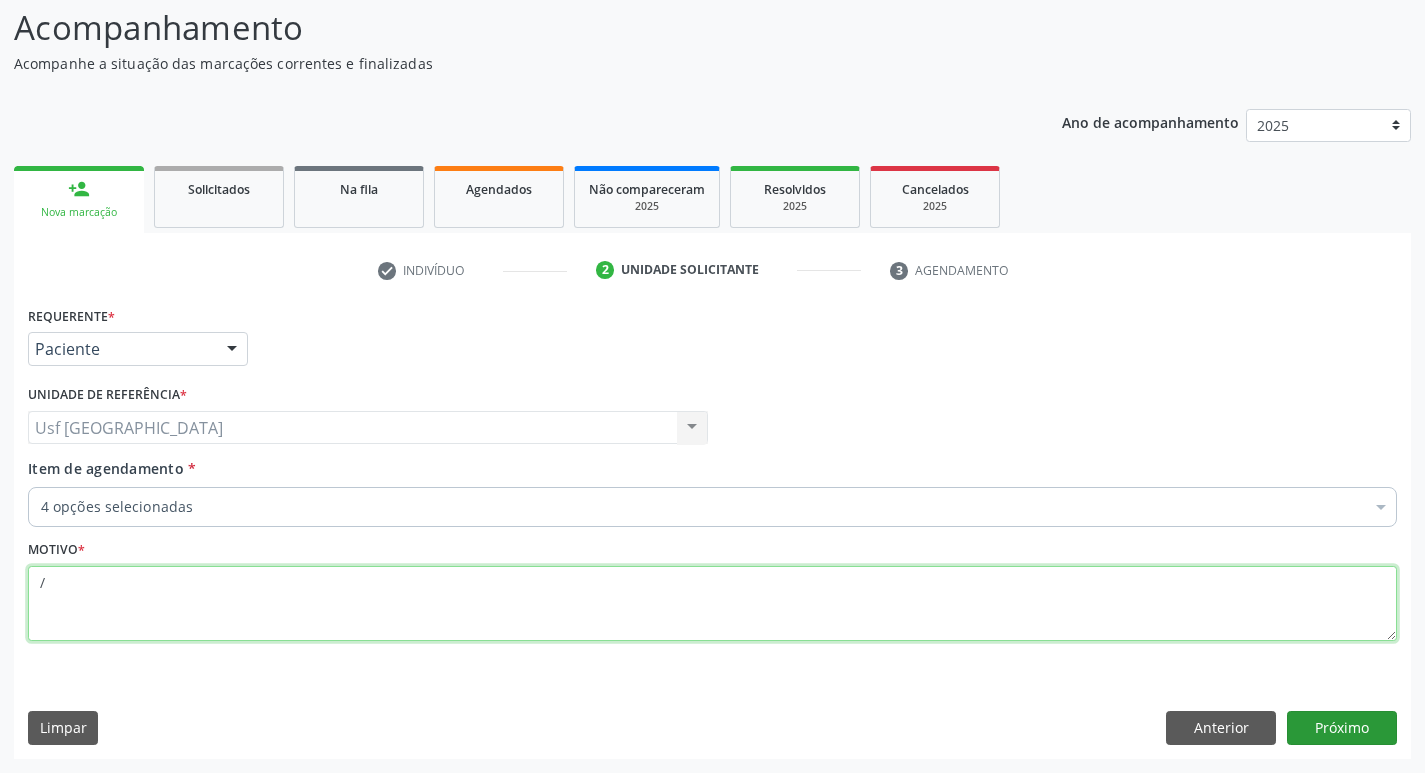 type on "/" 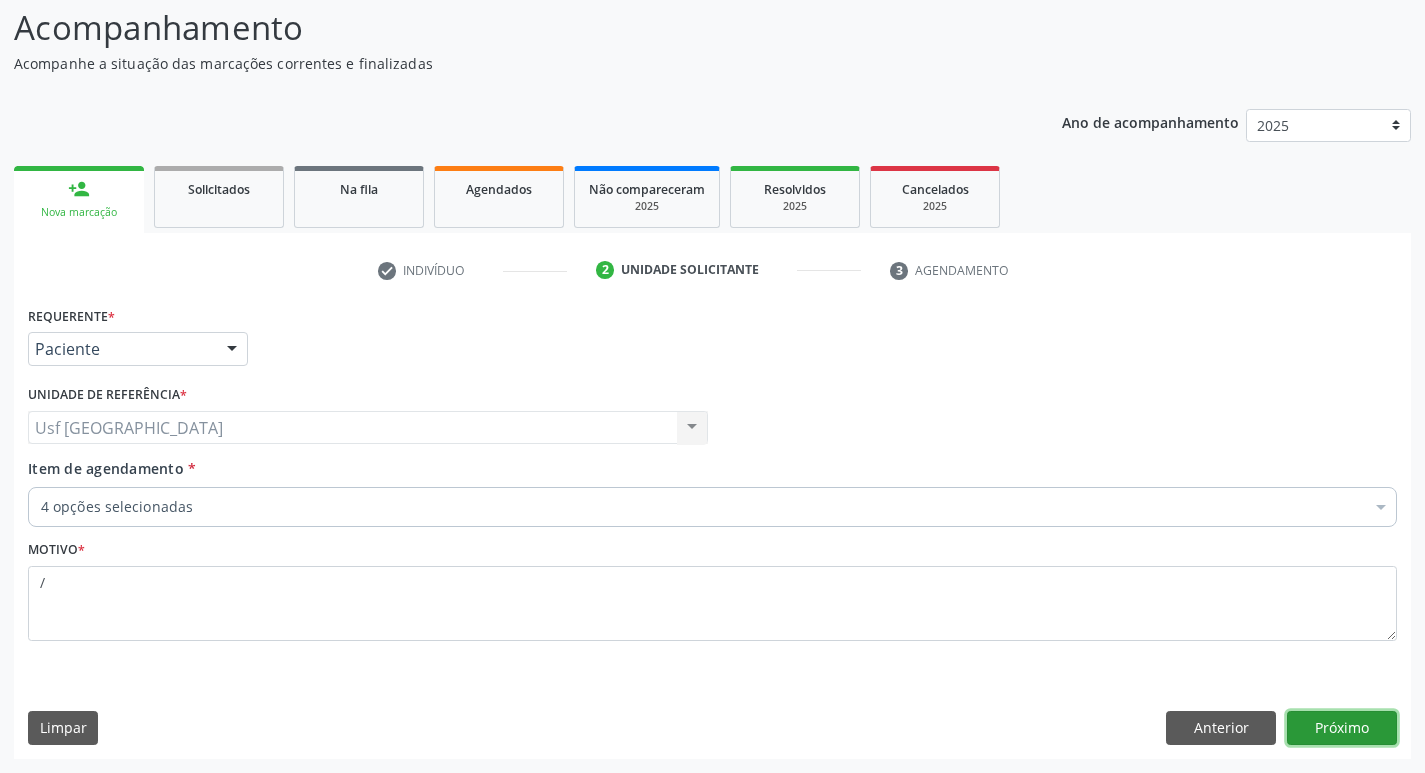 click on "Próximo" at bounding box center [1342, 728] 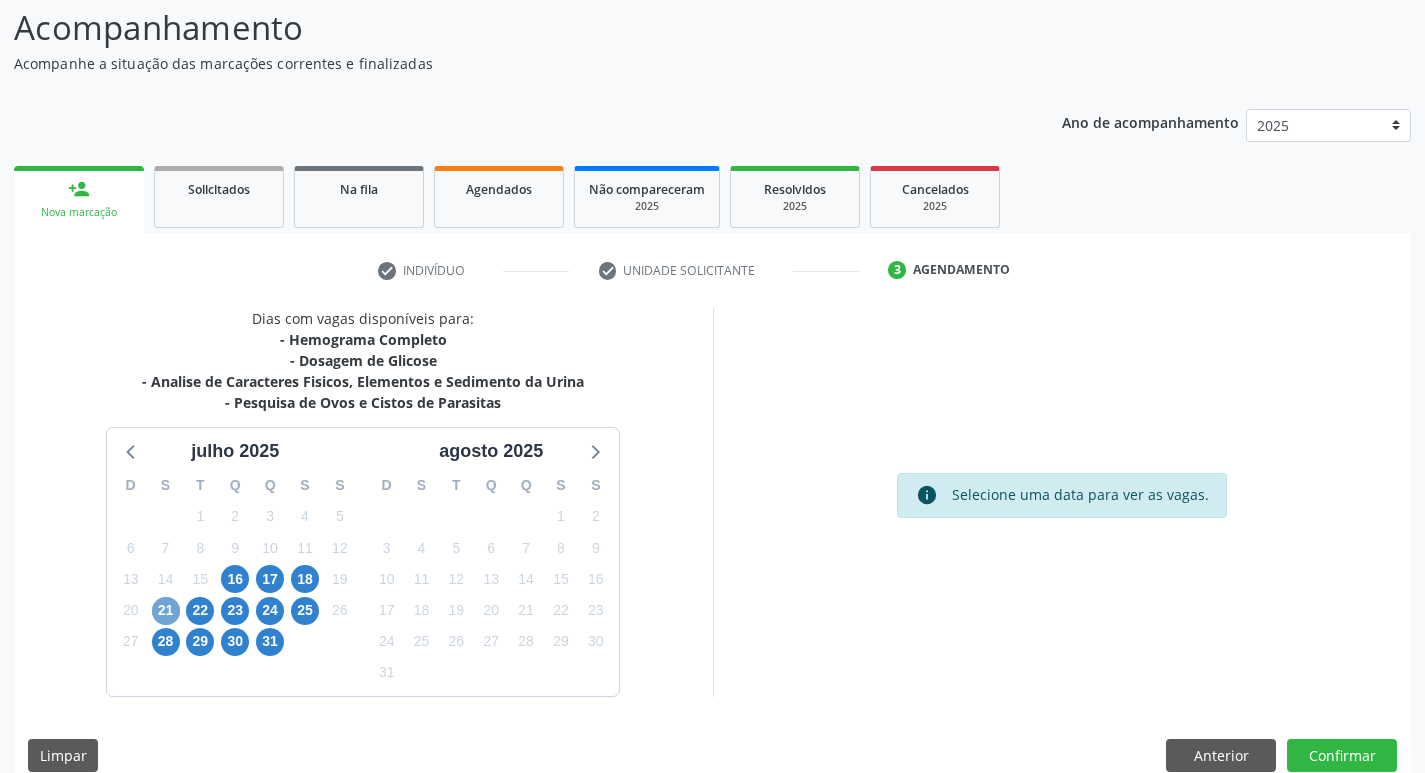 click on "21" at bounding box center (166, 611) 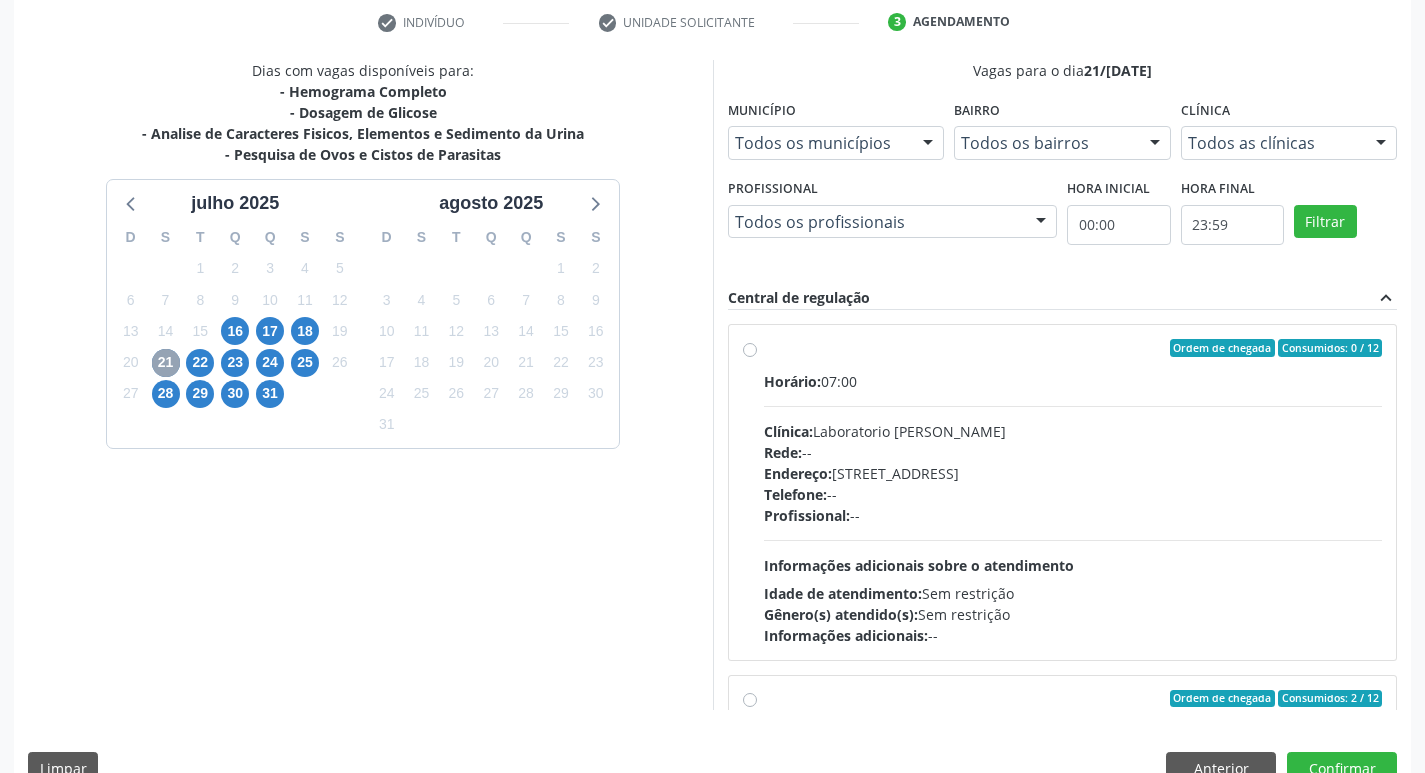 scroll, scrollTop: 422, scrollLeft: 0, axis: vertical 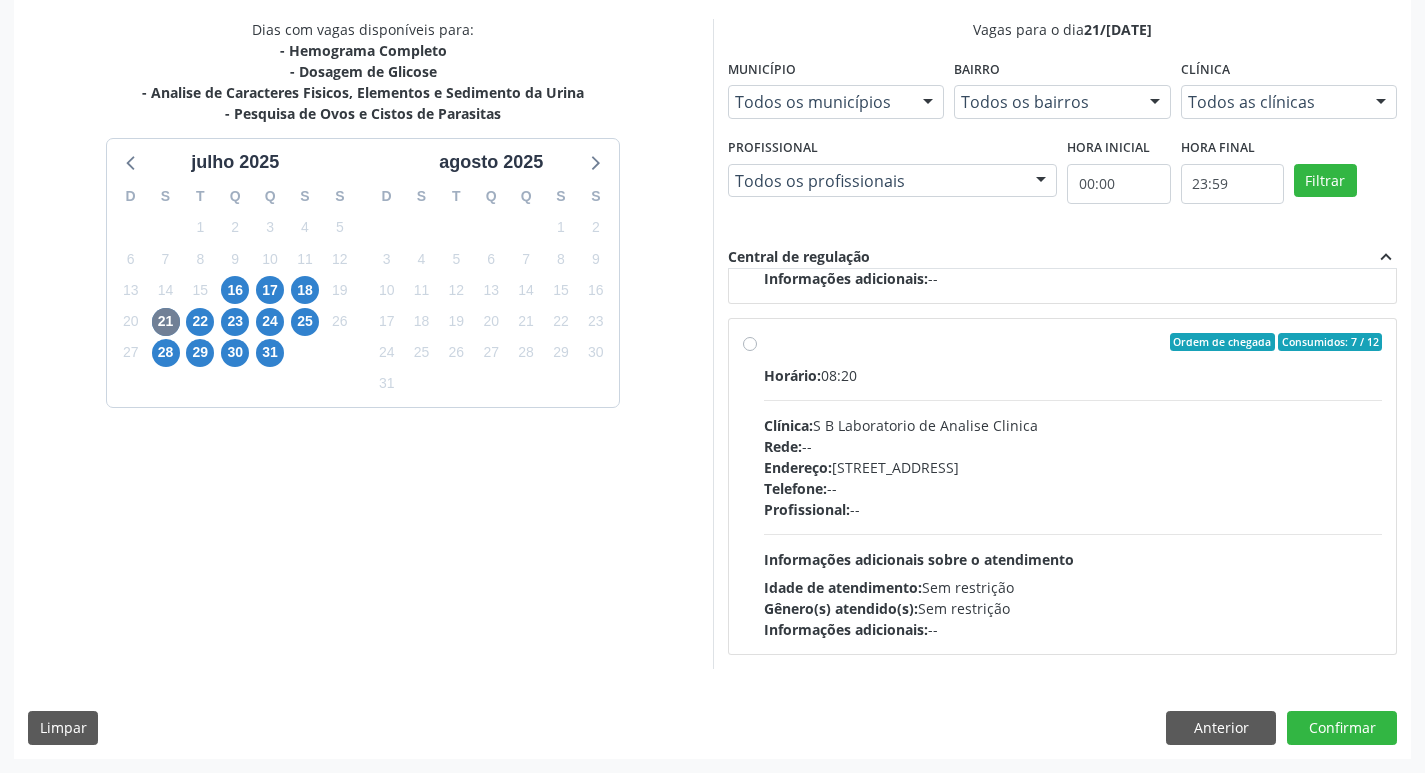 click on "Ordem de chegada
Consumidos: 7 / 12
Horário:   08:20
Clínica:  S B Laboratorio de Analise Clinica
Rede:
--
Endereço:   [STREET_ADDRESS]
Telefone:   --
Profissional:
--
Informações adicionais sobre o atendimento
Idade de atendimento:
Sem restrição
Gênero(s) atendido(s):
Sem restrição
Informações adicionais:
--" at bounding box center [1073, 486] 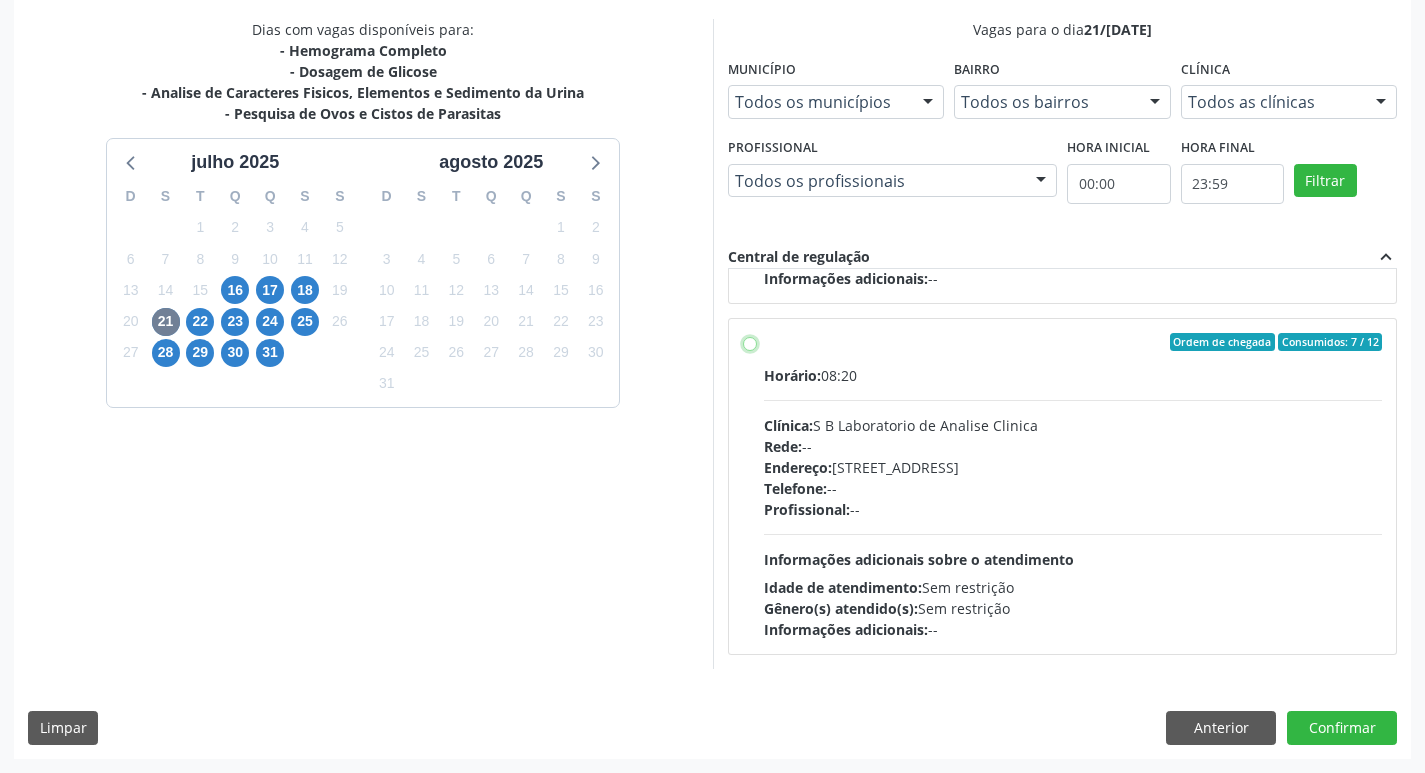 click on "Ordem de chegada
Consumidos: 7 / 12
Horário:   08:20
Clínica:  S B Laboratorio de Analise Clinica
Rede:
--
Endereço:   [STREET_ADDRESS]
Telefone:   --
Profissional:
--
Informações adicionais sobre o atendimento
Idade de atendimento:
Sem restrição
Gênero(s) atendido(s):
Sem restrição
Informações adicionais:
--" at bounding box center [750, 342] 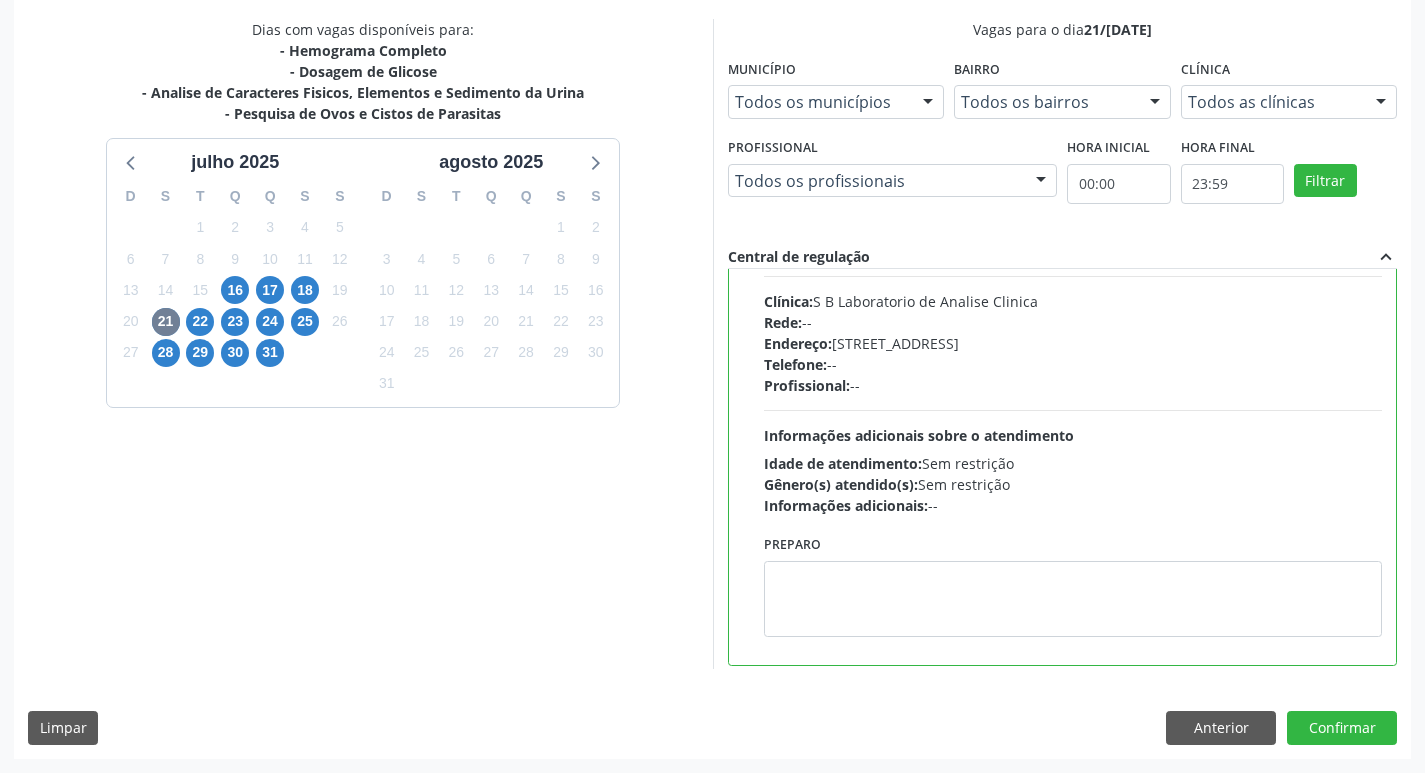 scroll, scrollTop: 1501, scrollLeft: 0, axis: vertical 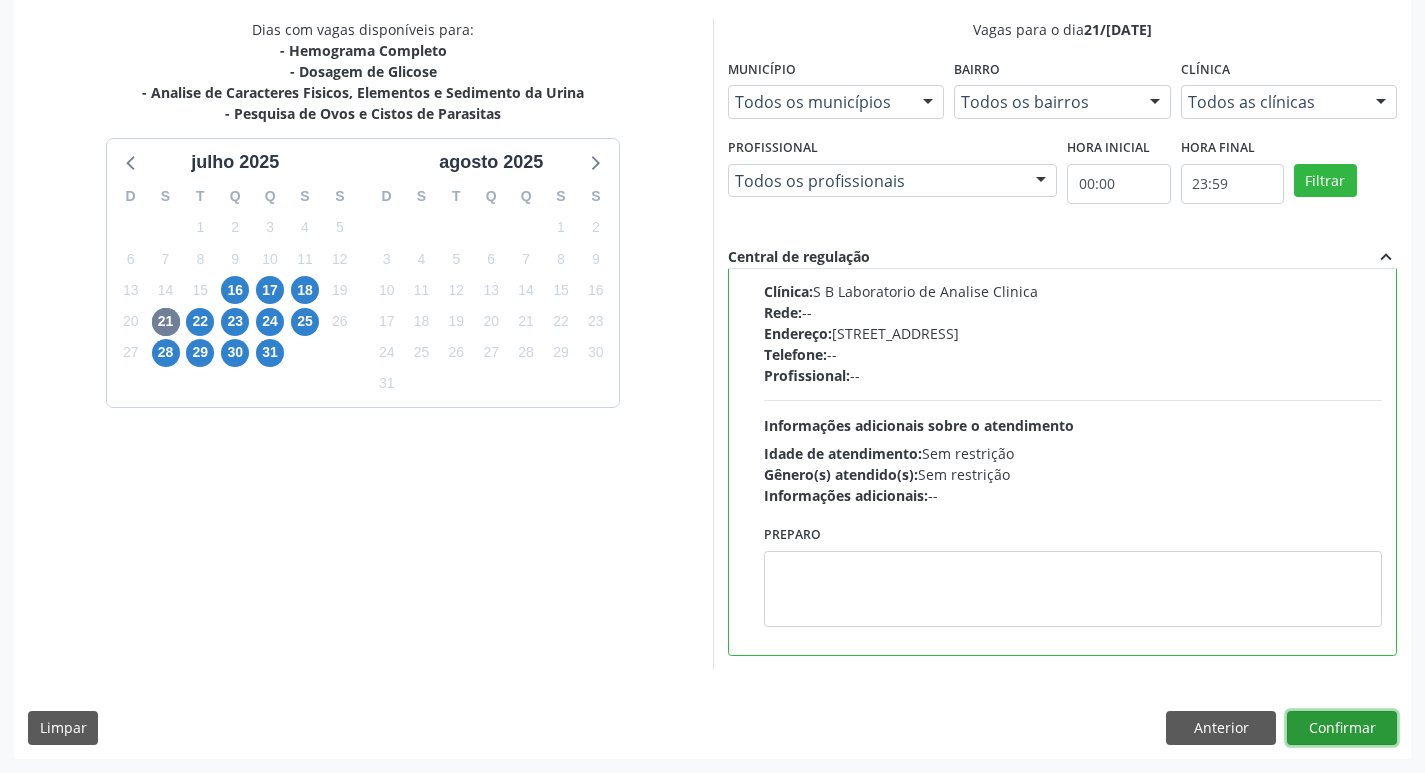click on "Confirmar" at bounding box center (1342, 728) 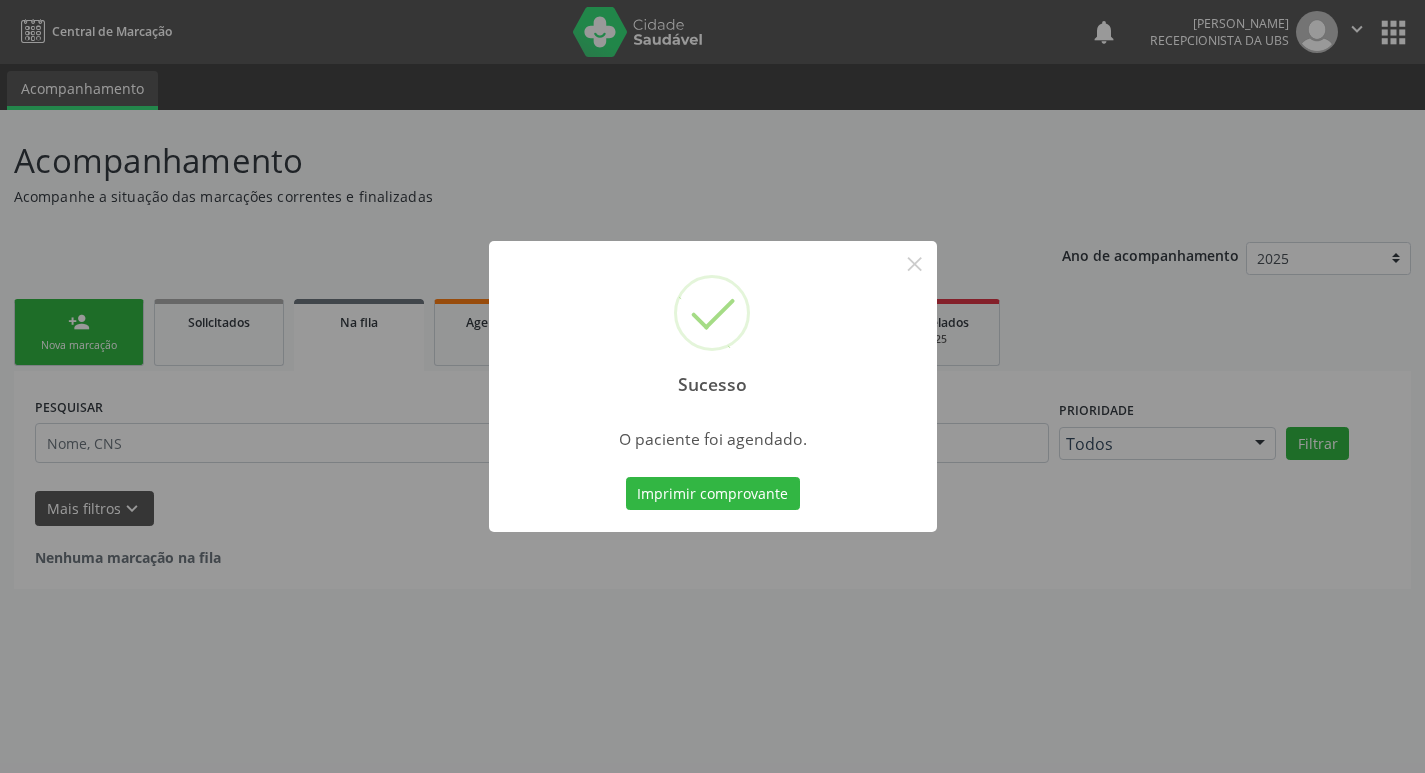 scroll, scrollTop: 0, scrollLeft: 0, axis: both 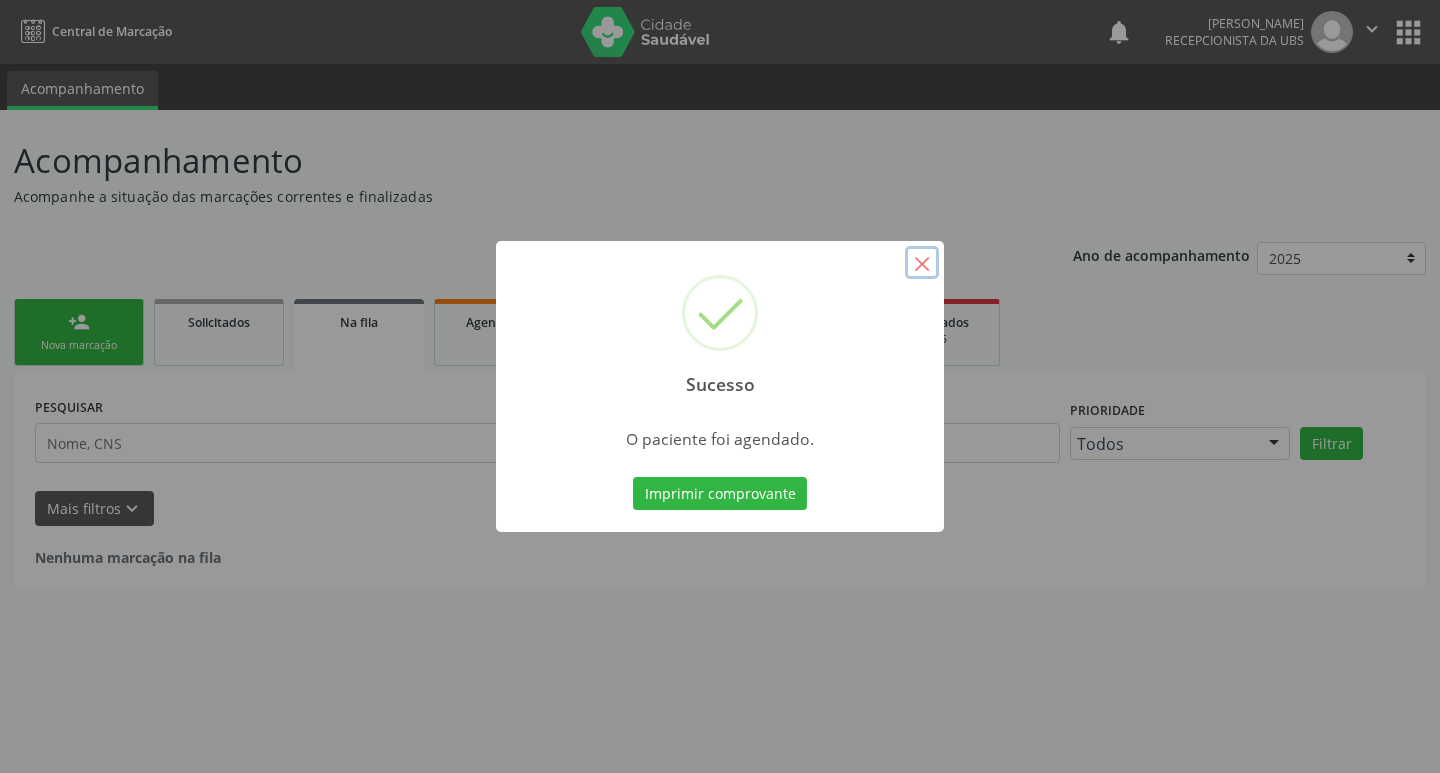 click on "×" at bounding box center [922, 263] 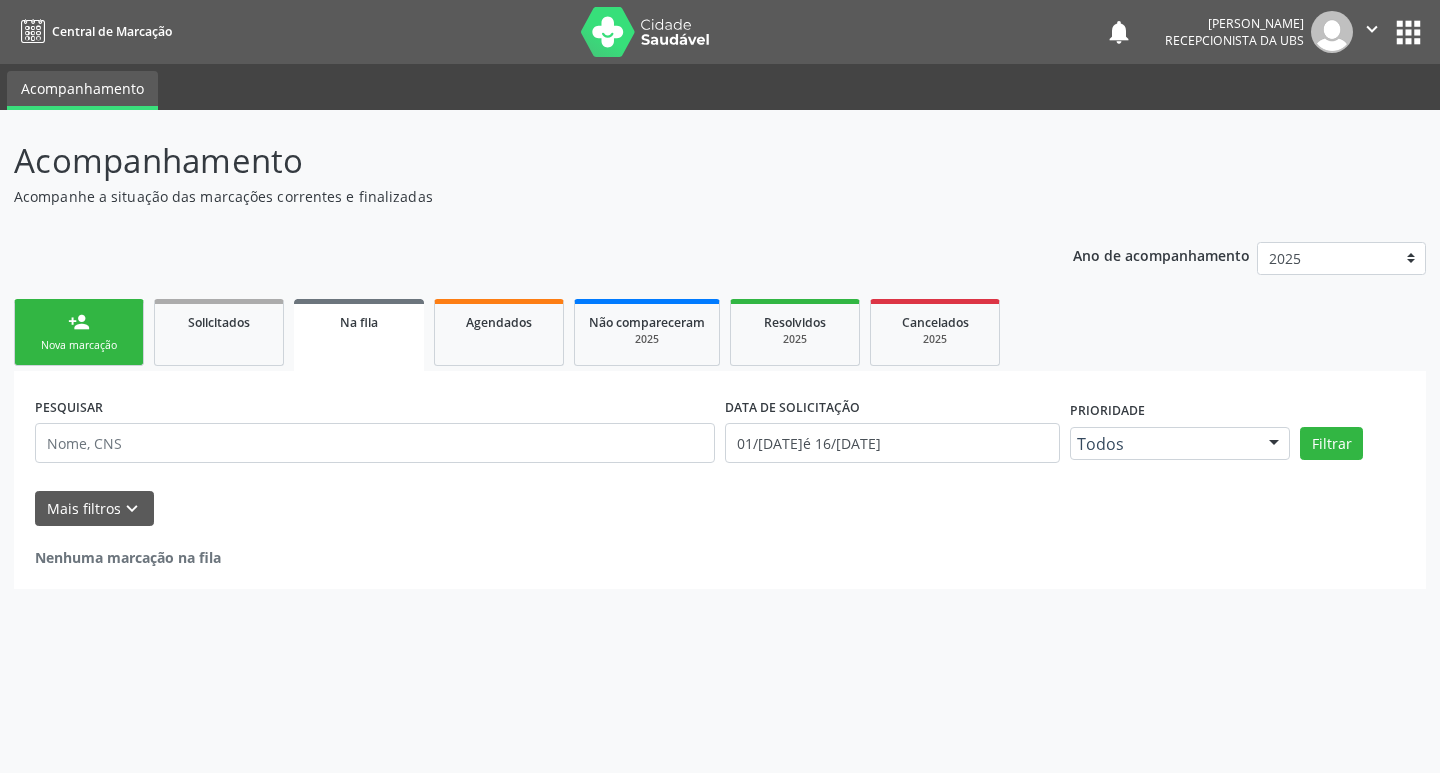 click on "Nova marcação" at bounding box center [79, 345] 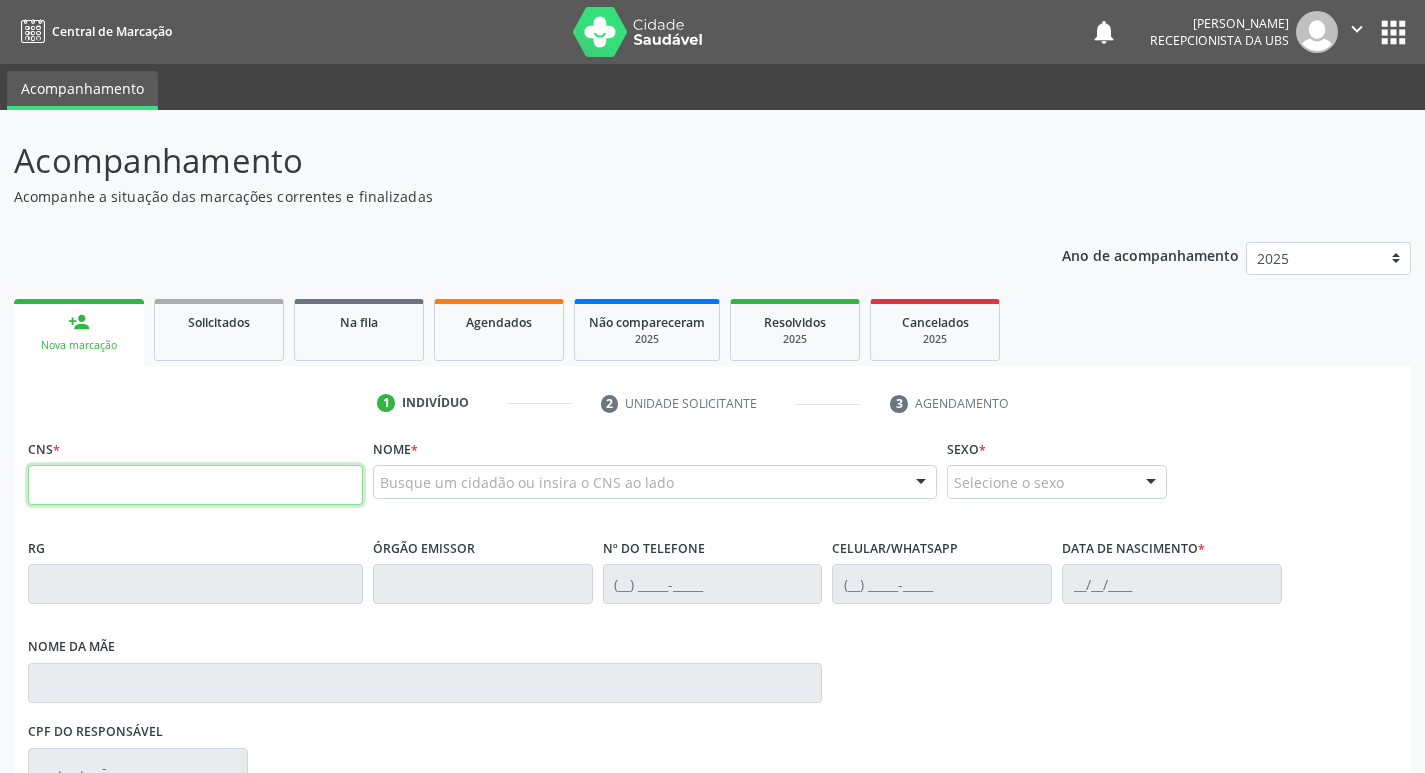 click at bounding box center [195, 485] 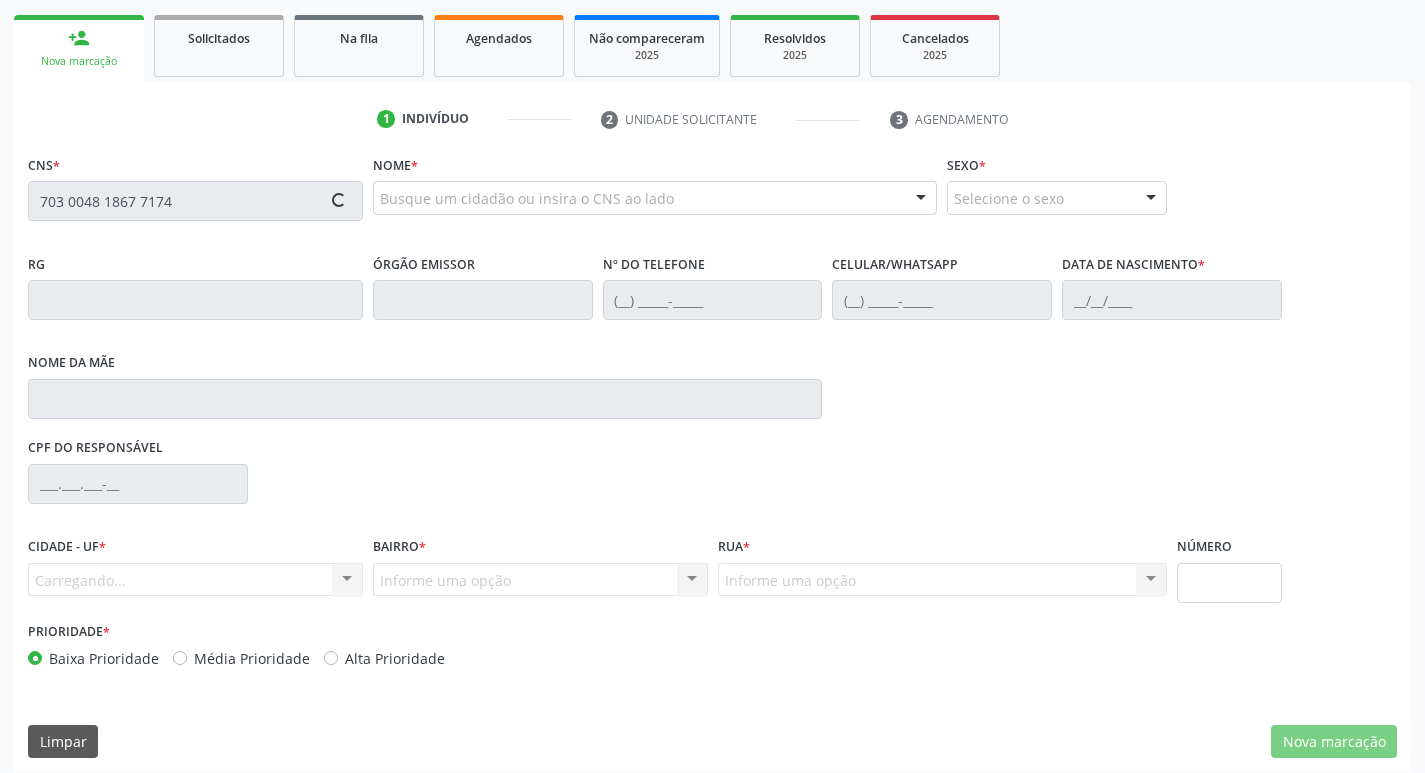 scroll, scrollTop: 297, scrollLeft: 0, axis: vertical 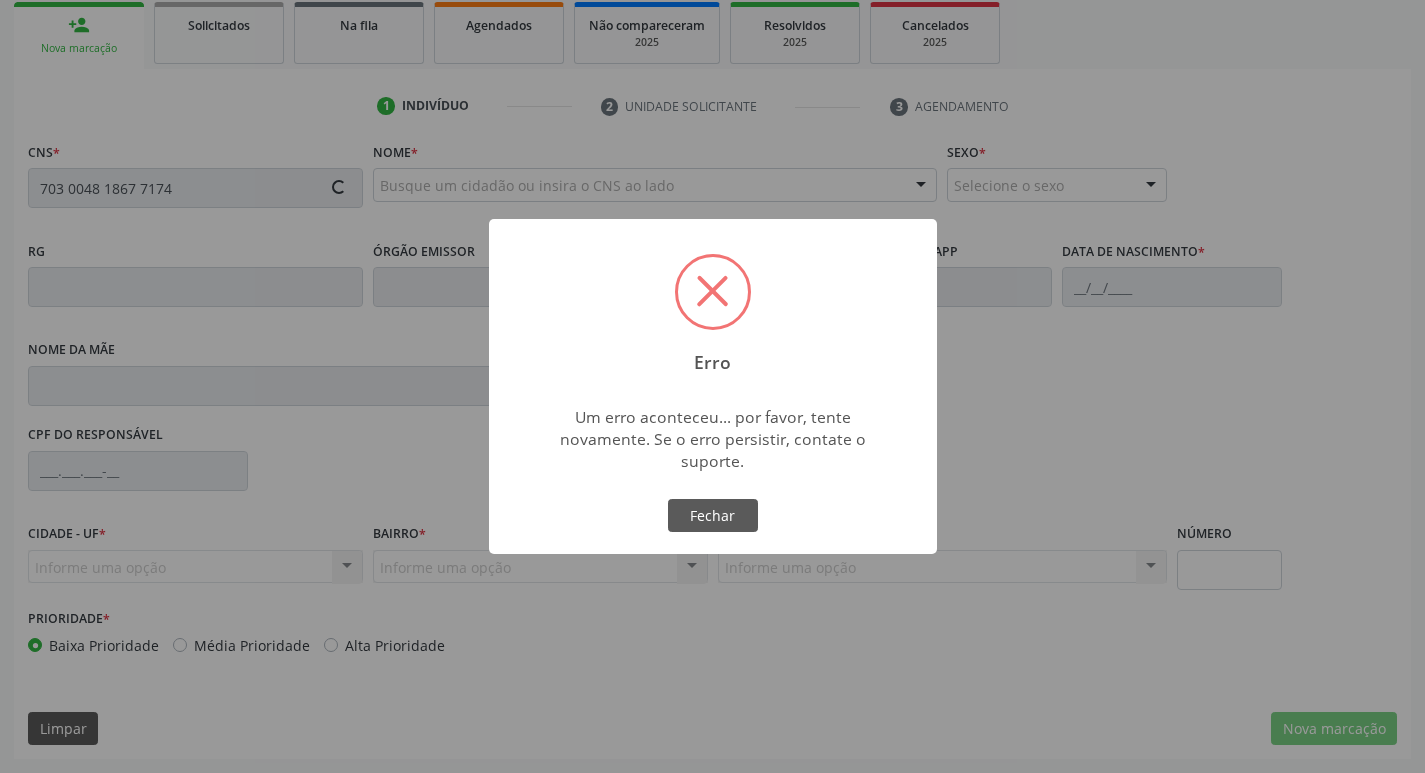 type on "703 0048 1867 7174" 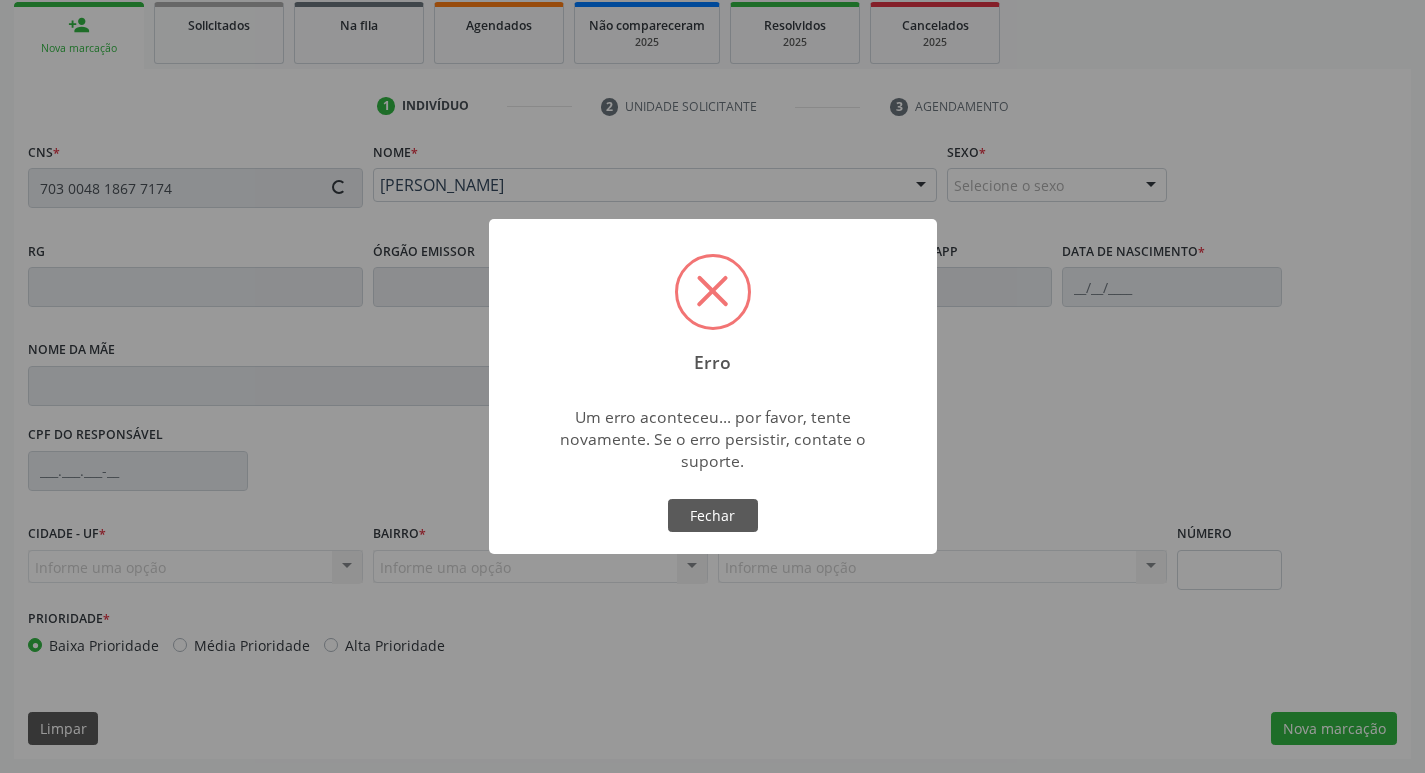 type on "[PHONE_NUMBER]" 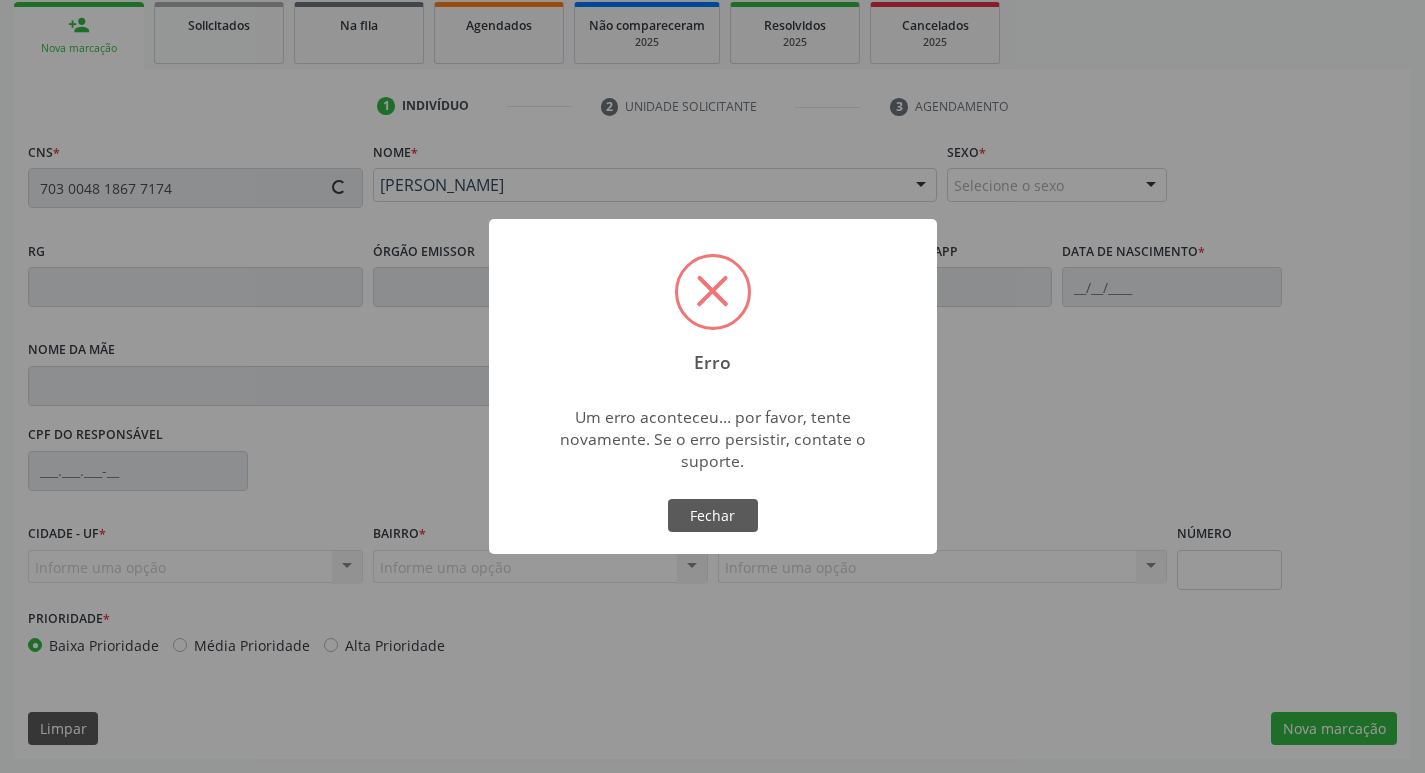 type on "[PHONE_NUMBER]" 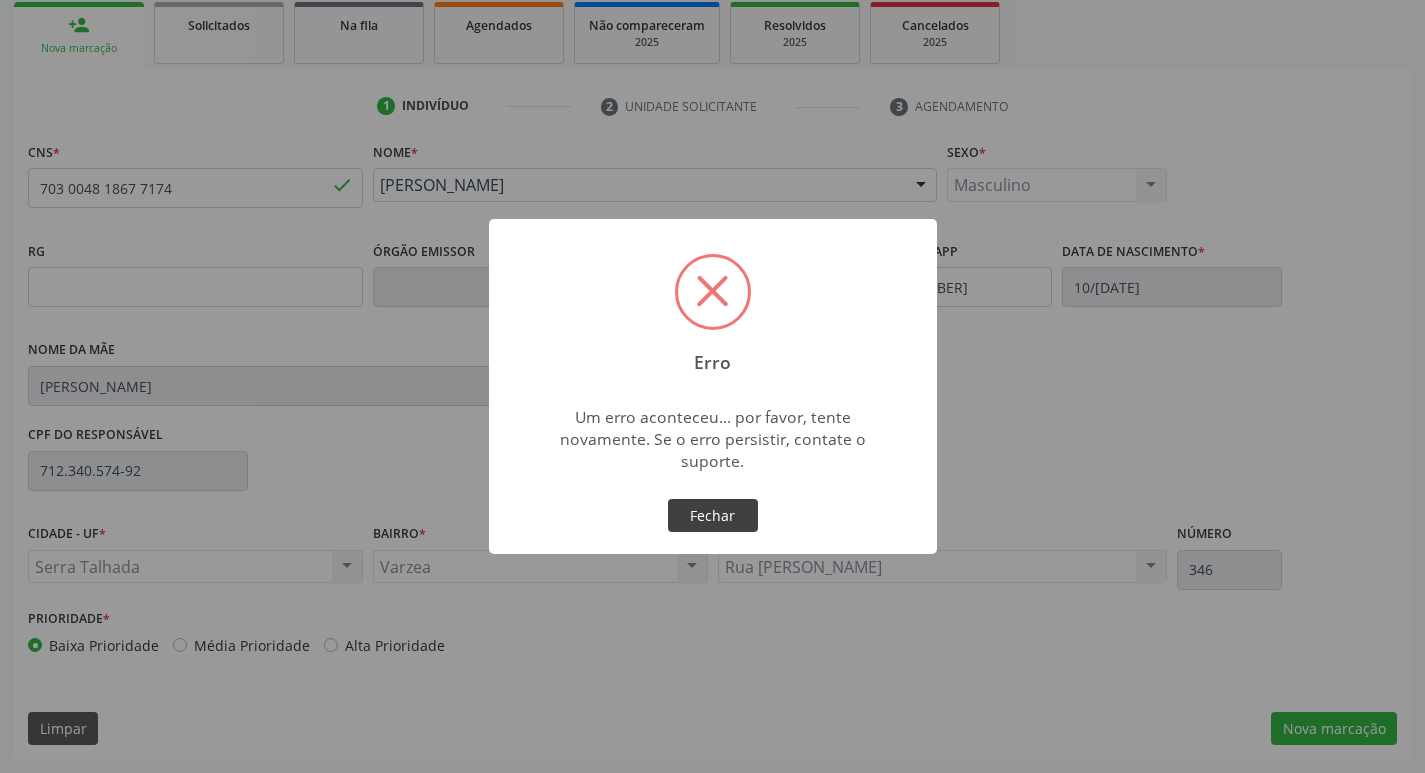 click on "Fechar" at bounding box center [713, 516] 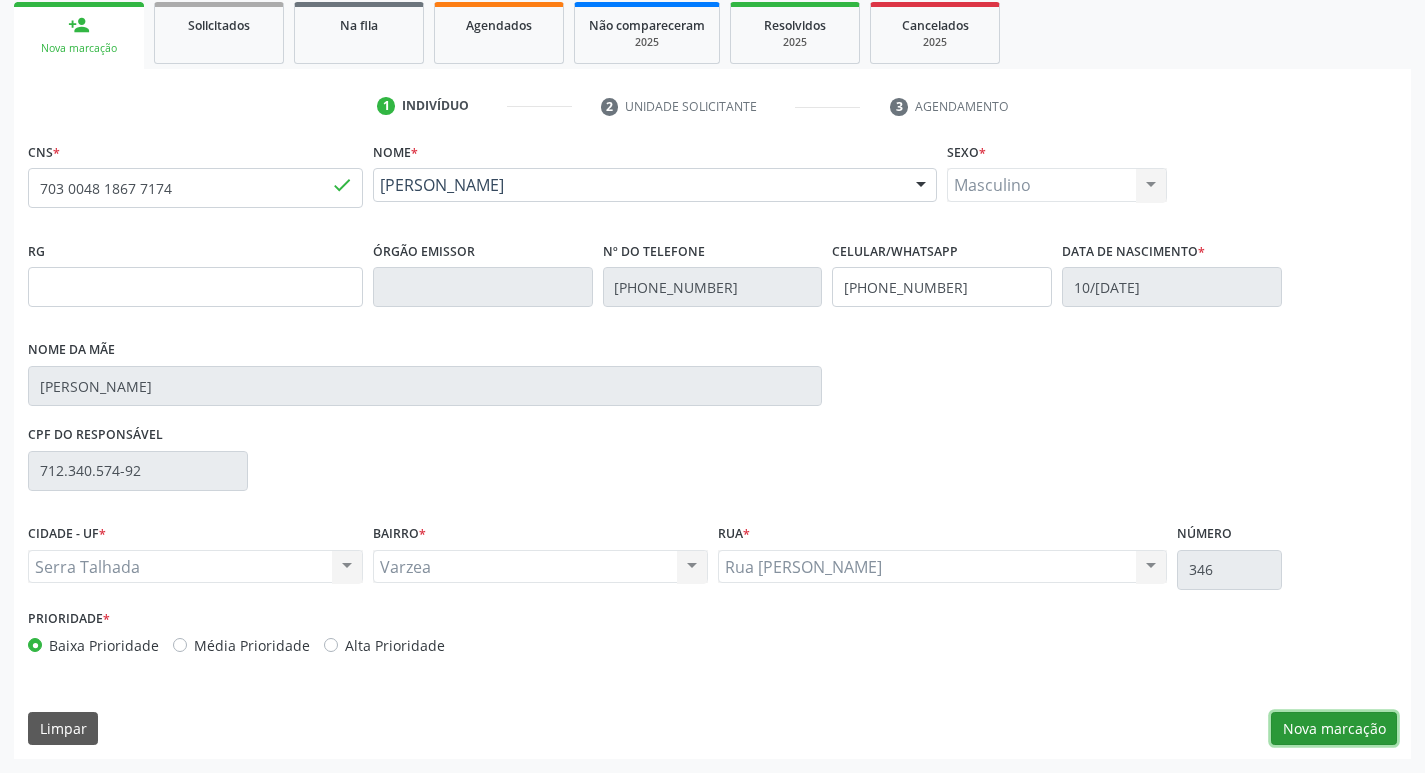 click on "Nova marcação" at bounding box center [1334, 729] 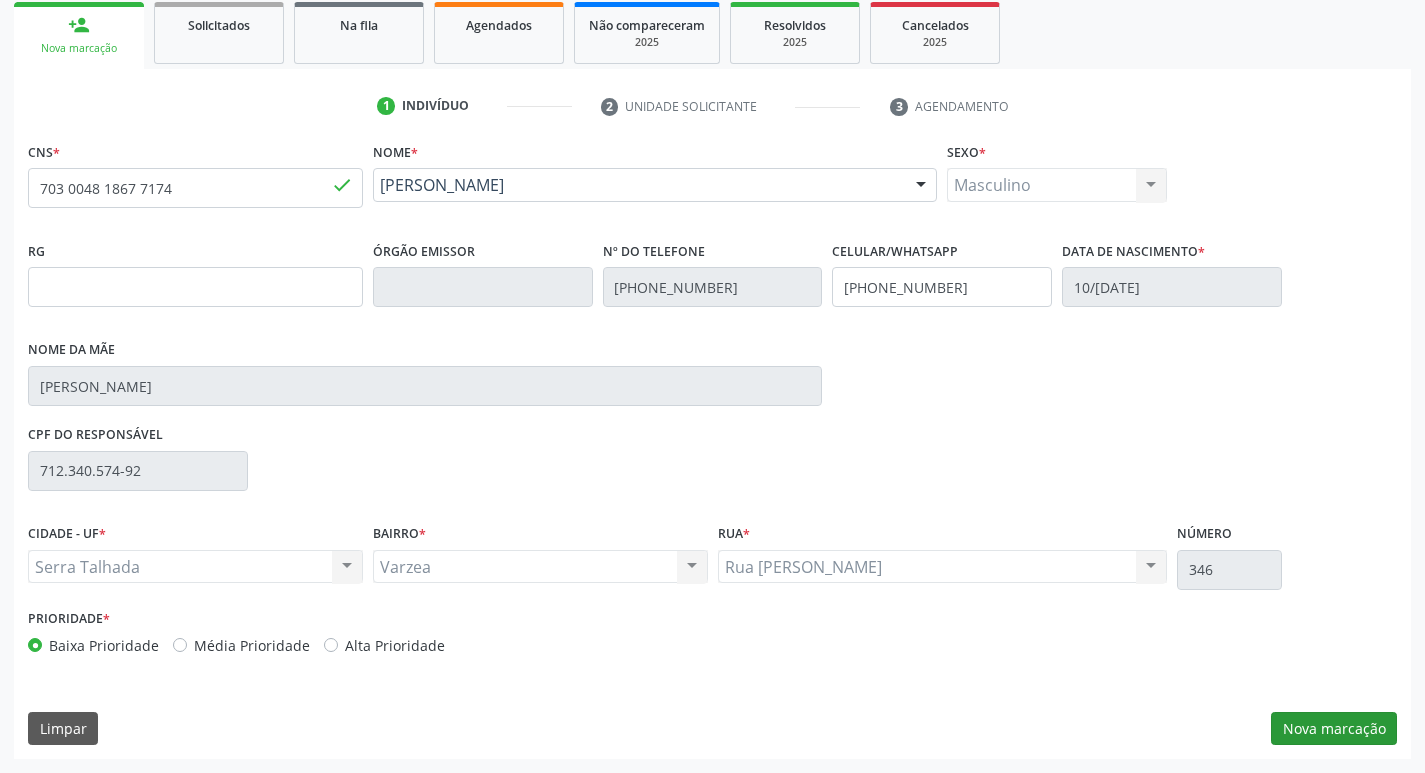 scroll, scrollTop: 133, scrollLeft: 0, axis: vertical 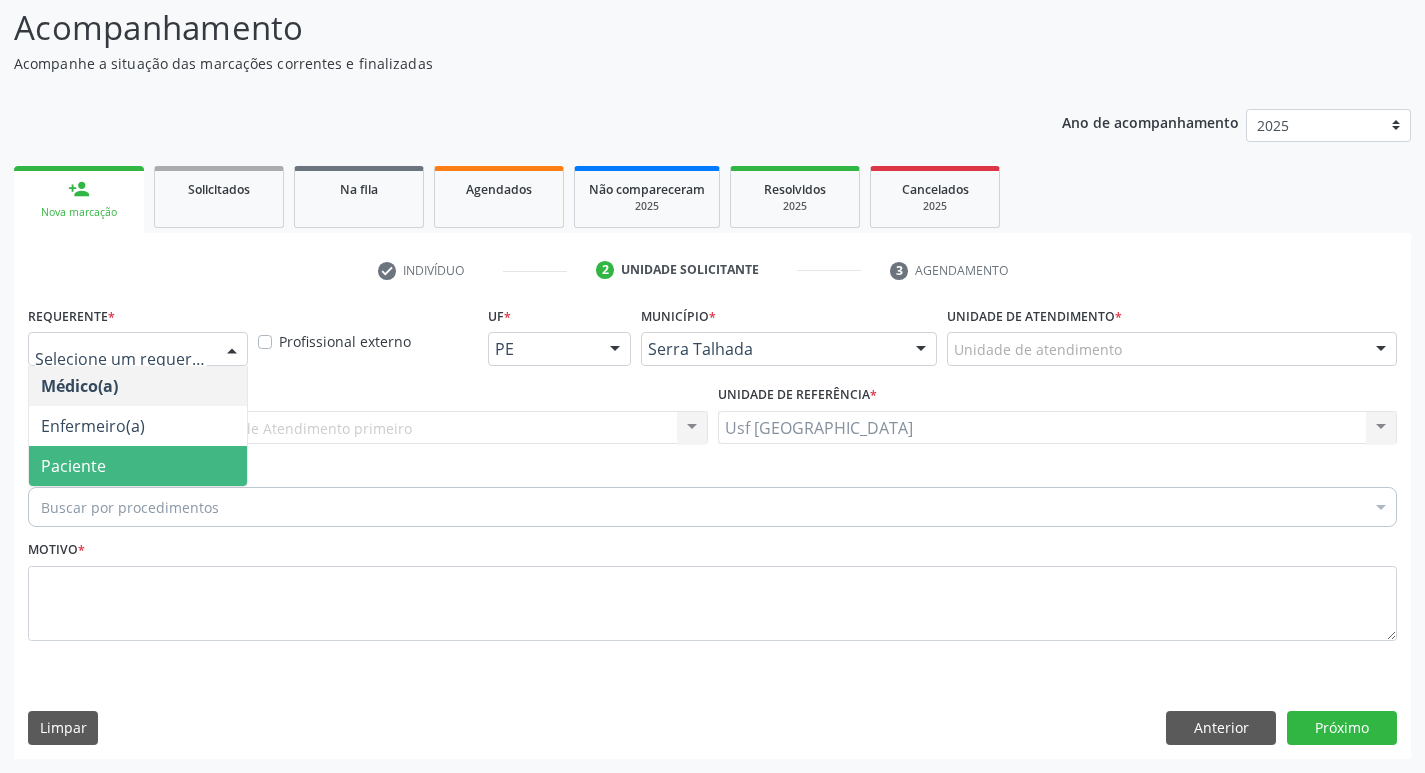 click on "Paciente" at bounding box center [138, 466] 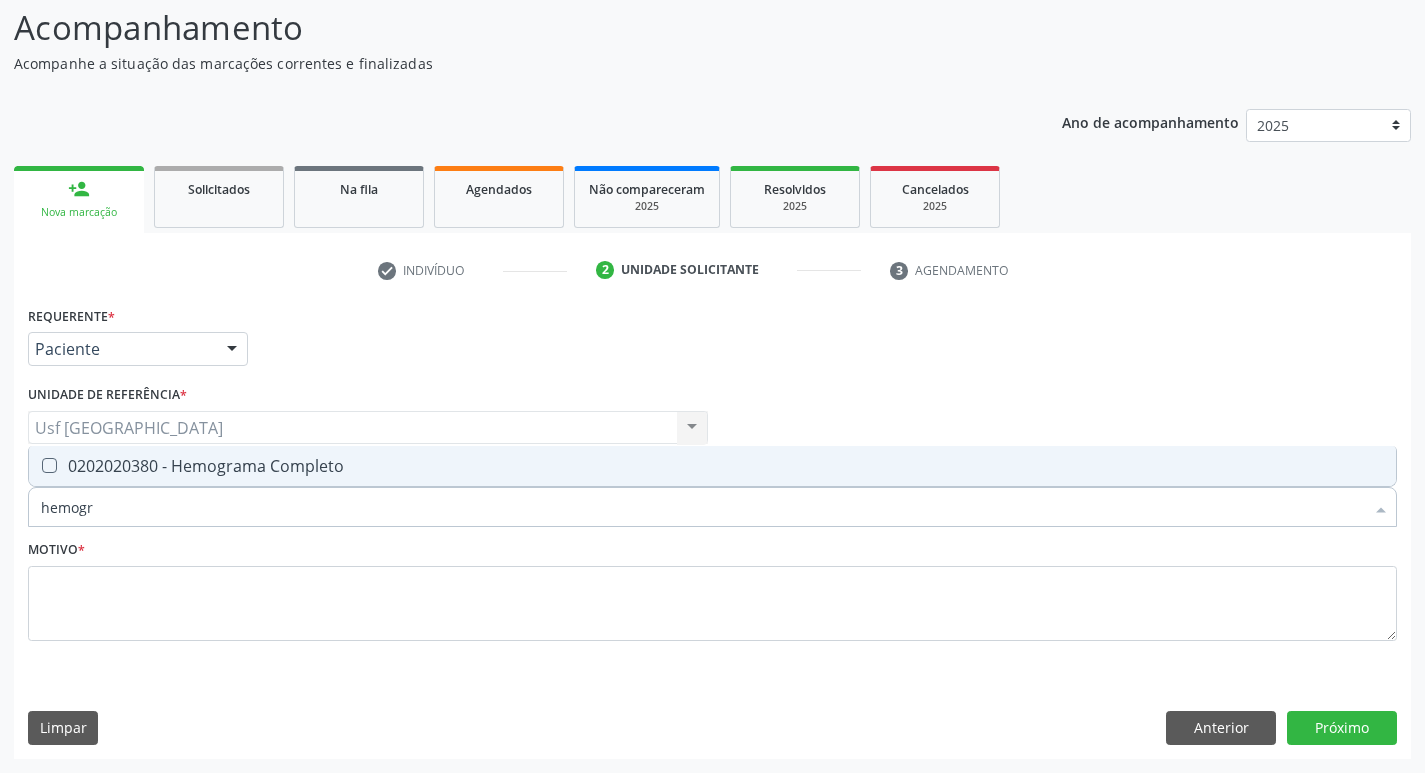type on "hemogra" 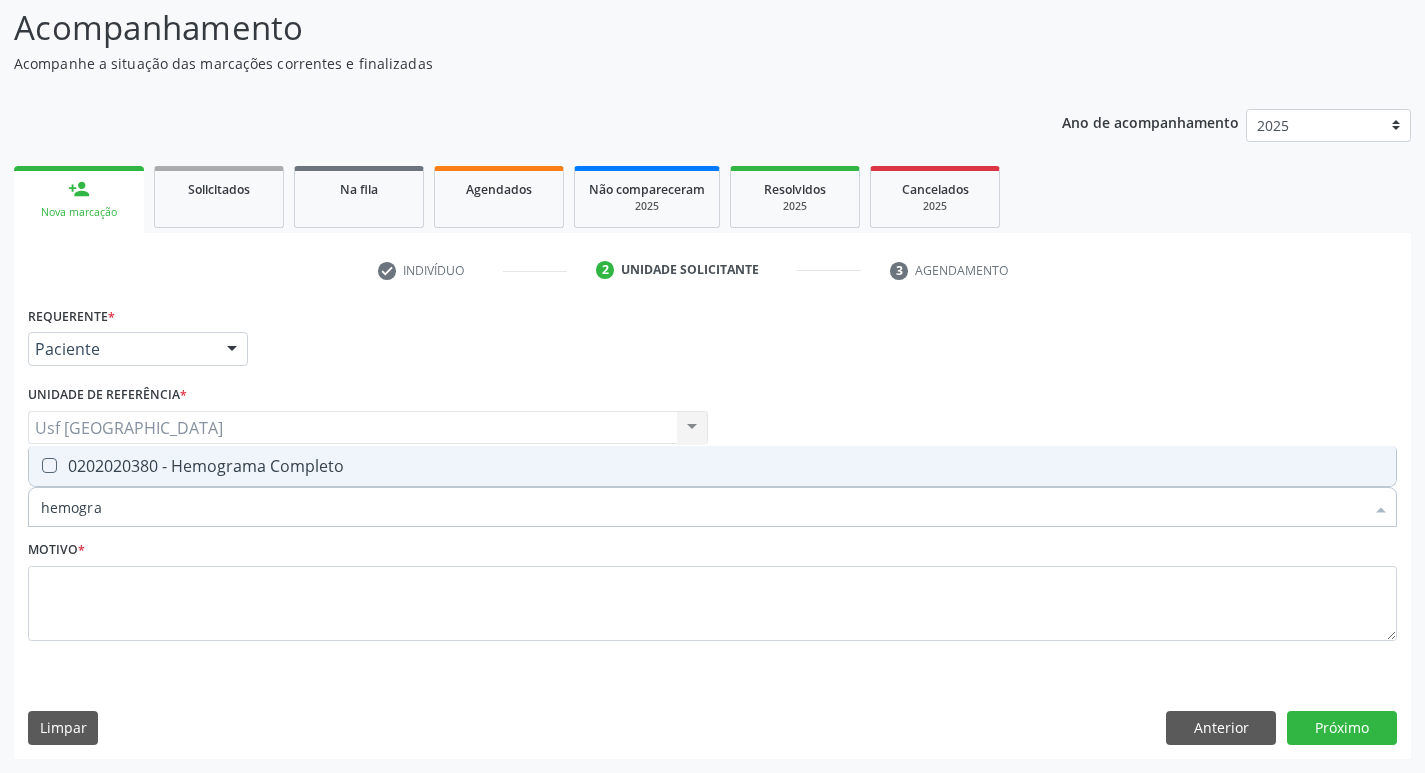 click at bounding box center [49, 465] 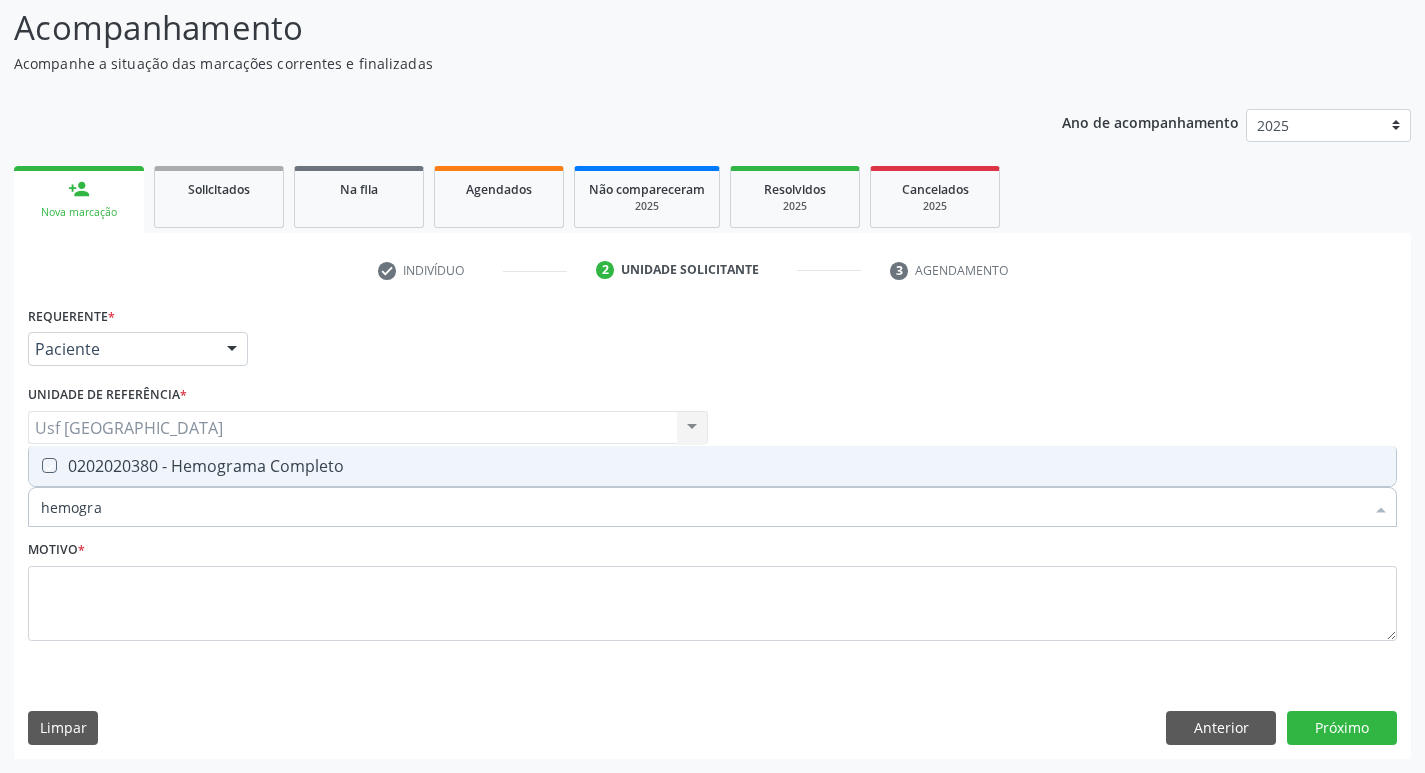 click at bounding box center (35, 465) 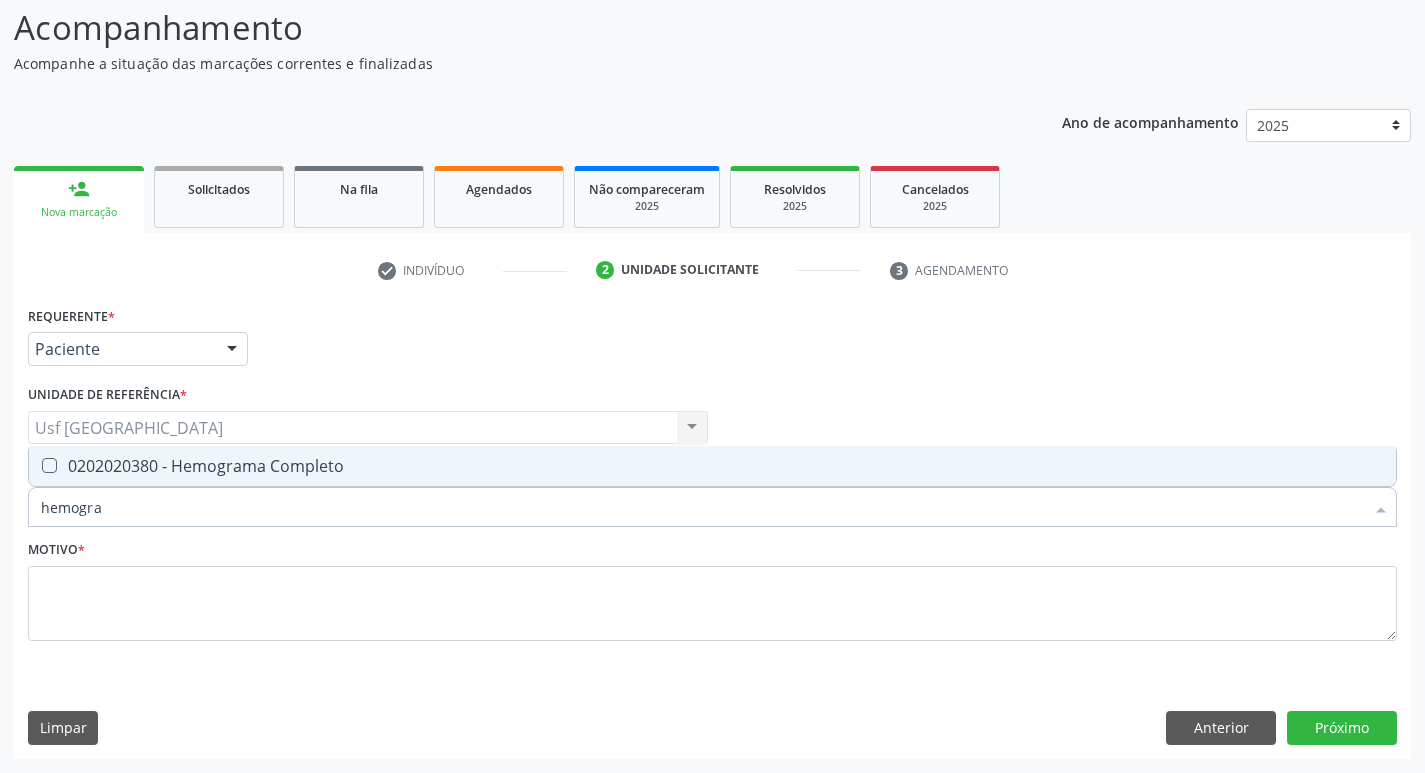 checkbox on "true" 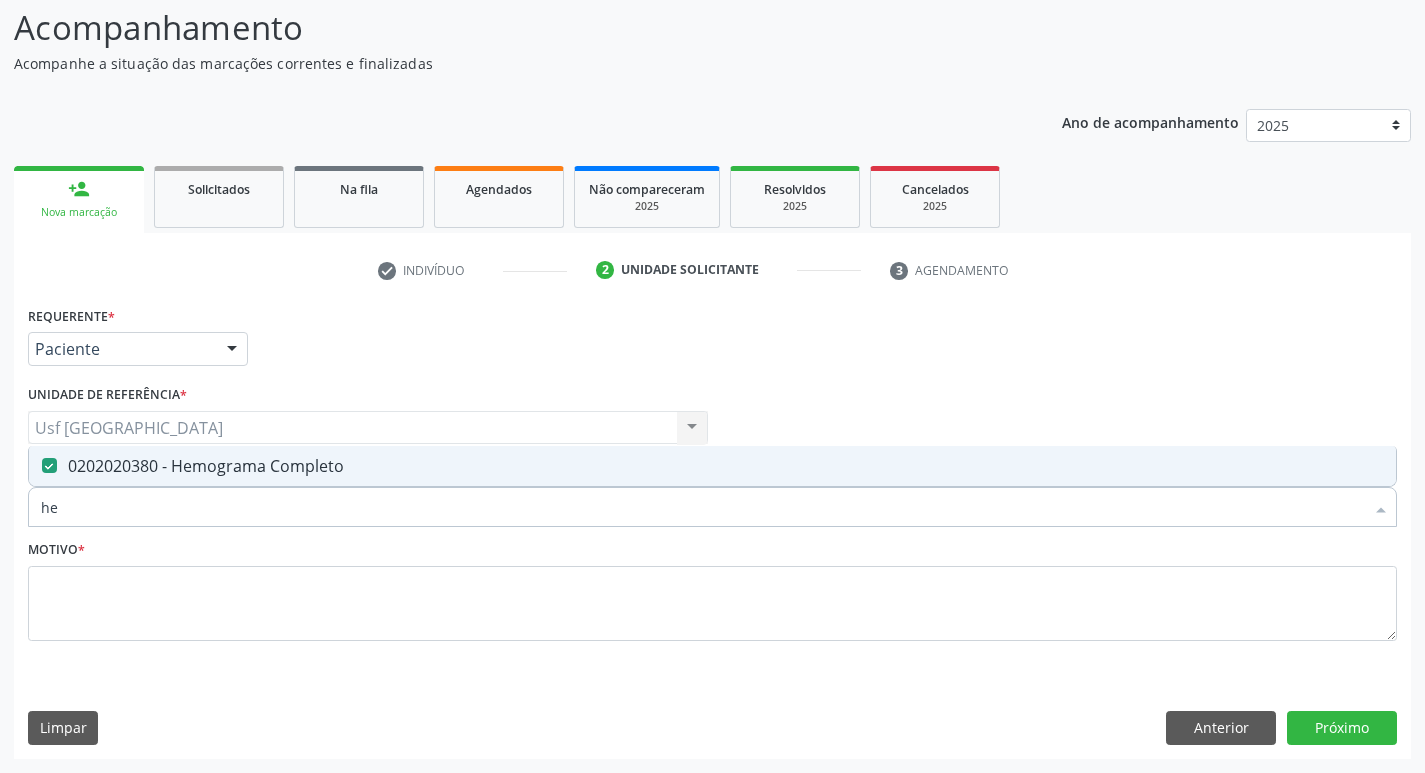 type on "h" 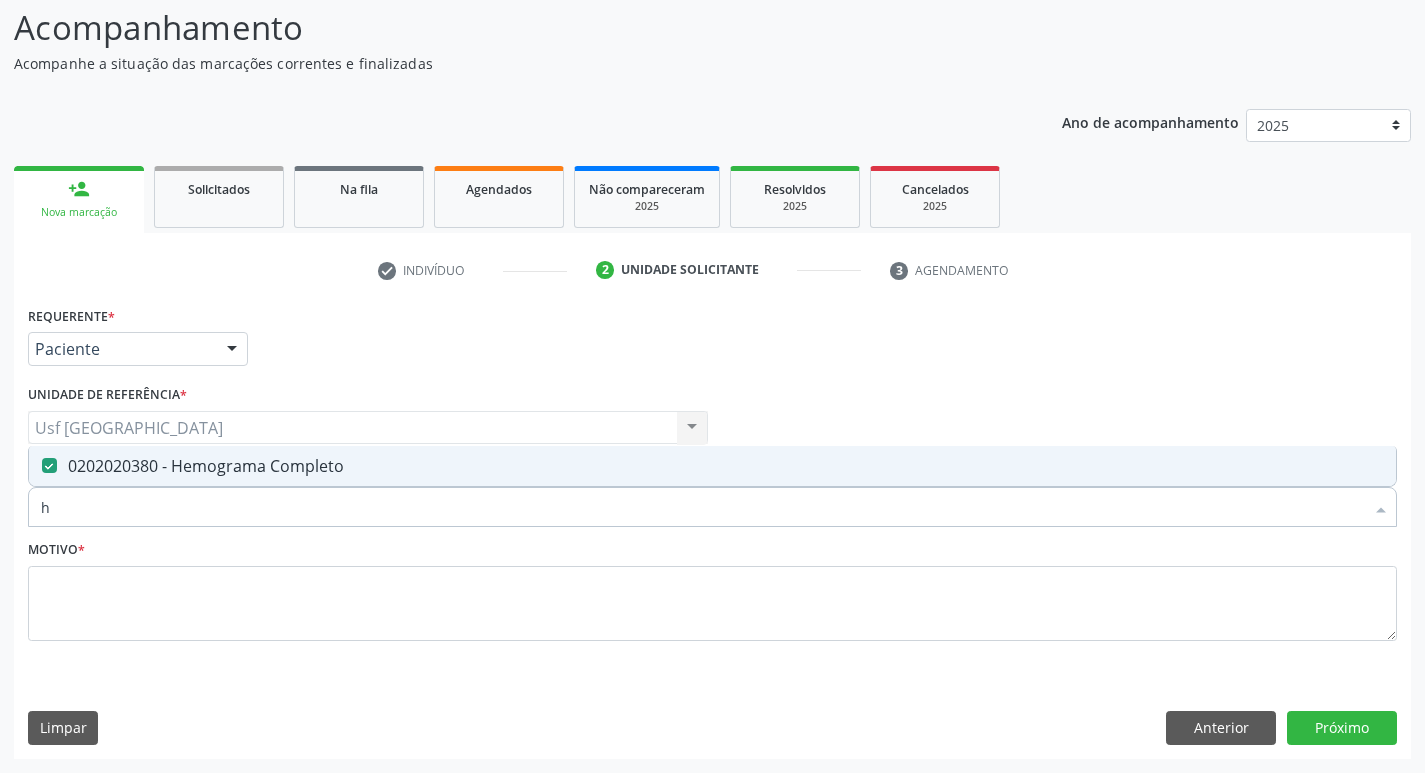type 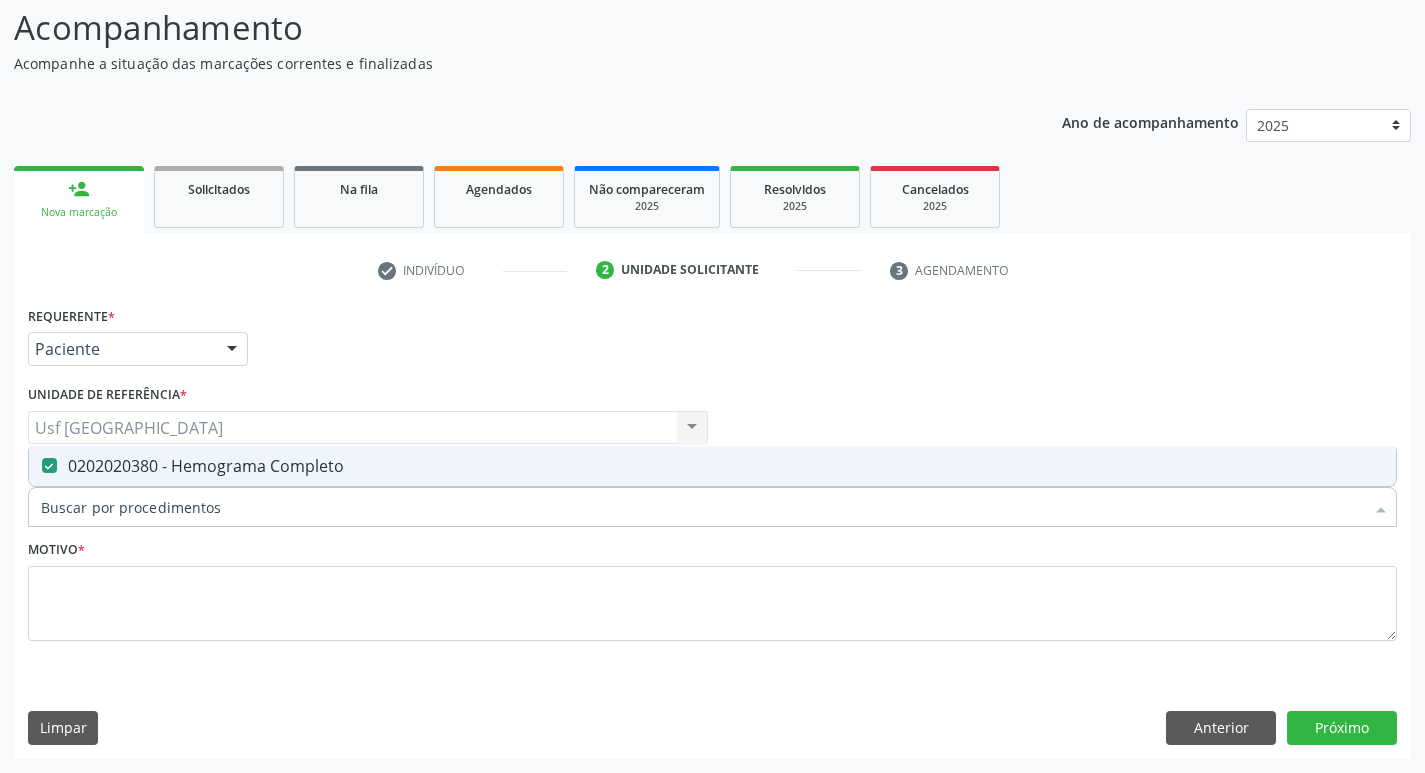checkbox on "false" 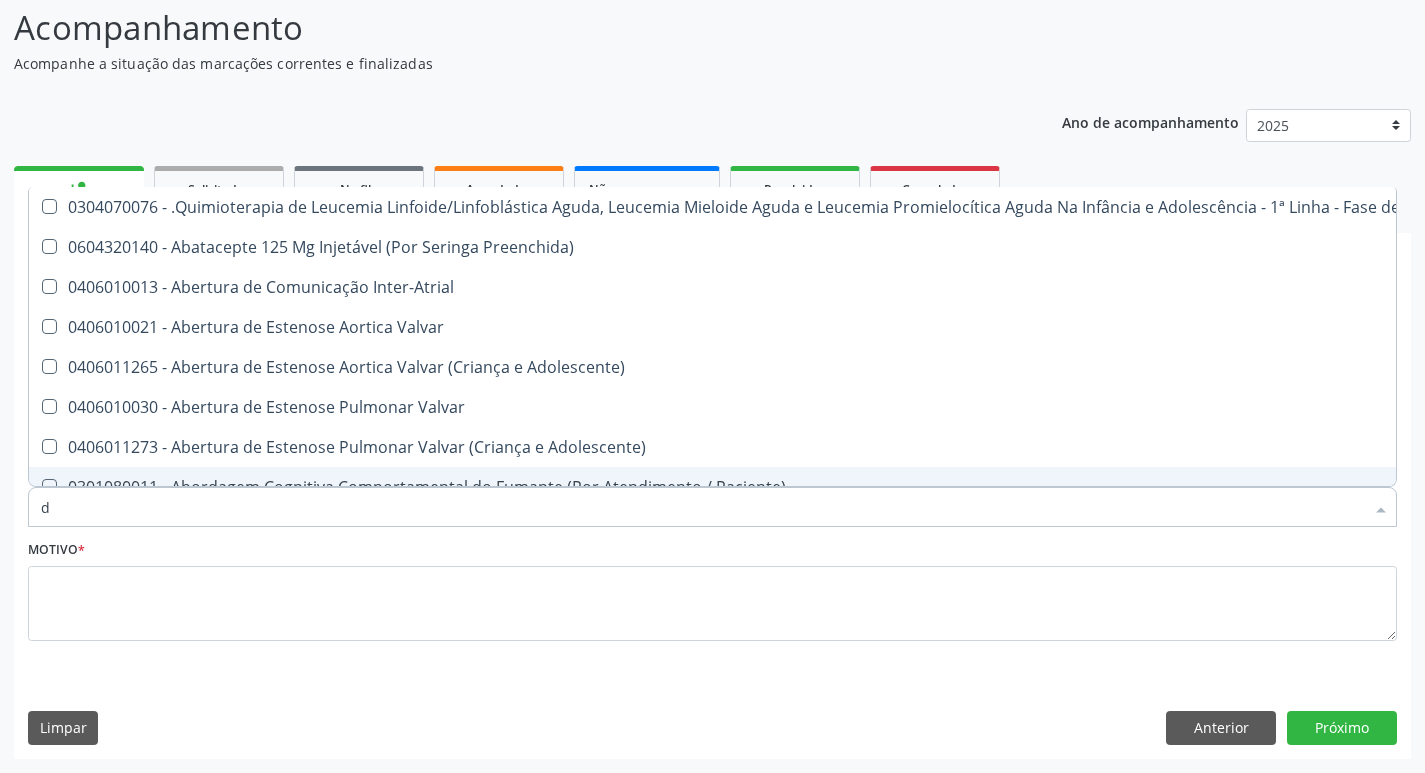 type on "do" 